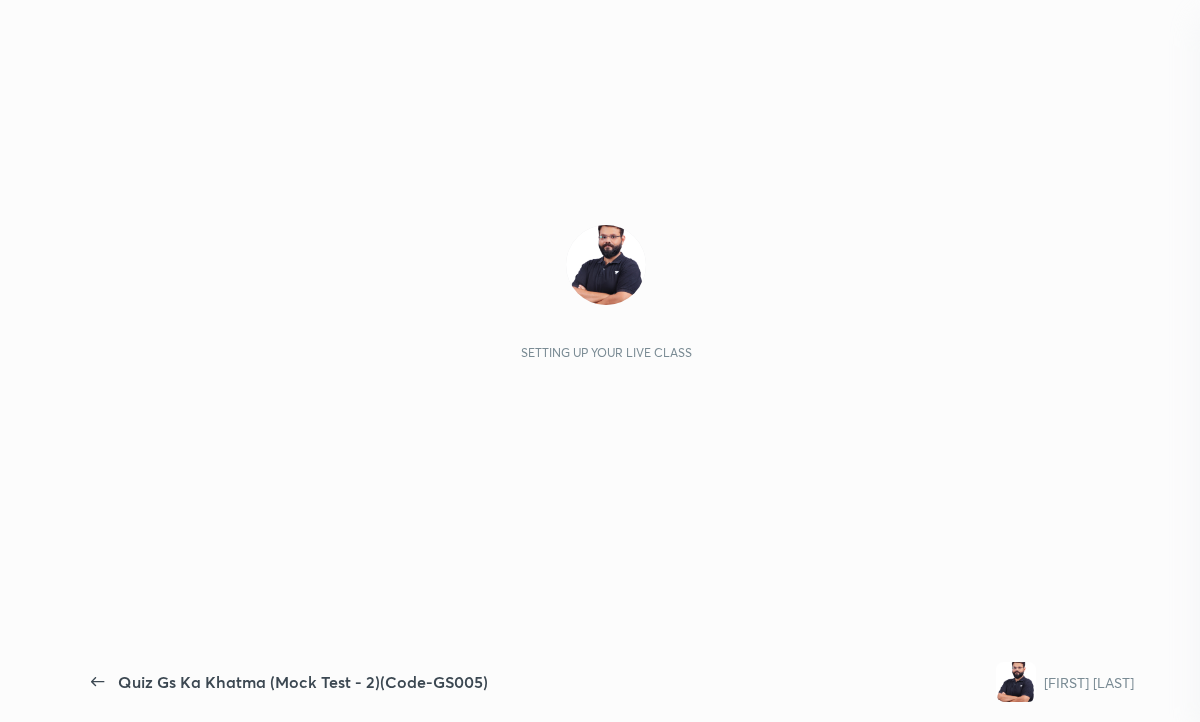 scroll, scrollTop: 0, scrollLeft: 0, axis: both 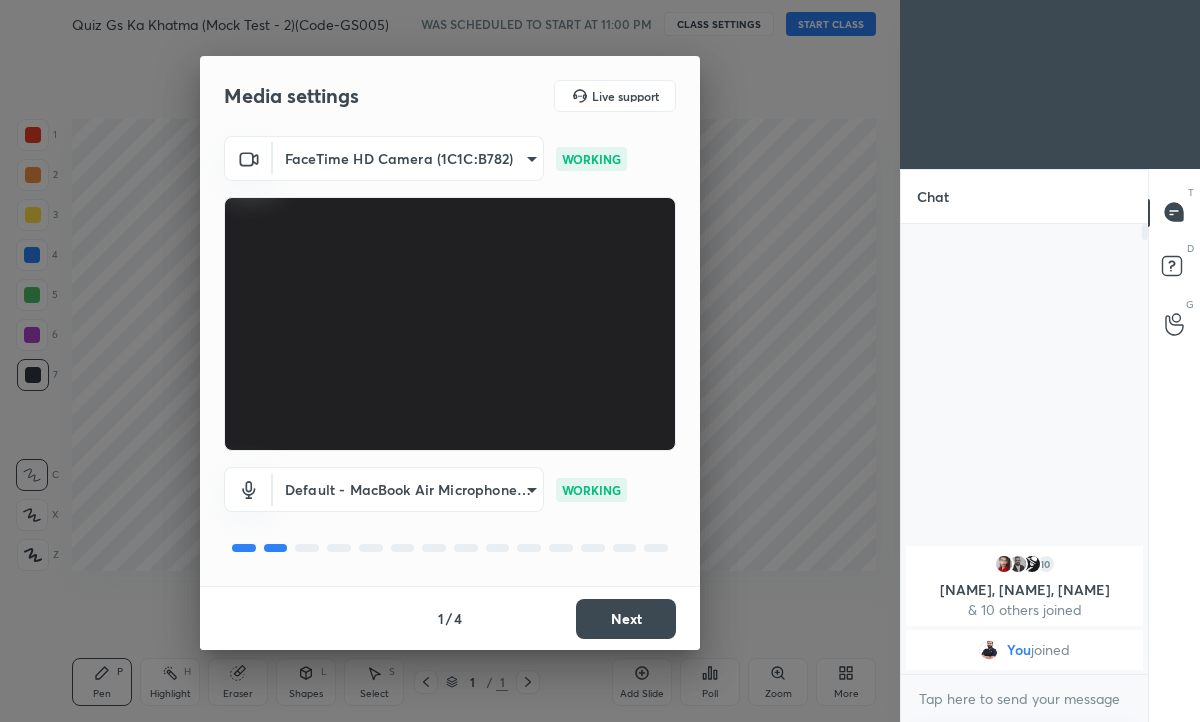 click on "Next" at bounding box center (626, 619) 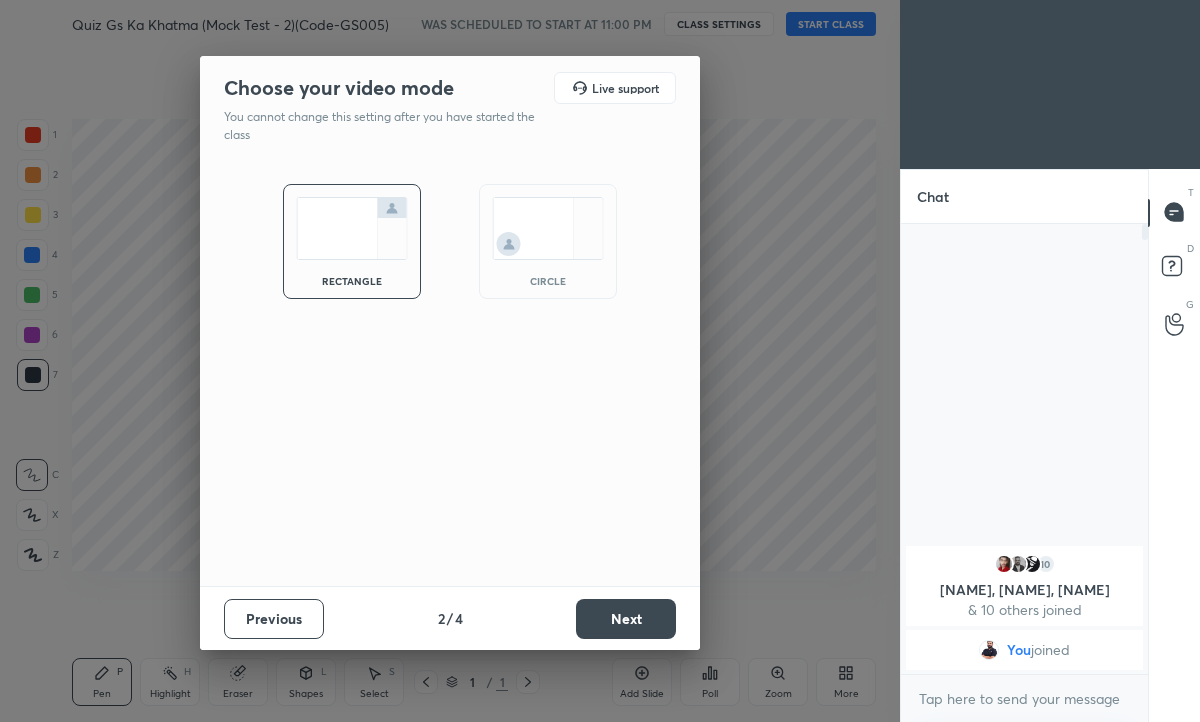click on "Next" at bounding box center (626, 619) 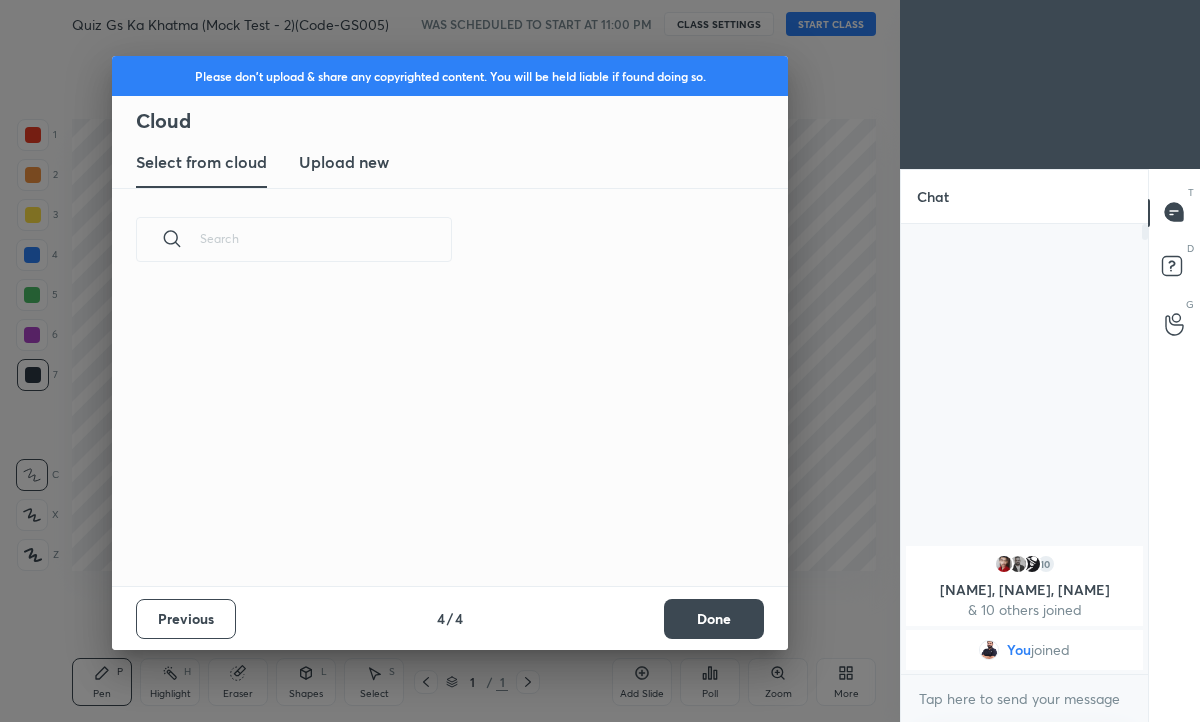 click on "Previous 4 / 4 Done" at bounding box center [450, 618] 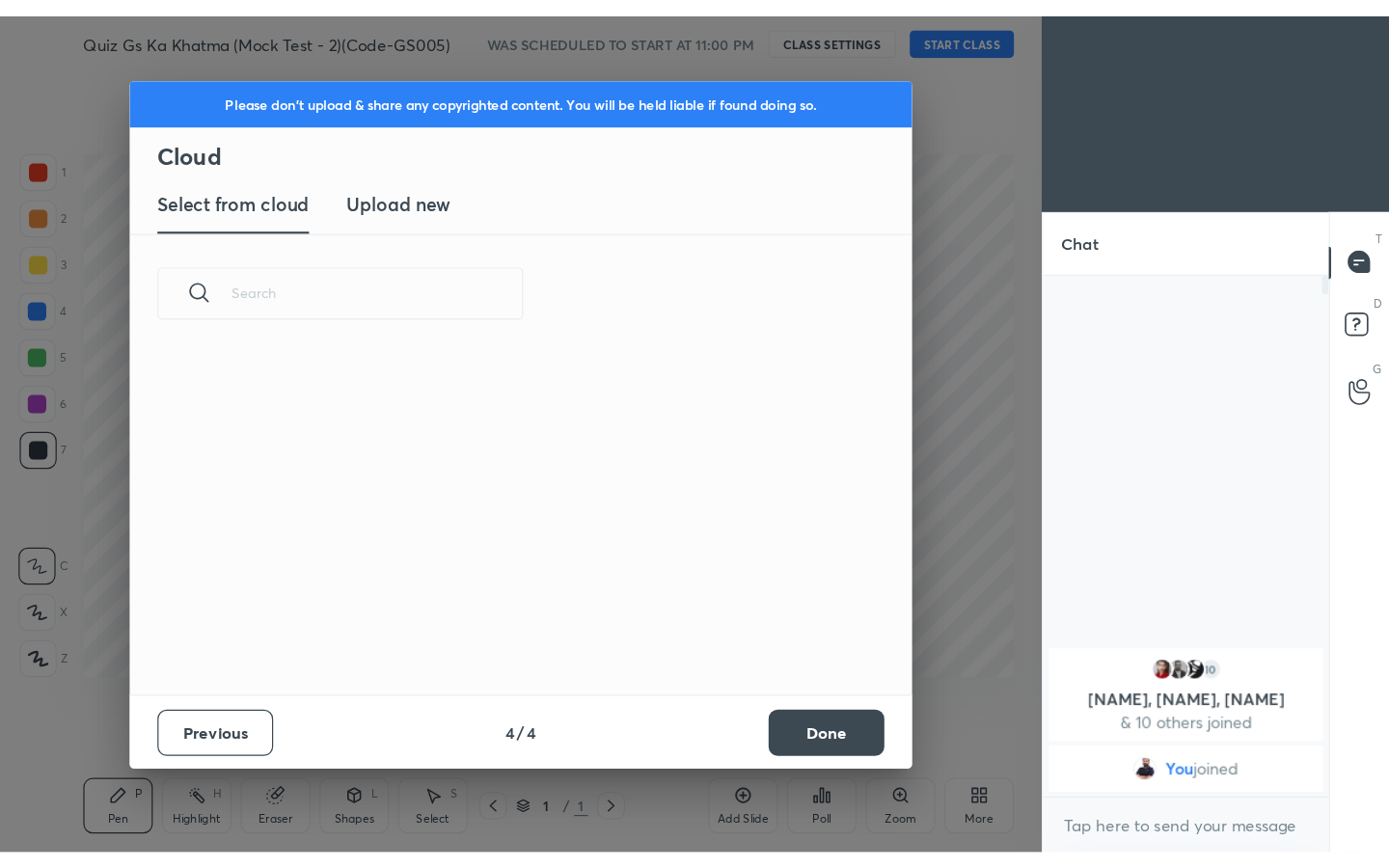 scroll, scrollTop: 285, scrollLeft: 619, axis: both 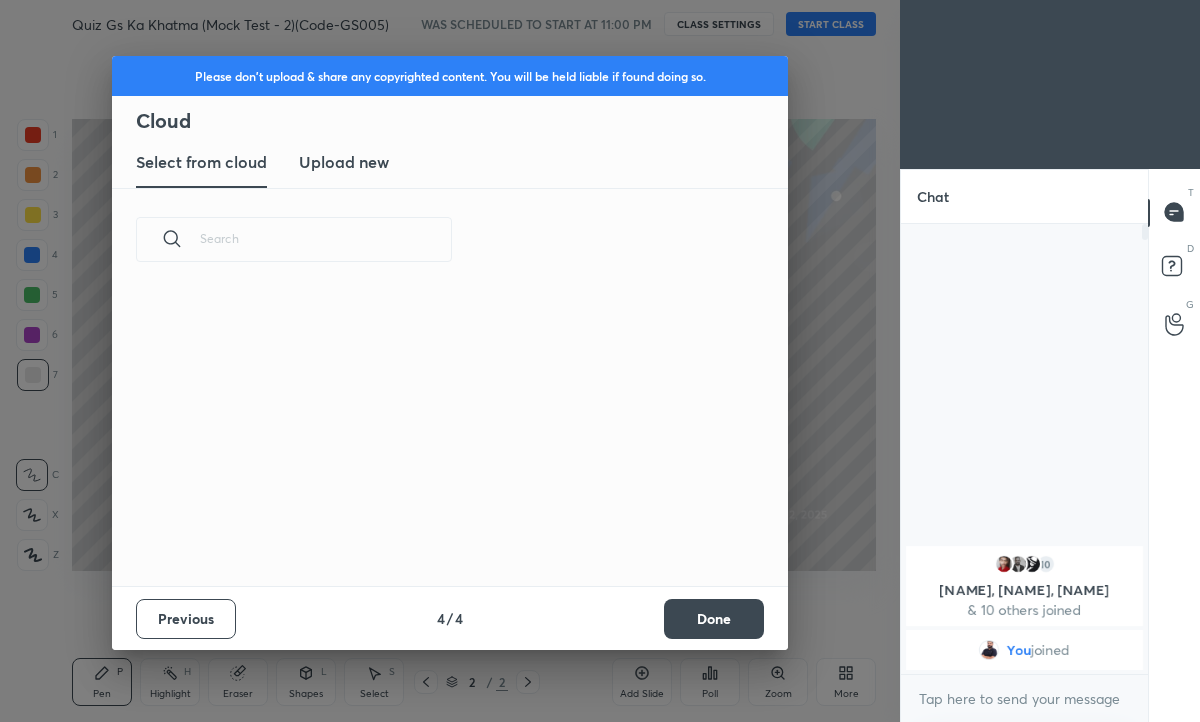 click on "Upload new" at bounding box center (344, 162) 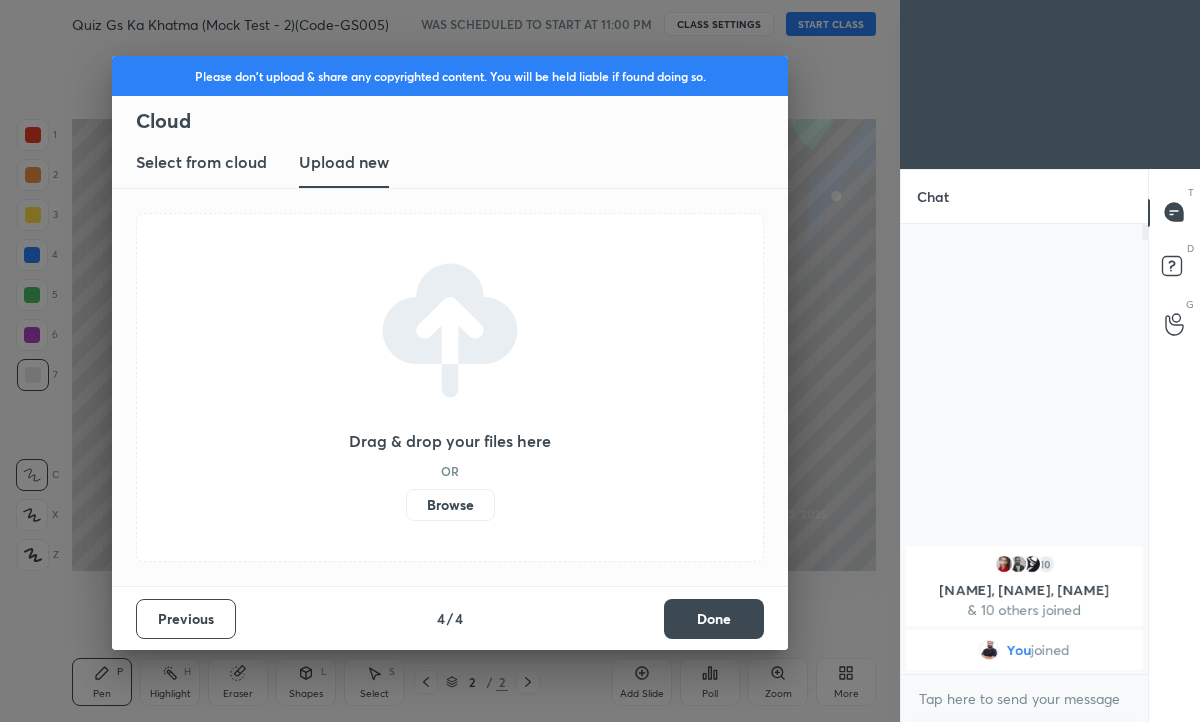 click on "Browse" at bounding box center (450, 505) 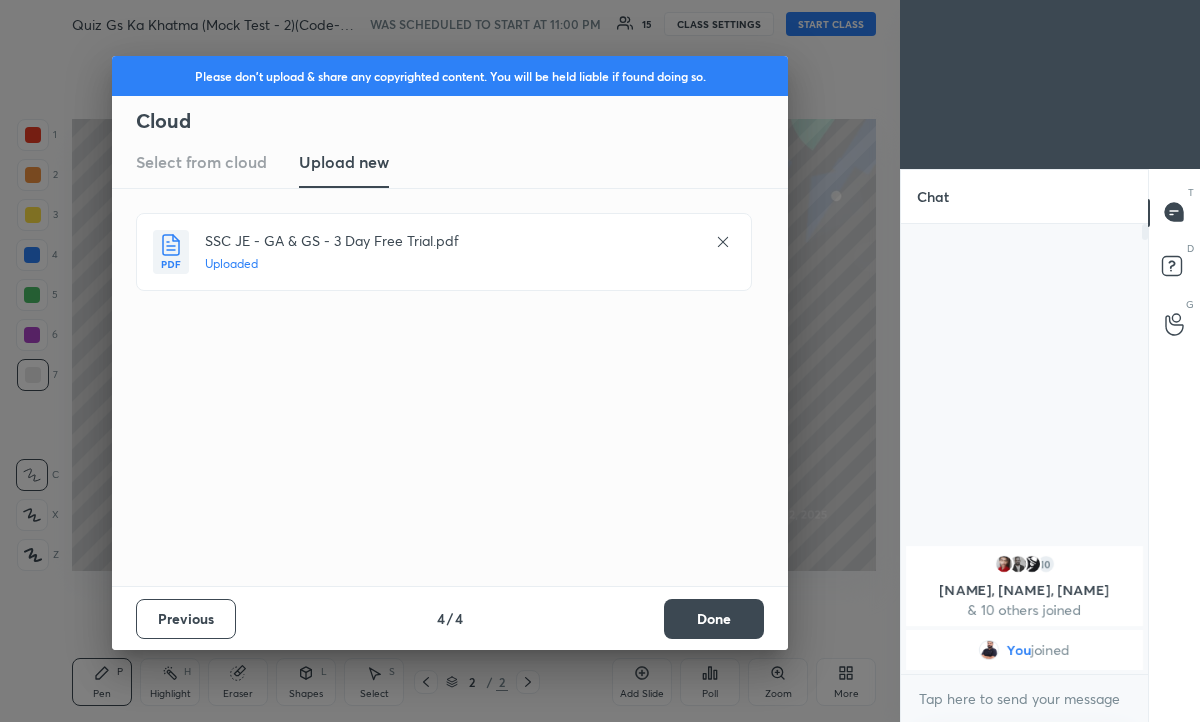 click on "Done" at bounding box center [714, 619] 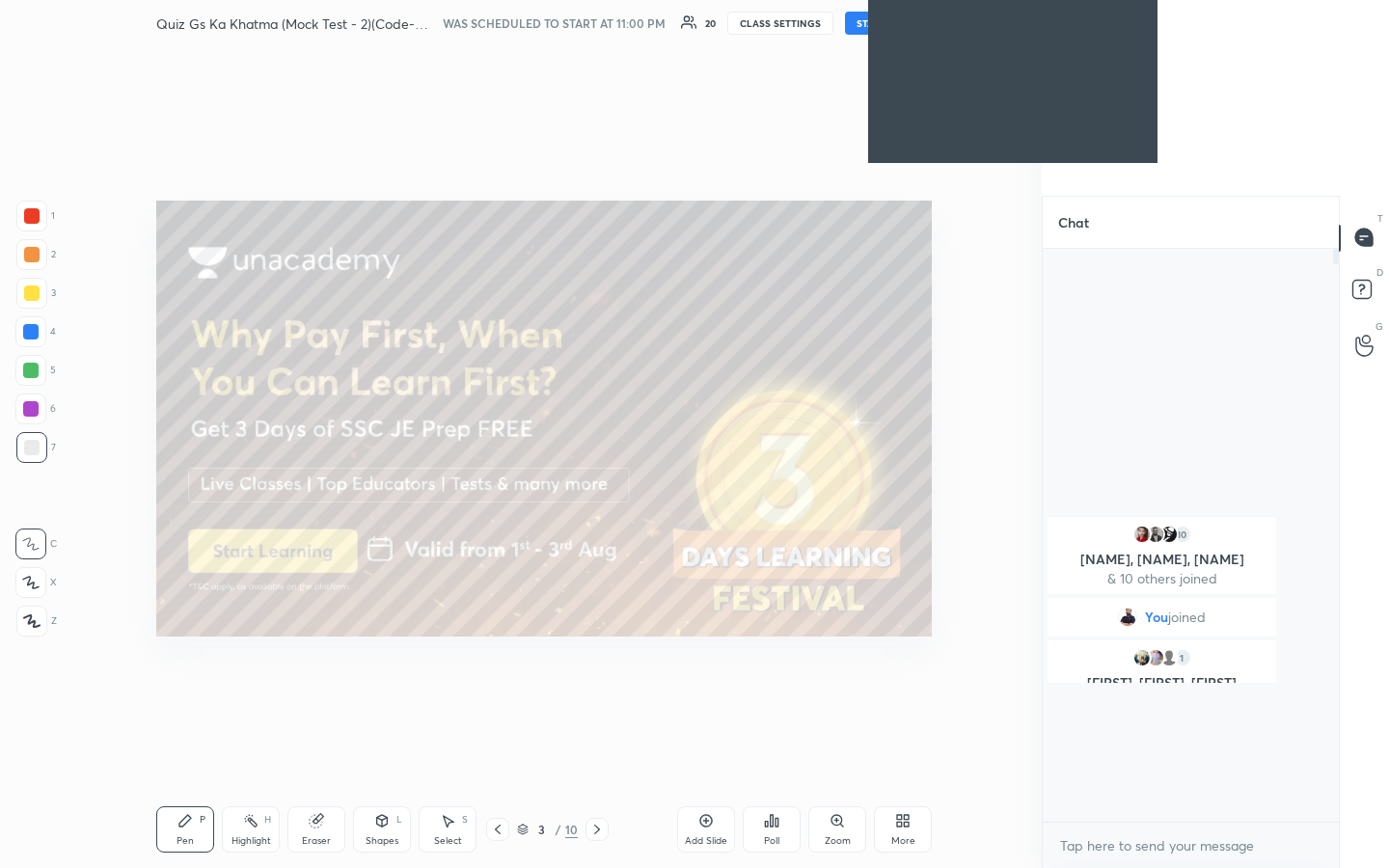 scroll, scrollTop: 95700, scrollLeft: 95494, axis: both 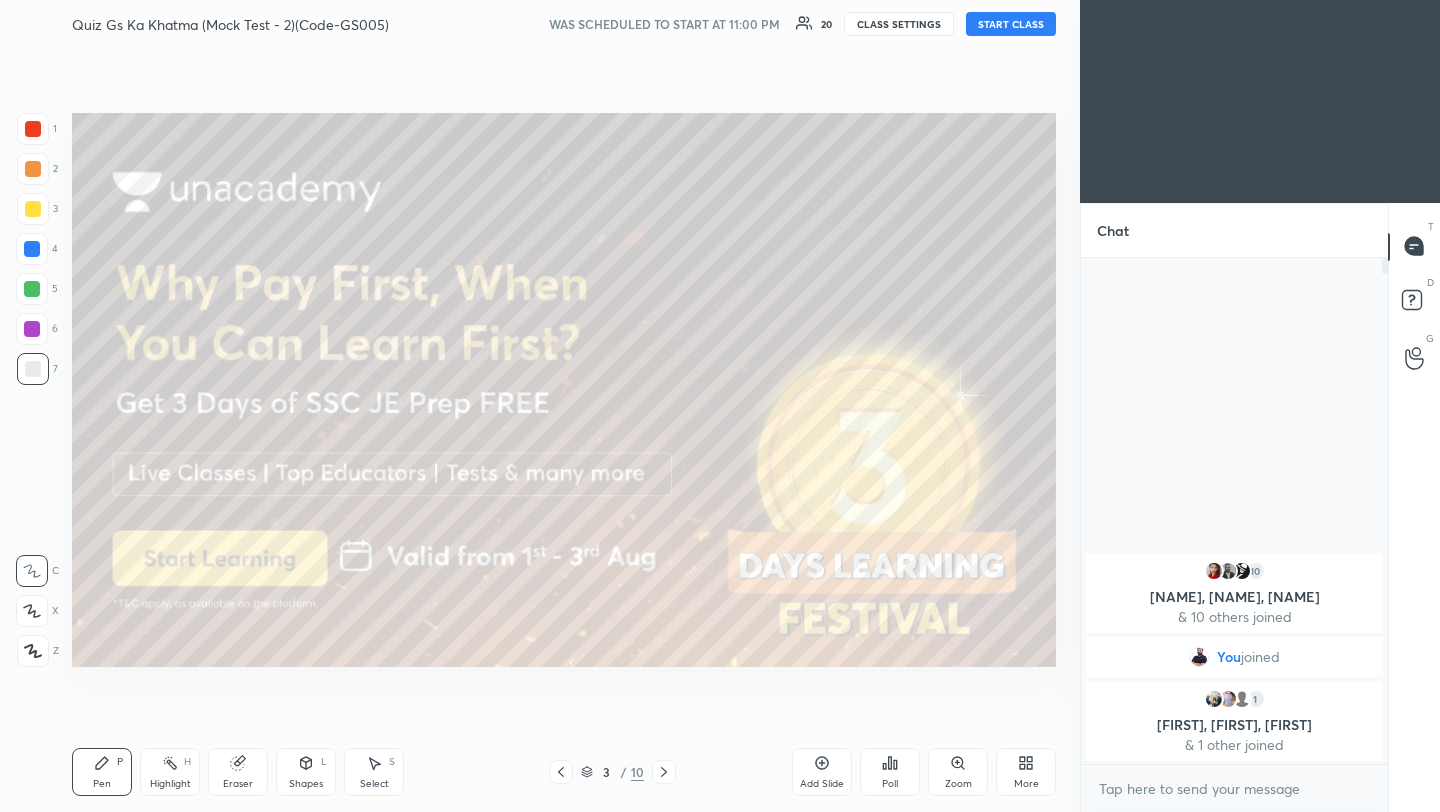 click 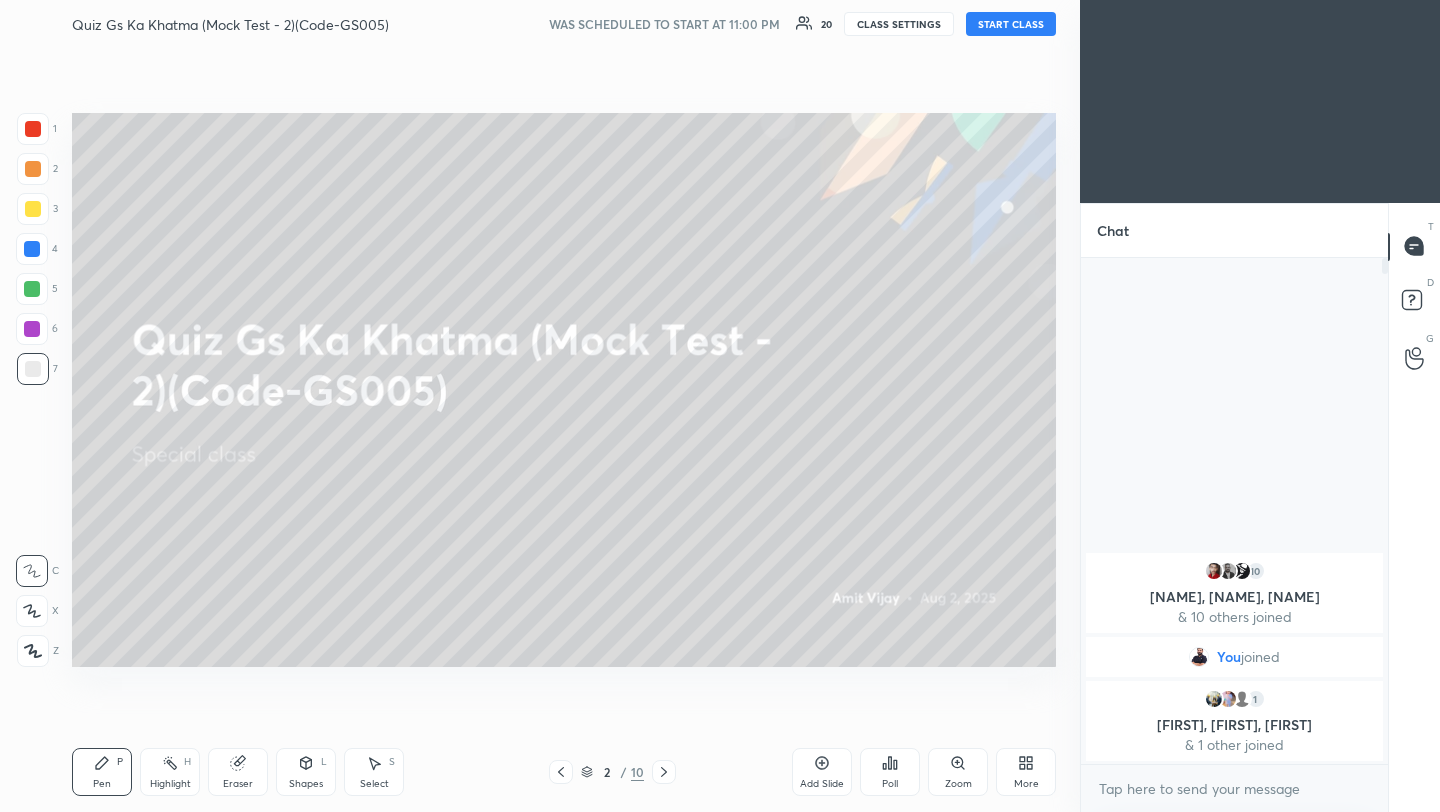 click 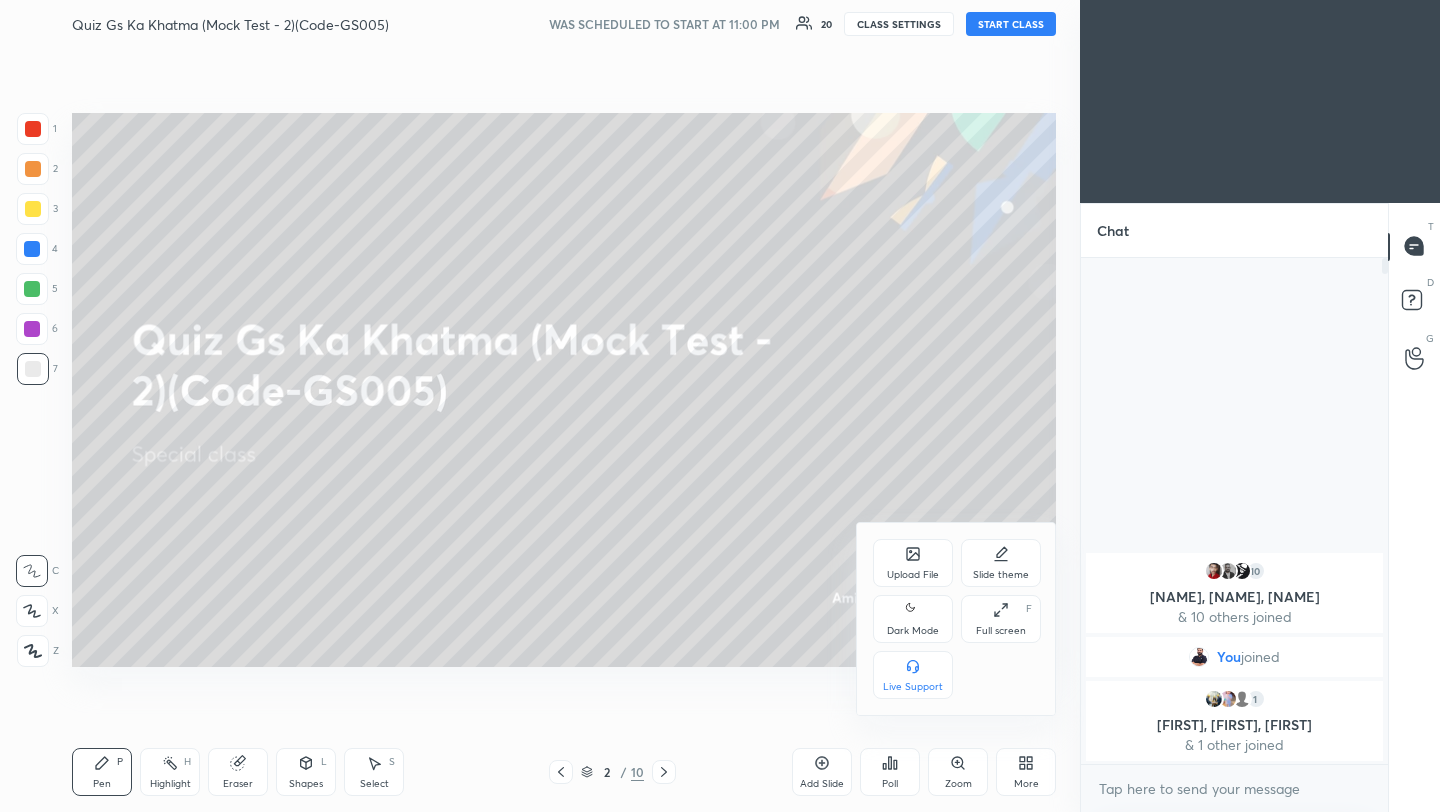 click 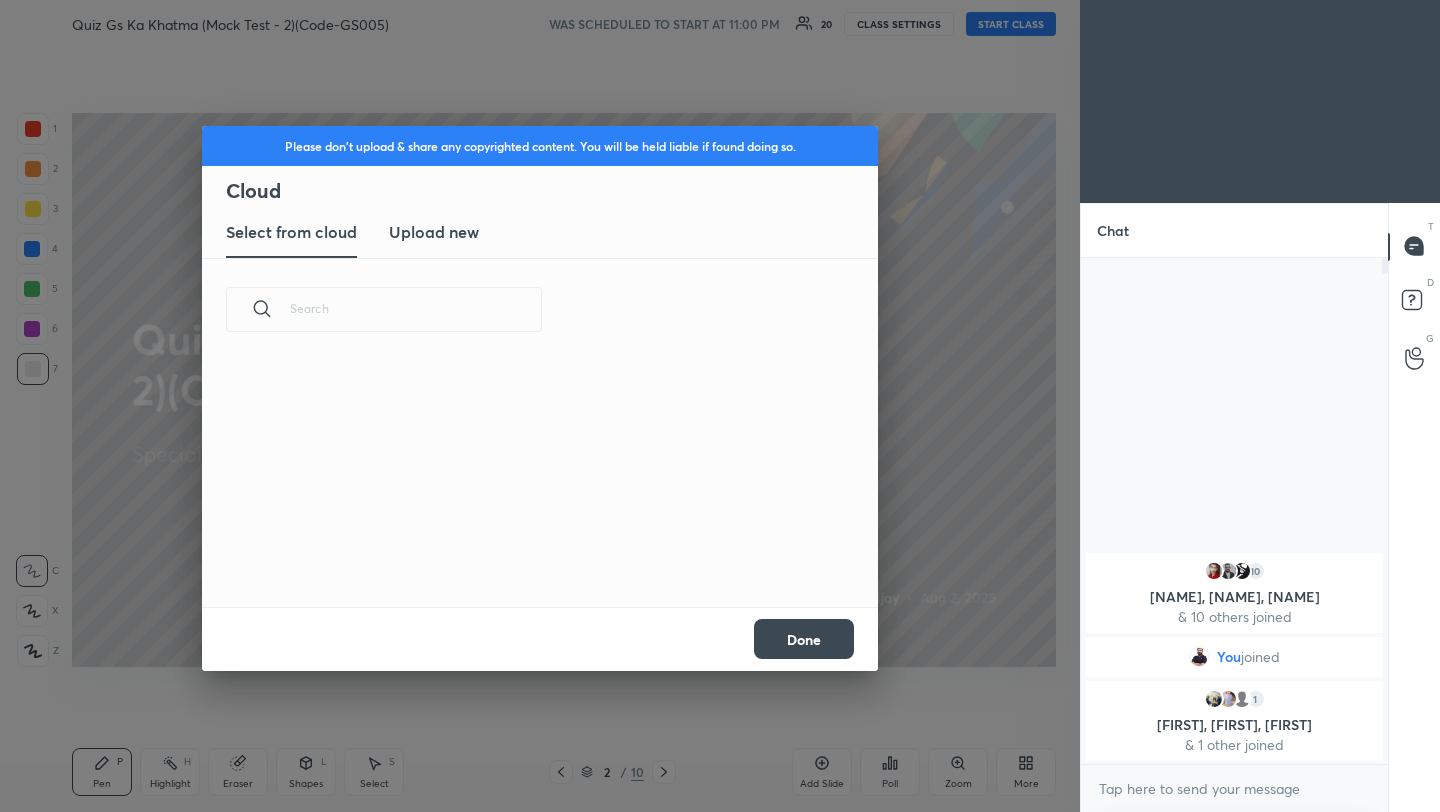 scroll, scrollTop: 7, scrollLeft: 11, axis: both 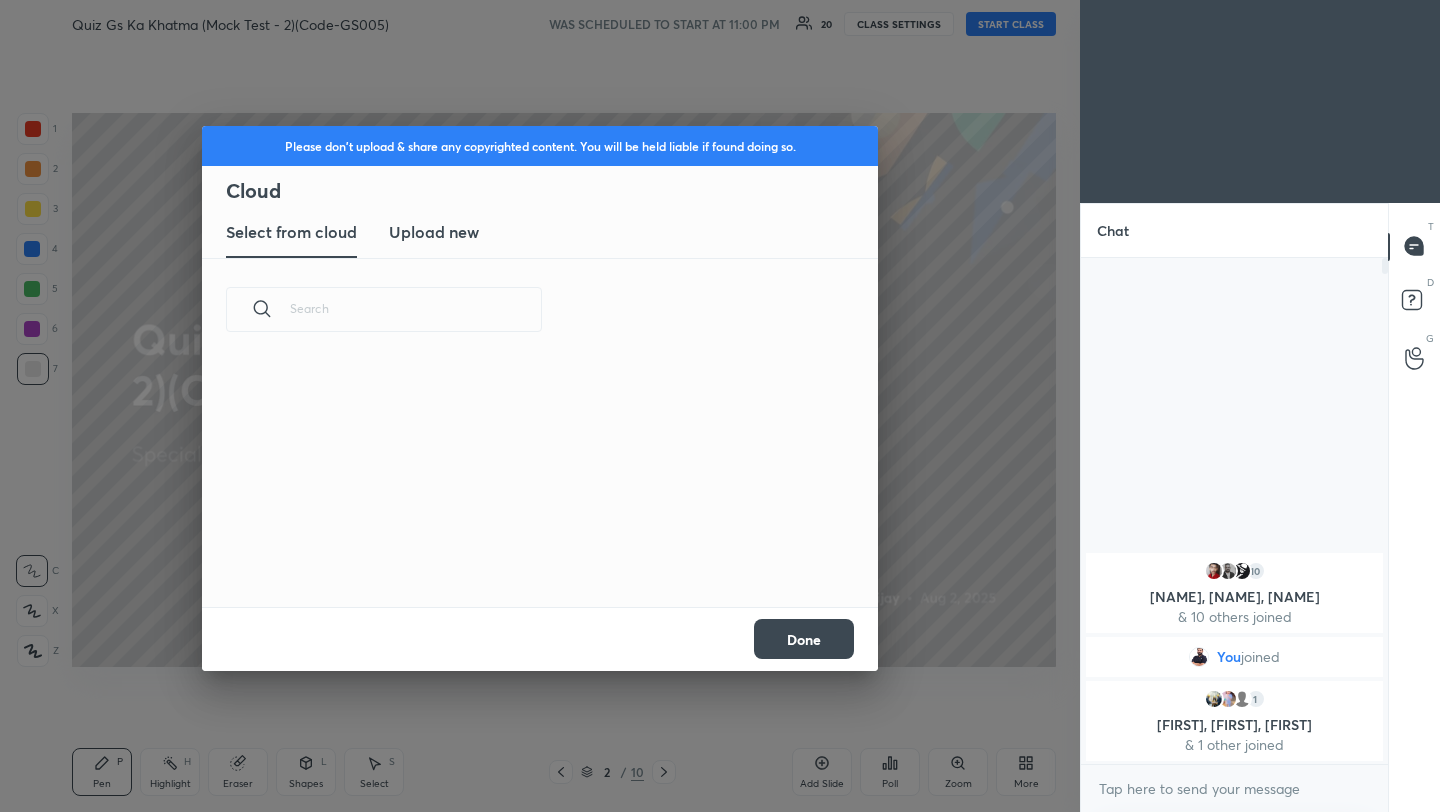 click on "Upload new" at bounding box center [434, 232] 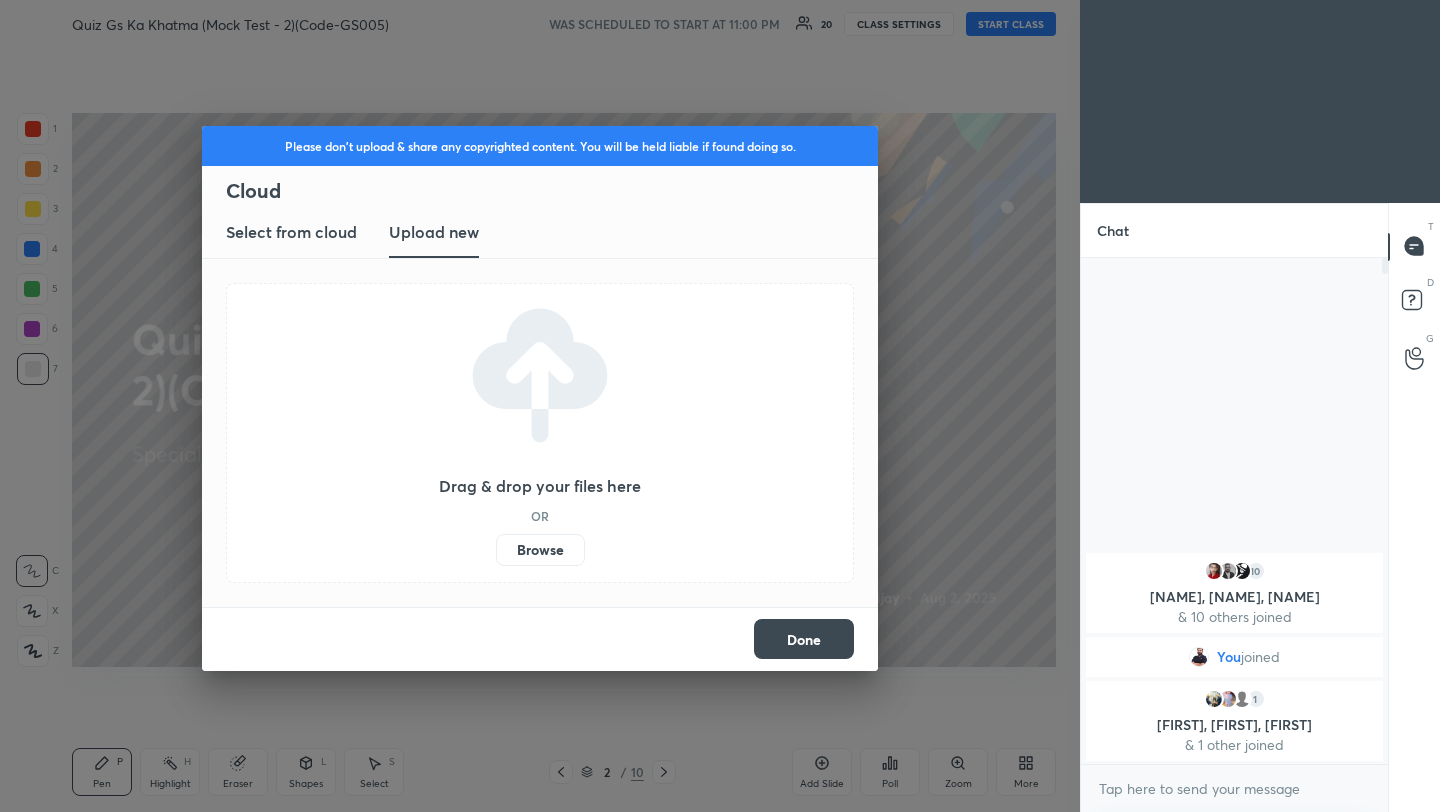 click on "Done" at bounding box center (804, 639) 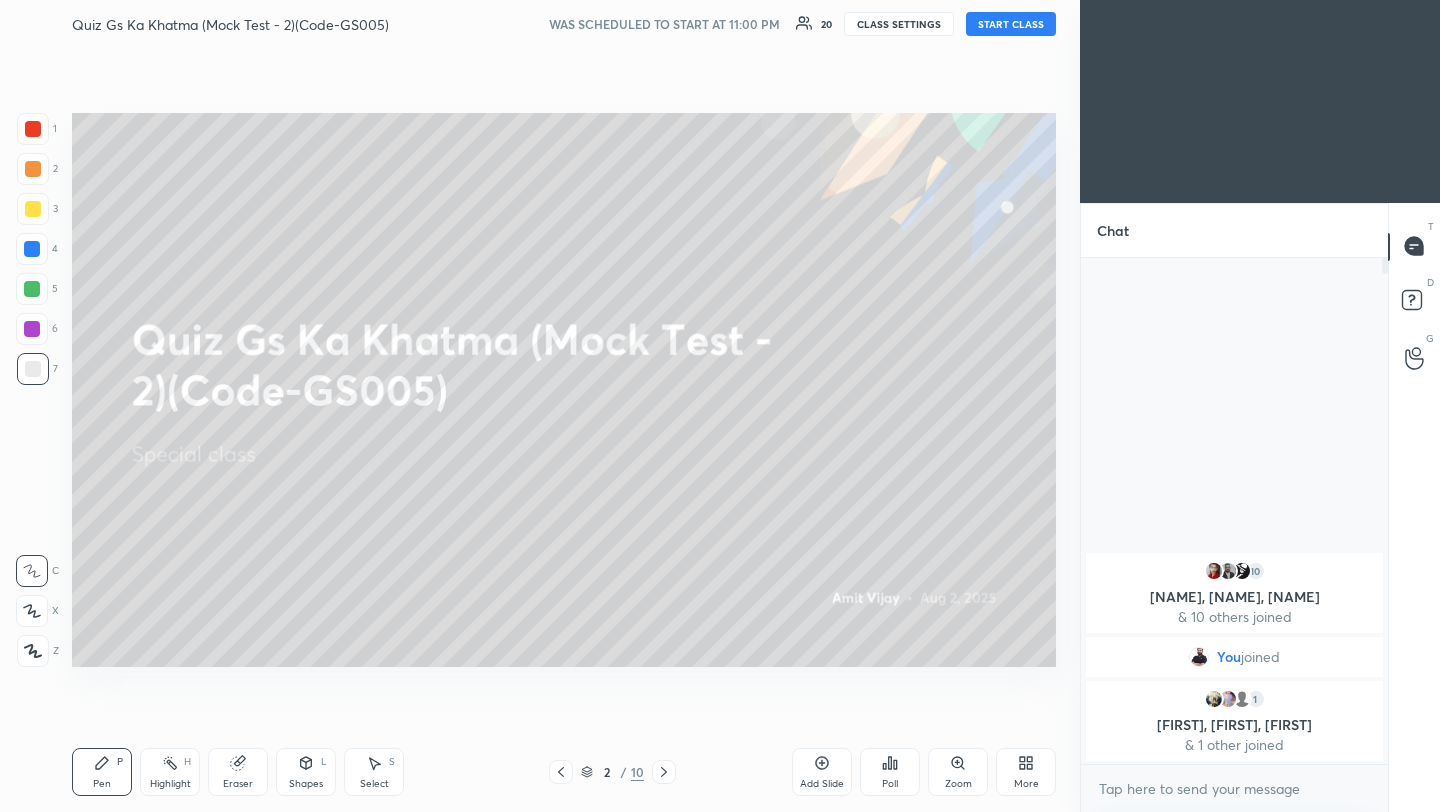 click 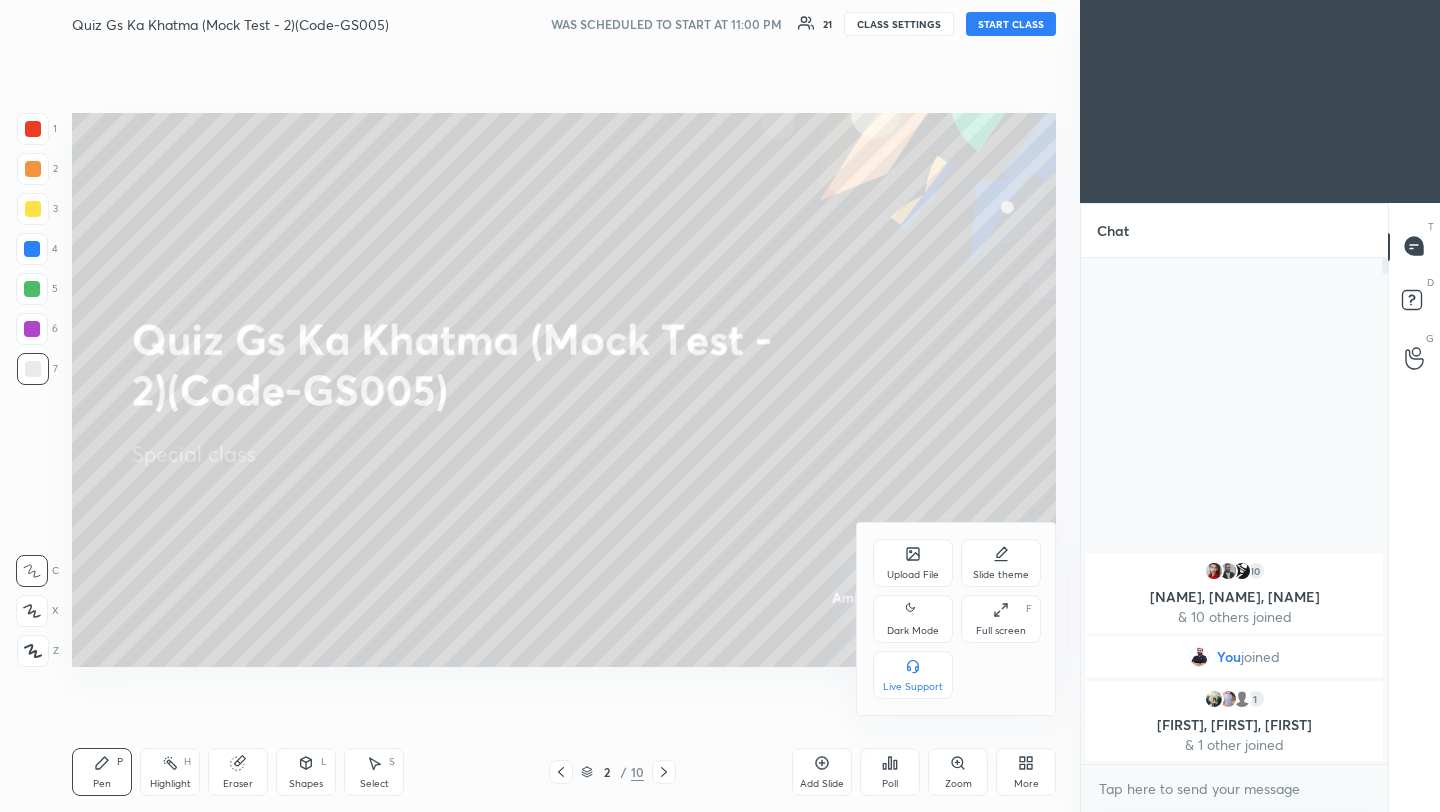 click on "Upload File" at bounding box center [913, 563] 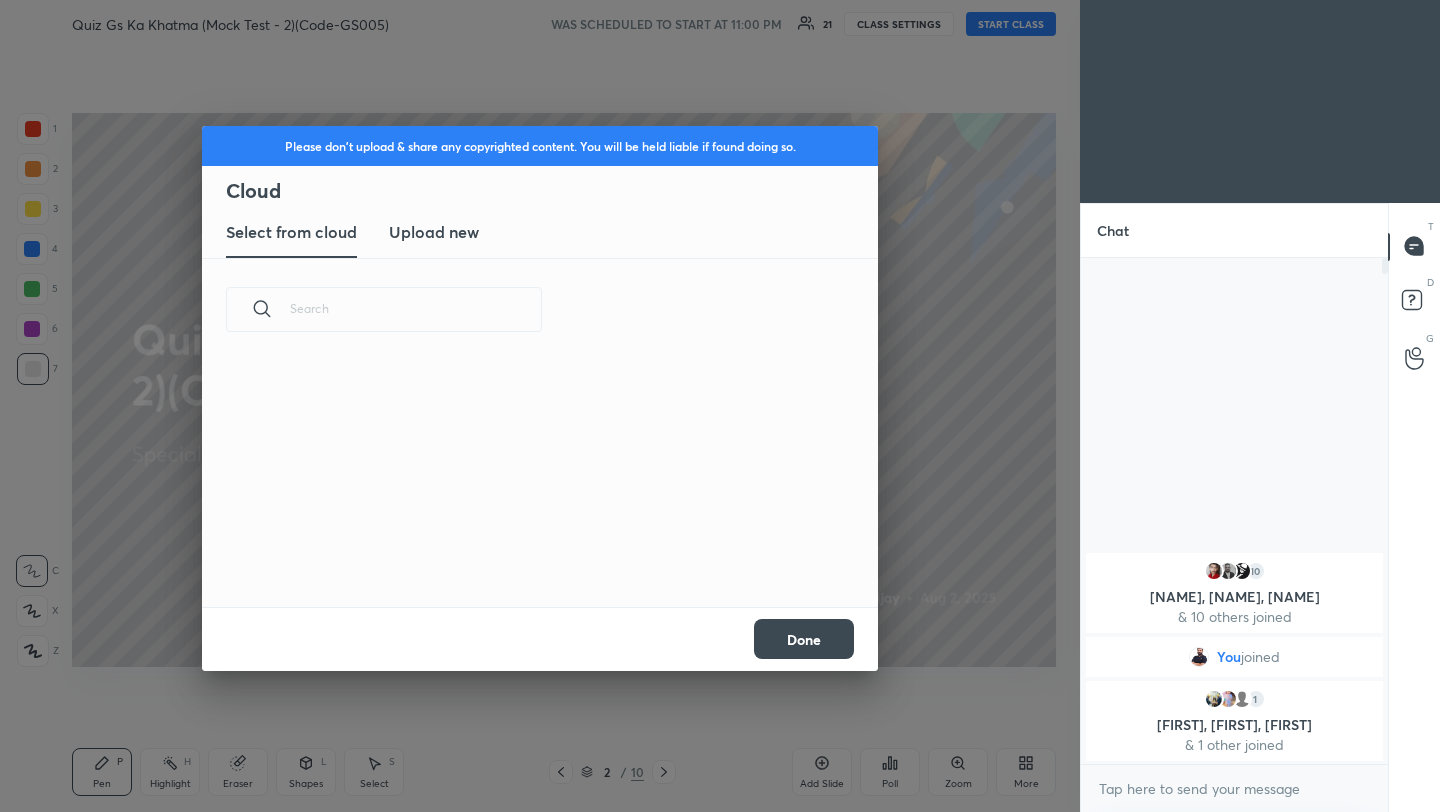 scroll, scrollTop: 7, scrollLeft: 11, axis: both 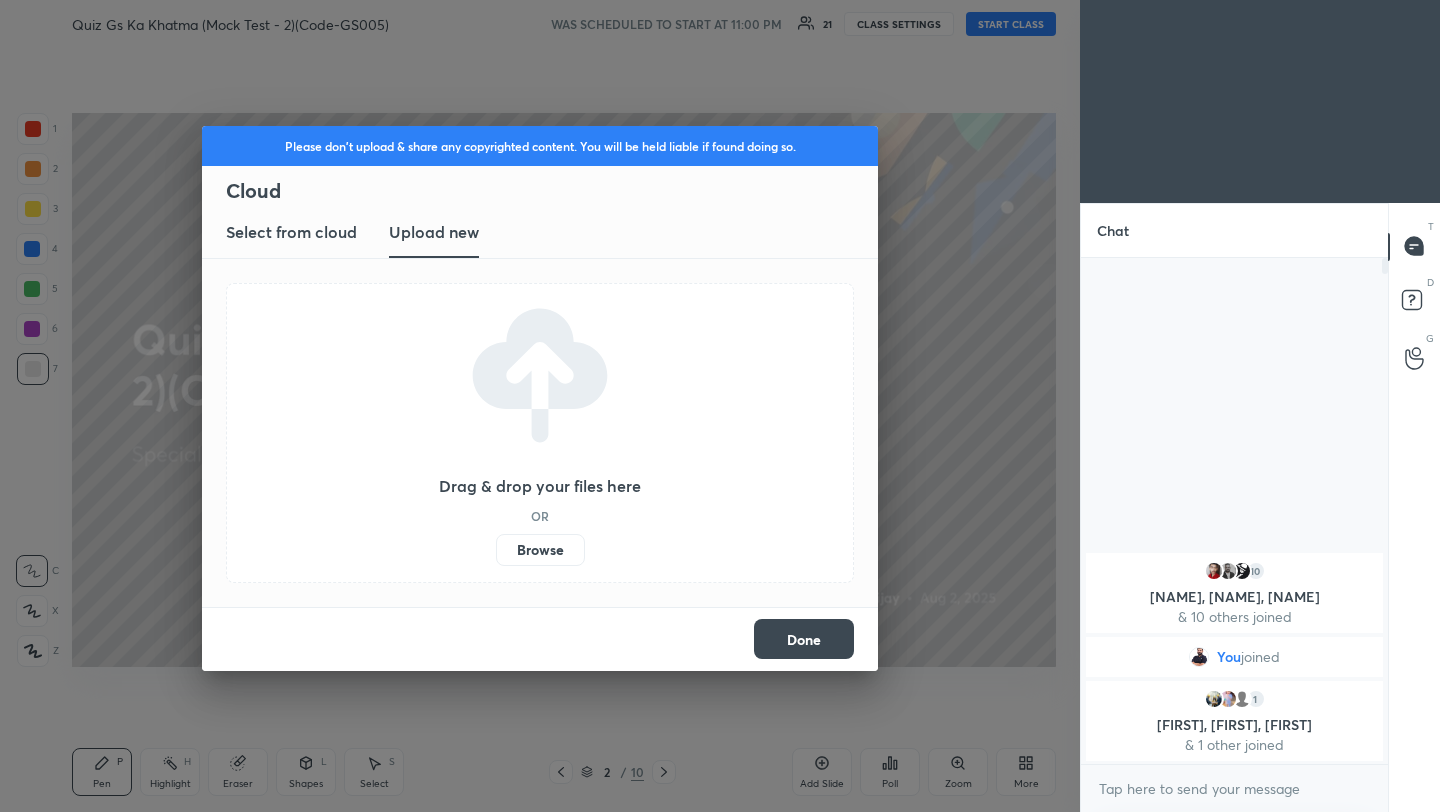 click on "Browse" at bounding box center (540, 550) 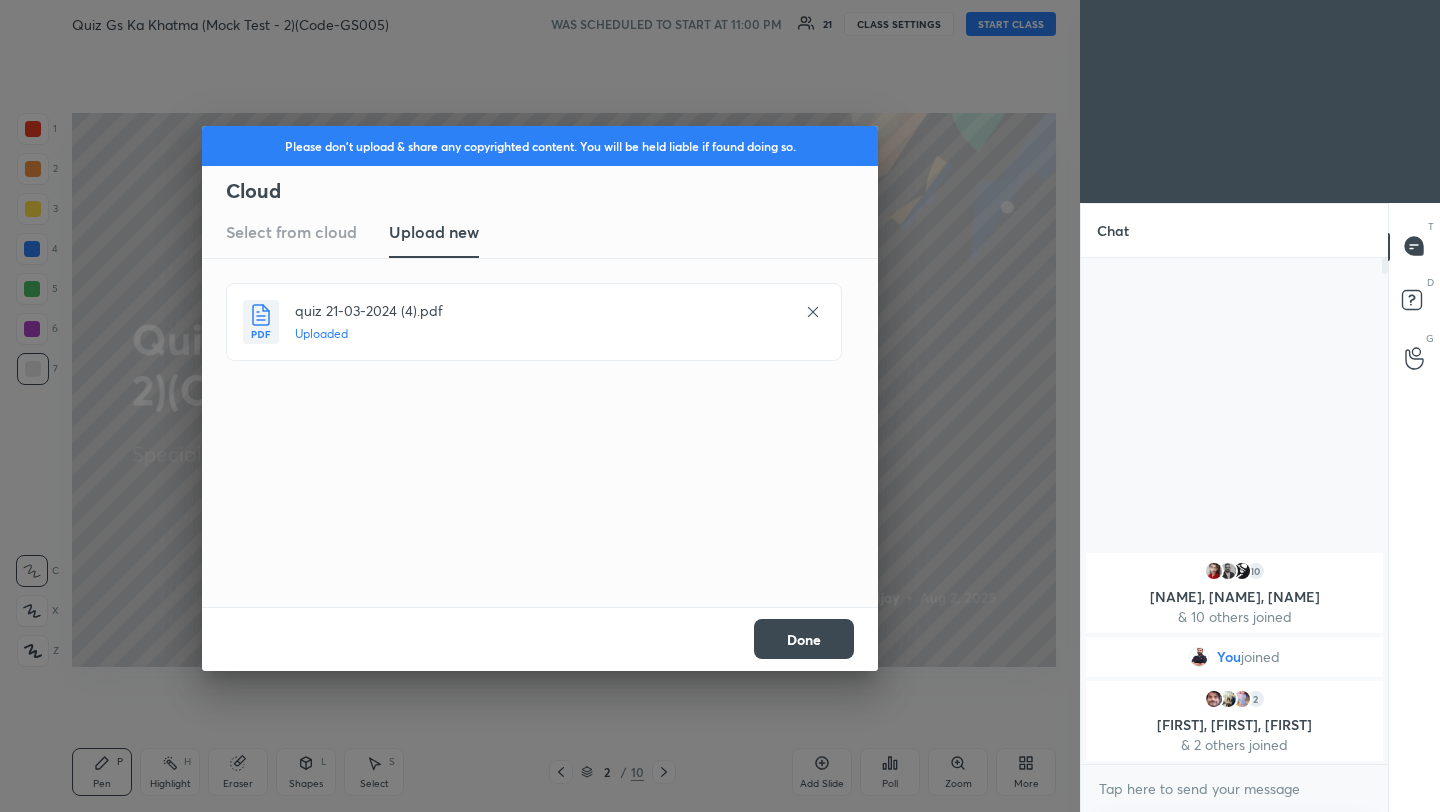 click on "Done" at bounding box center (804, 639) 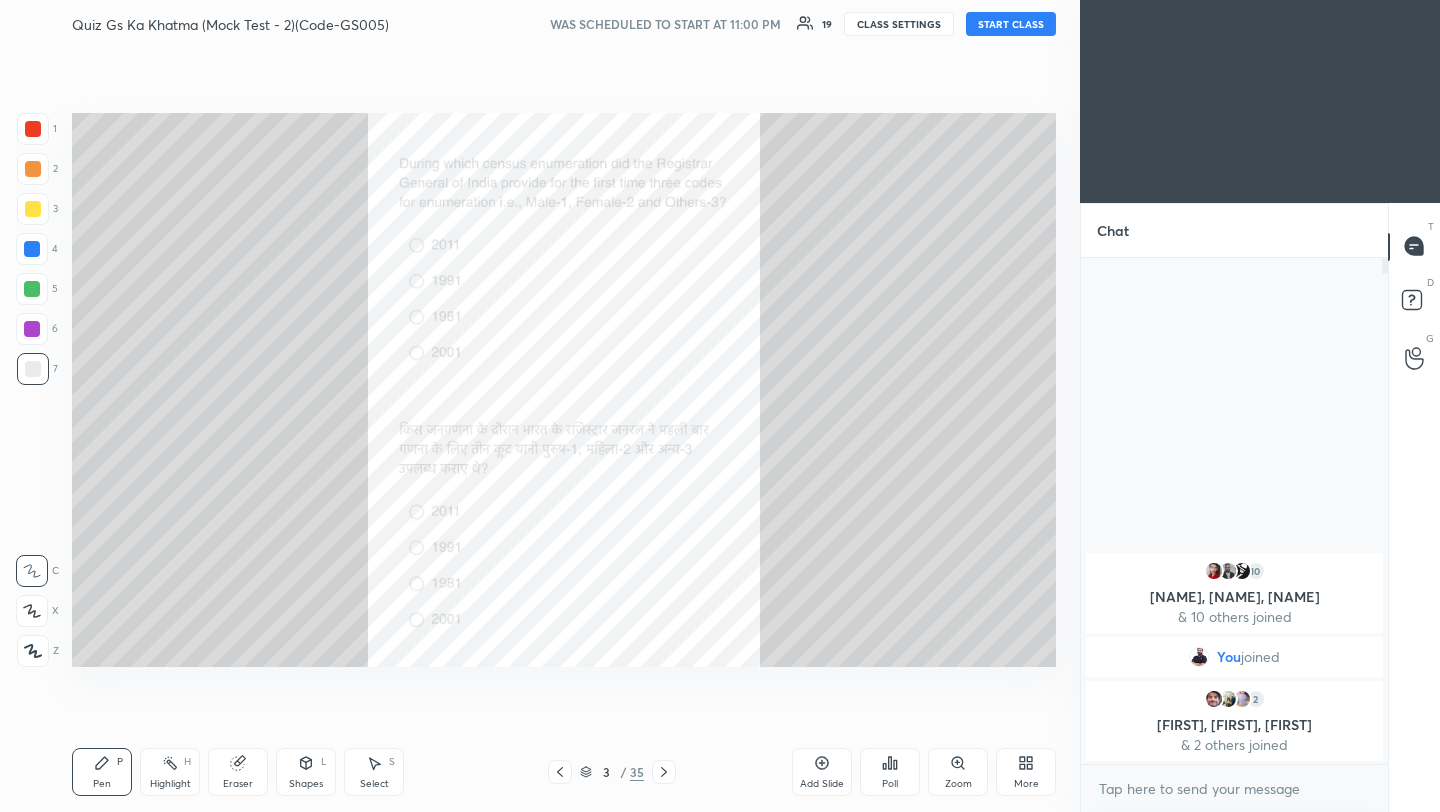click 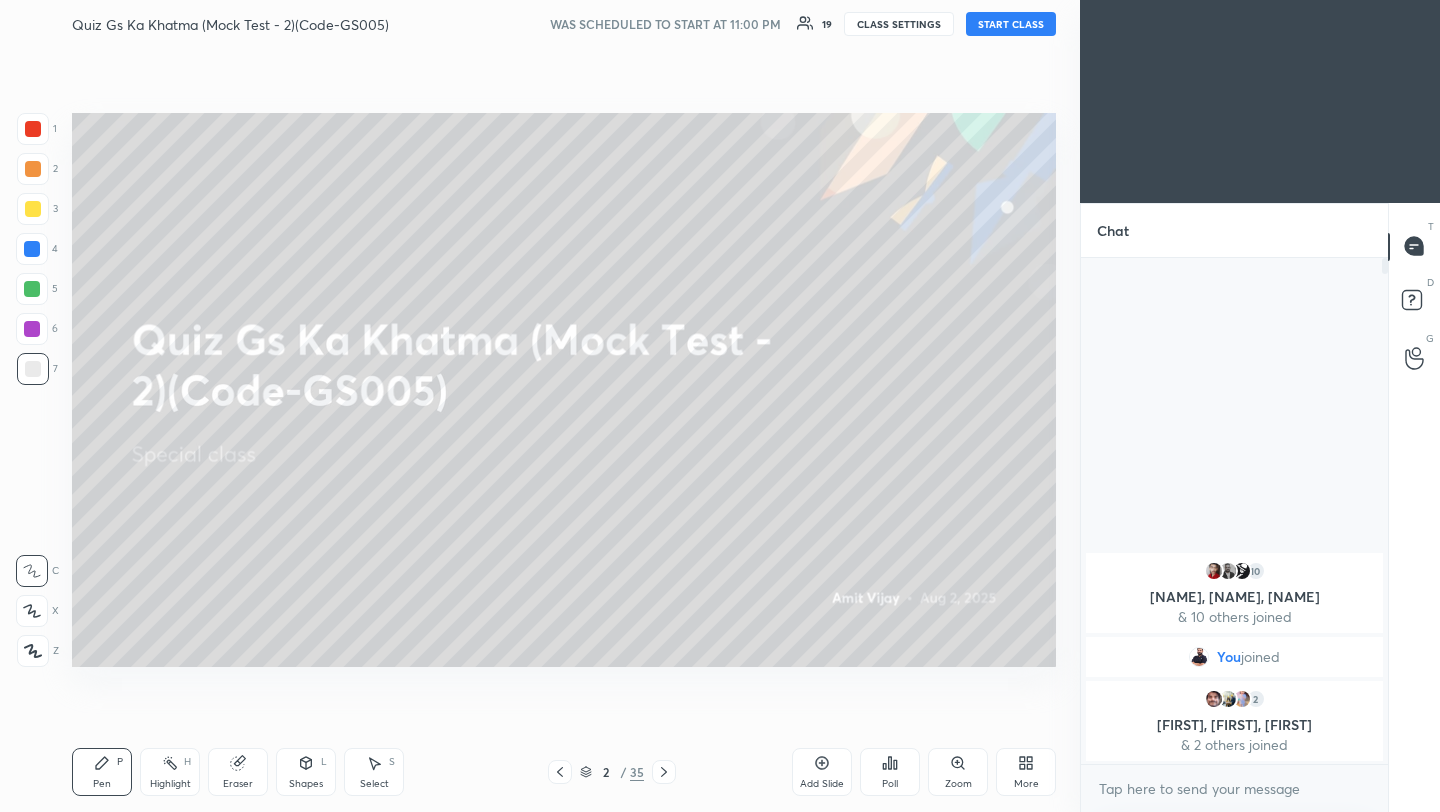 click 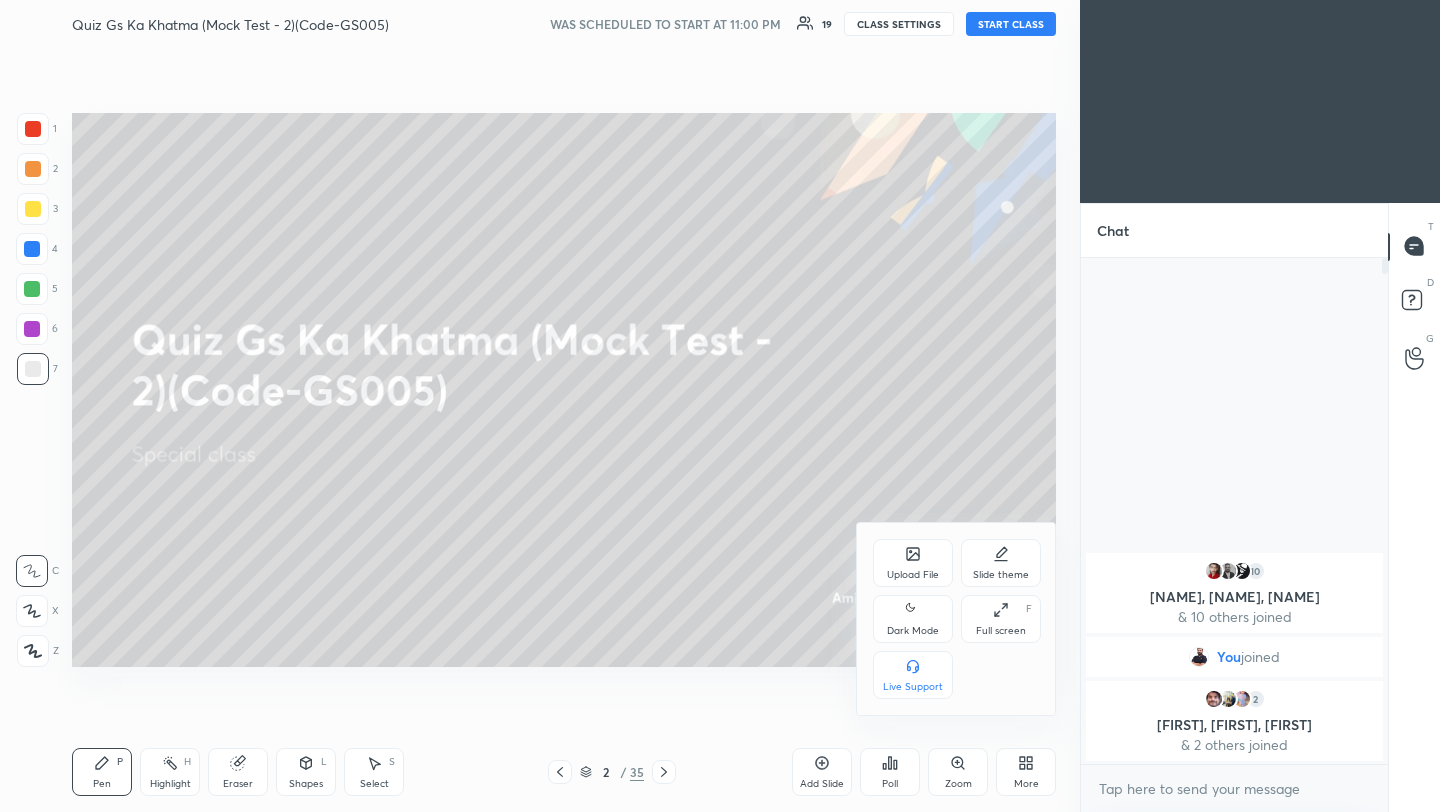 click on "Upload File" at bounding box center (913, 563) 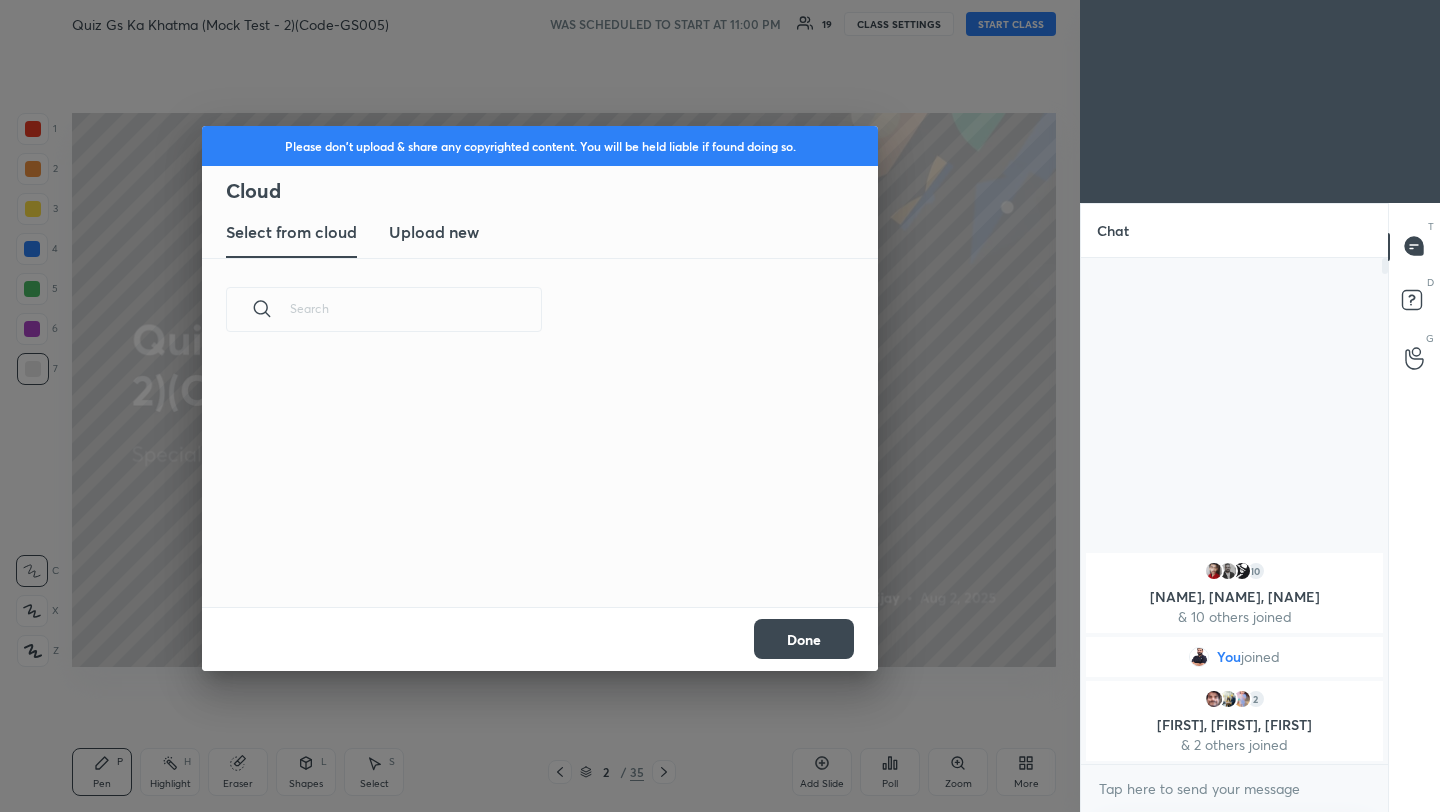 scroll, scrollTop: 7, scrollLeft: 11, axis: both 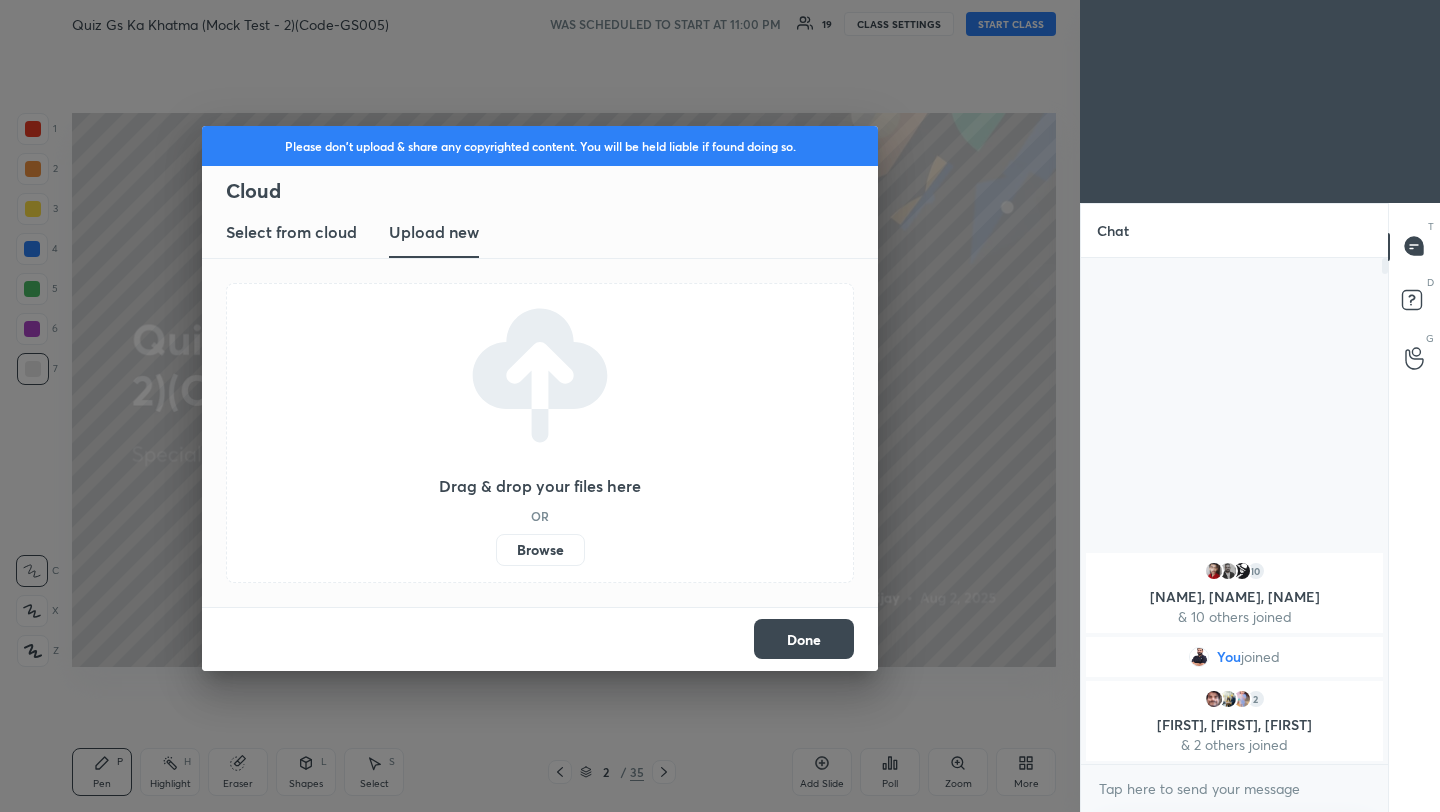 click on "Browse" at bounding box center [540, 550] 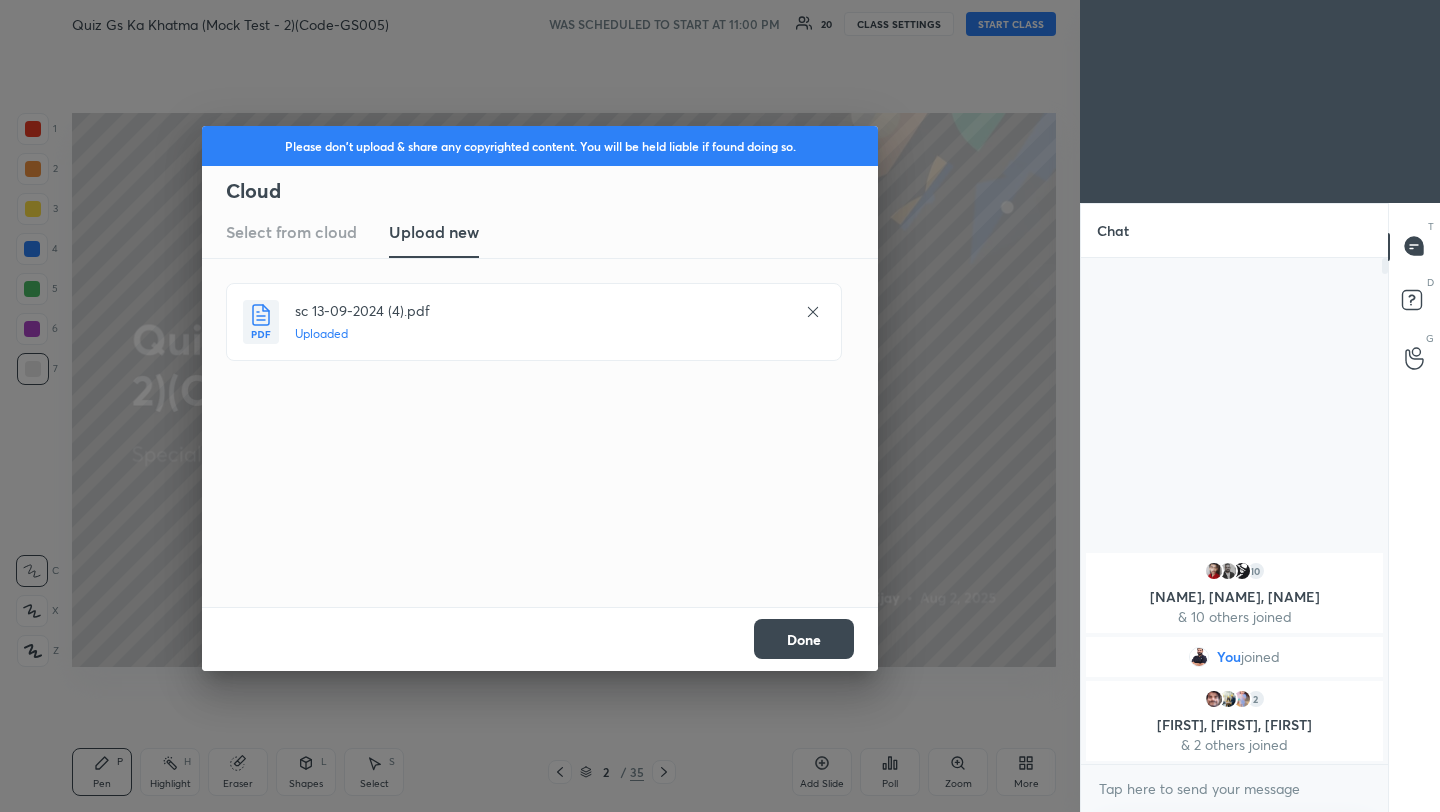 click on "Done" at bounding box center (804, 639) 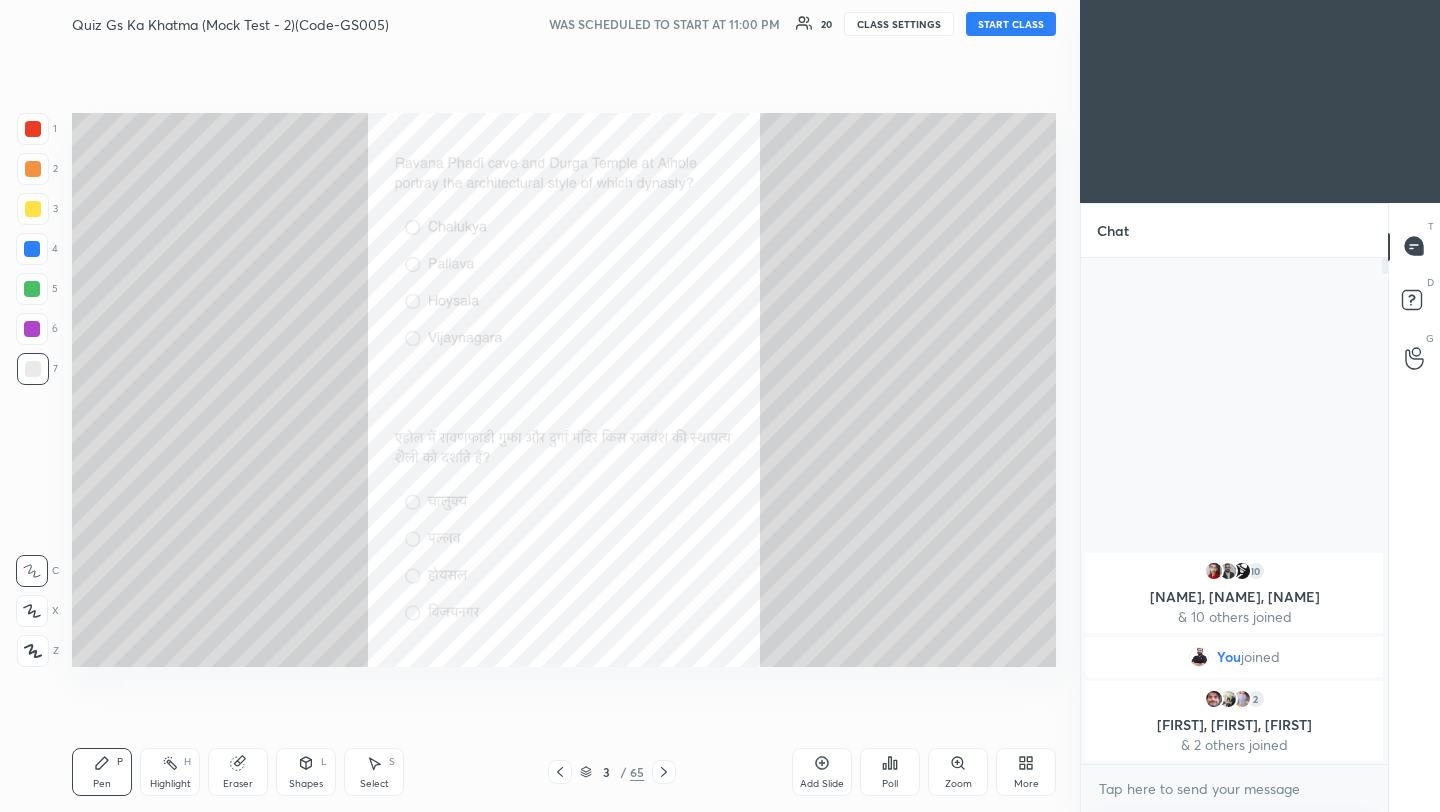 click on "START CLASS" at bounding box center [1011, 24] 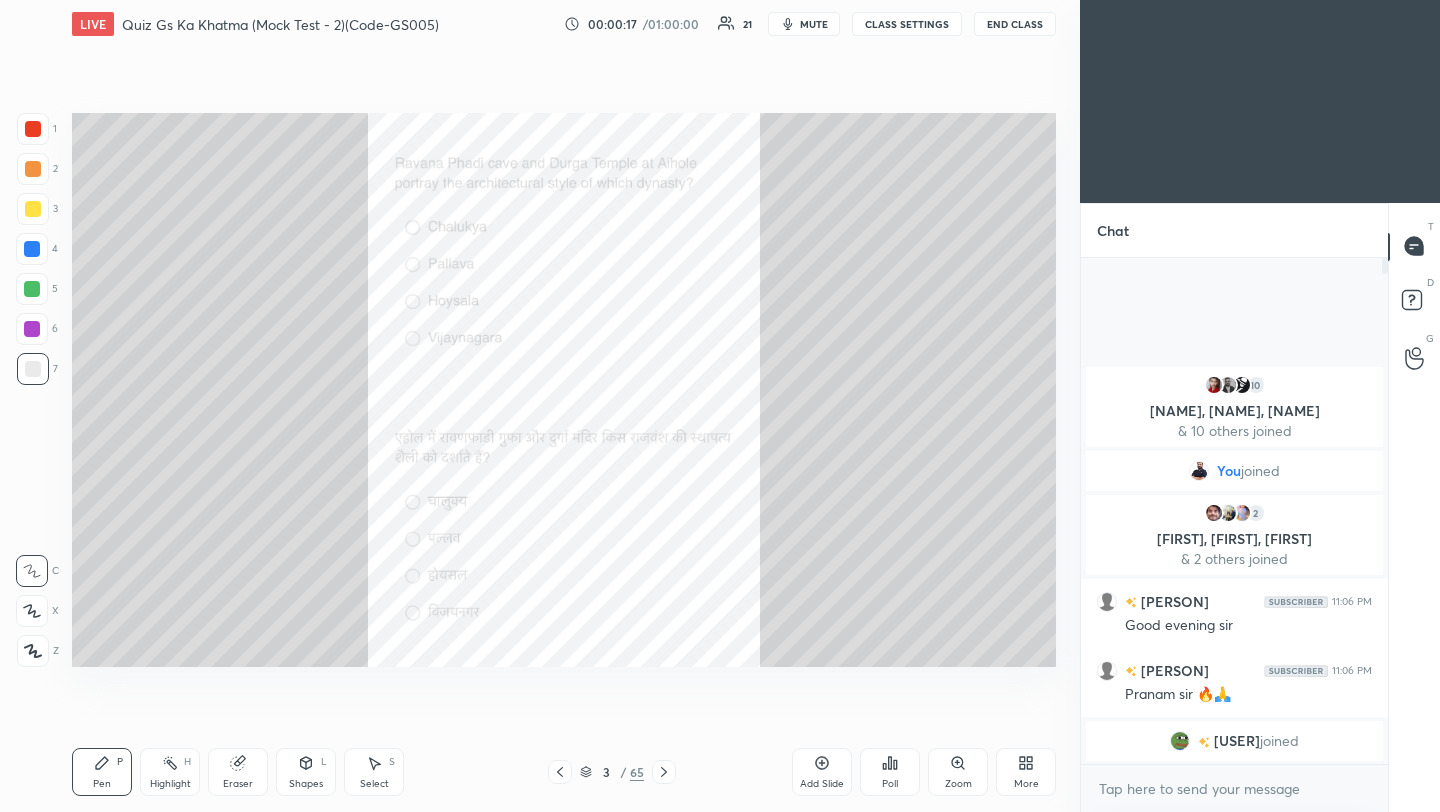 click on "65" at bounding box center (637, 772) 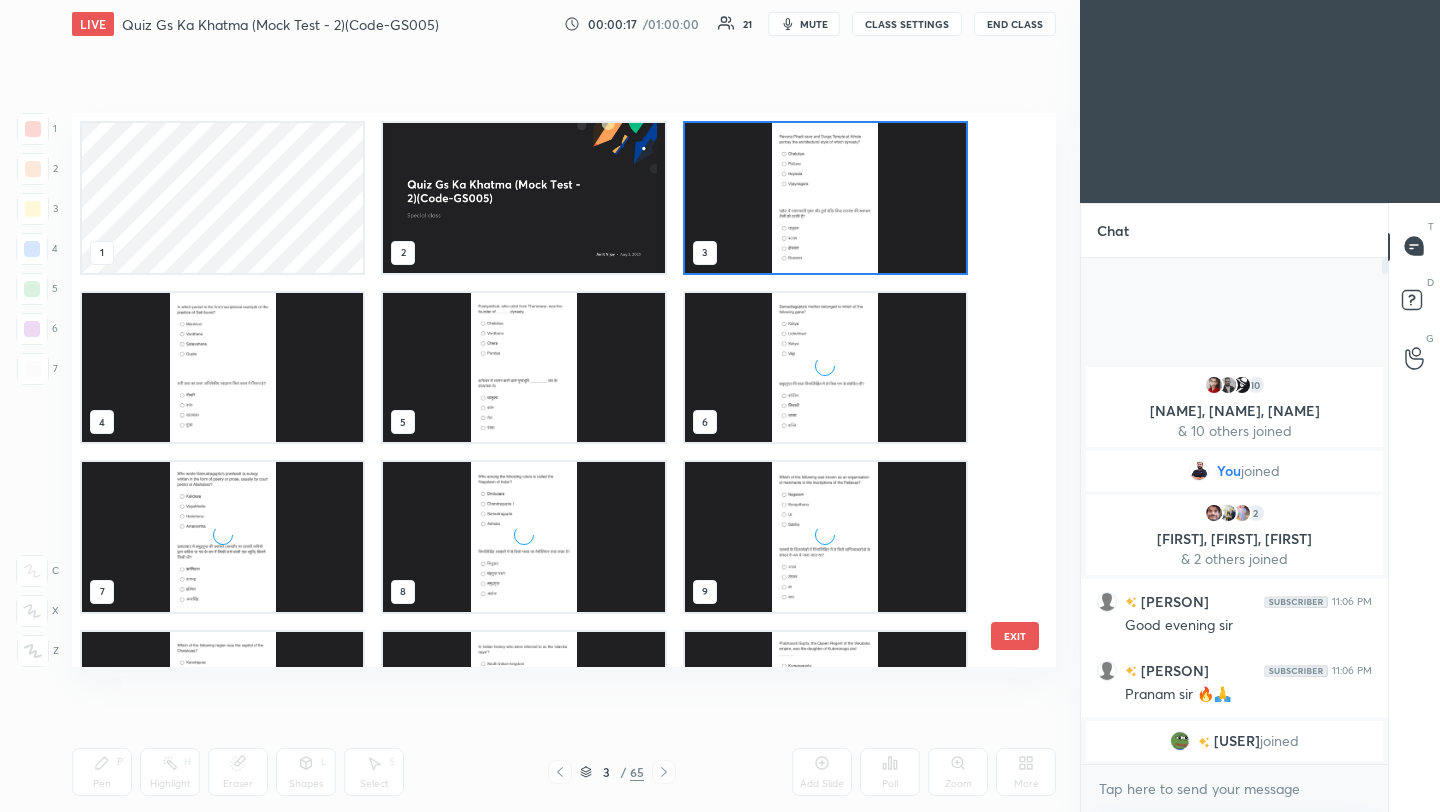 scroll, scrollTop: 7, scrollLeft: 11, axis: both 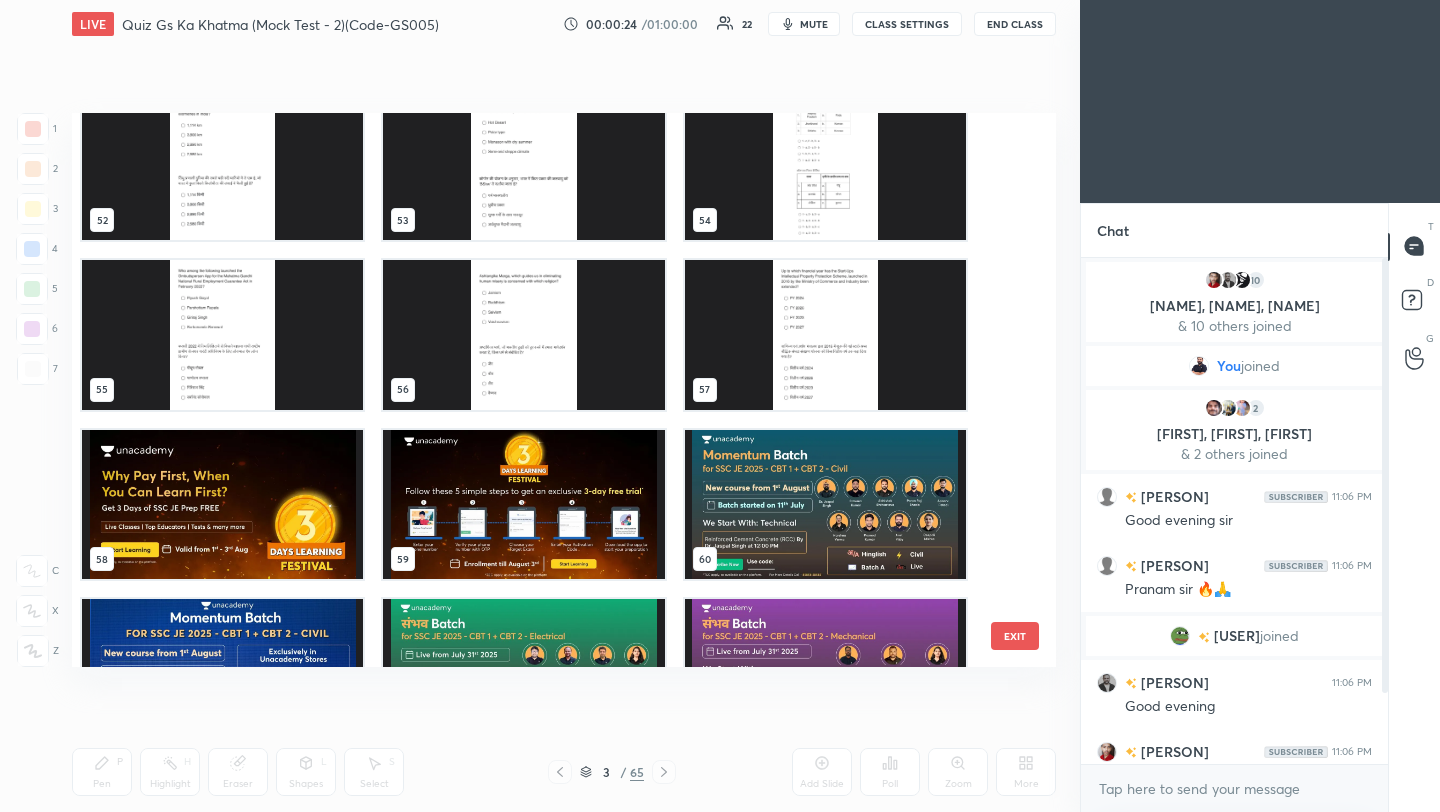 click at bounding box center [222, 505] 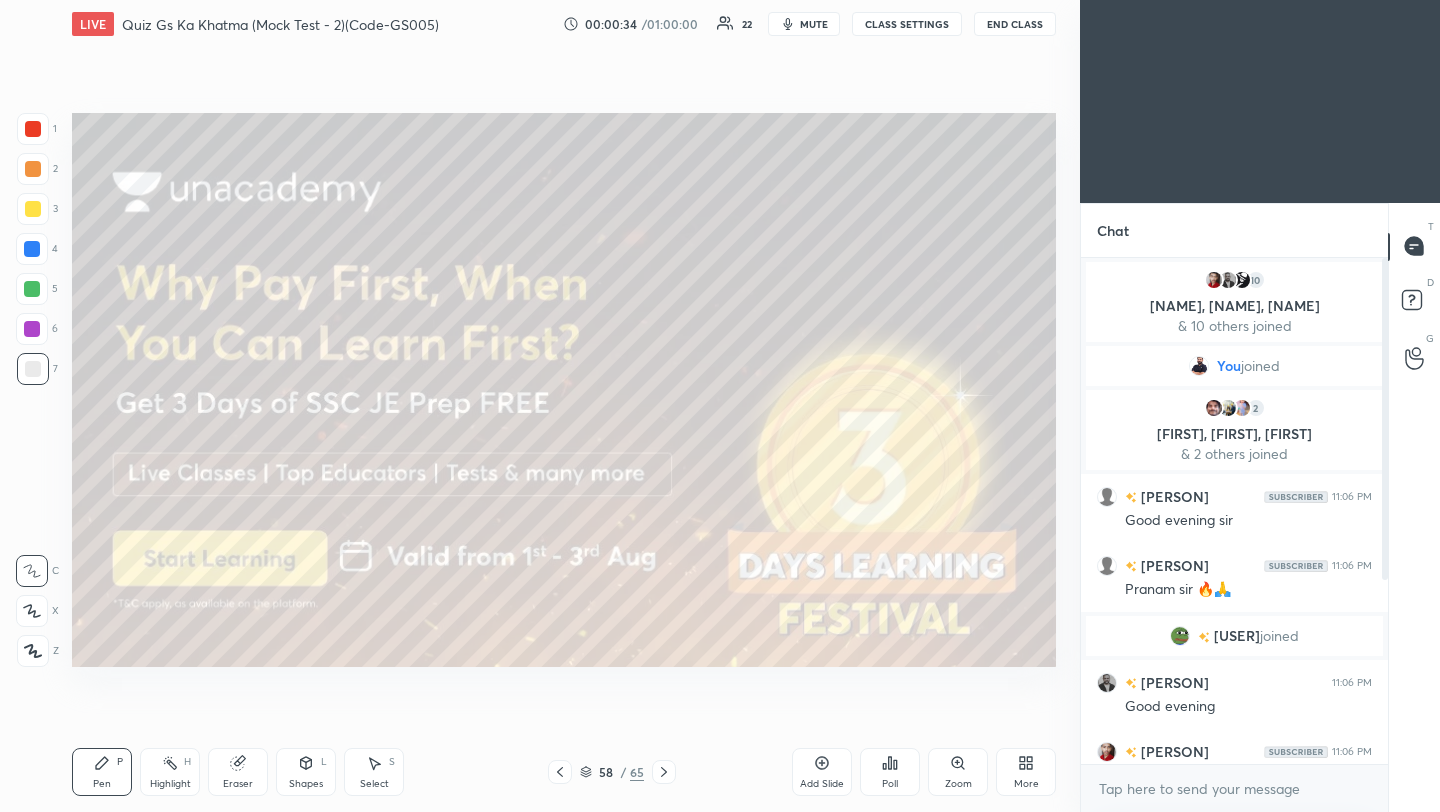click at bounding box center (33, 129) 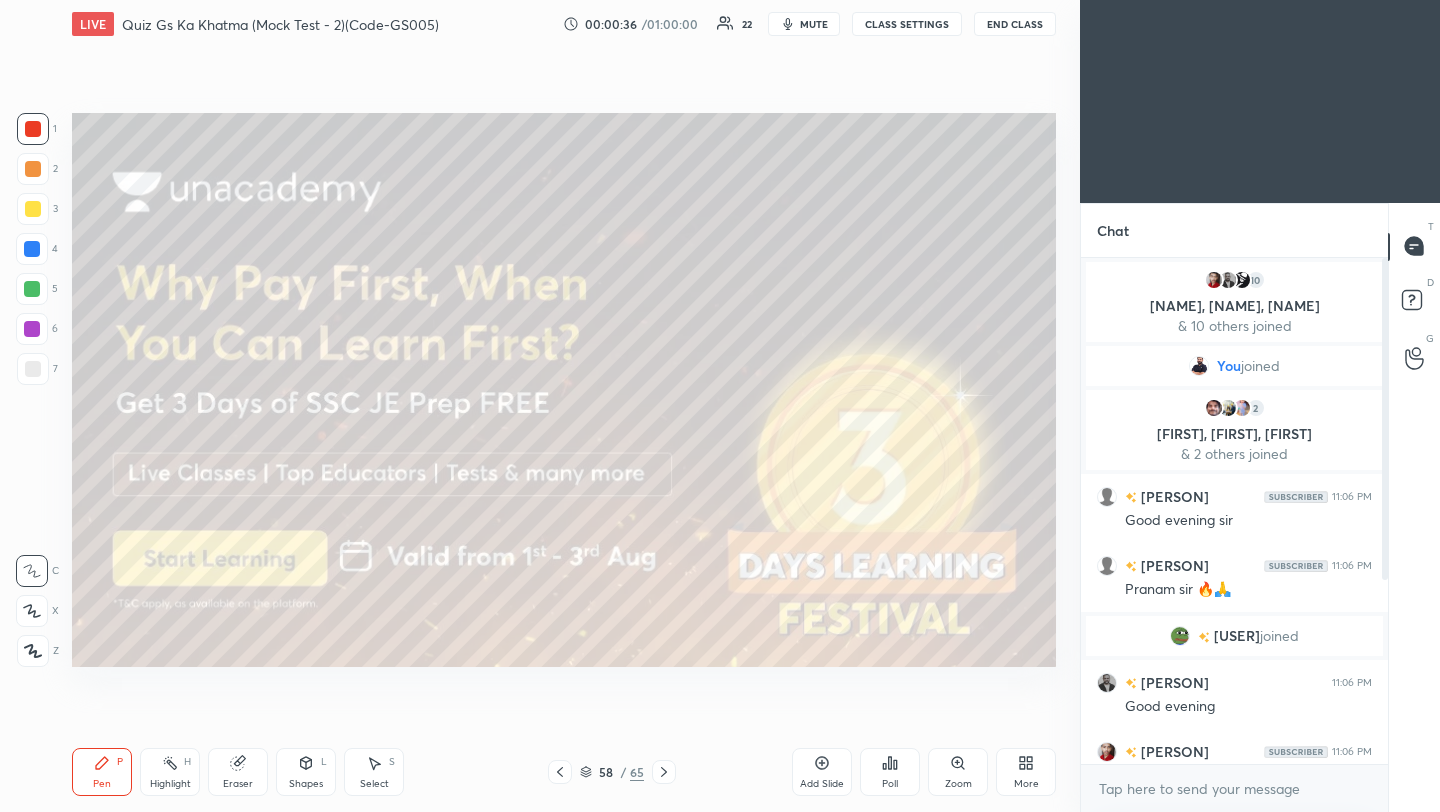 click 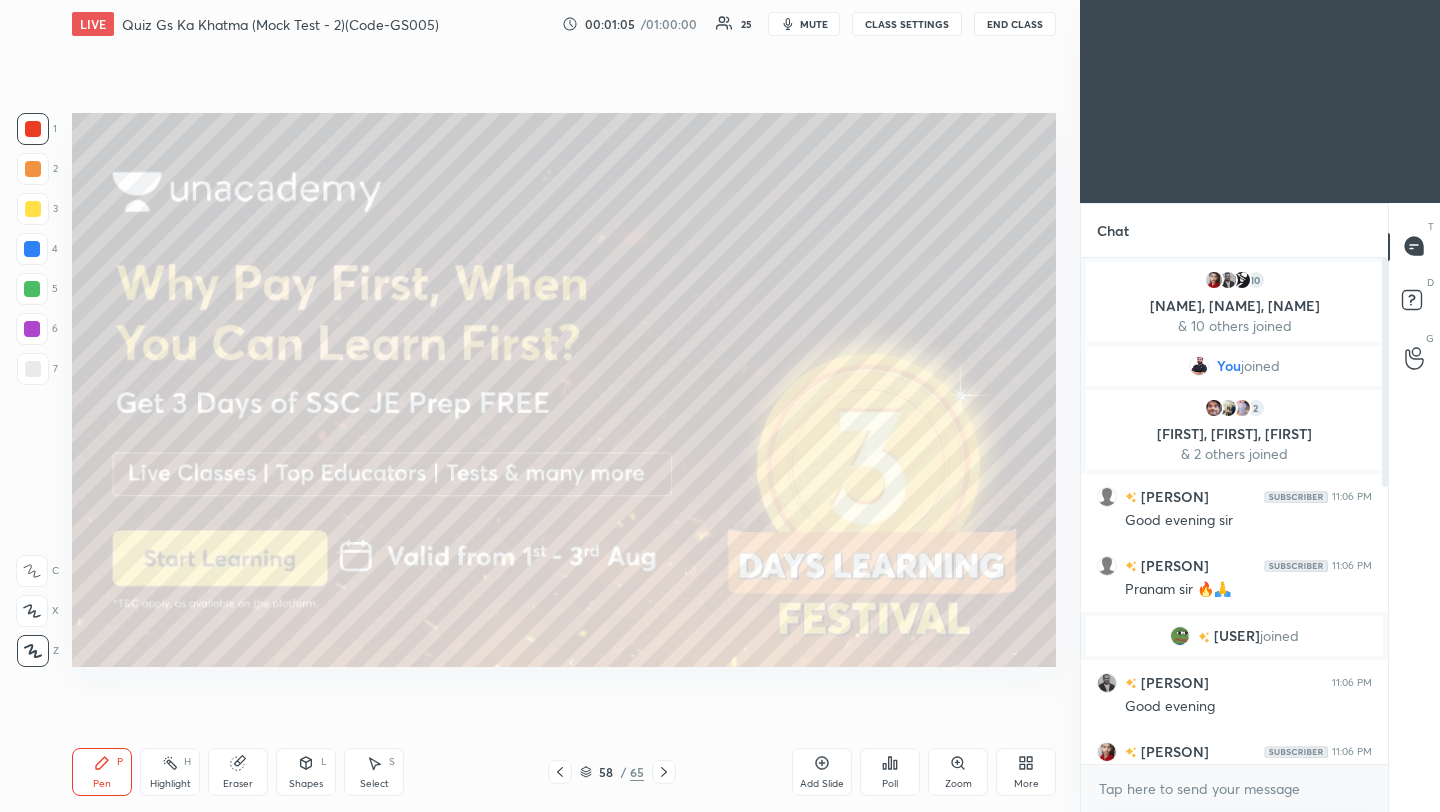 click on "1 2 3 4 5 6 7 C X Z C X Z E E Erase all   H H LIVE Quiz Gs Ka Khatma (Mock Test - 2)(Code-GS005) 00:01:05 /  01:00:00 25 mute CLASS SETTINGS End Class Setting up your live class Poll for   secs No correct answer Start poll Back Quiz Gs Ka Khatma (Mock Test - 2)(Code-GS005) [PERSON] [PERSON] P Highlight H Eraser Shapes L Select S 58 / 65 Add Slide Poll Zoom More Chat 10 [PERSON], [PERSON], [PERSON] &  10 others  joined You  joined 2 [PERSON], [PERSON], [PERSON] &  2 others  joined [PERSON] 11:06 PM Good evening sir [PERSON] 11:06 PM Pranam sir 🔥🙏 [PERSON]  joined [PERSON] 11:06 PM Good evening [PERSON] 11:06 PM Good evening sir [PERSON] 11:06 PM Good evening Sir [PERSON] 11:06 PM good evening sir [PERSON] 11:06 PM VERY GOOD EVENING SIR [PERSON]  joined [PERSON] 11:06 PM Namaste sir [PERSON] 11:06 PM Good evening sir ji 🙏 [PERSON]  joined [PERSON] 11:07 PM Nhi milega ye.. new number hona chahiye [PERSON]  joined 20 NEW MESSAGES Enable hand raising Enable x   introducing Raise a hand with a doubt How it works? Got it T" at bounding box center (720, 406) 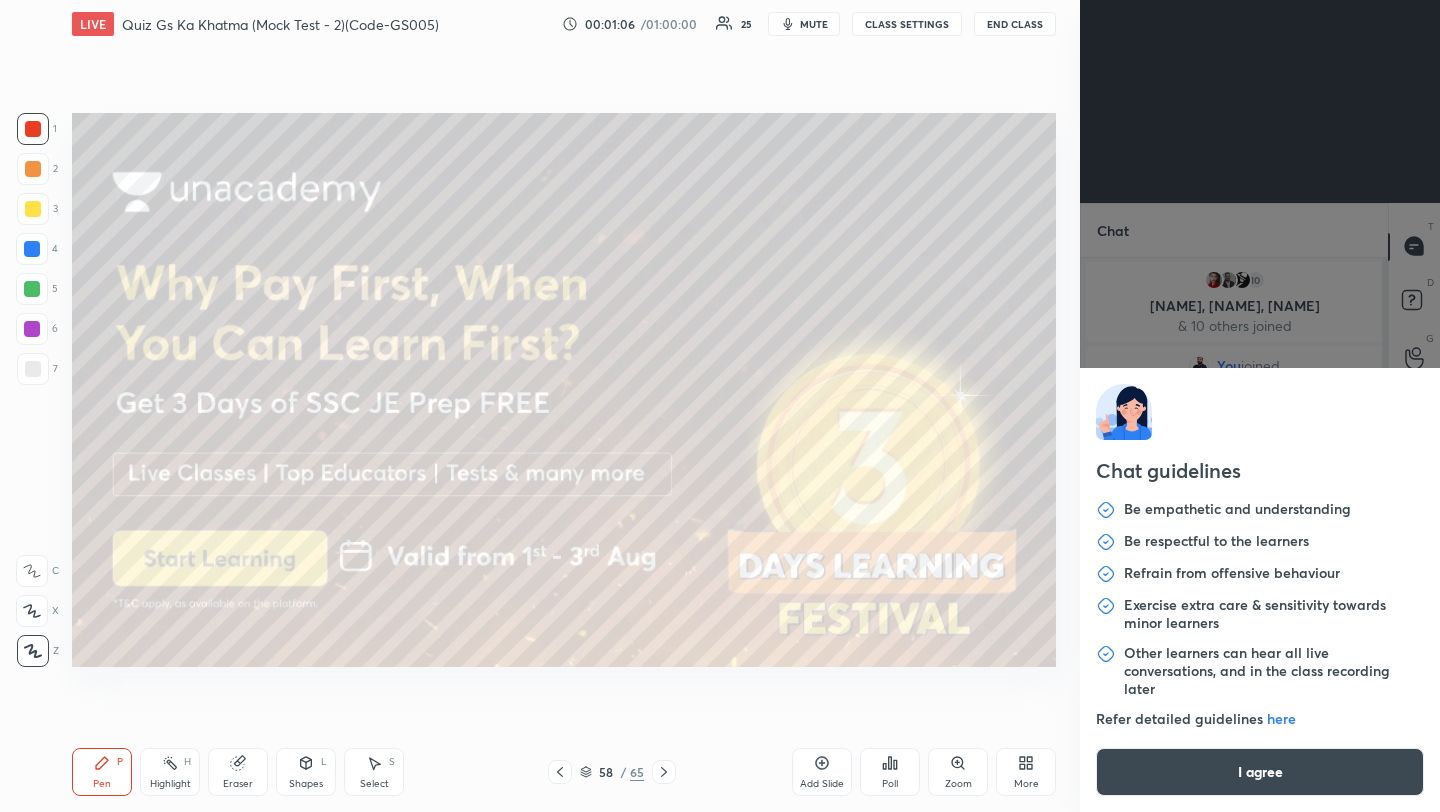 click on "I agree" at bounding box center [1260, 772] 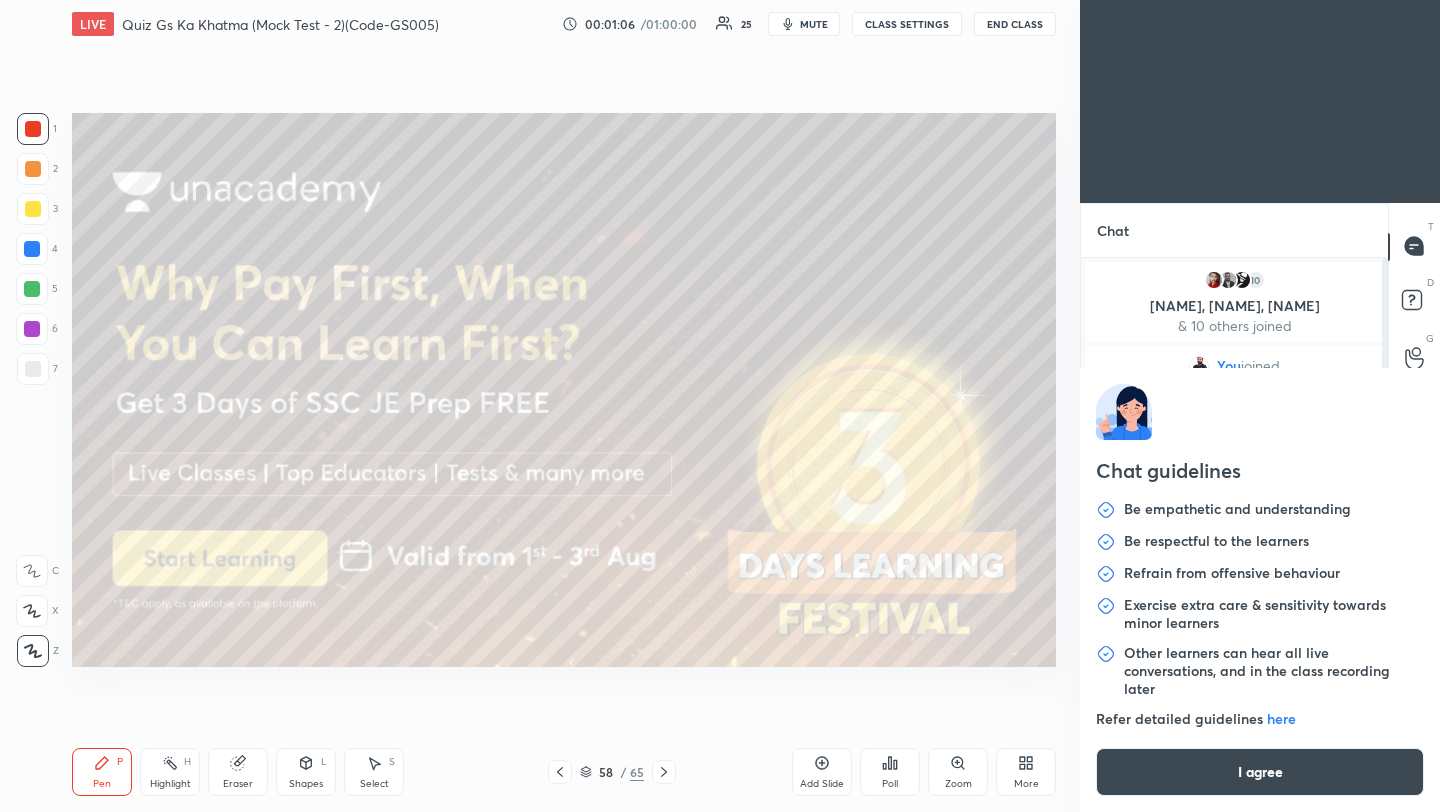 type on "x" 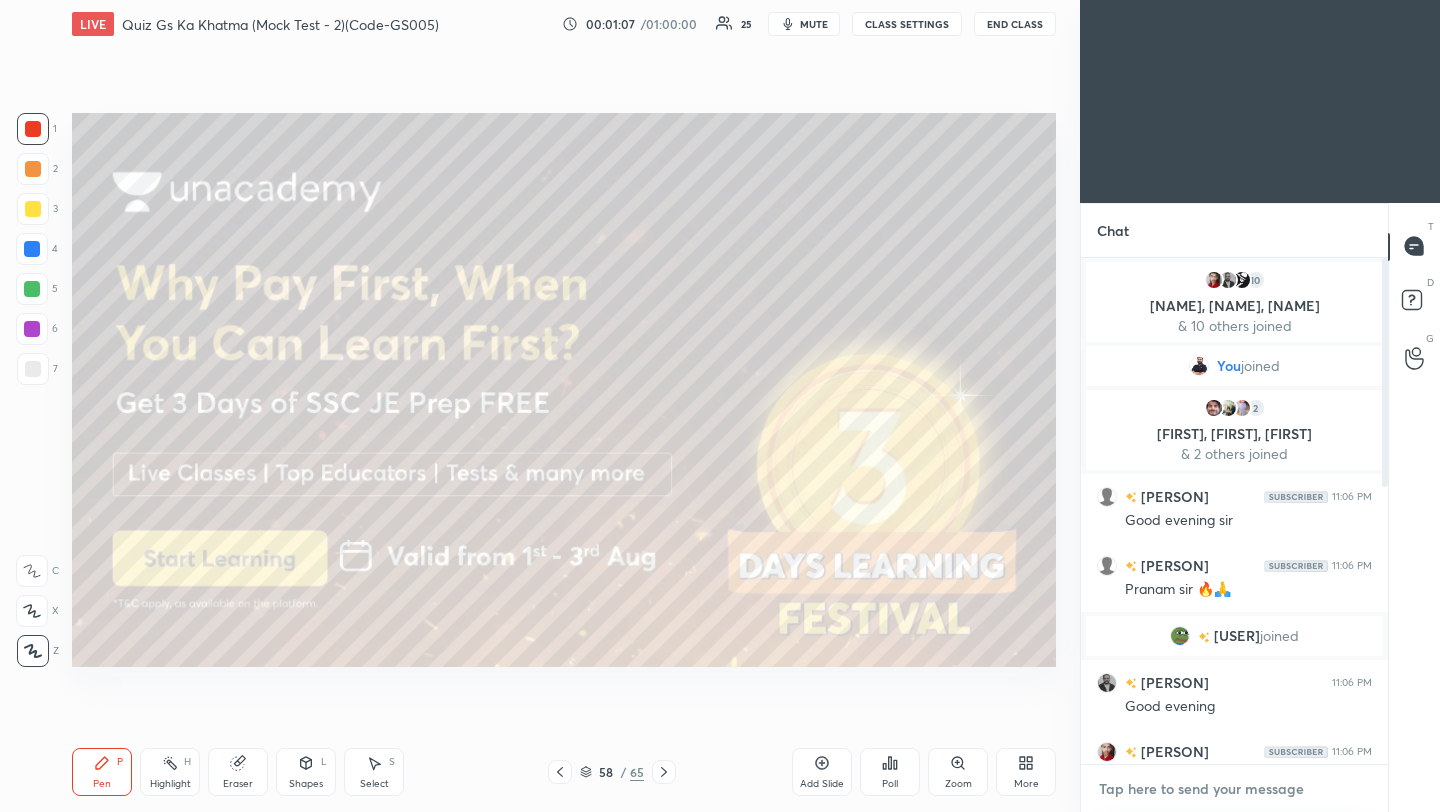 click at bounding box center (1234, 789) 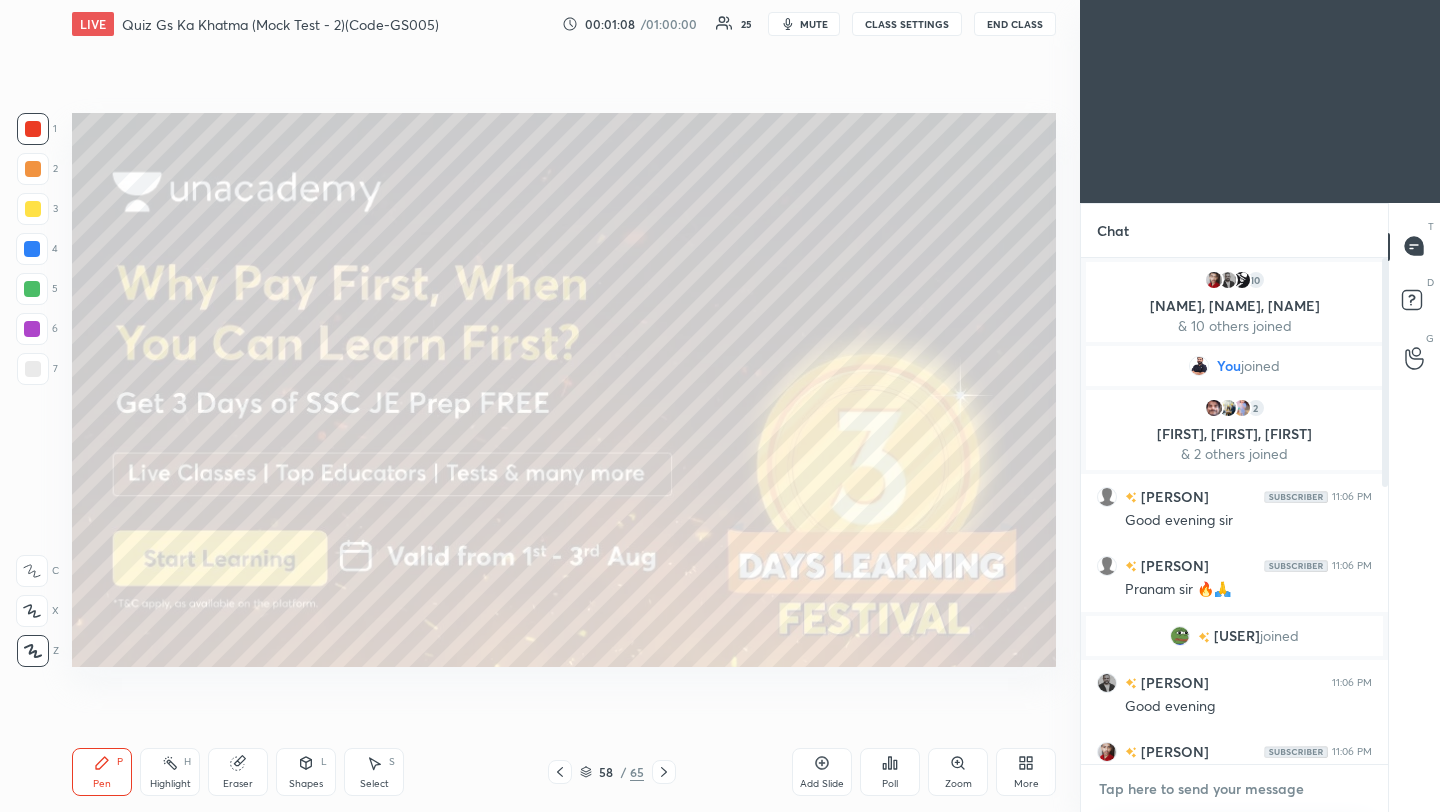 paste on "https://t.me/[TELEGRAM_USERNAME]" 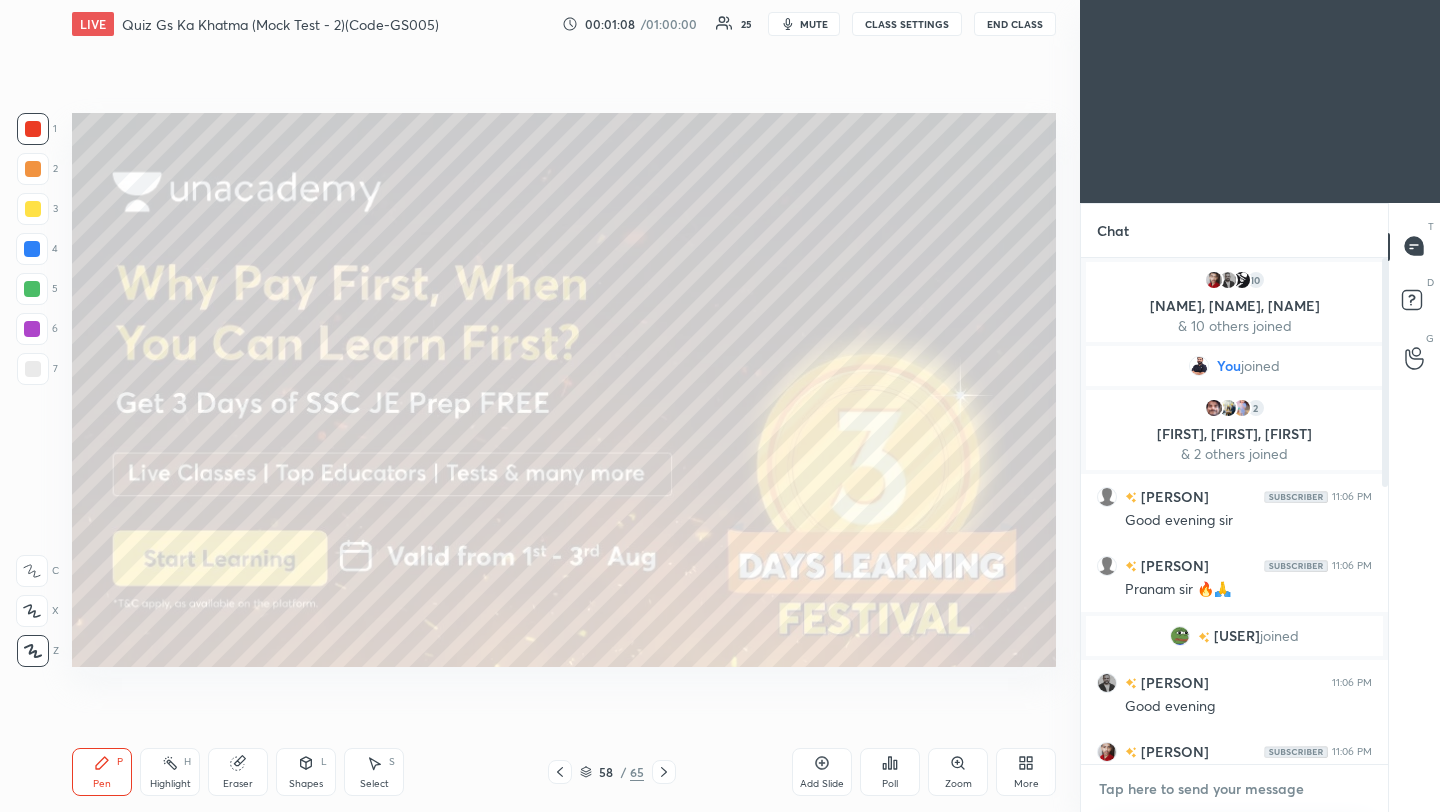 type on "https://t.me/[TELEGRAM_USERNAME]" 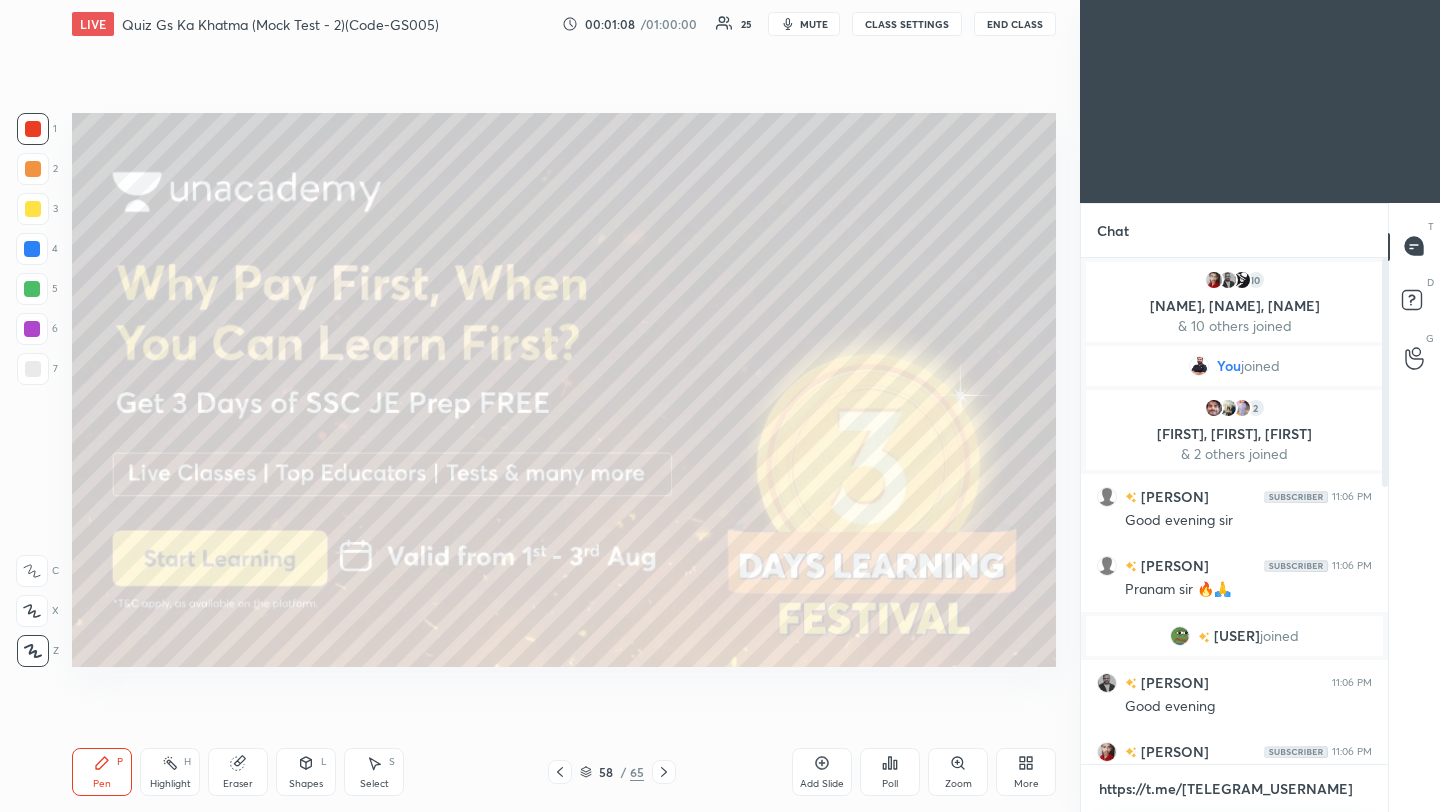 scroll, scrollTop: 494, scrollLeft: 301, axis: both 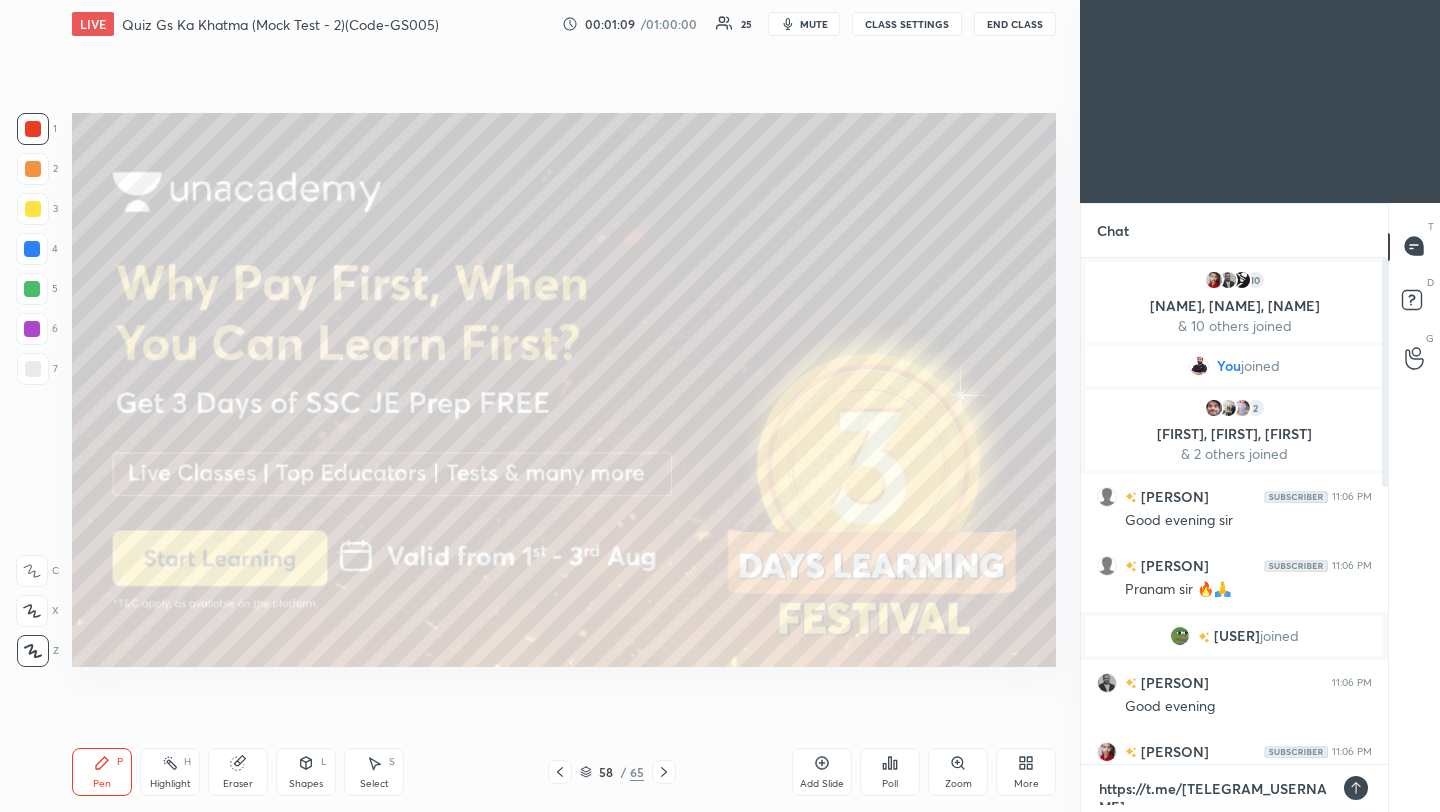 type 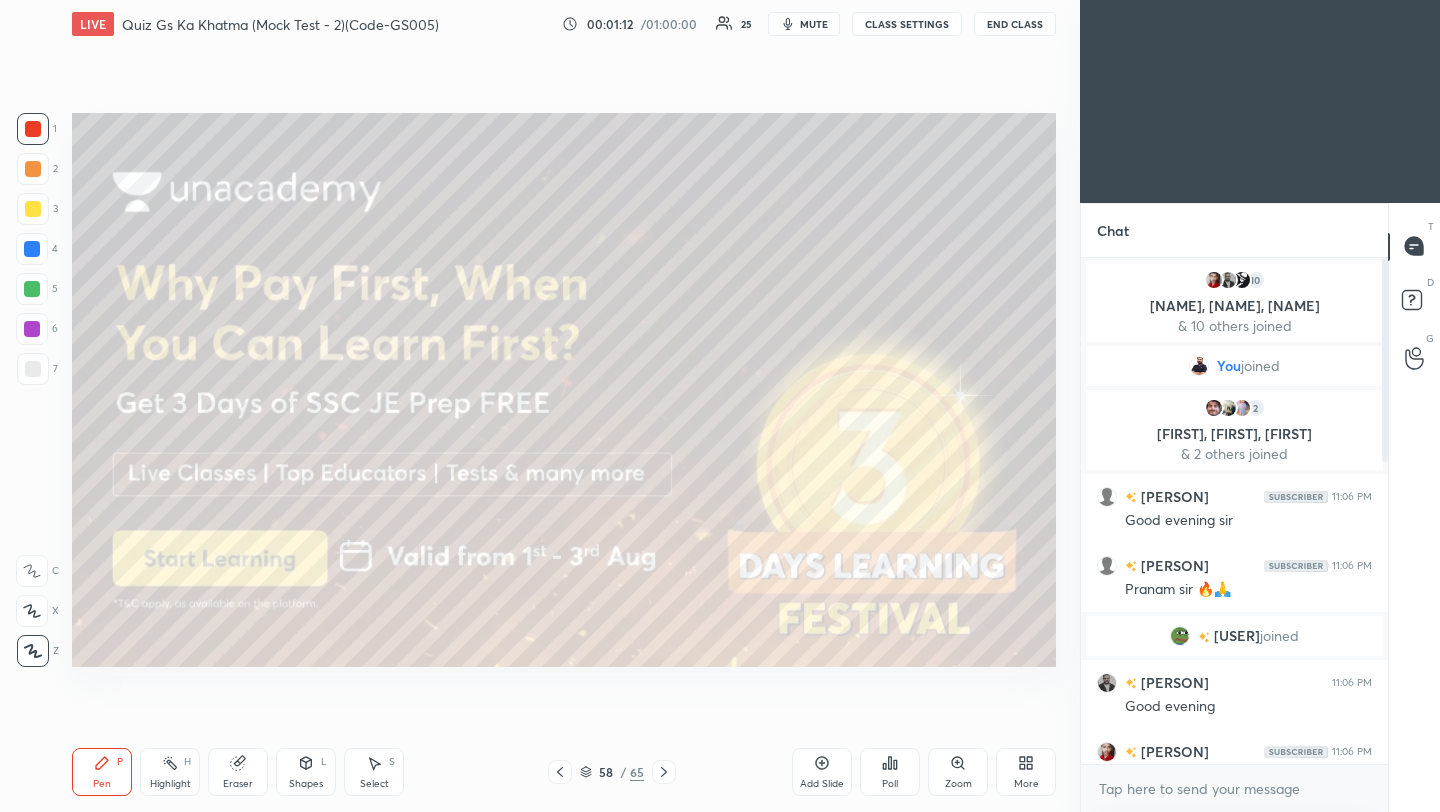 type on "x" 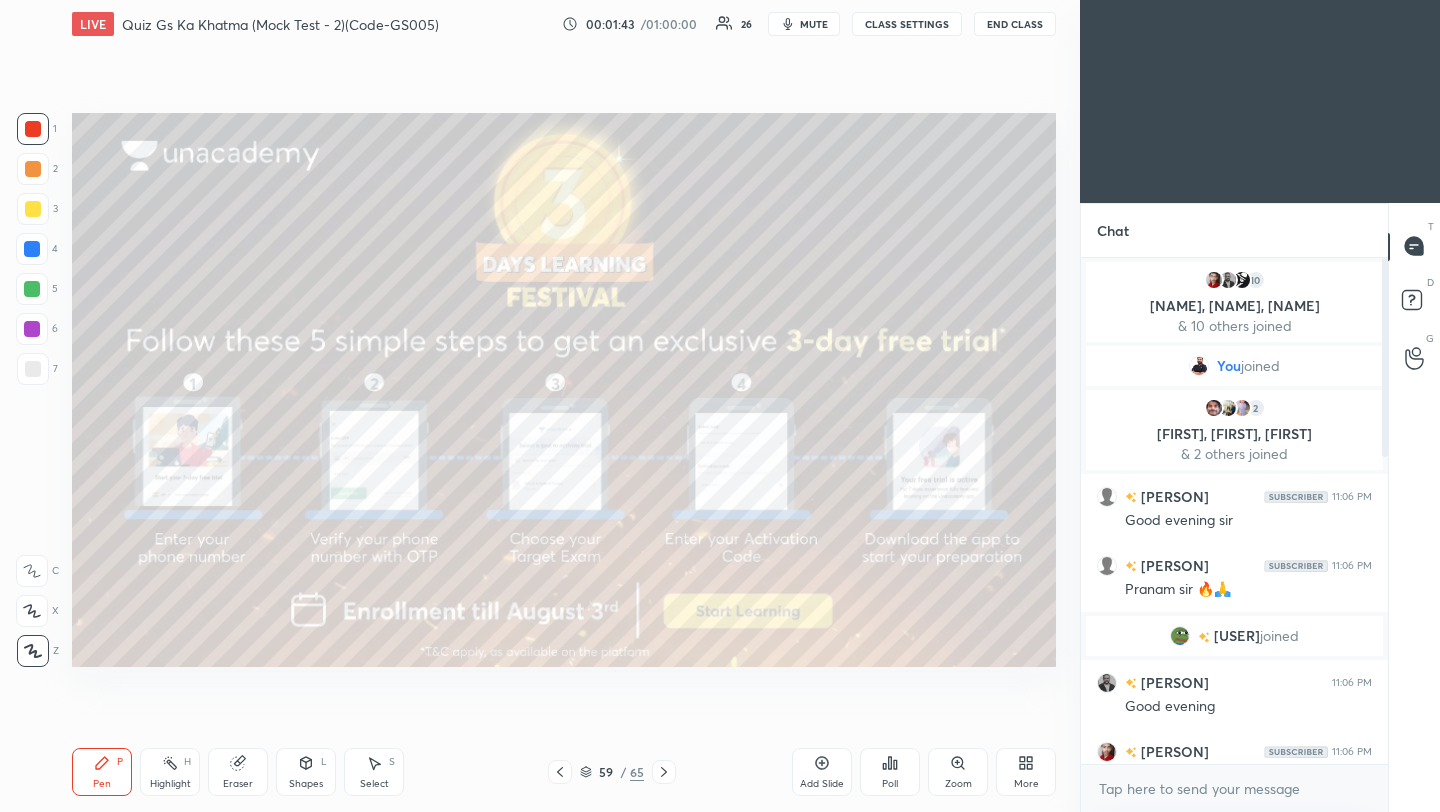 click 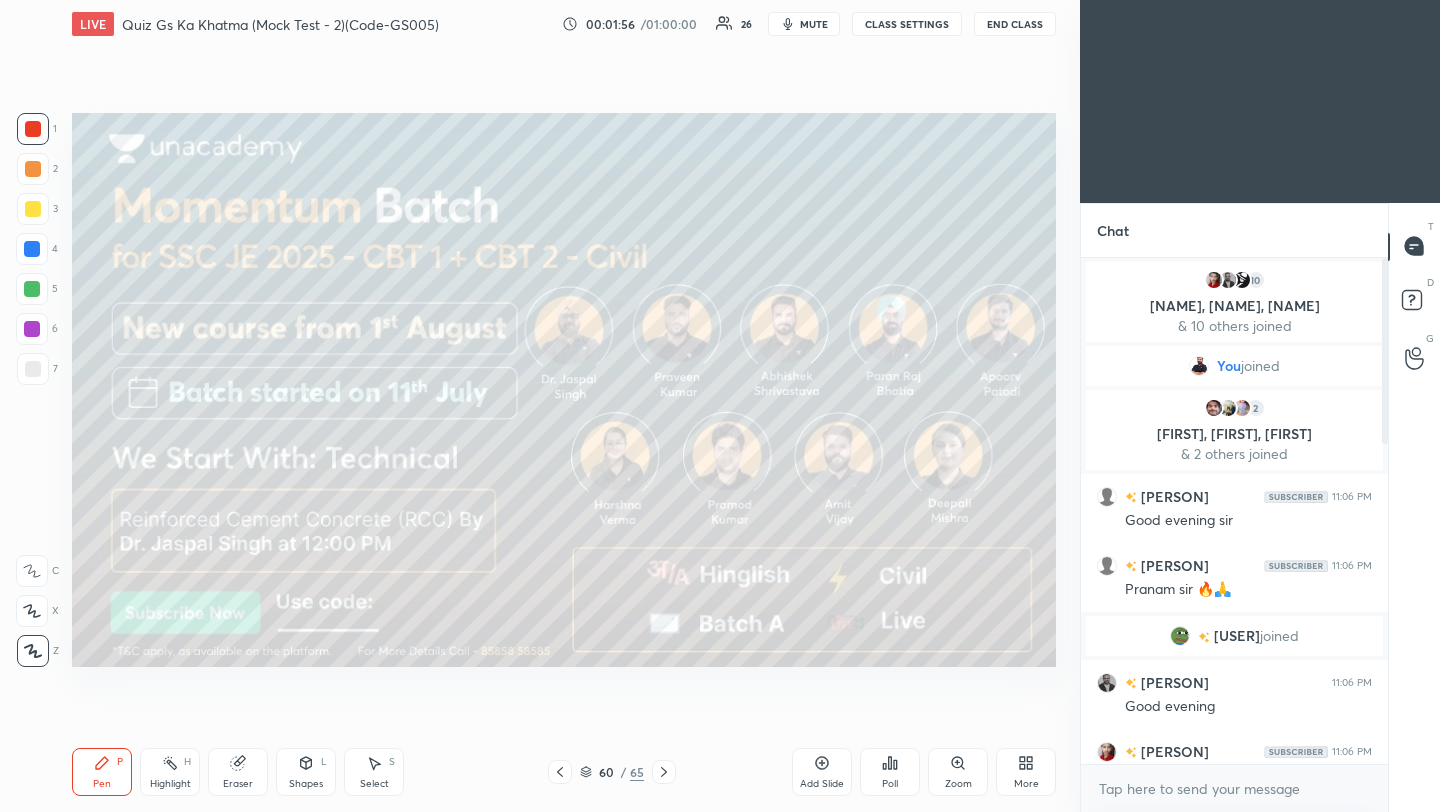 click 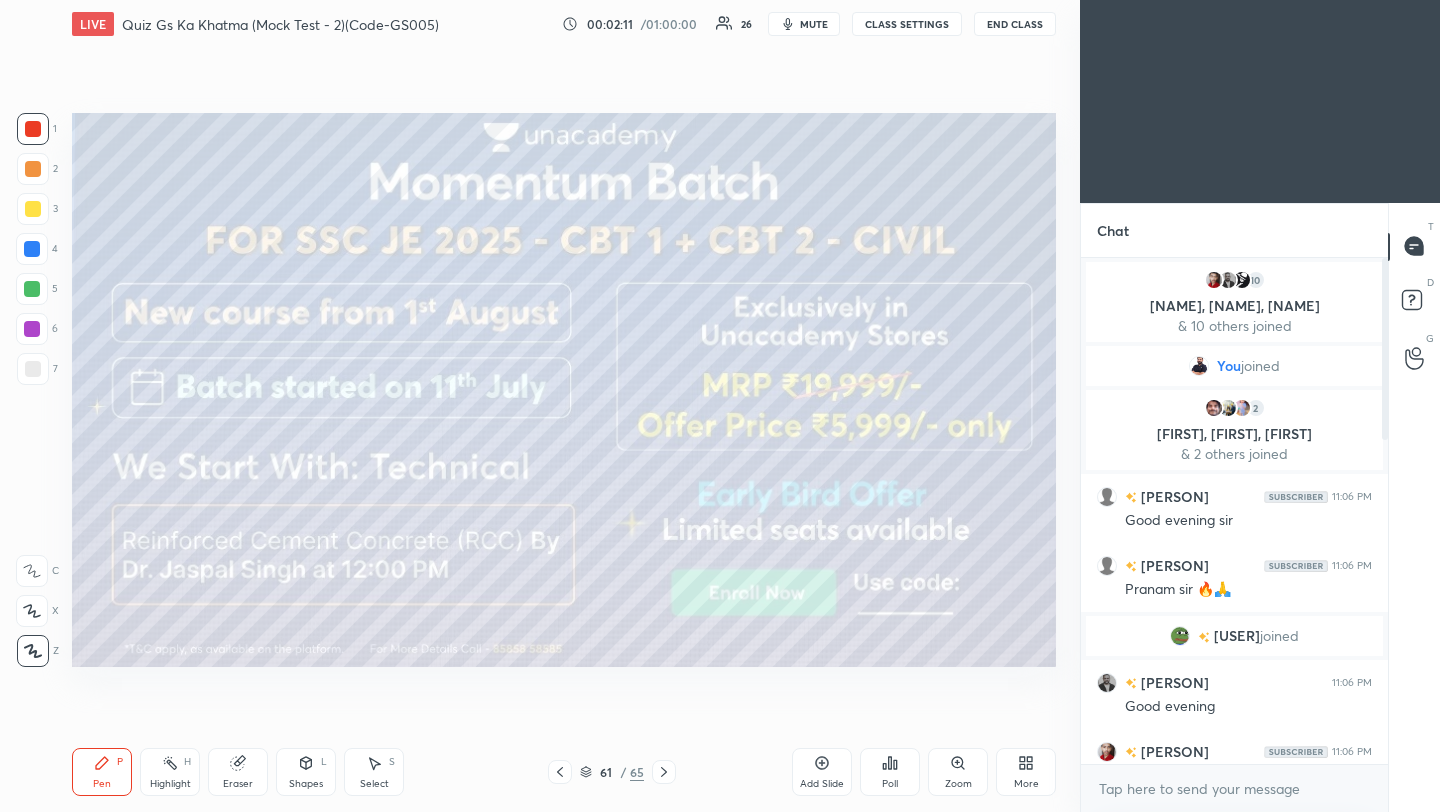 click 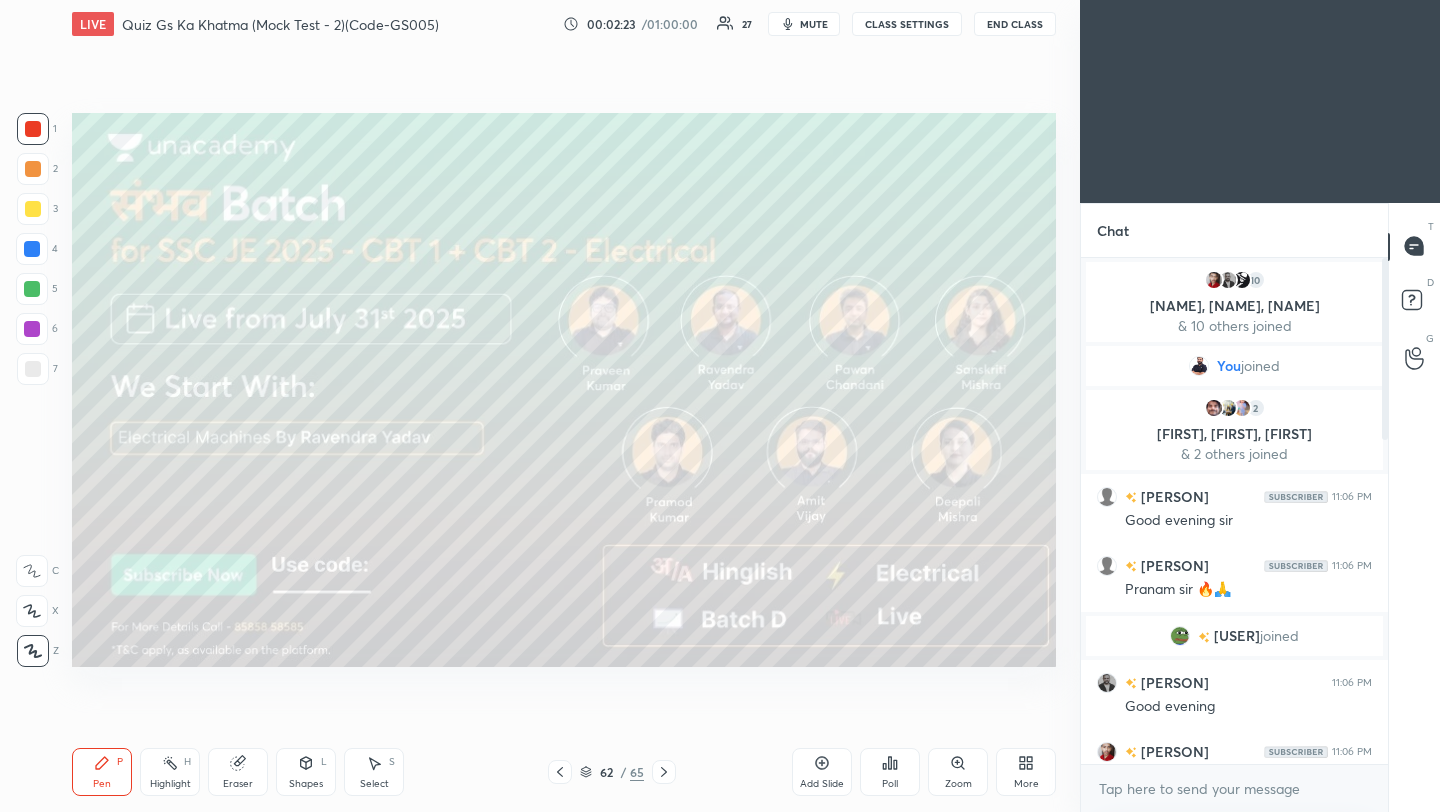 click 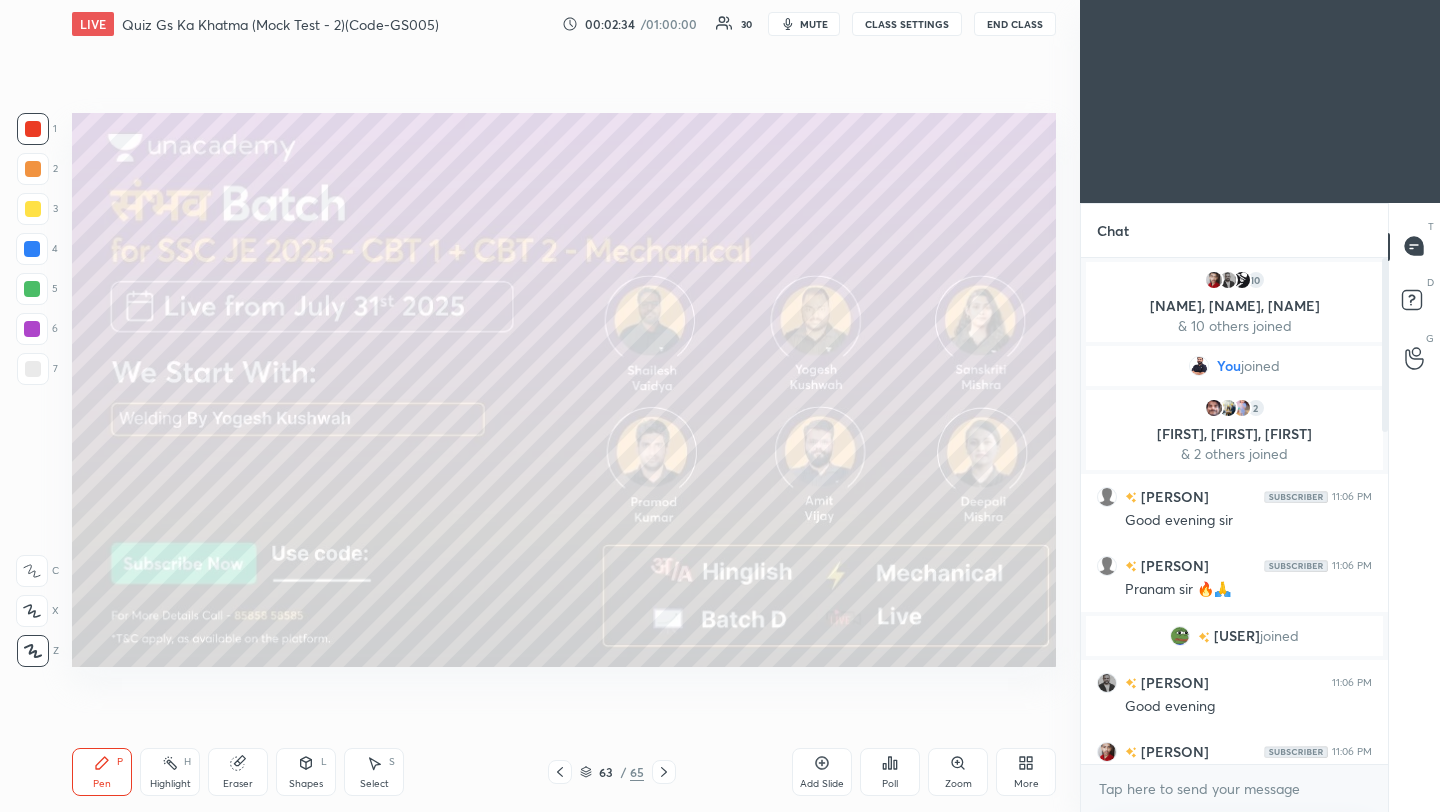 click 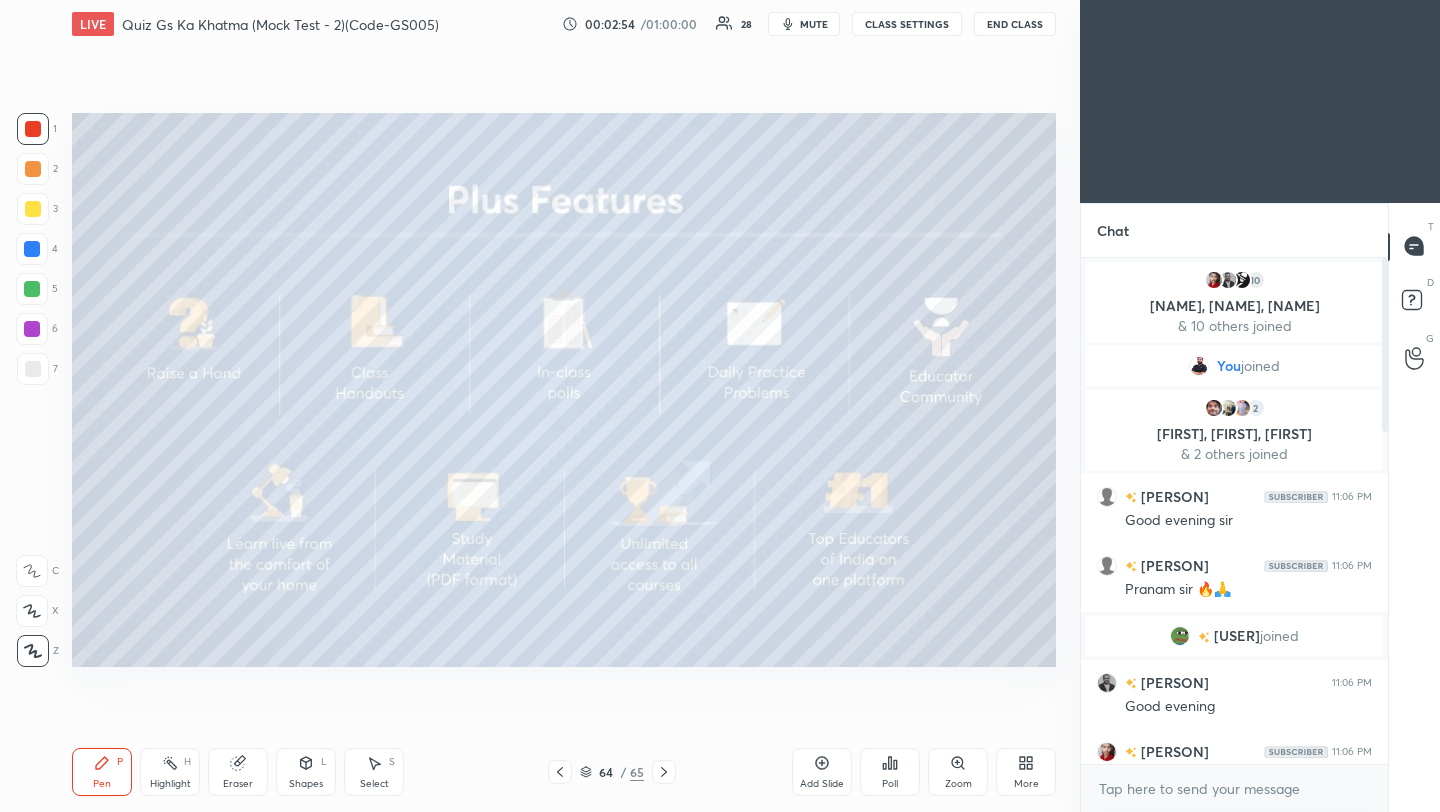 click 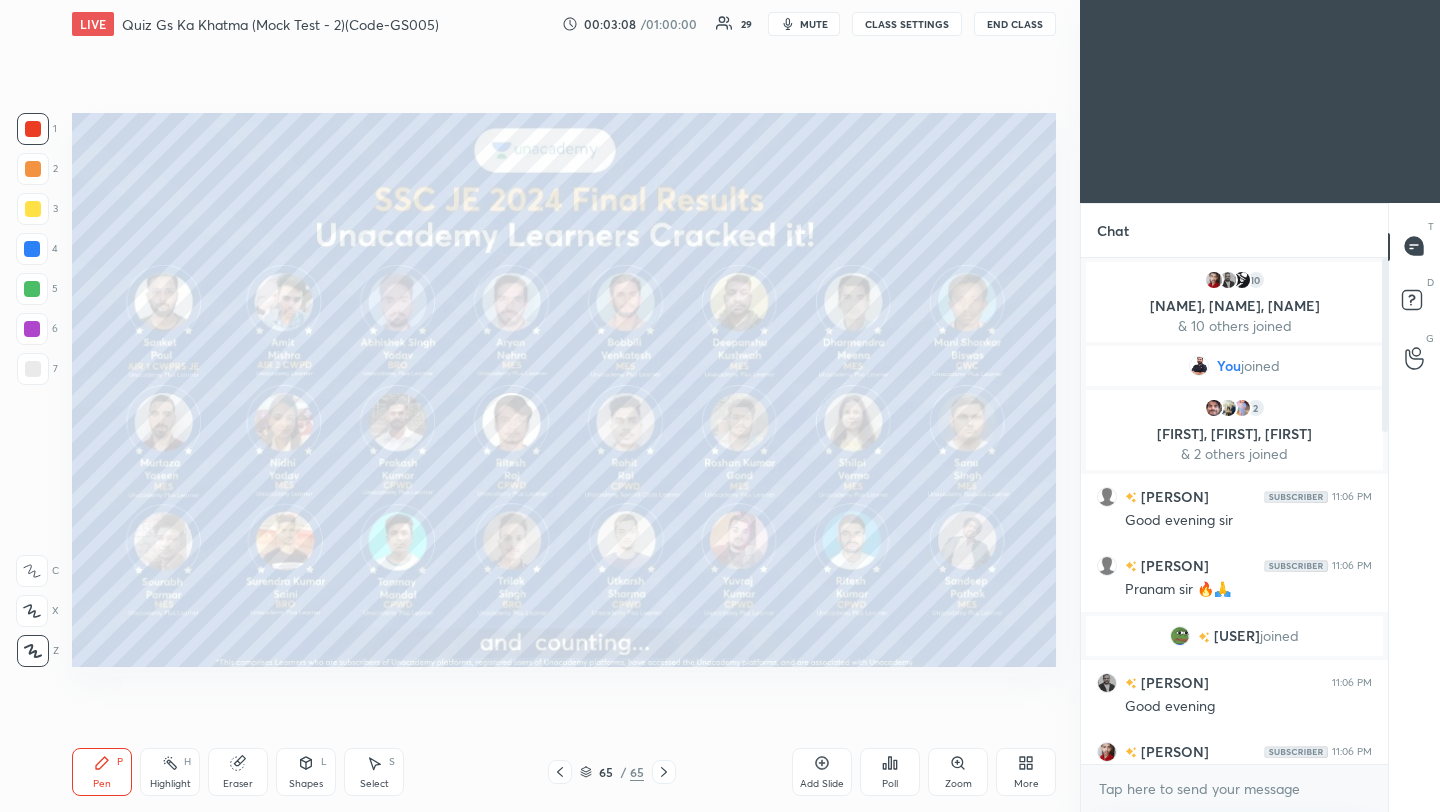 click on "65" at bounding box center (606, 772) 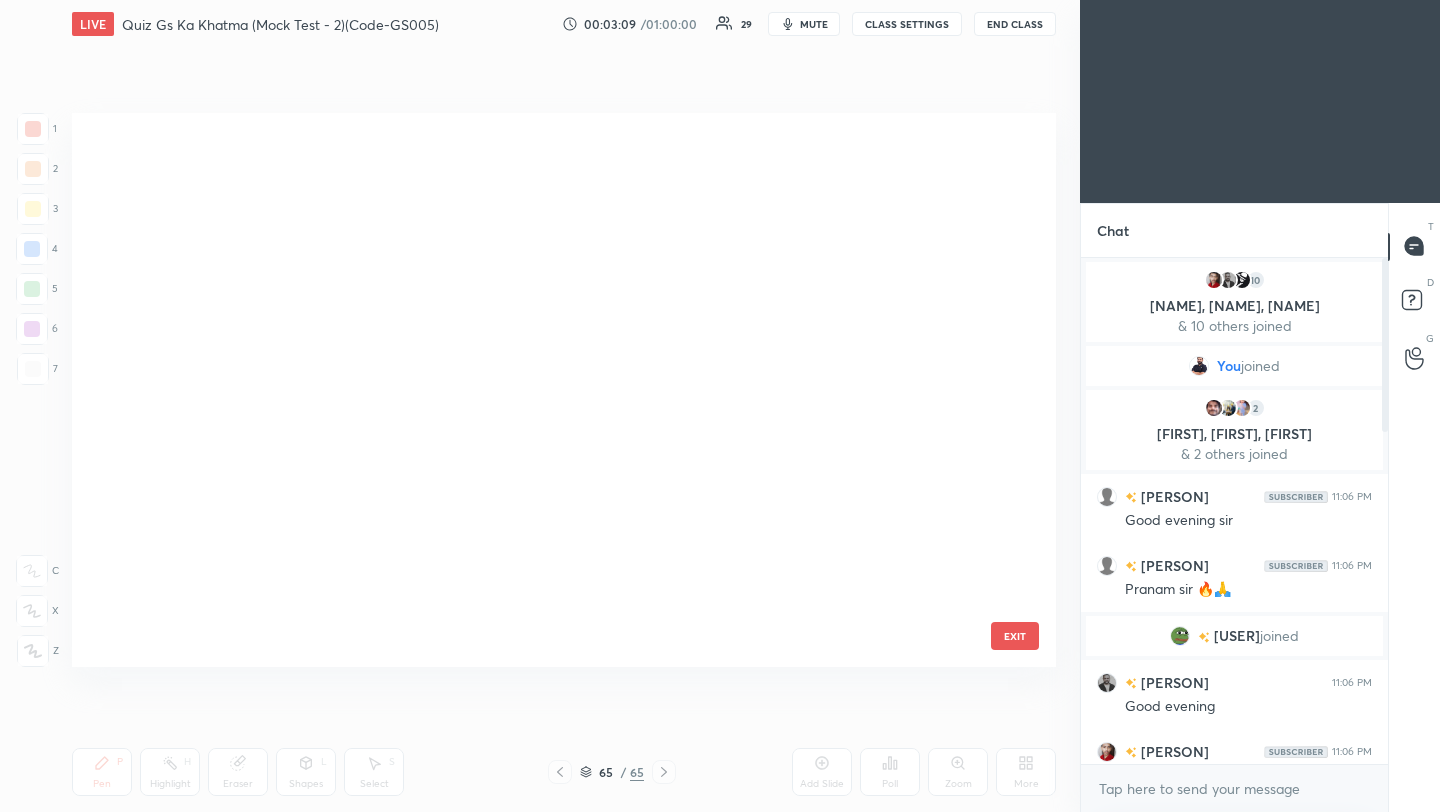 scroll, scrollTop: 3175, scrollLeft: 0, axis: vertical 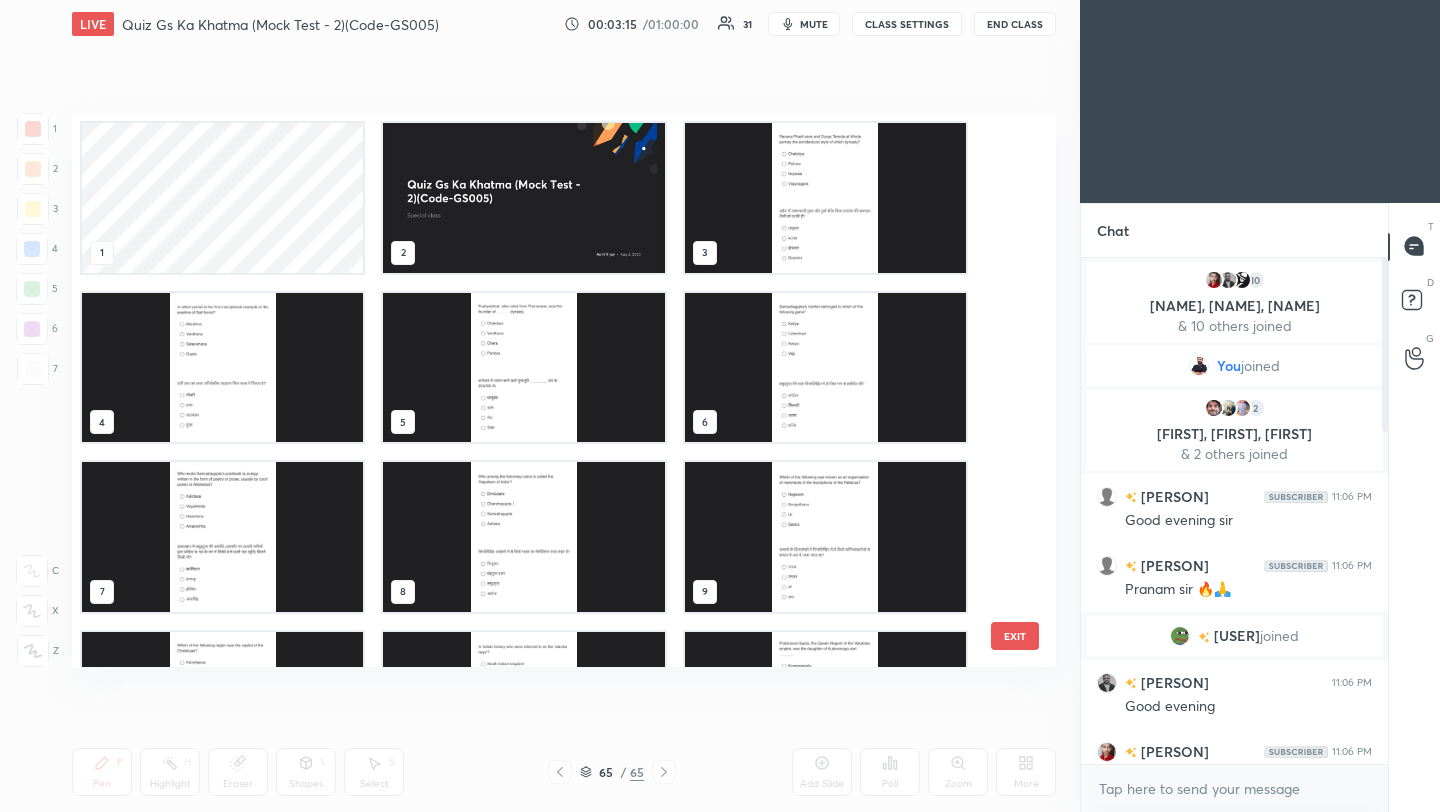 click at bounding box center (825, 198) 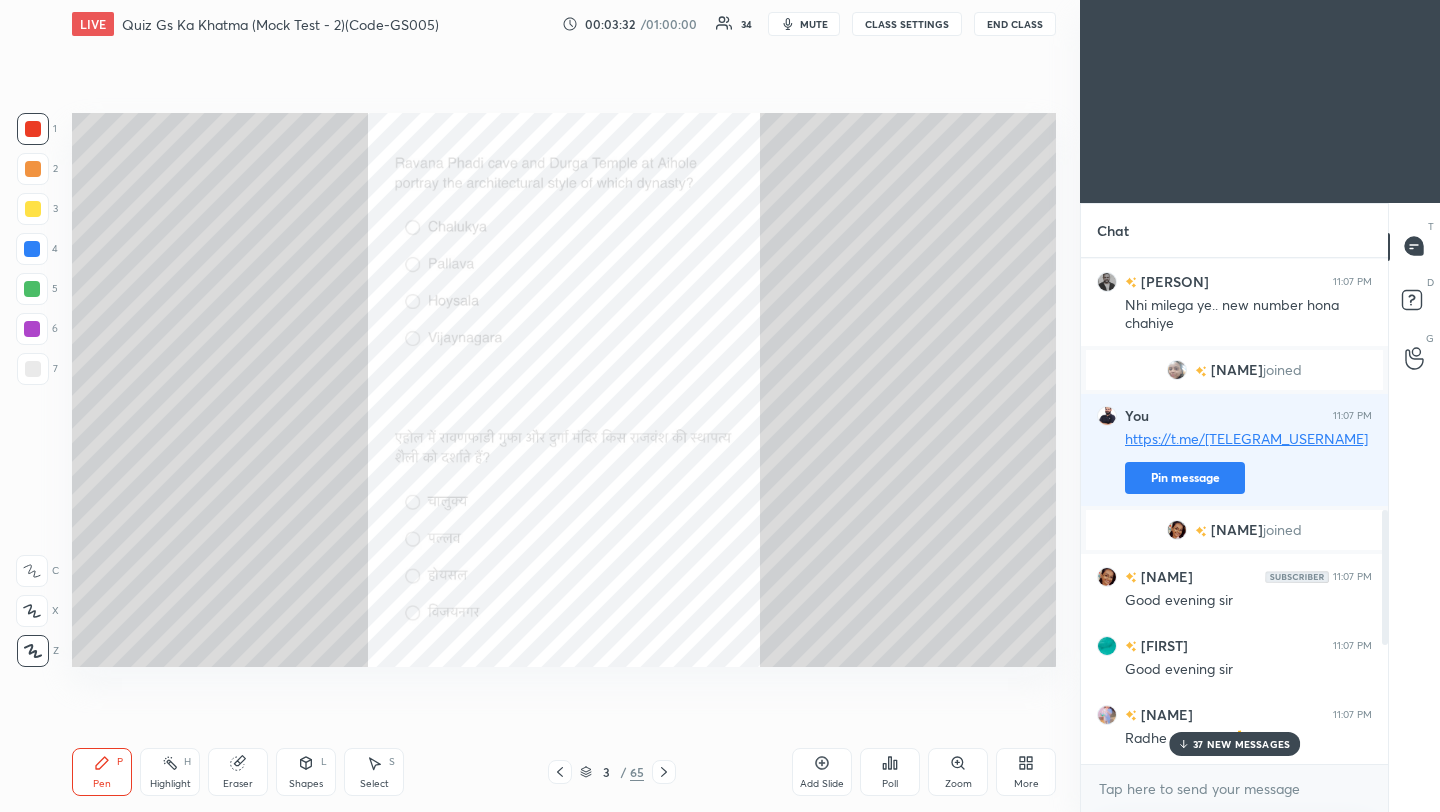 scroll, scrollTop: 962, scrollLeft: 0, axis: vertical 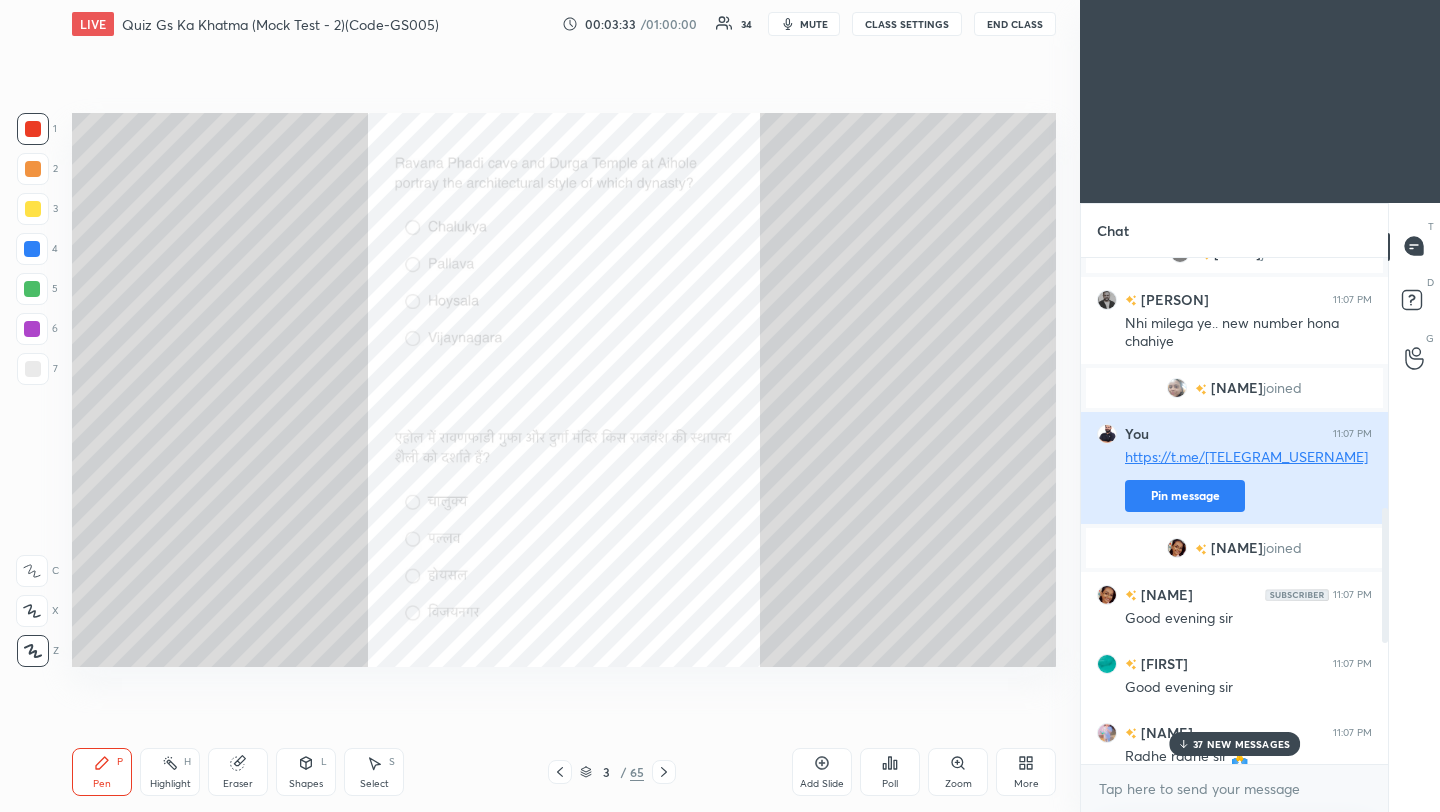 click on "Pin message" at bounding box center (1185, 496) 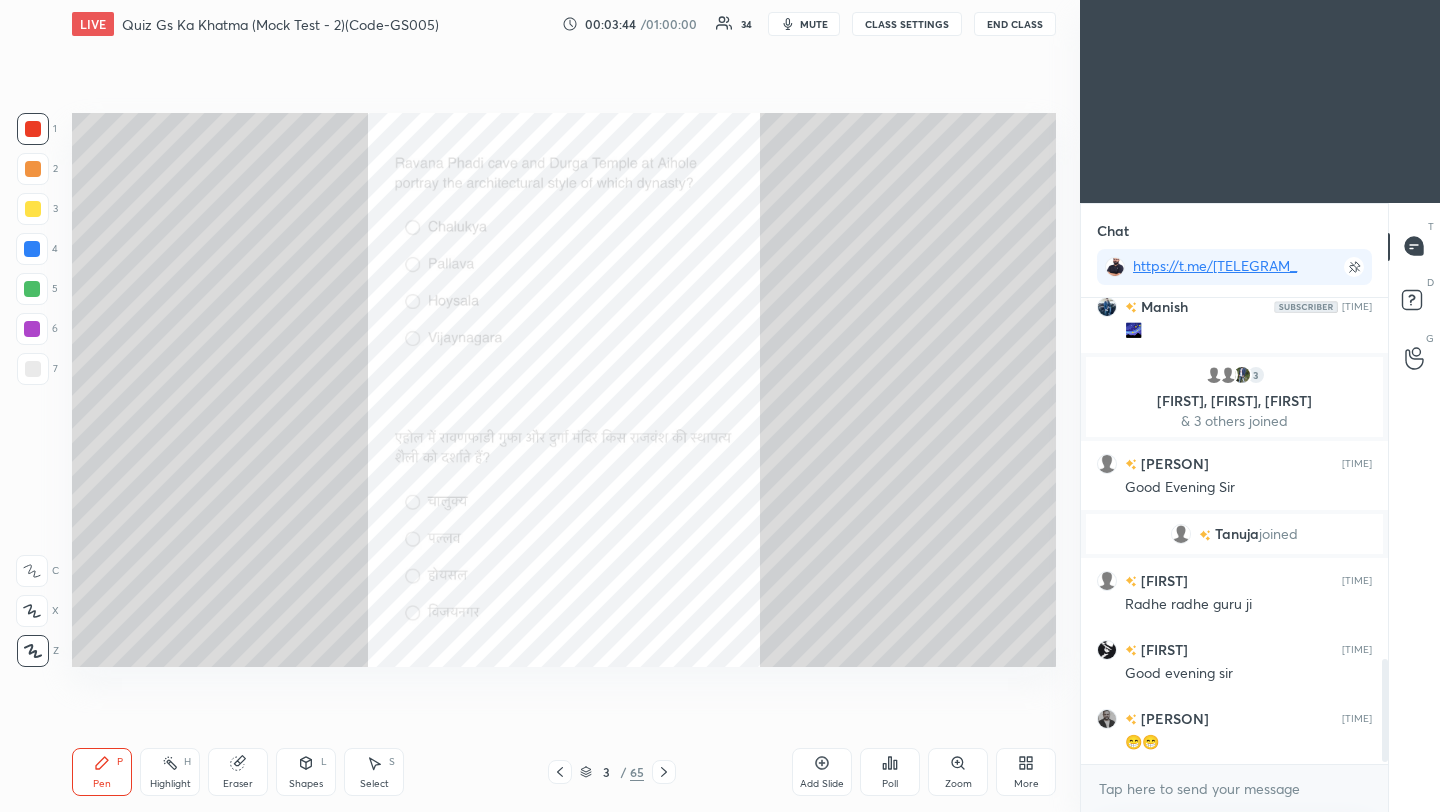 scroll, scrollTop: 1683, scrollLeft: 0, axis: vertical 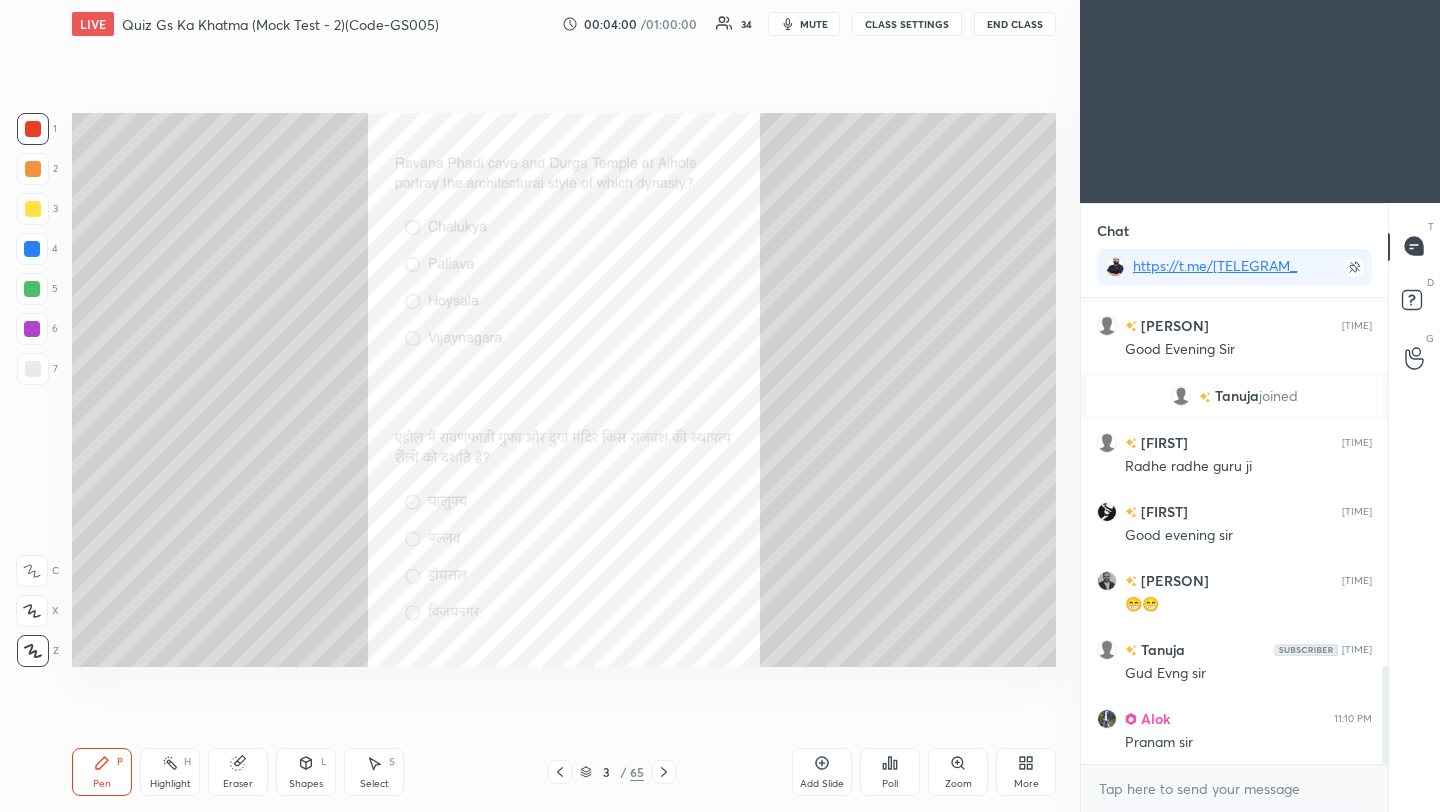 click on "Poll" at bounding box center [890, 772] 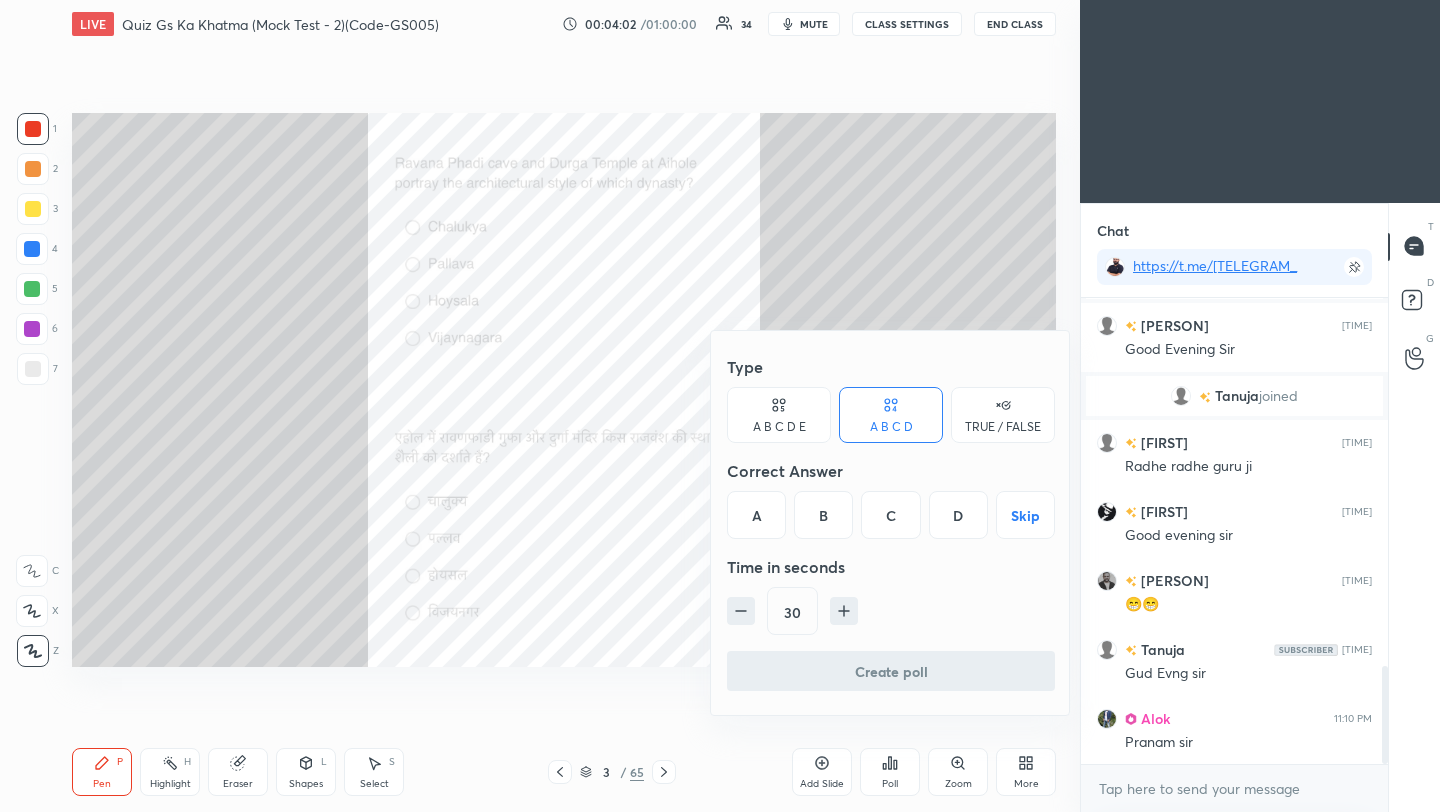 click 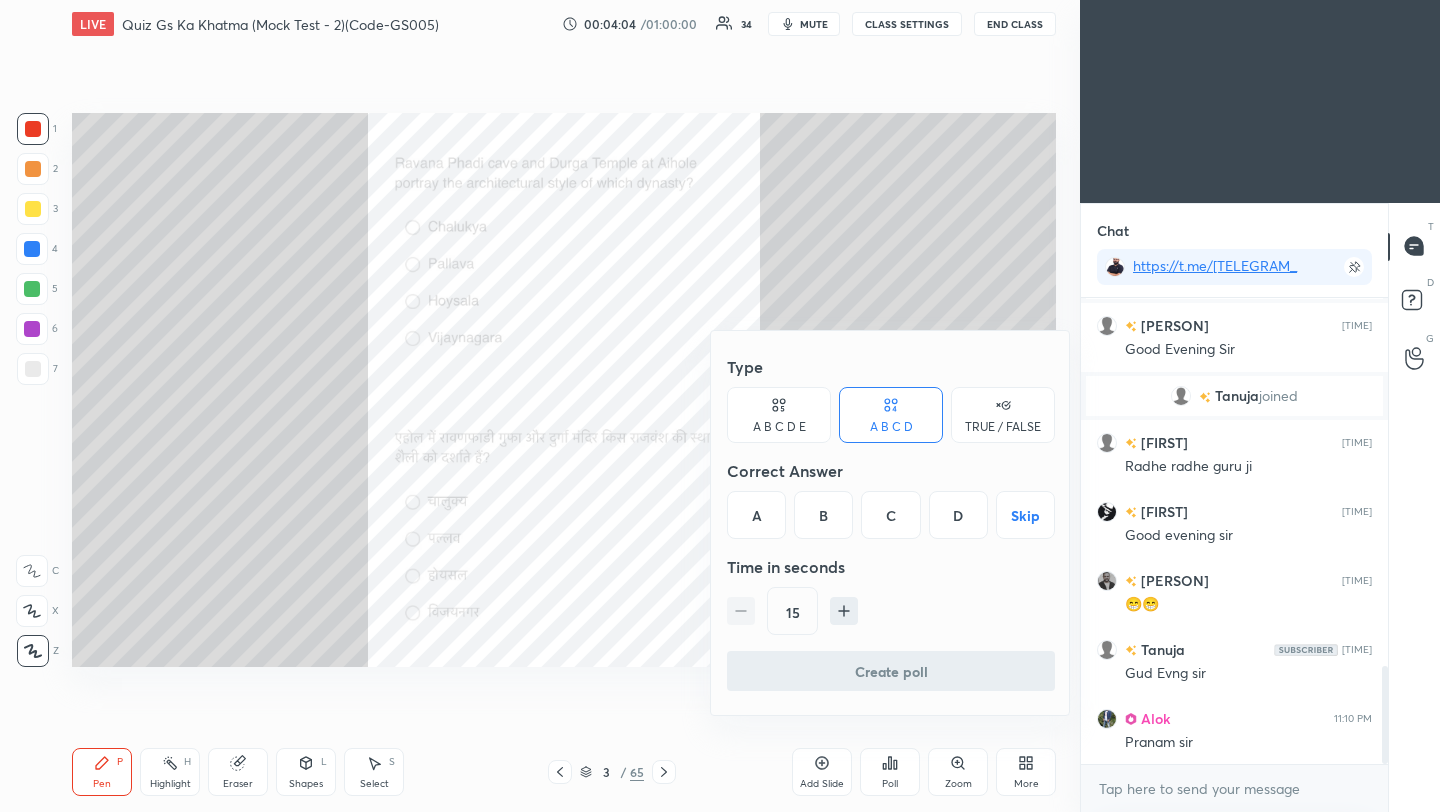 click on "A" at bounding box center [756, 515] 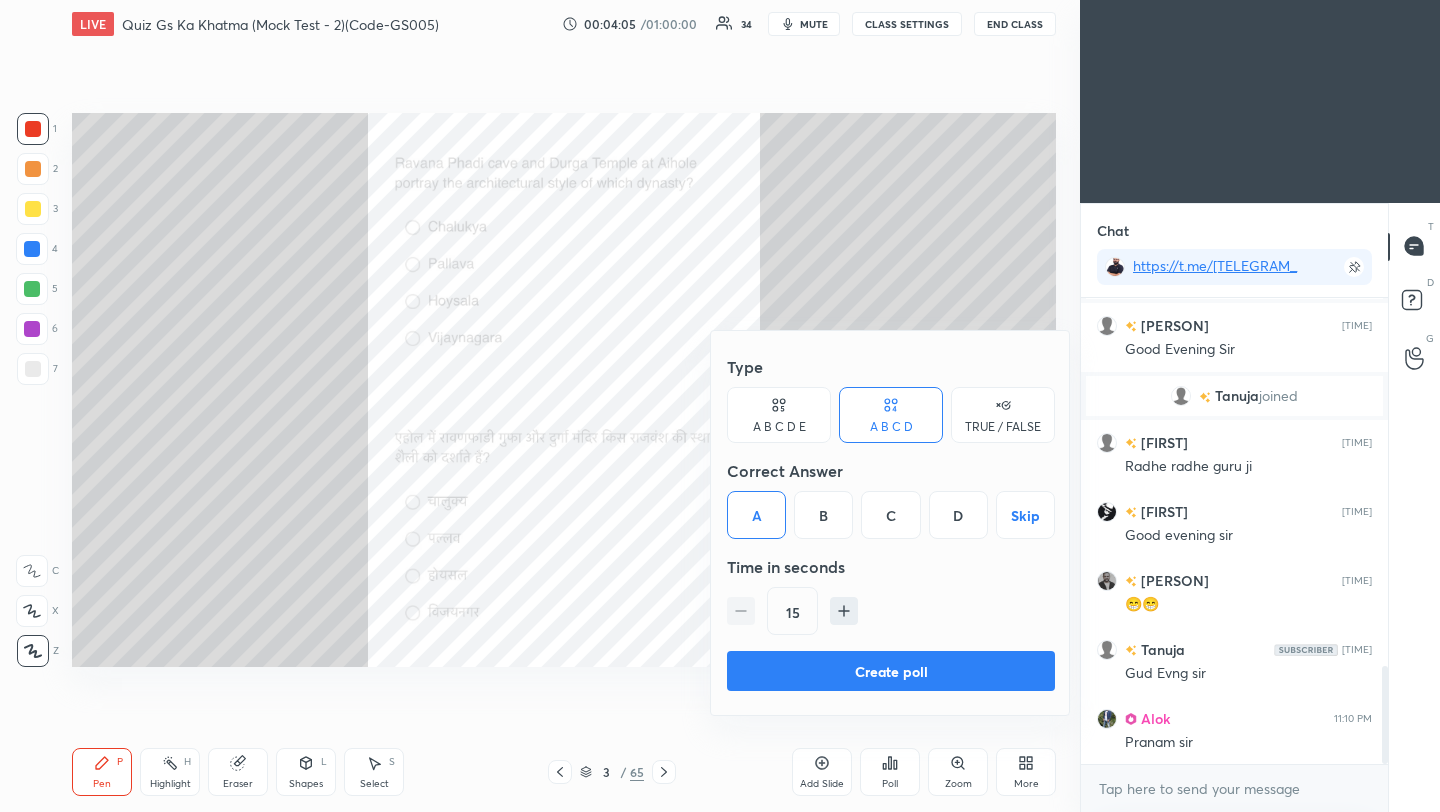 click on "Create poll" at bounding box center (891, 671) 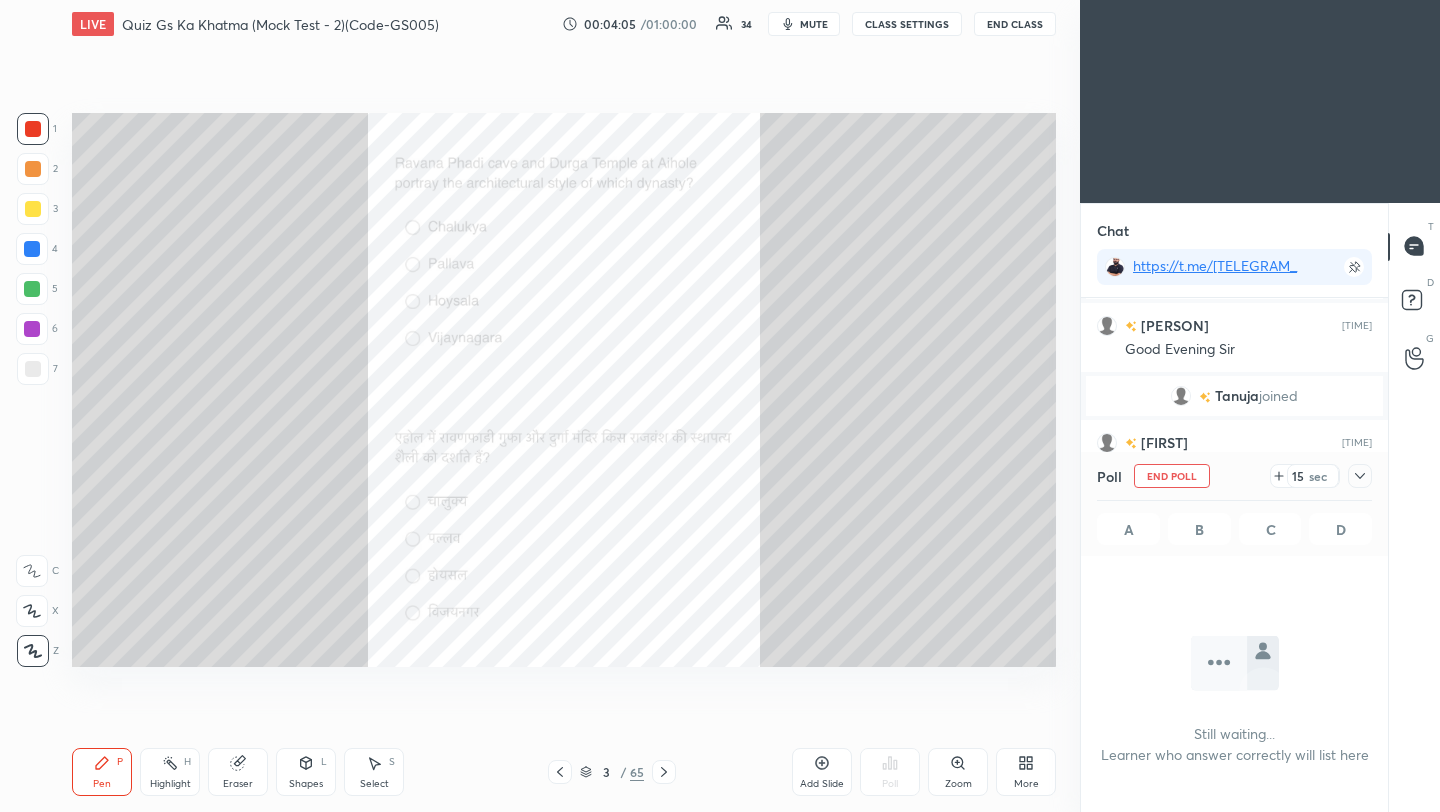 scroll, scrollTop: 380, scrollLeft: 301, axis: both 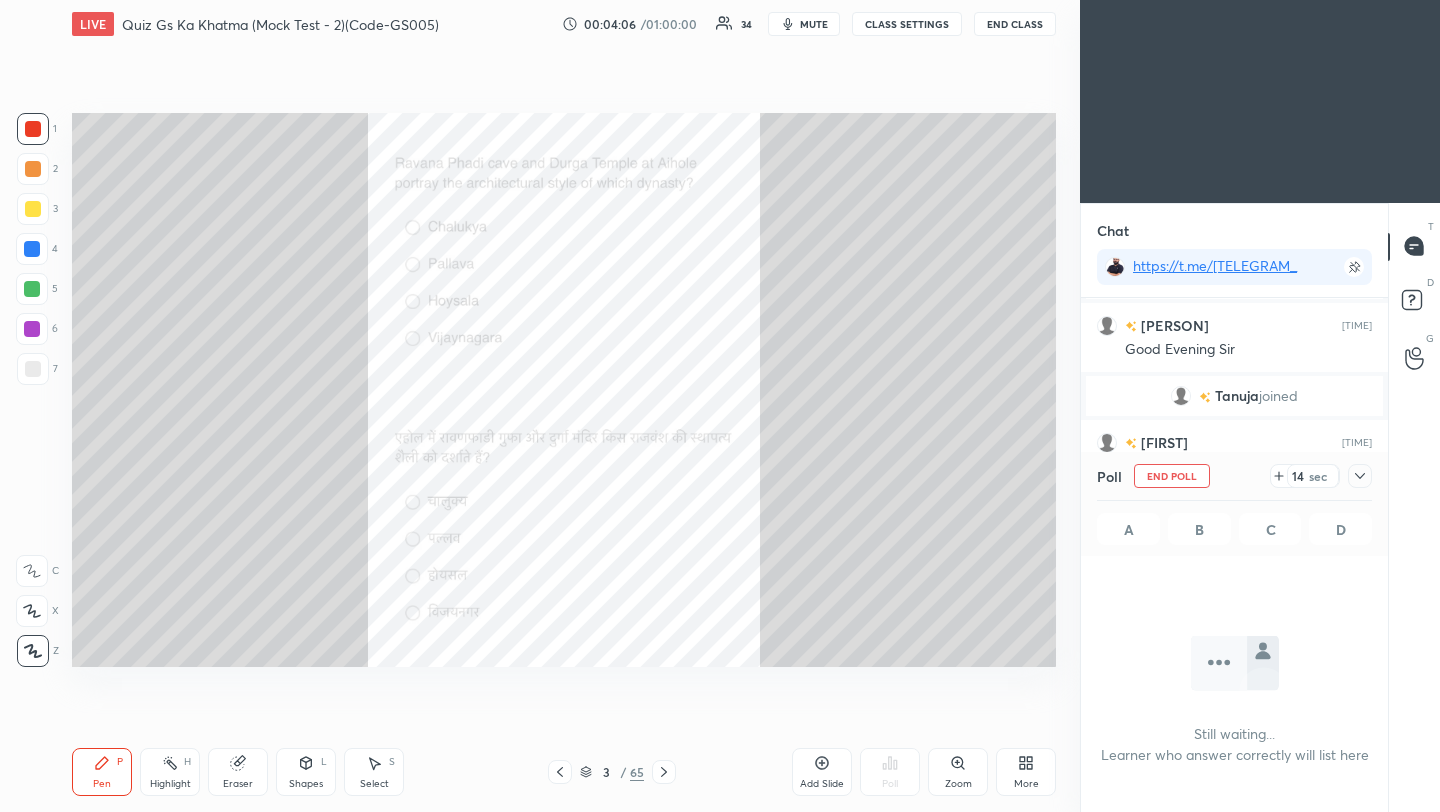 click 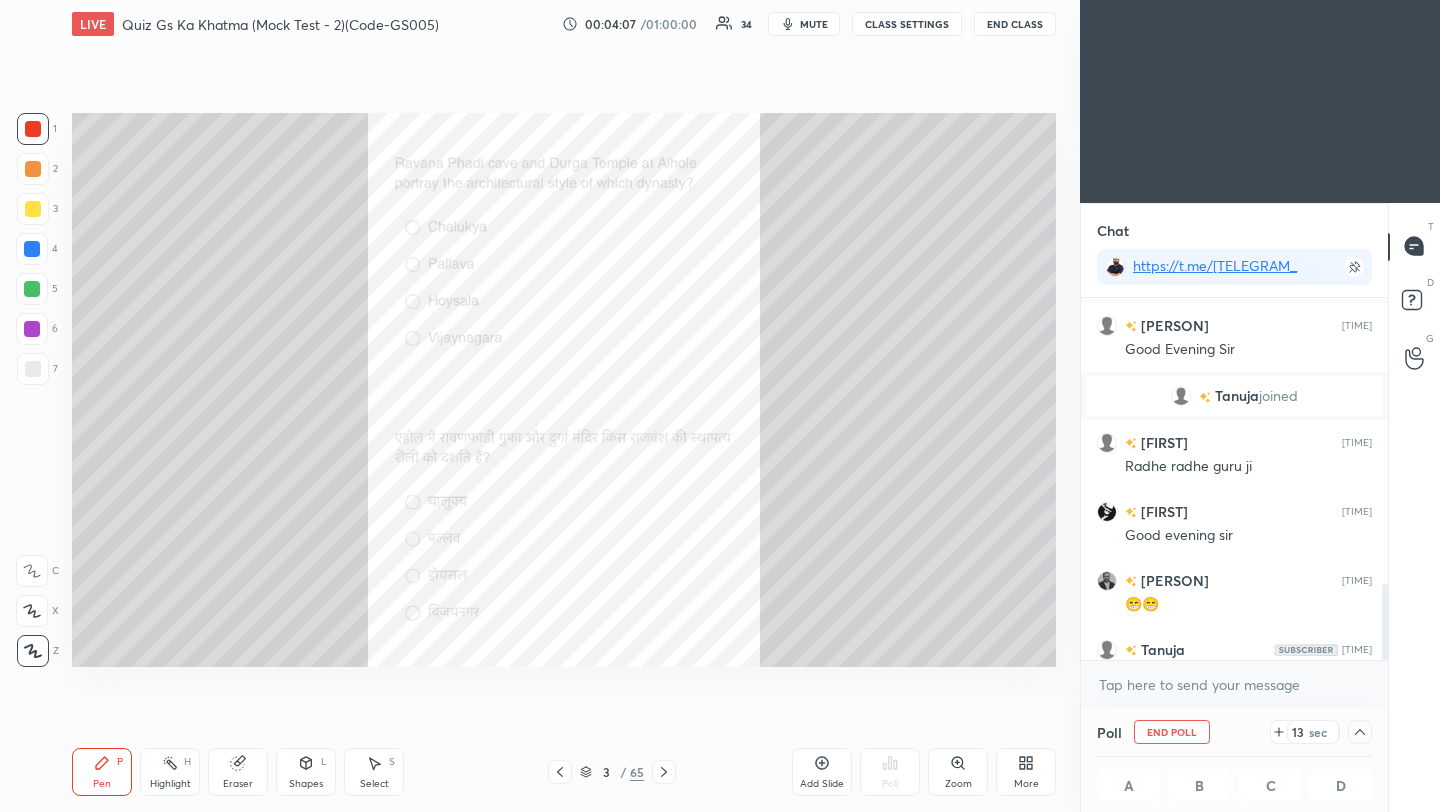 scroll, scrollTop: 1, scrollLeft: 7, axis: both 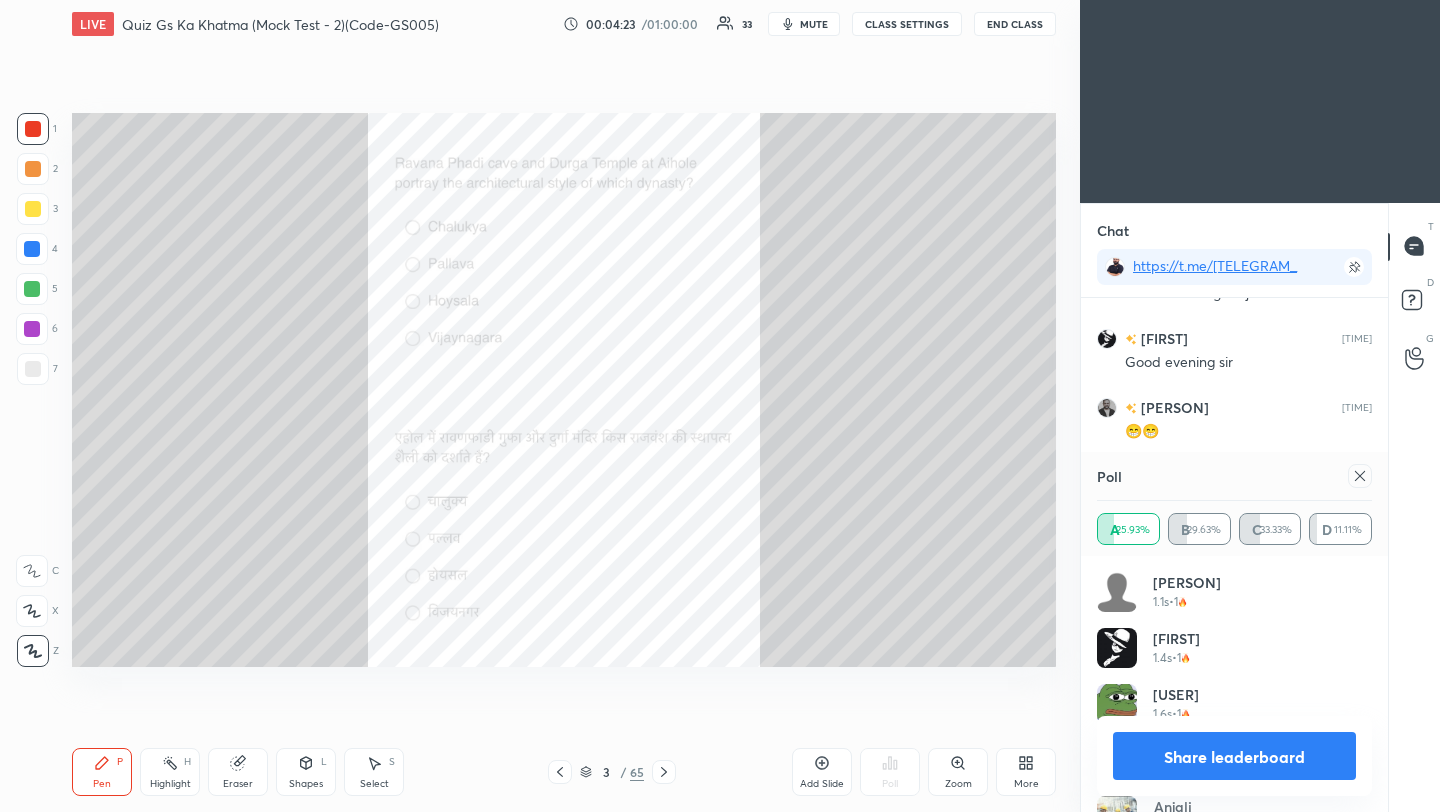 click 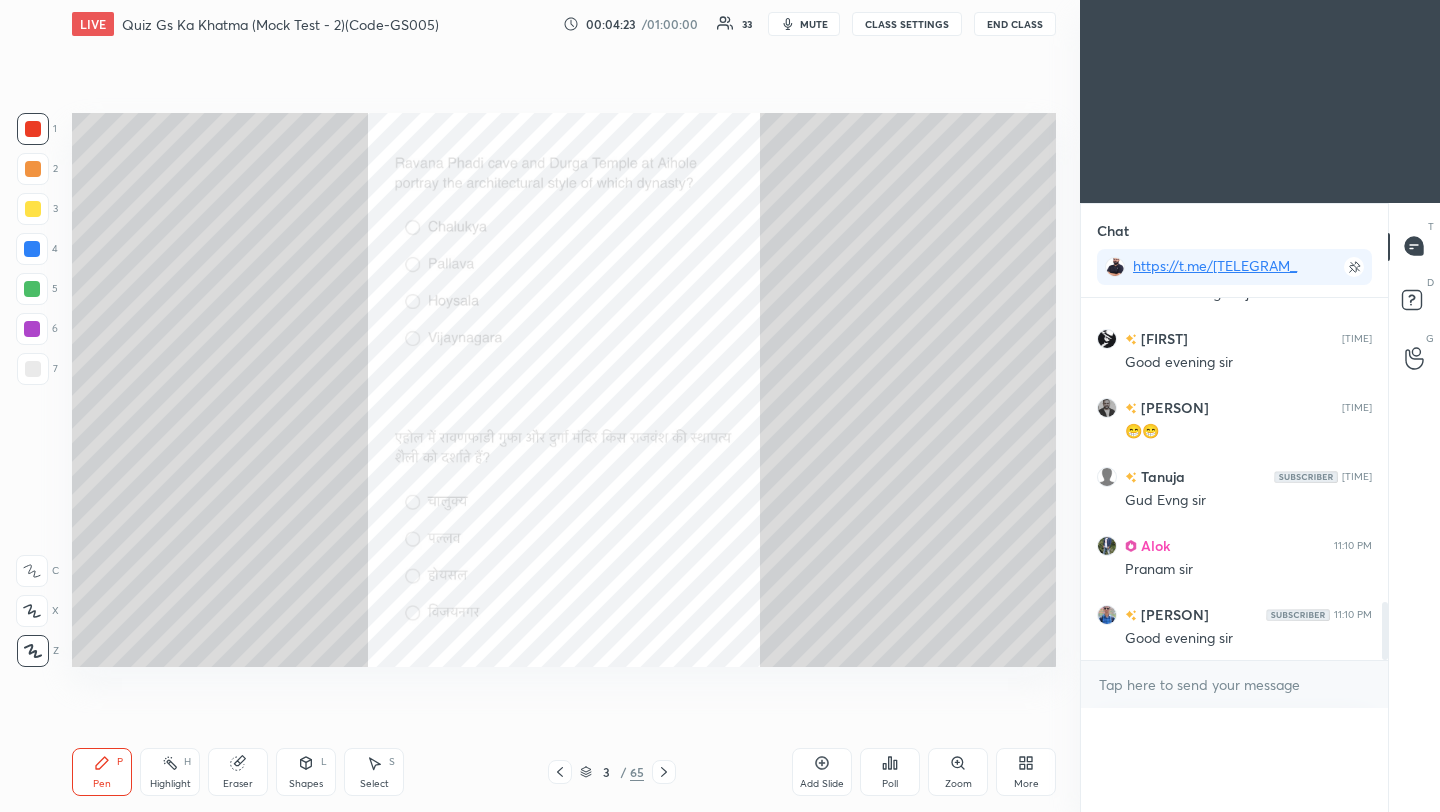scroll, scrollTop: 0, scrollLeft: 0, axis: both 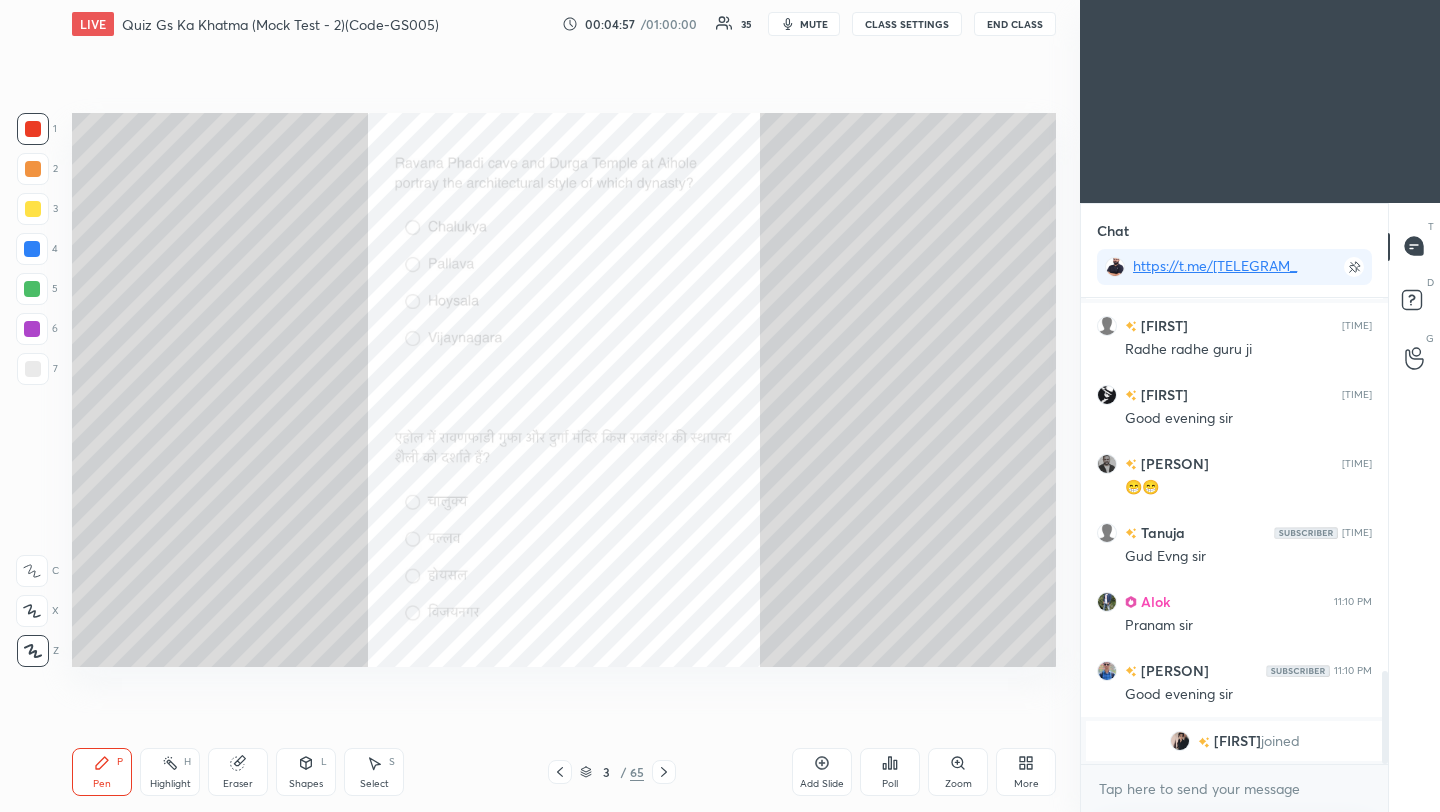 click 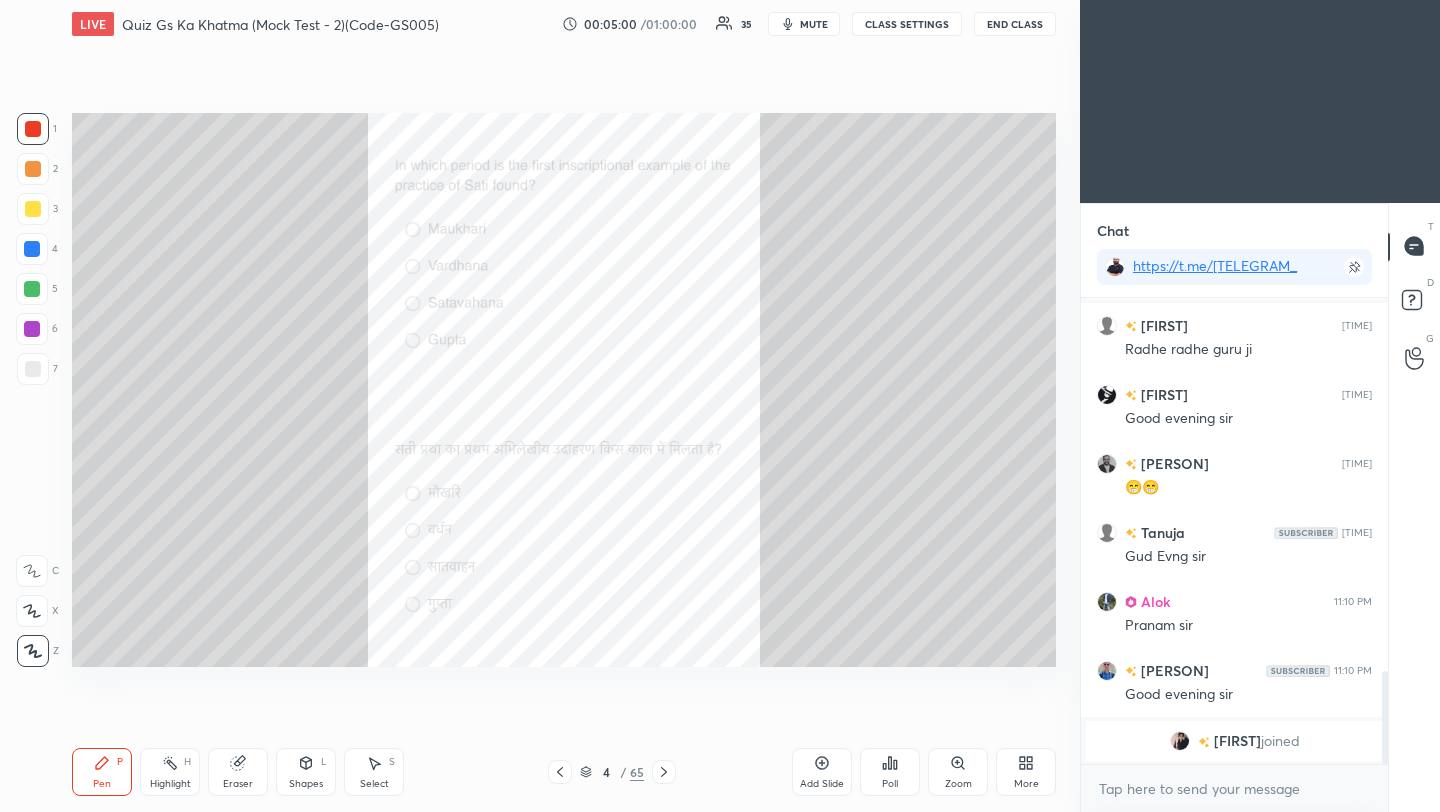 click on "Poll" at bounding box center [890, 772] 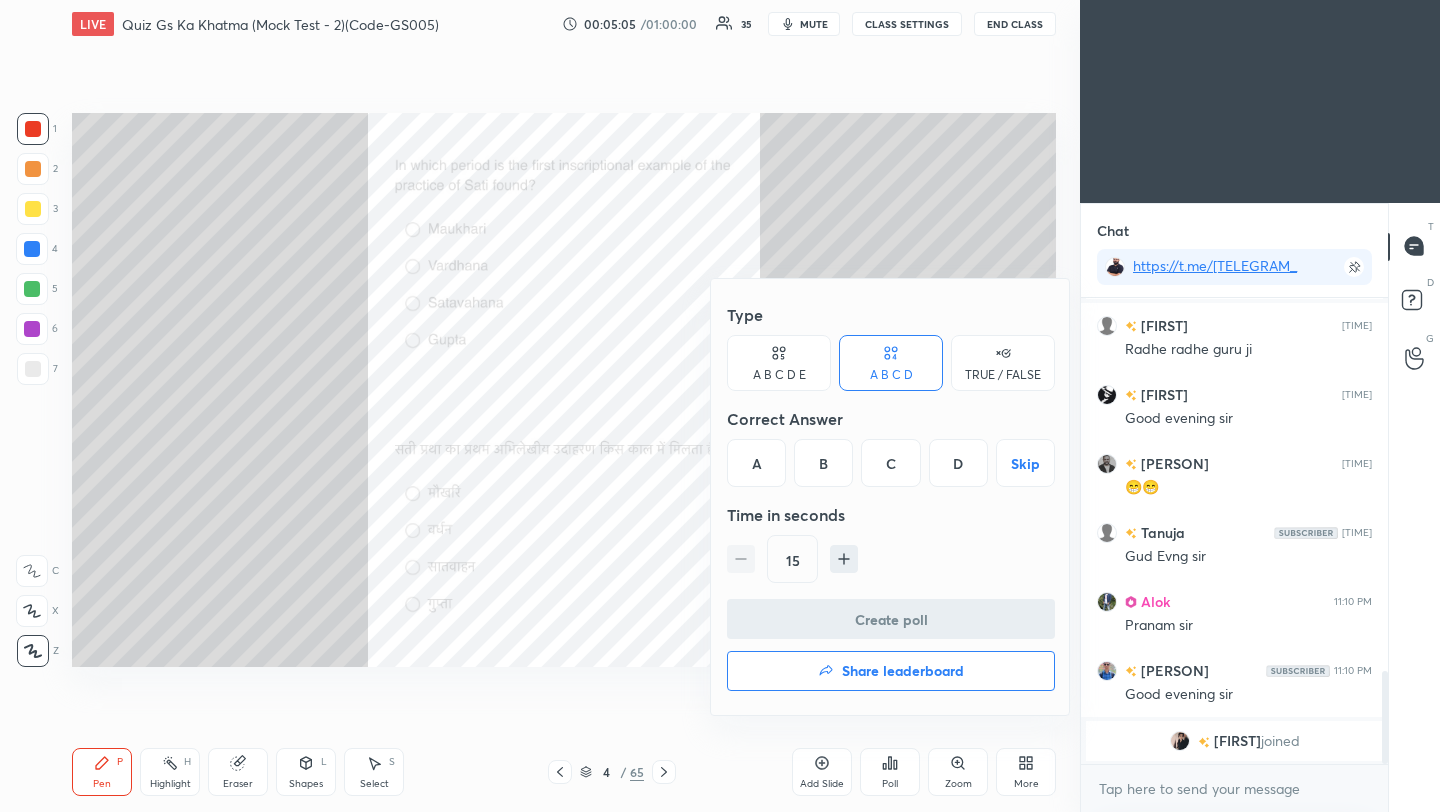 drag, startPoint x: 964, startPoint y: 467, endPoint x: 964, endPoint y: 485, distance: 18 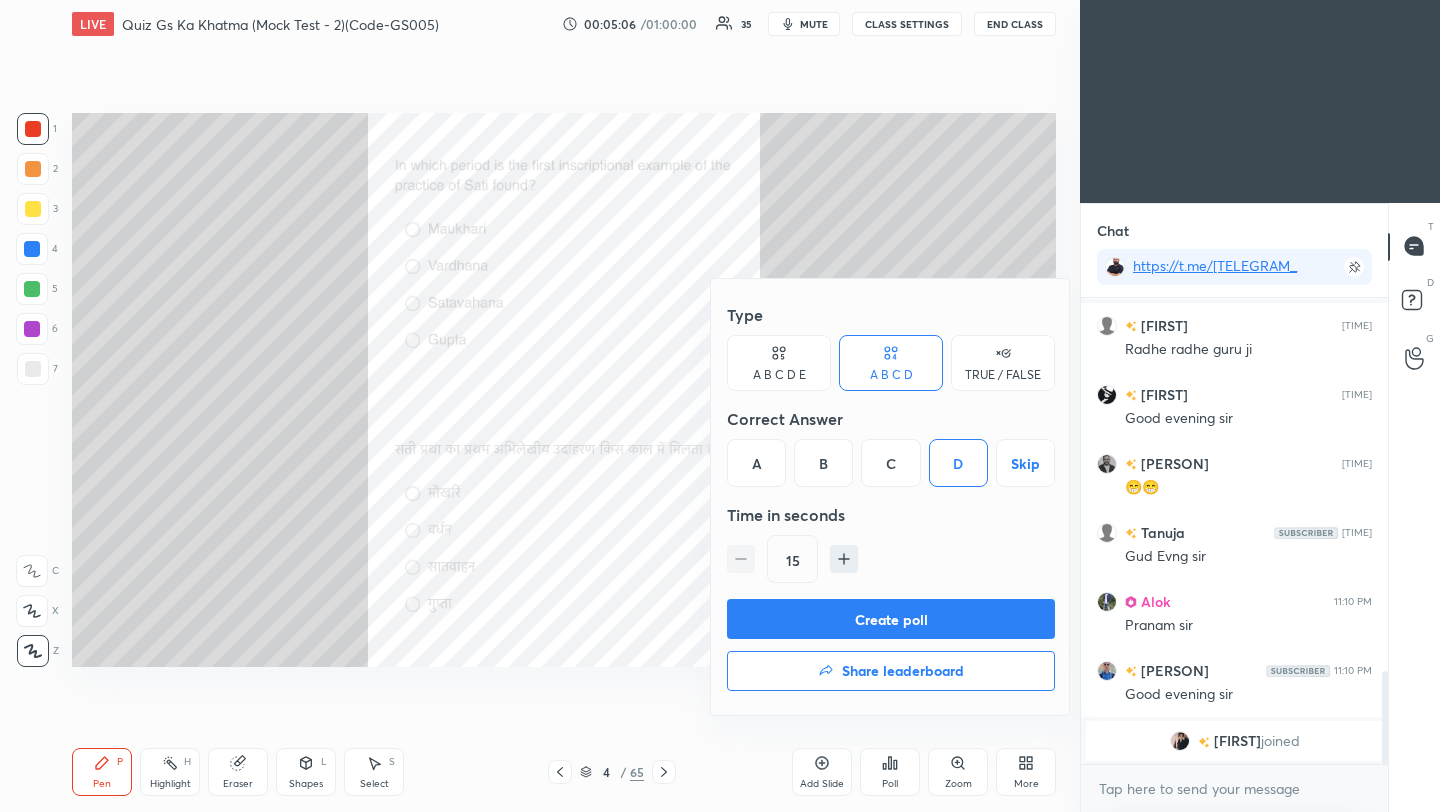 click on "Create poll" at bounding box center (891, 619) 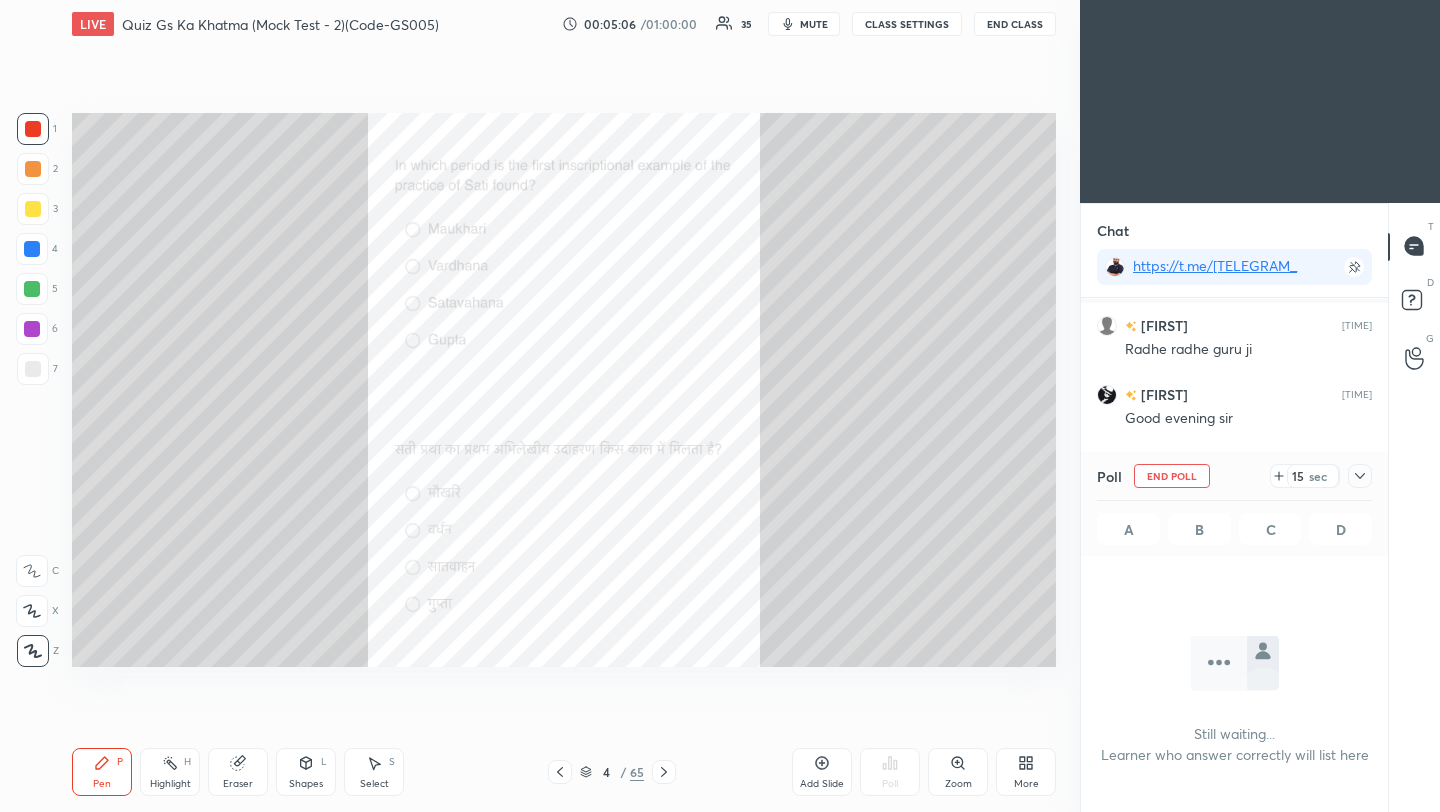 scroll, scrollTop: 427, scrollLeft: 301, axis: both 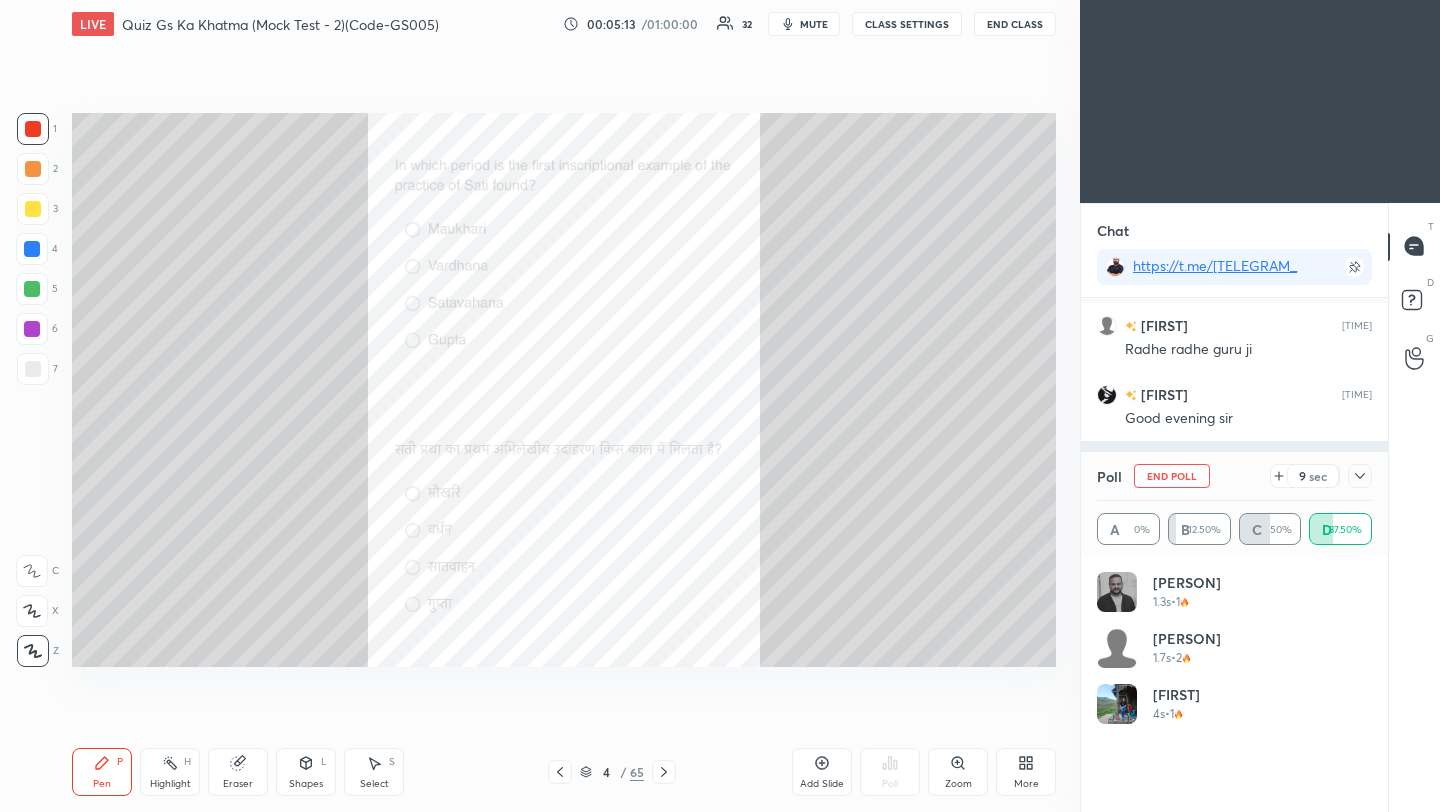 click 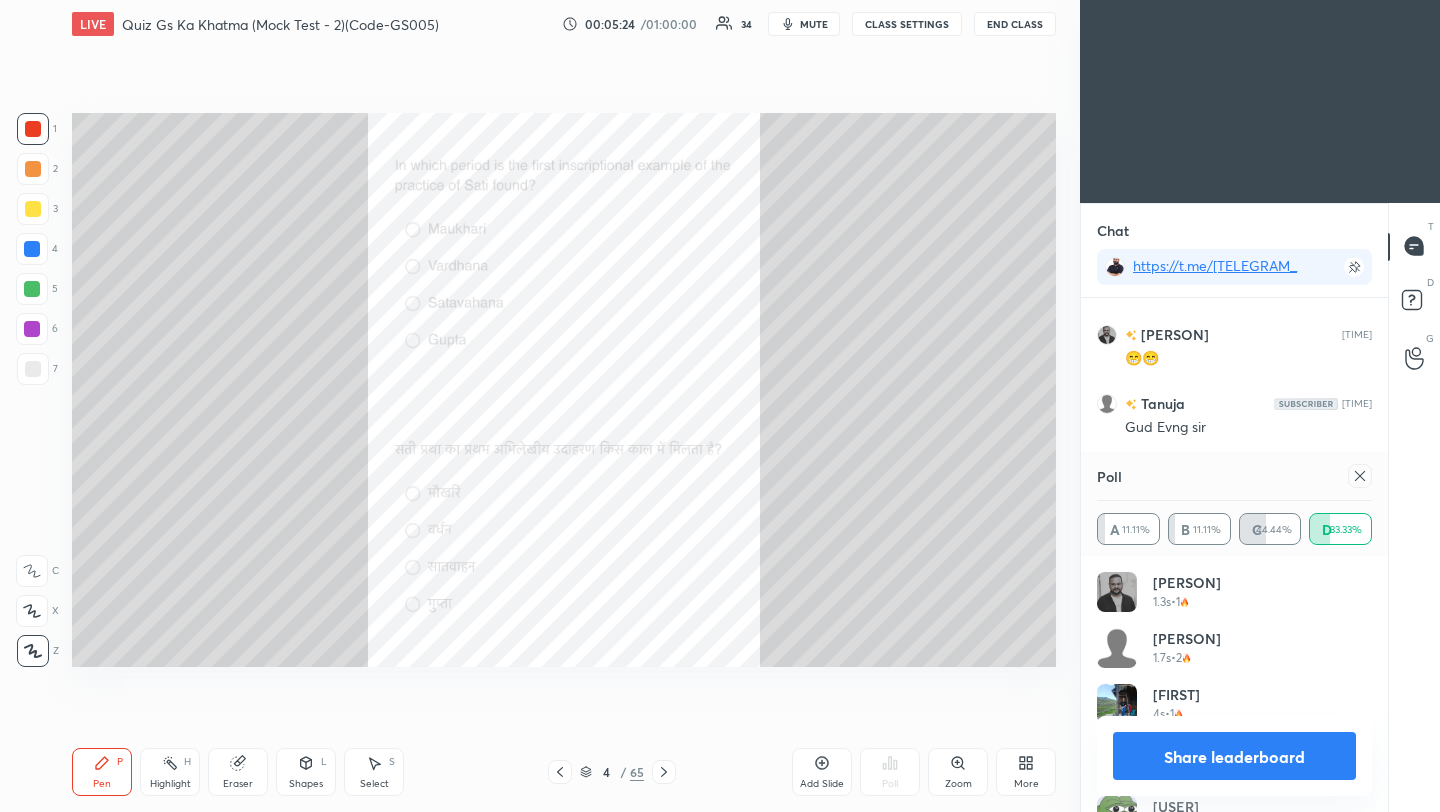 click 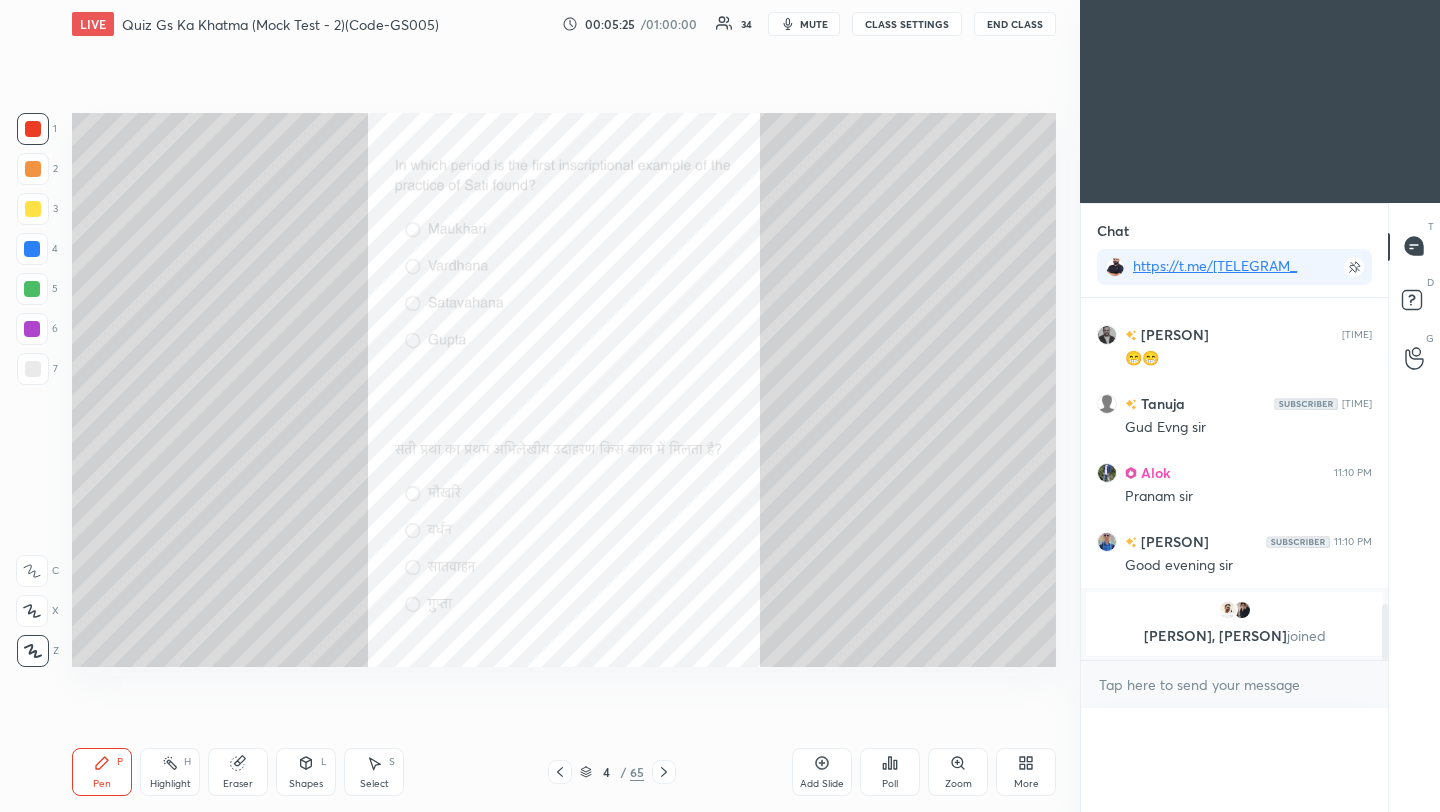 scroll, scrollTop: 0, scrollLeft: 0, axis: both 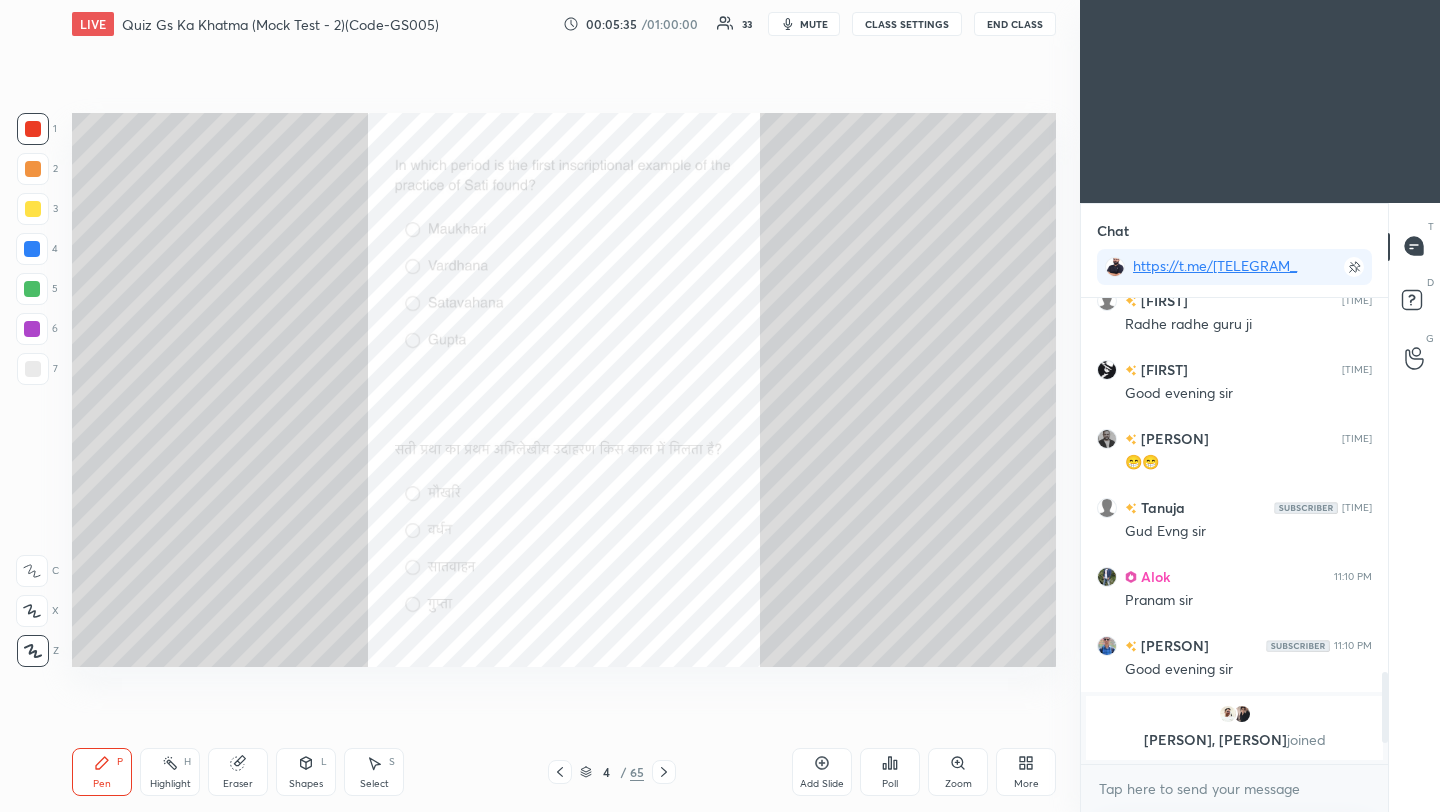 click 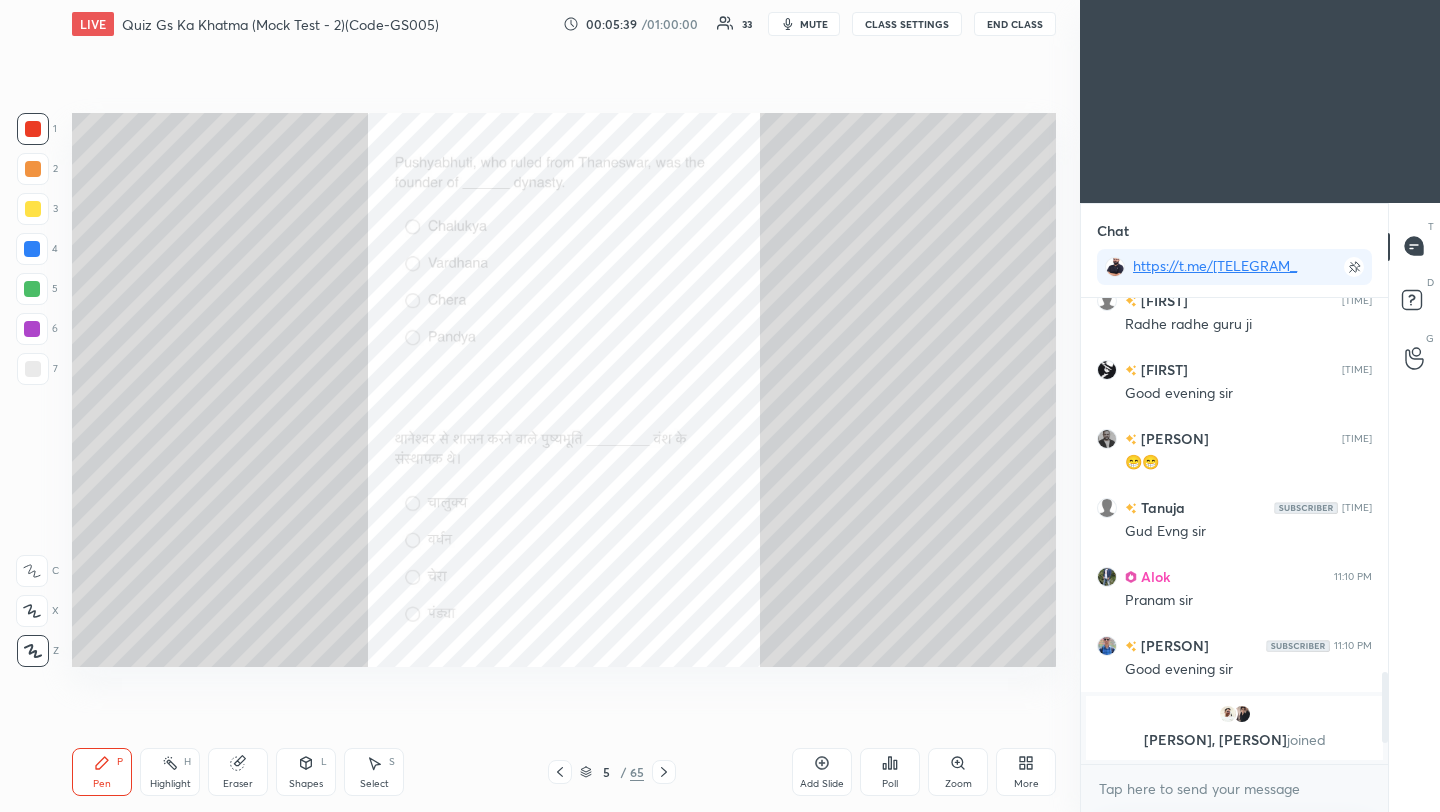 click on "Poll" at bounding box center (890, 784) 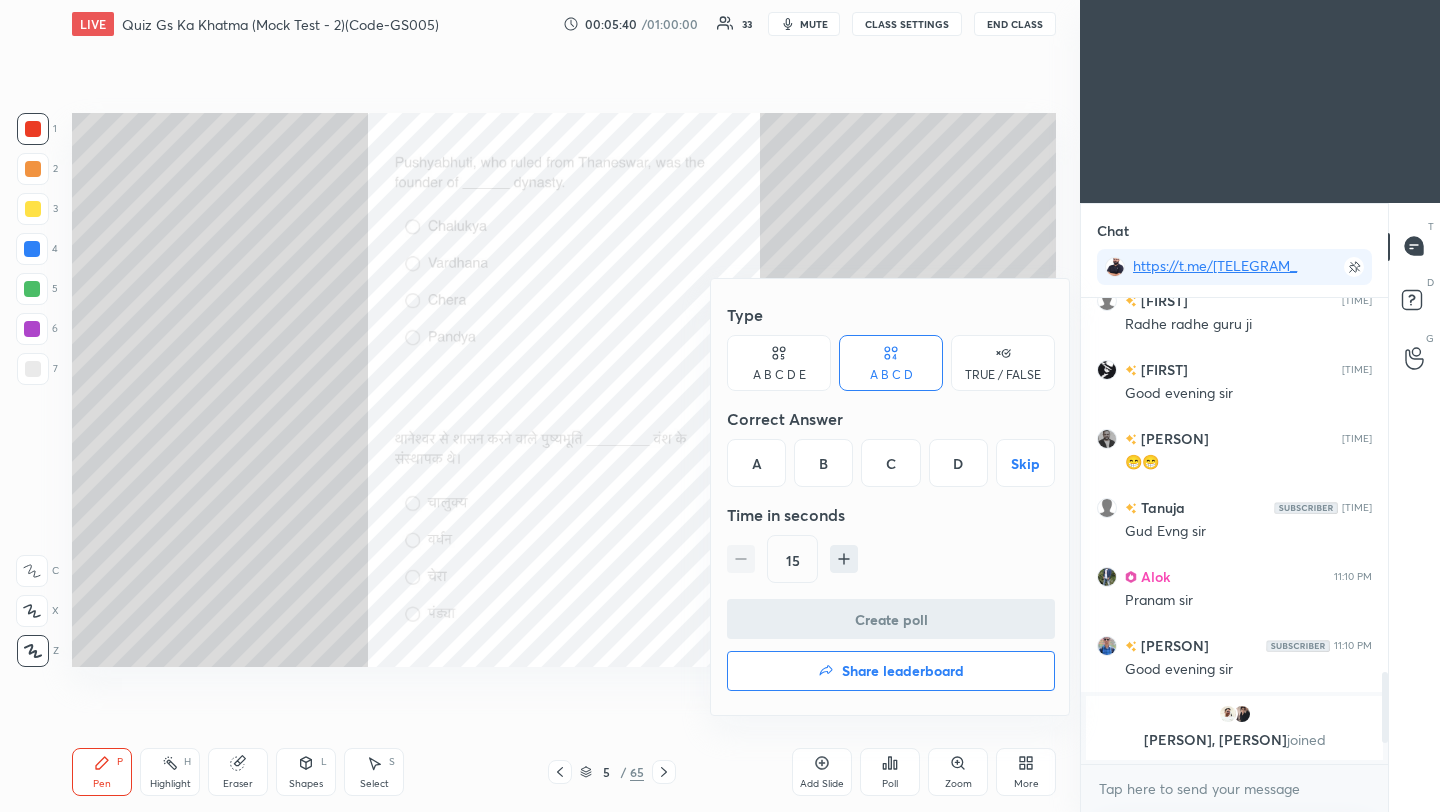 click on "B" at bounding box center [823, 463] 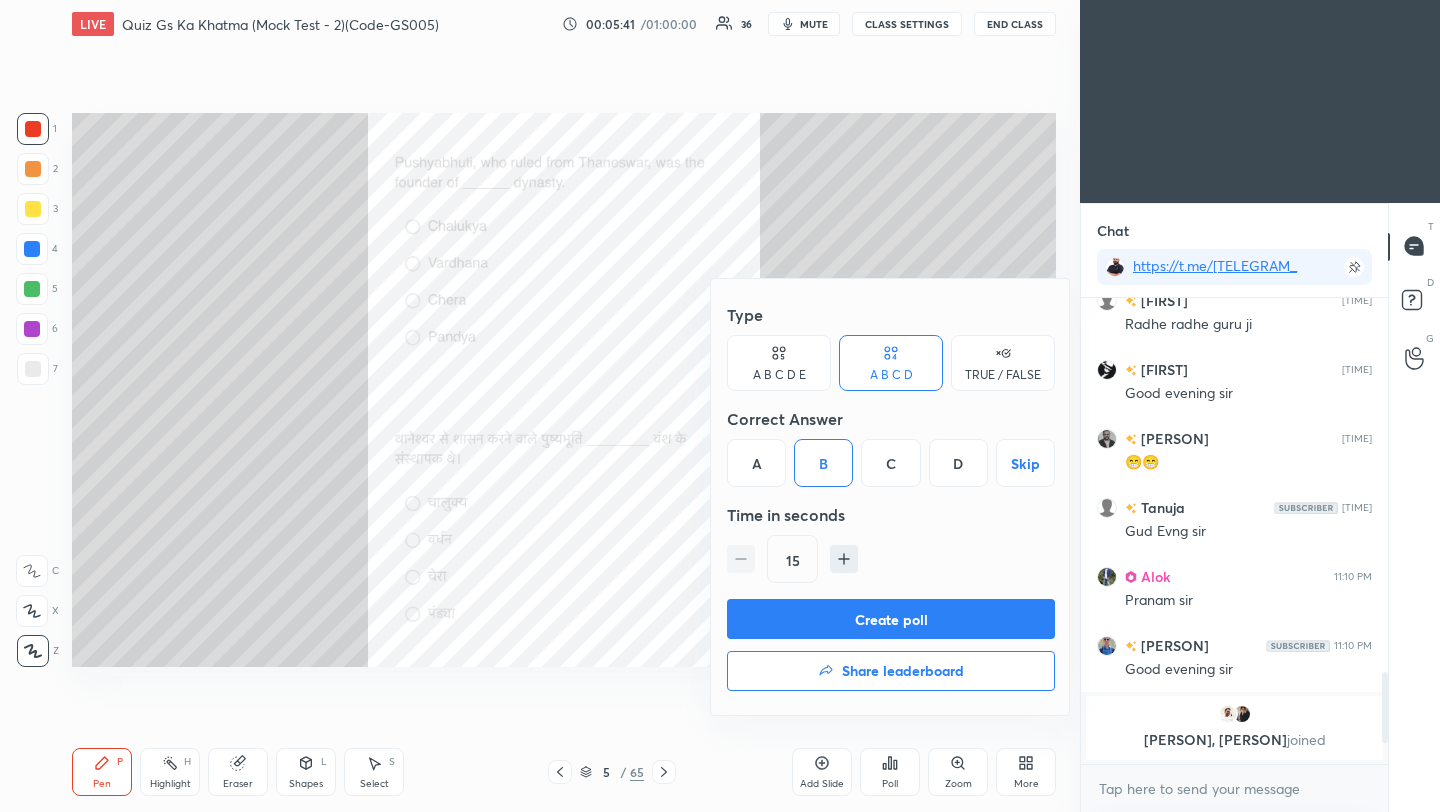 click on "Create poll" at bounding box center (891, 619) 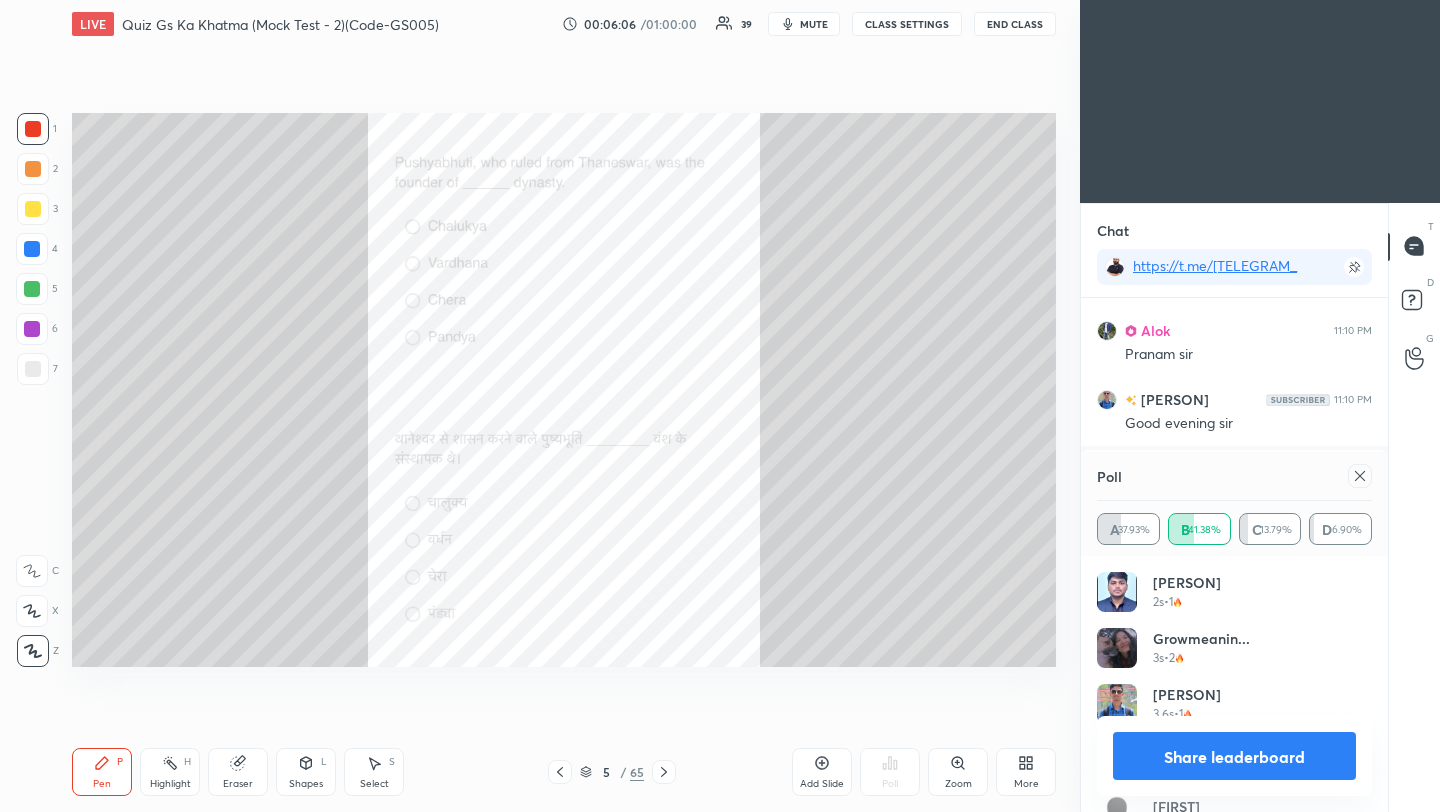 click 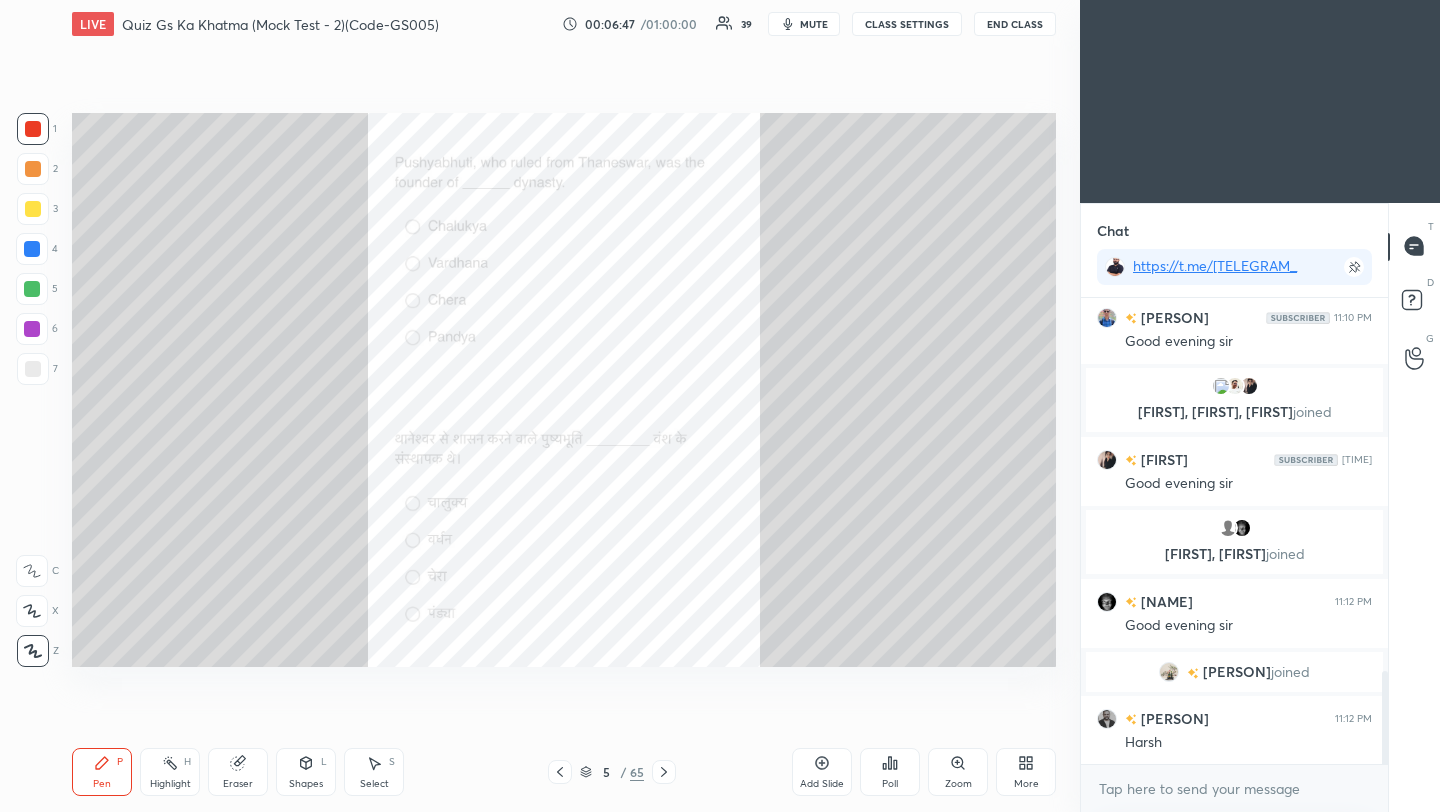 click 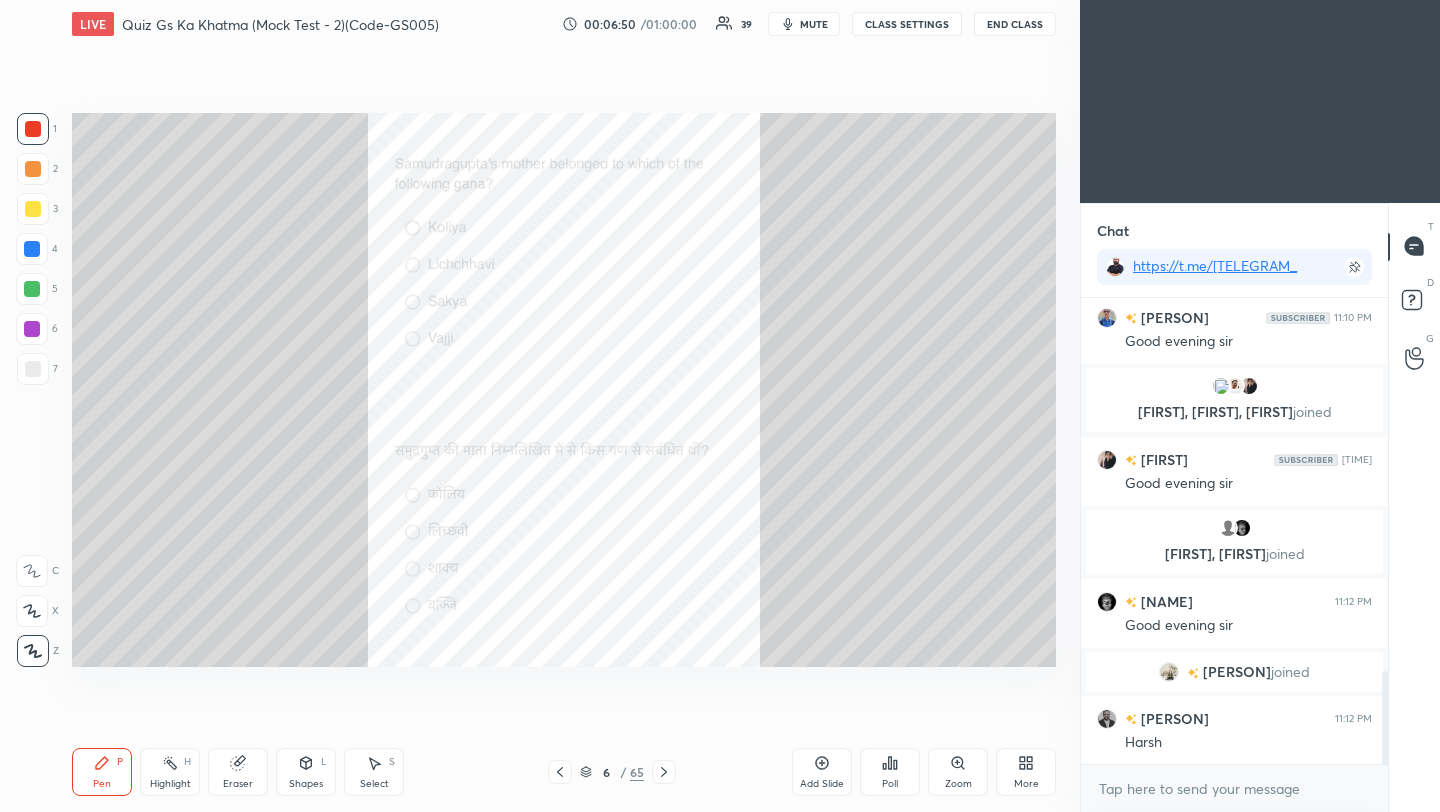 scroll, scrollTop: 1925, scrollLeft: 0, axis: vertical 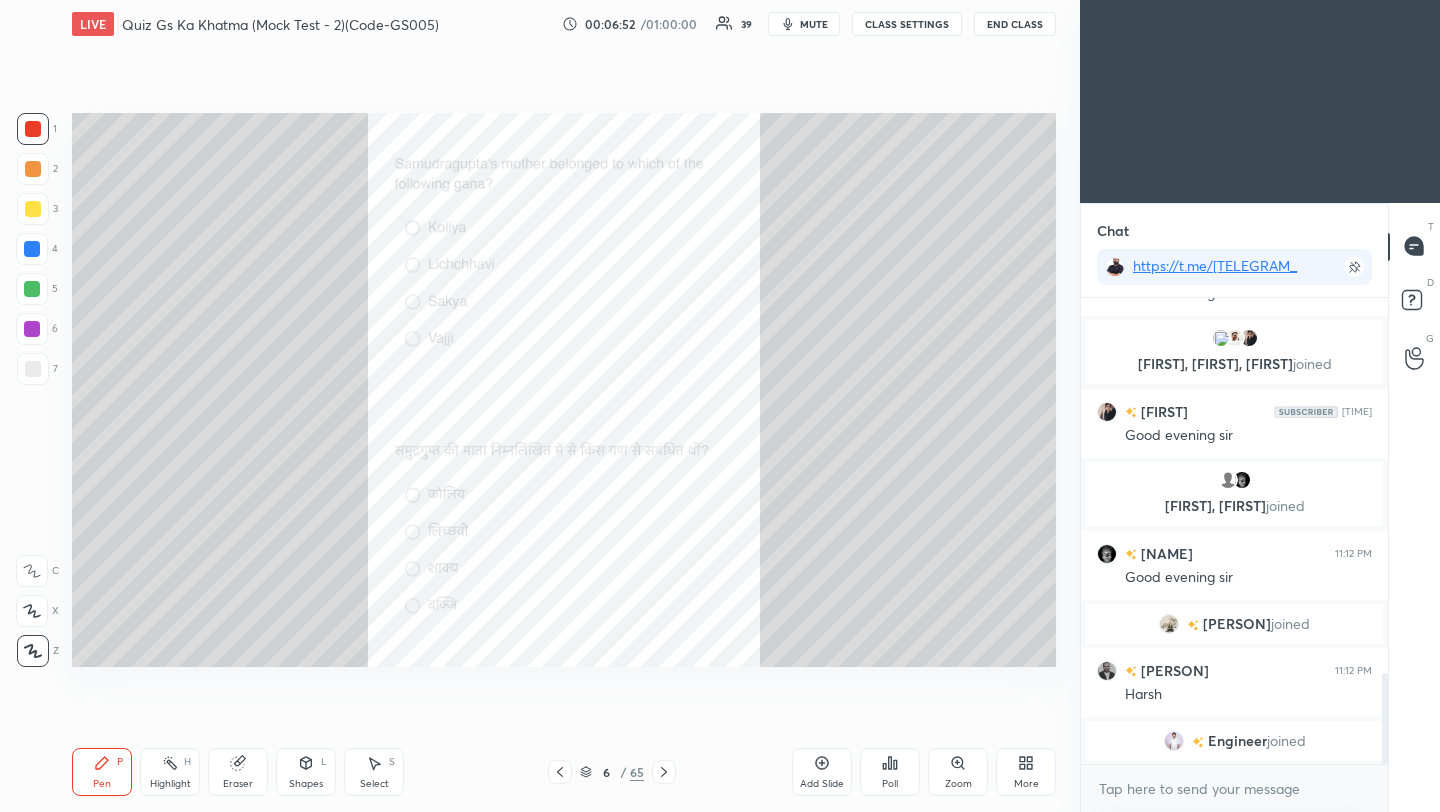 click on "Poll" at bounding box center [890, 772] 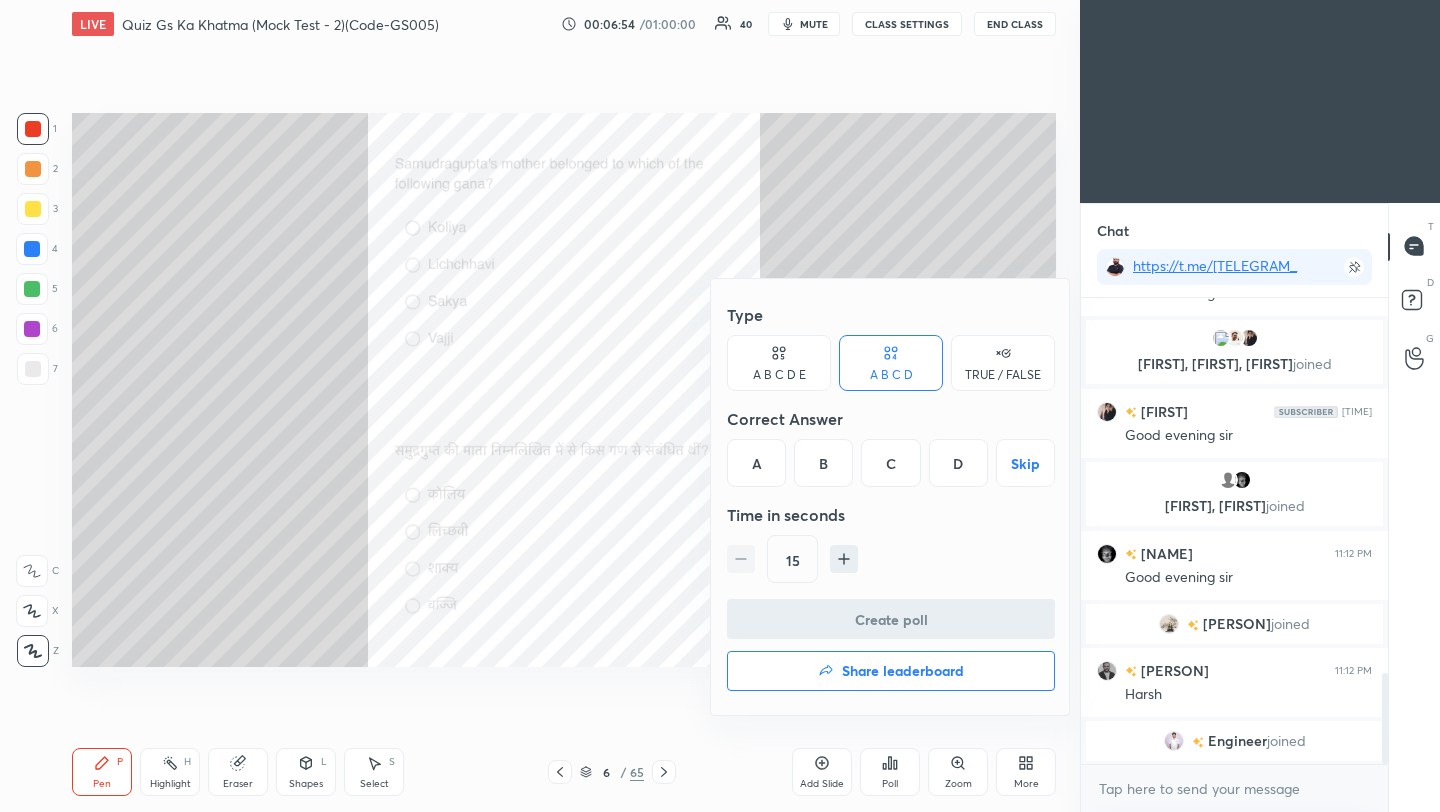 click on "B" at bounding box center (823, 463) 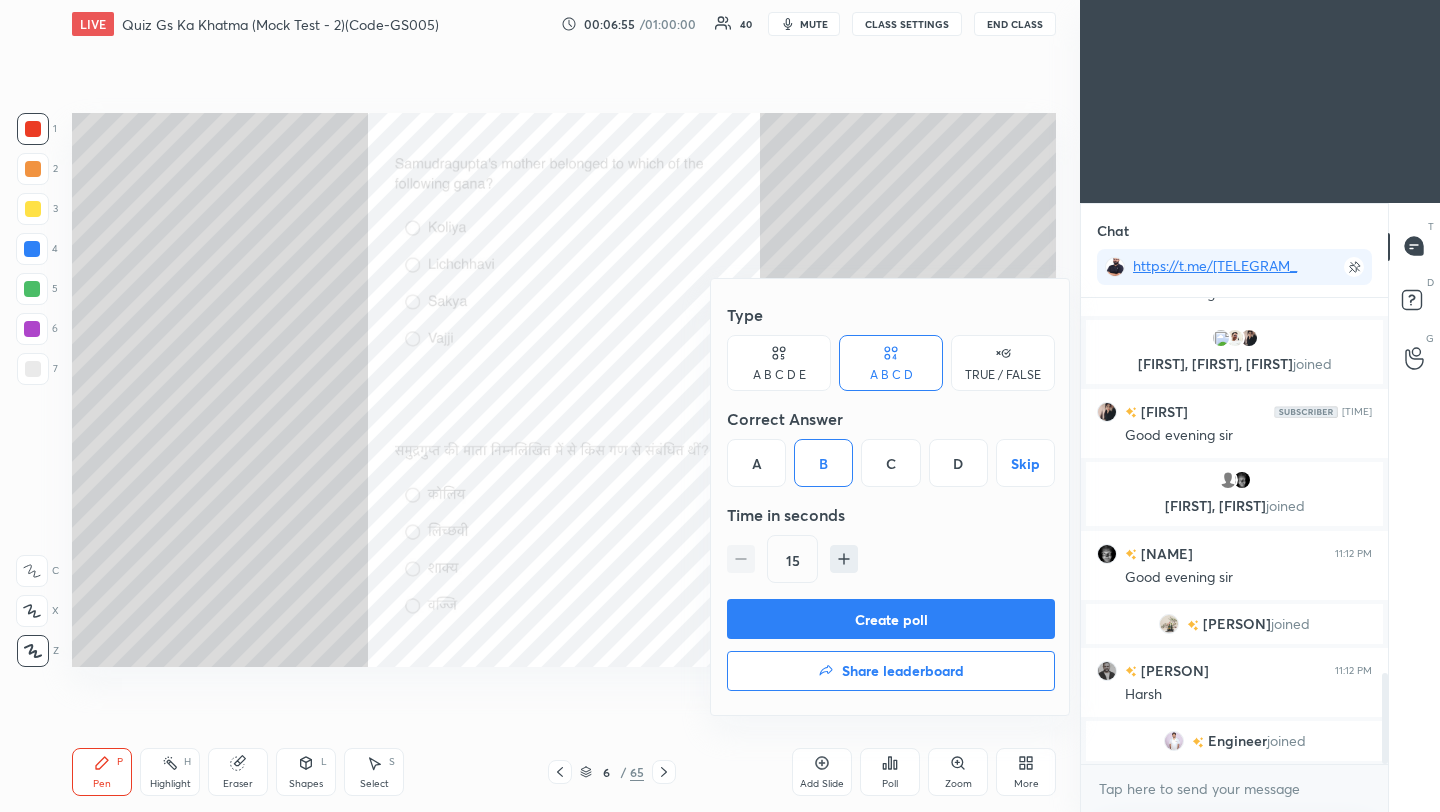 click on "Create poll" at bounding box center [891, 619] 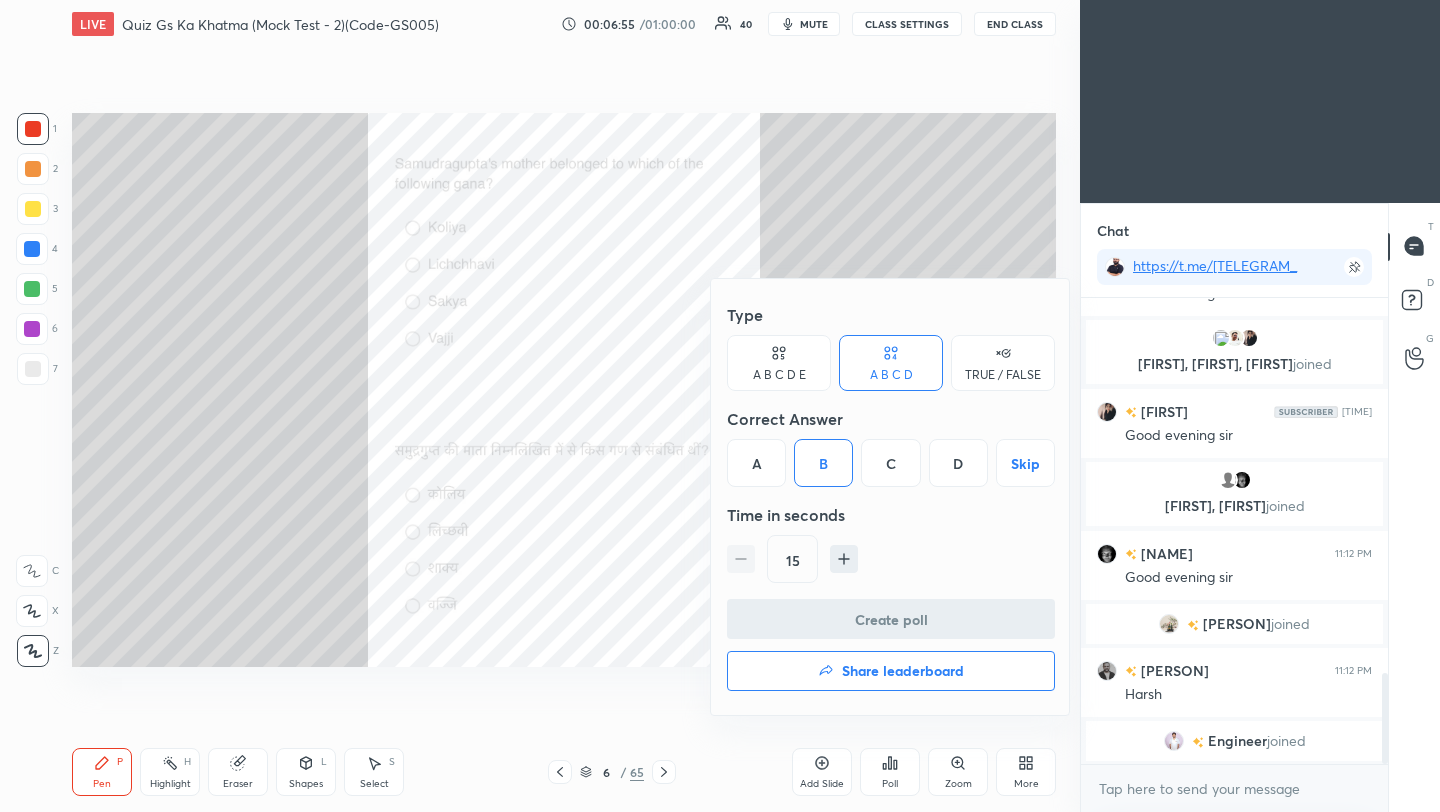 scroll, scrollTop: 418, scrollLeft: 301, axis: both 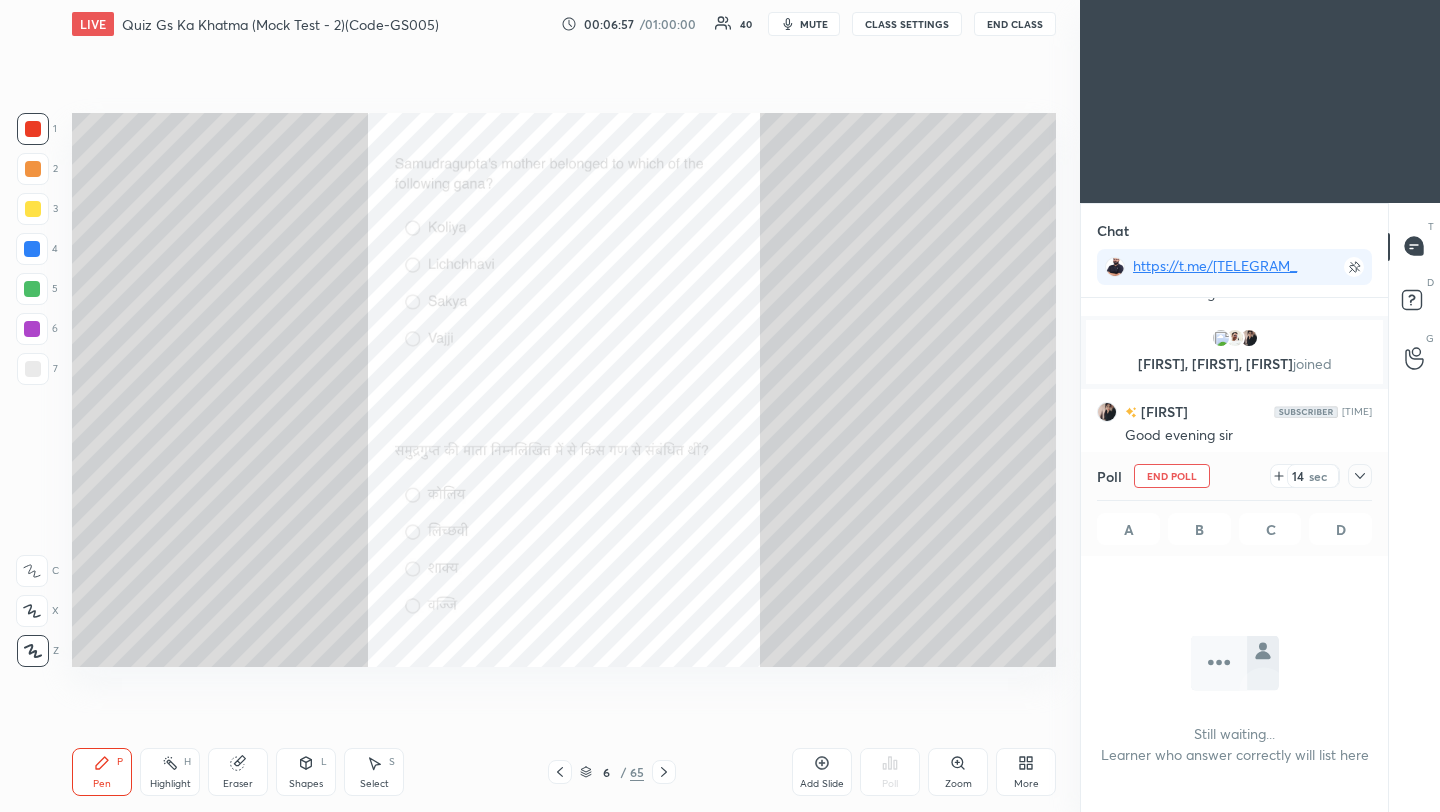 click 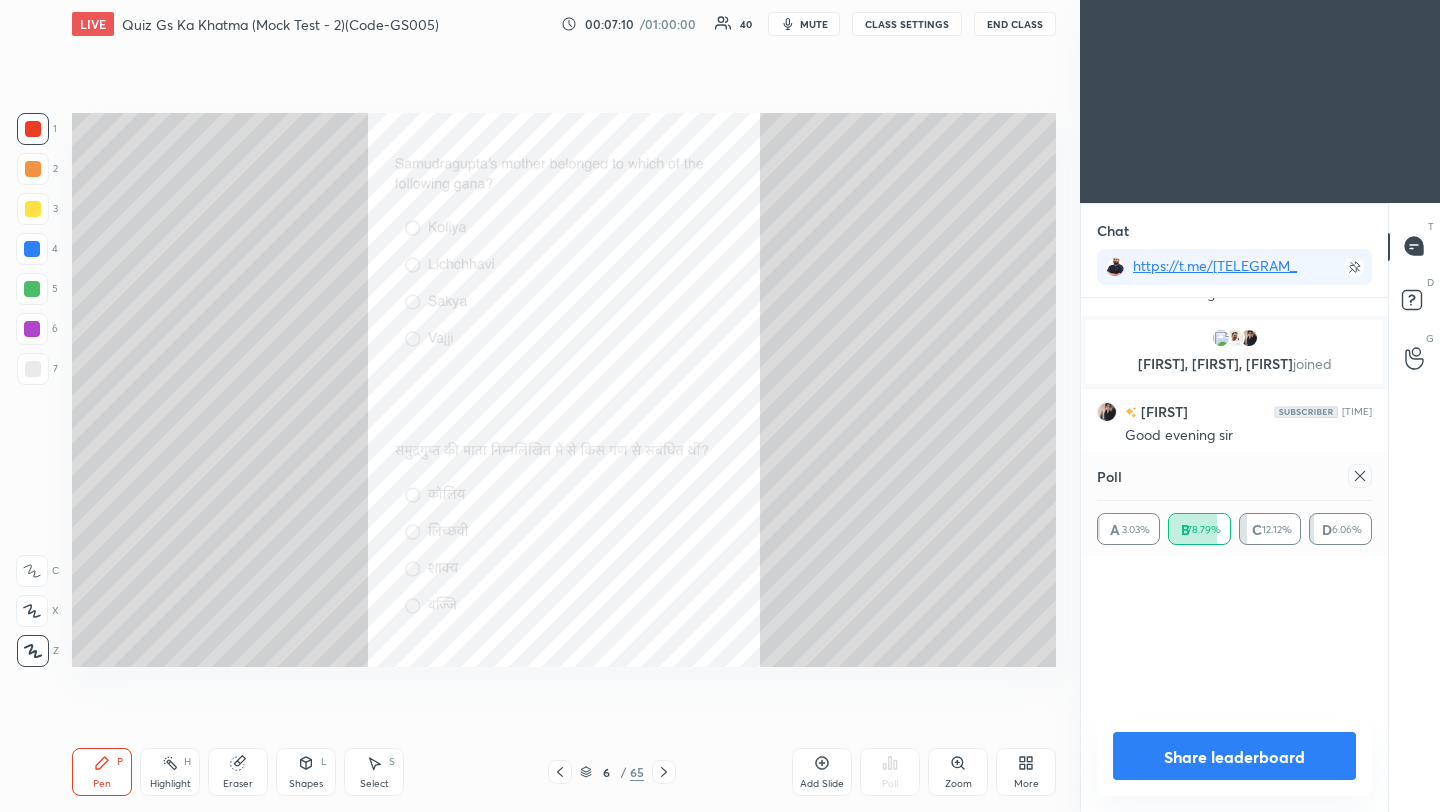 scroll, scrollTop: 6, scrollLeft: 7, axis: both 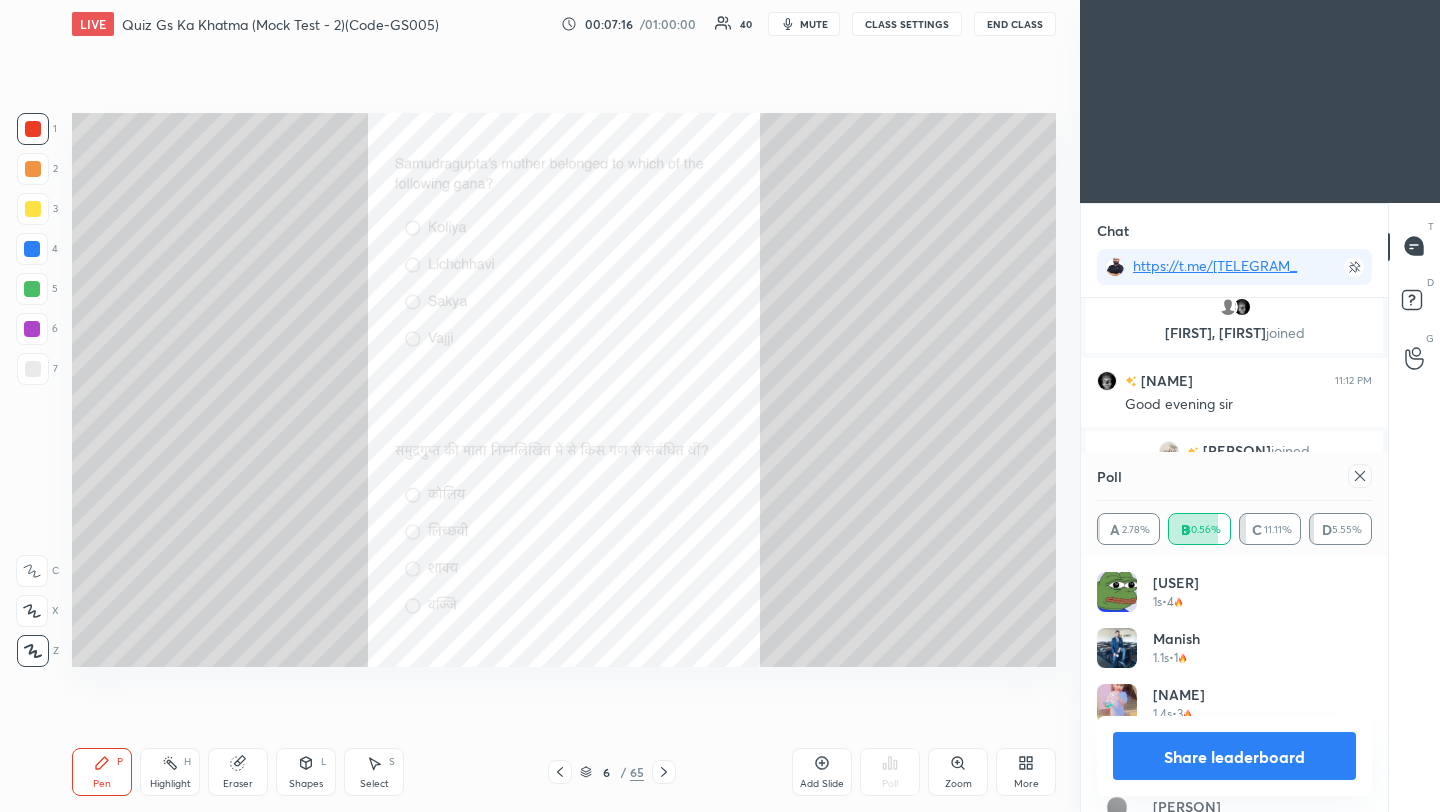 click 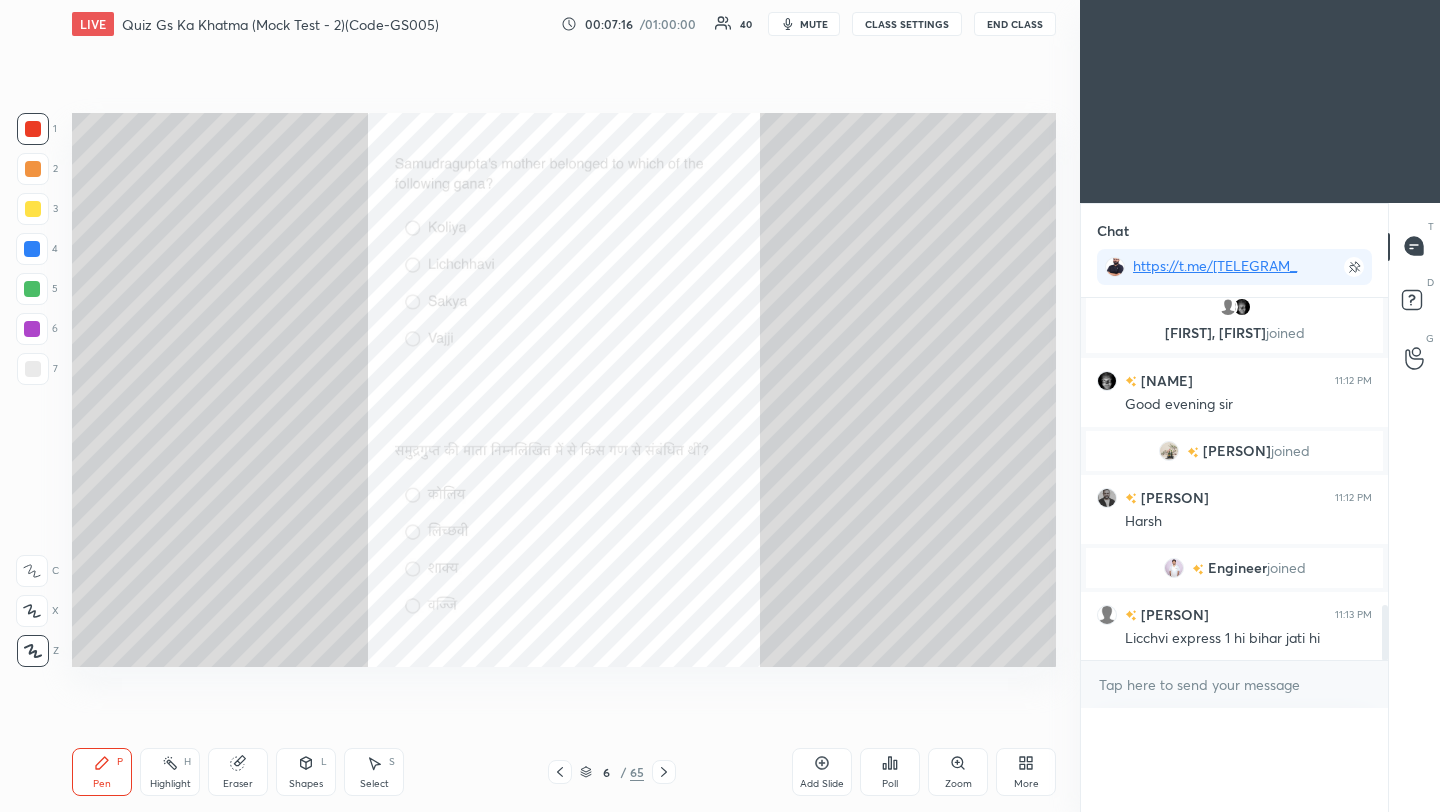 scroll, scrollTop: 119, scrollLeft: 269, axis: both 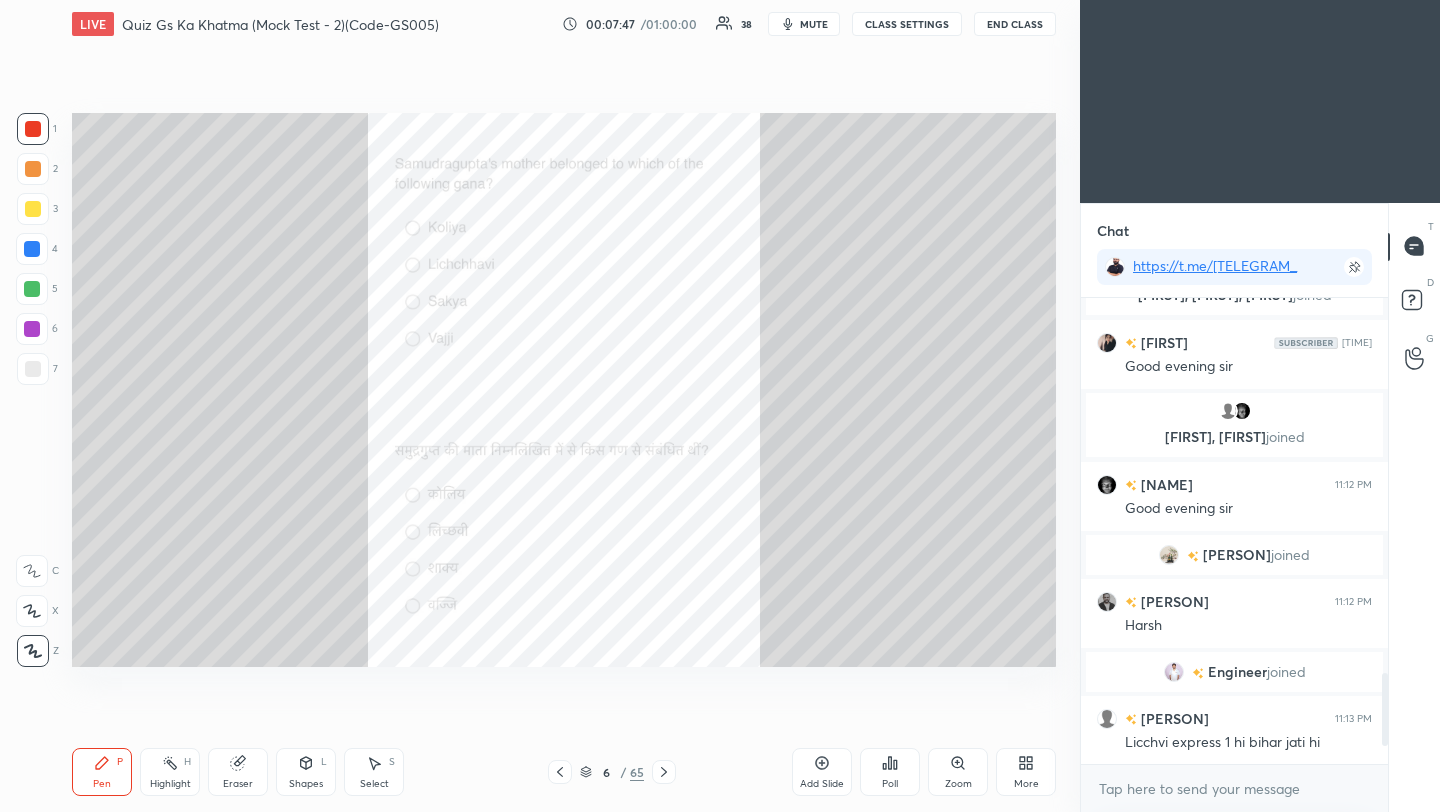 click 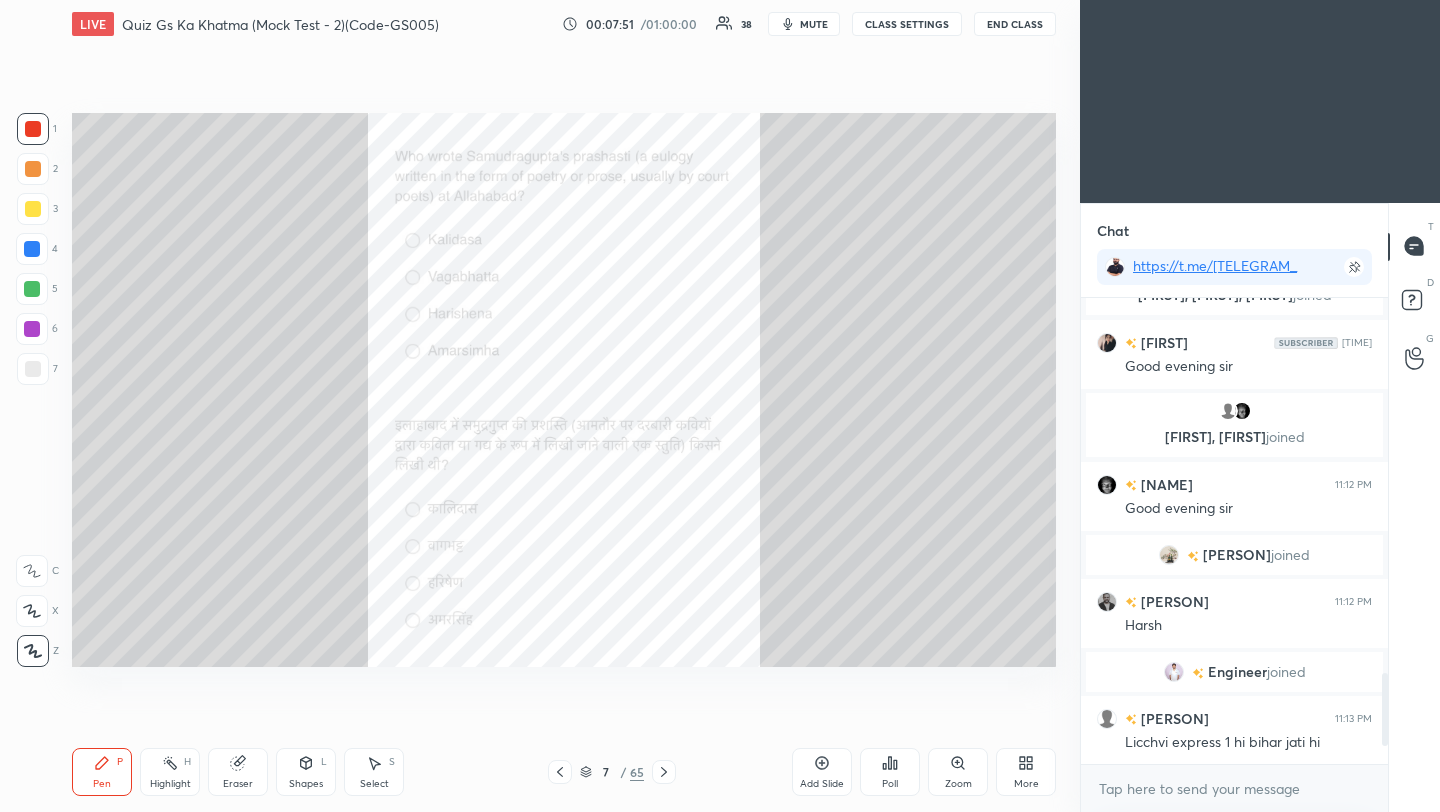 click on "Poll" at bounding box center (890, 784) 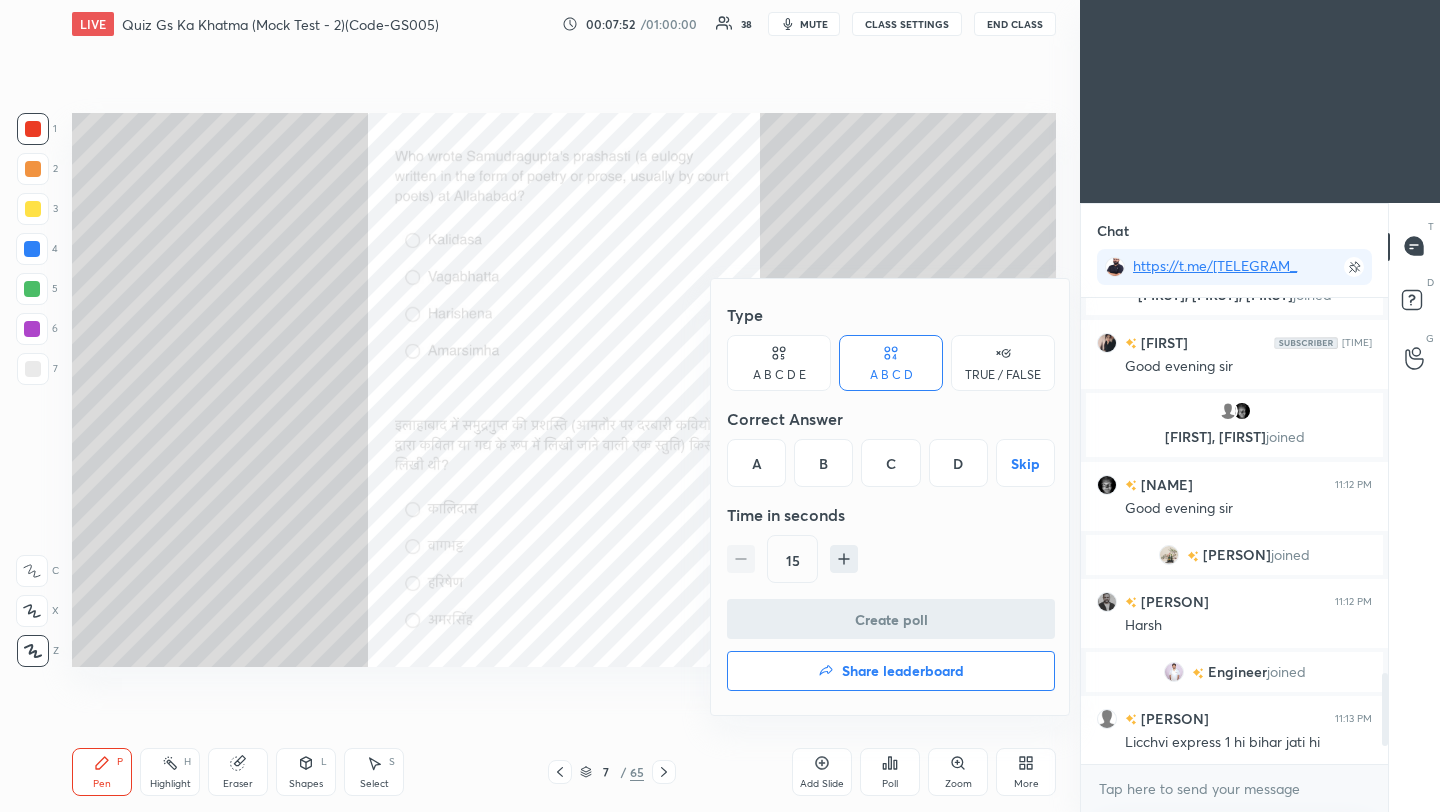 click on "C" at bounding box center [890, 463] 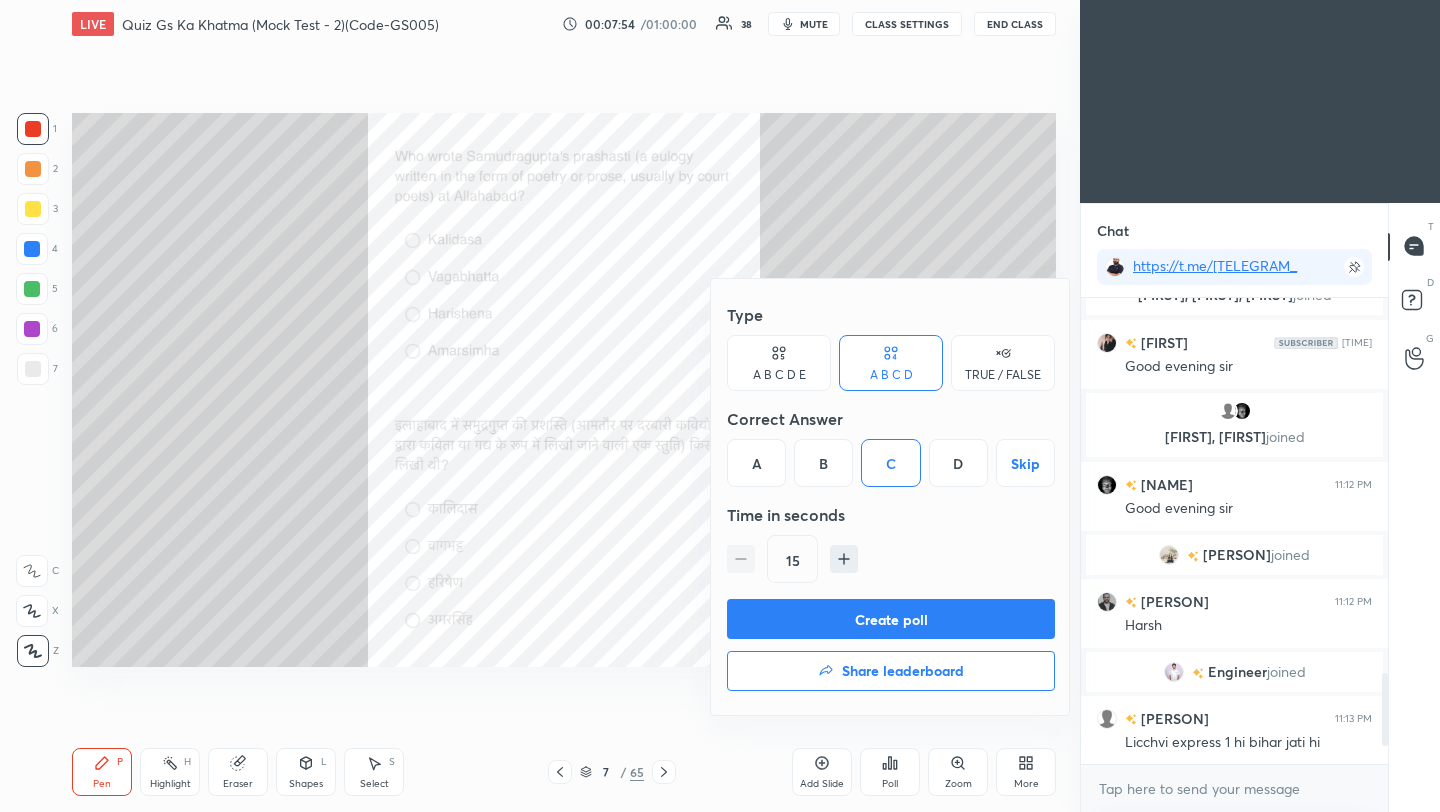 click on "Create poll" at bounding box center (891, 619) 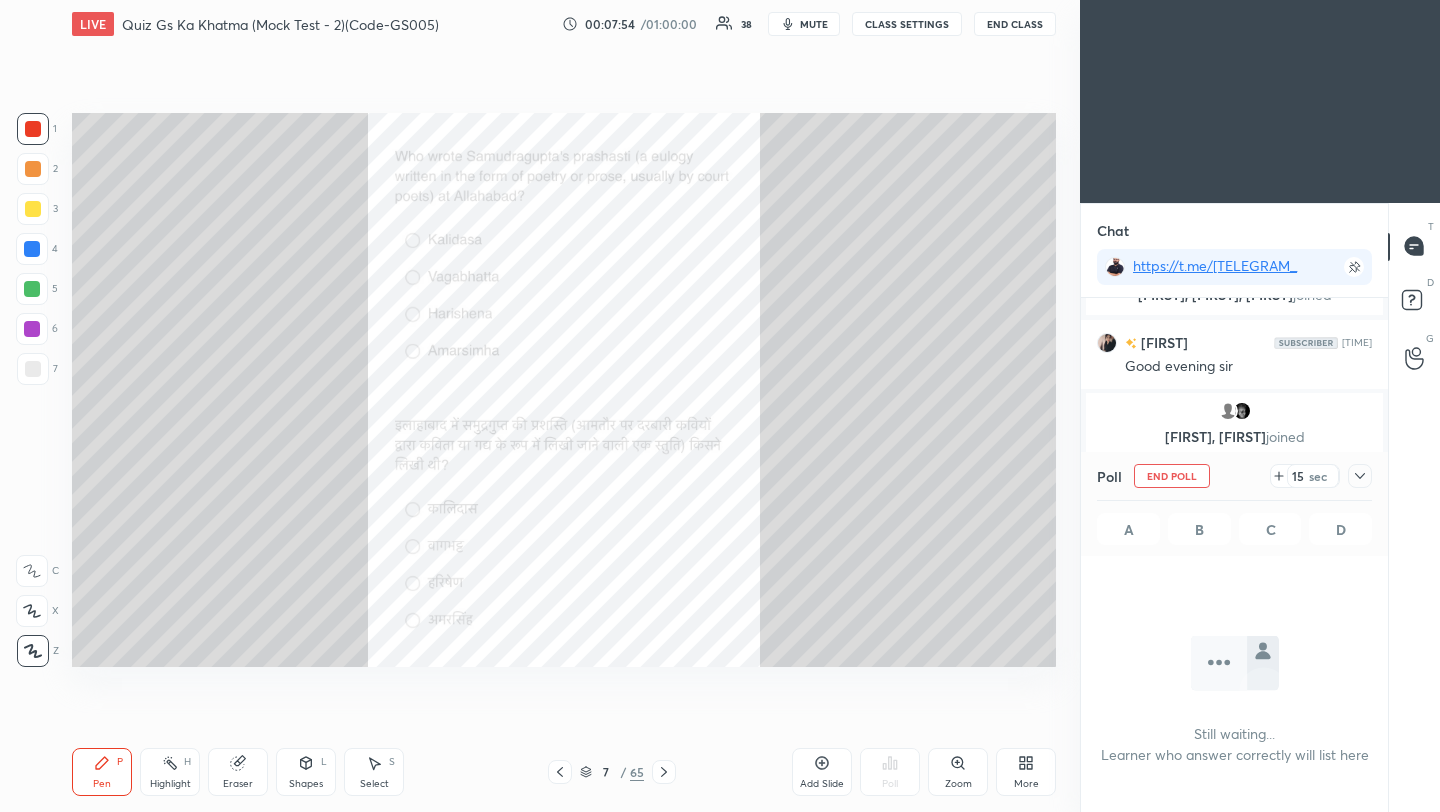 scroll, scrollTop: 373, scrollLeft: 301, axis: both 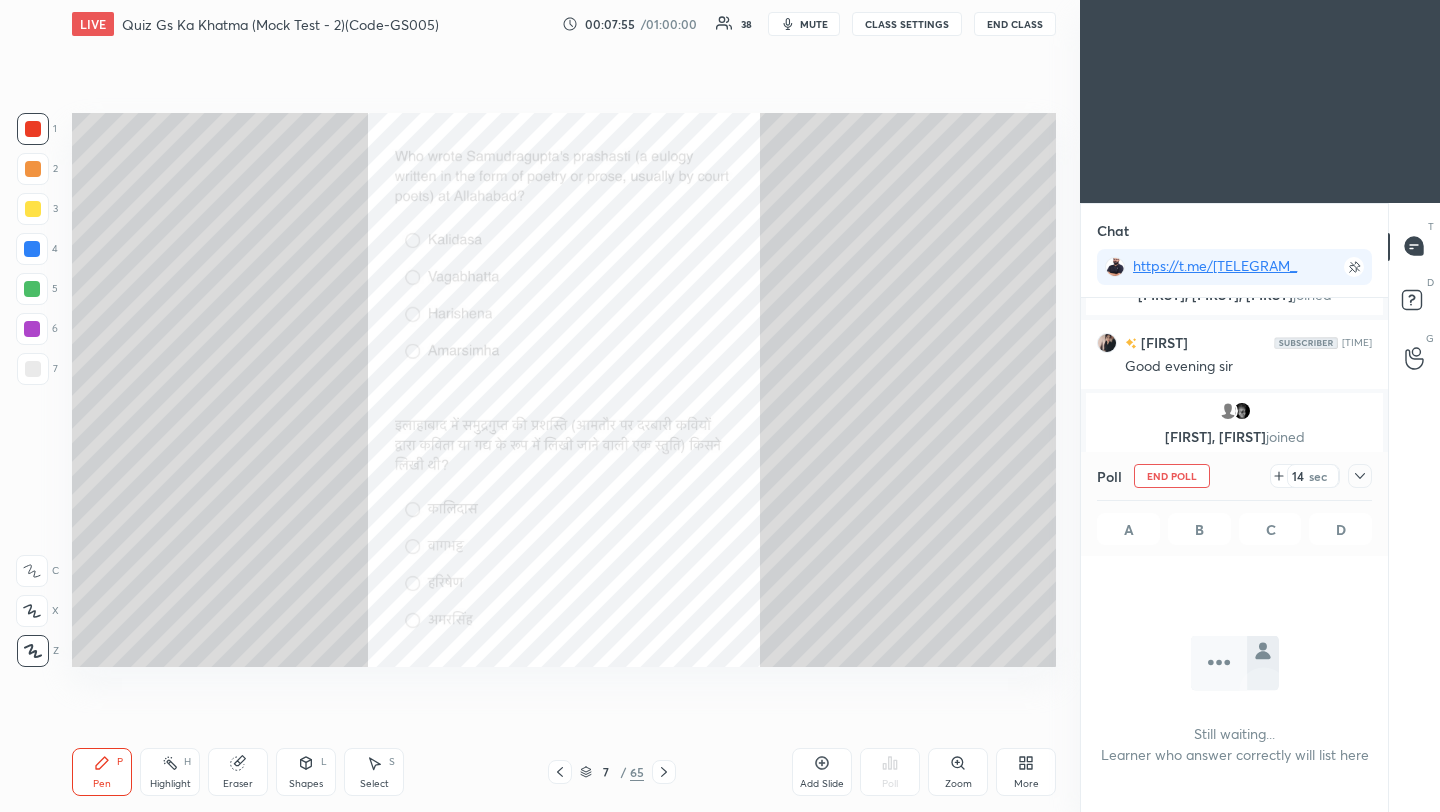 drag, startPoint x: 1366, startPoint y: 473, endPoint x: 1353, endPoint y: 474, distance: 13.038404 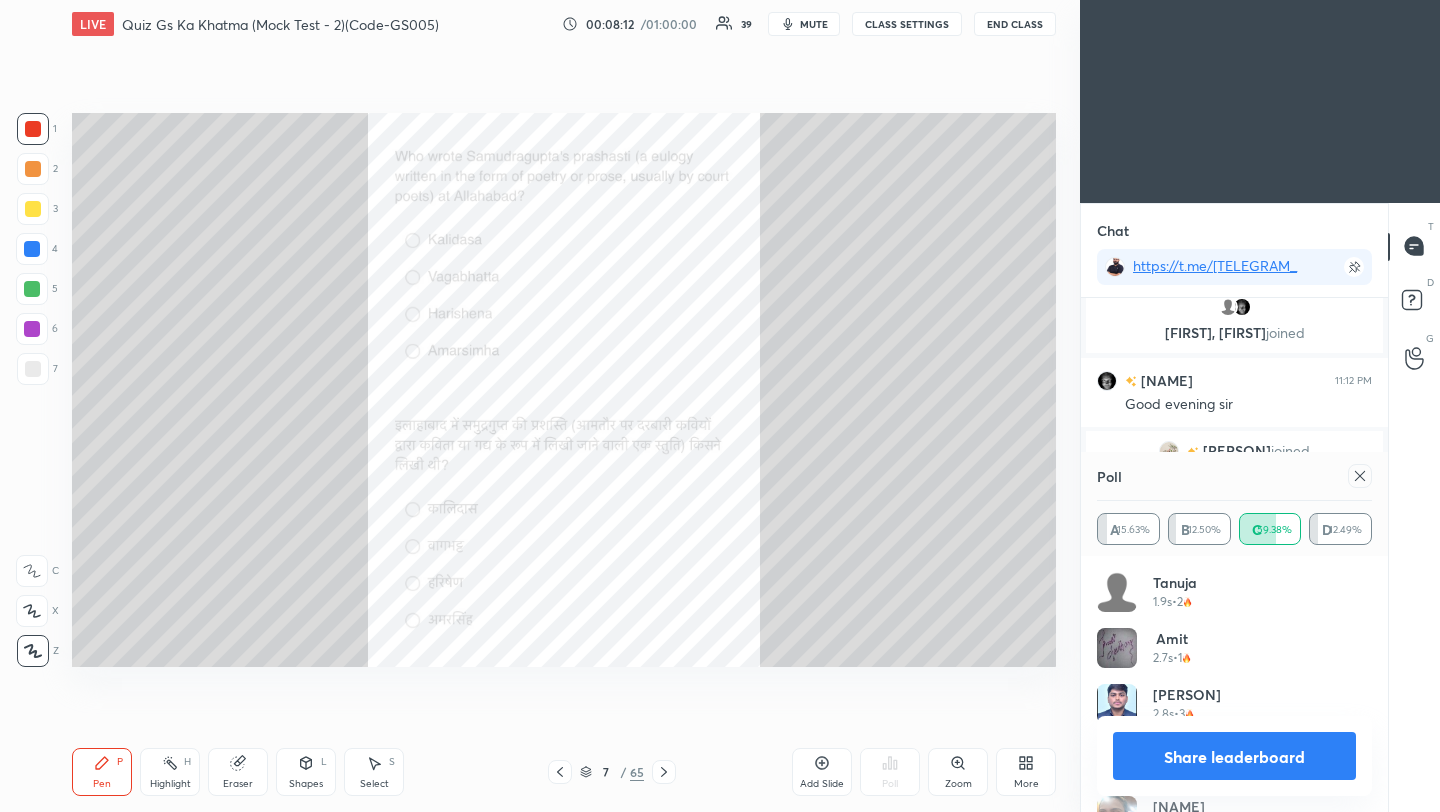 click 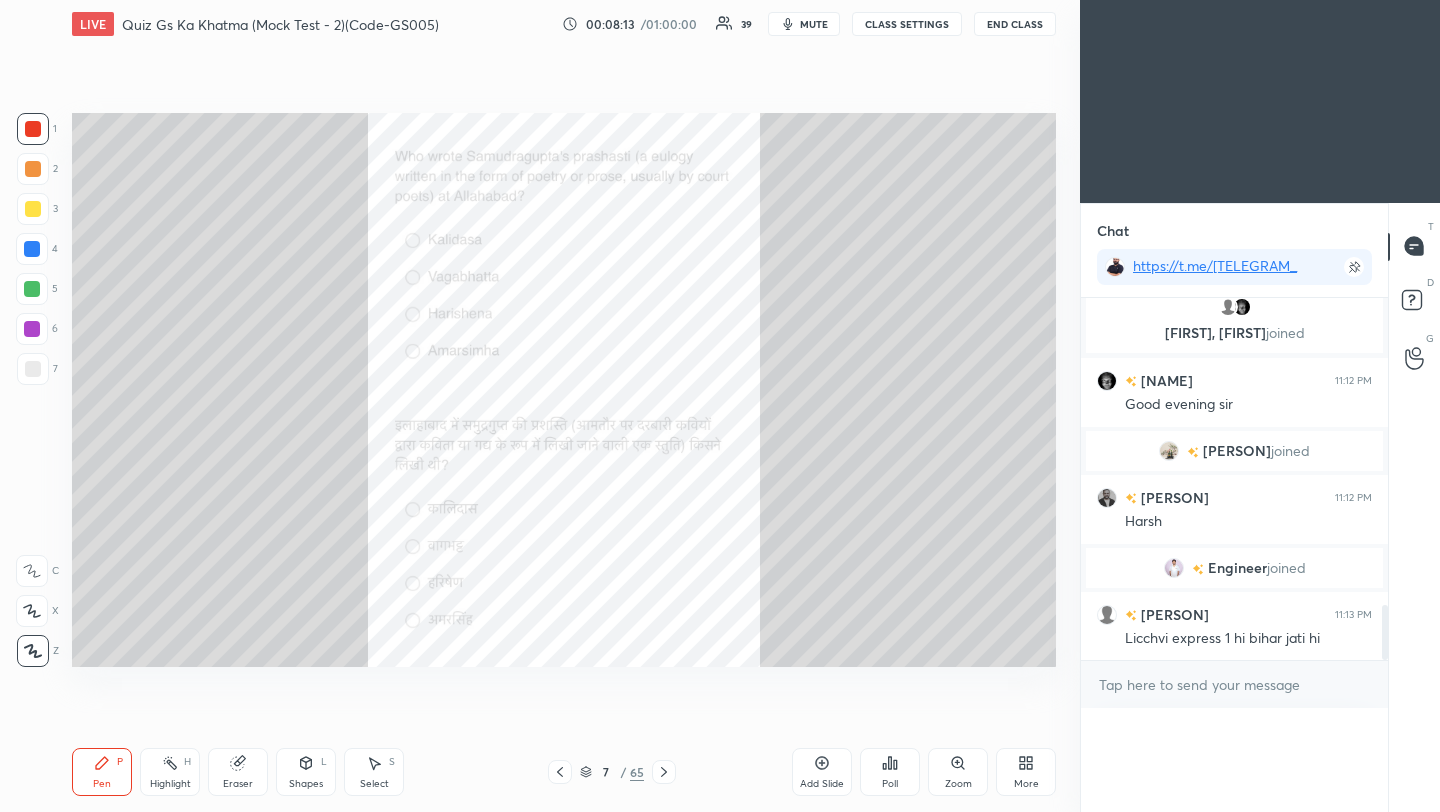 scroll, scrollTop: 0, scrollLeft: 0, axis: both 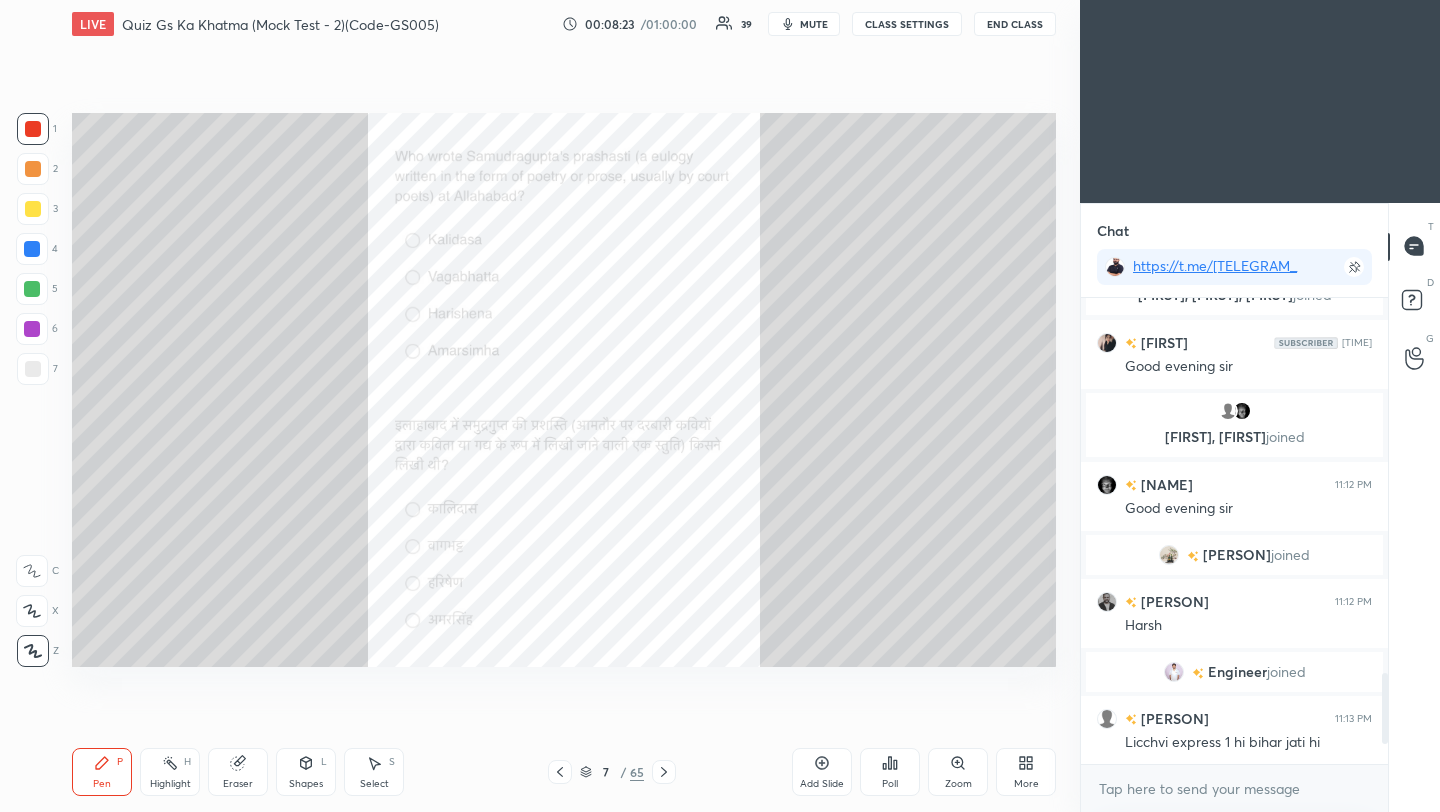 click 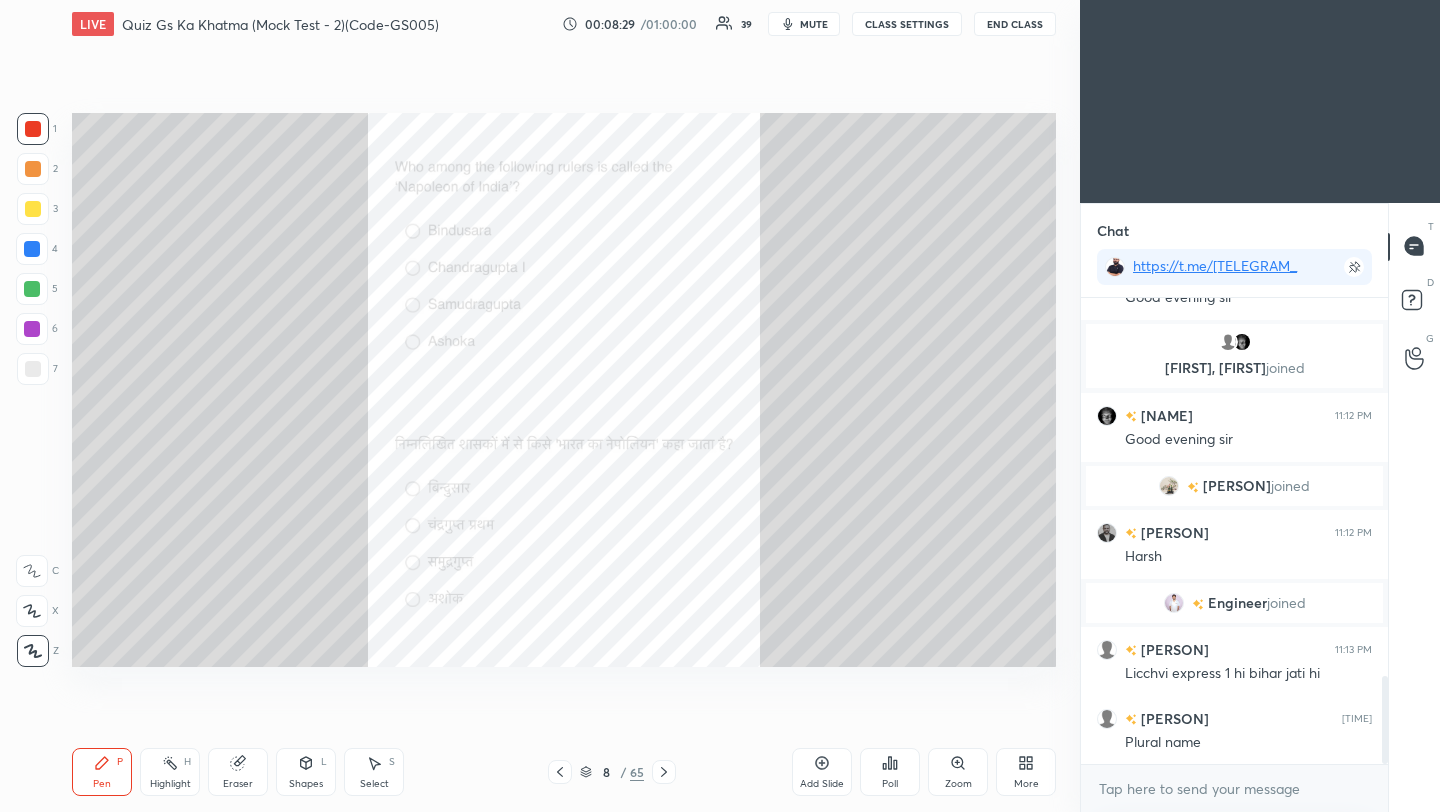 click on "Poll" at bounding box center [890, 772] 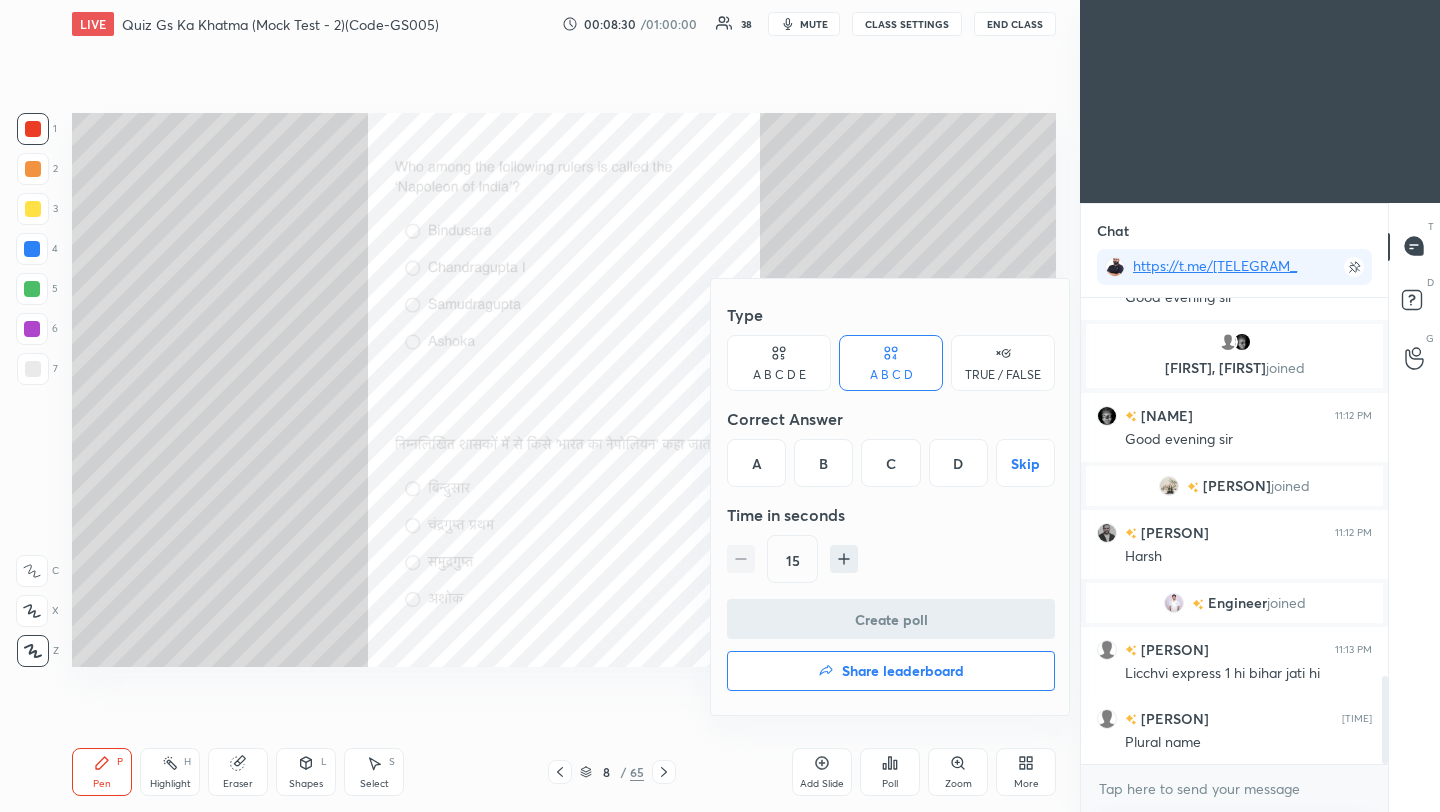 click on "C" at bounding box center (890, 463) 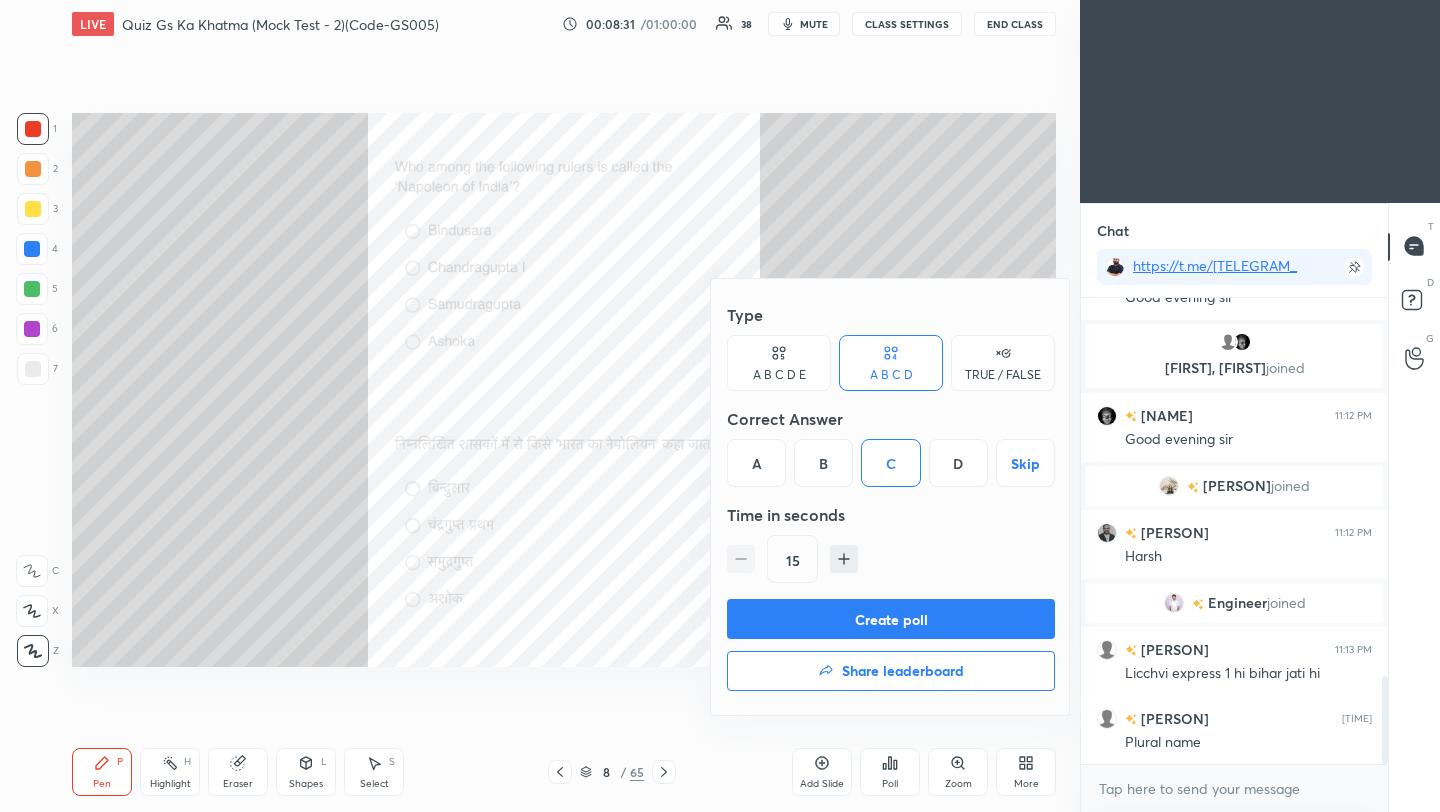 click on "Create poll" at bounding box center [891, 619] 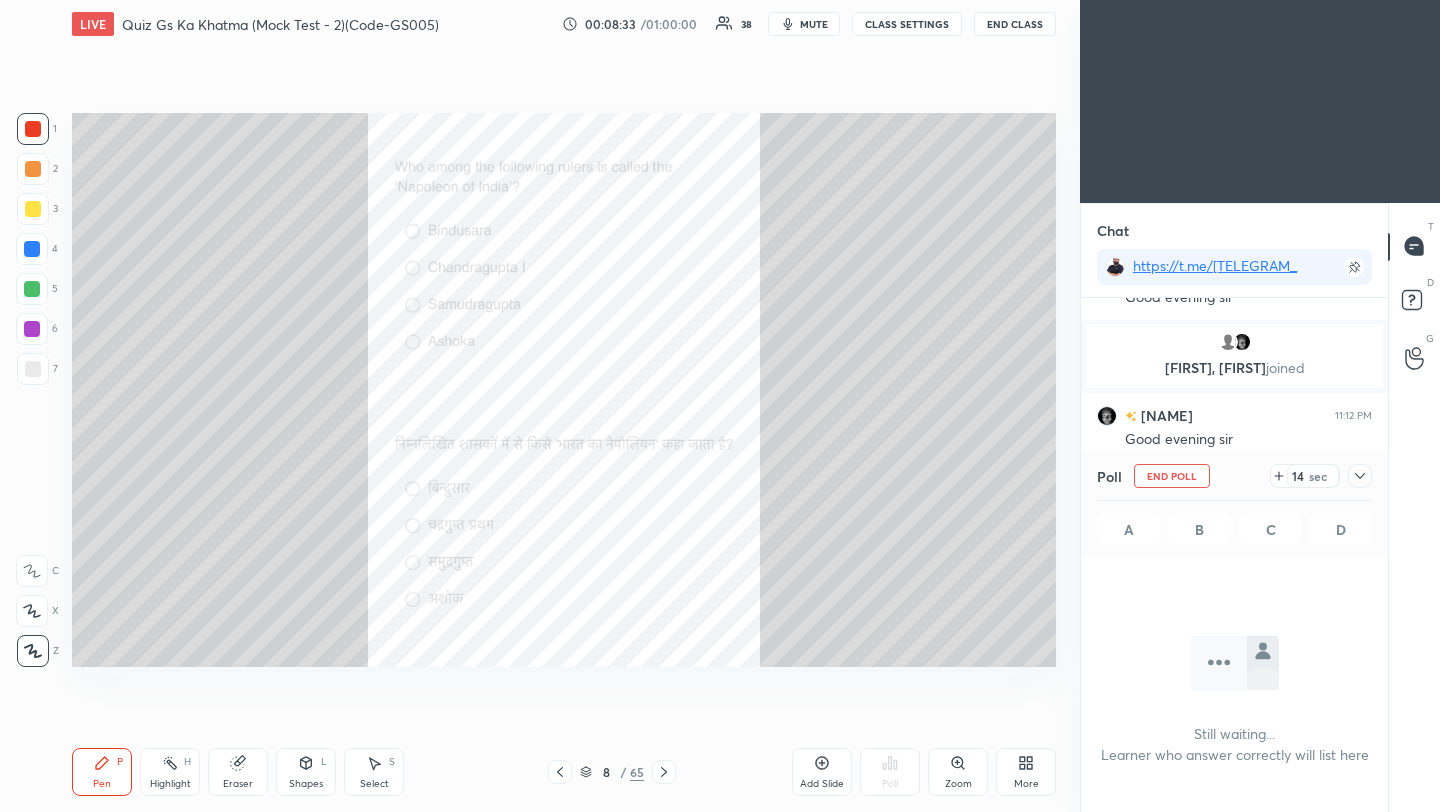 click 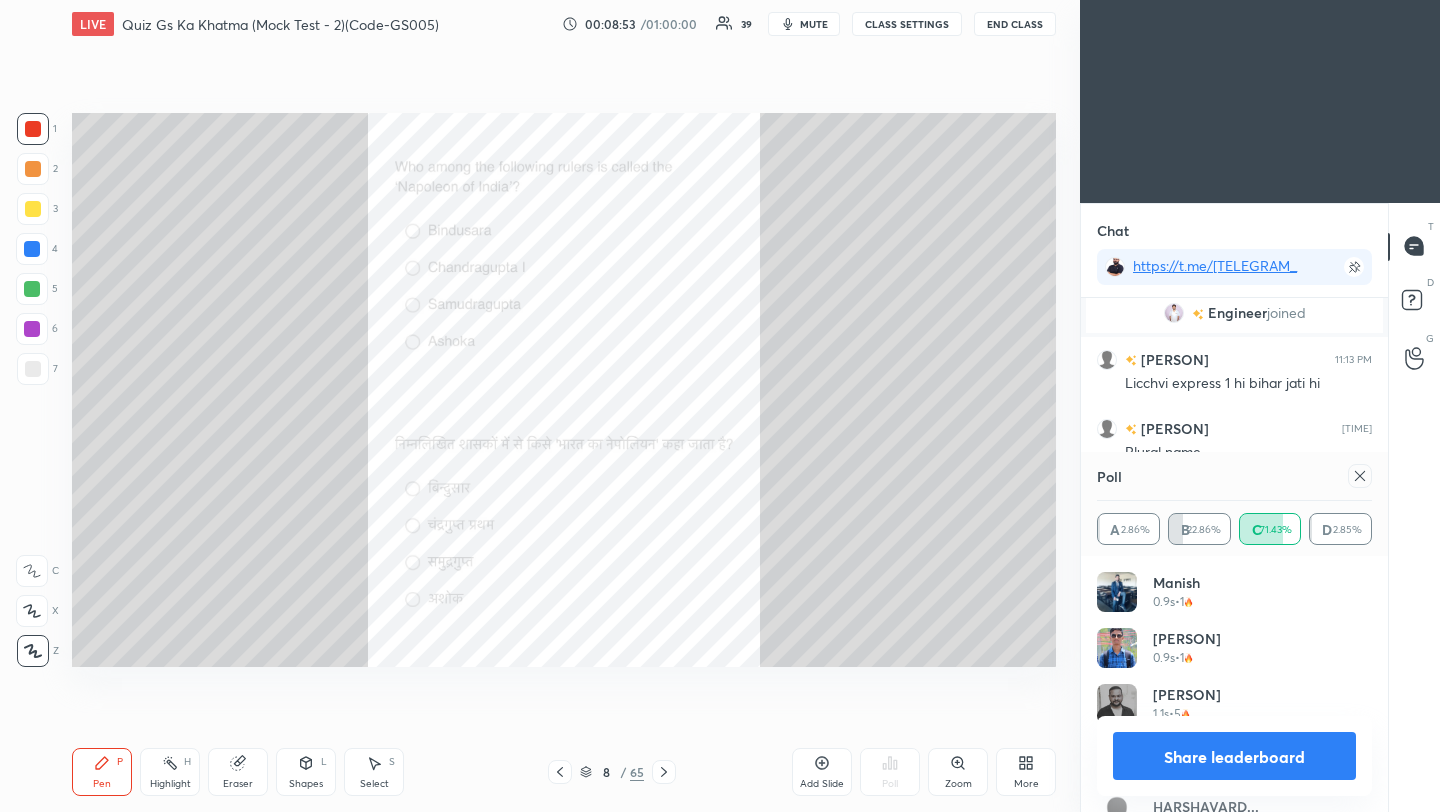 click 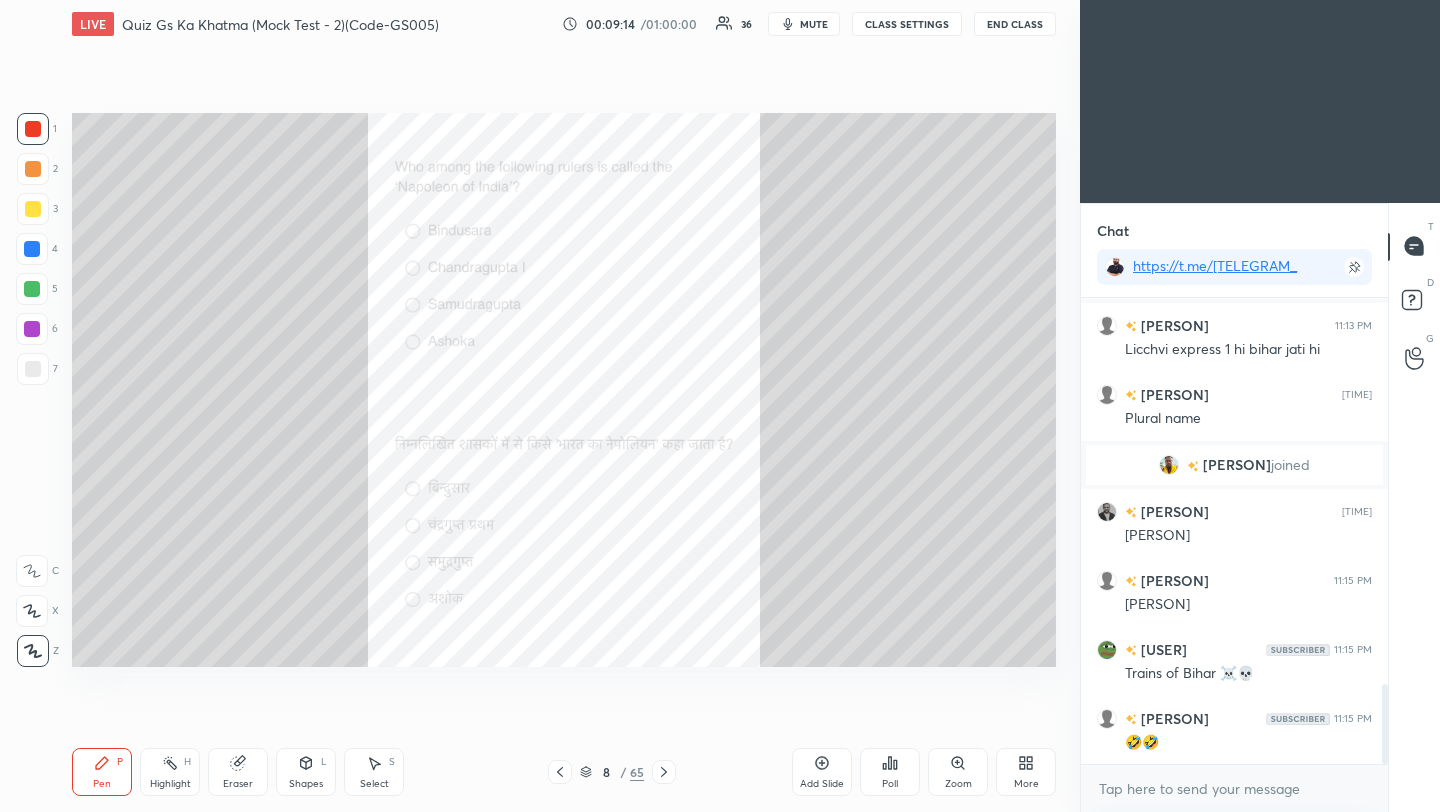 click 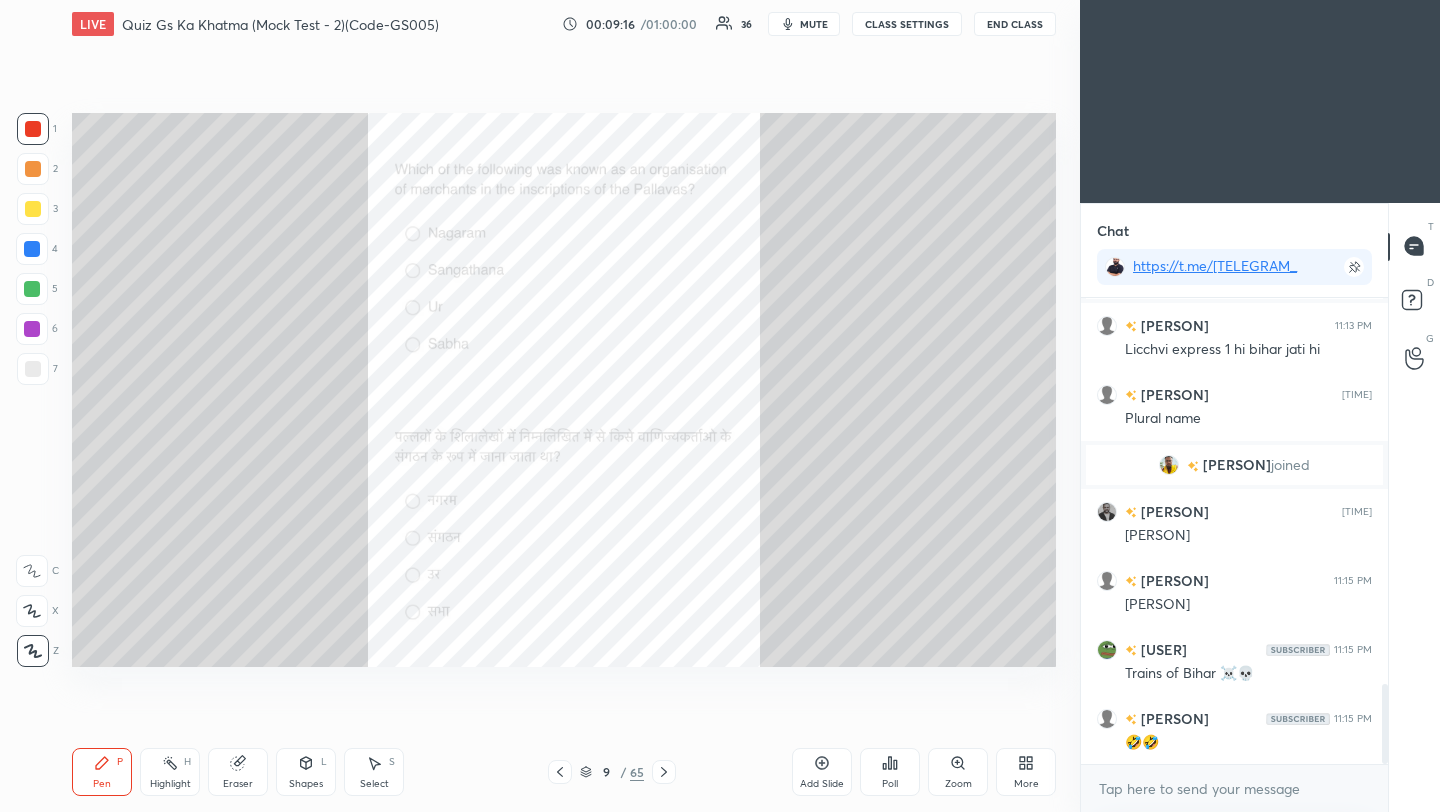 click 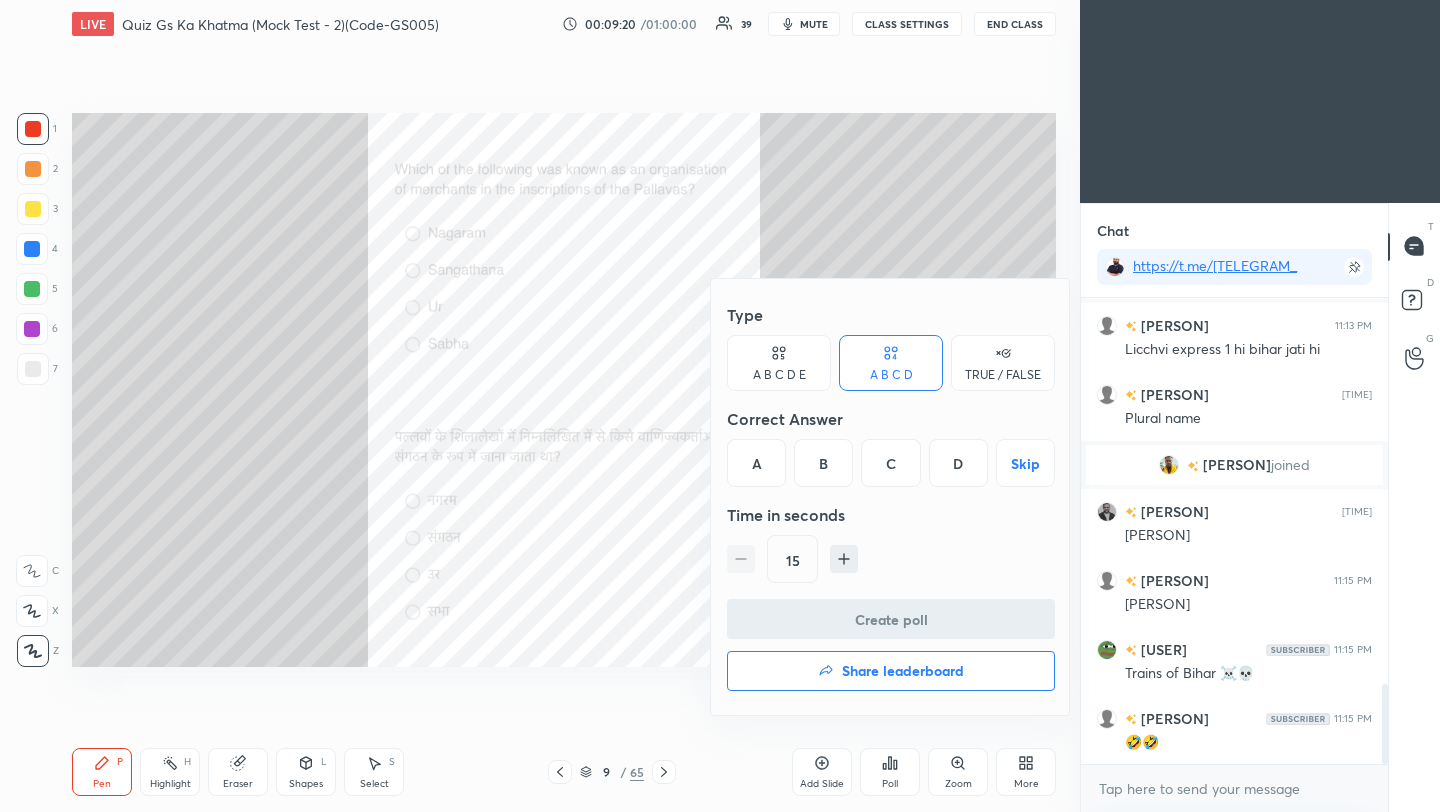 click on "A" at bounding box center (756, 463) 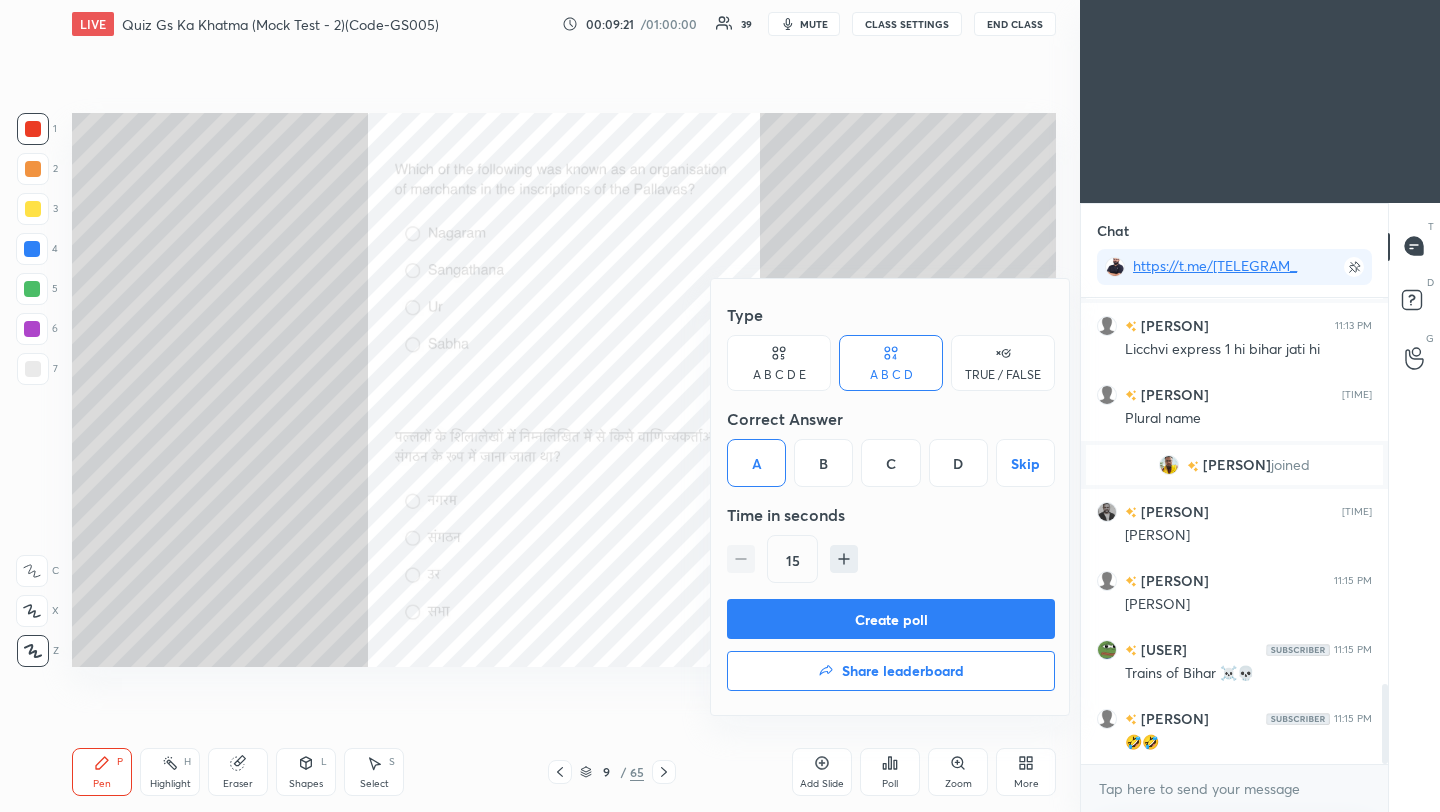 click on "Create poll" at bounding box center [891, 619] 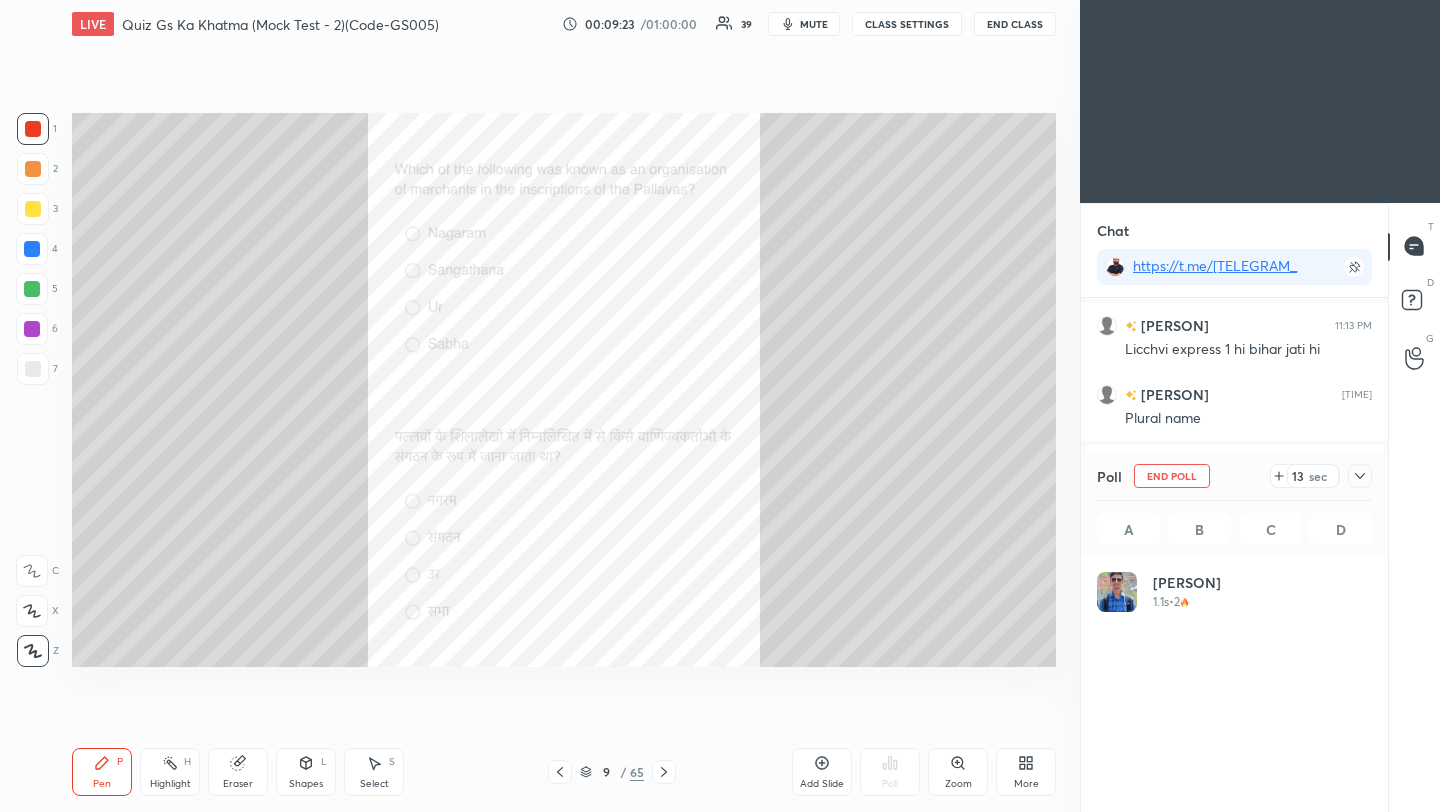click 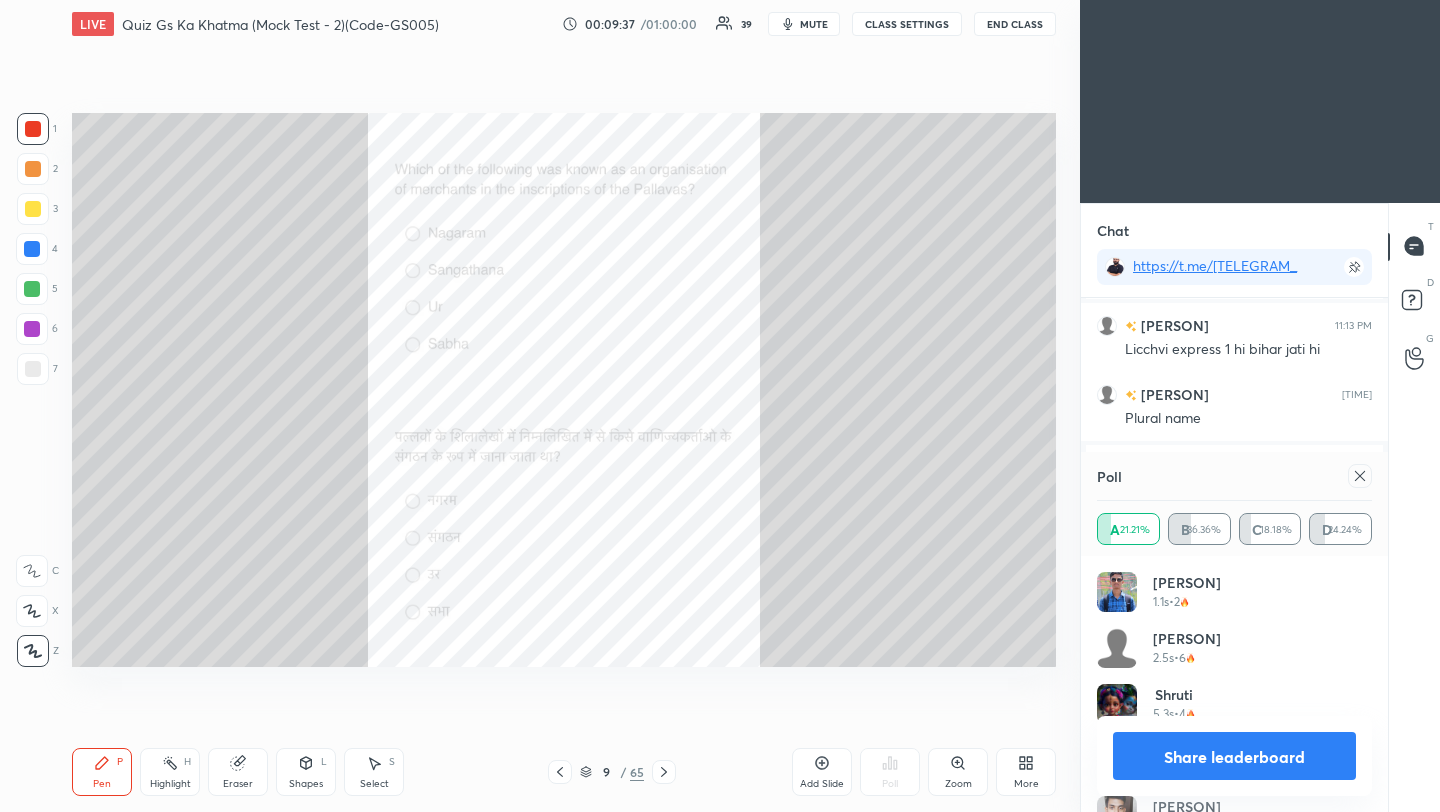 click 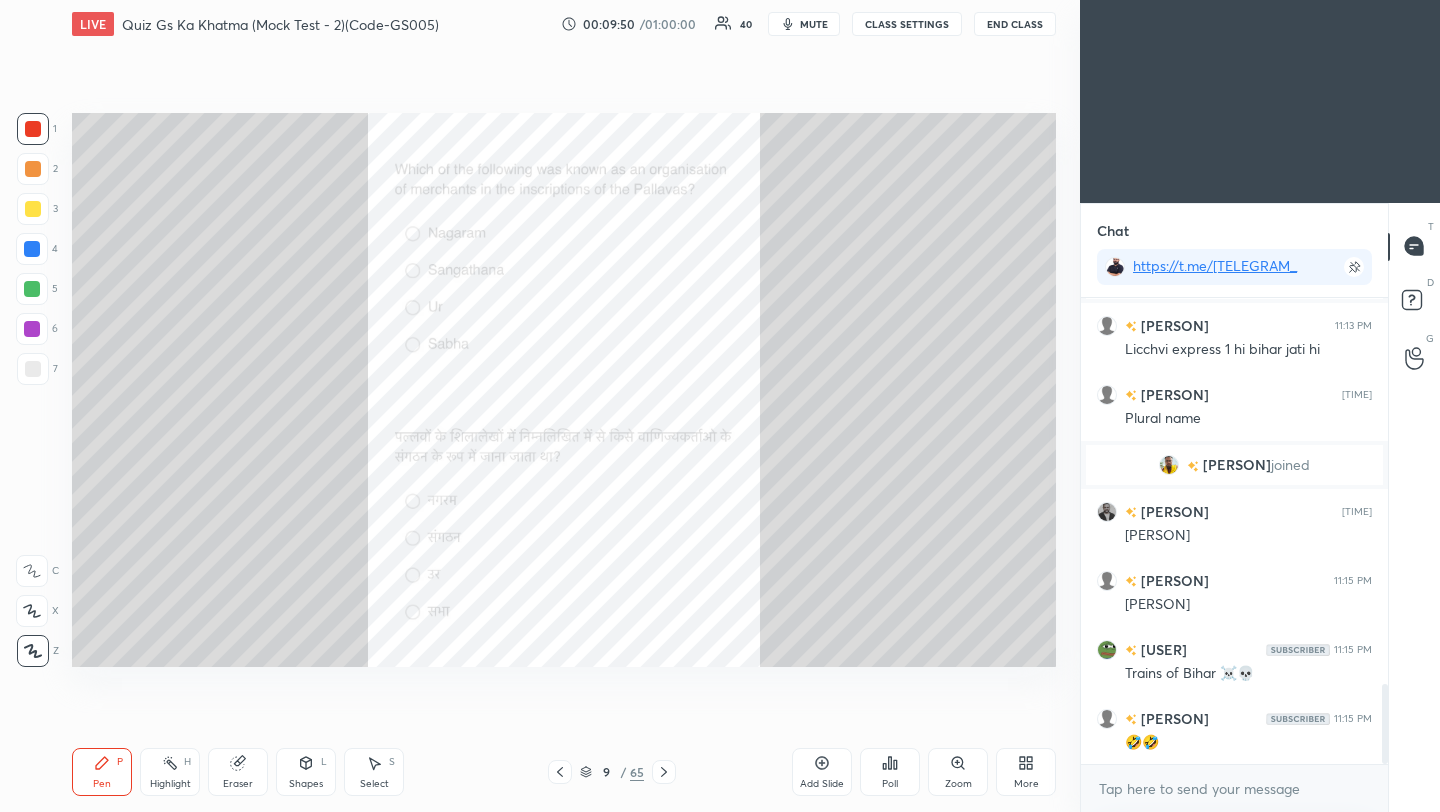 click 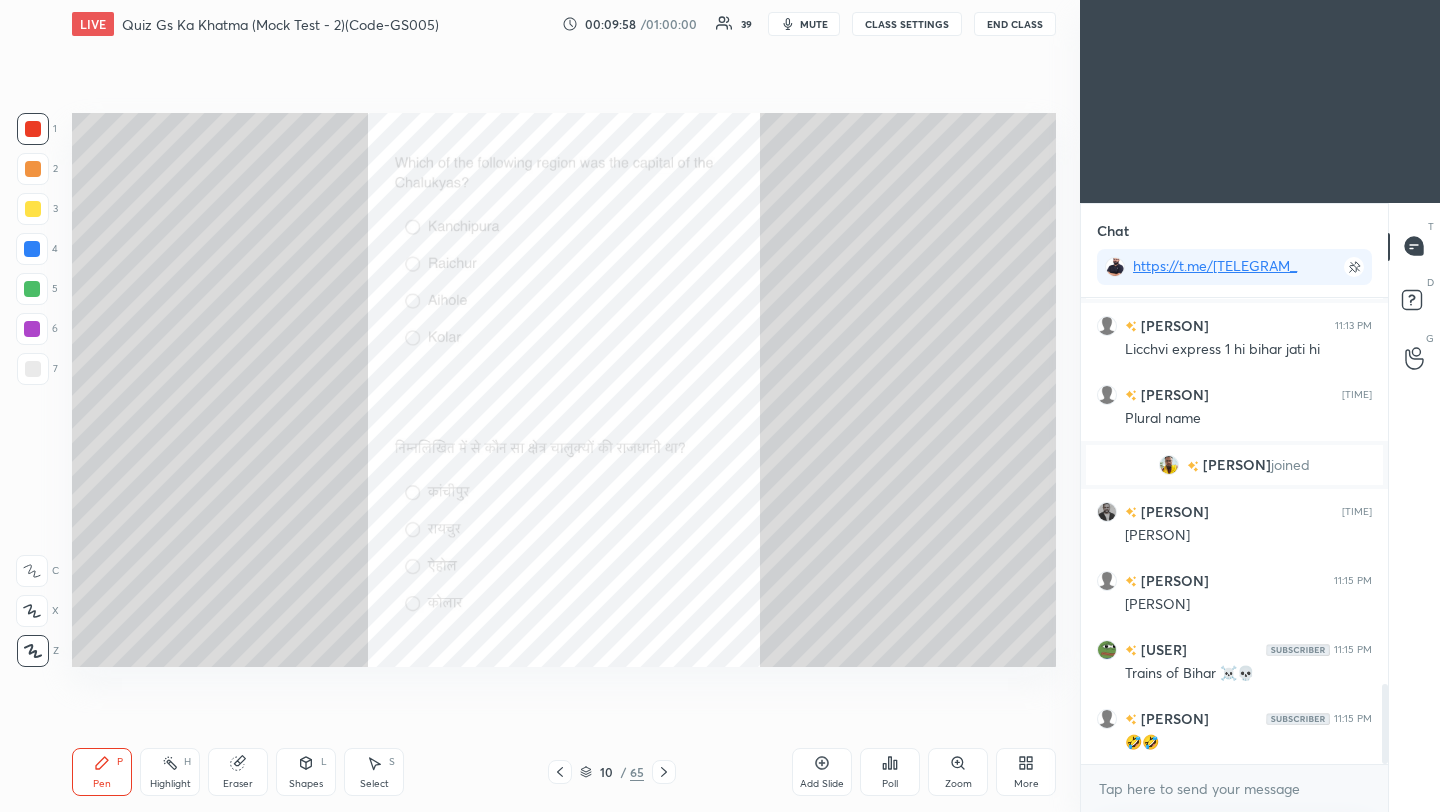 click on "Poll" at bounding box center [890, 772] 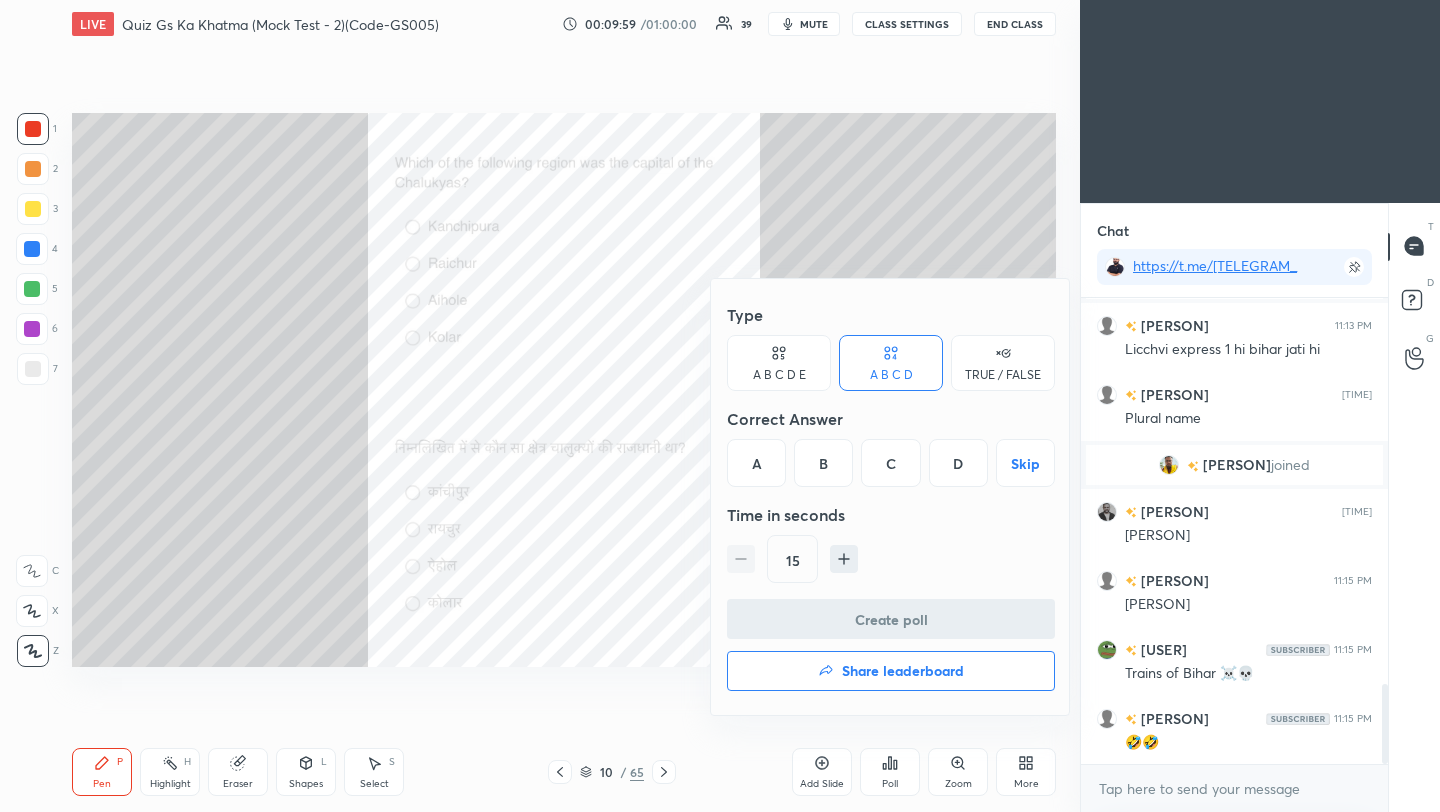 click on "C" at bounding box center [890, 463] 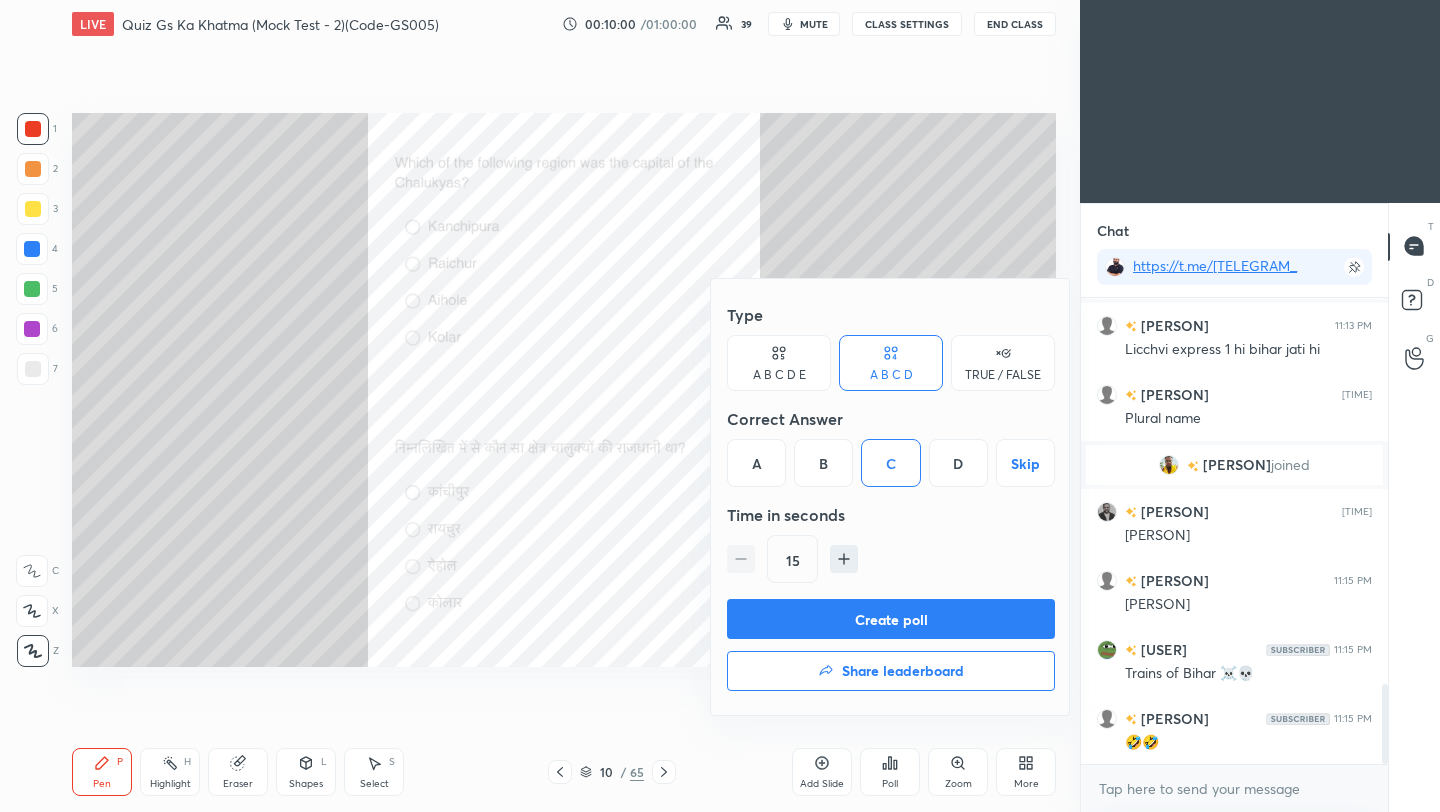 click on "Create poll" at bounding box center [891, 619] 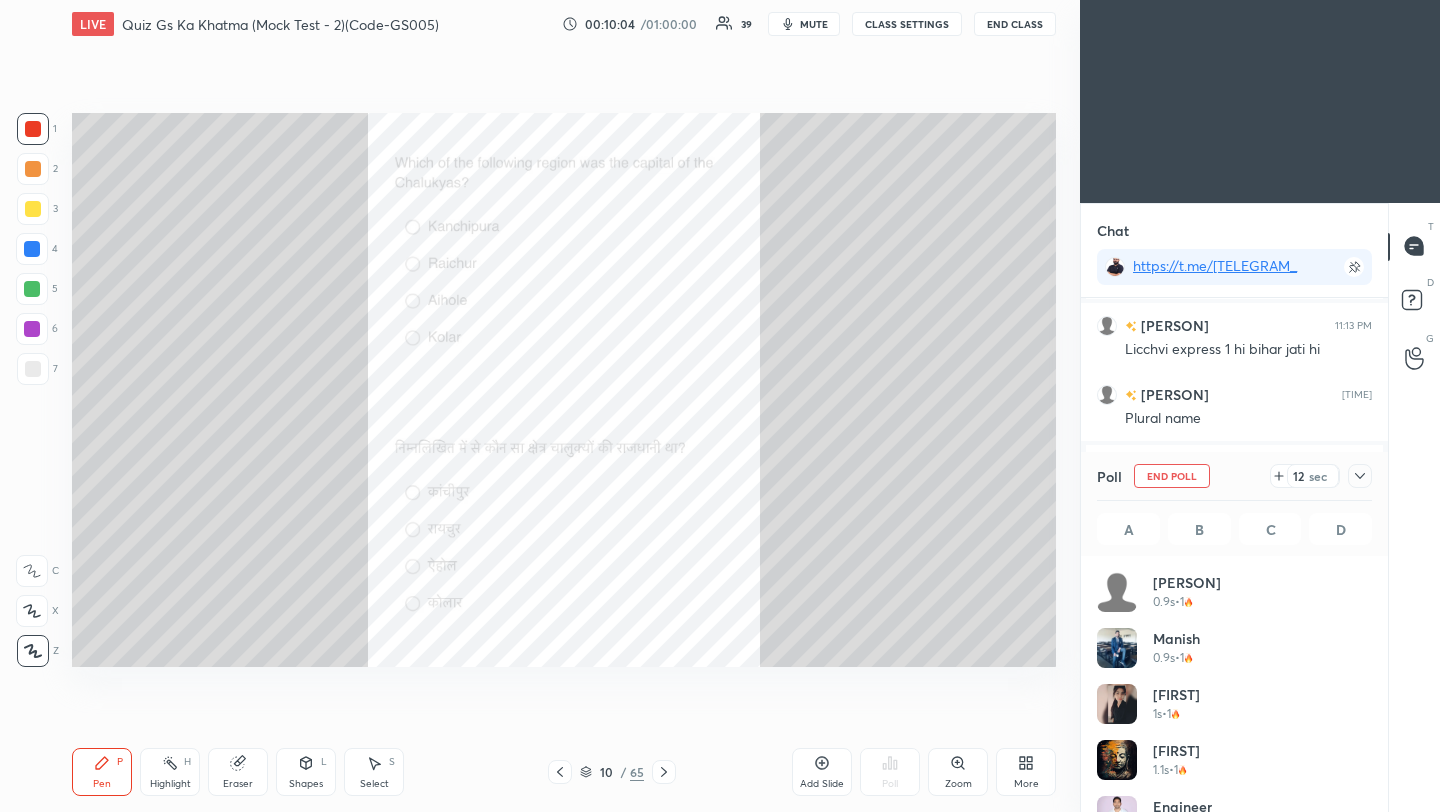 click 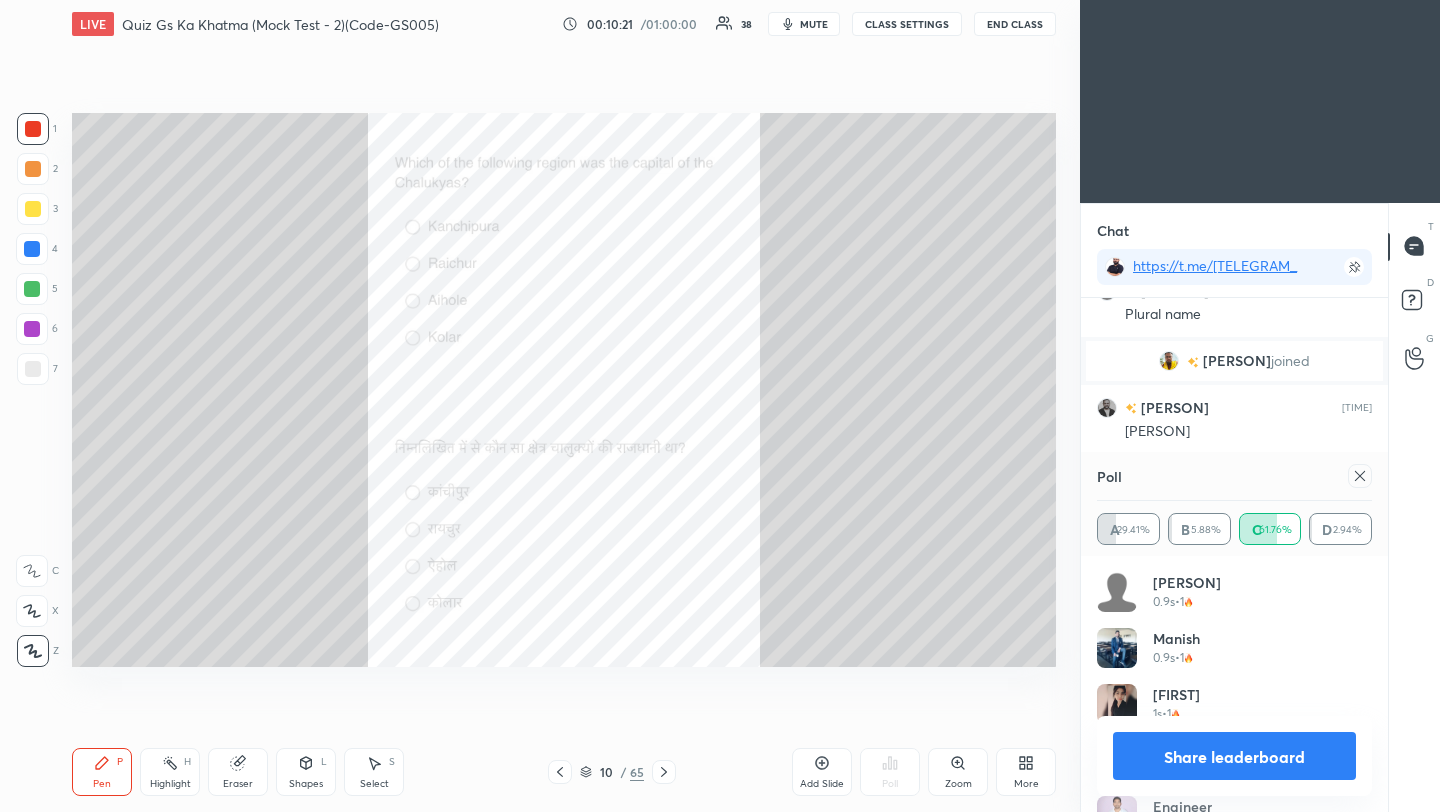 click 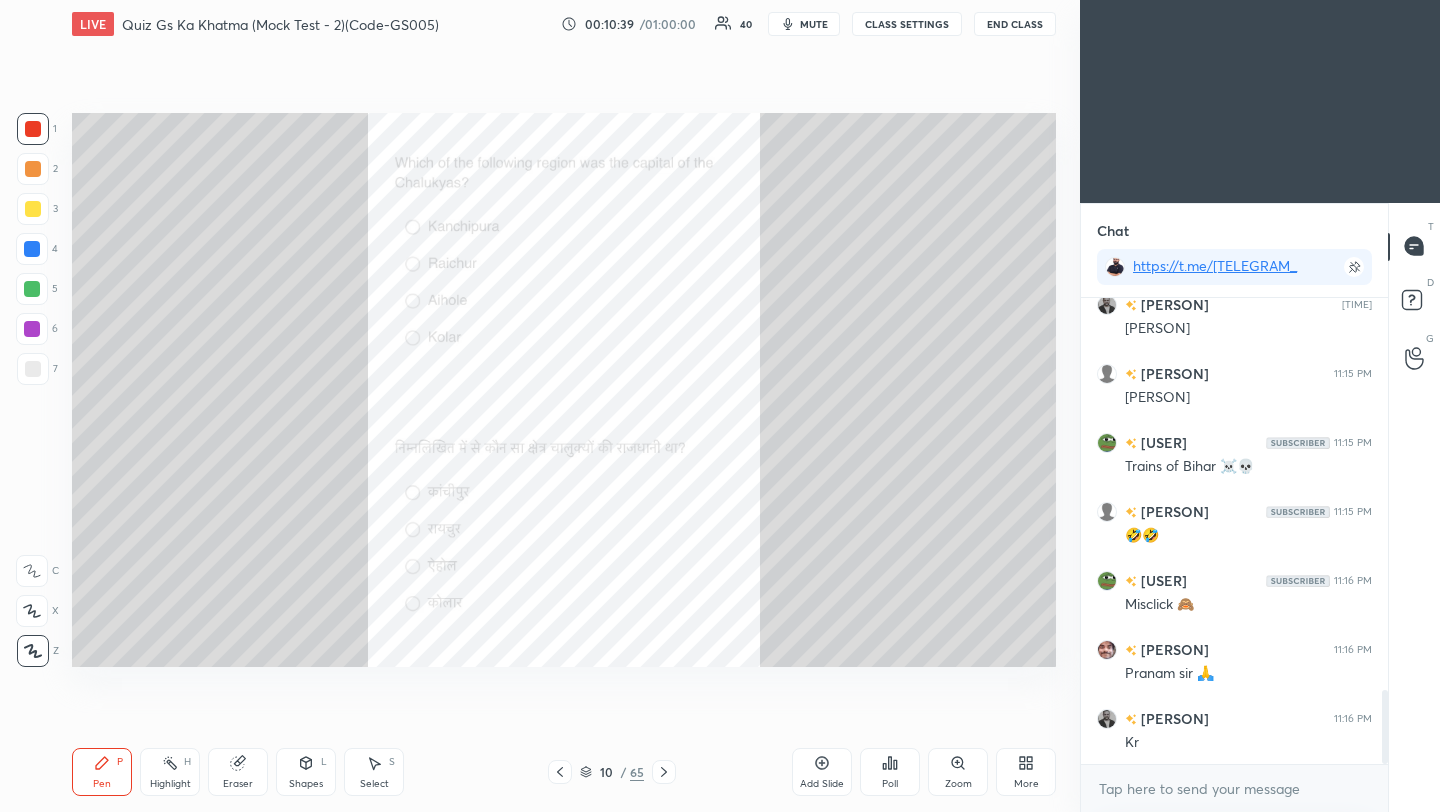 drag, startPoint x: 662, startPoint y: 772, endPoint x: 668, endPoint y: 793, distance: 21.84033 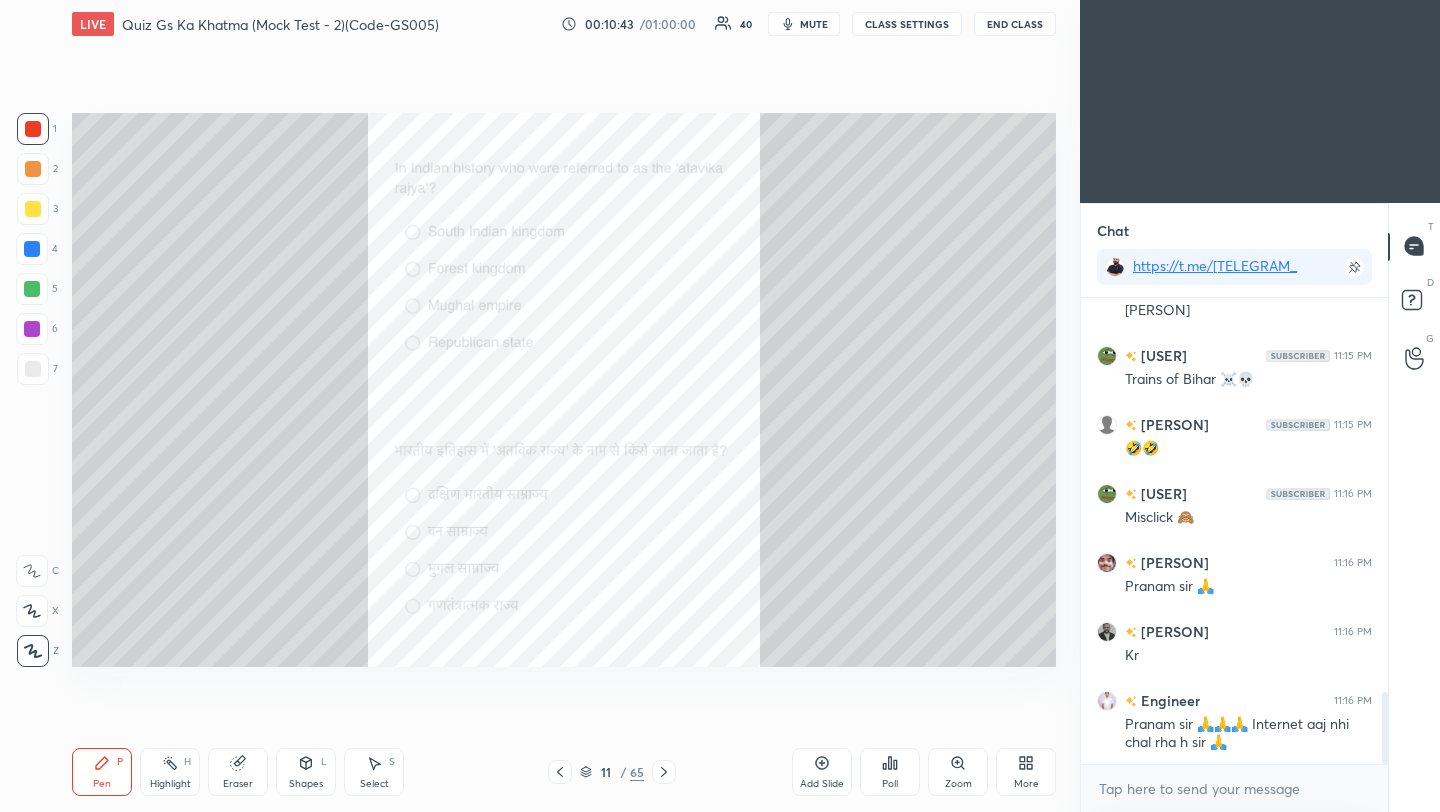 click on "Poll" at bounding box center [890, 772] 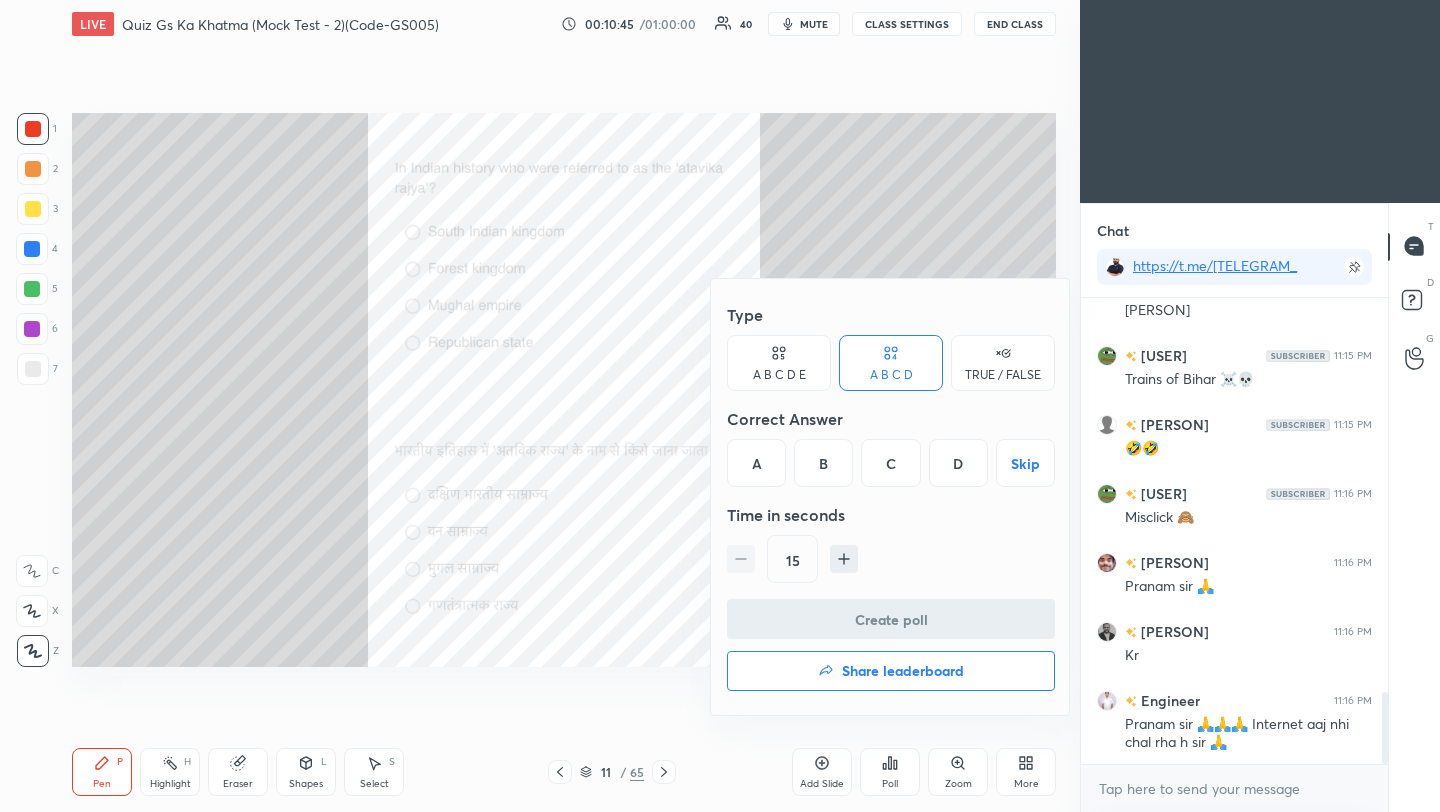 click on "B" at bounding box center [823, 463] 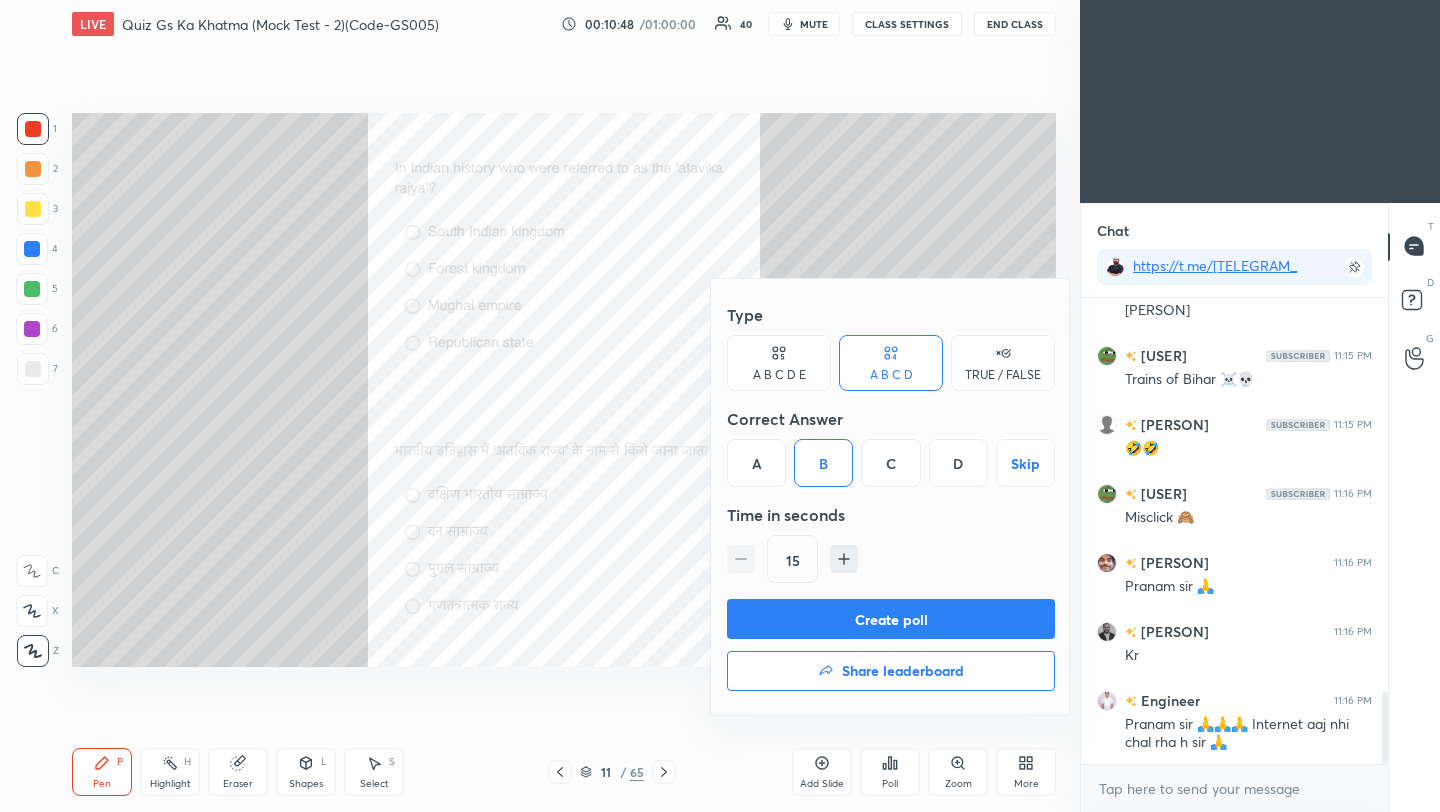 click on "Create poll" at bounding box center (891, 619) 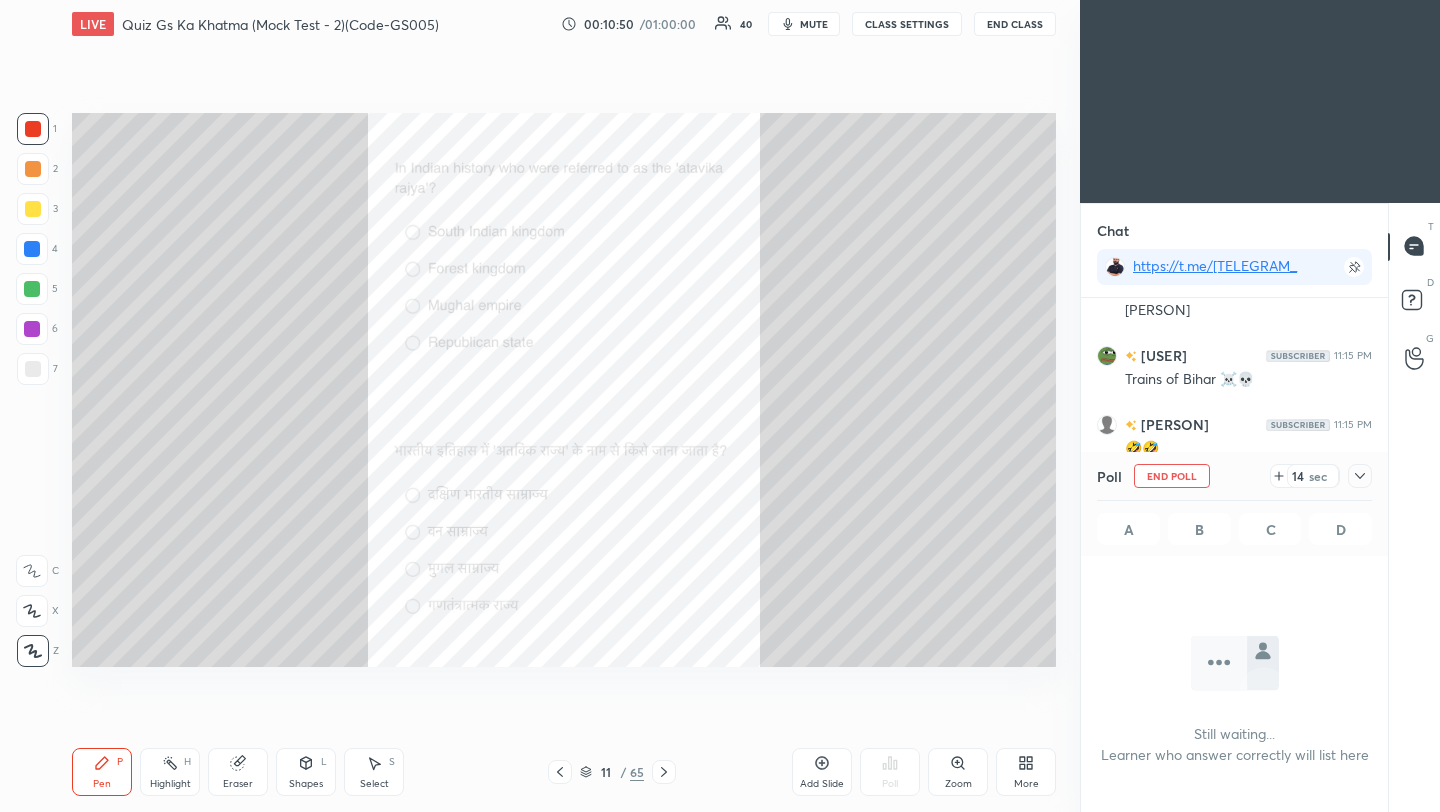 click 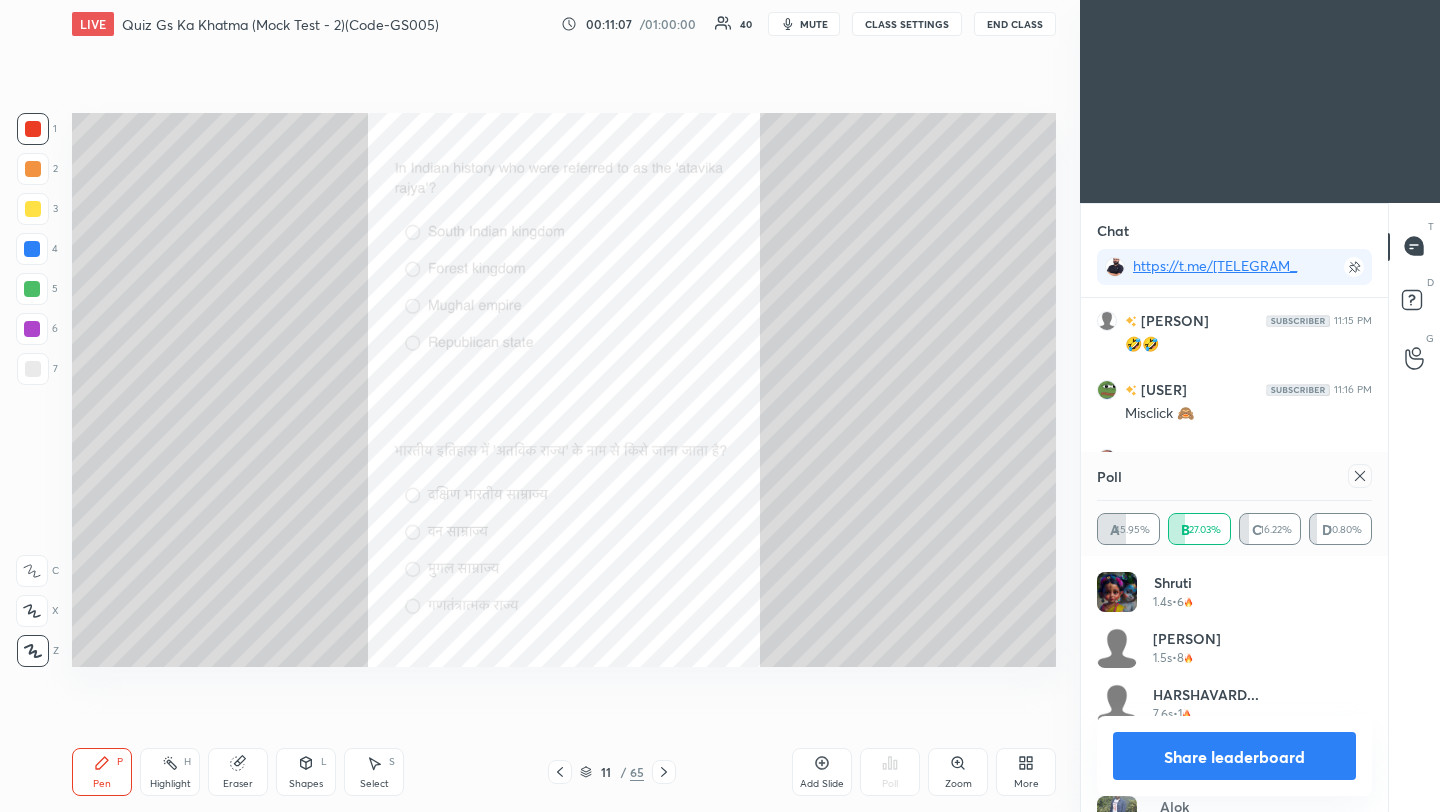 click 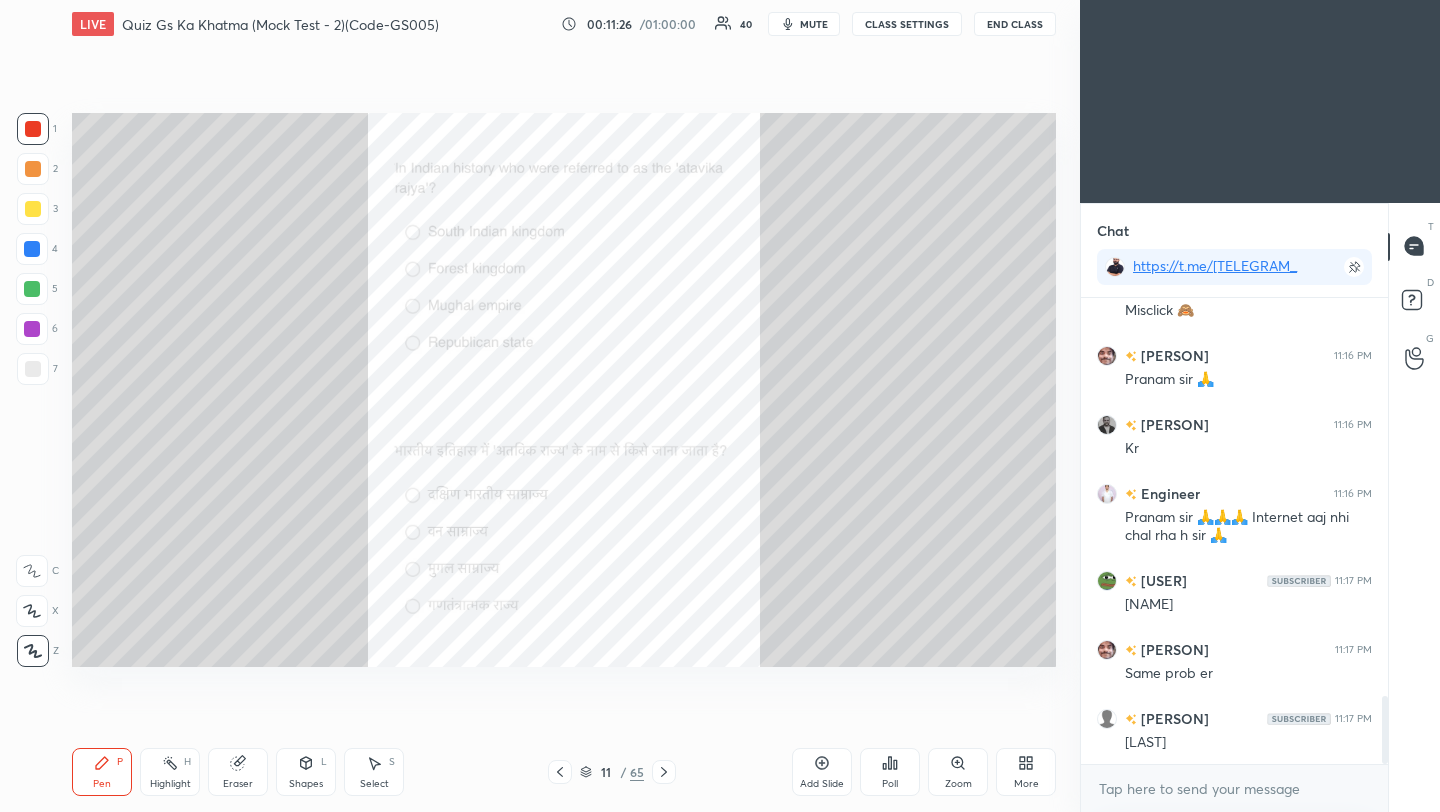 click 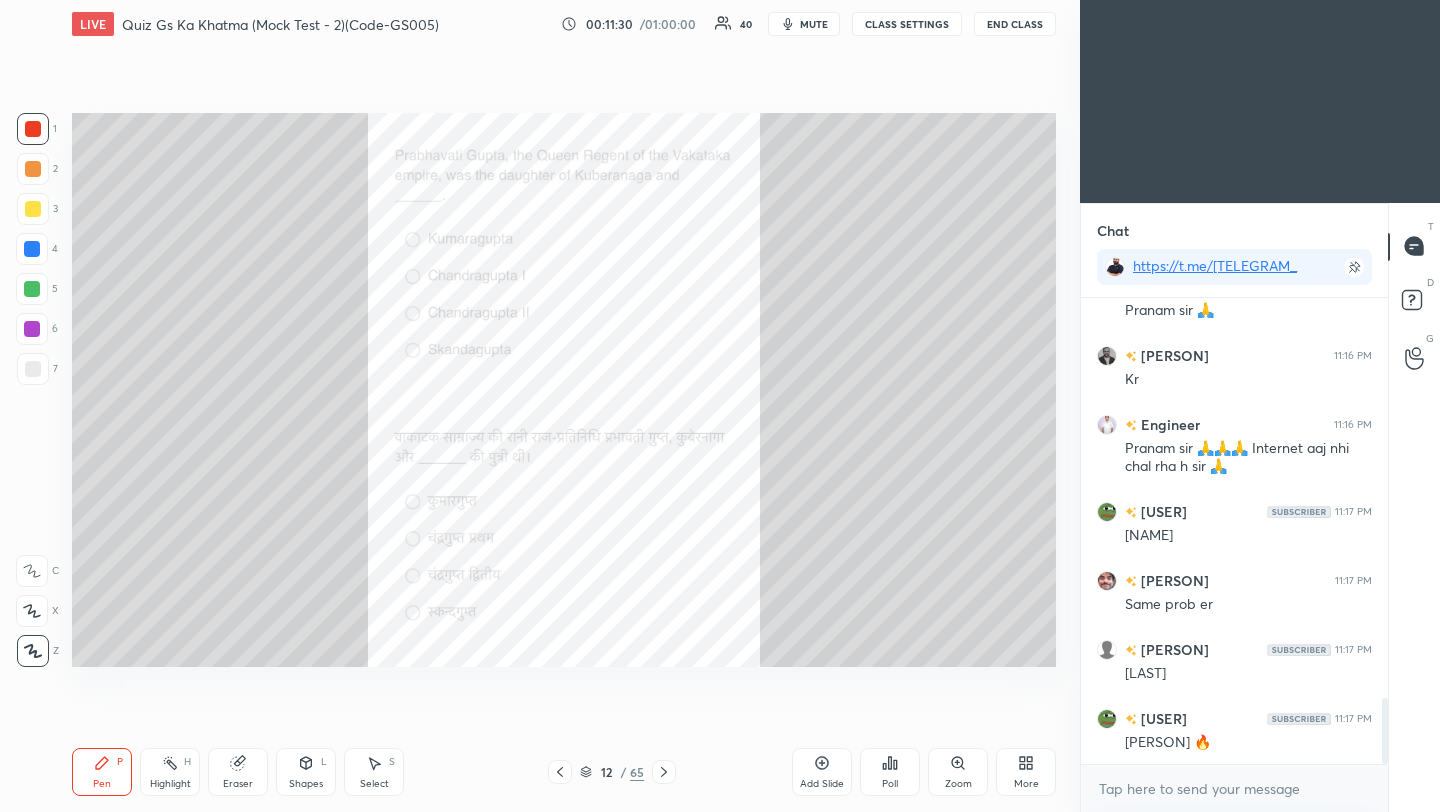 click on "Poll" at bounding box center (890, 772) 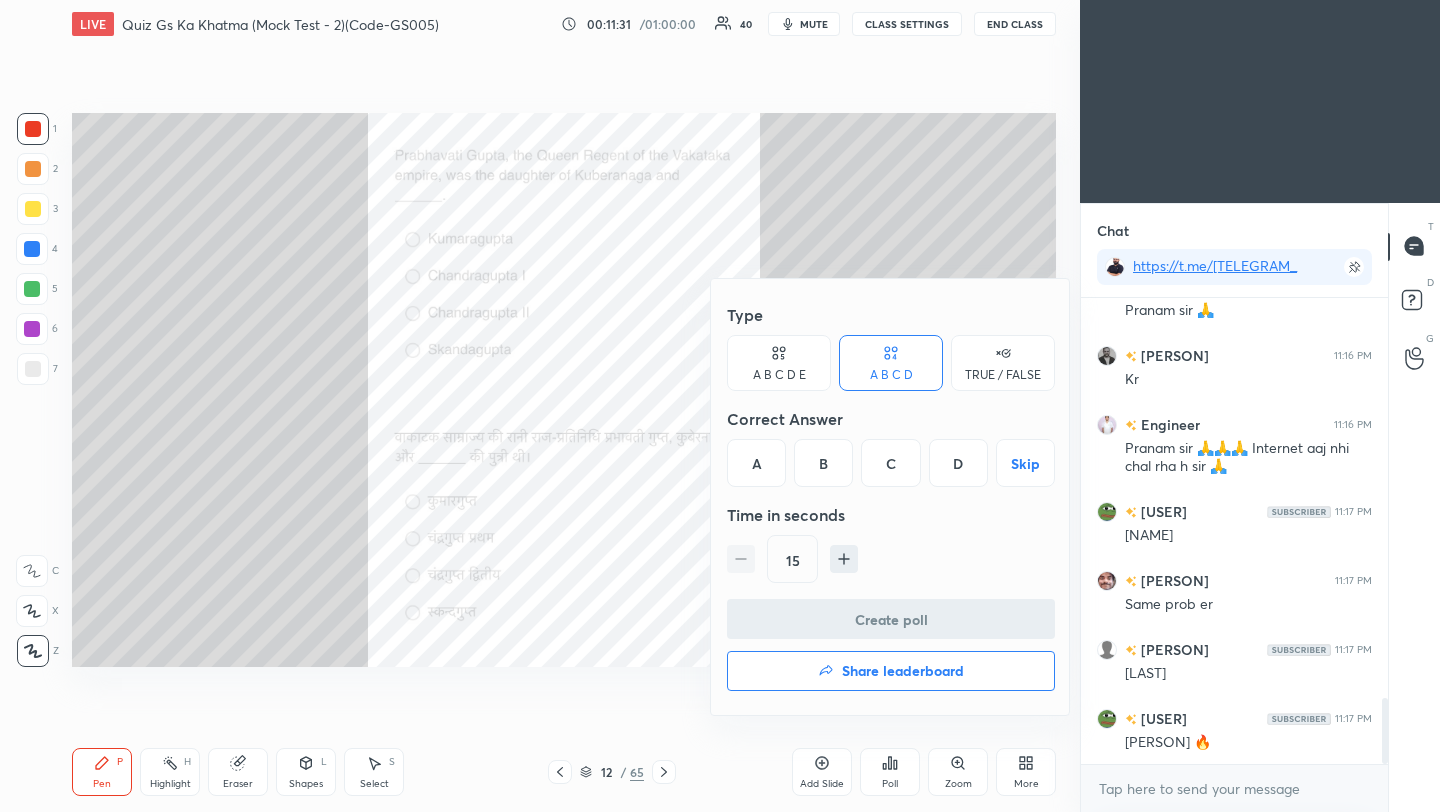 click on "C" at bounding box center [890, 463] 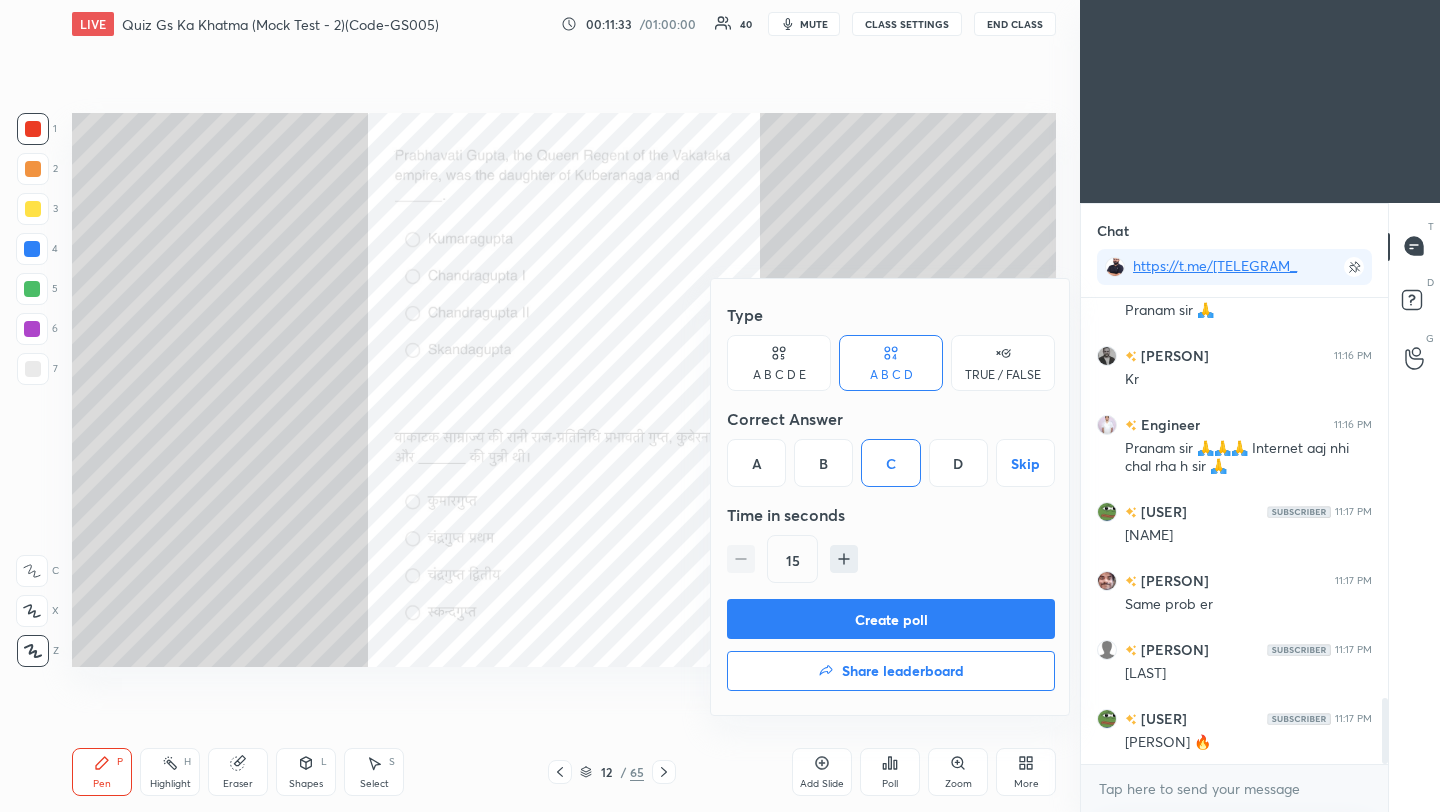 click on "Create poll" at bounding box center (891, 619) 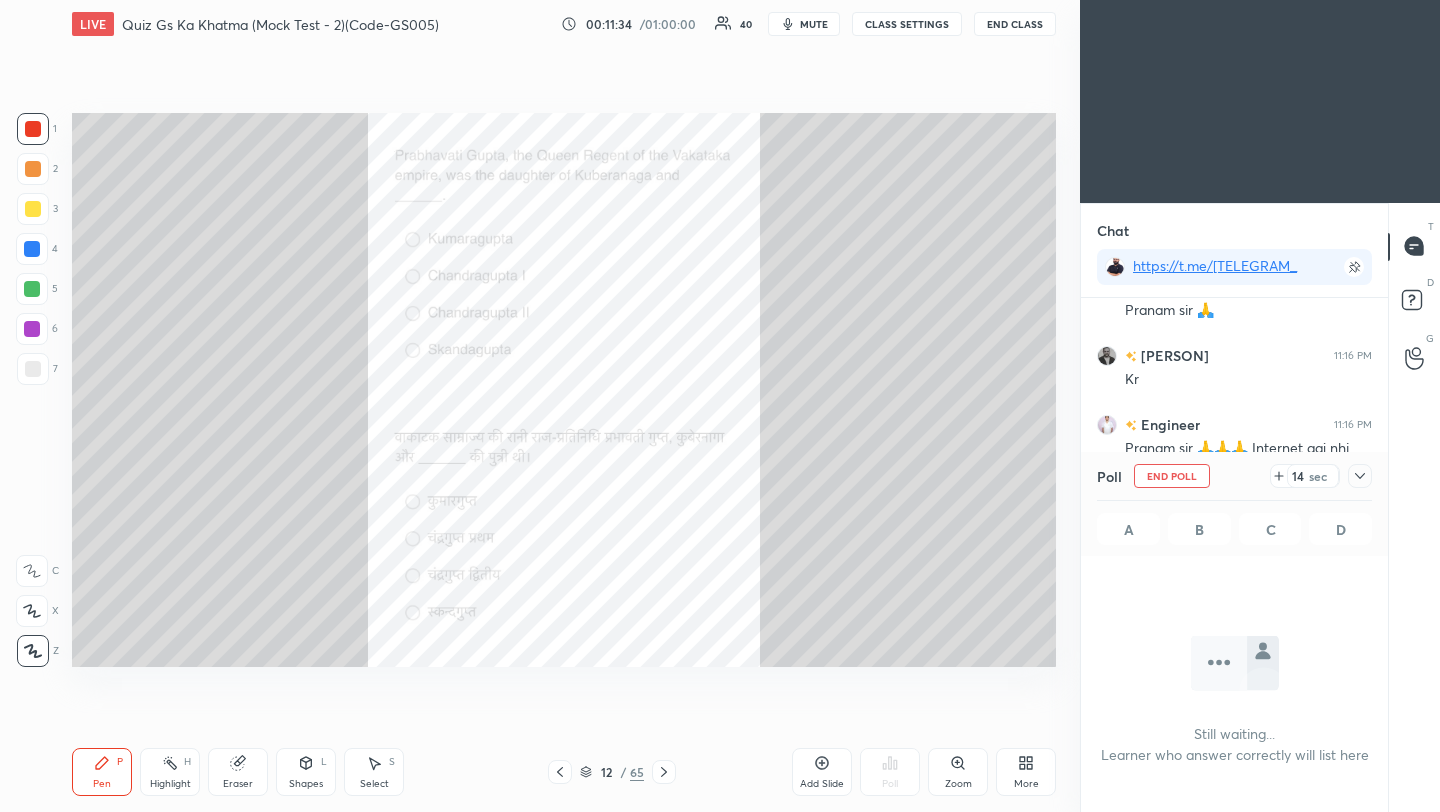 click 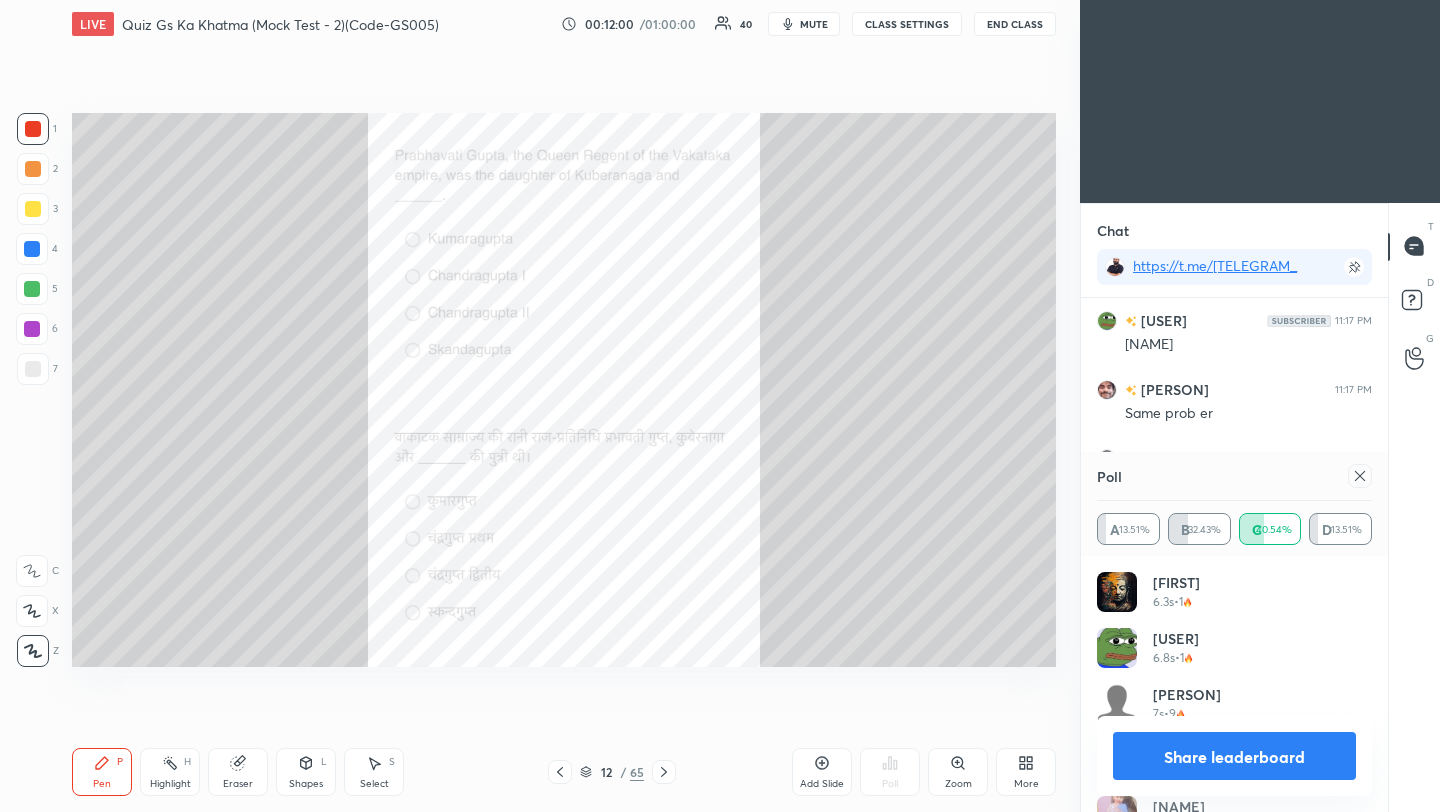 click at bounding box center (1360, 476) 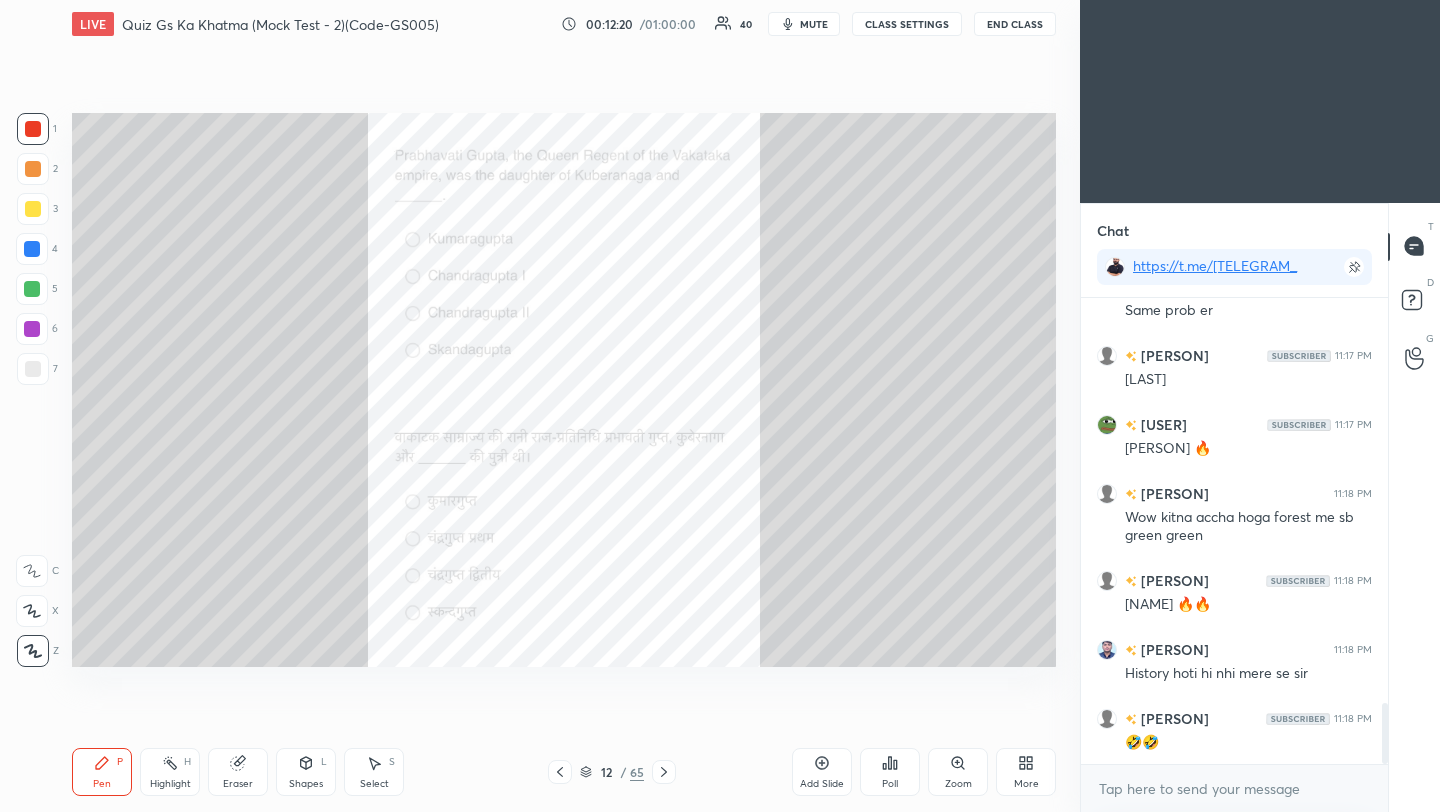 click 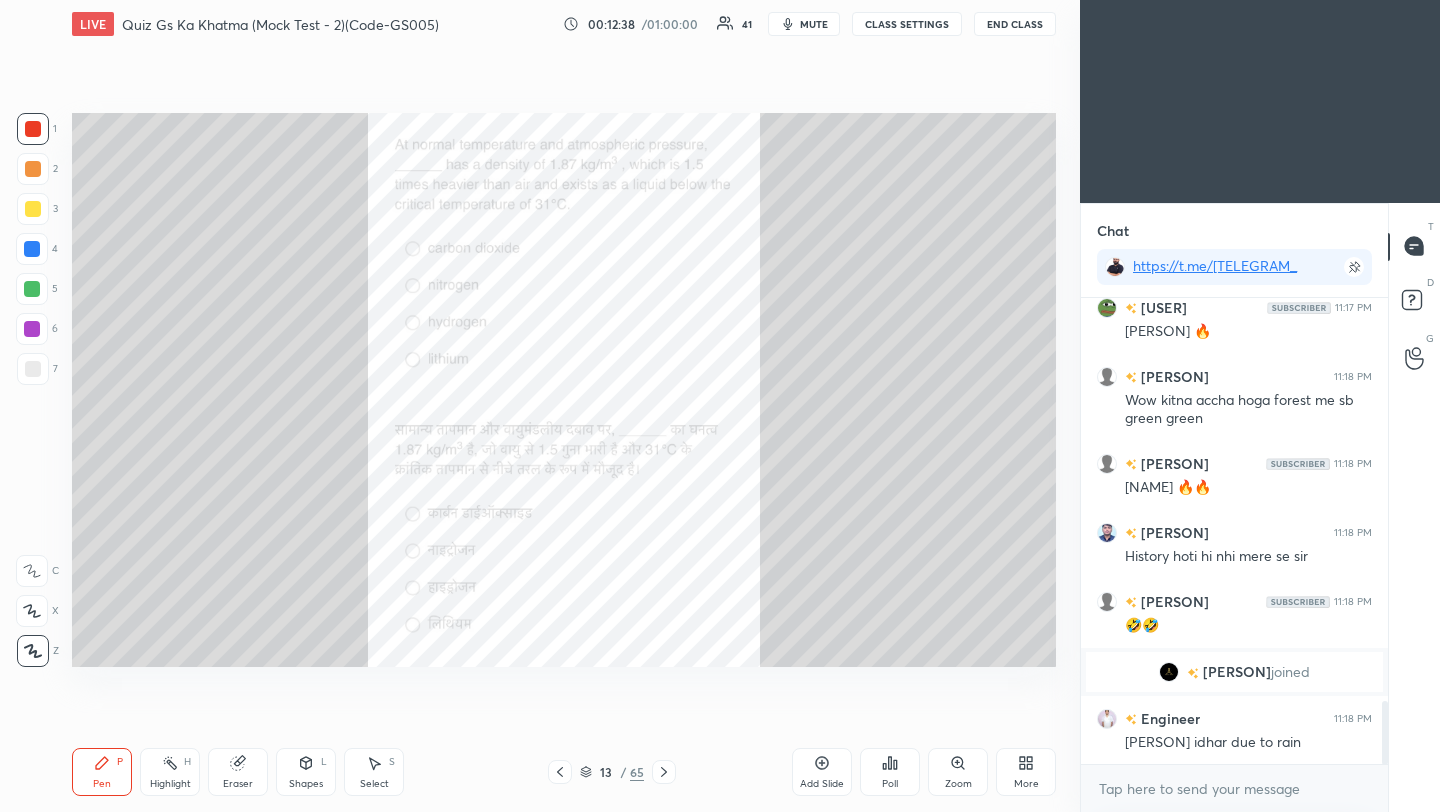 click on "Poll" at bounding box center (890, 772) 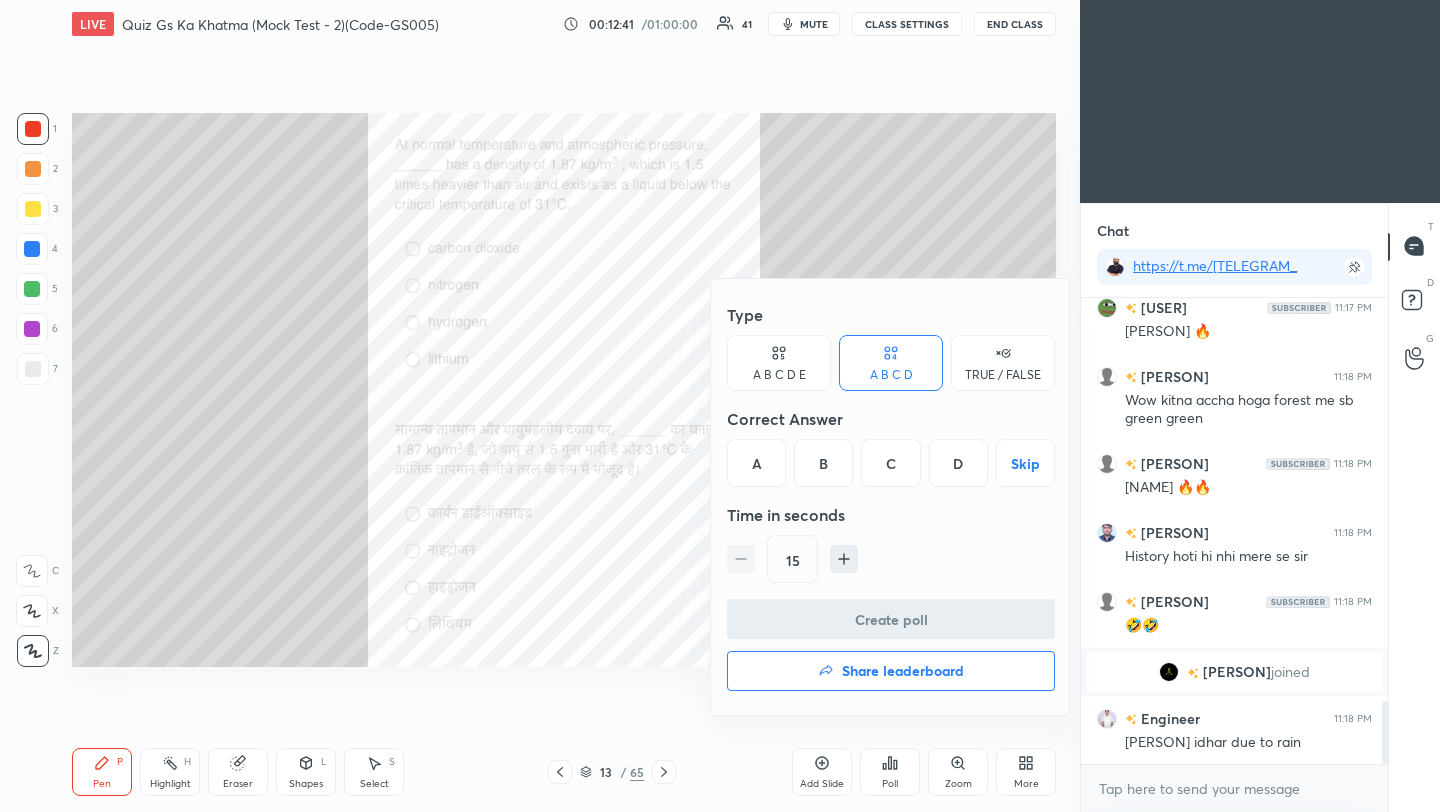click on "A" at bounding box center (756, 463) 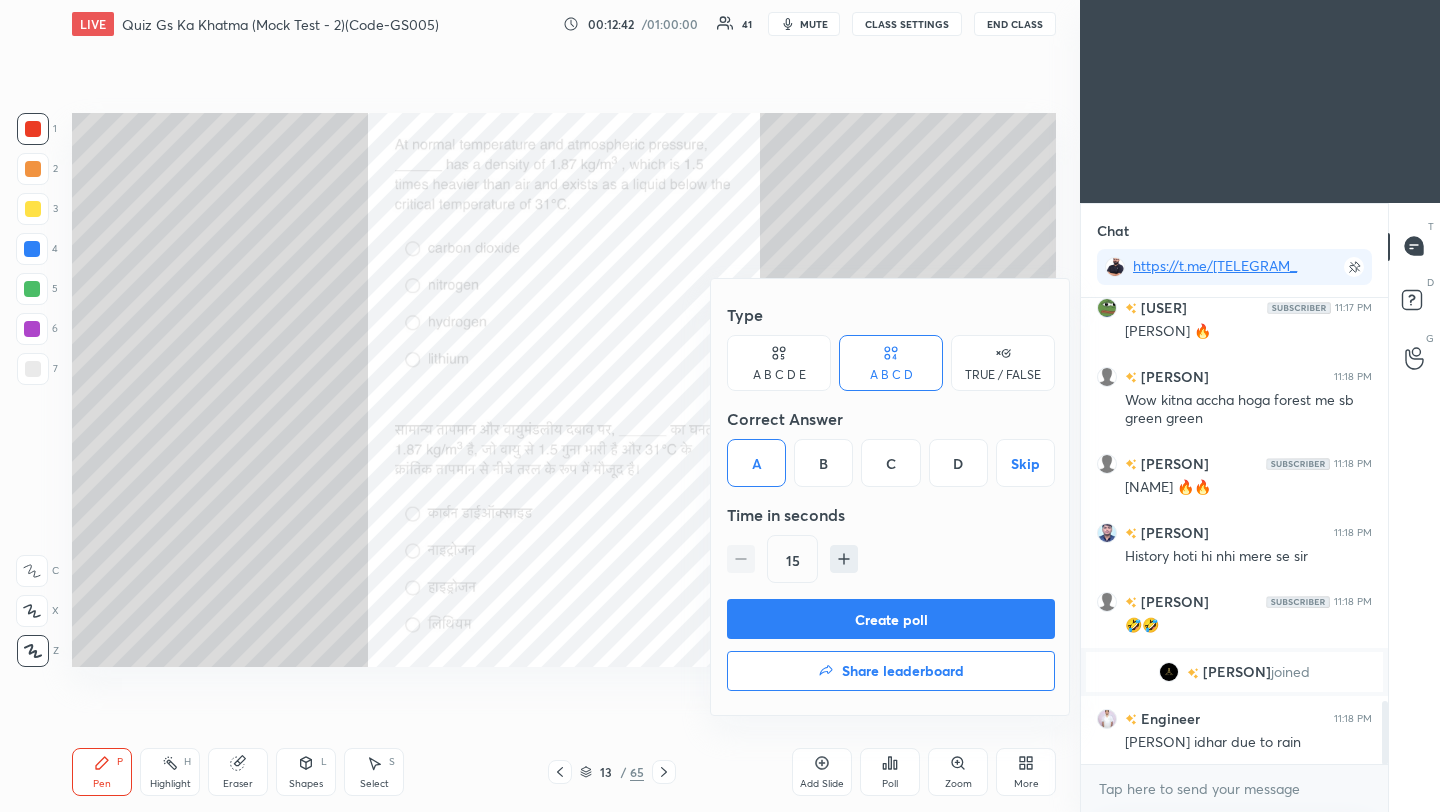 click on "Create poll" at bounding box center (891, 619) 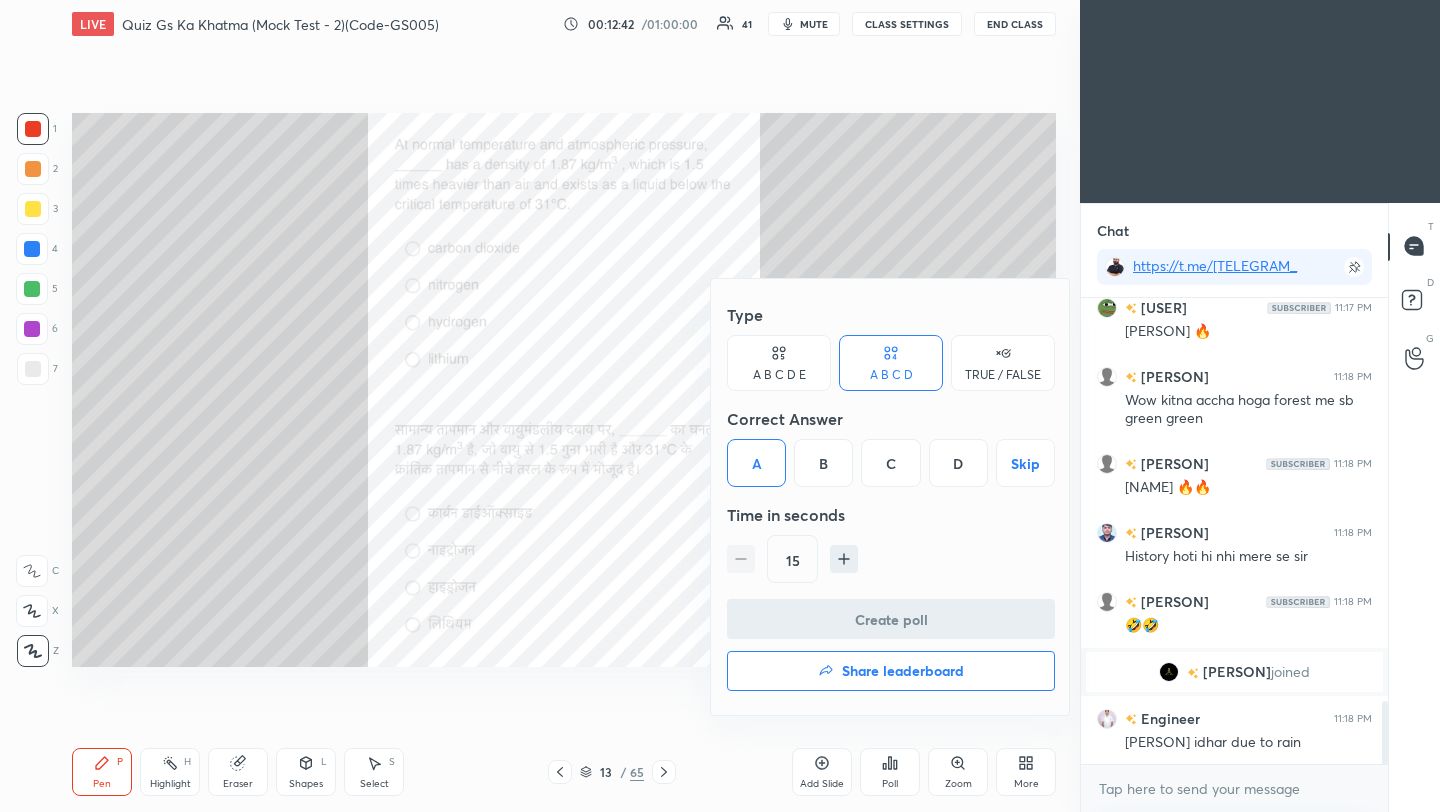 scroll, scrollTop: 418, scrollLeft: 301, axis: both 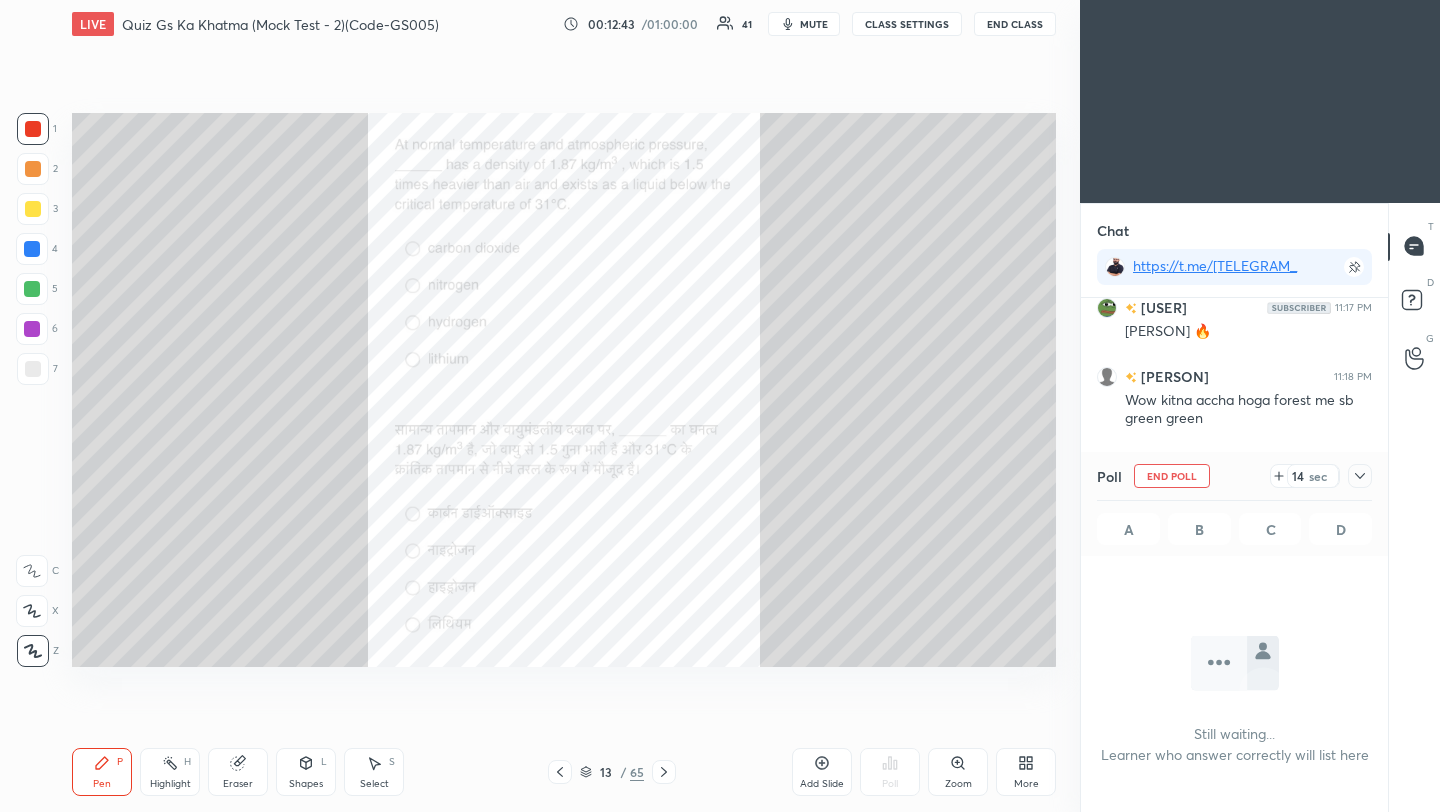 click at bounding box center [1360, 476] 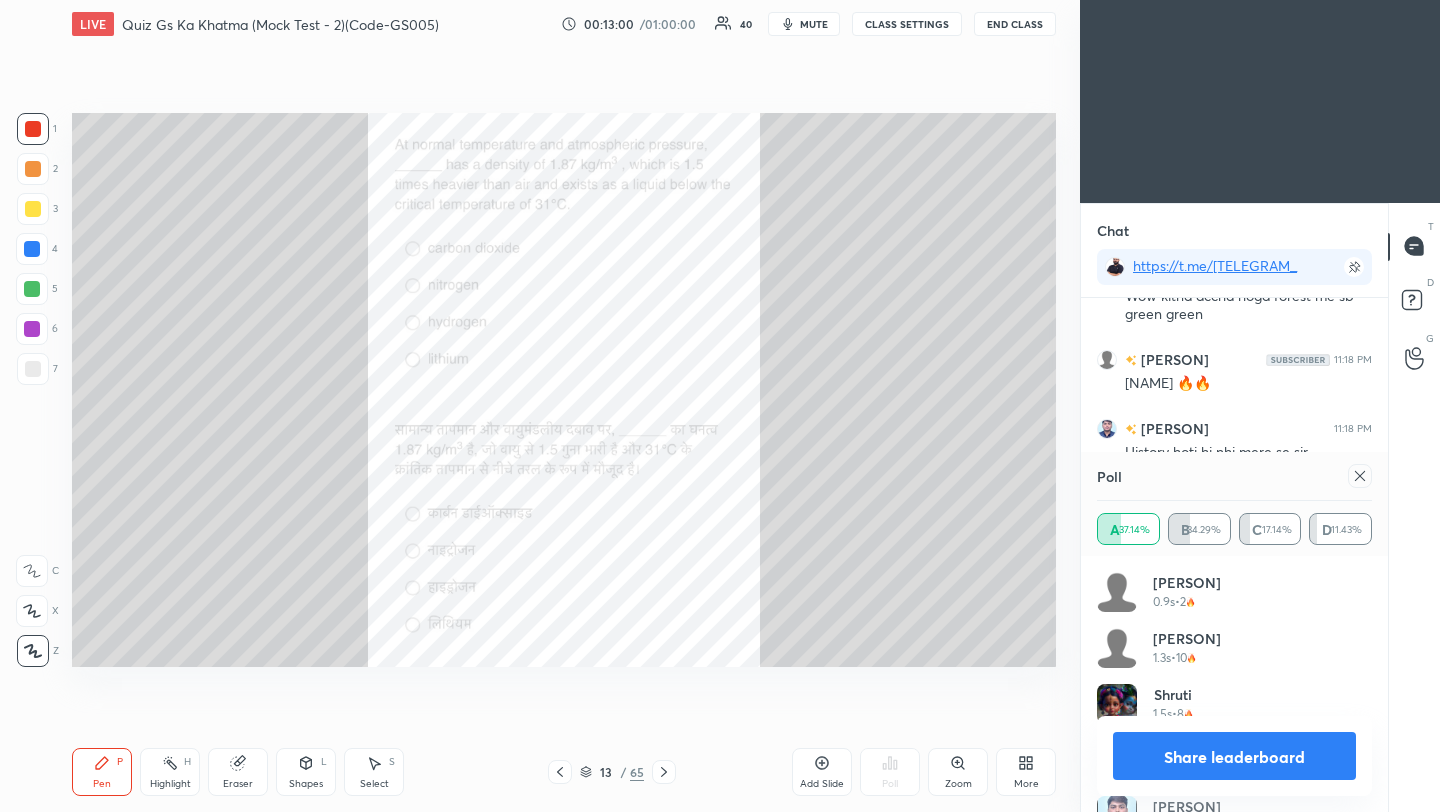 scroll, scrollTop: 3180, scrollLeft: 0, axis: vertical 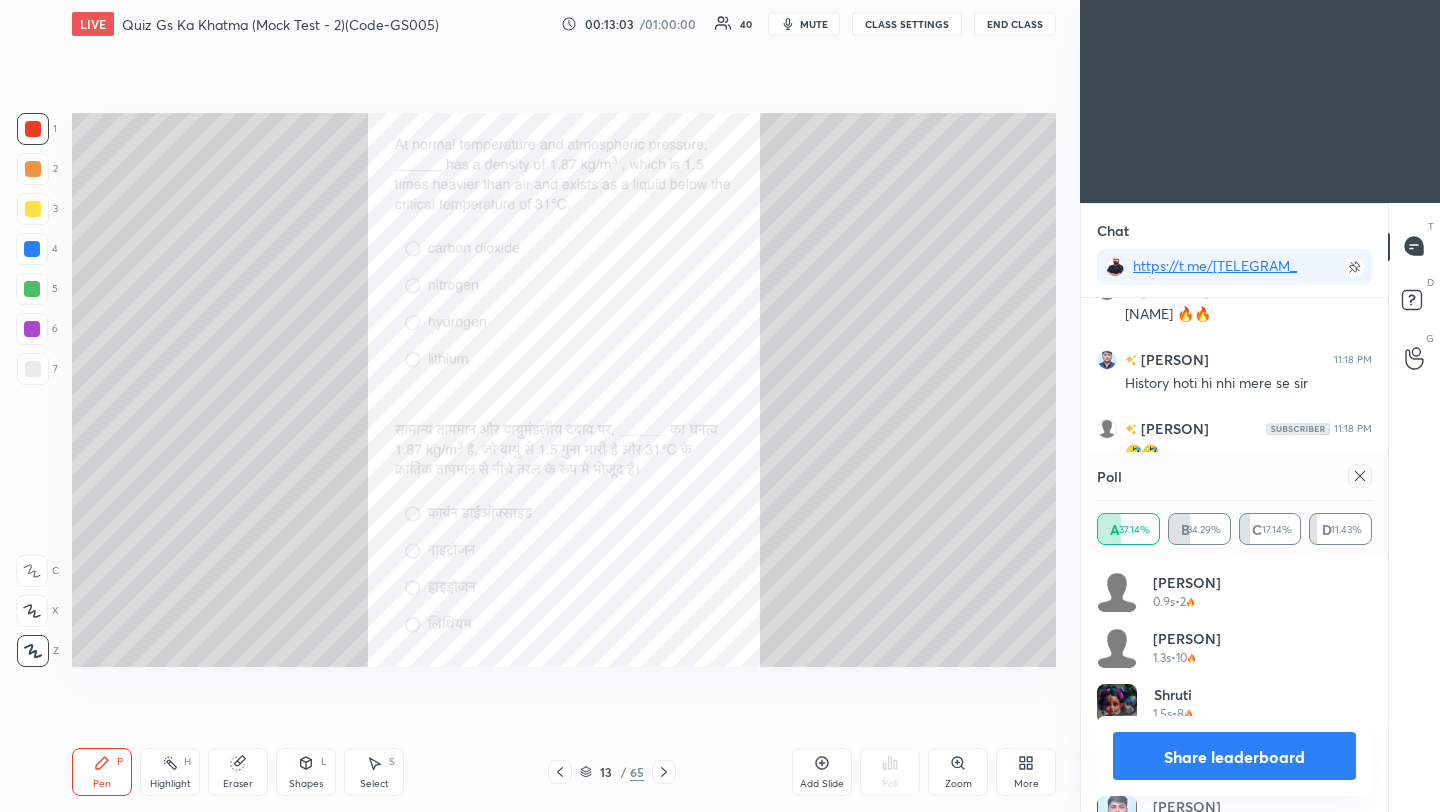 click 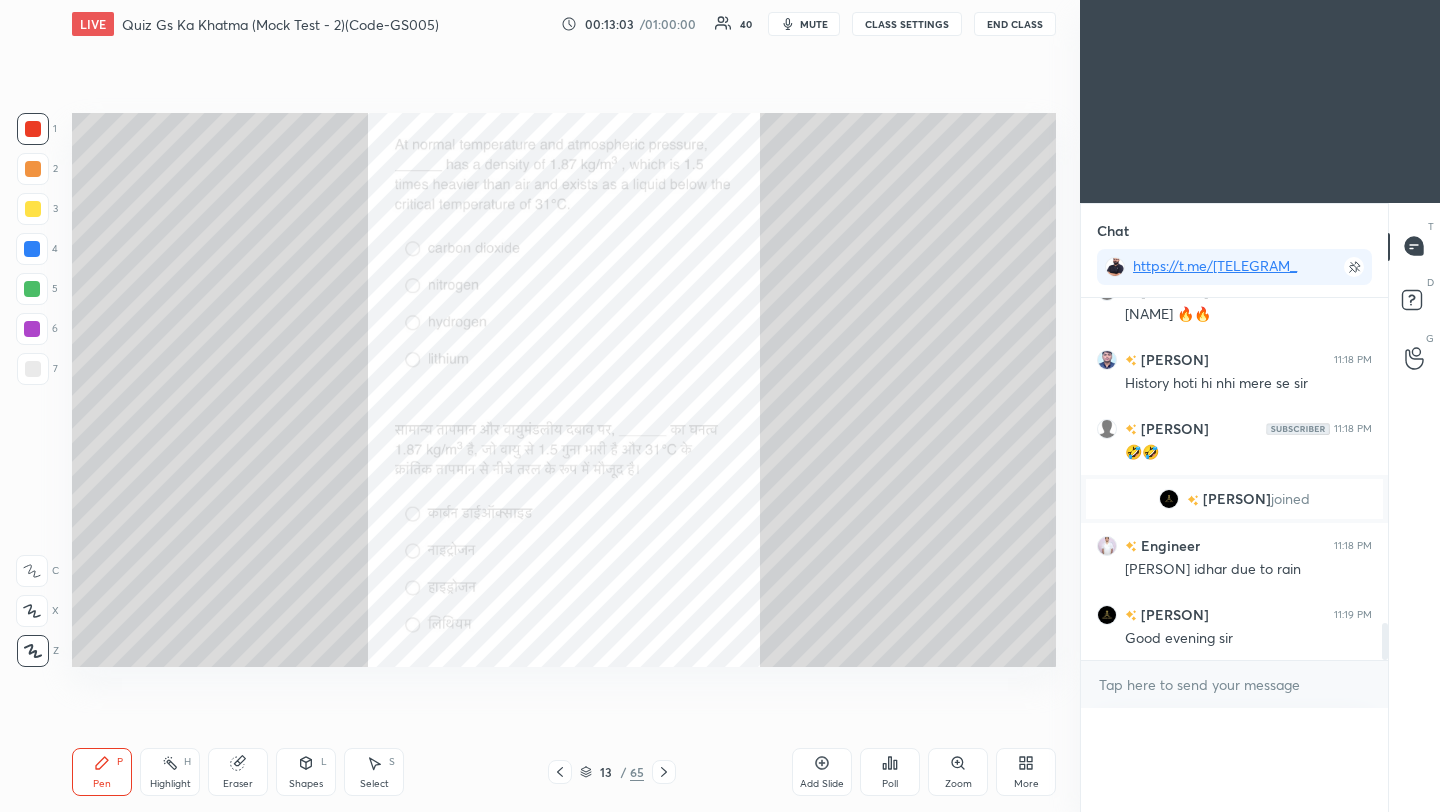 scroll, scrollTop: 0, scrollLeft: 0, axis: both 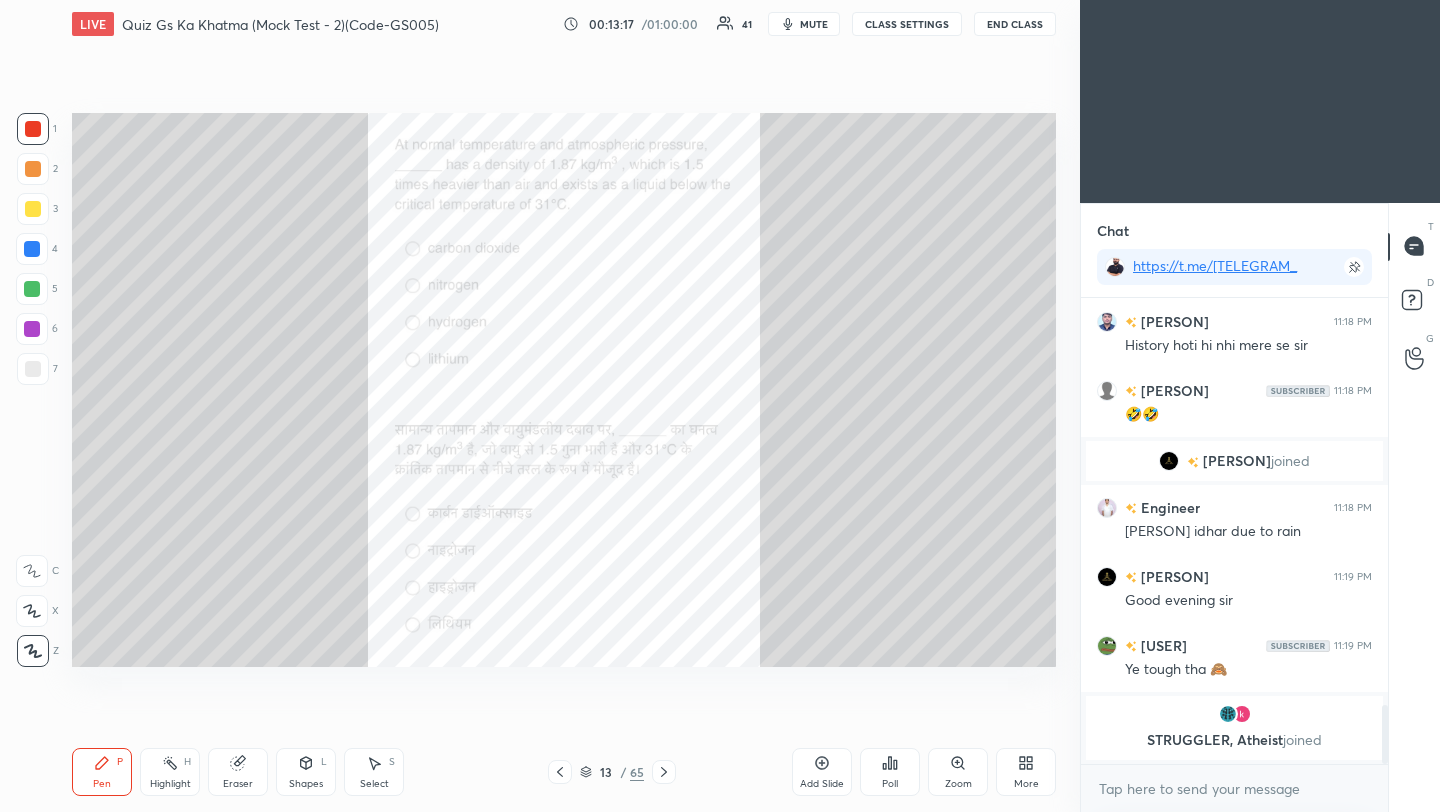 click 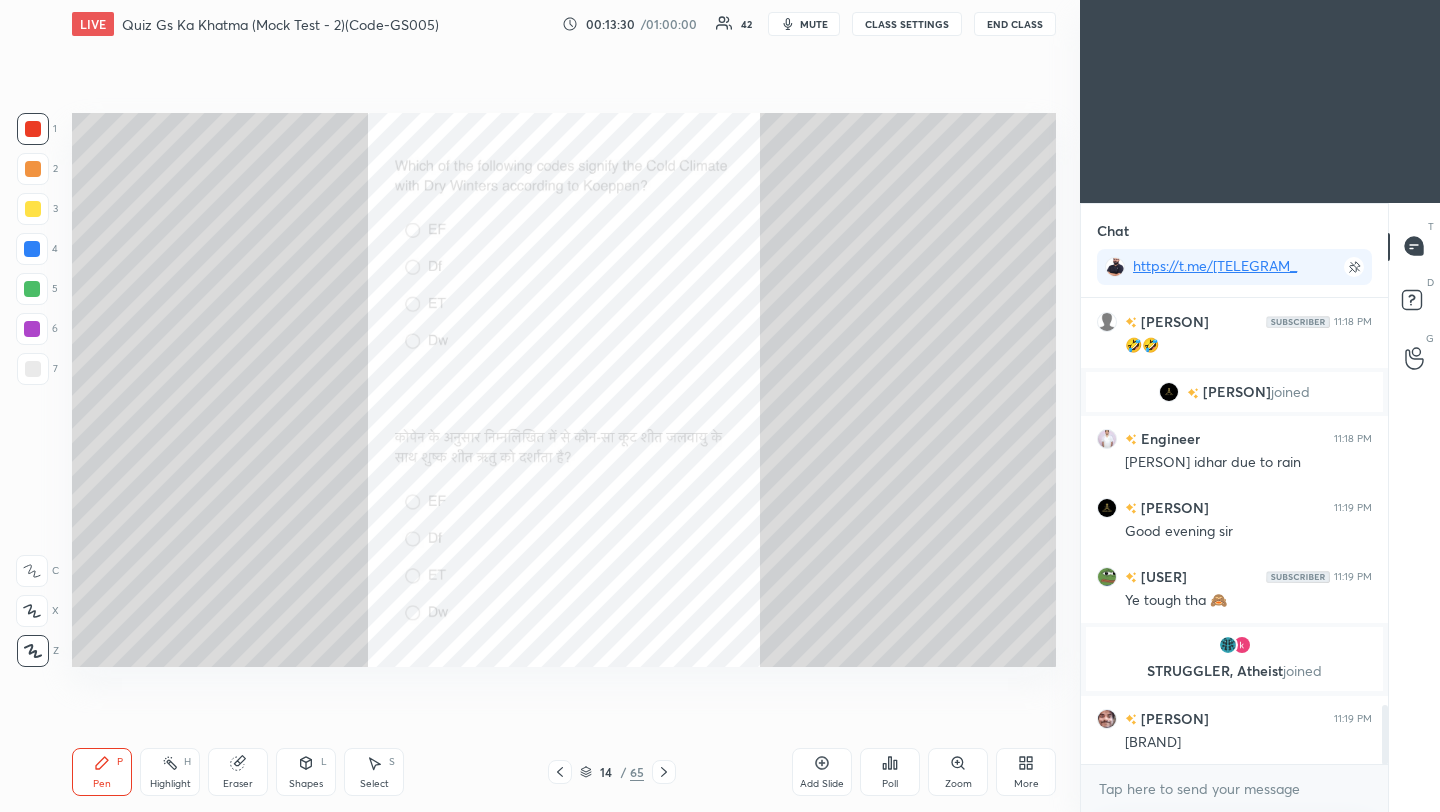 click on "Poll" at bounding box center (890, 772) 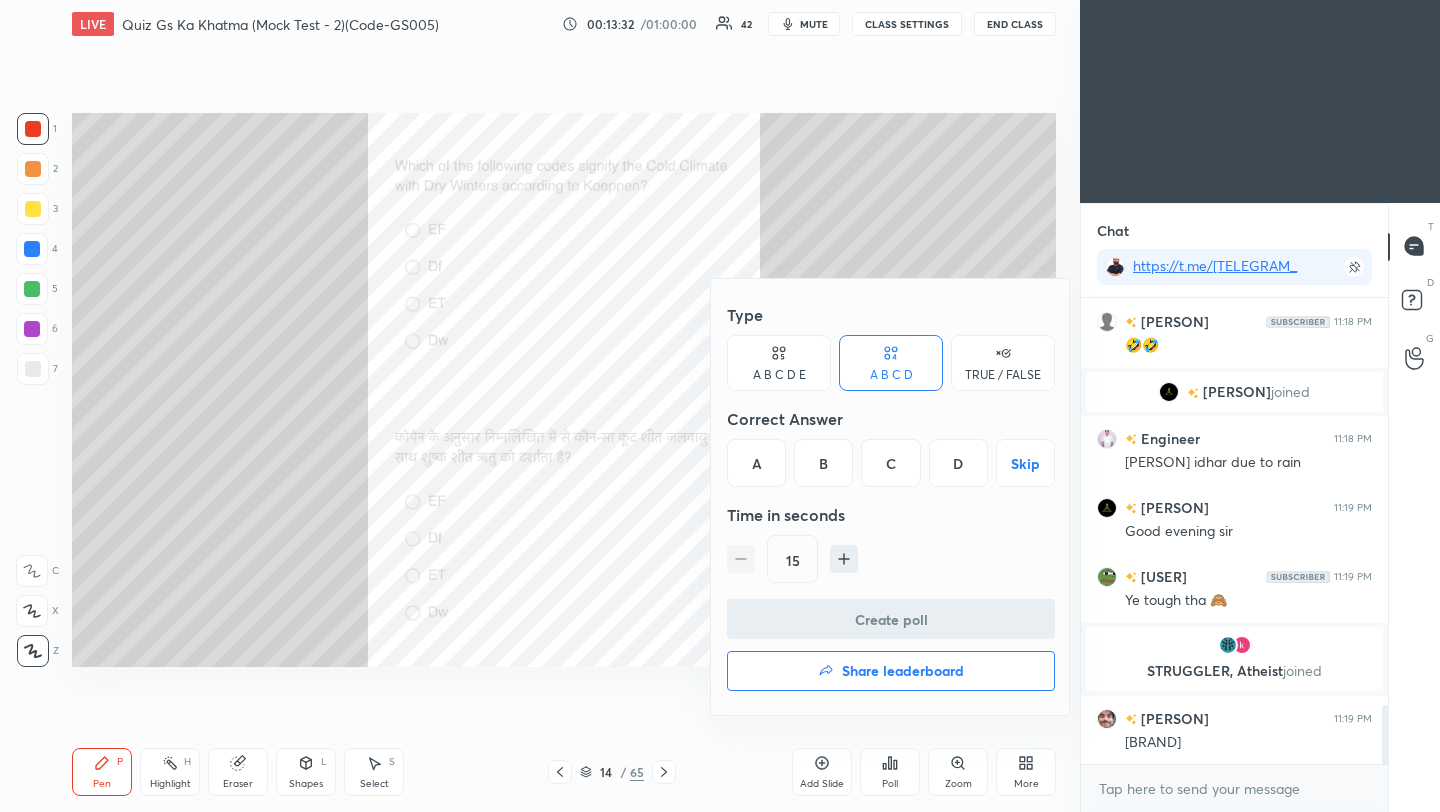 click on "D" at bounding box center [958, 463] 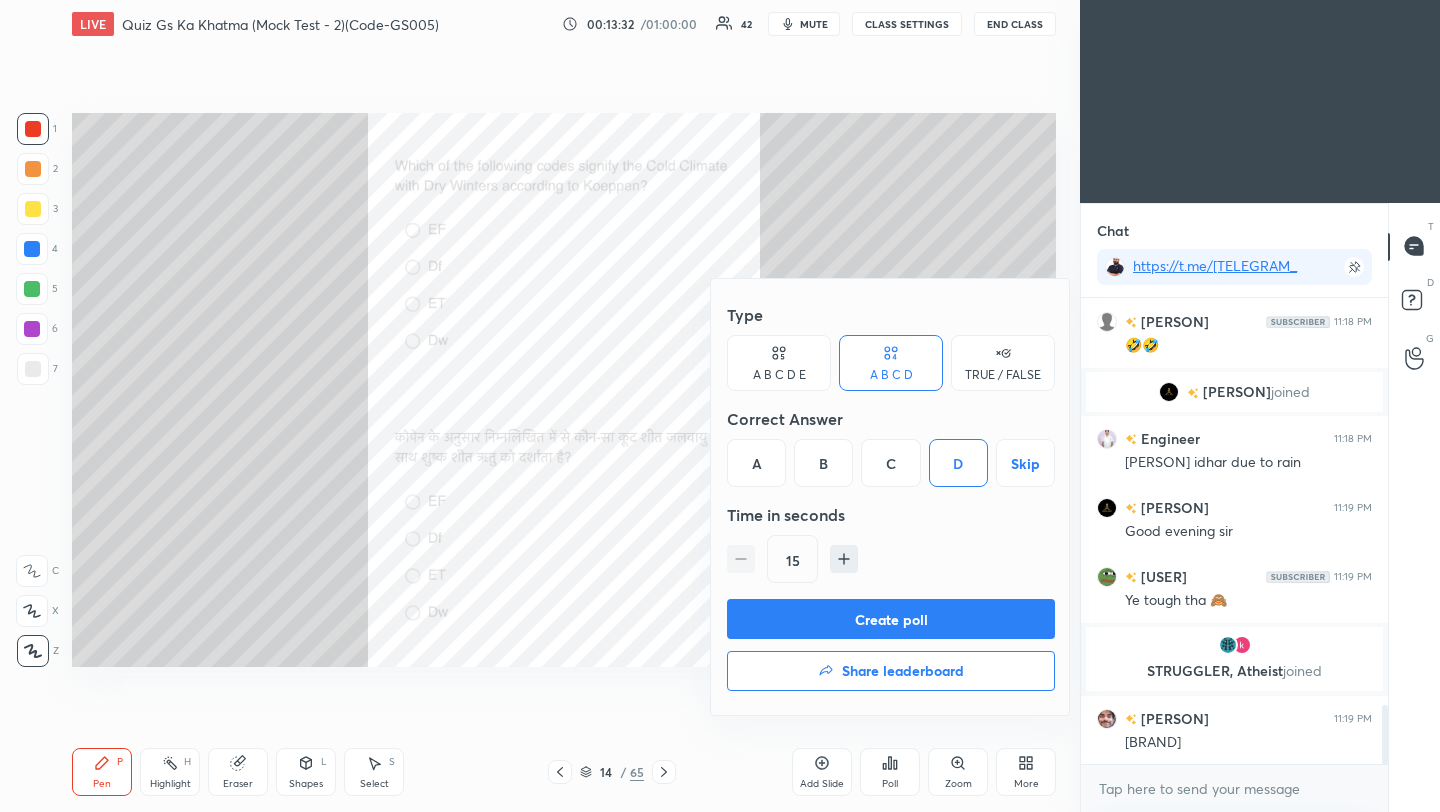 click on "Create poll" at bounding box center [891, 619] 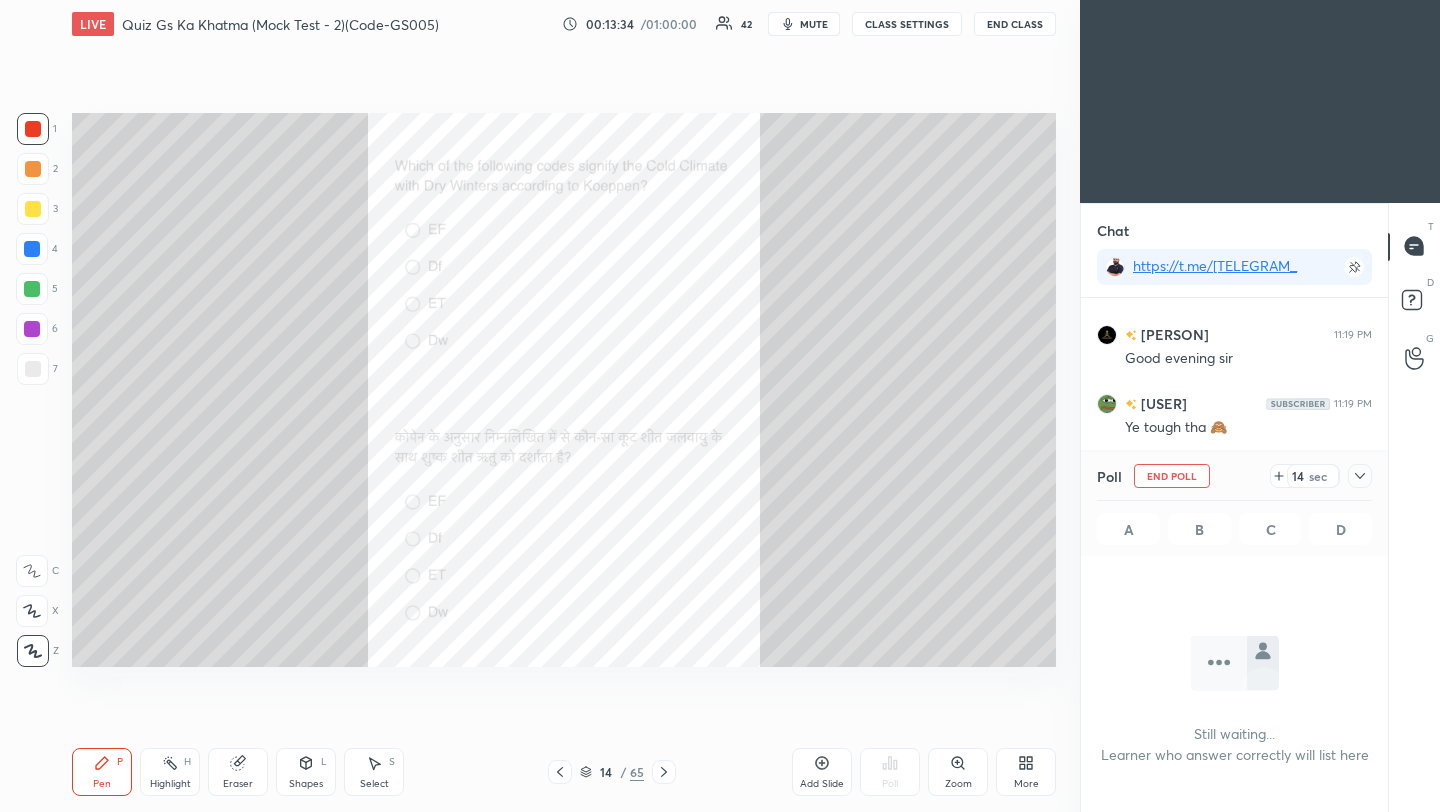 click 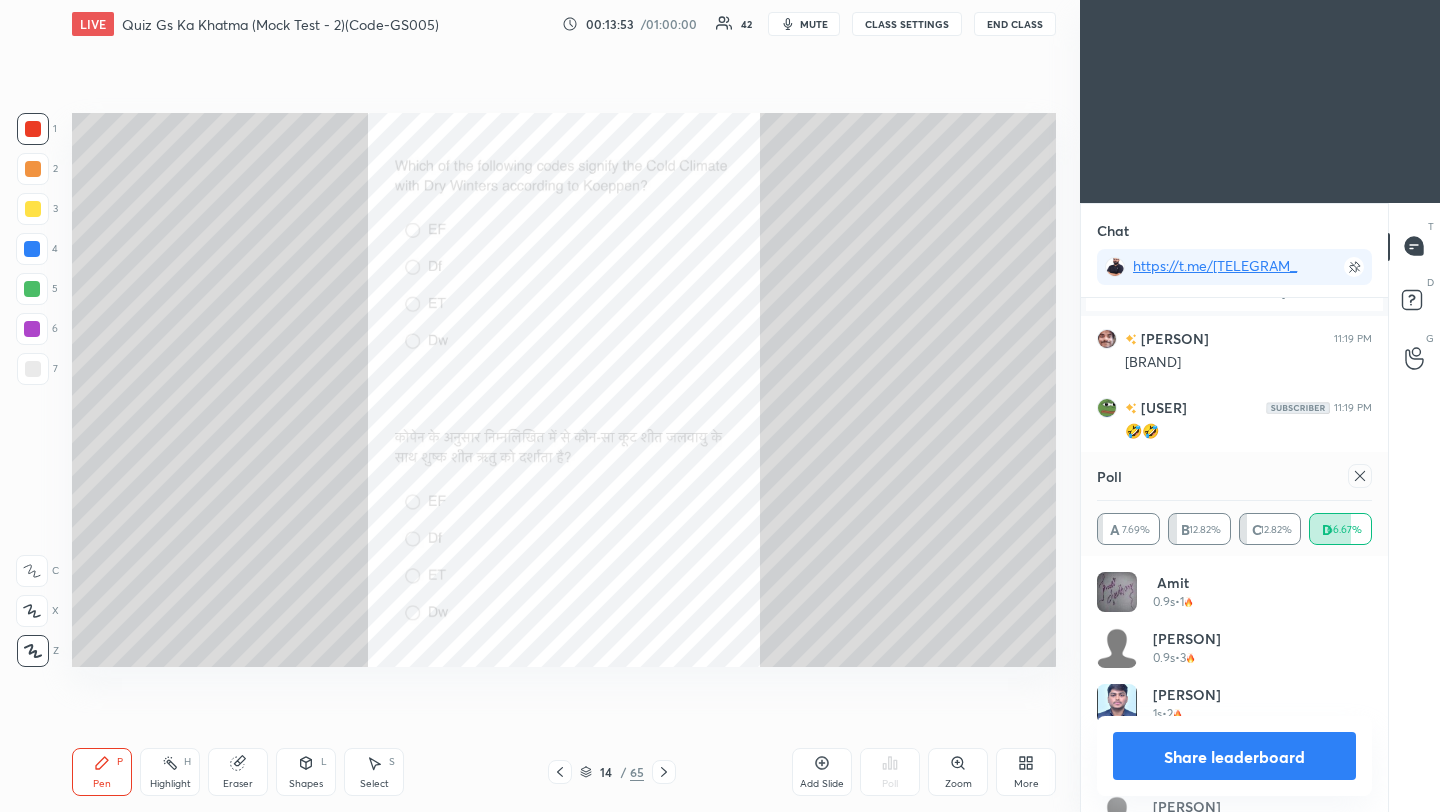 click 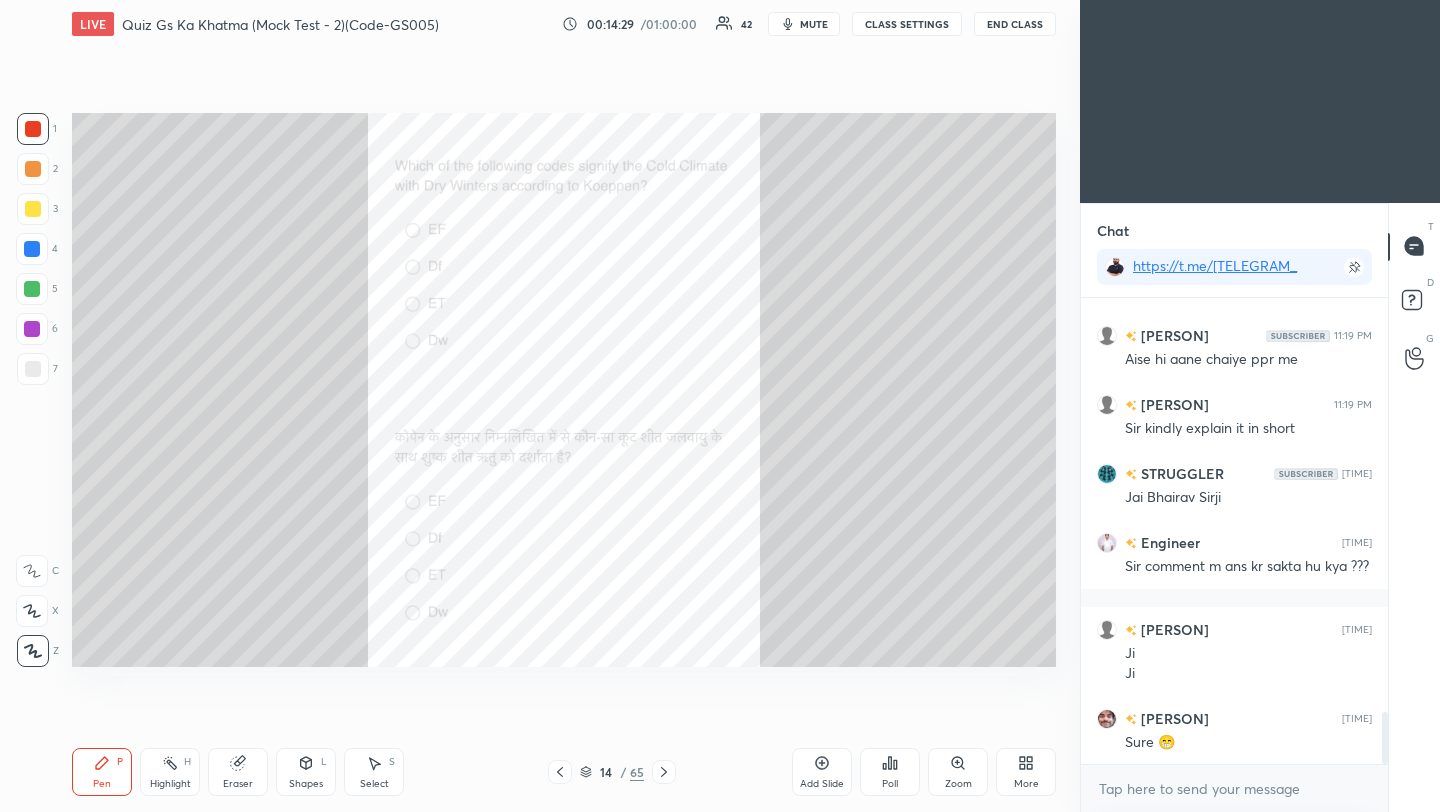 click 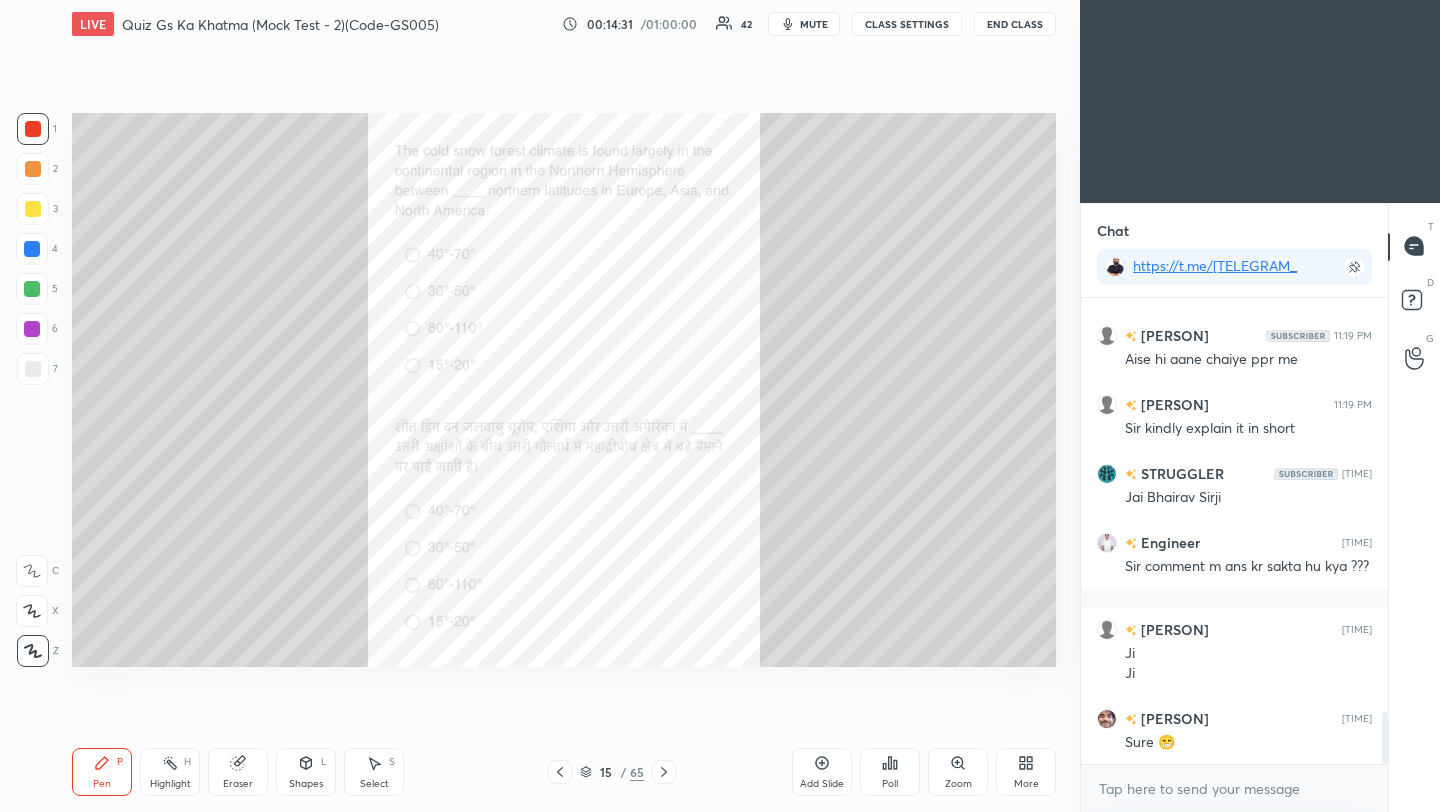 click on "Poll" at bounding box center [890, 772] 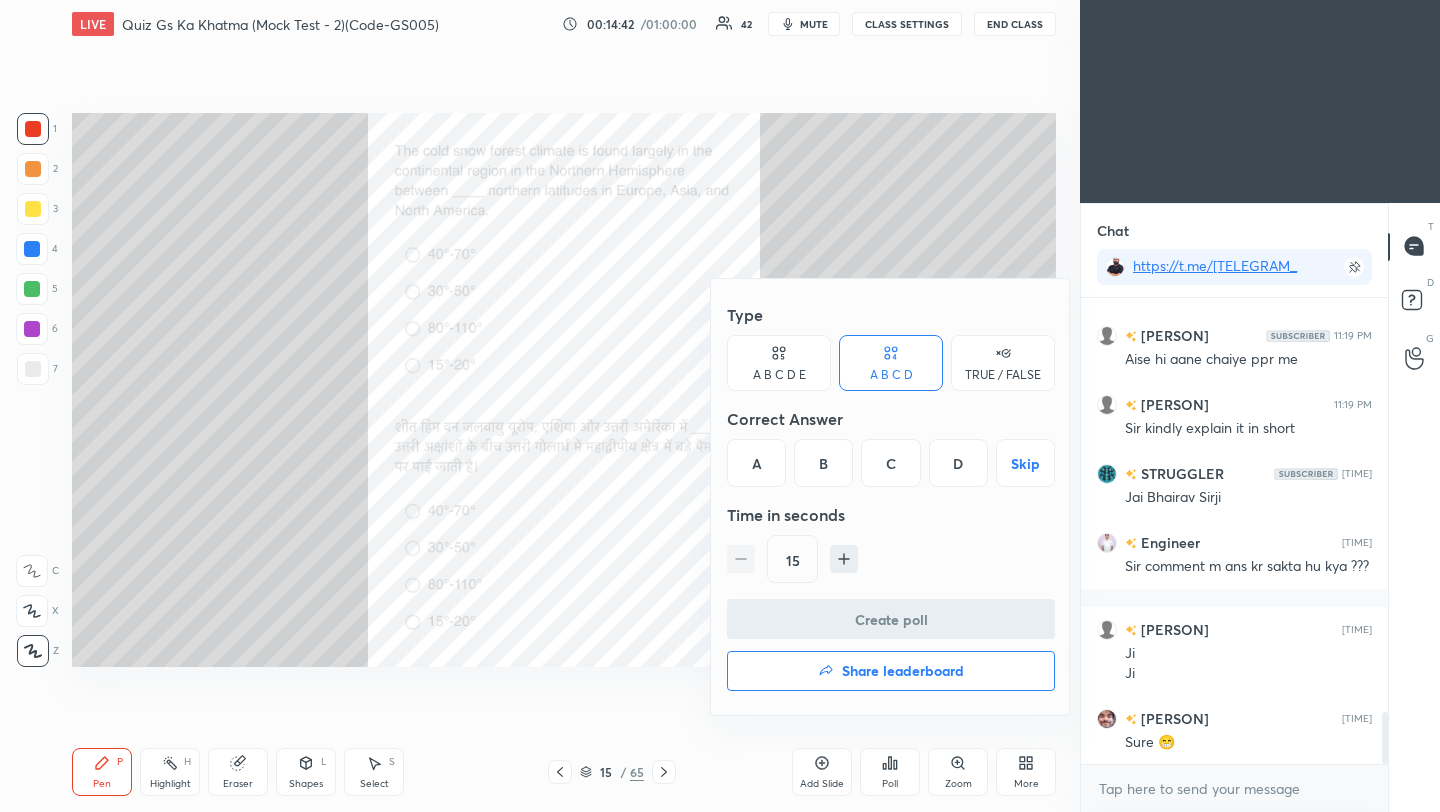 click on "A" at bounding box center [756, 463] 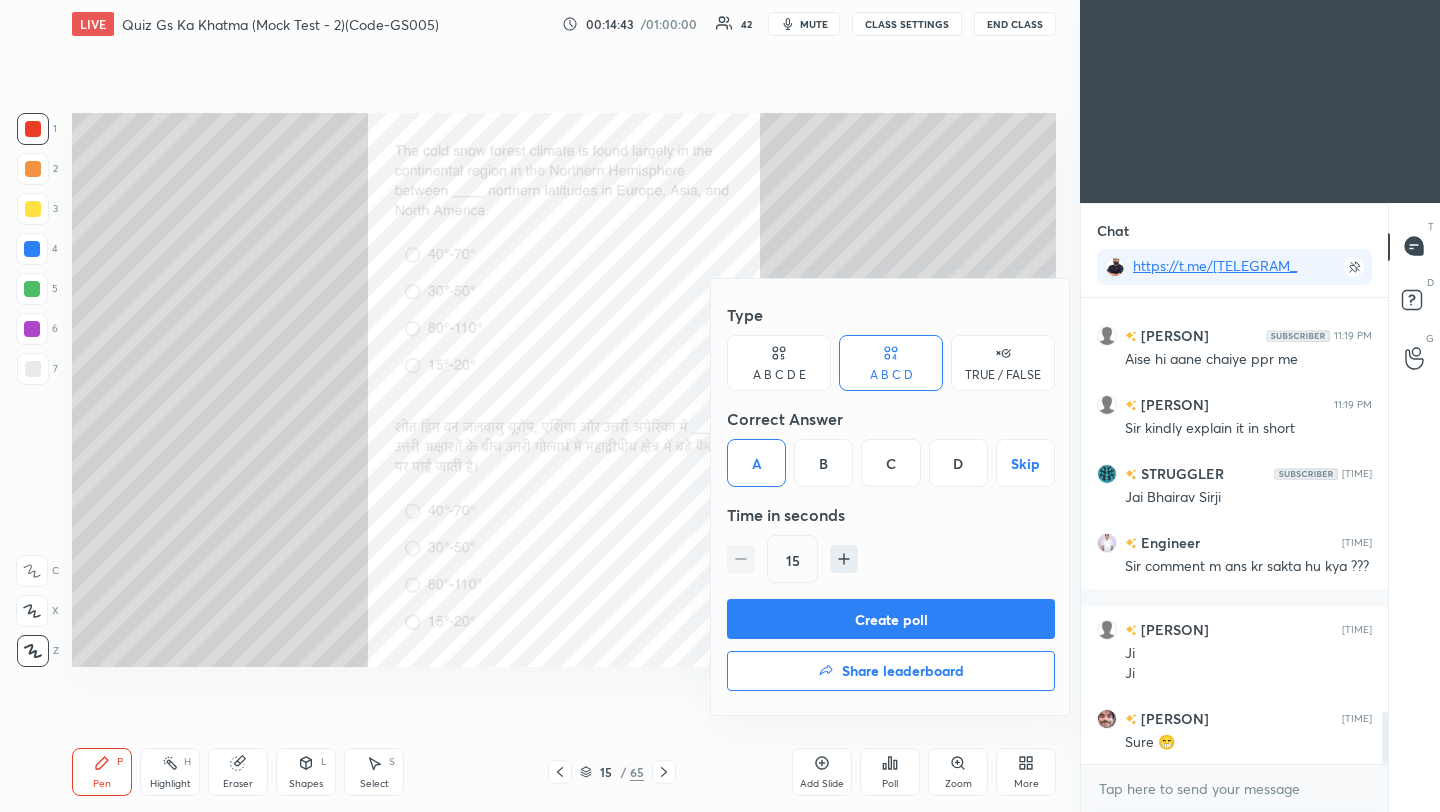 click on "Create poll" at bounding box center [891, 619] 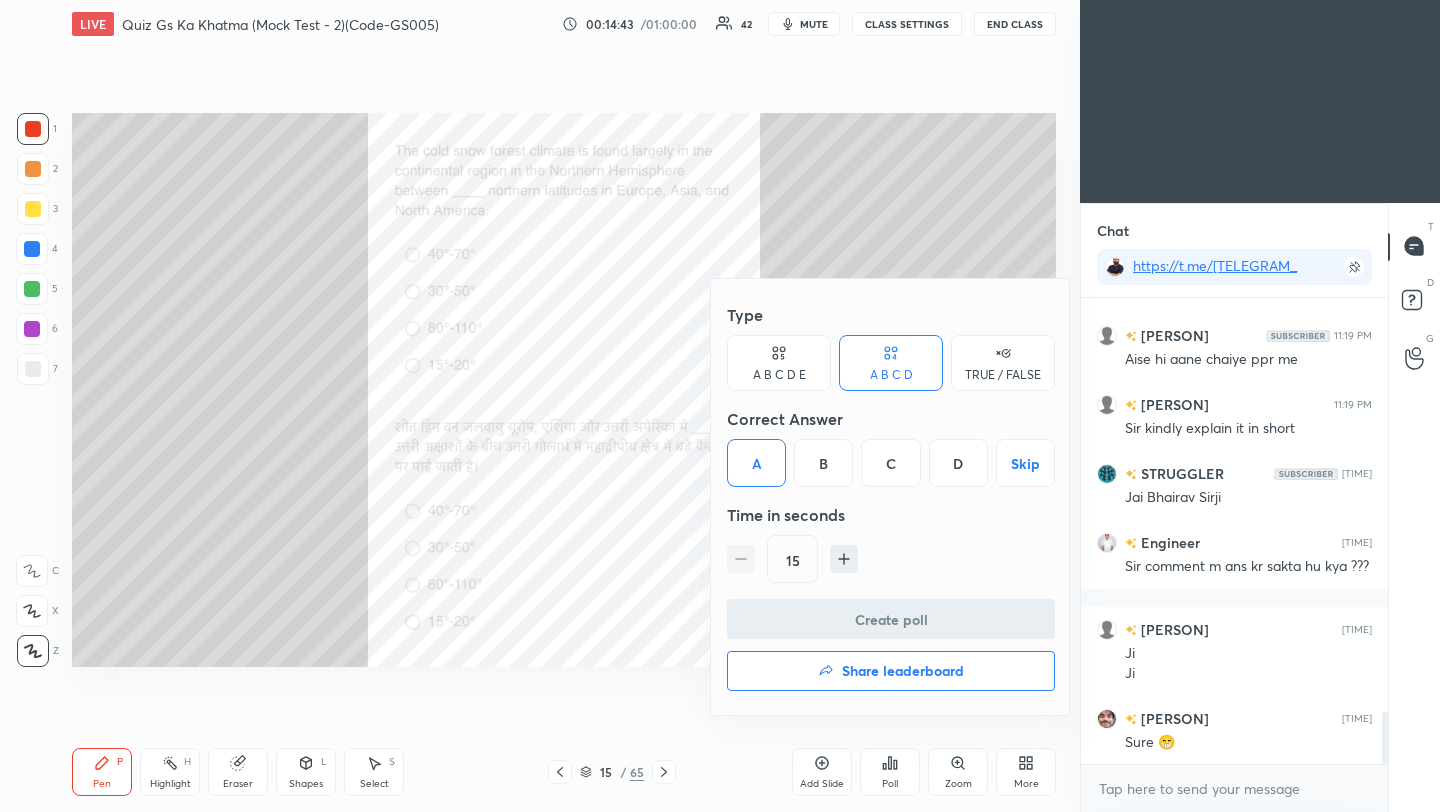 scroll, scrollTop: 428, scrollLeft: 301, axis: both 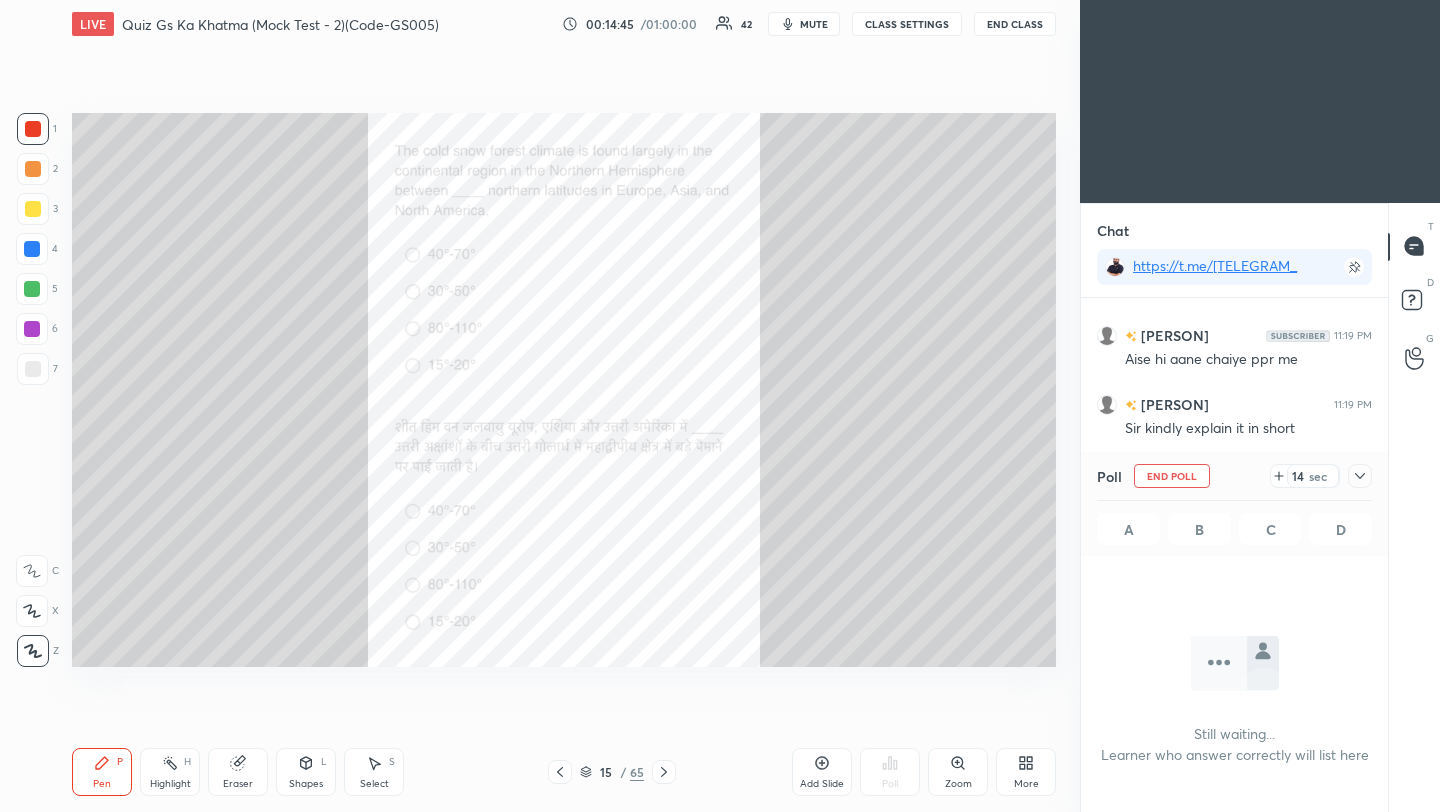 click 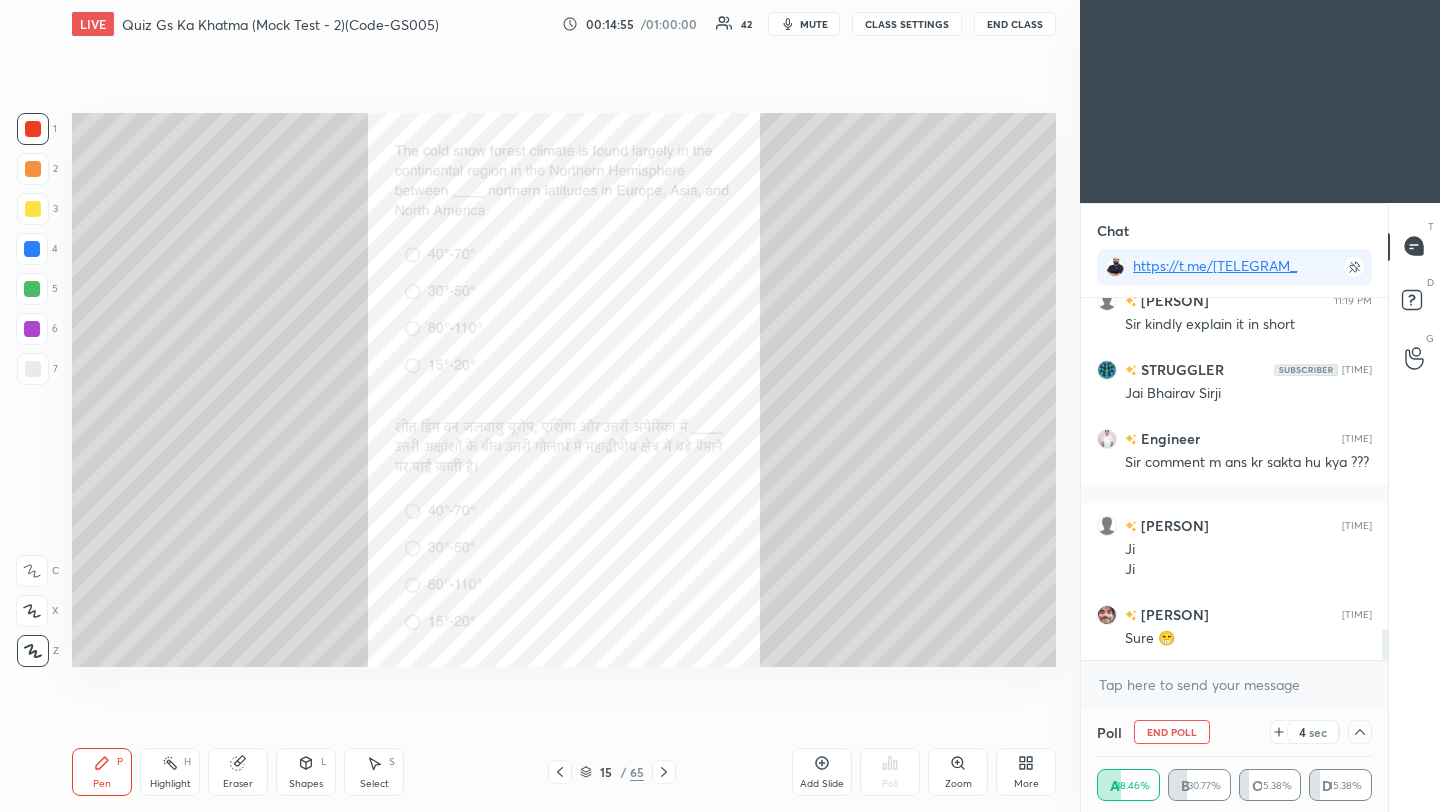 scroll, scrollTop: 3926, scrollLeft: 0, axis: vertical 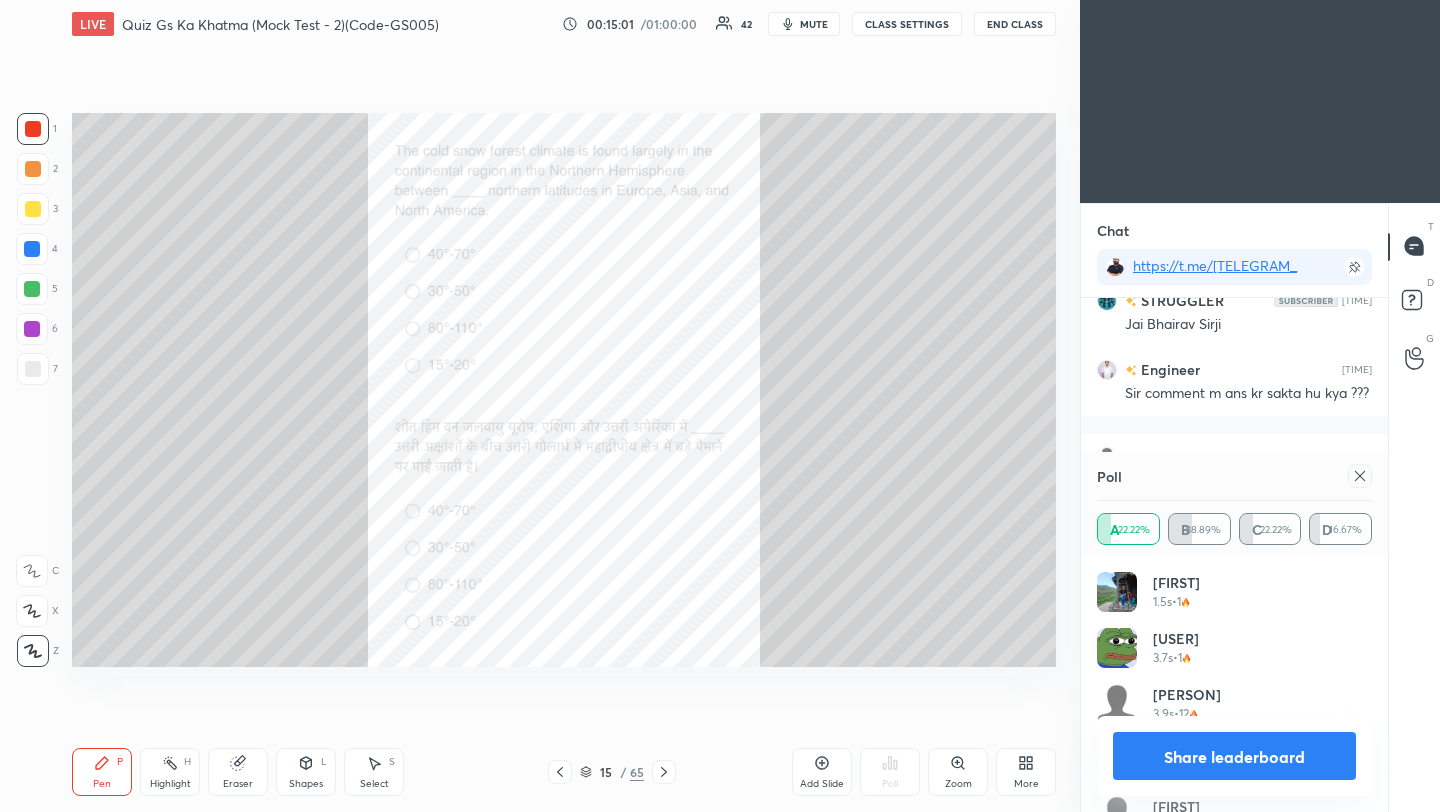 click 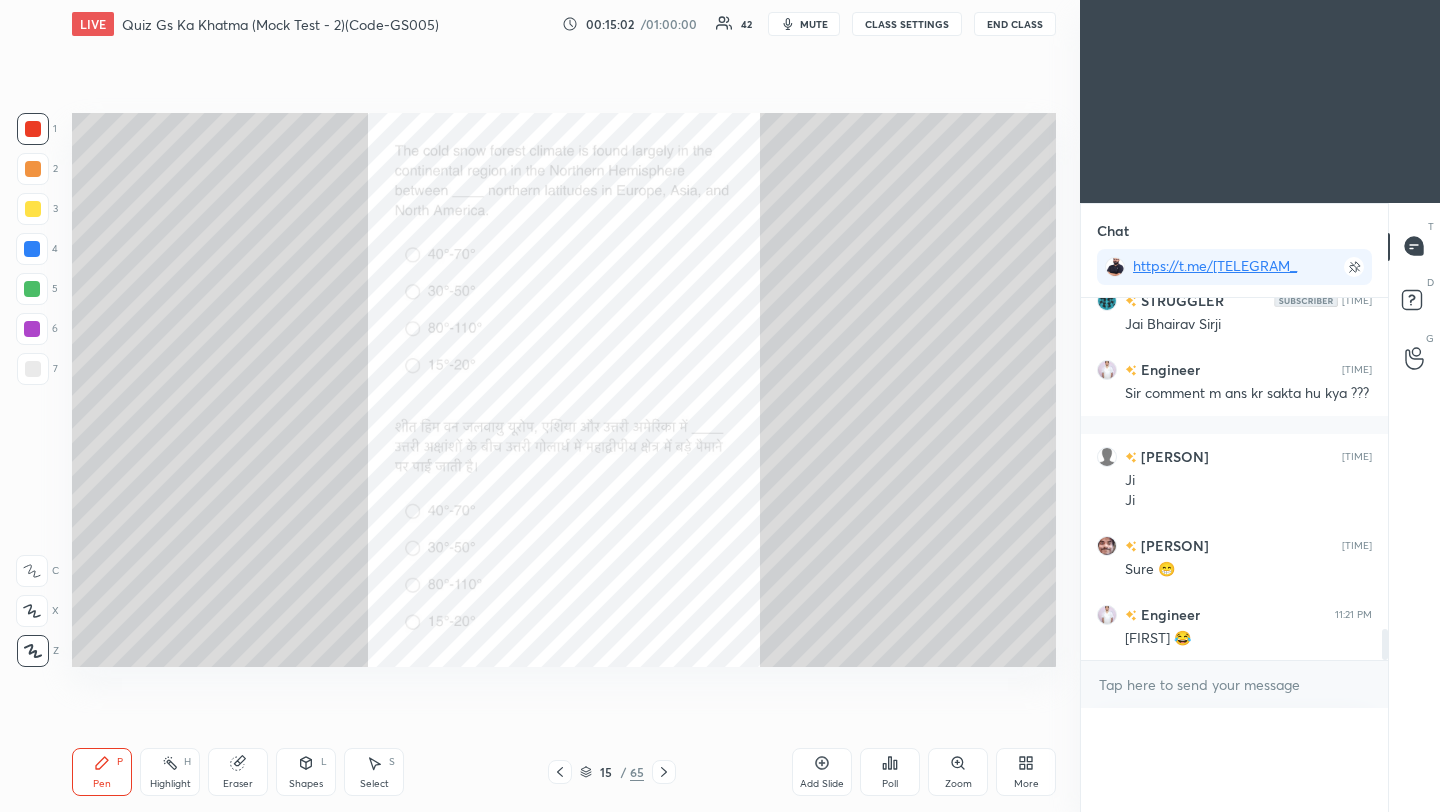 scroll, scrollTop: 0, scrollLeft: 0, axis: both 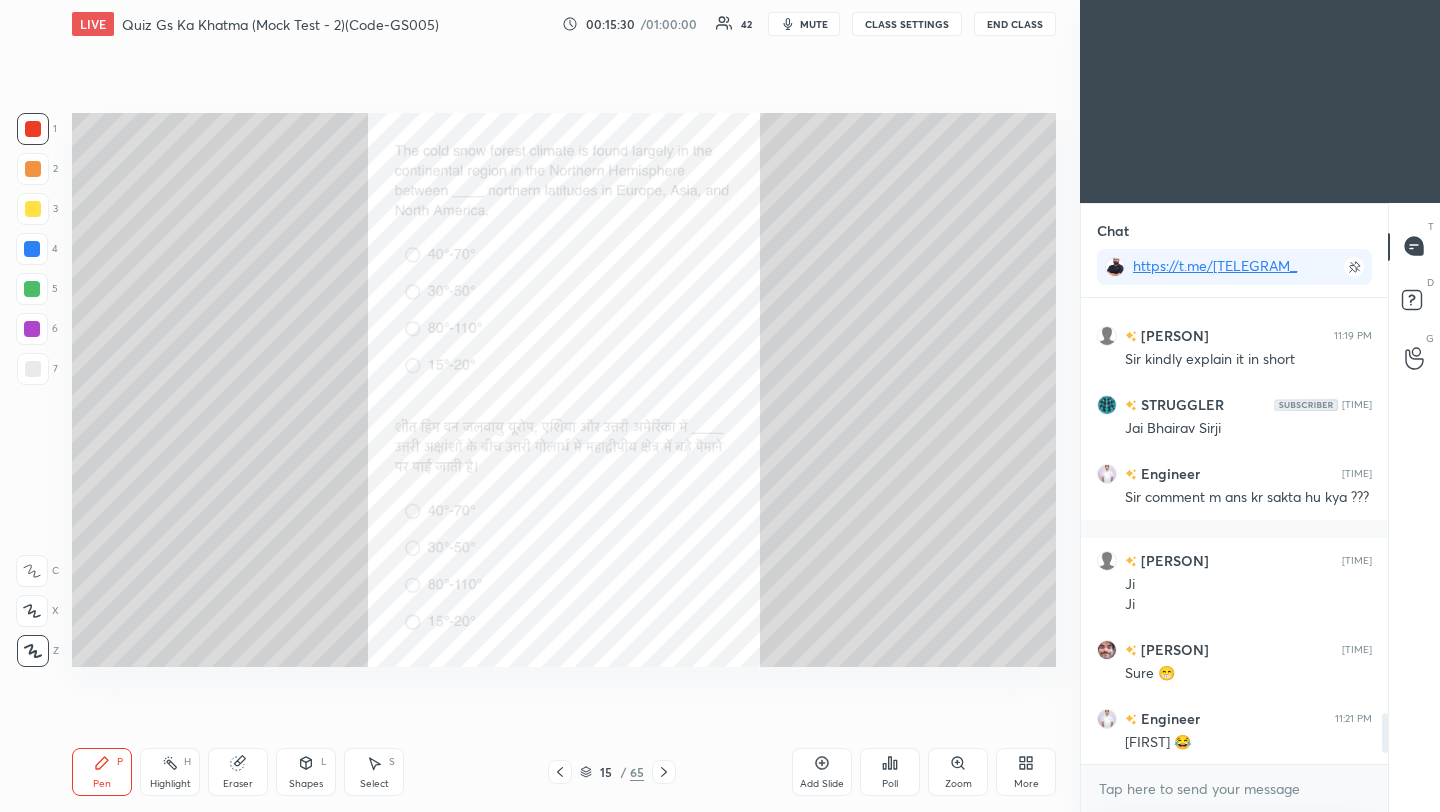 click 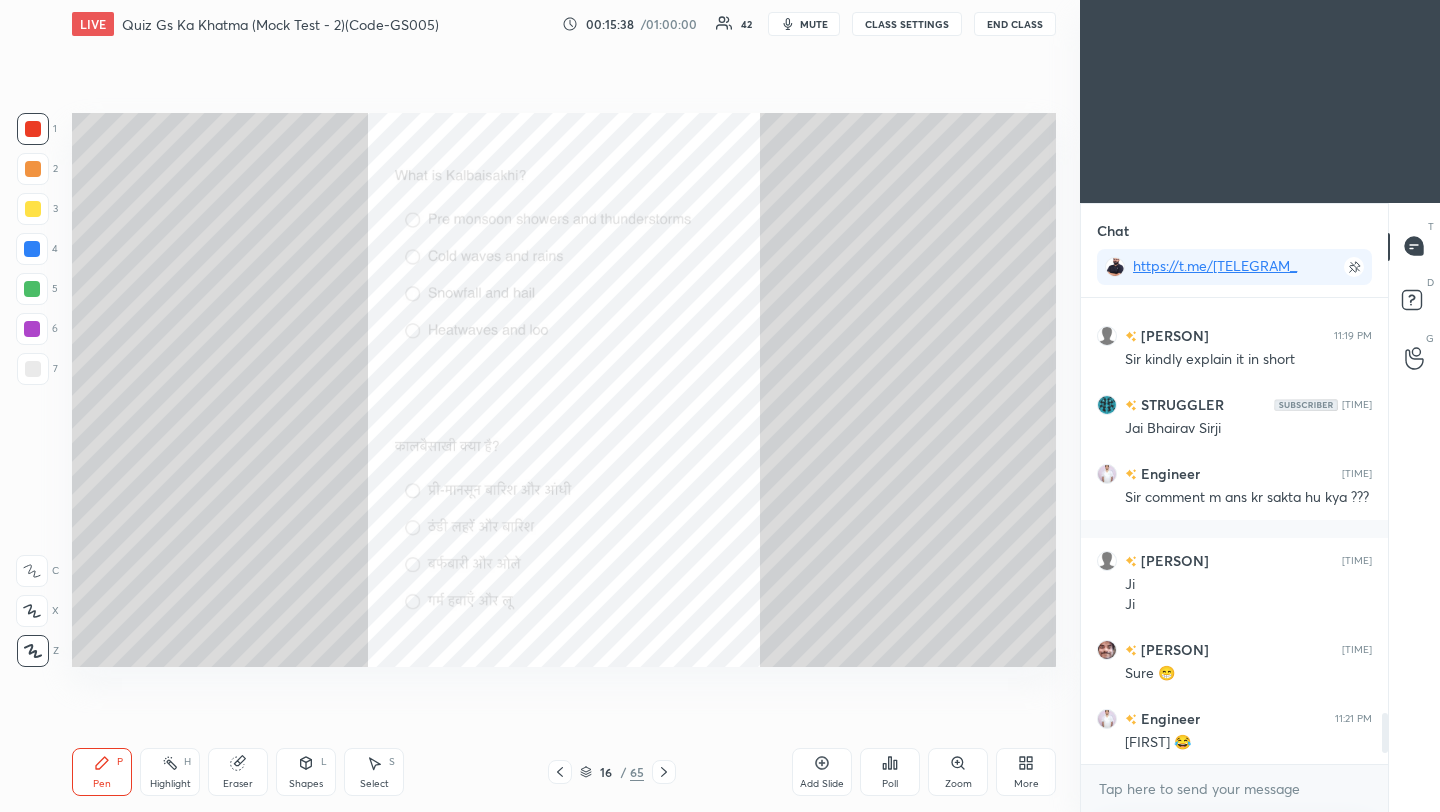 click on "Poll" at bounding box center (890, 772) 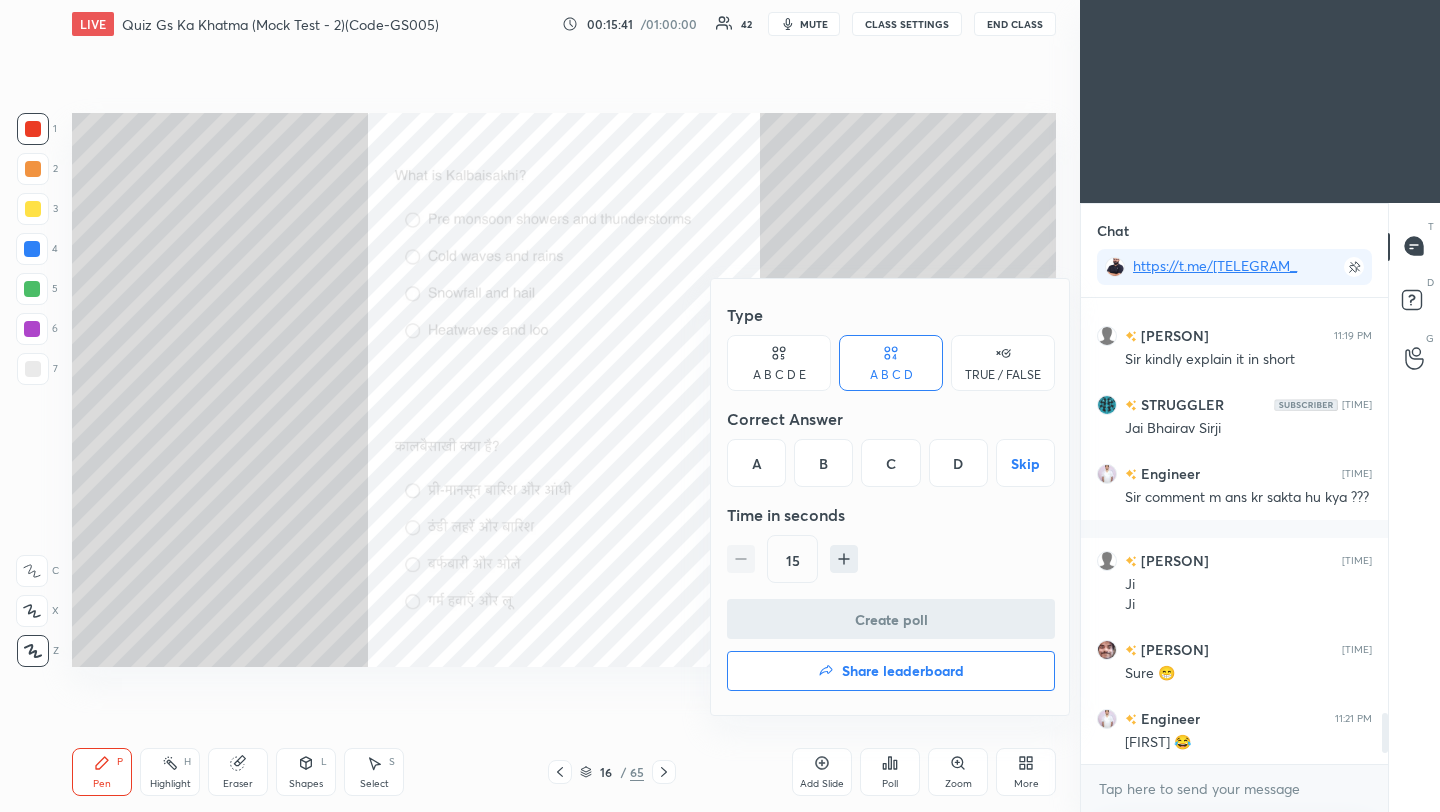 click on "A" at bounding box center [756, 463] 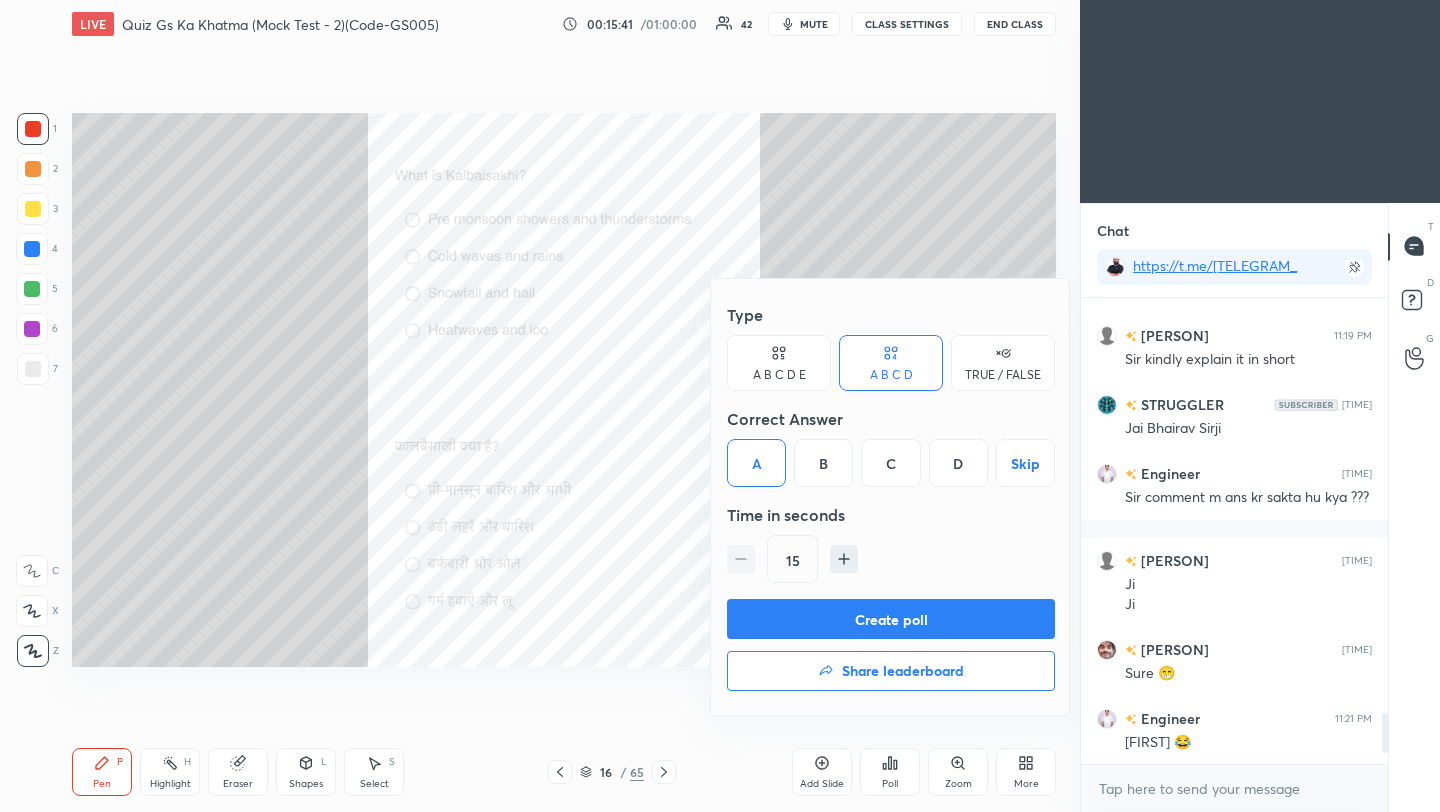 click on "Create poll" at bounding box center (891, 619) 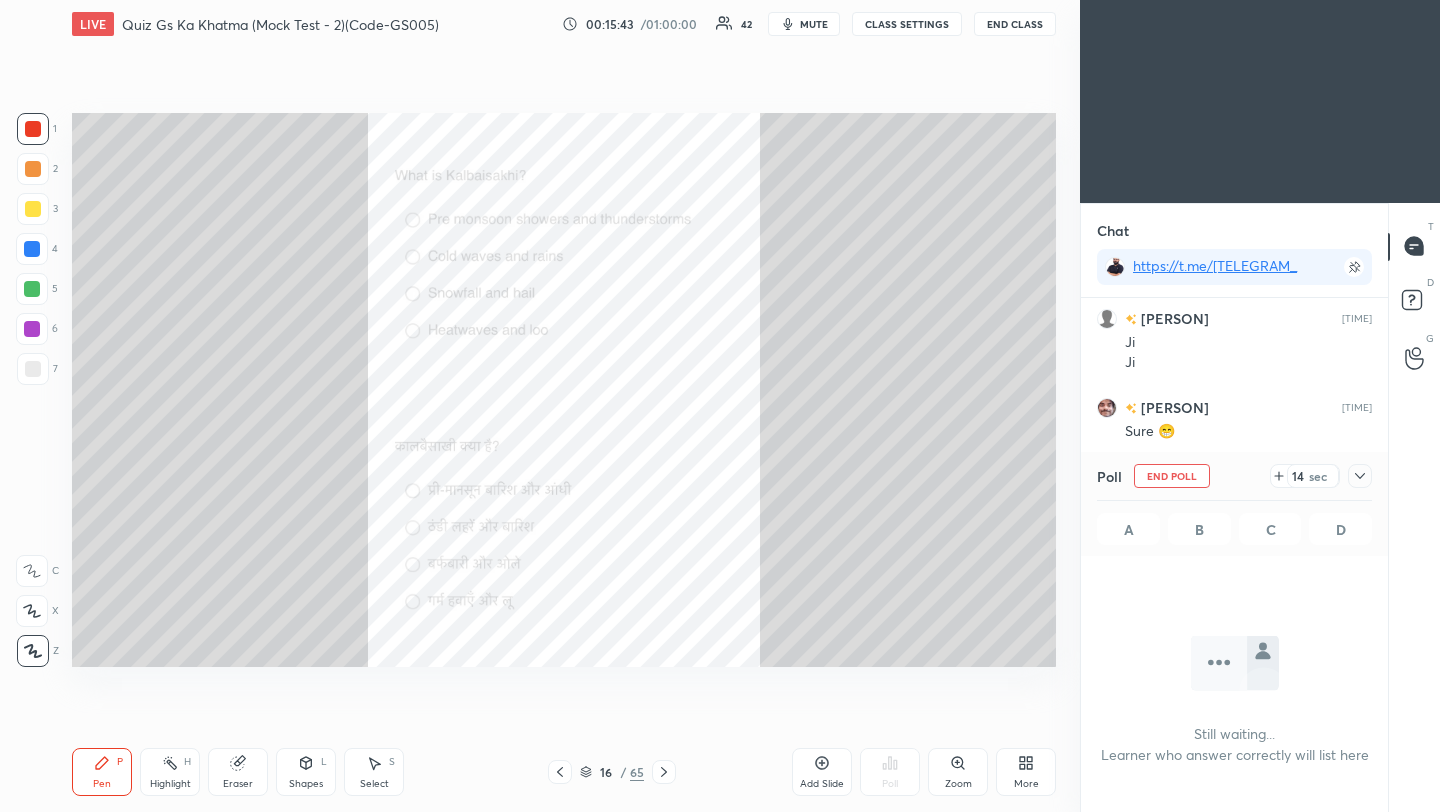click 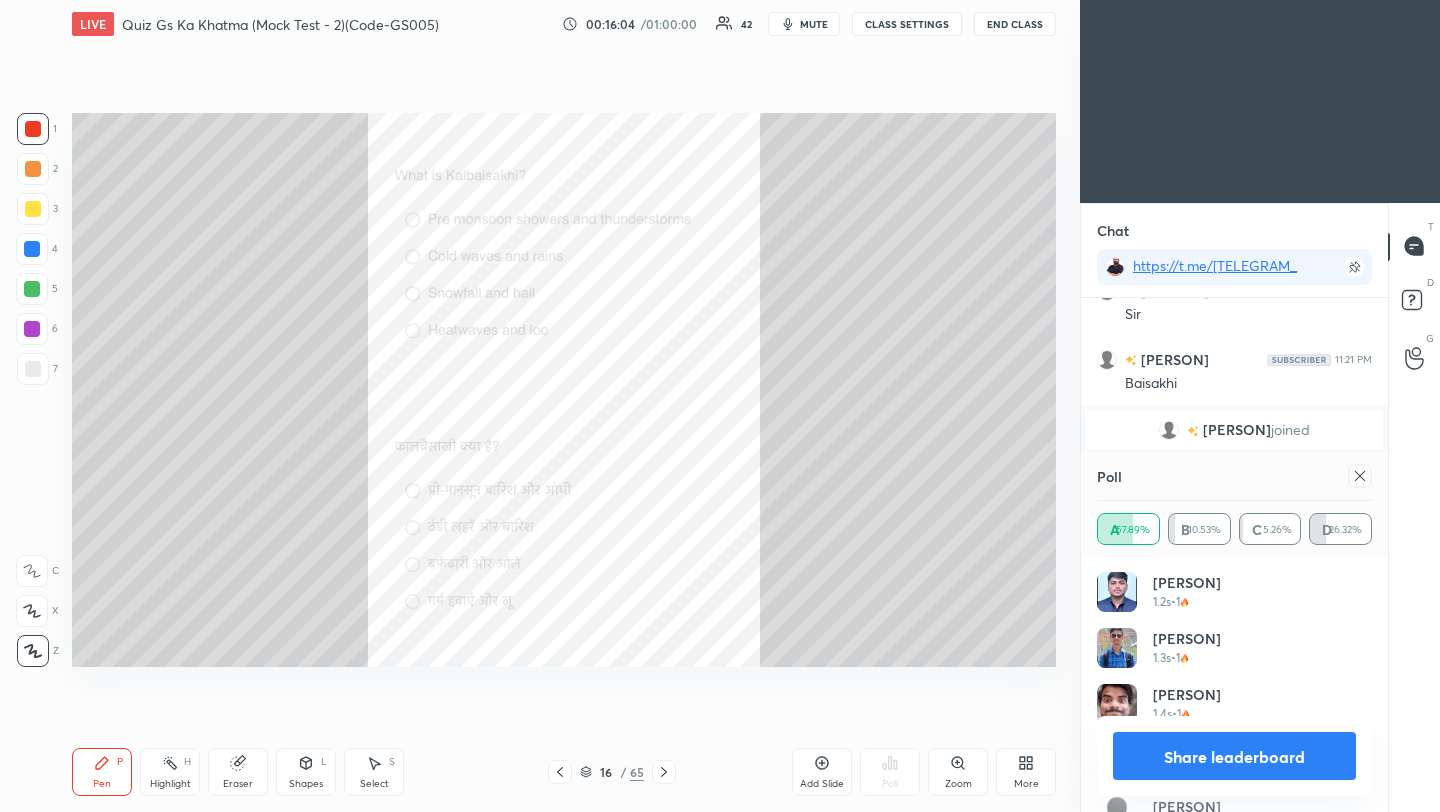 scroll, scrollTop: 4086, scrollLeft: 0, axis: vertical 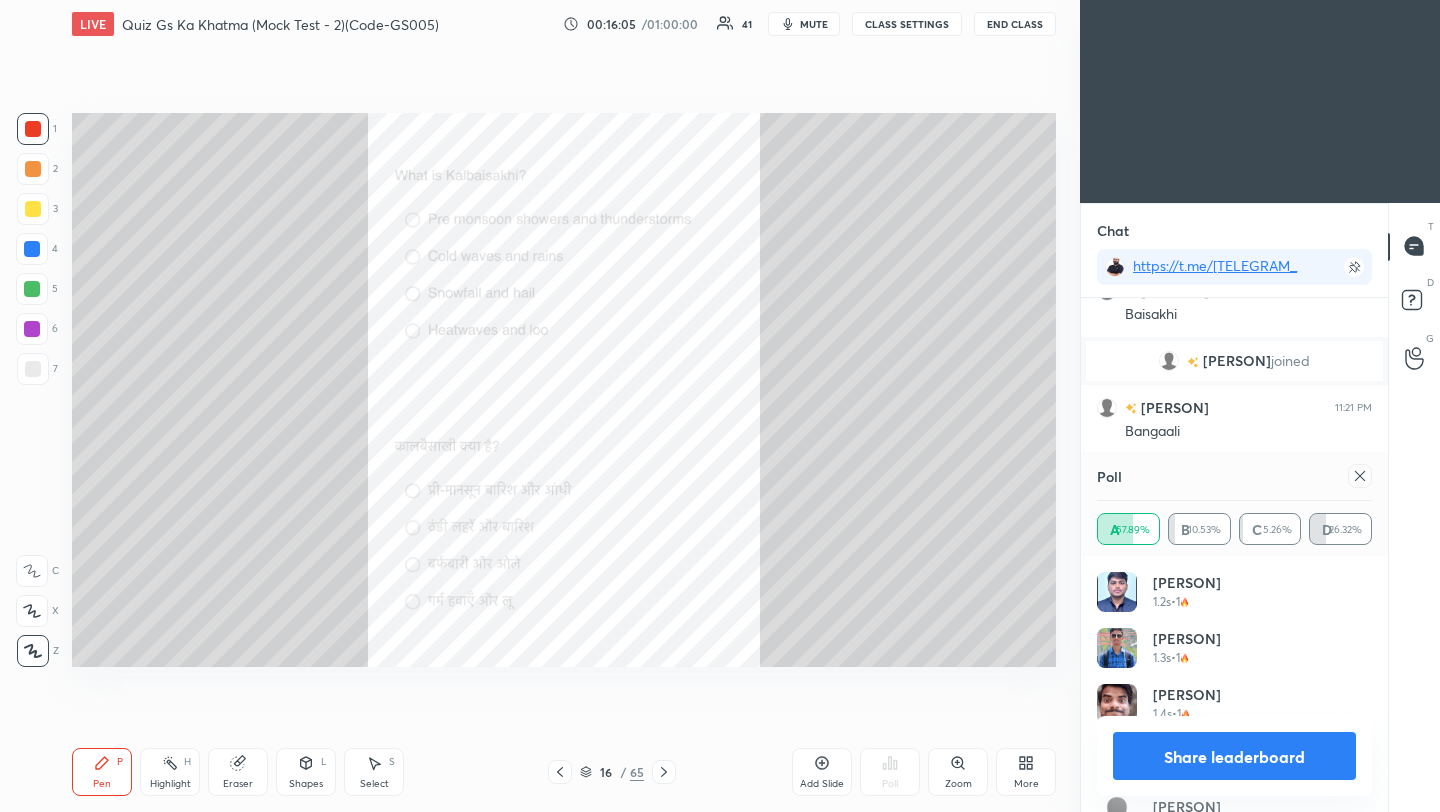 click 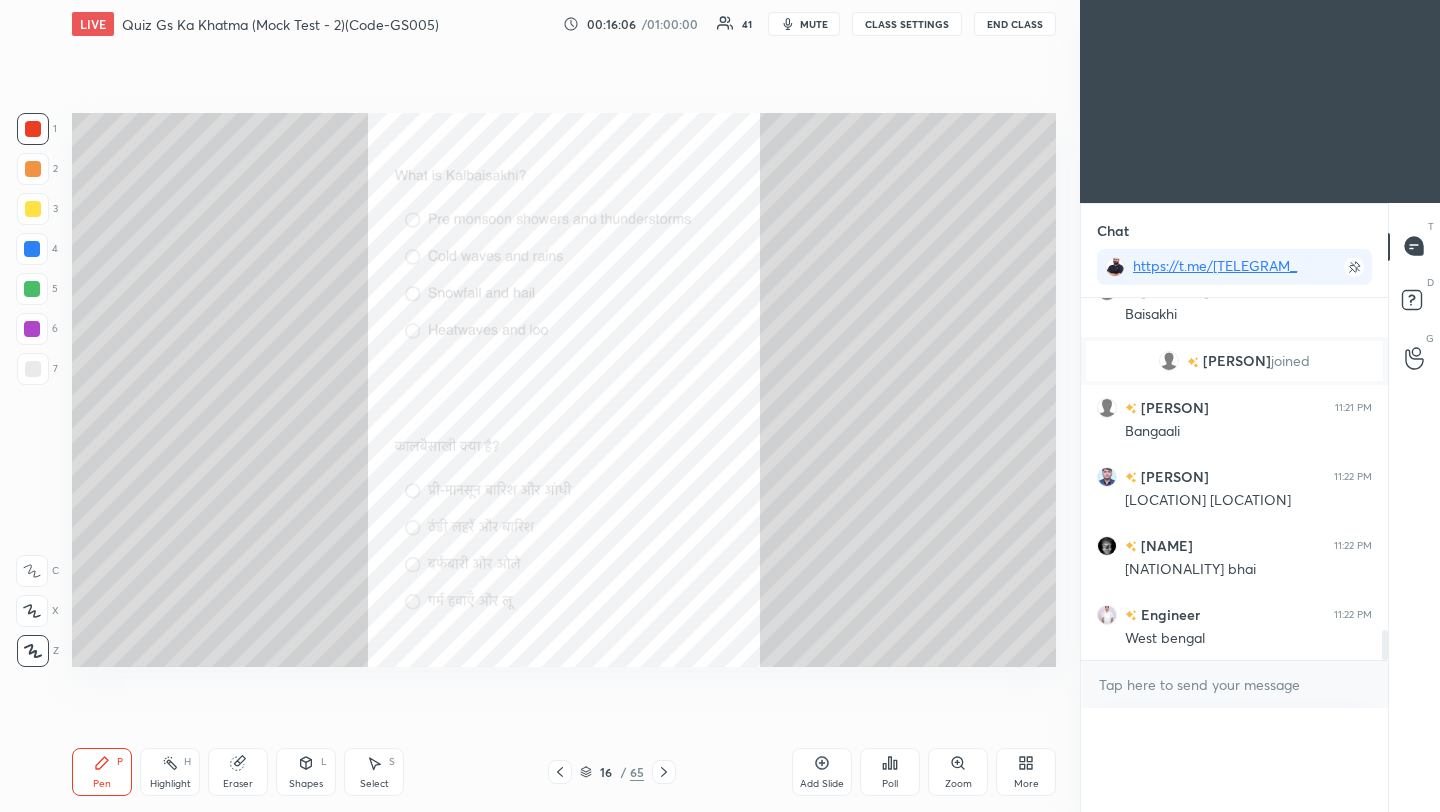 scroll, scrollTop: 0, scrollLeft: 0, axis: both 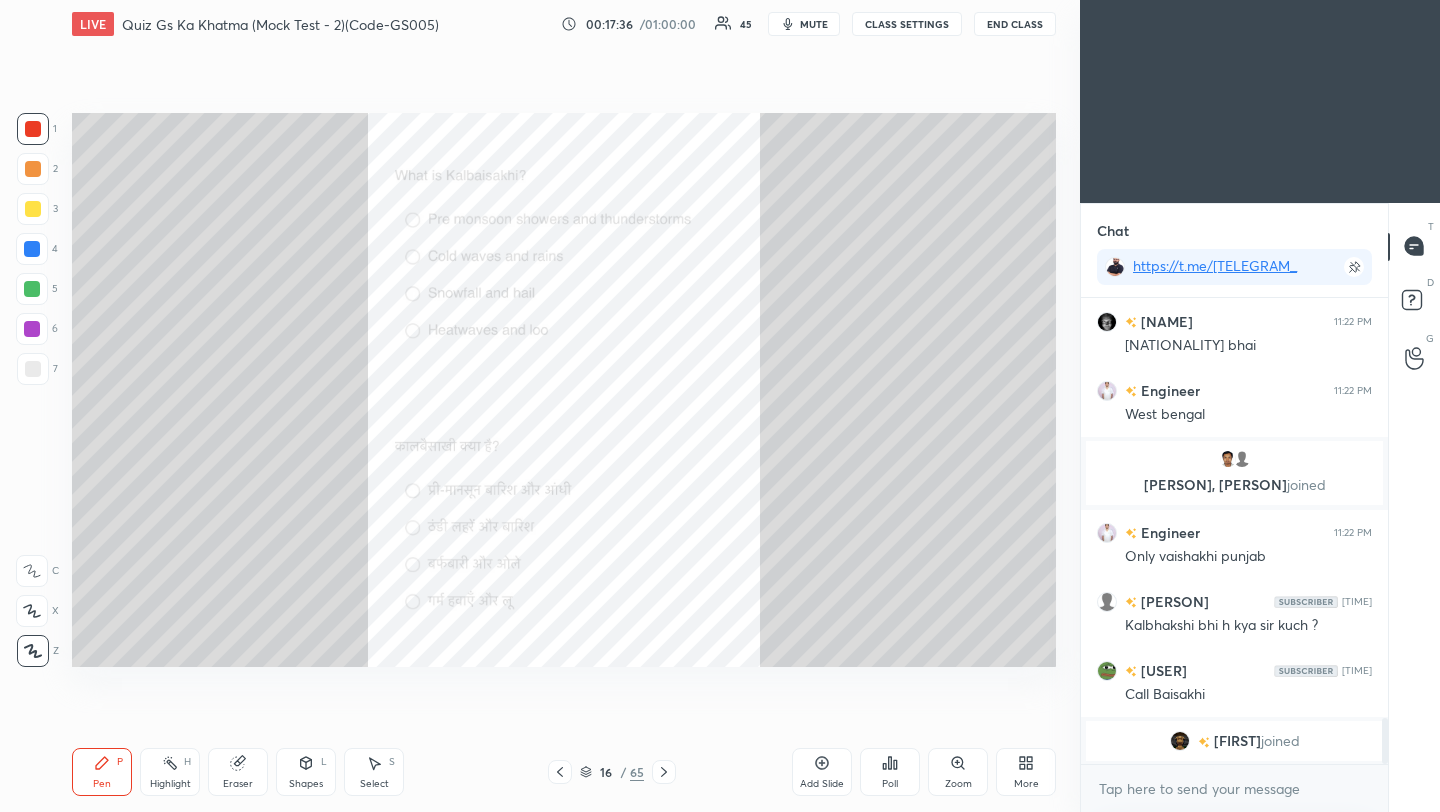 click 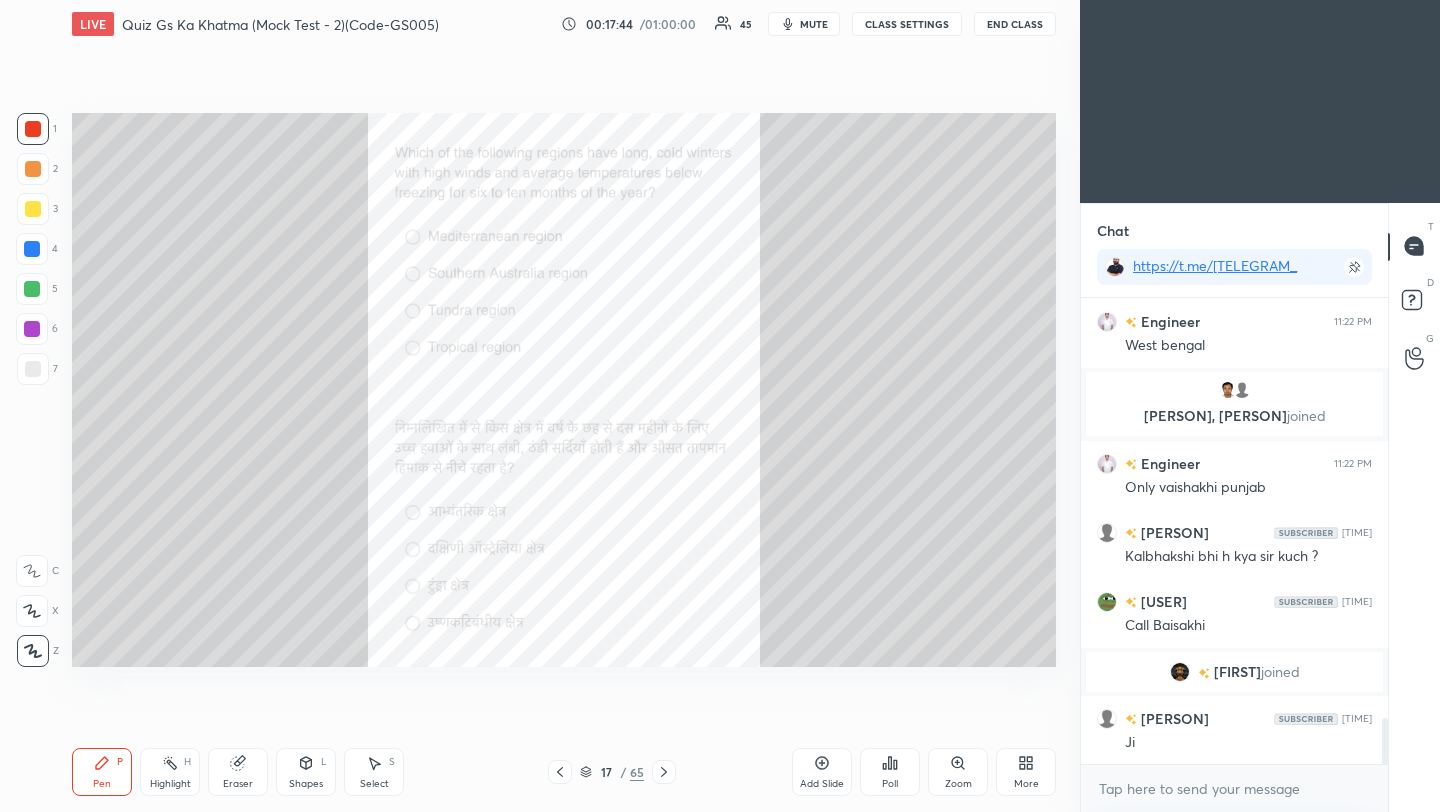 click on "Poll" at bounding box center [890, 772] 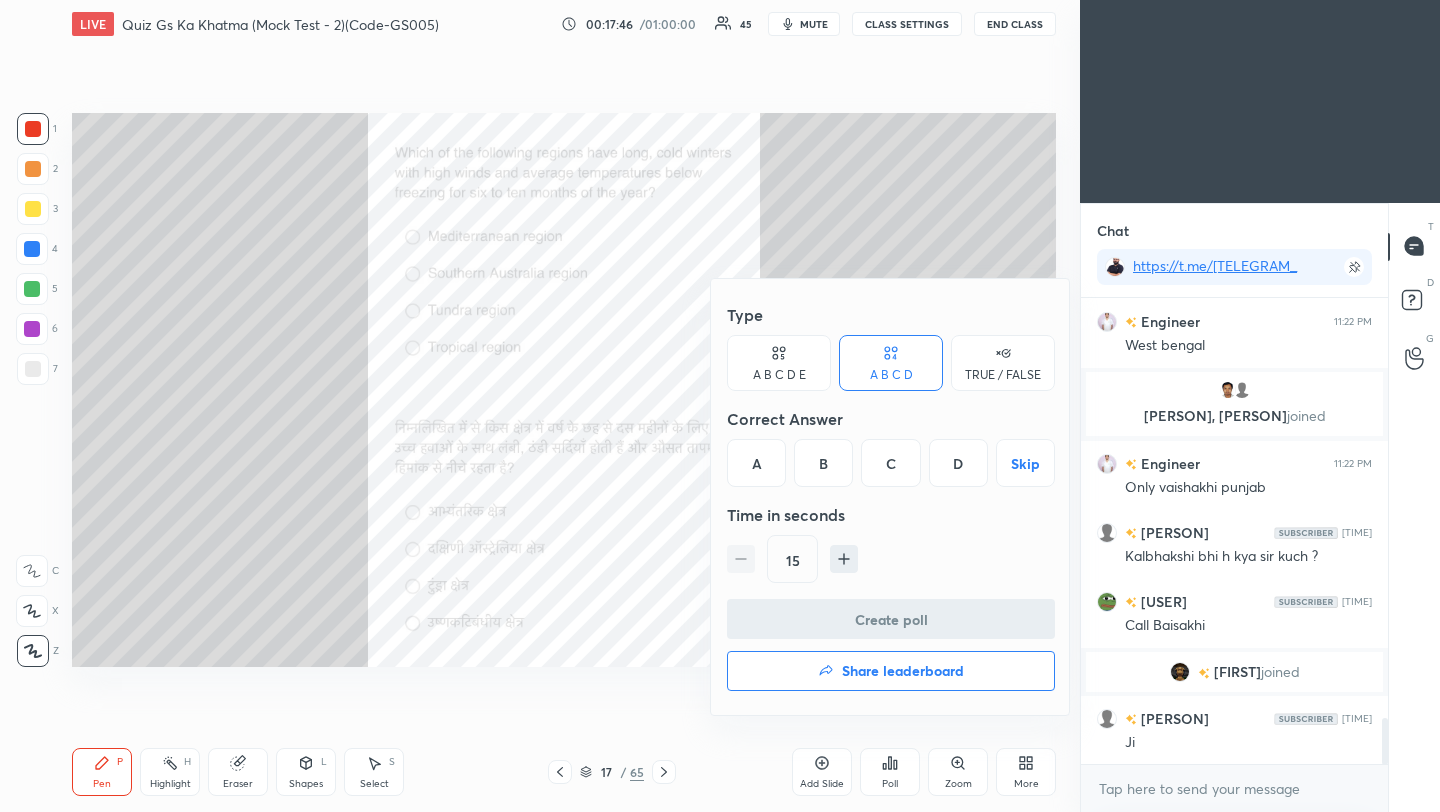 click on "C" at bounding box center (890, 463) 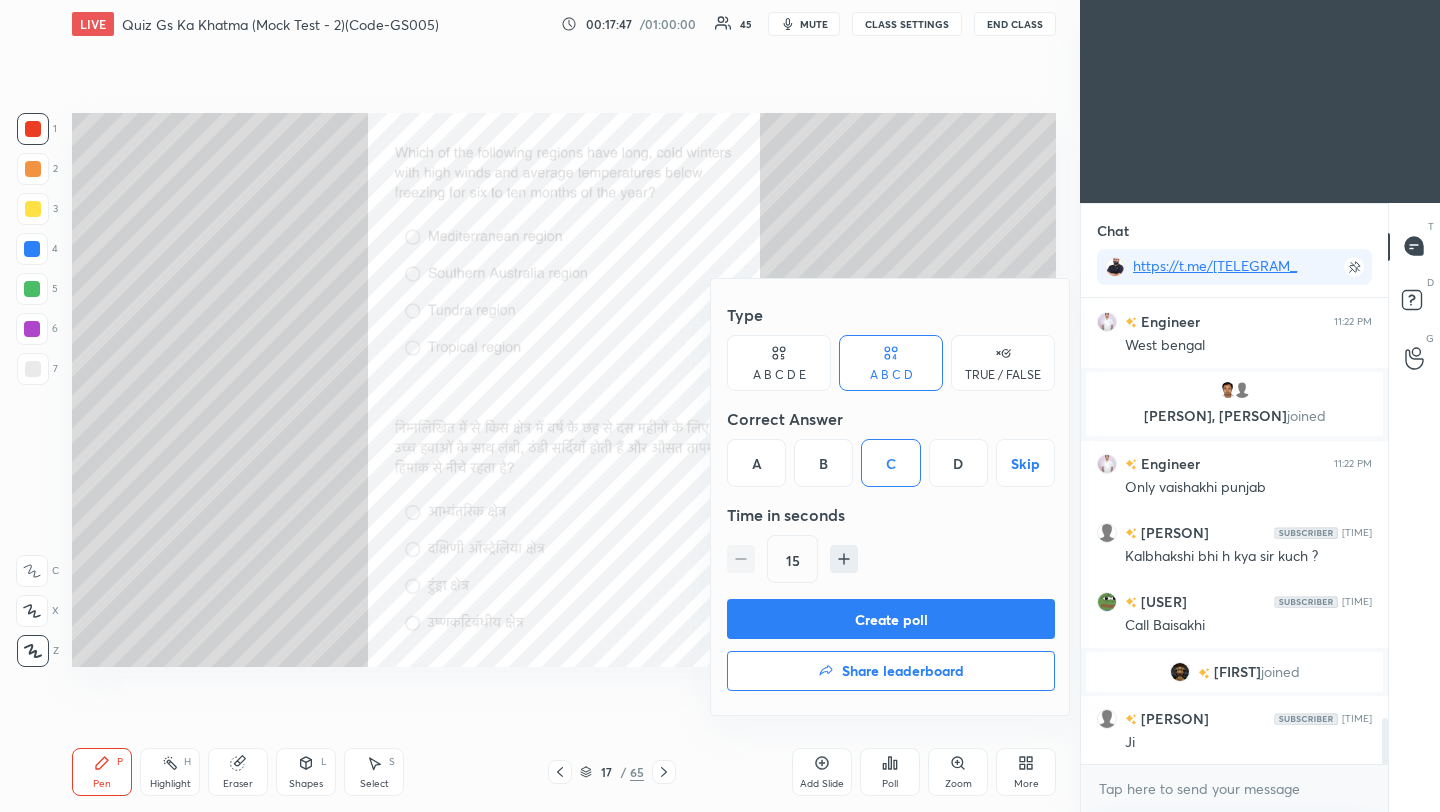 click on "Create poll" at bounding box center [891, 619] 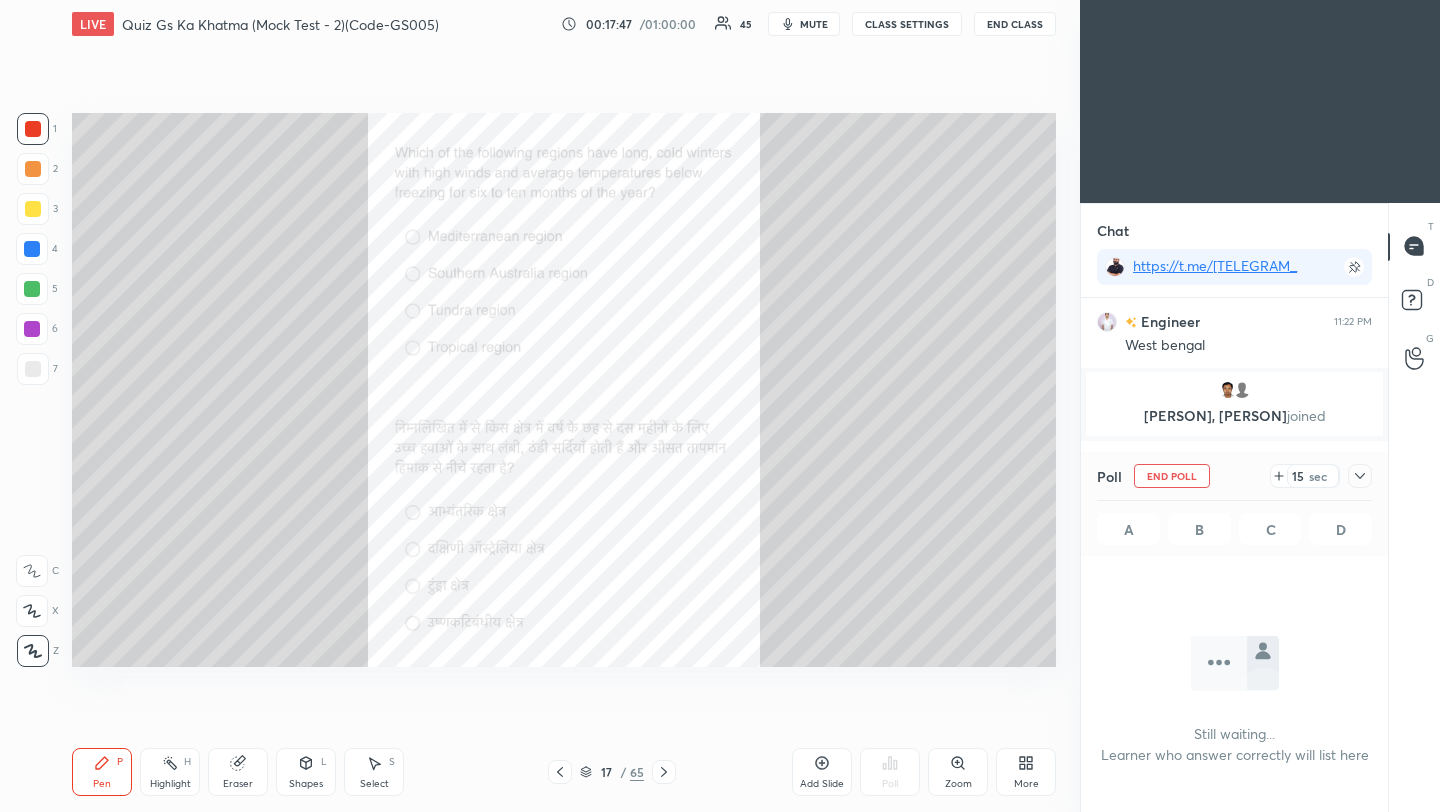 scroll, scrollTop: 362, scrollLeft: 301, axis: both 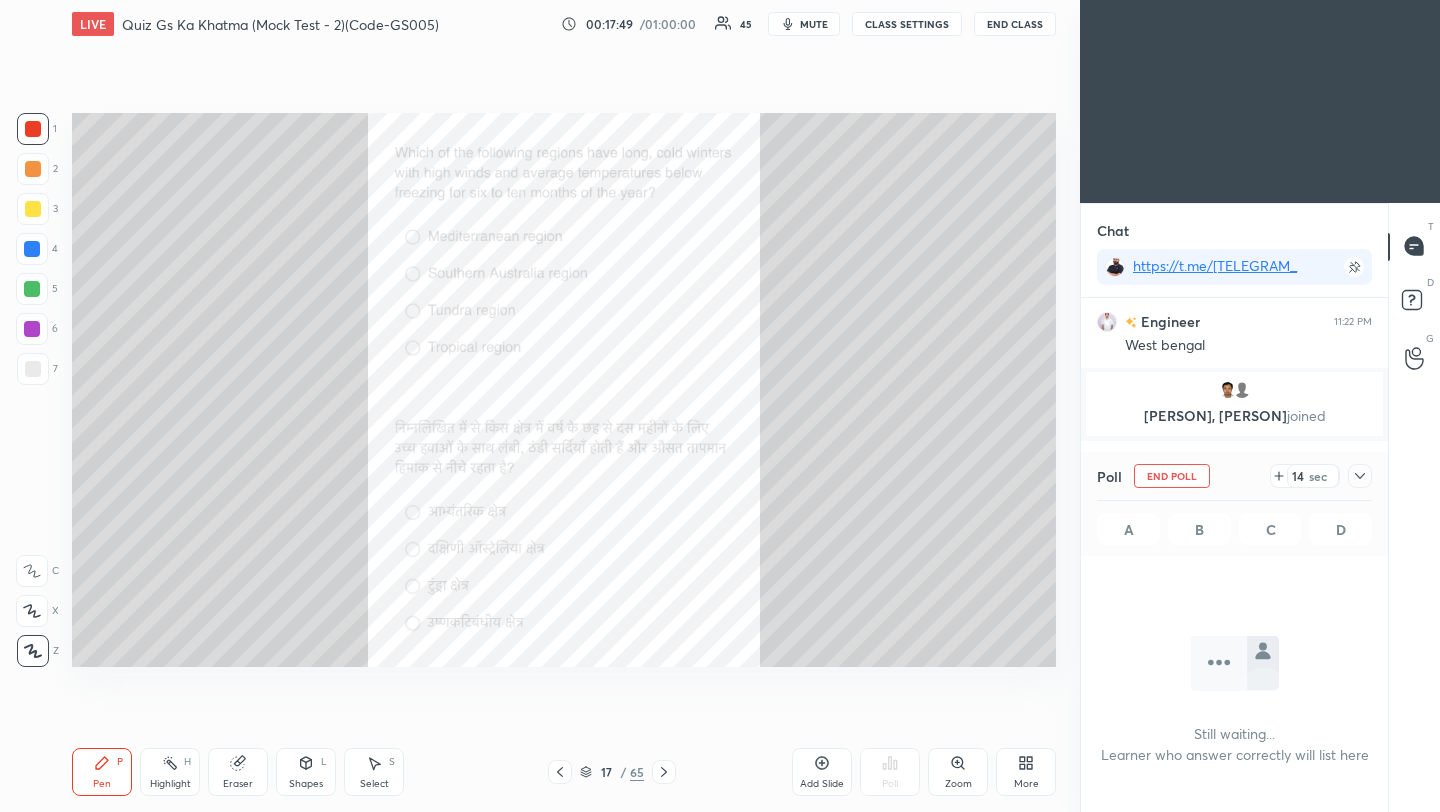 click 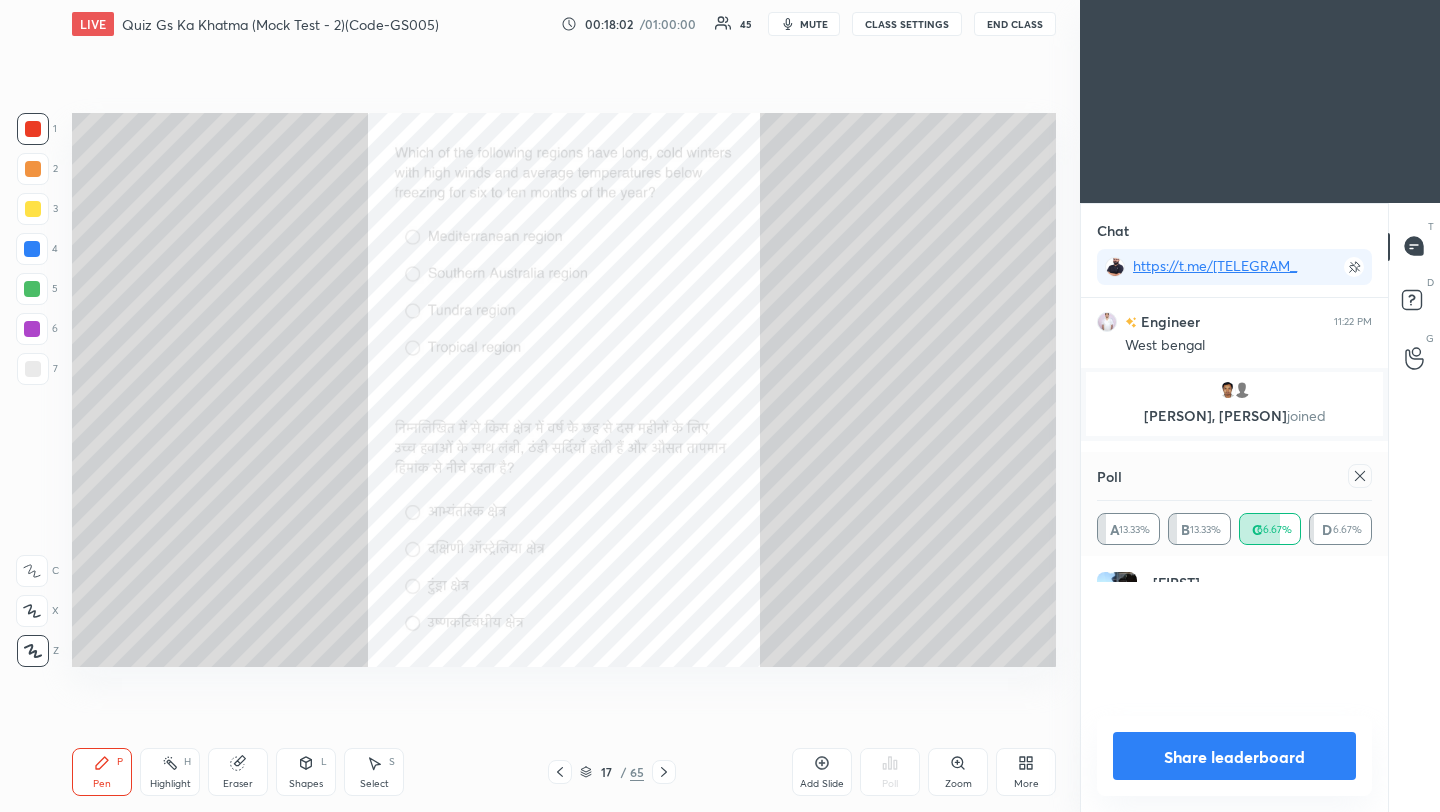 scroll, scrollTop: 5, scrollLeft: 7, axis: both 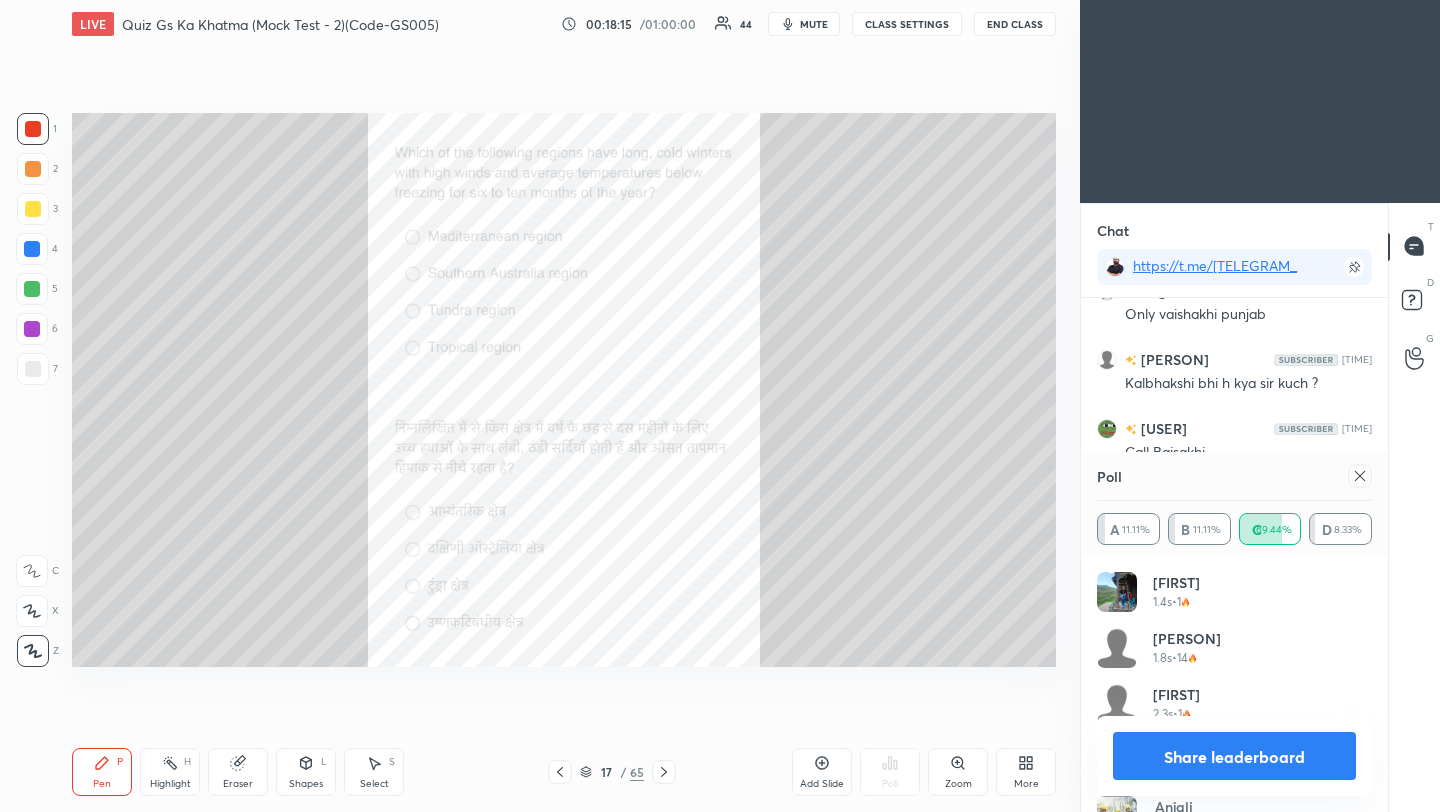 click 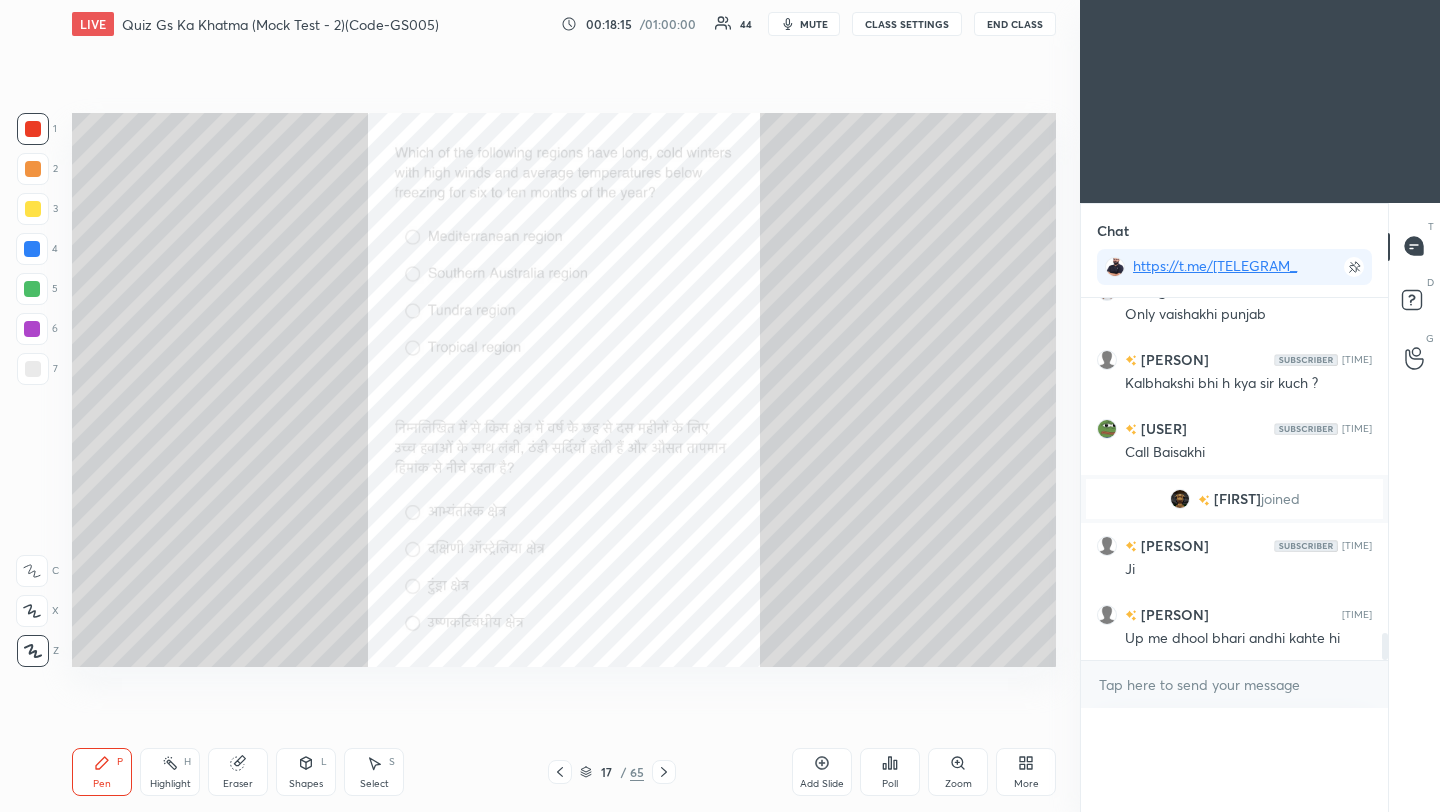 scroll, scrollTop: 0, scrollLeft: 0, axis: both 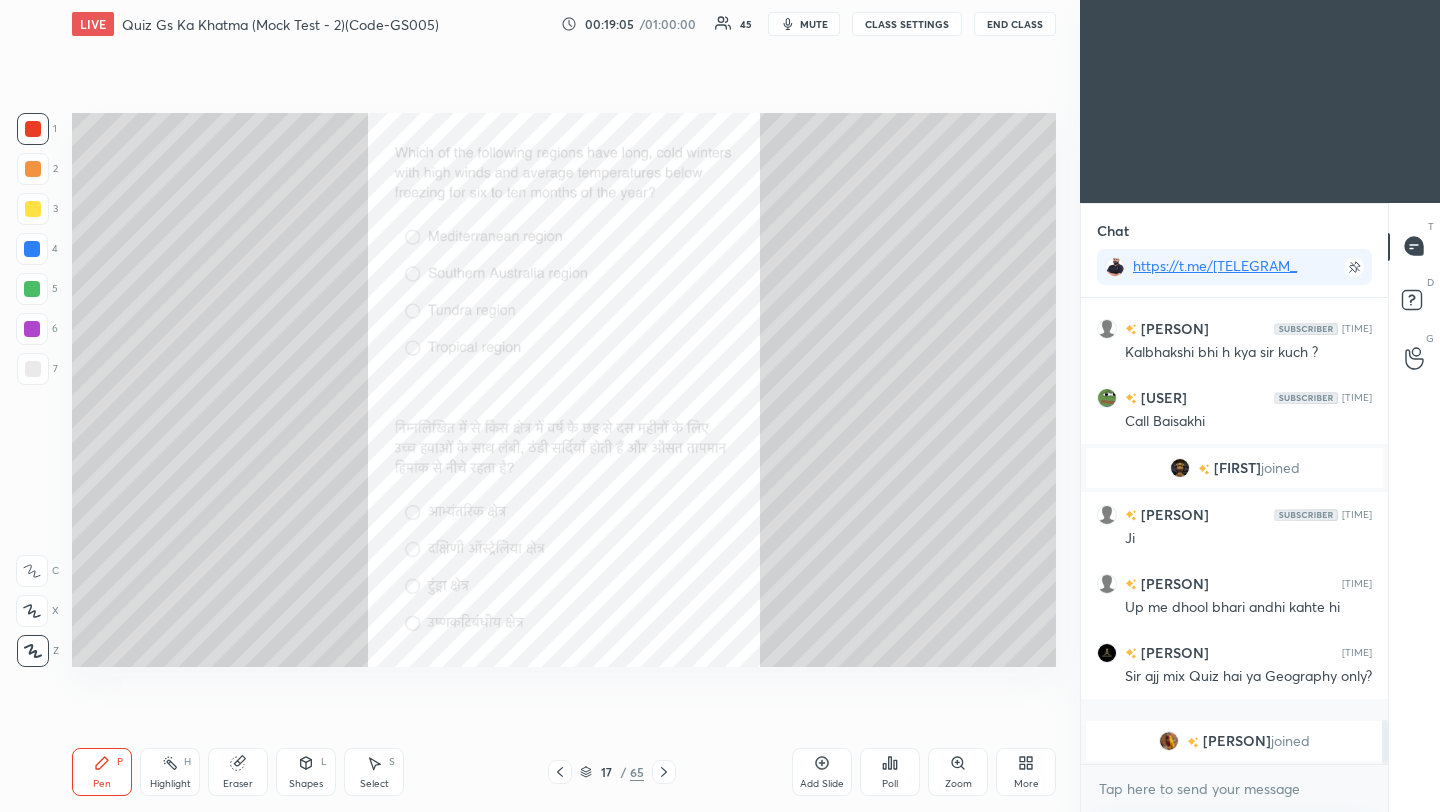 click 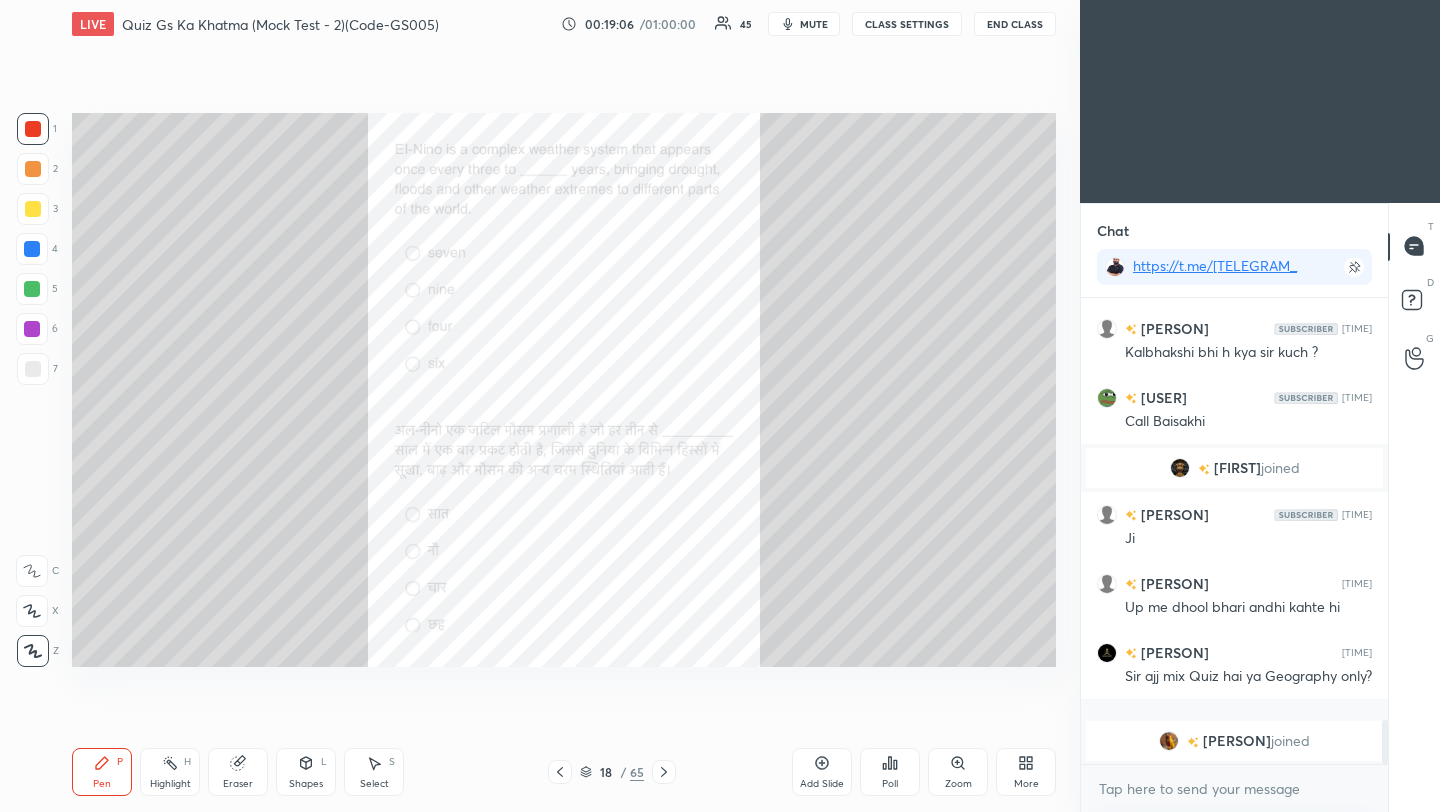 scroll, scrollTop: 4511, scrollLeft: 0, axis: vertical 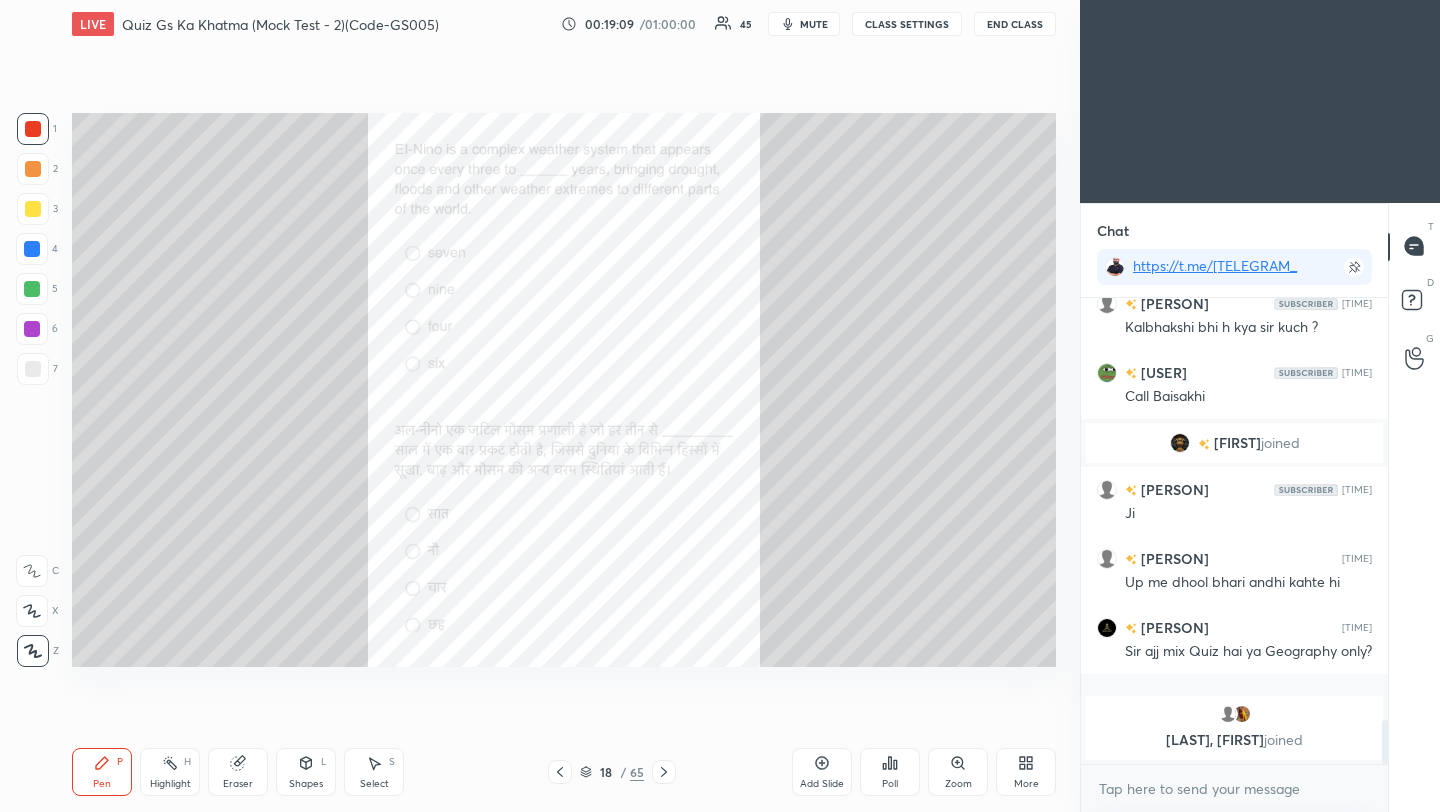 click 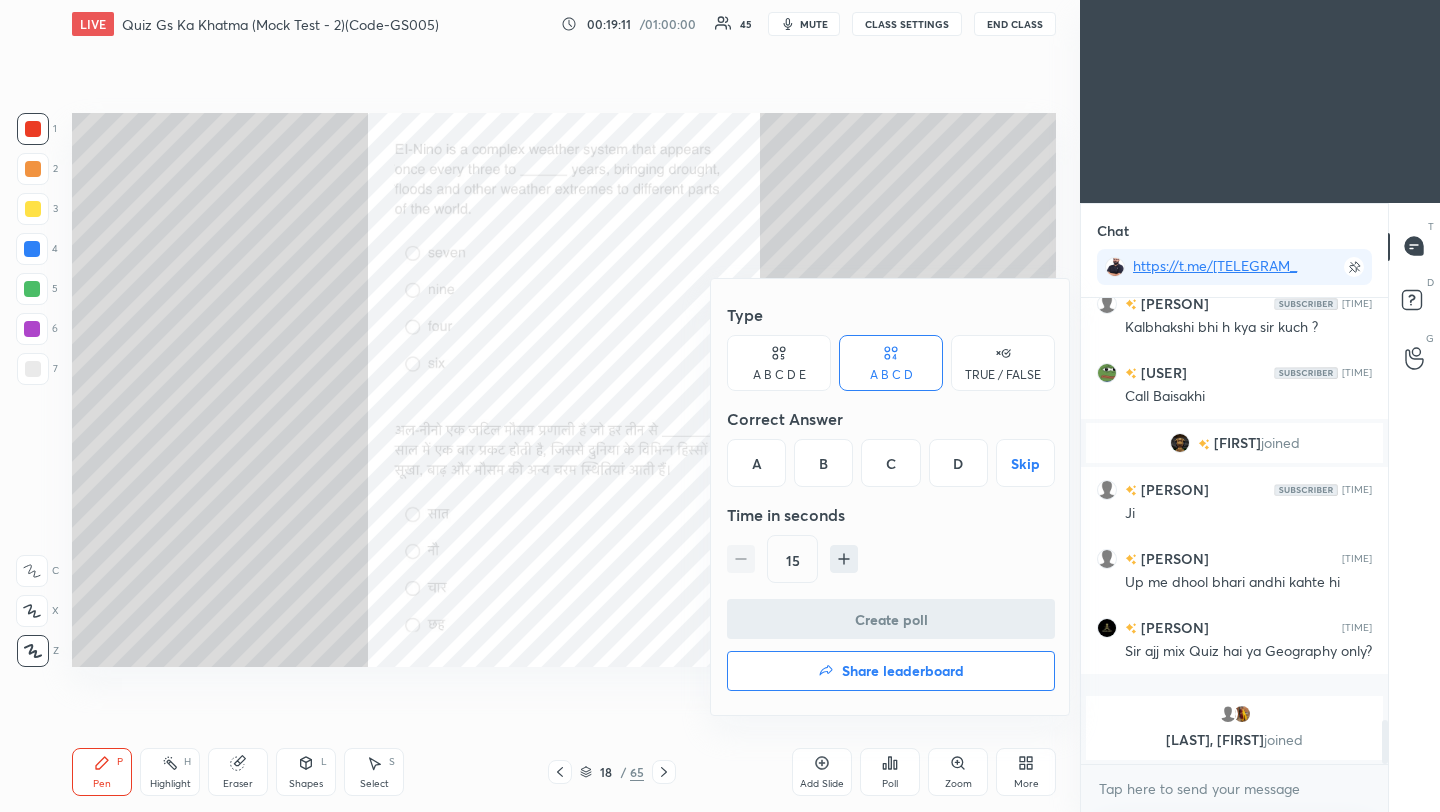 drag, startPoint x: 755, startPoint y: 462, endPoint x: 755, endPoint y: 544, distance: 82 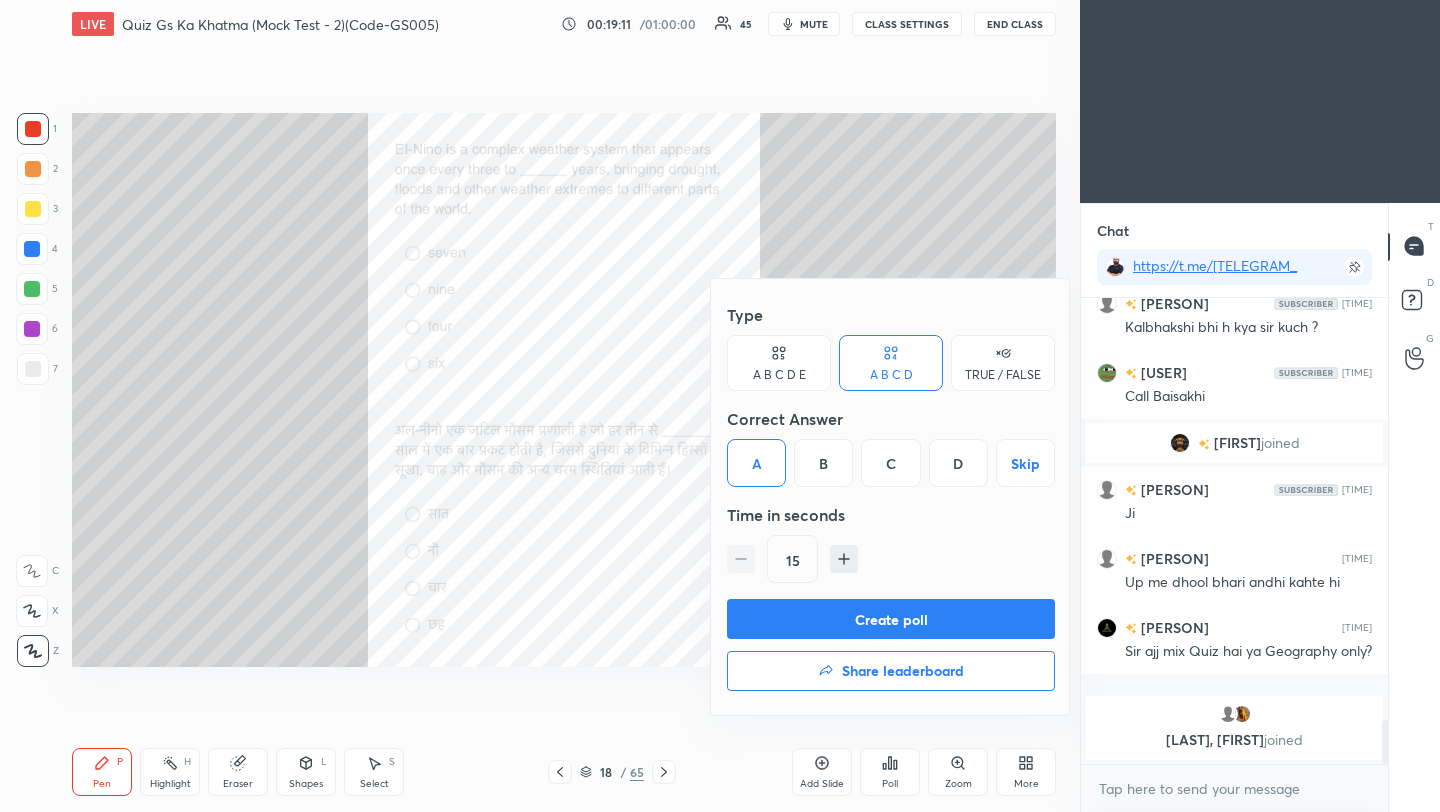 click on "Create poll" at bounding box center (891, 619) 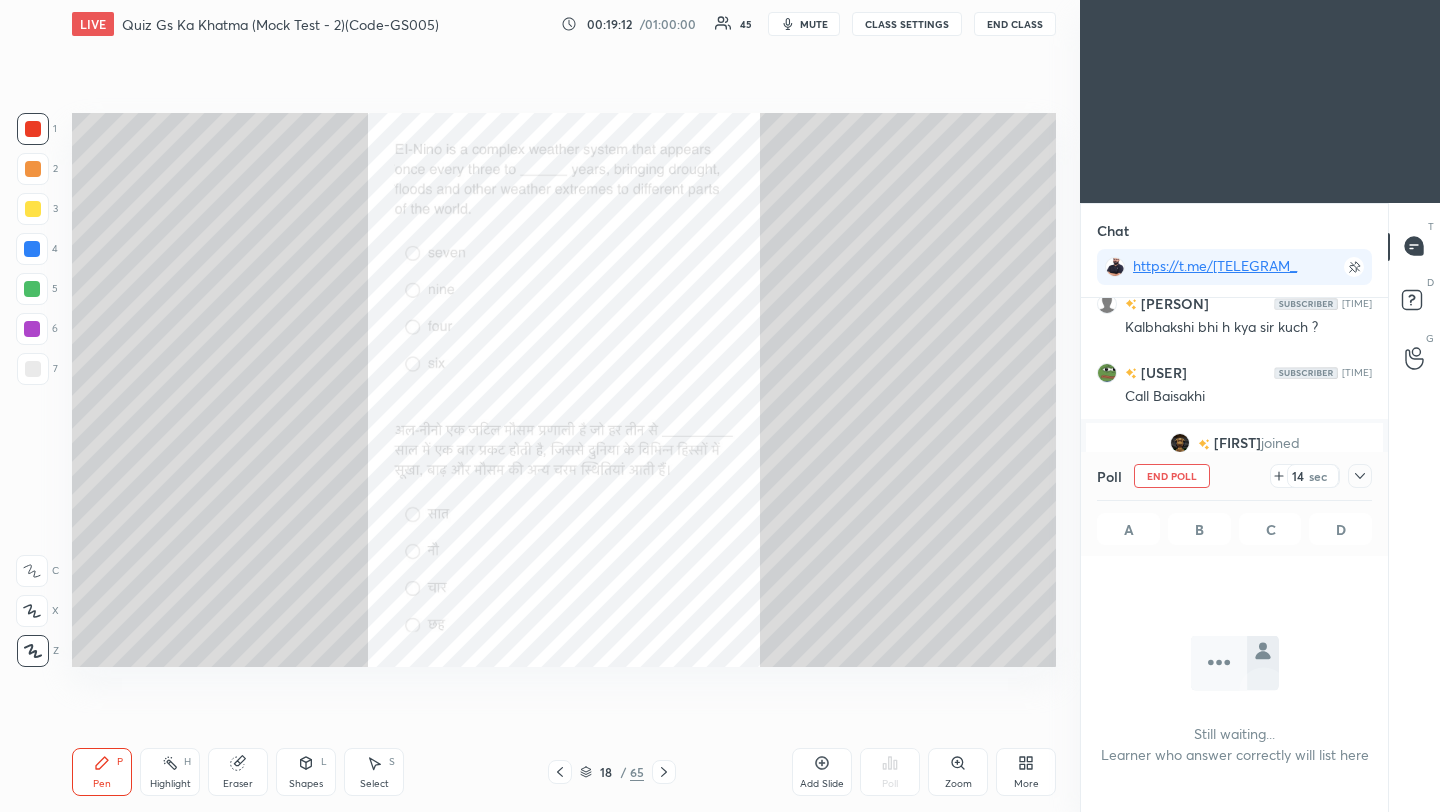 scroll, scrollTop: 389, scrollLeft: 301, axis: both 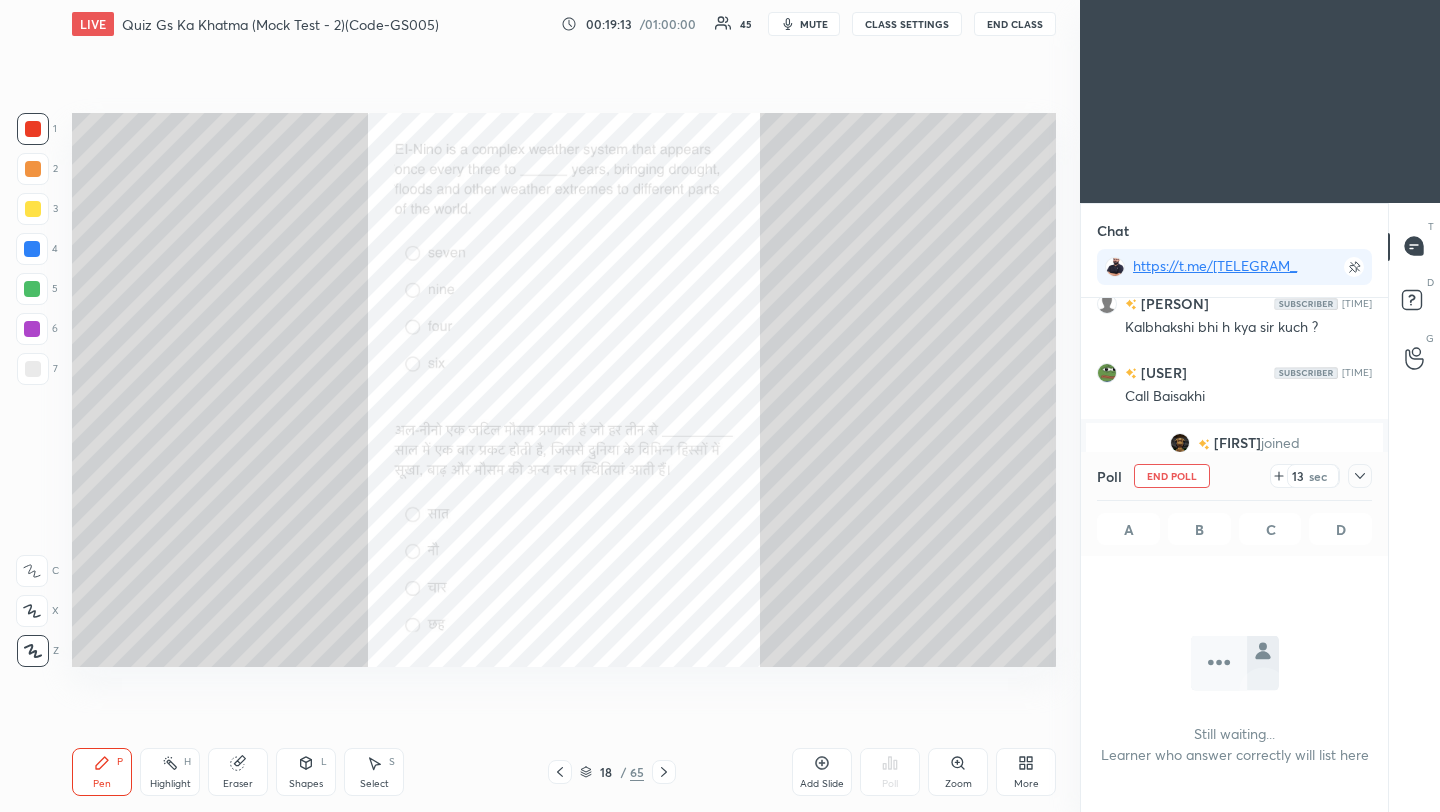 click 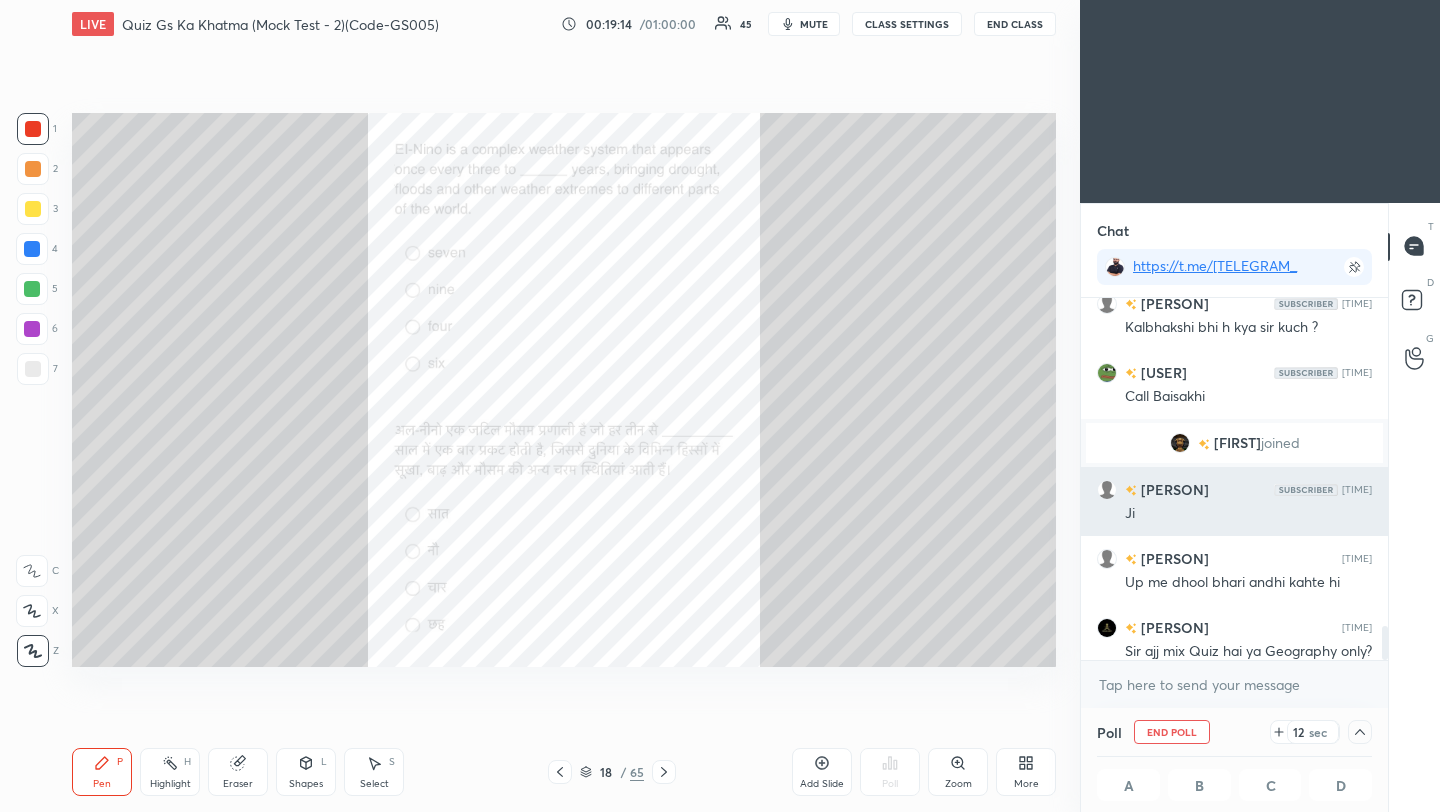scroll, scrollTop: 1, scrollLeft: 7, axis: both 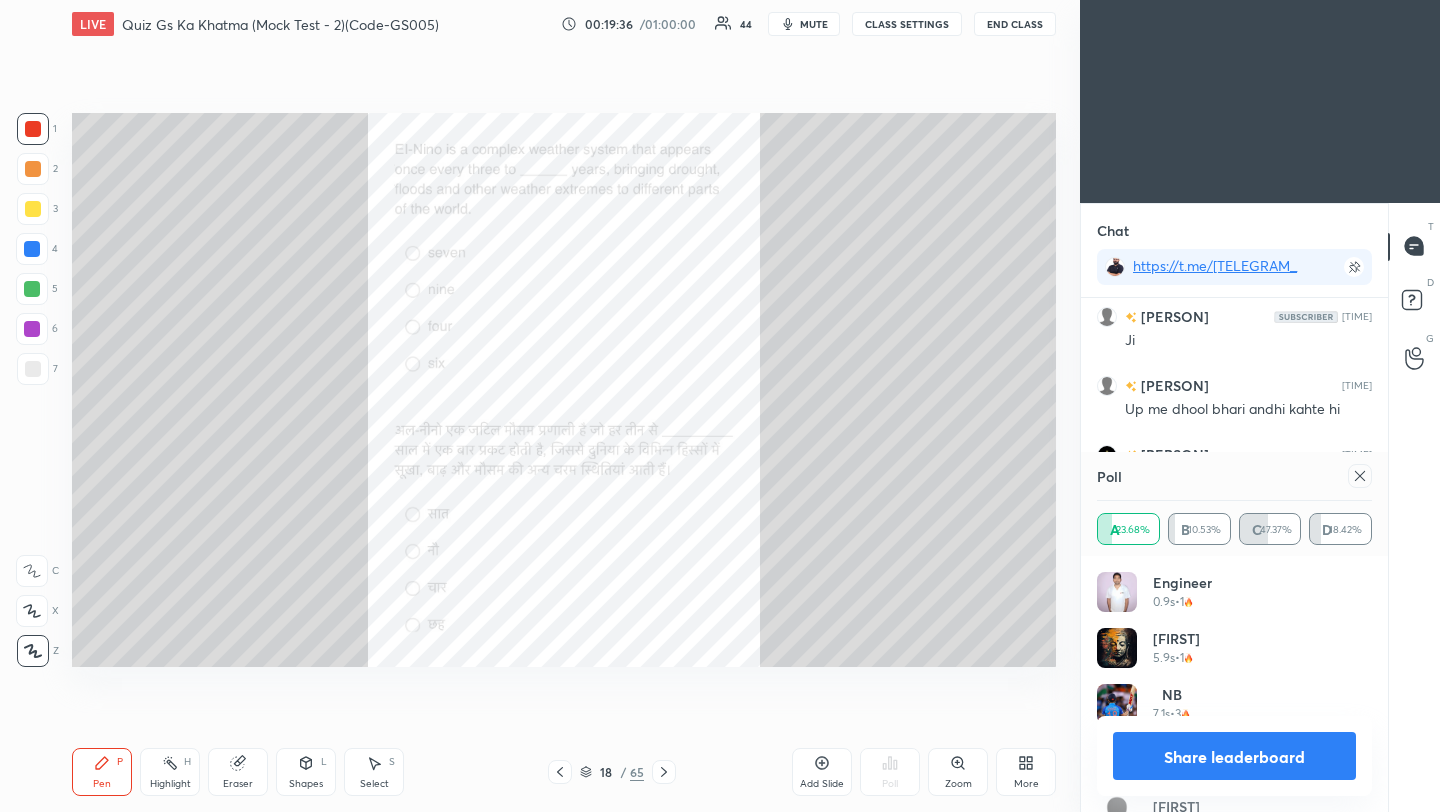 click 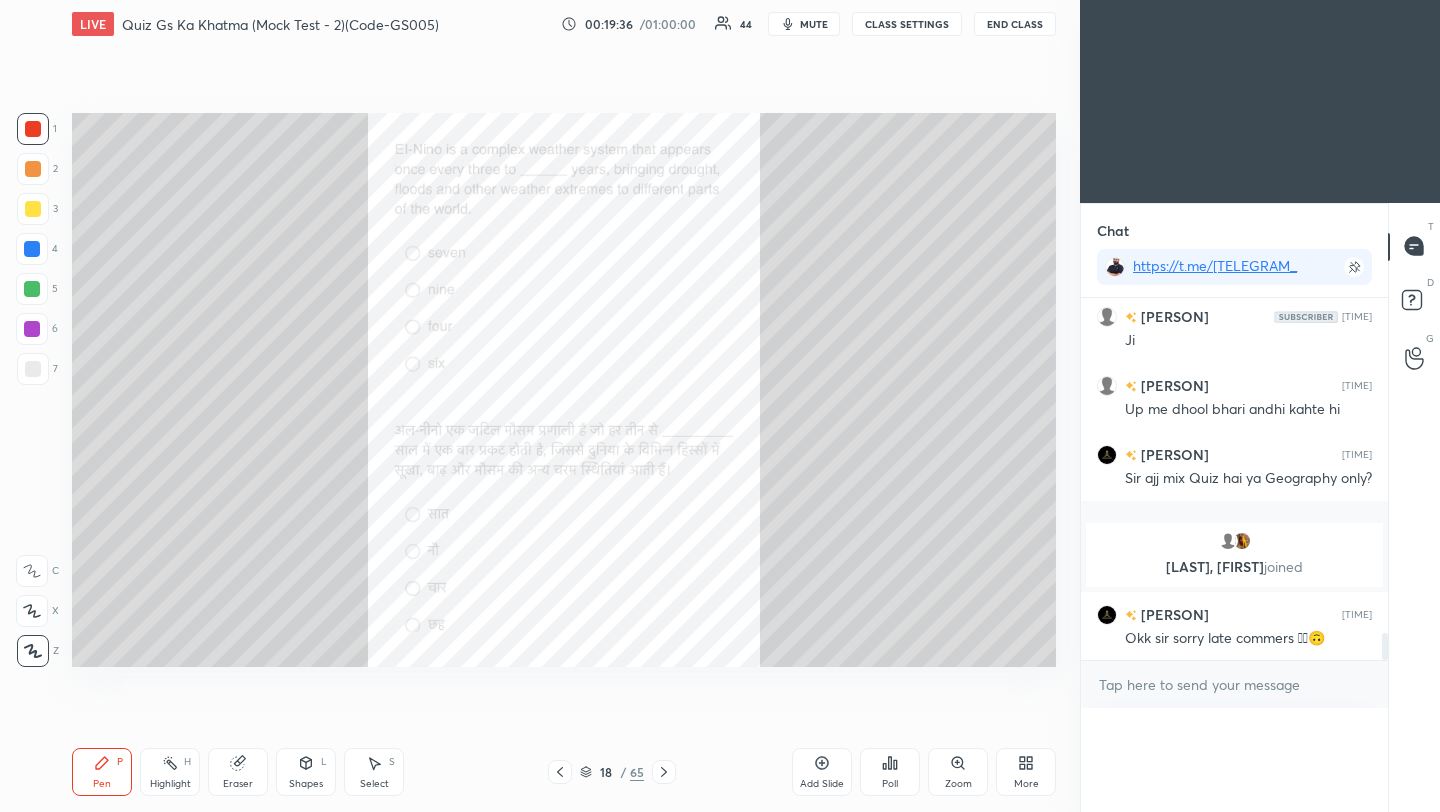 scroll, scrollTop: 119, scrollLeft: 269, axis: both 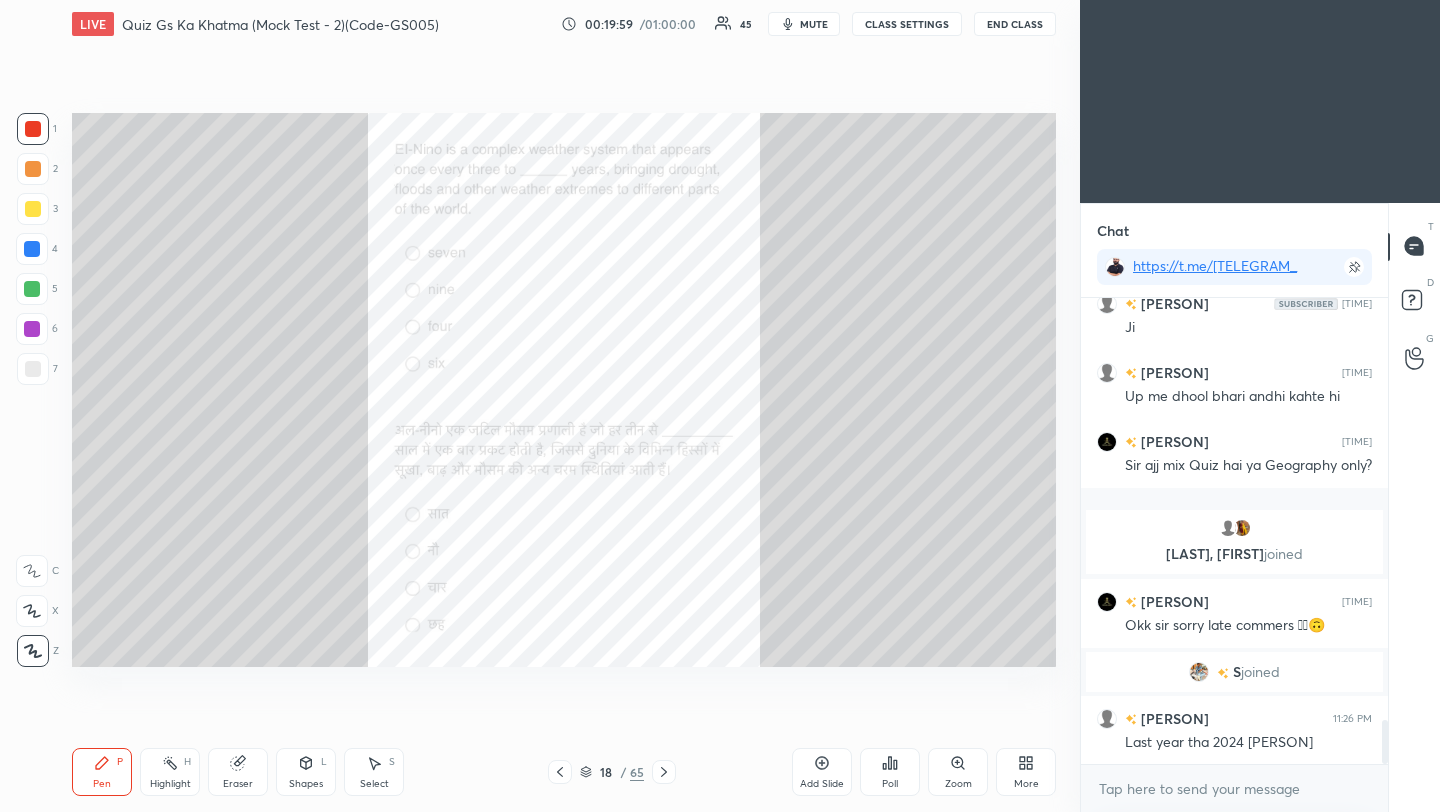 click 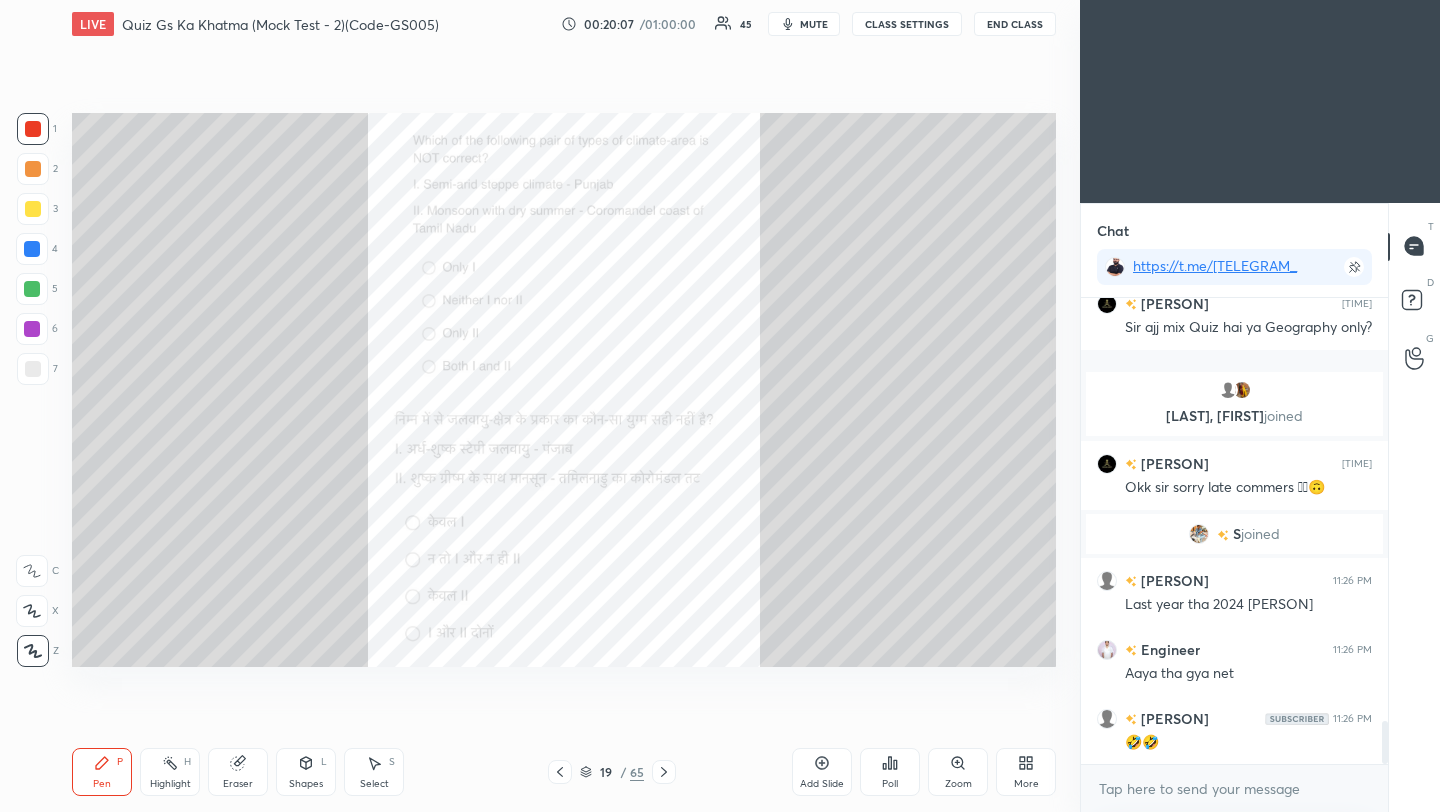 click on "Poll" at bounding box center (890, 772) 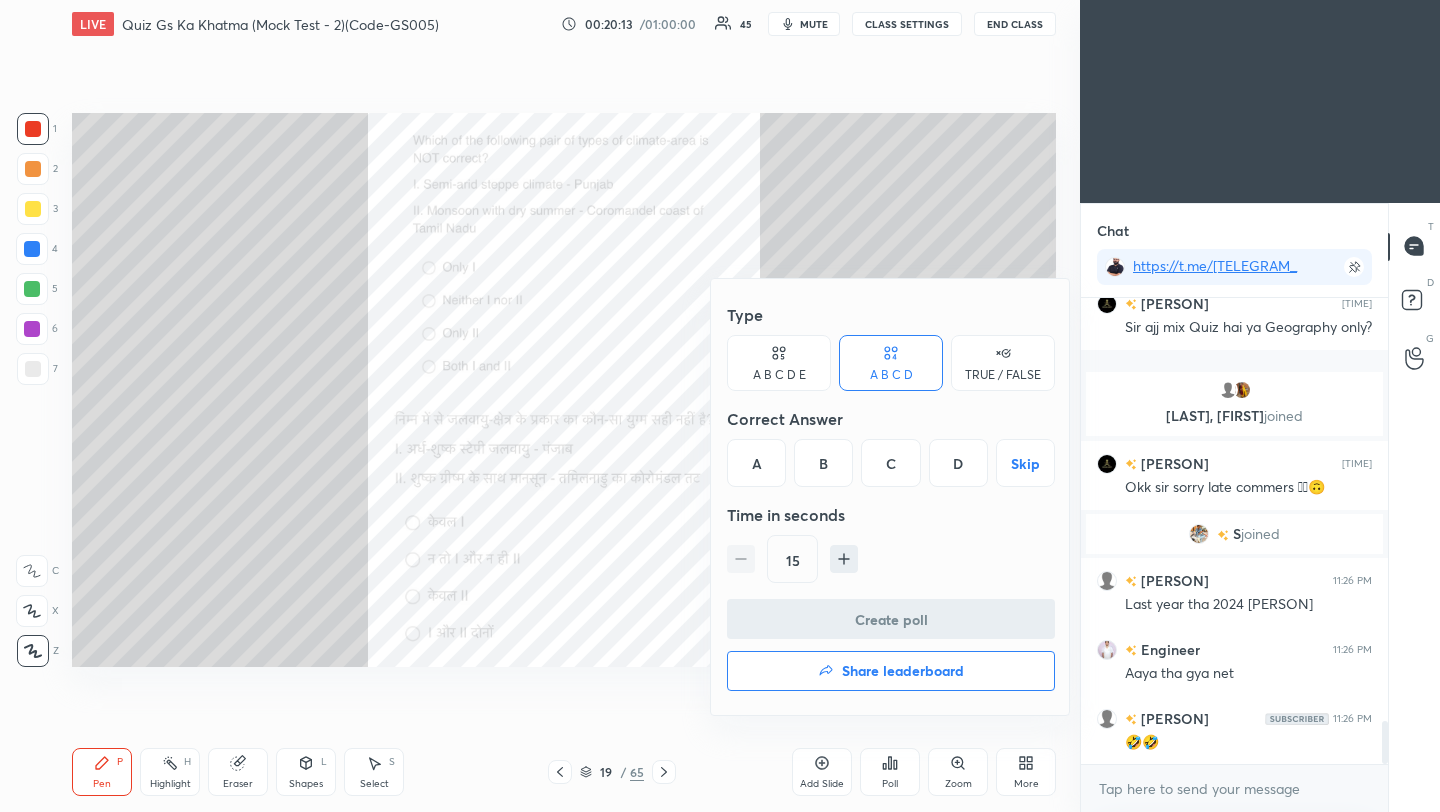 click on "B" at bounding box center (823, 463) 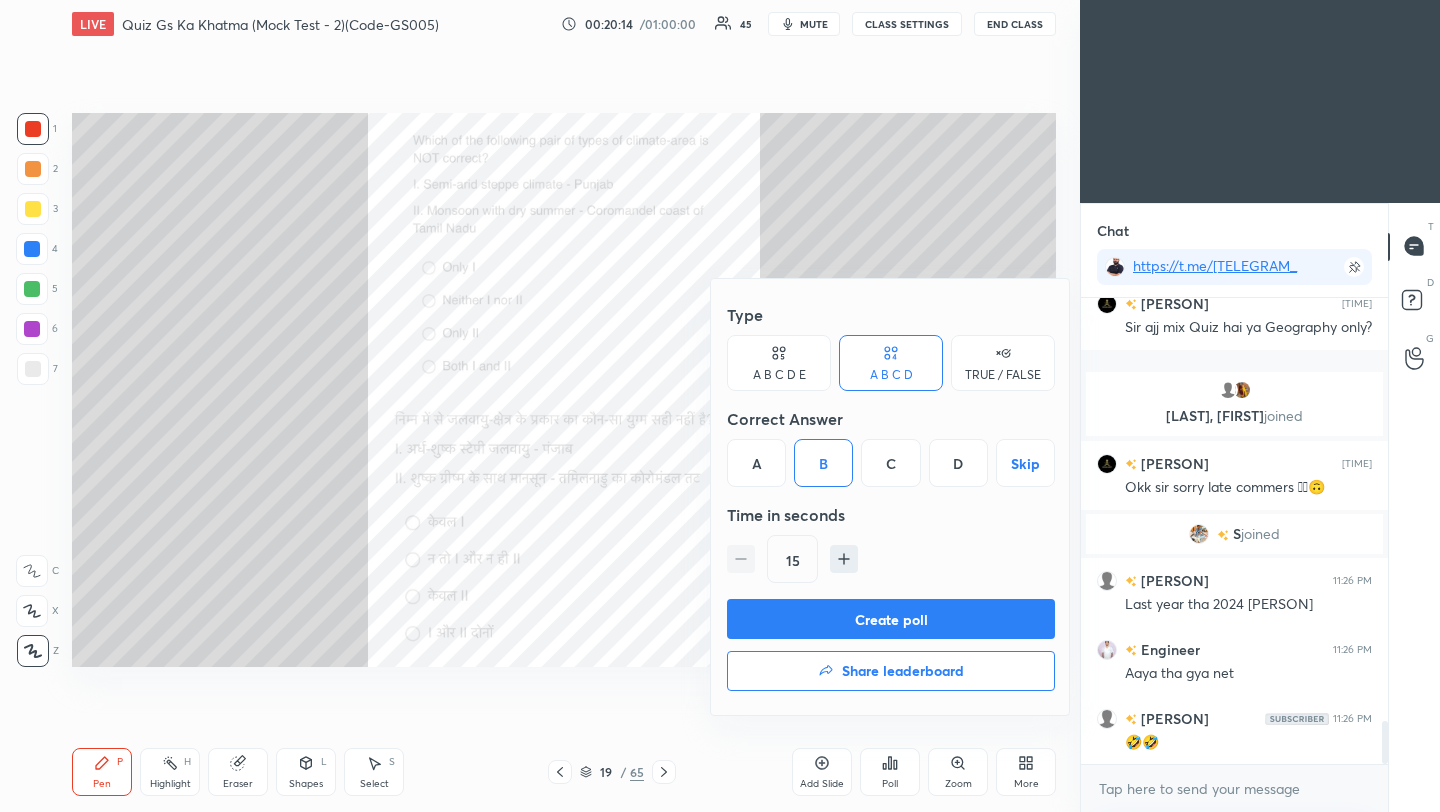 click on "Create poll" at bounding box center (891, 619) 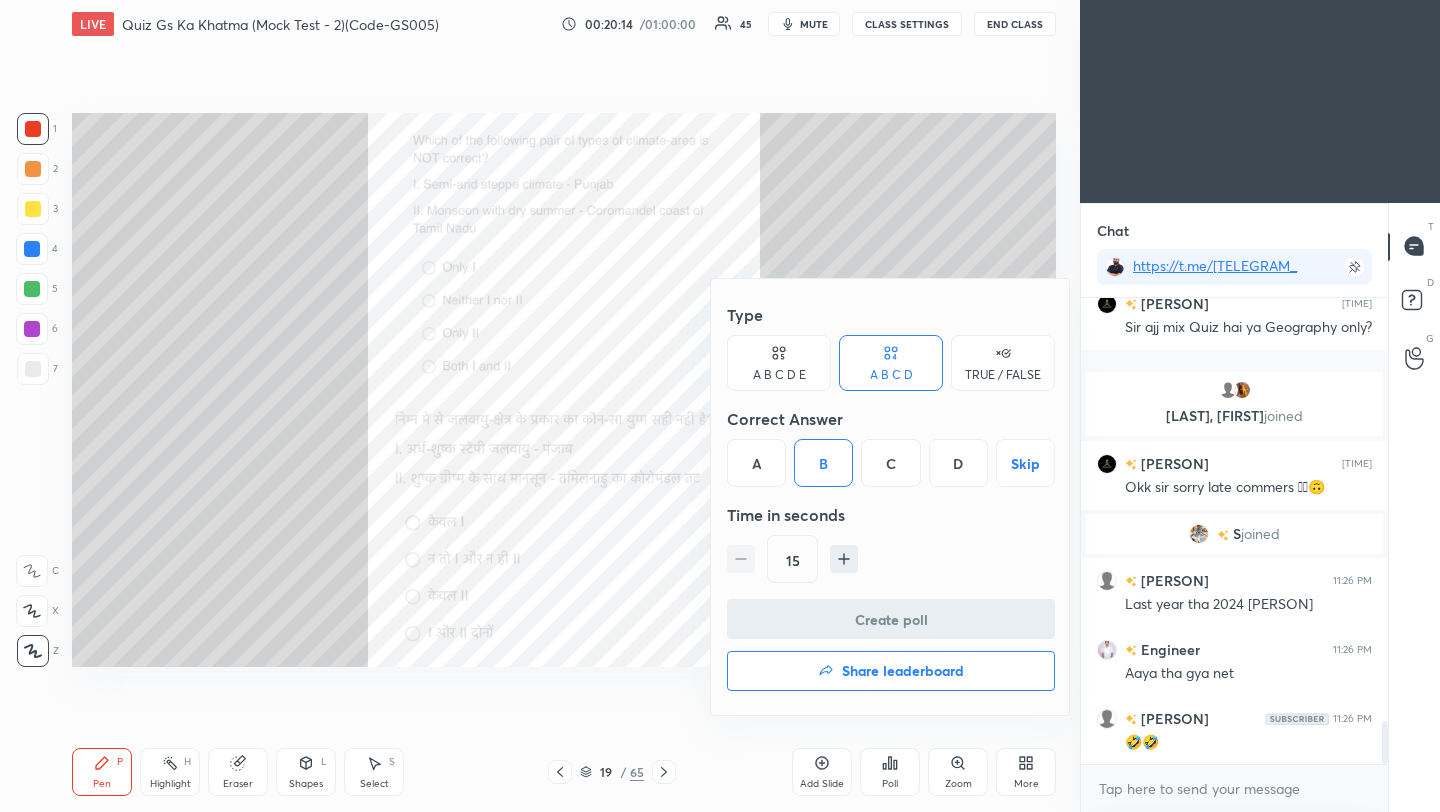 scroll, scrollTop: 419, scrollLeft: 301, axis: both 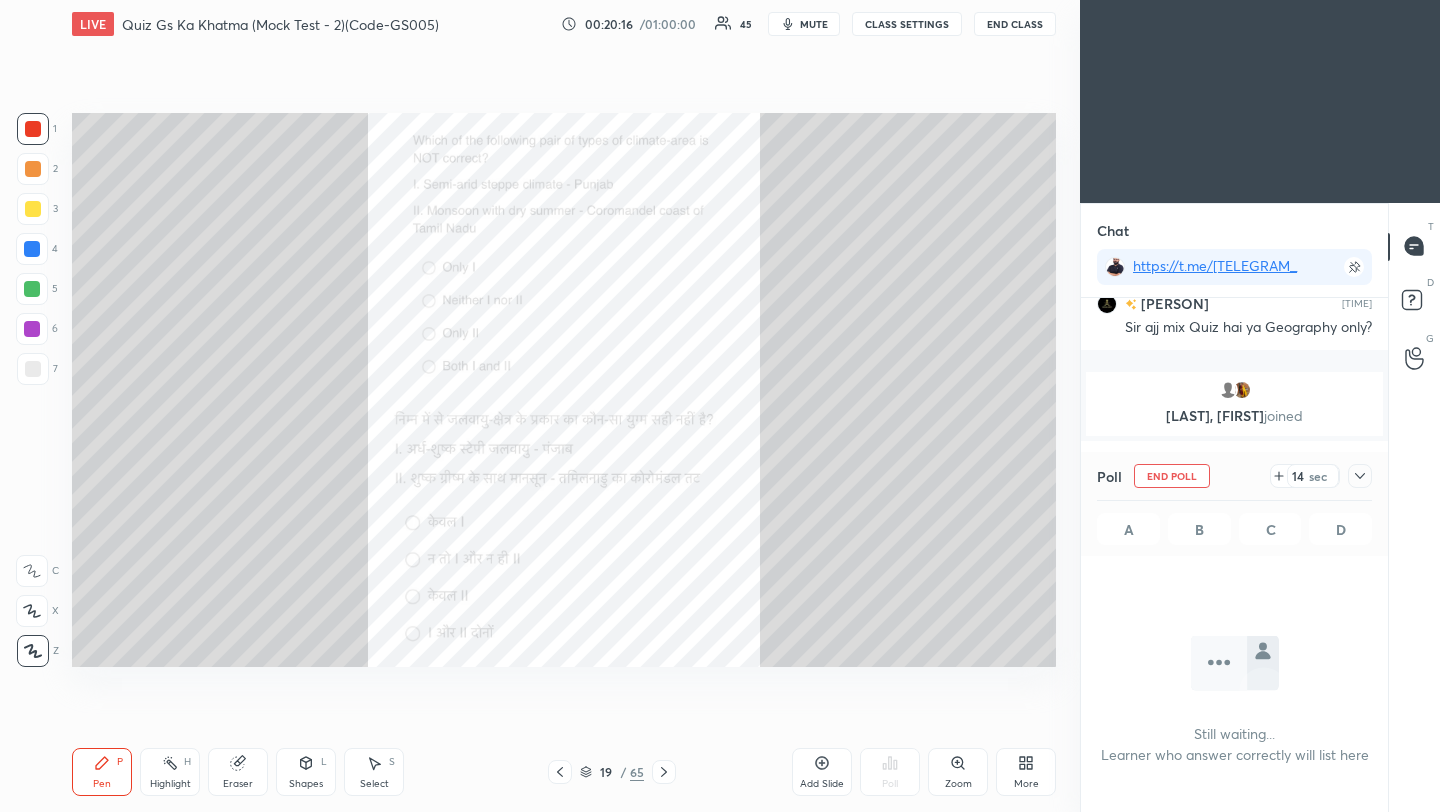 click 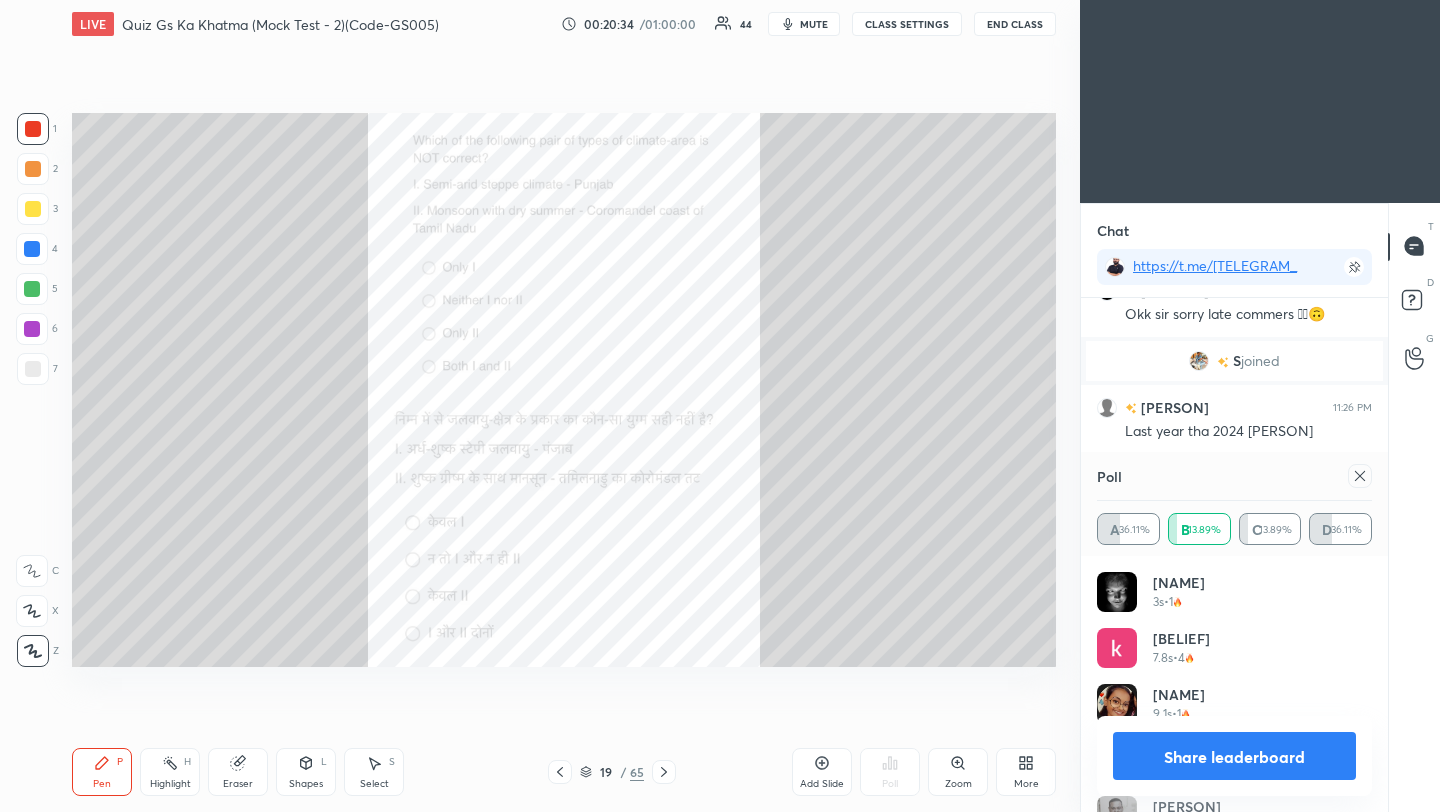 click at bounding box center (1360, 476) 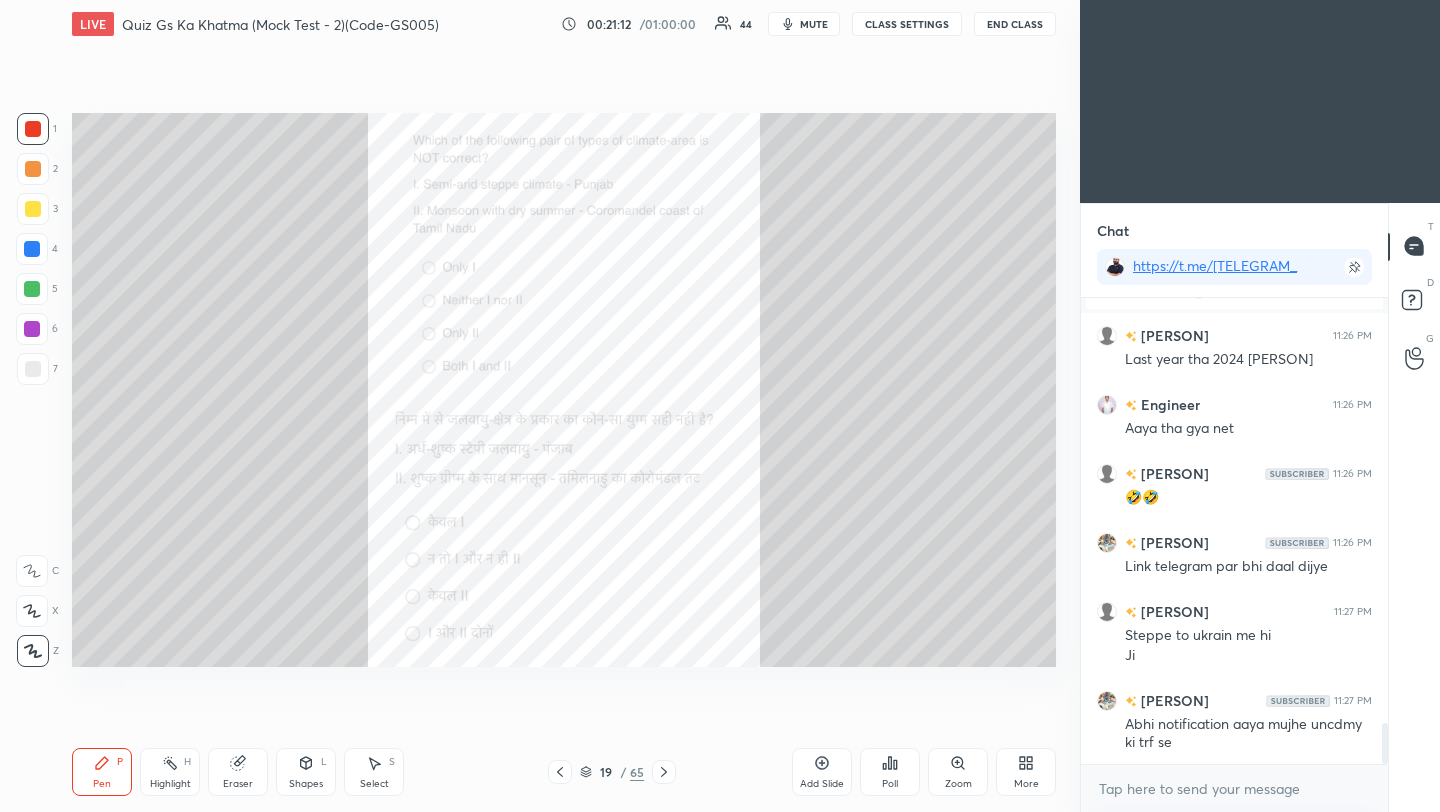 click 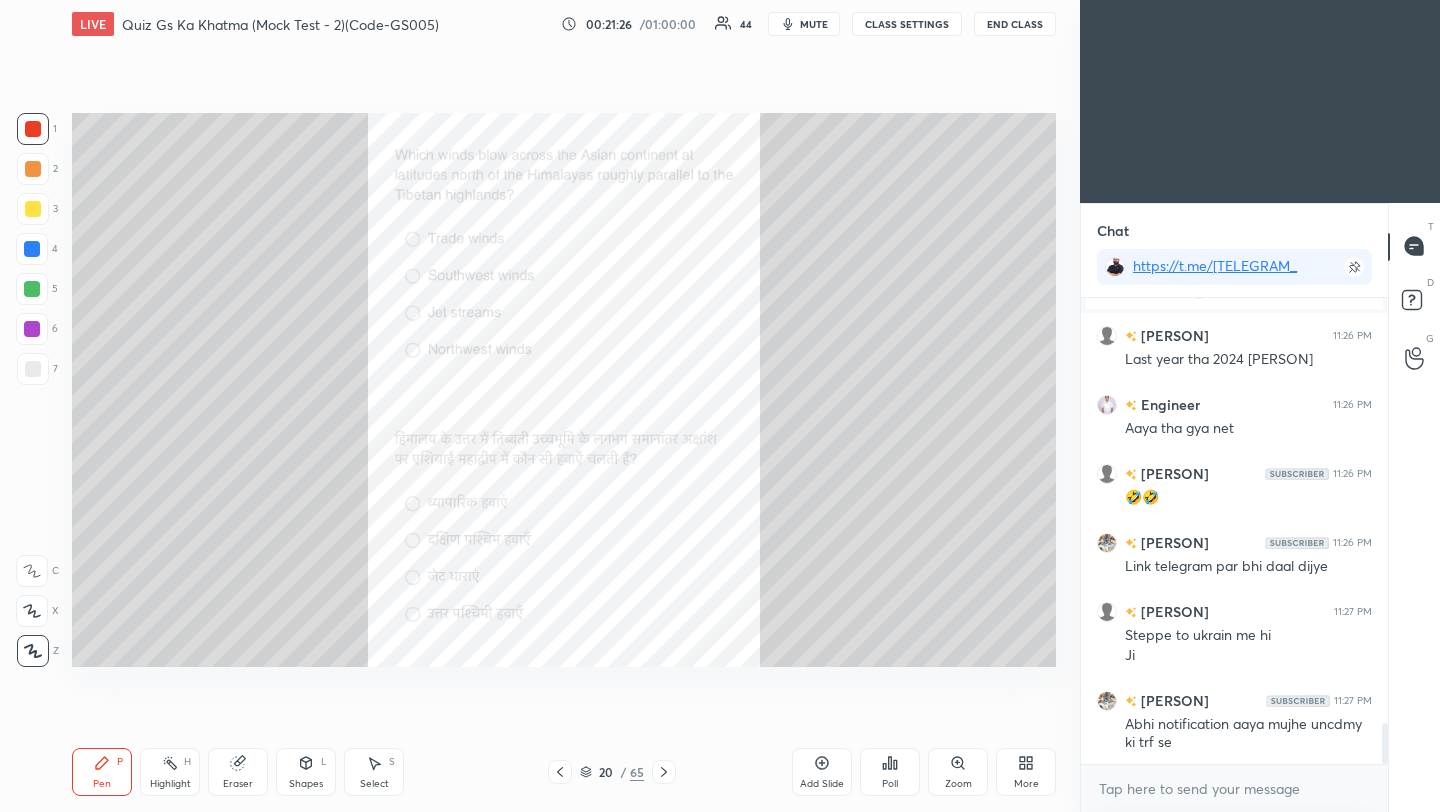 click on "Poll" at bounding box center [890, 772] 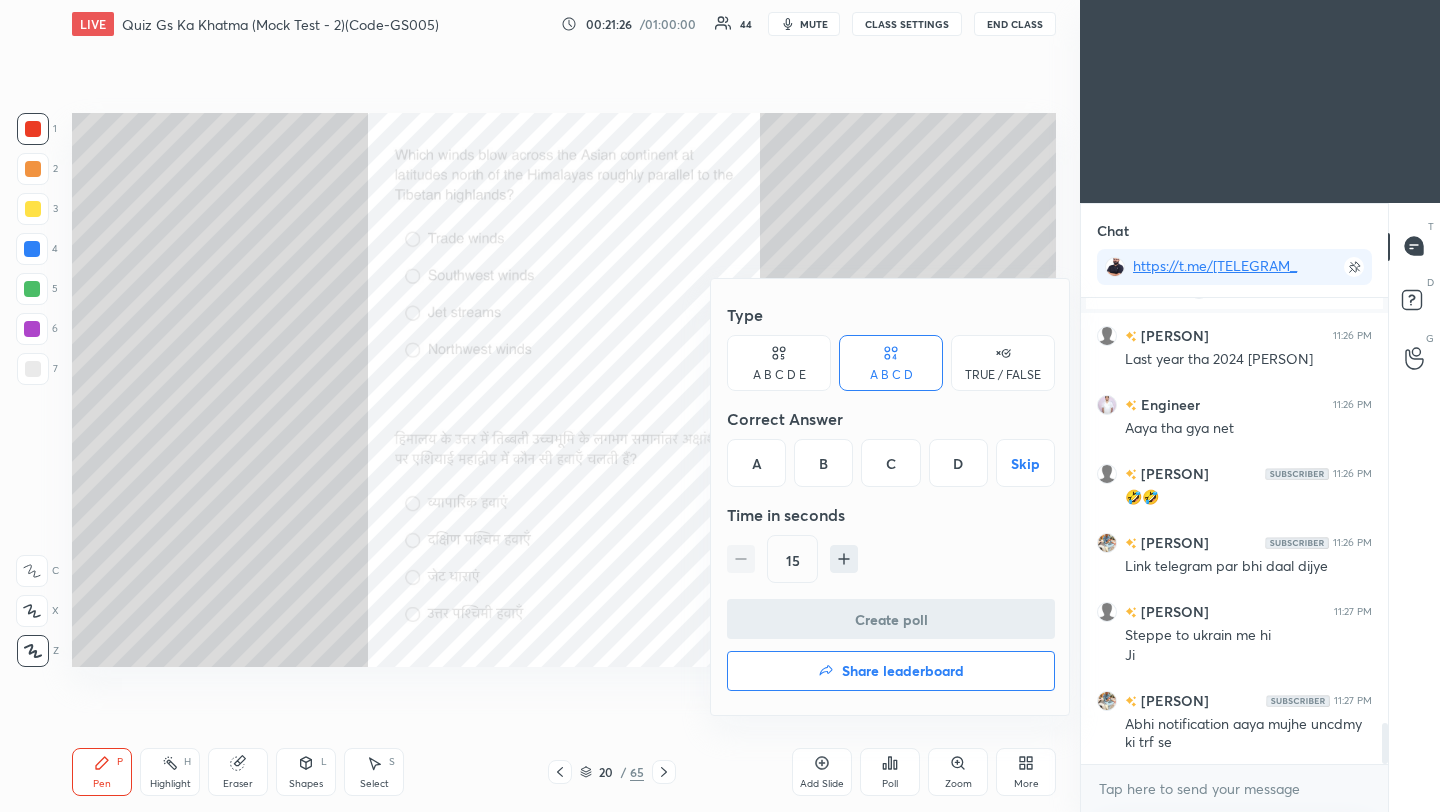 scroll, scrollTop: 4910, scrollLeft: 0, axis: vertical 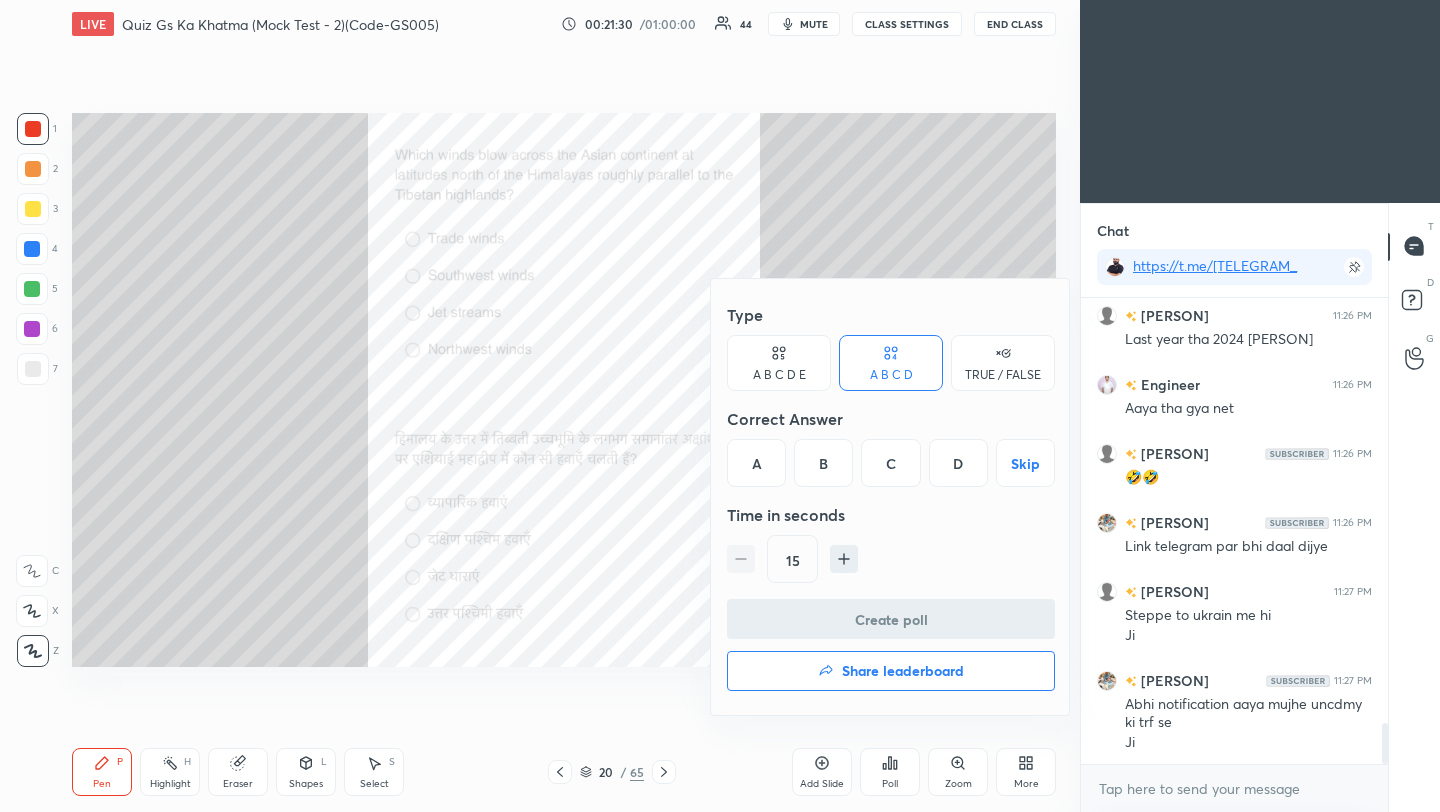 drag, startPoint x: 897, startPoint y: 469, endPoint x: 884, endPoint y: 568, distance: 99.849884 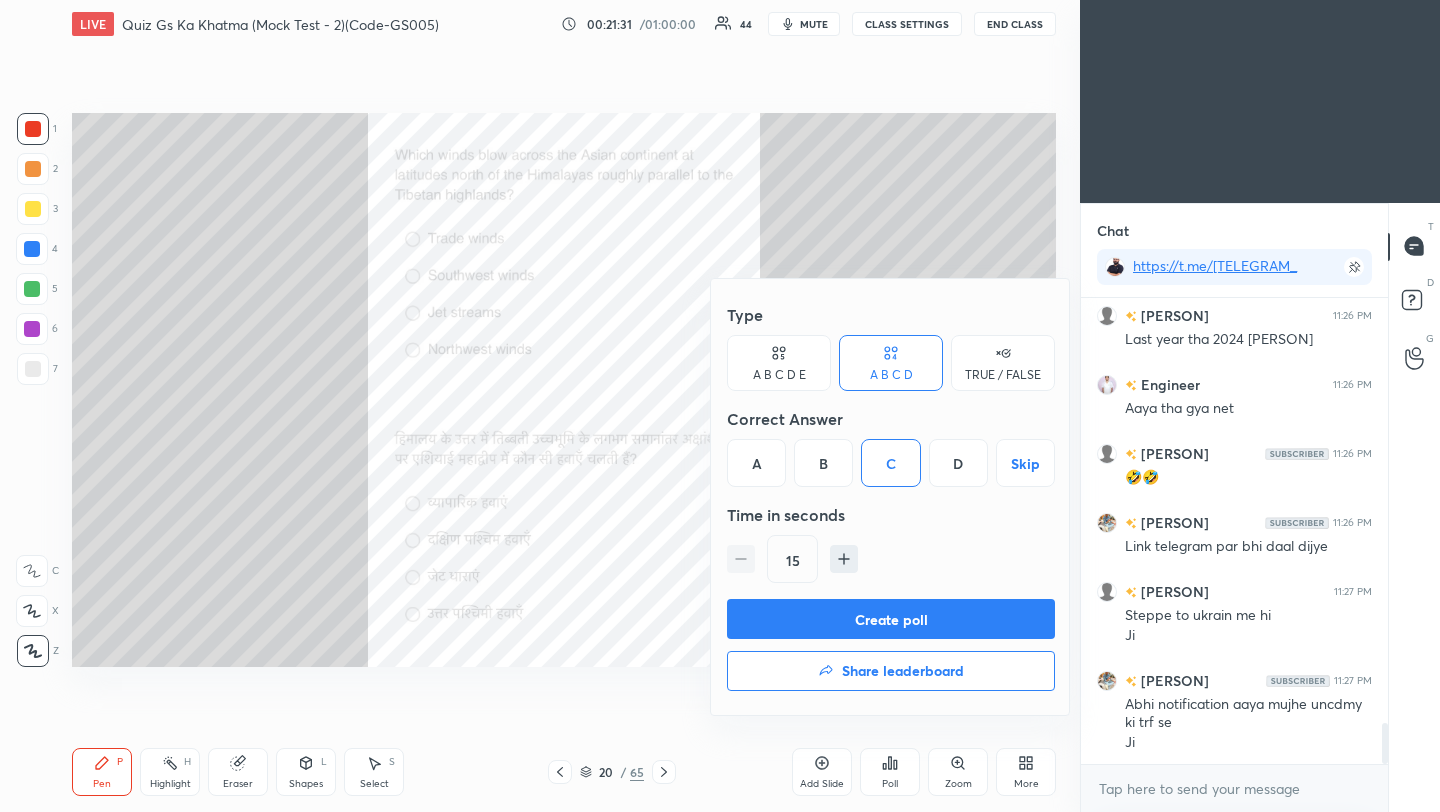click on "Create poll" at bounding box center [891, 619] 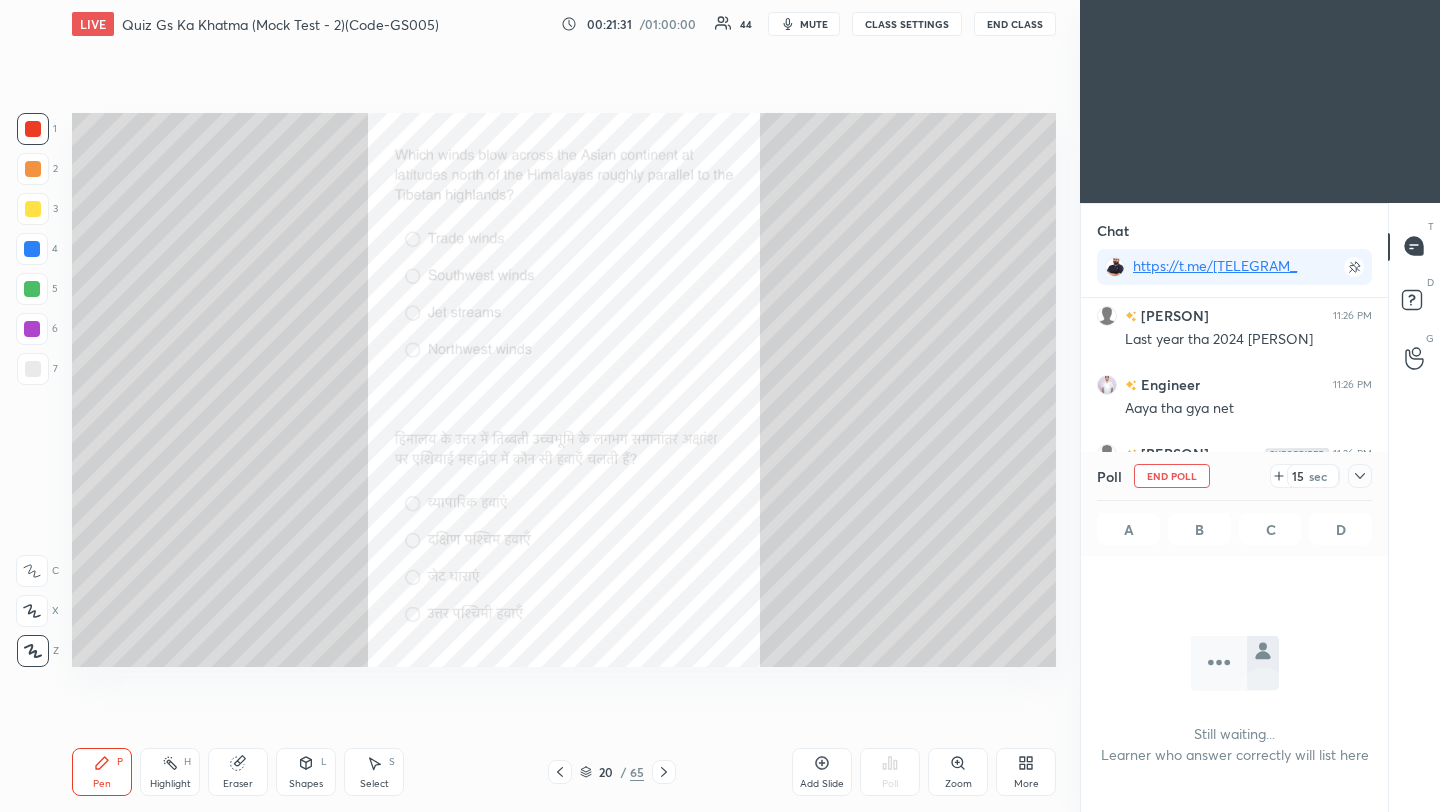 scroll, scrollTop: 373, scrollLeft: 301, axis: both 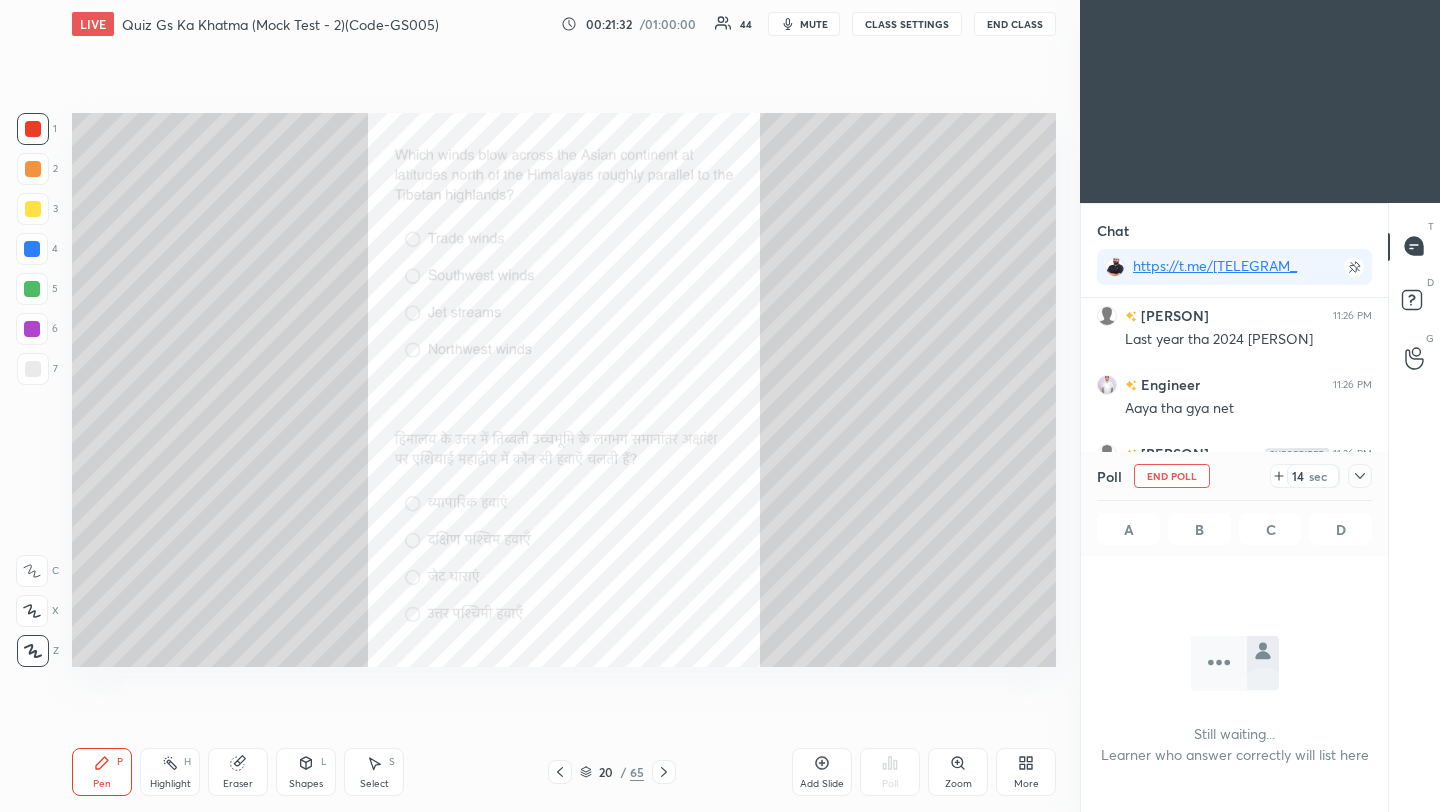 click 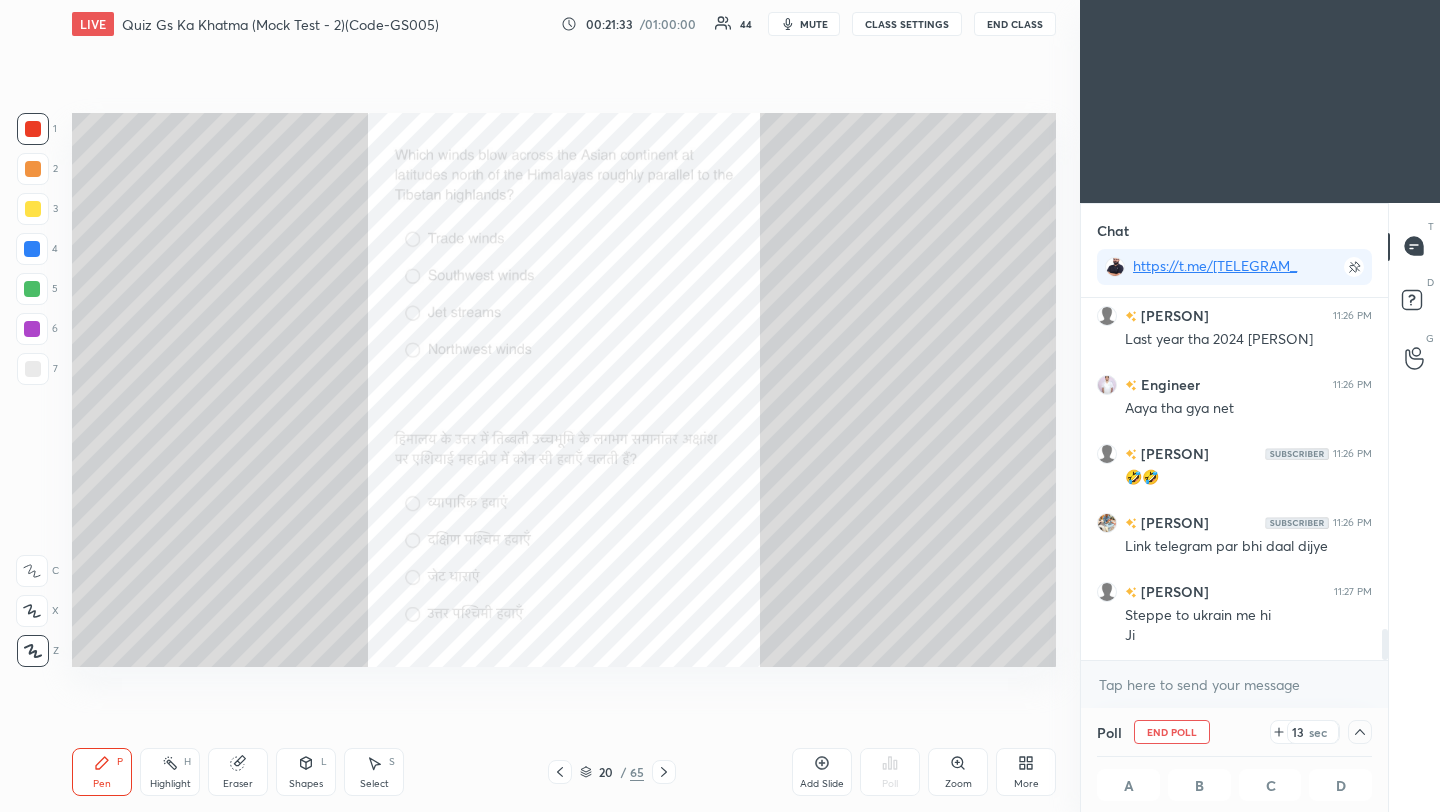 scroll, scrollTop: 5014, scrollLeft: 0, axis: vertical 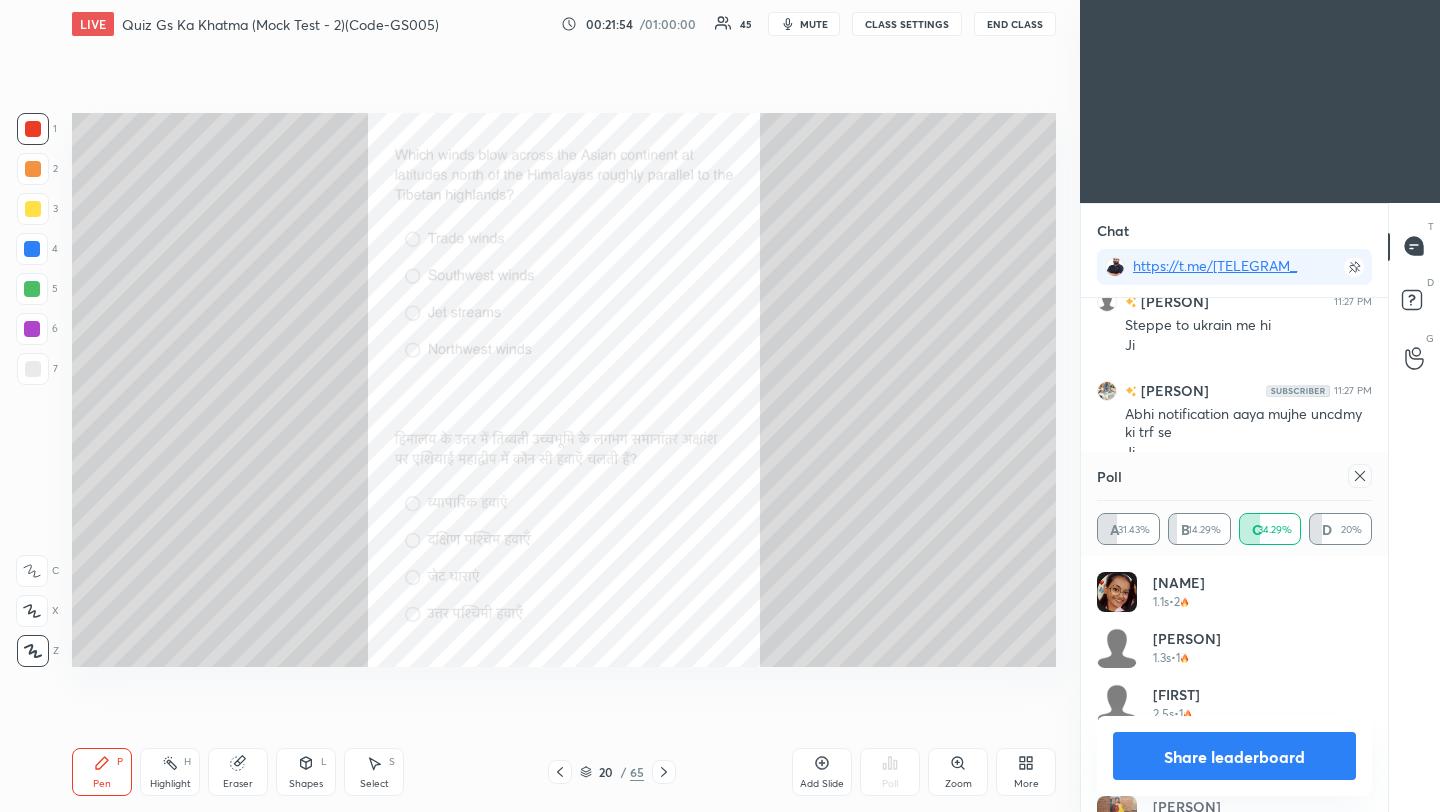 click 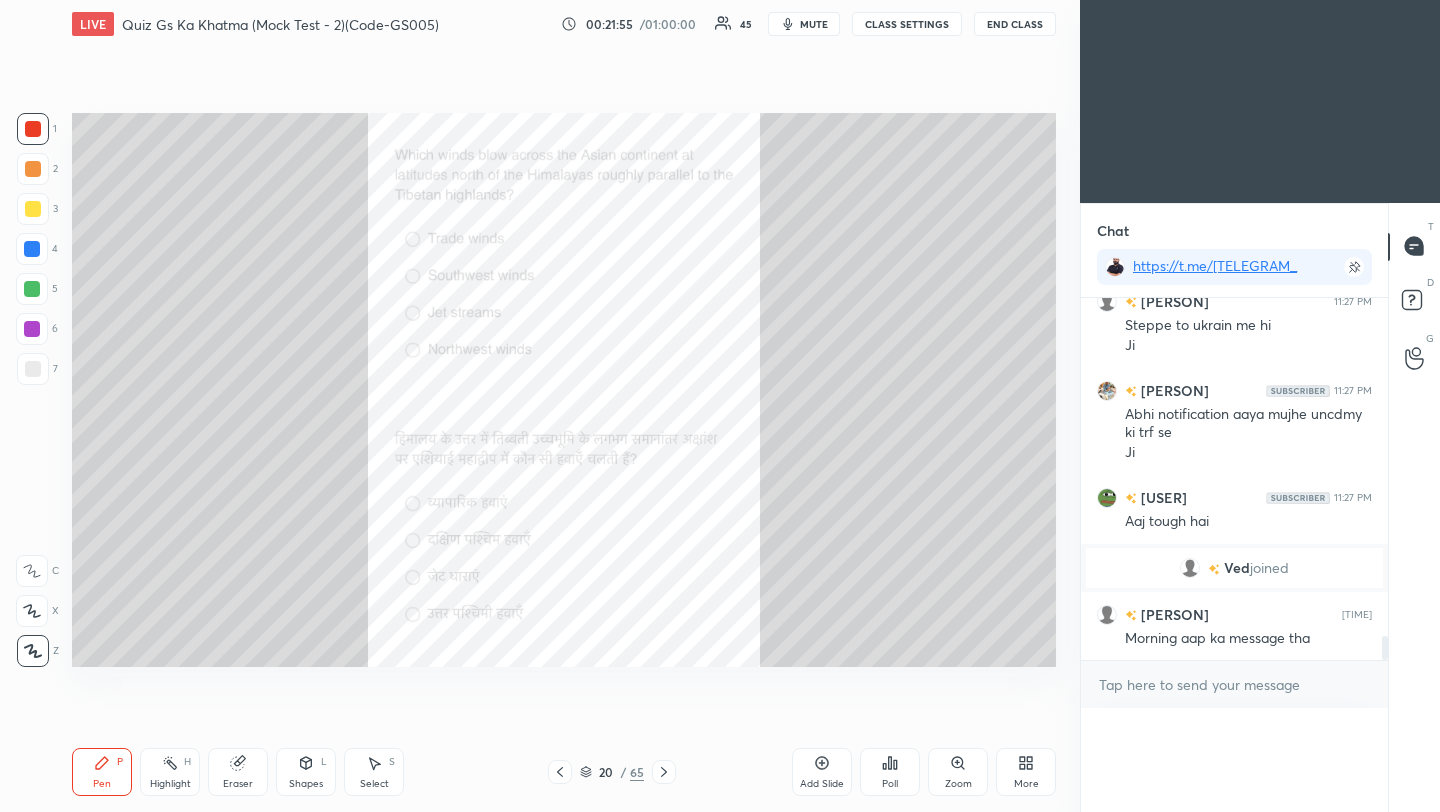 scroll, scrollTop: 0, scrollLeft: 0, axis: both 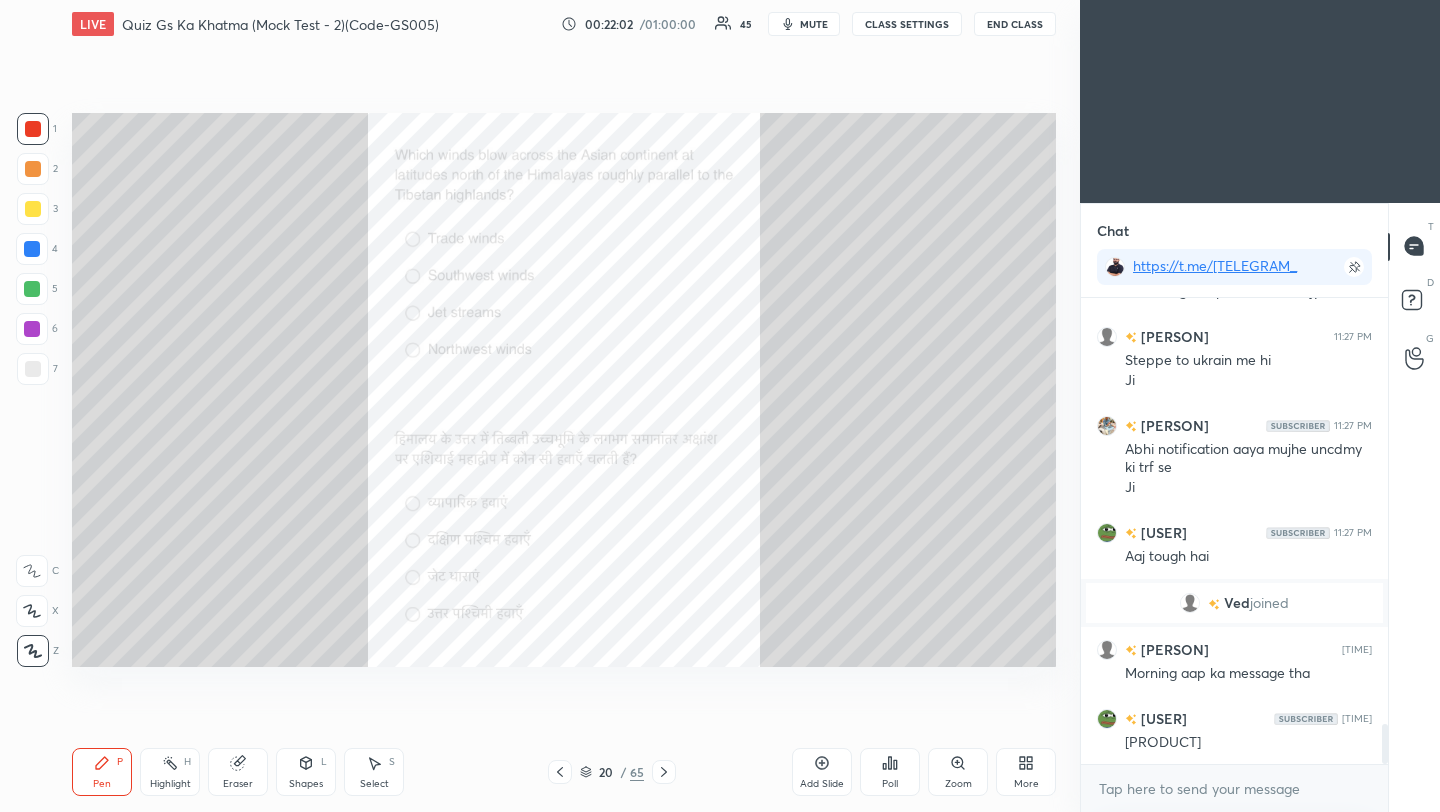 click on "mute" at bounding box center (814, 24) 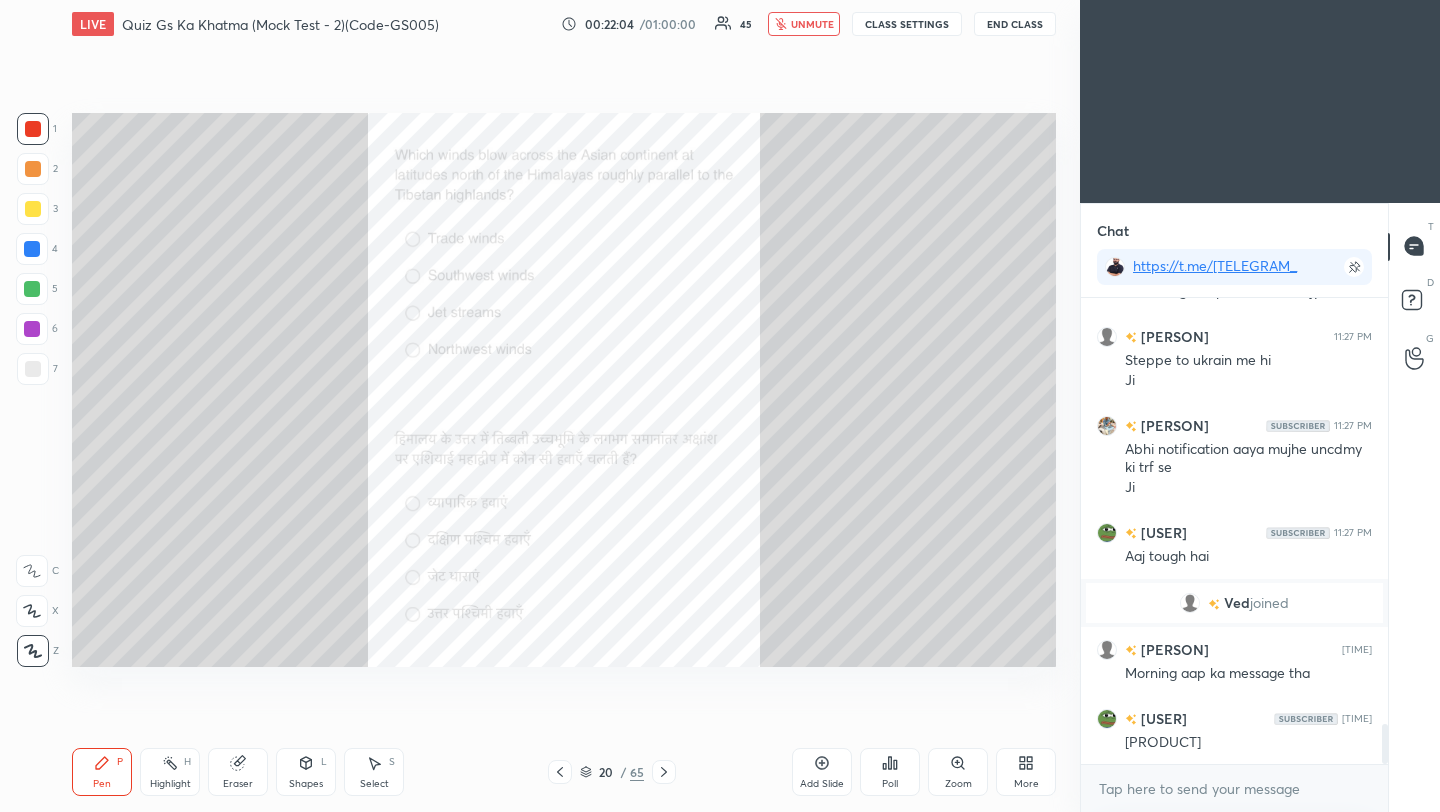 click 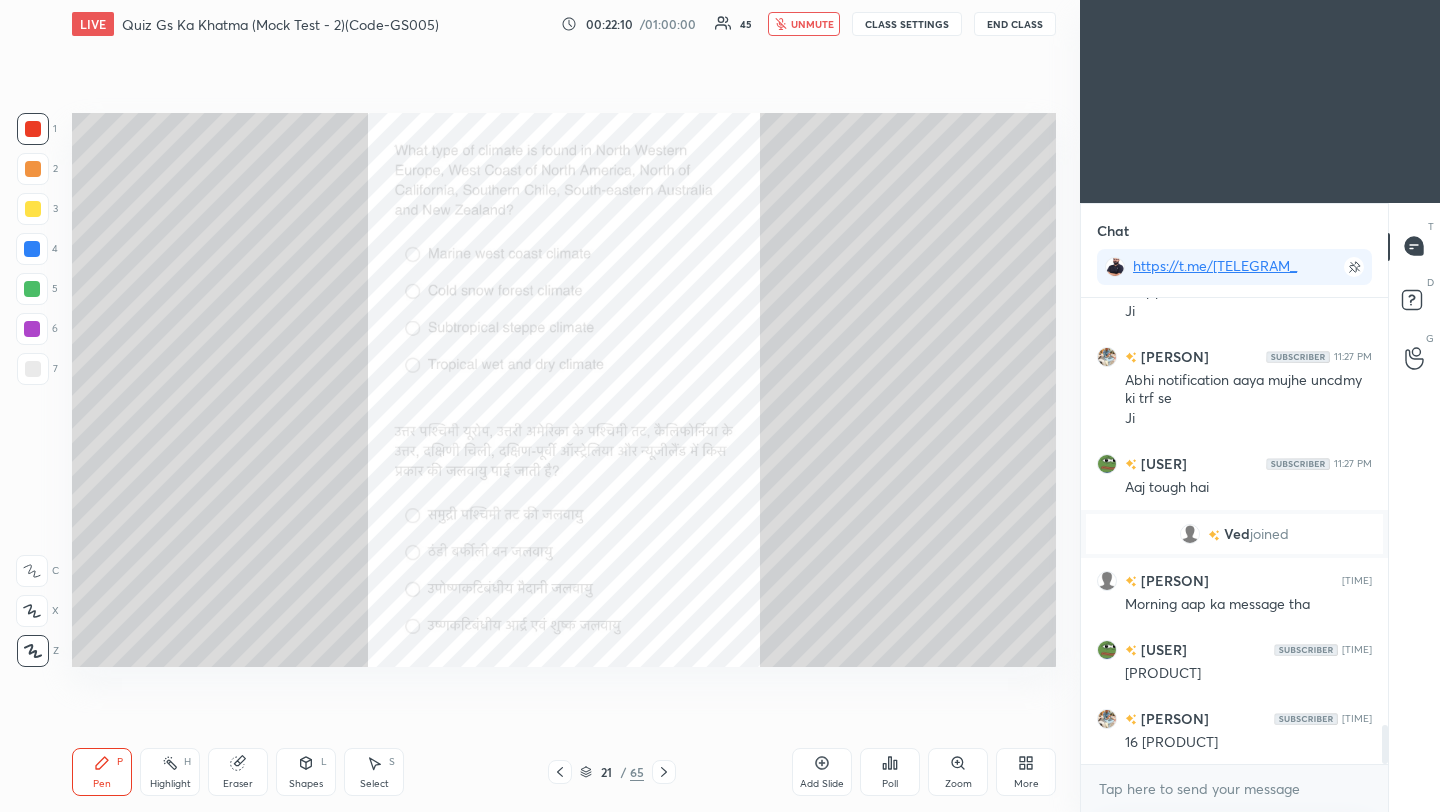 click 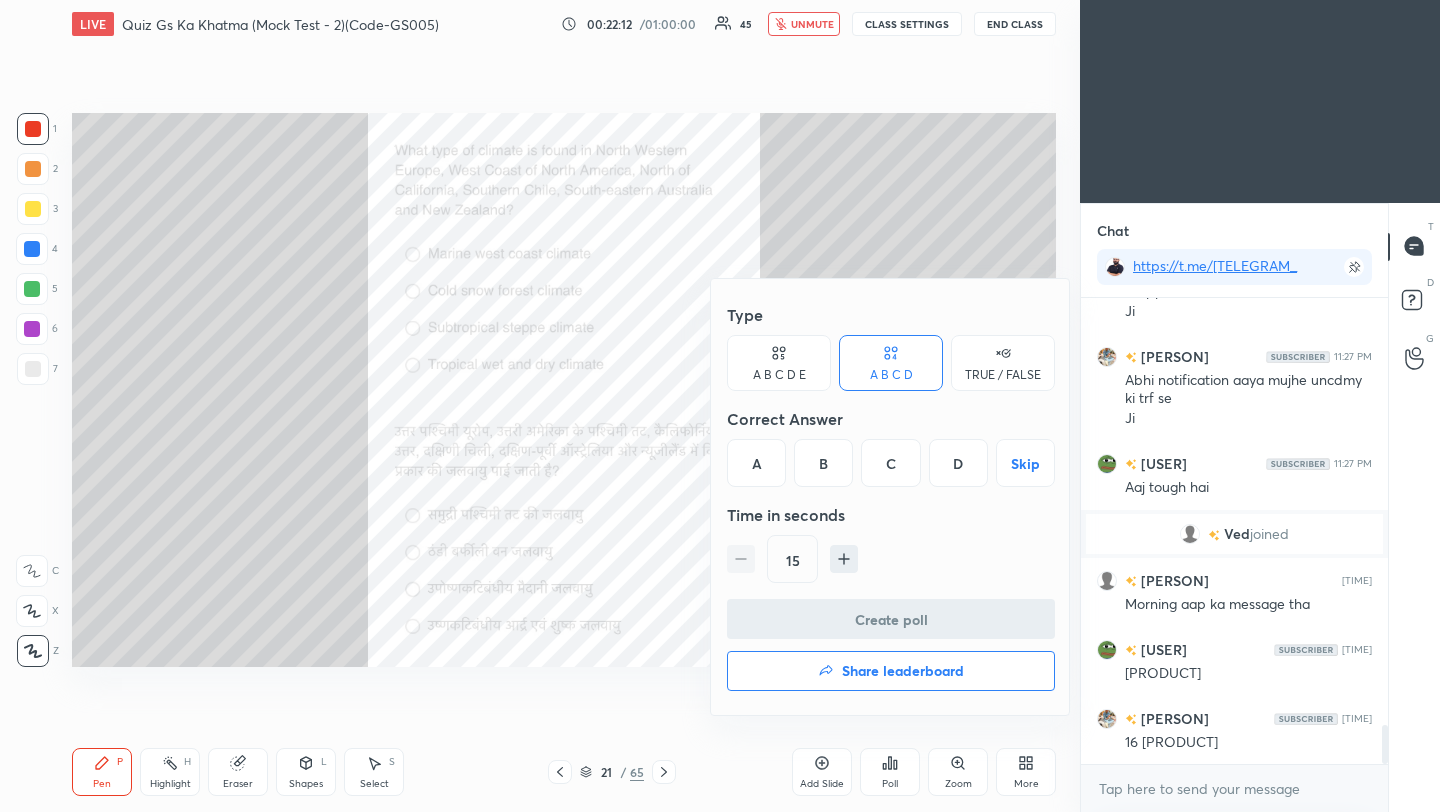 click on "A" at bounding box center (756, 463) 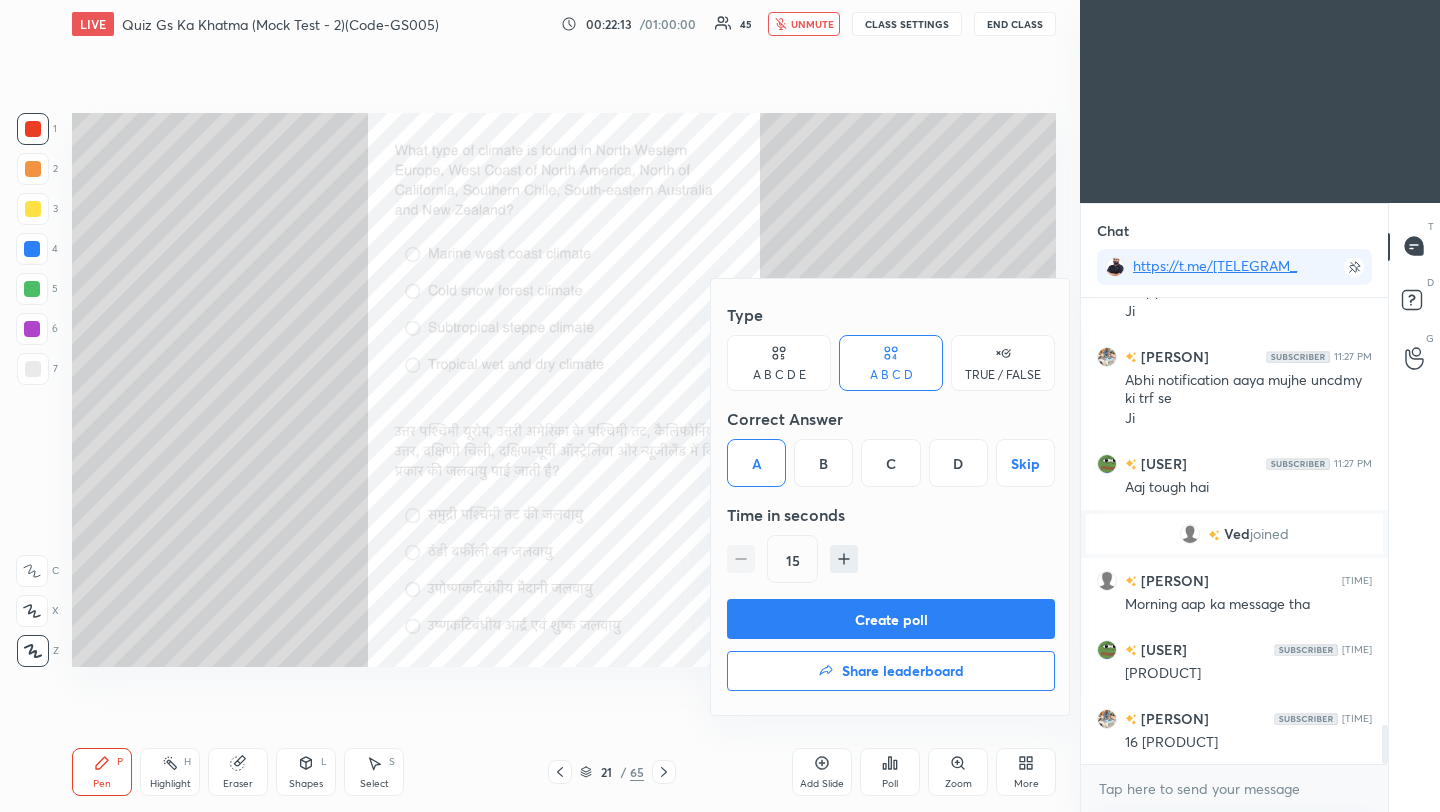 click on "Create poll" at bounding box center [891, 619] 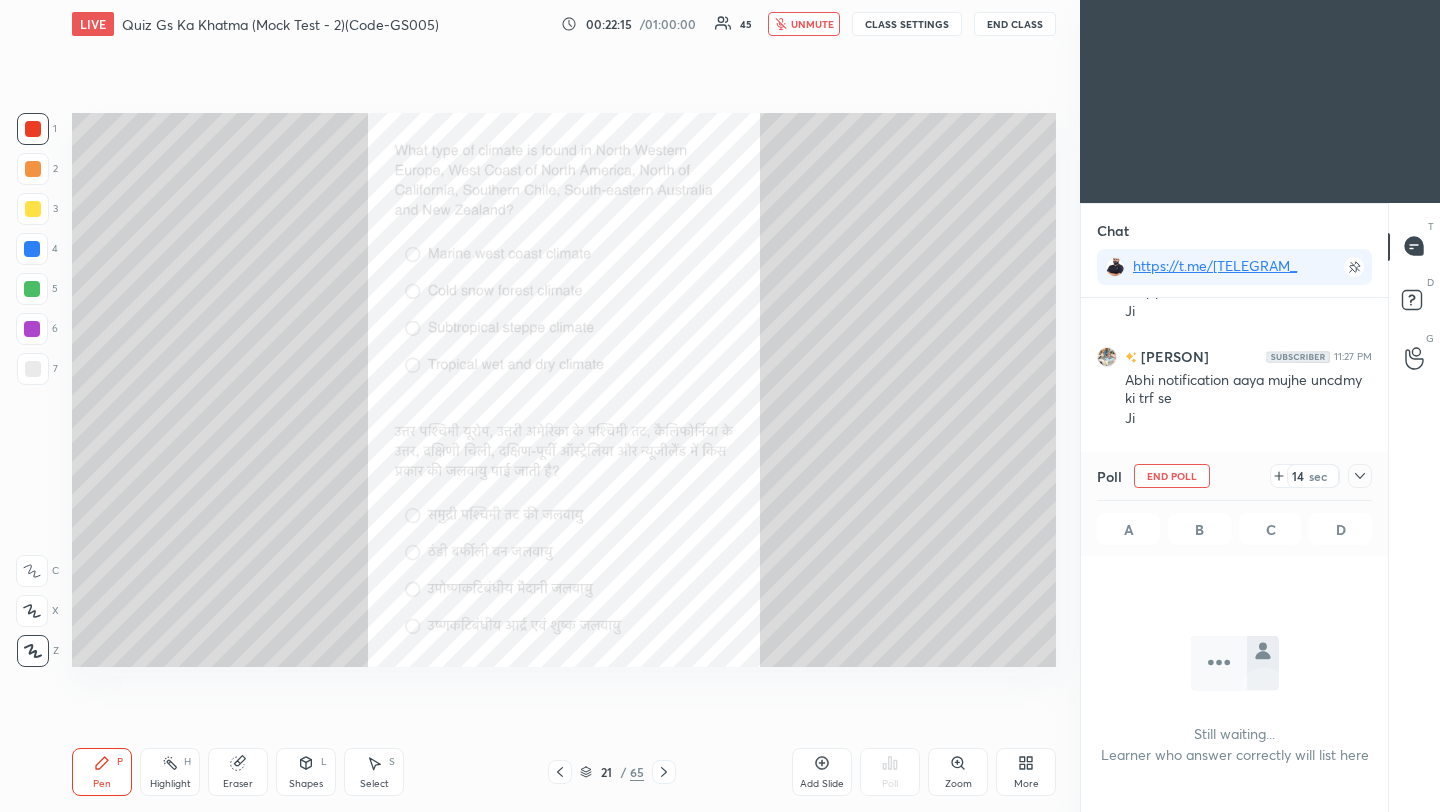 click 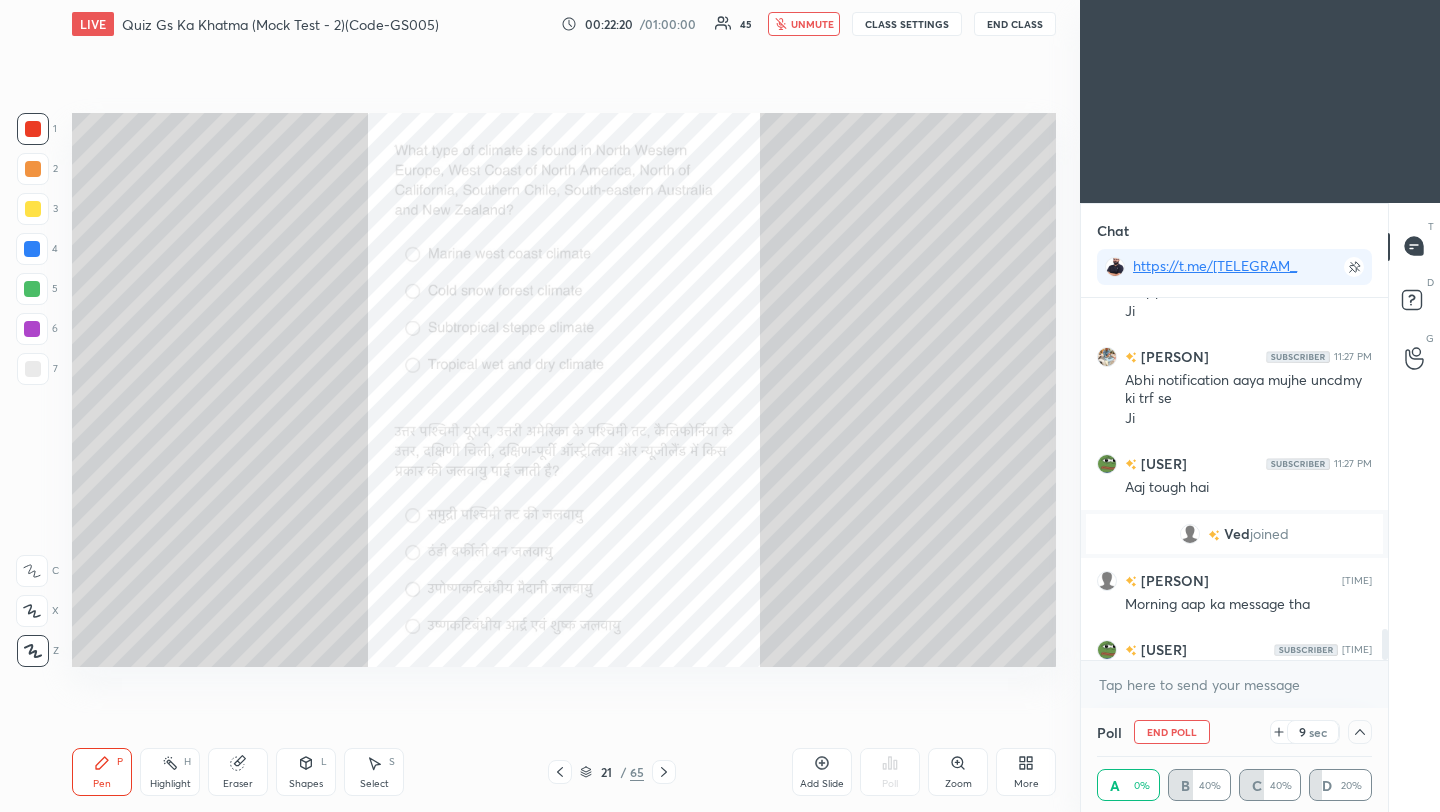 click on "unmute" at bounding box center [812, 24] 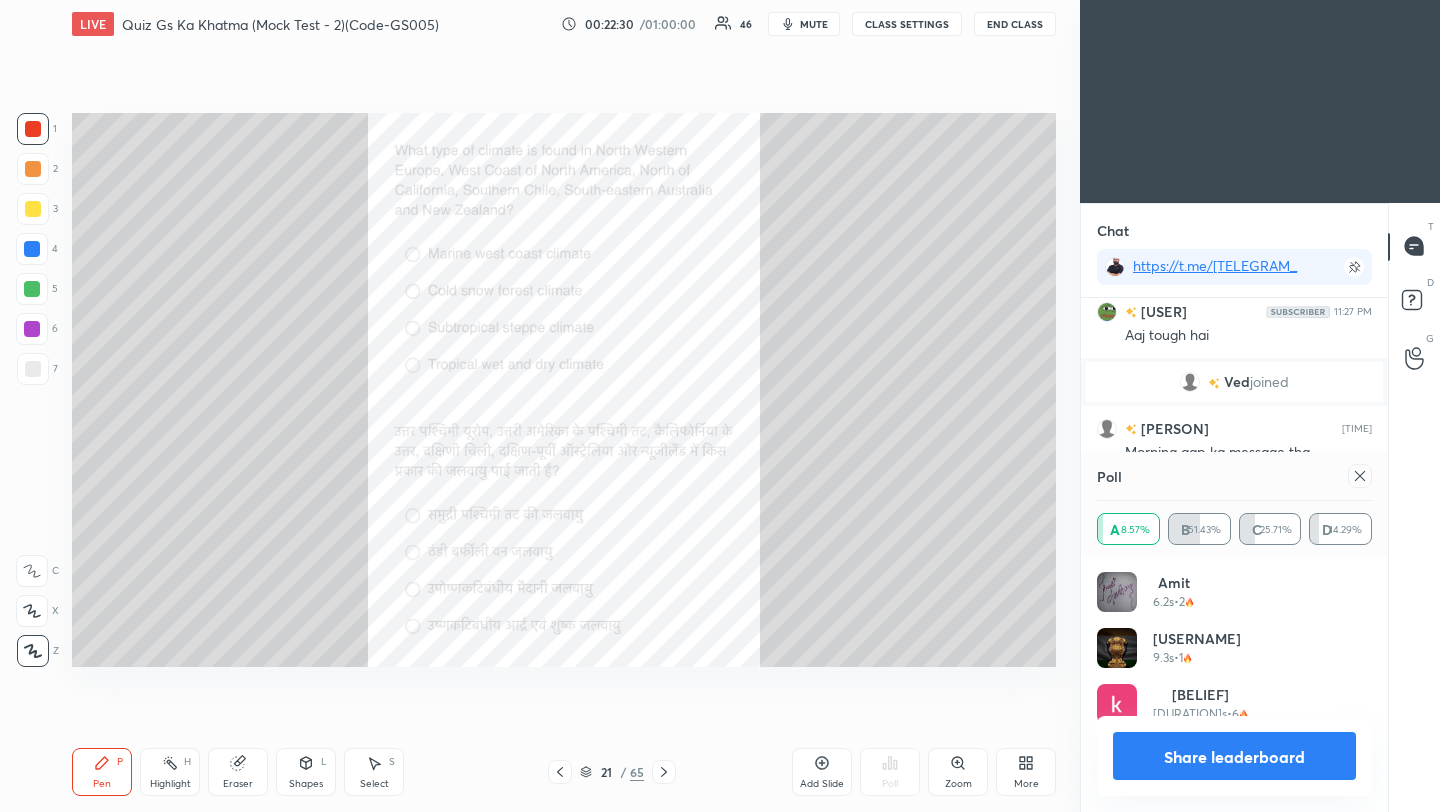 click 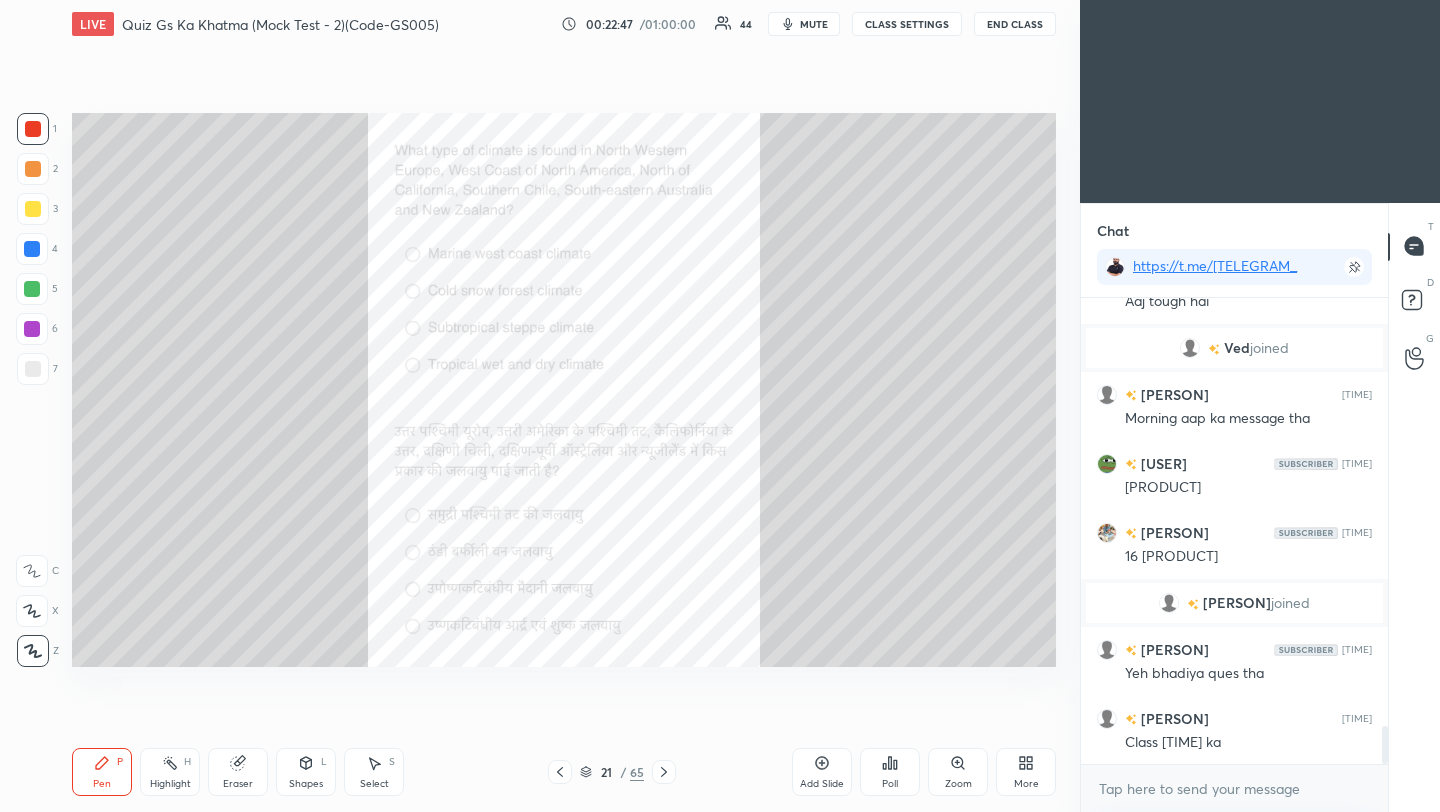 click 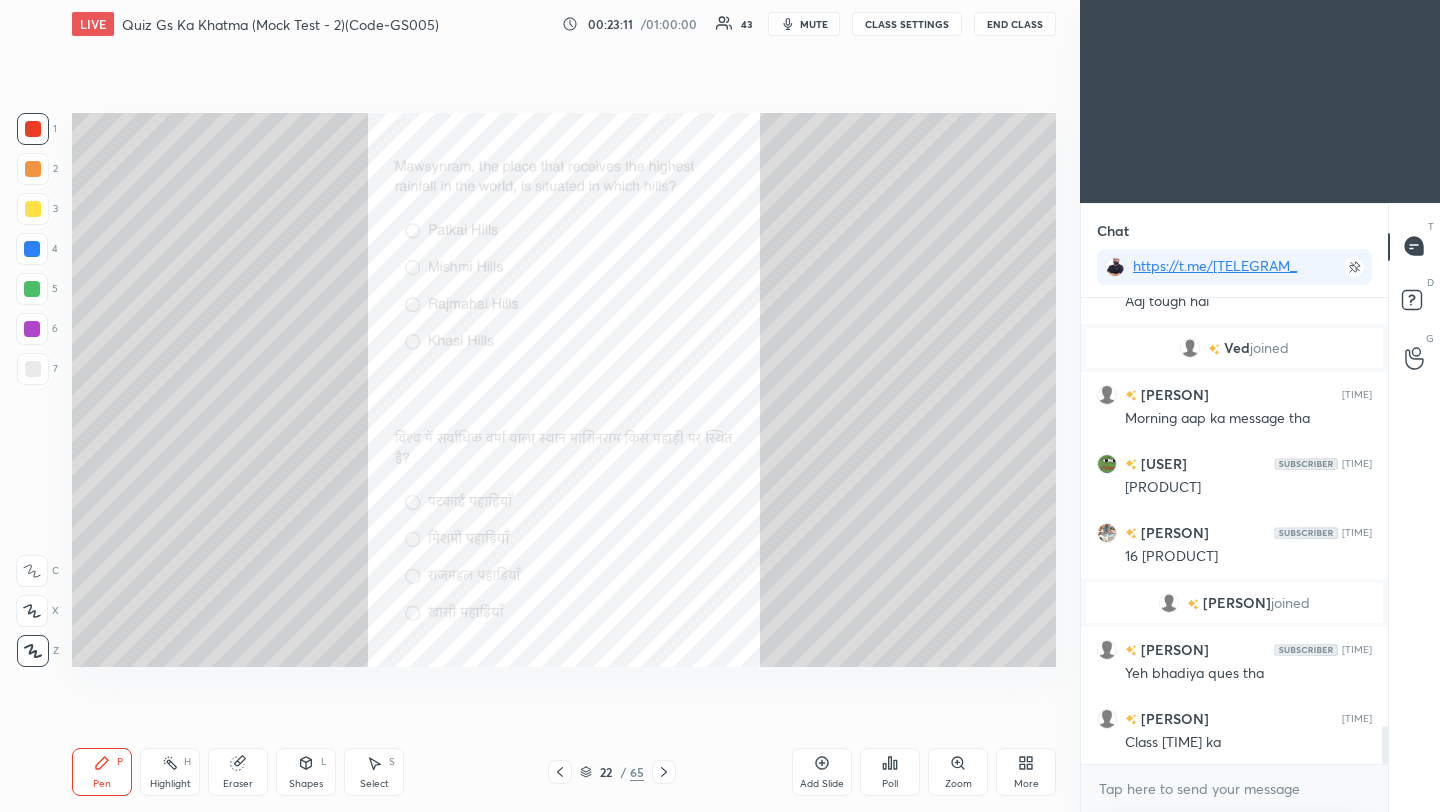 click on "Poll" at bounding box center (890, 772) 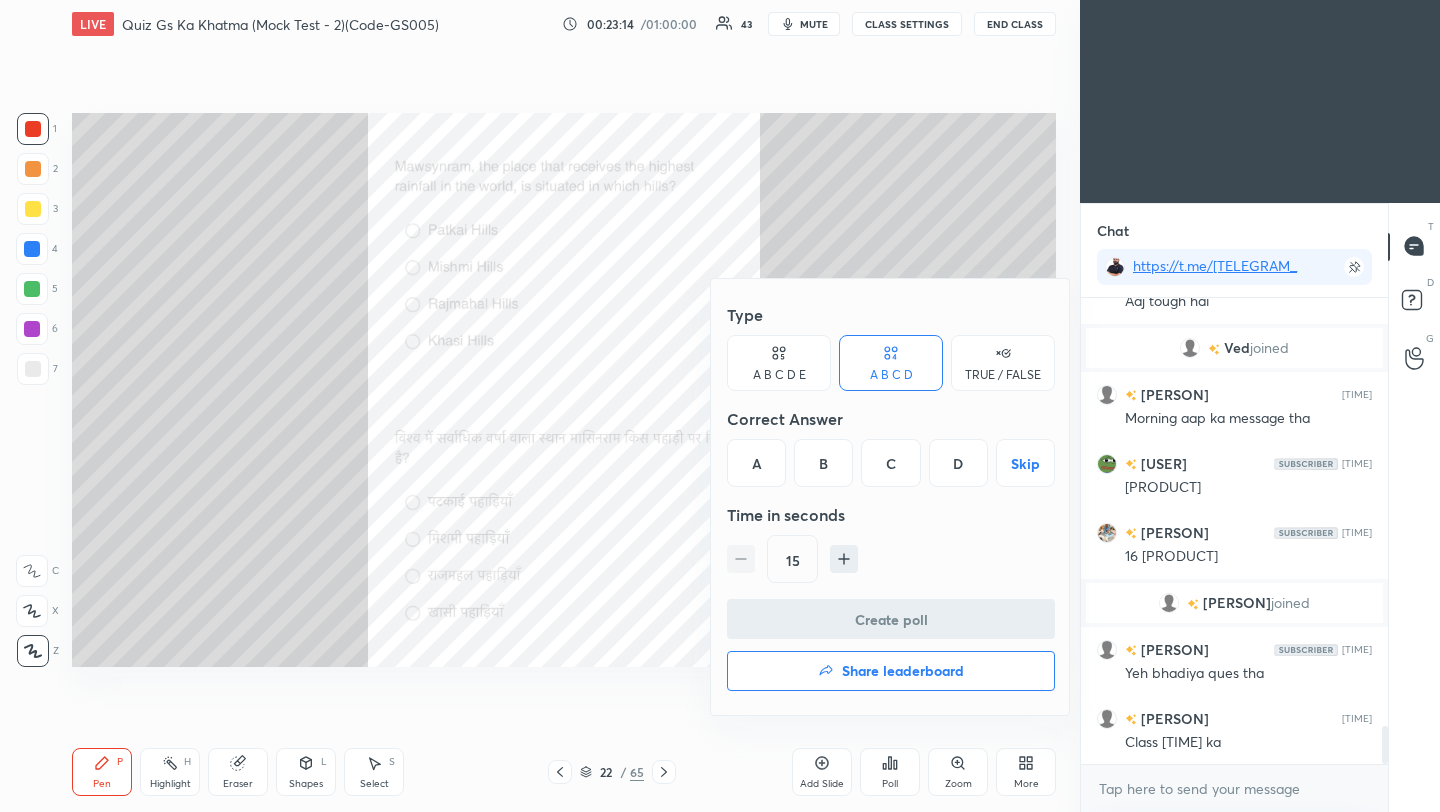 click on "D" at bounding box center [958, 463] 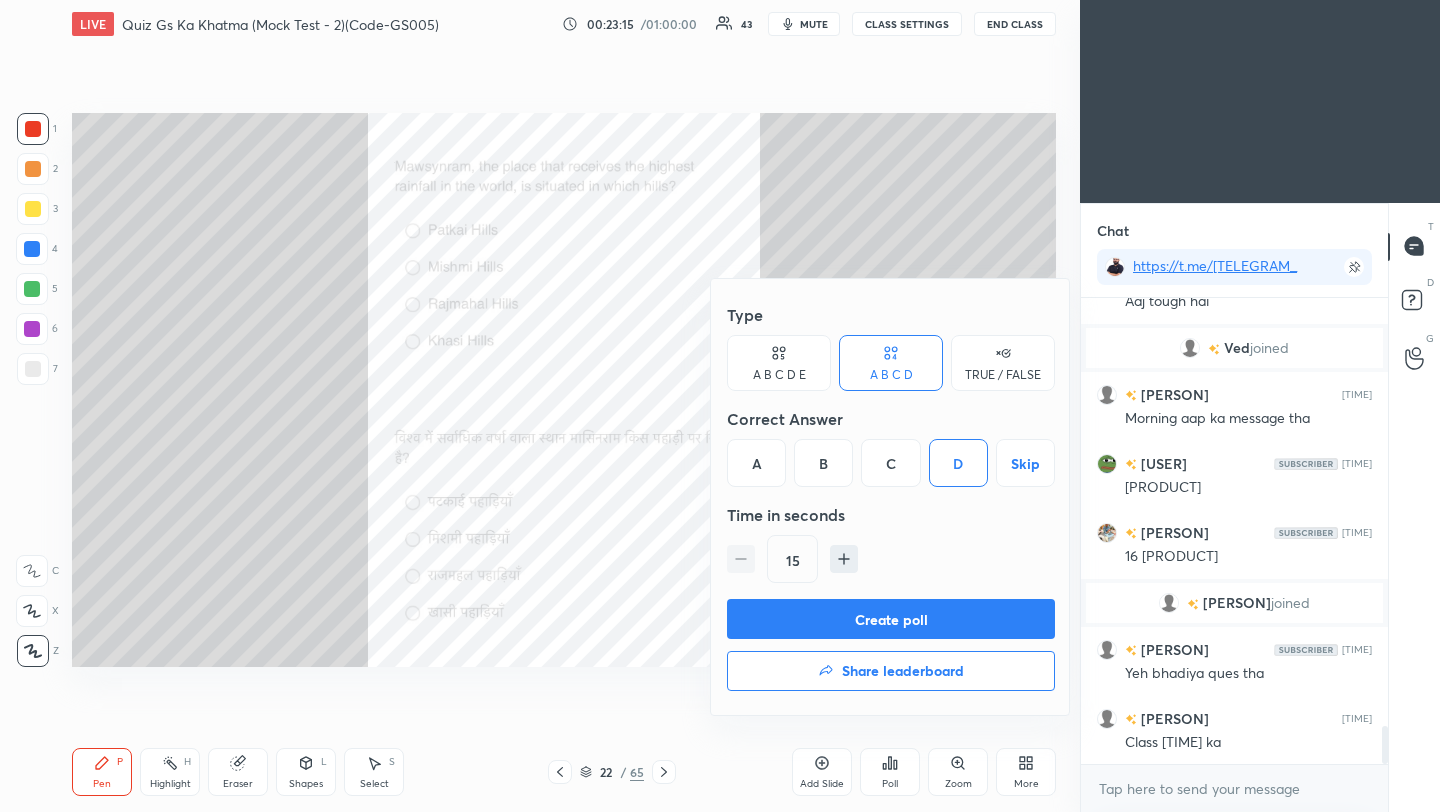 click on "Create poll" at bounding box center (891, 619) 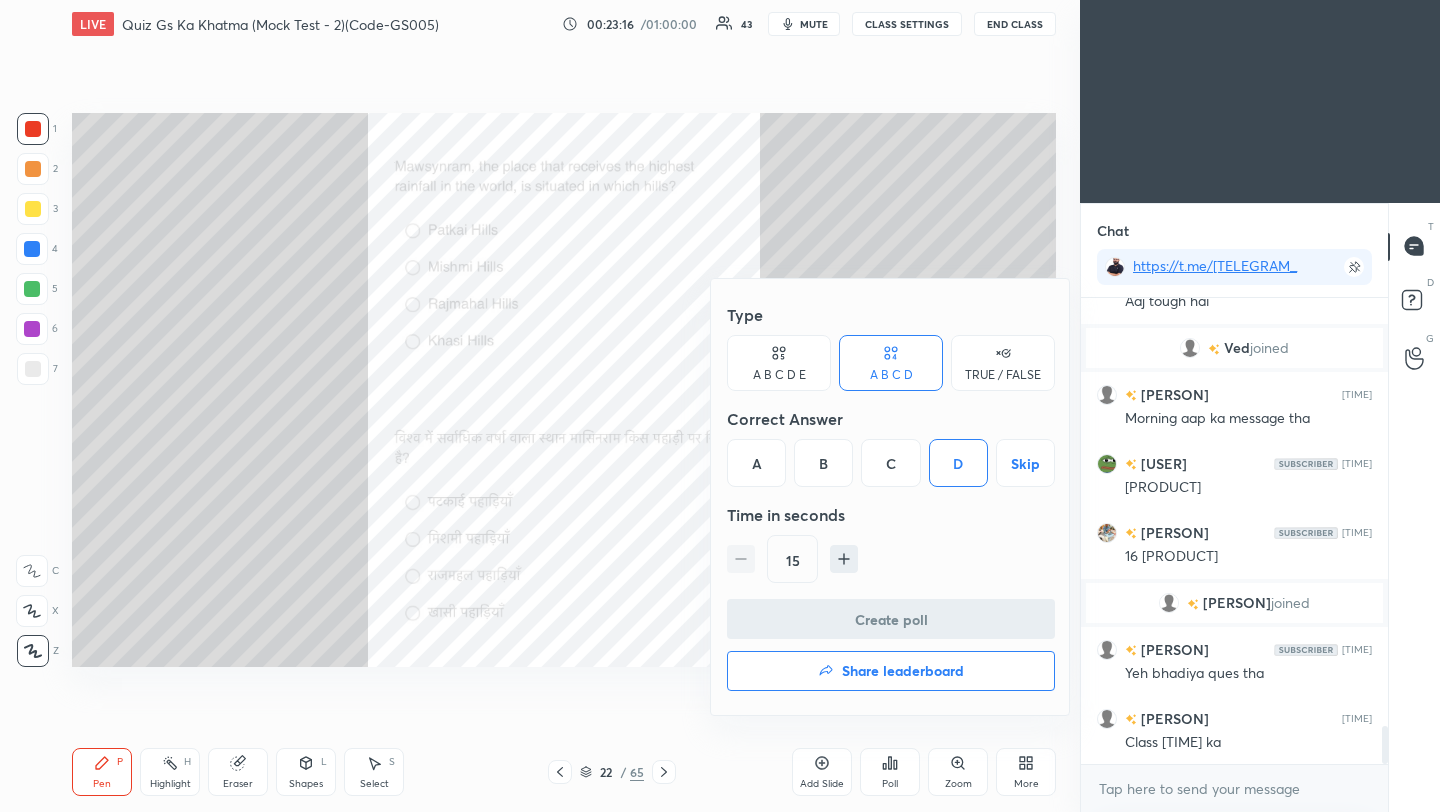 scroll, scrollTop: 418, scrollLeft: 301, axis: both 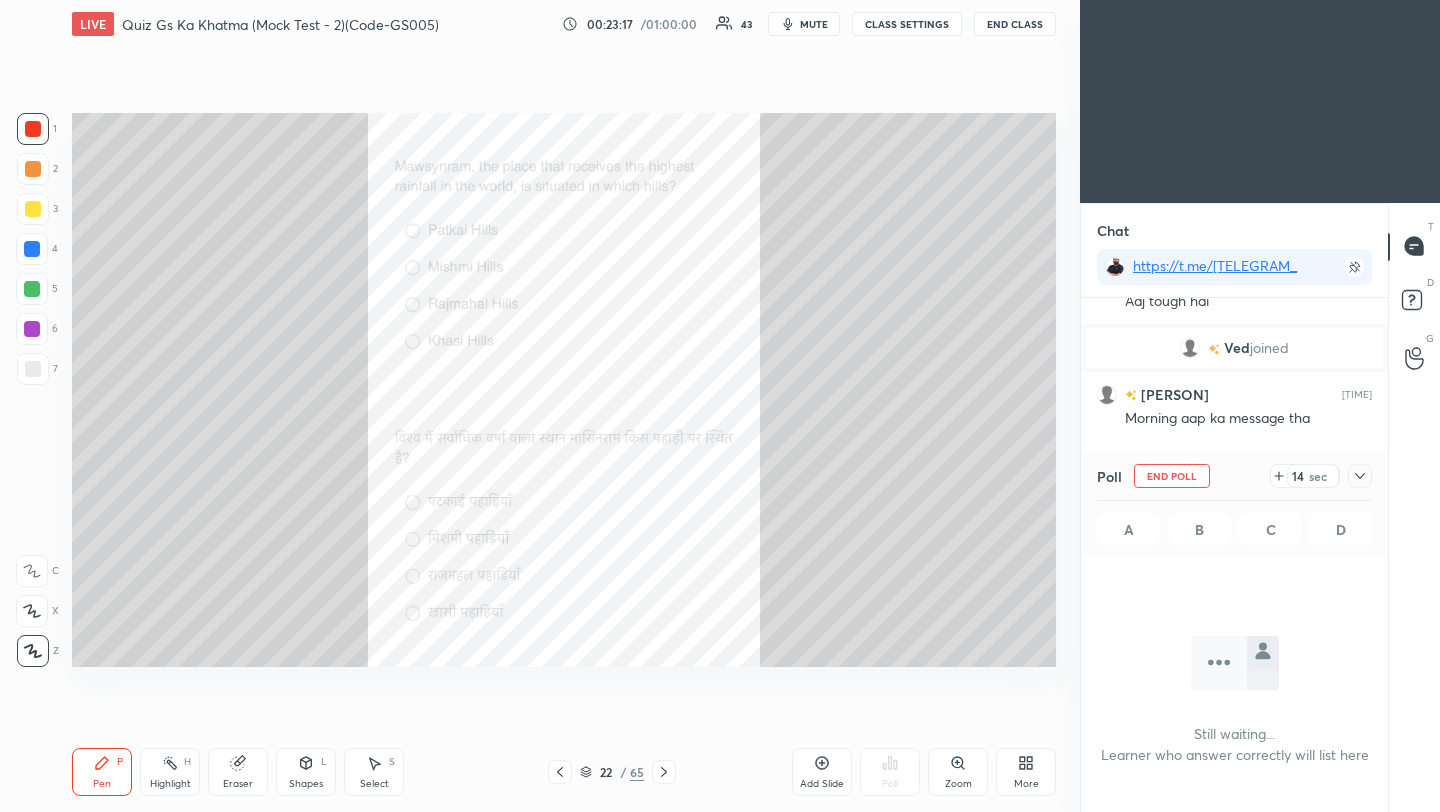 click 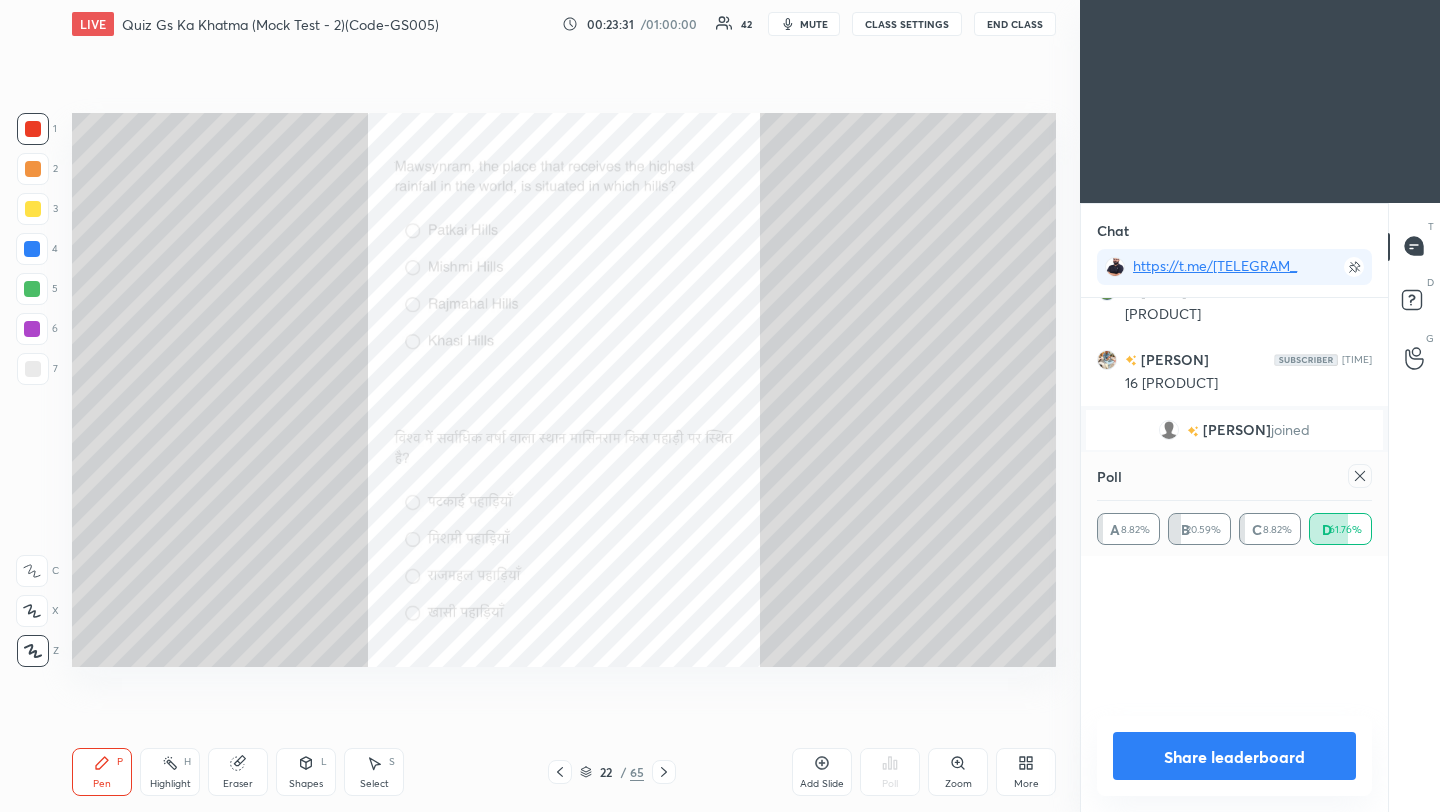 scroll, scrollTop: 6, scrollLeft: 7, axis: both 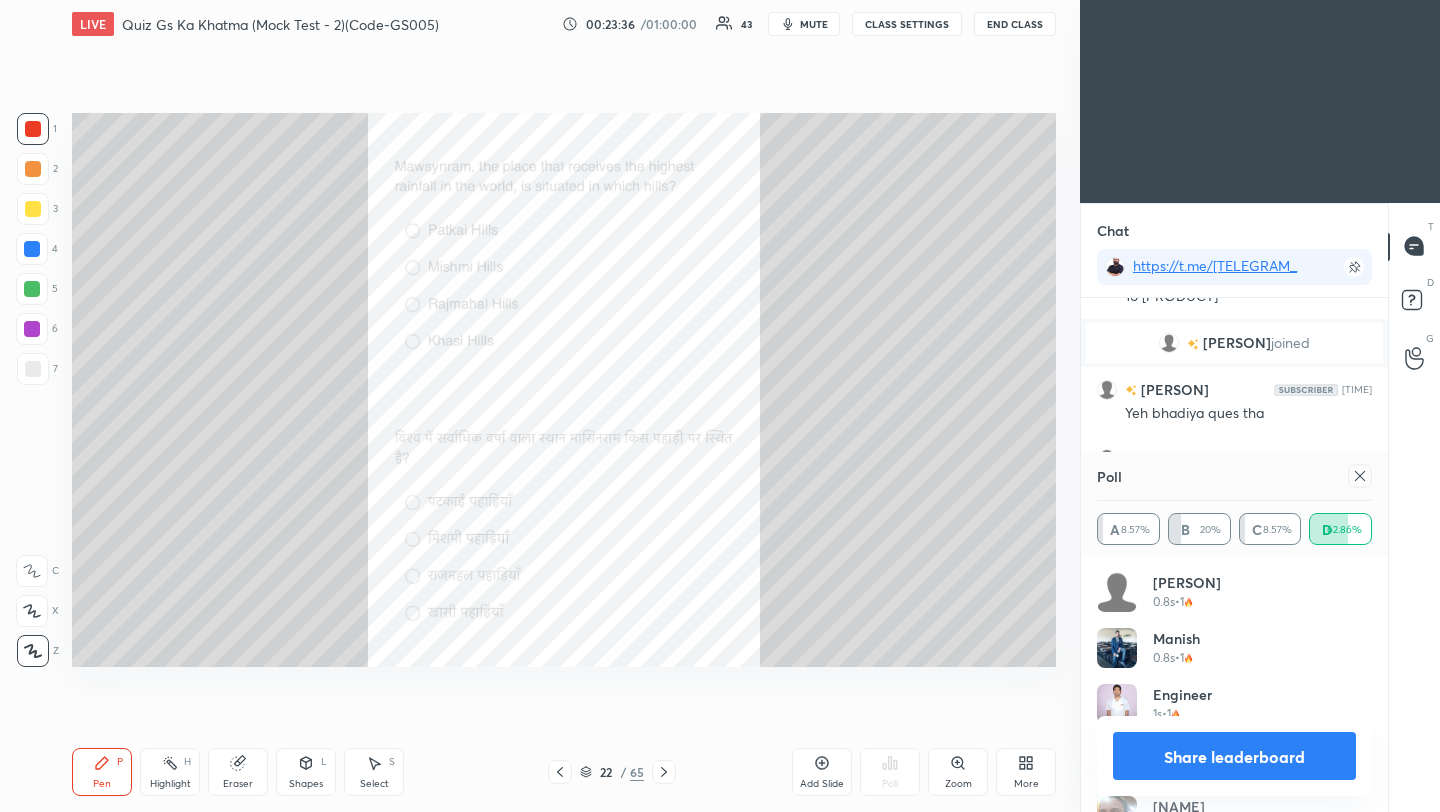 click 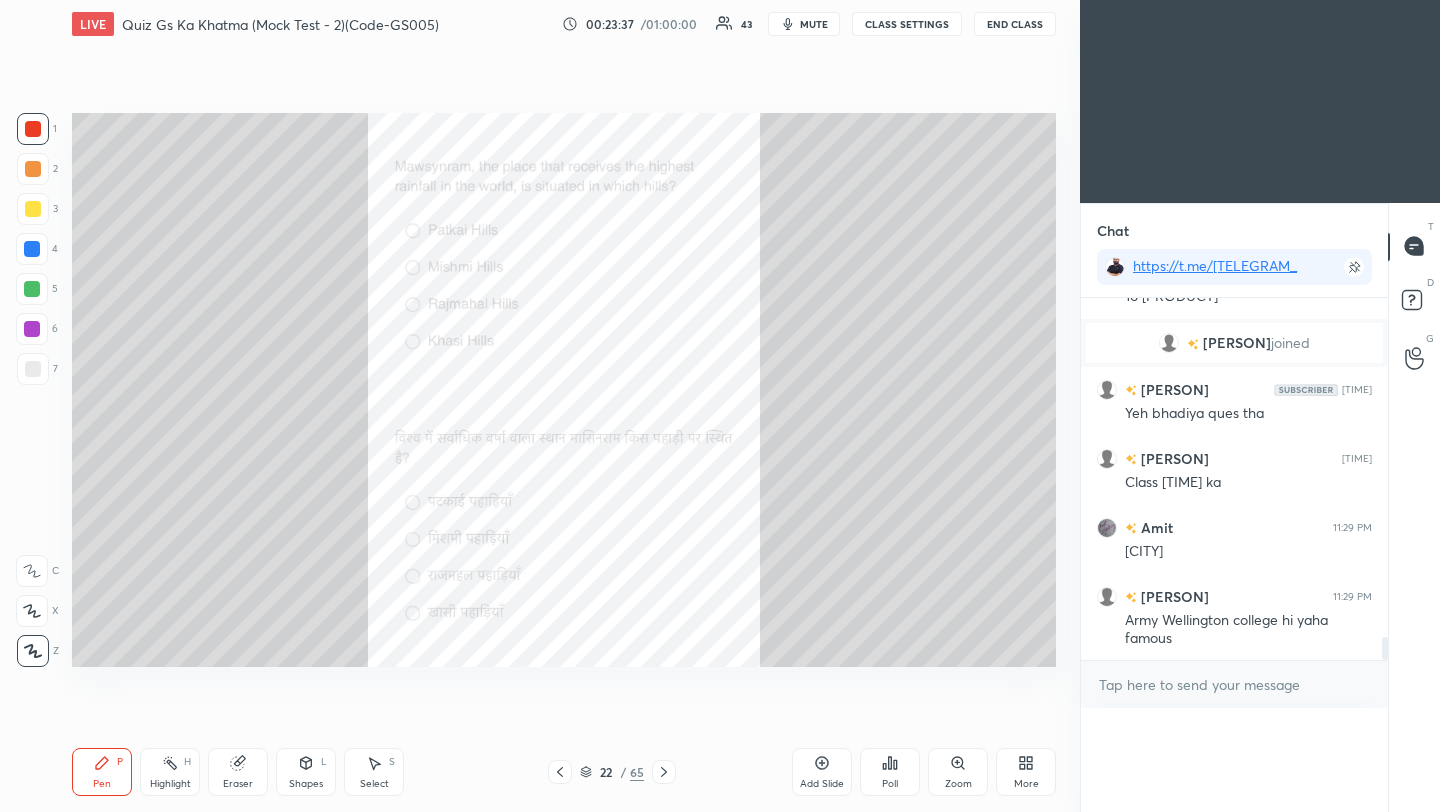 scroll, scrollTop: 90, scrollLeft: 269, axis: both 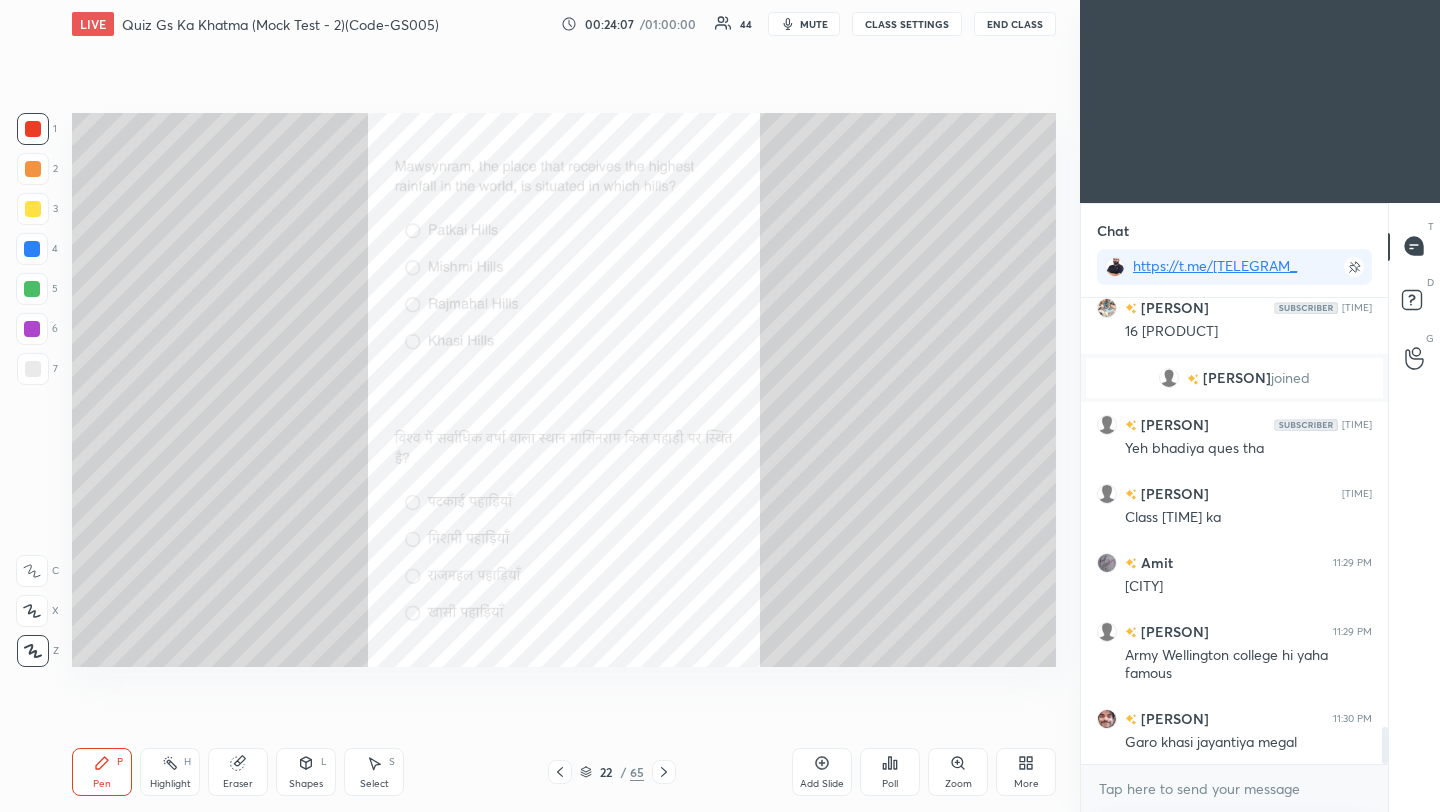 click 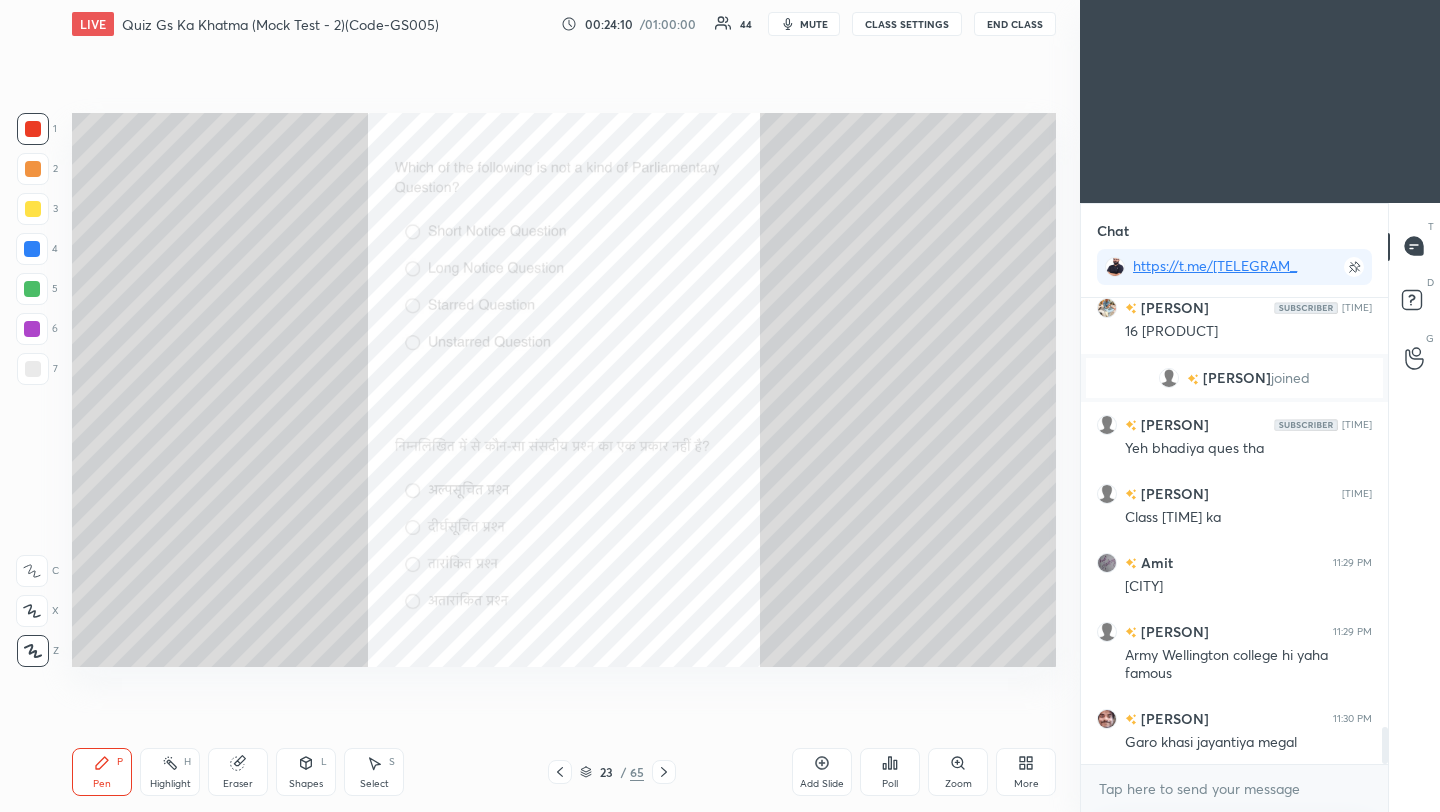 click on "Poll" at bounding box center (890, 772) 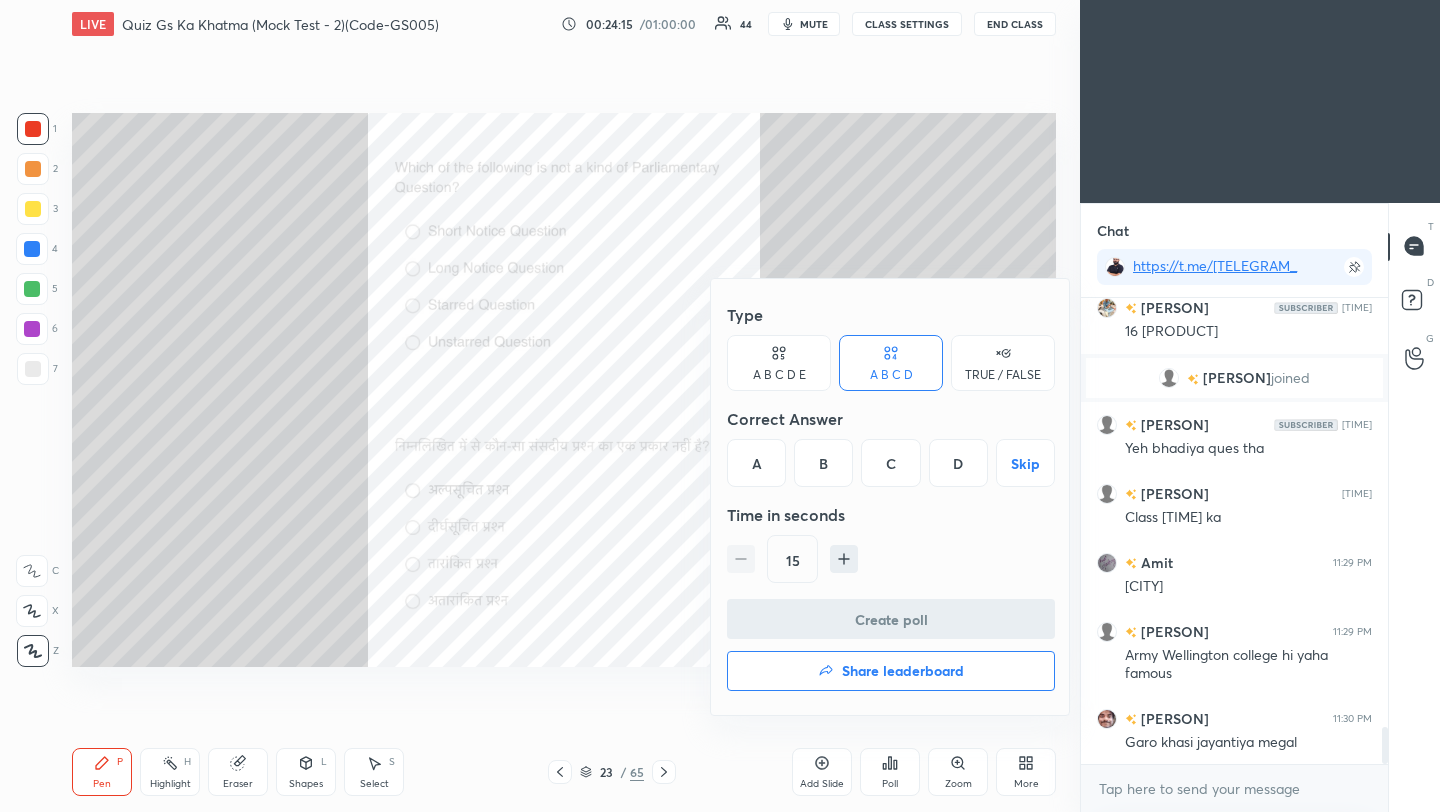 click on "B" at bounding box center [823, 463] 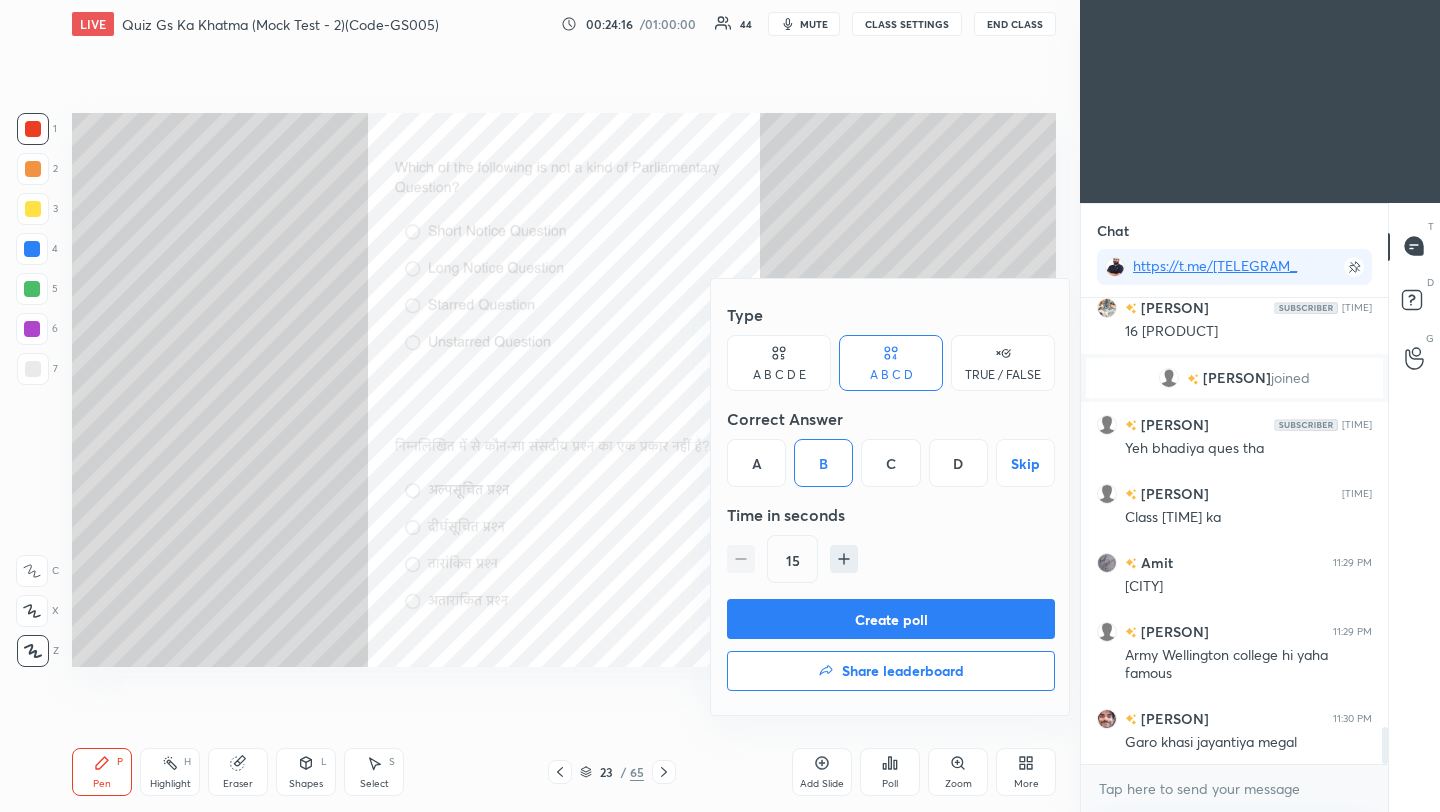 click on "Create poll" at bounding box center (891, 619) 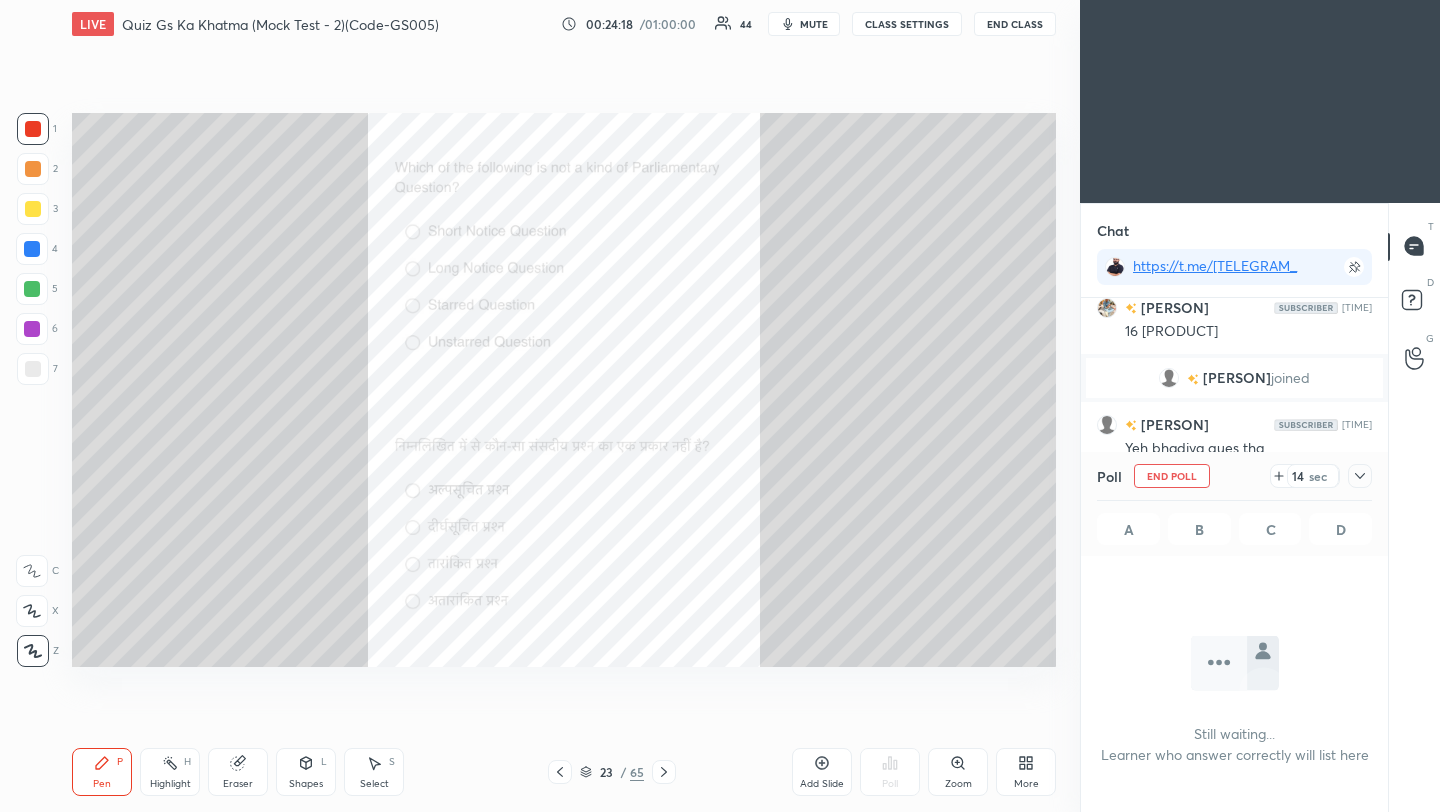 click 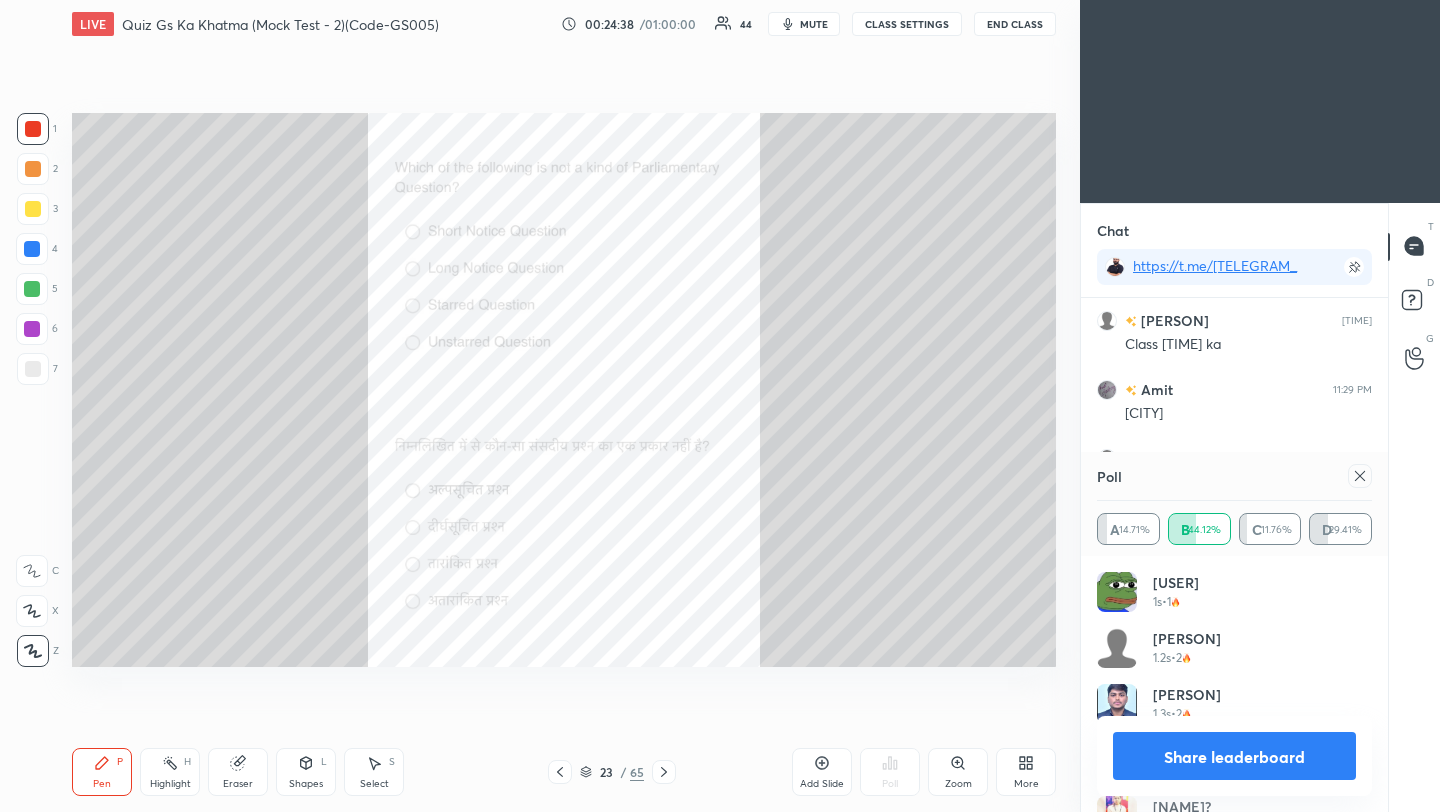 scroll, scrollTop: 5678, scrollLeft: 0, axis: vertical 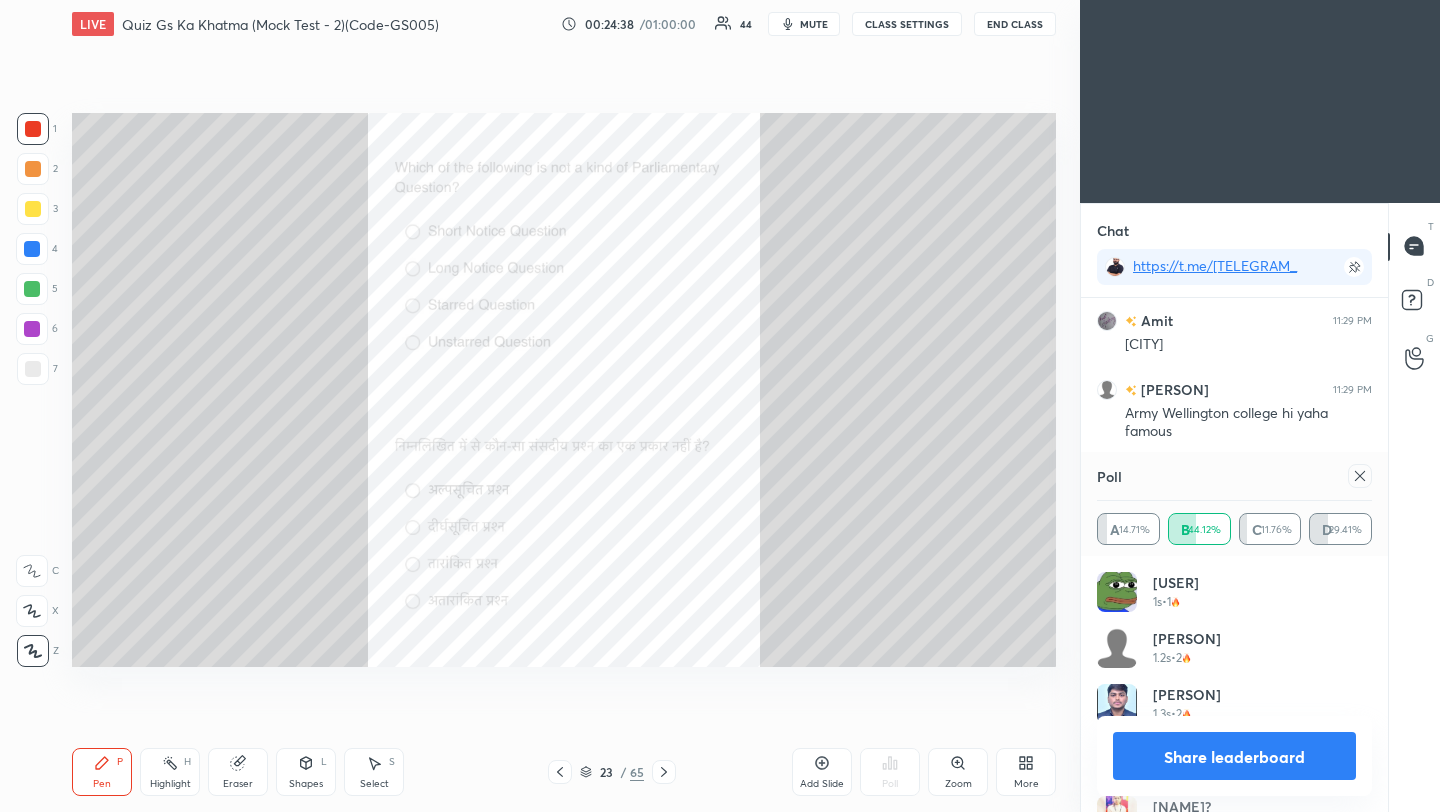 click 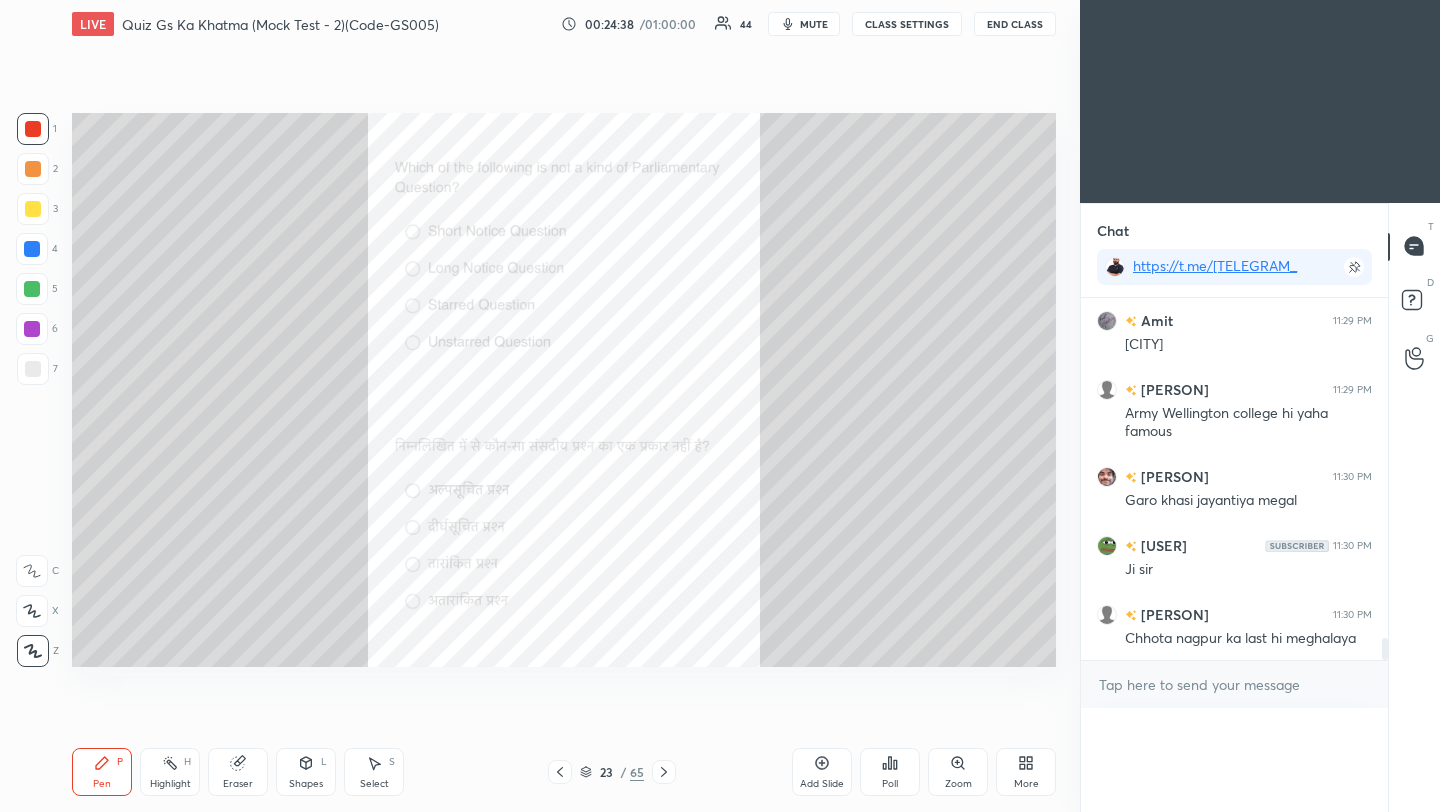 scroll, scrollTop: 120, scrollLeft: 269, axis: both 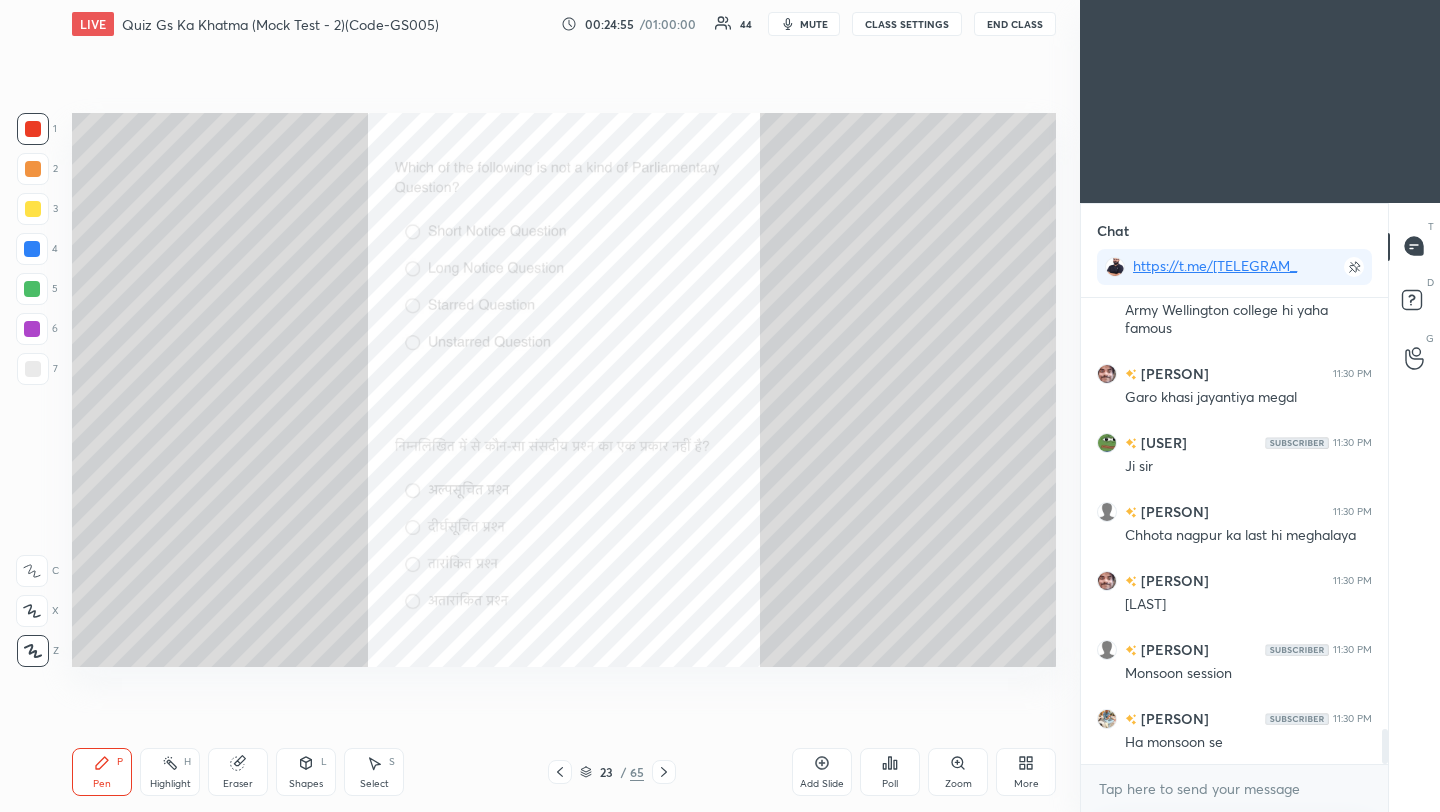 click 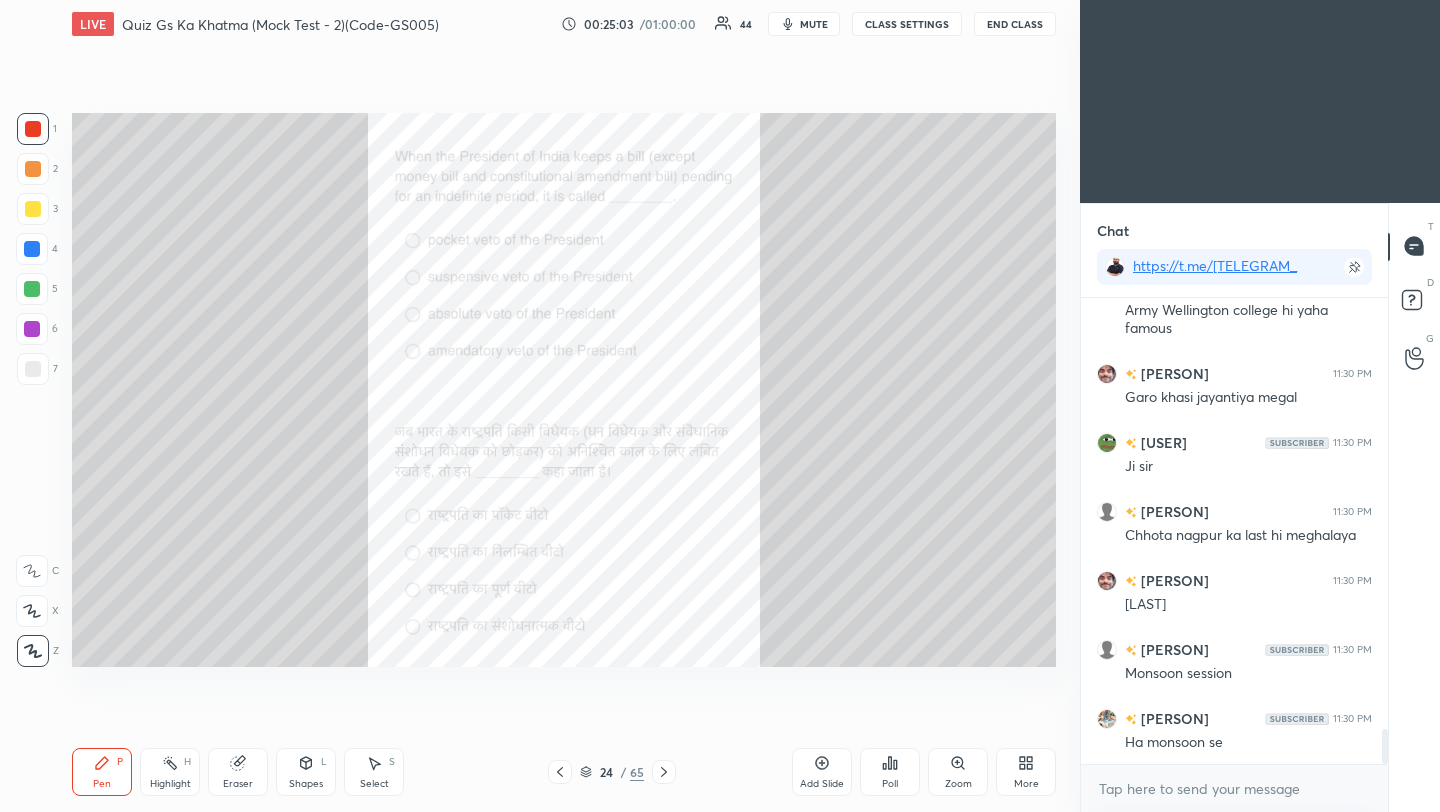 click on "Poll" at bounding box center [890, 784] 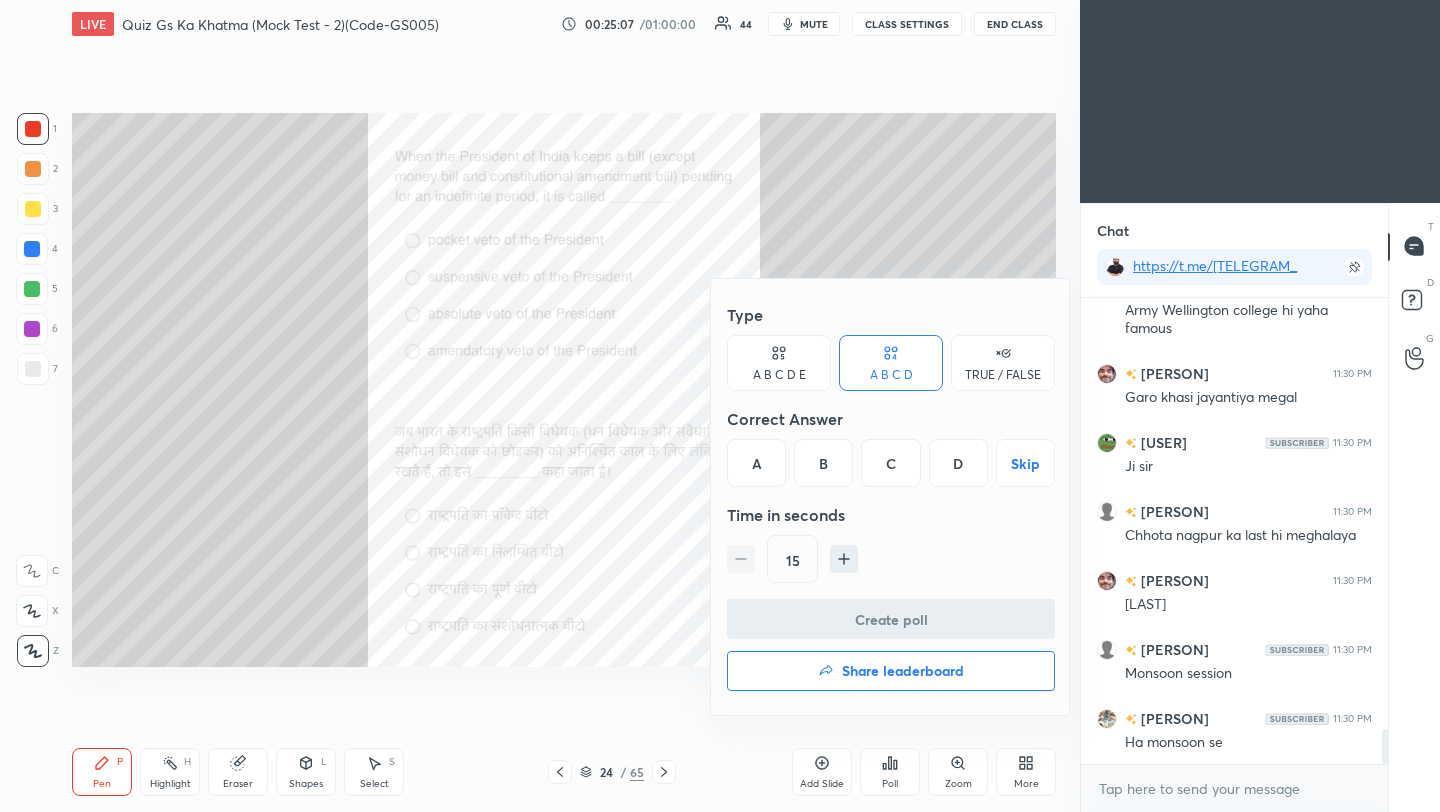 click on "A" at bounding box center (756, 463) 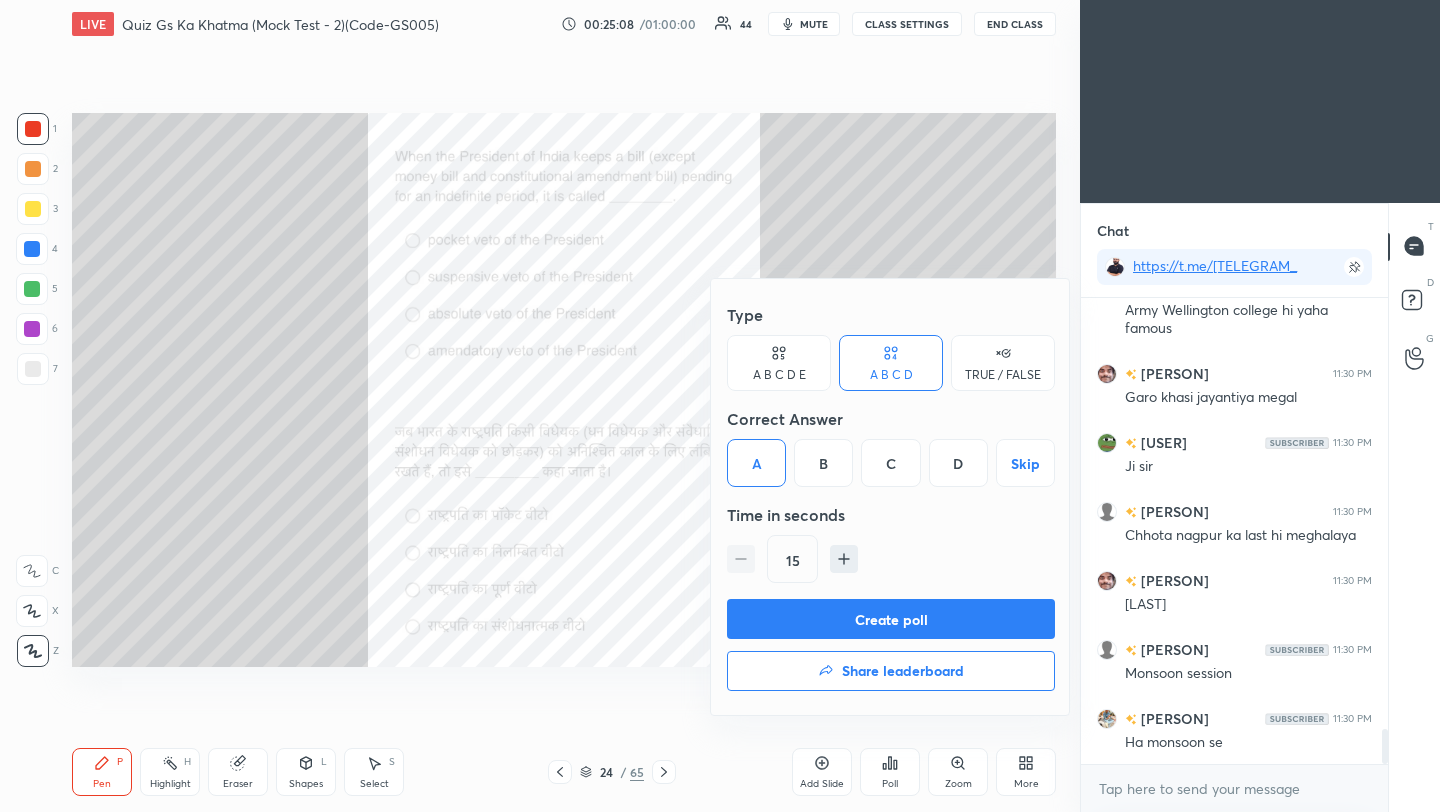 click on "Create poll" at bounding box center (891, 619) 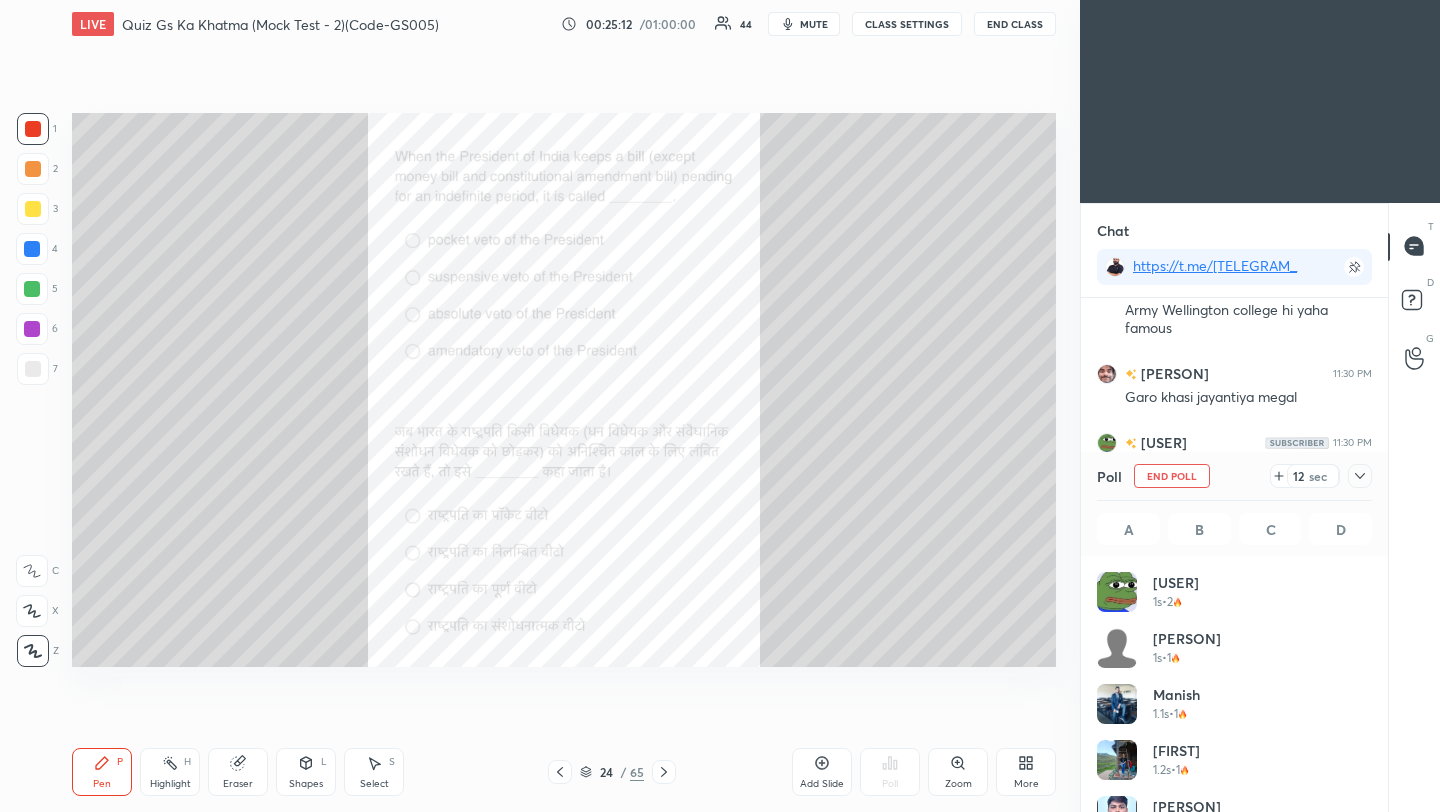 click 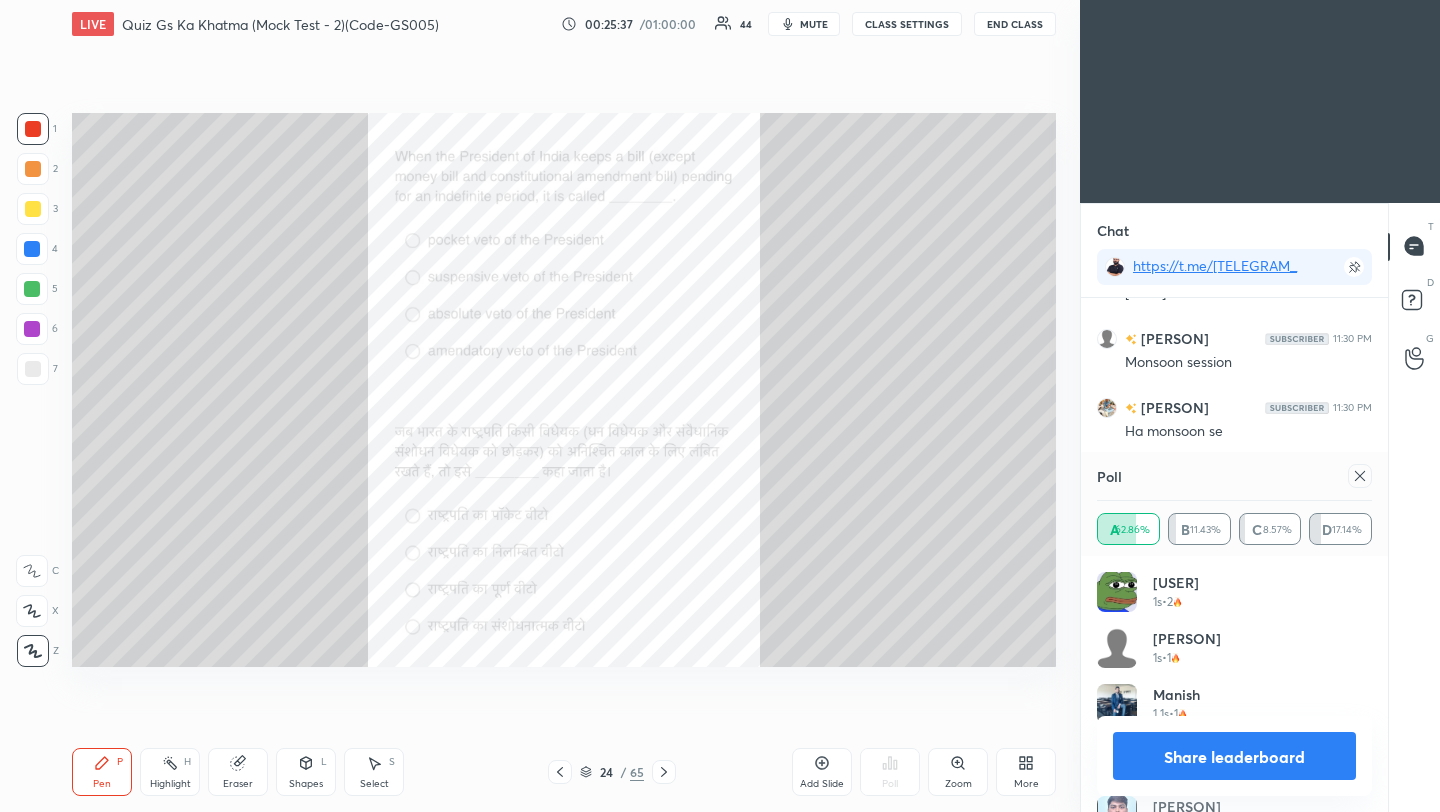 click 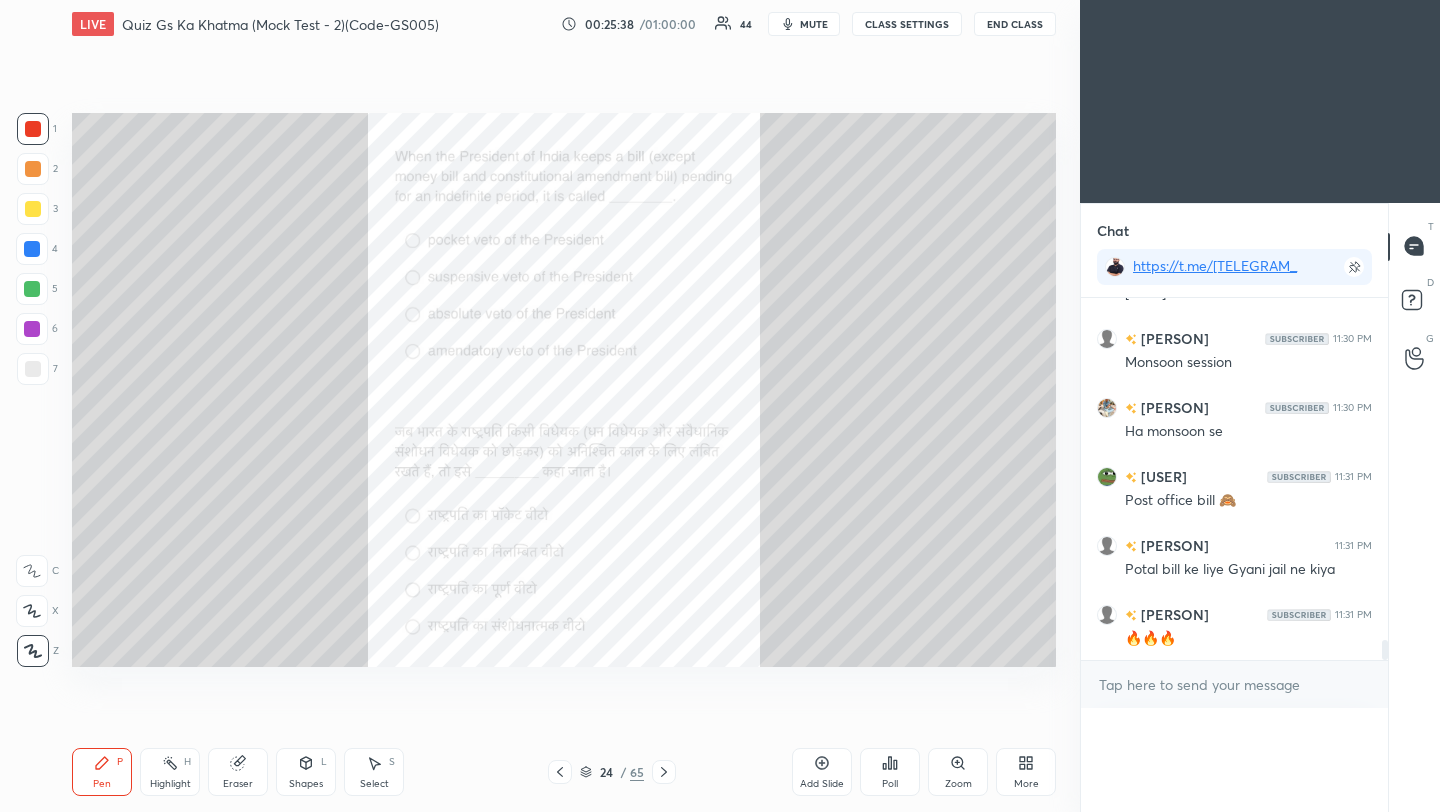 scroll, scrollTop: 0, scrollLeft: 0, axis: both 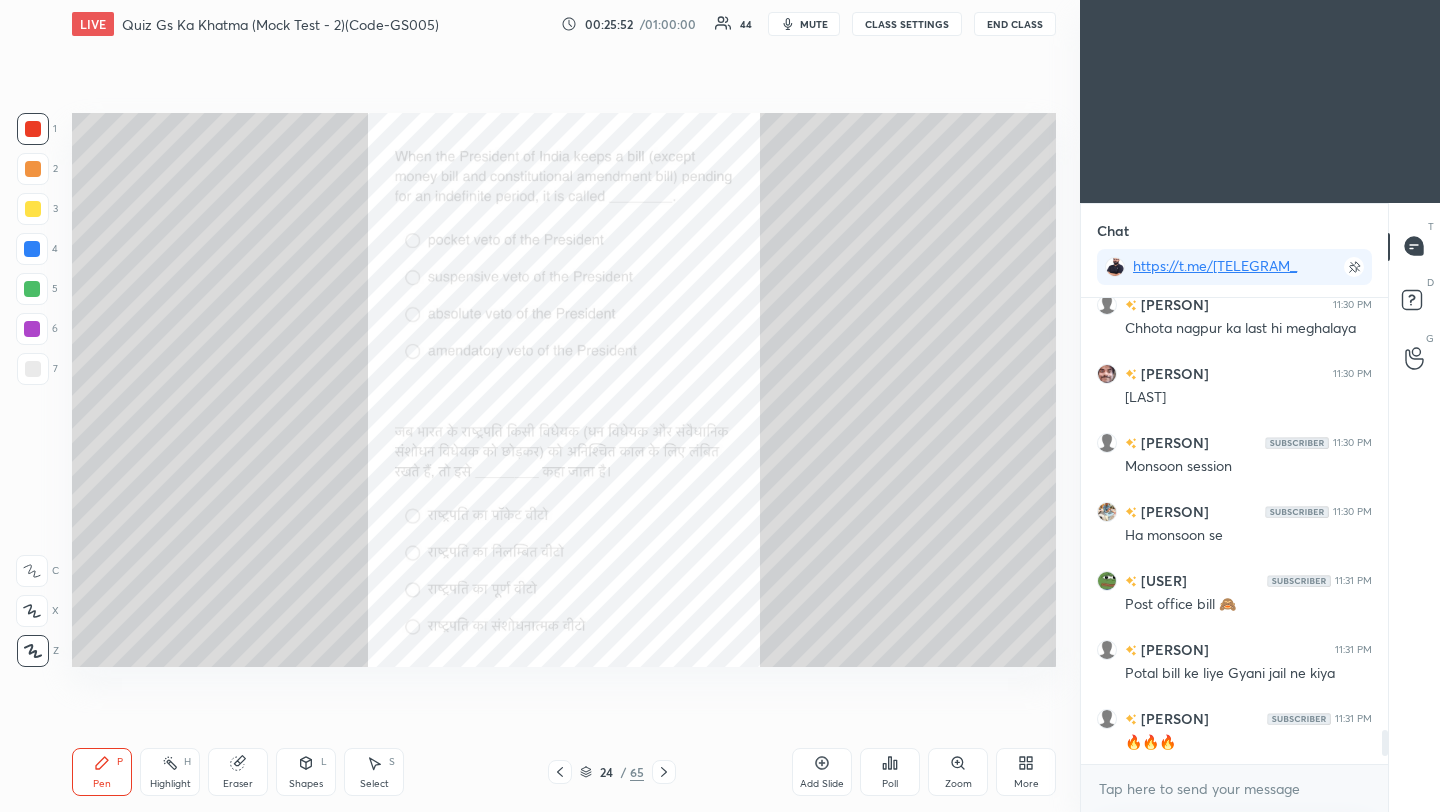 click on "Setting up your live class Poll for   secs No correct answer Start poll" at bounding box center [564, 390] 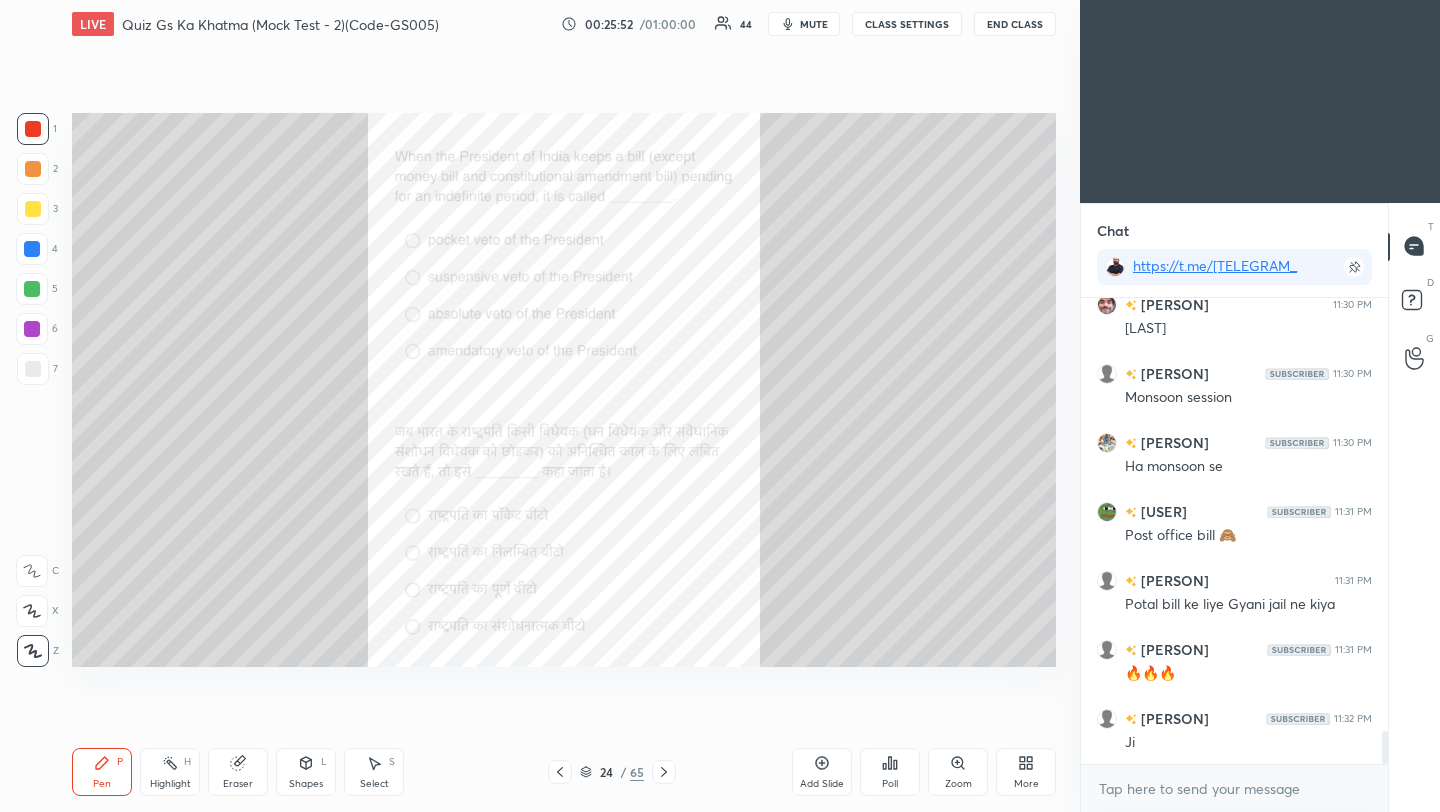 click 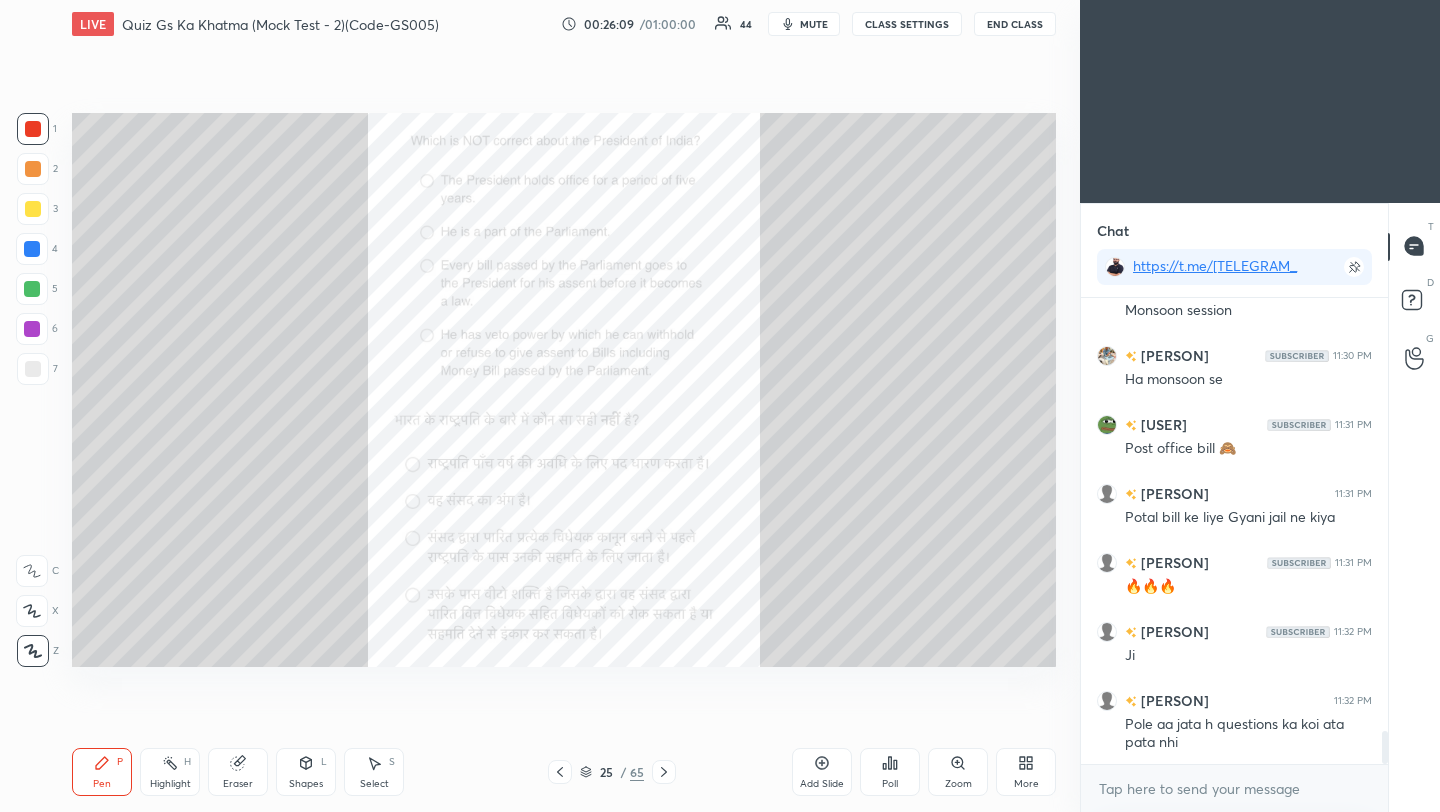 click on "Poll" at bounding box center (890, 784) 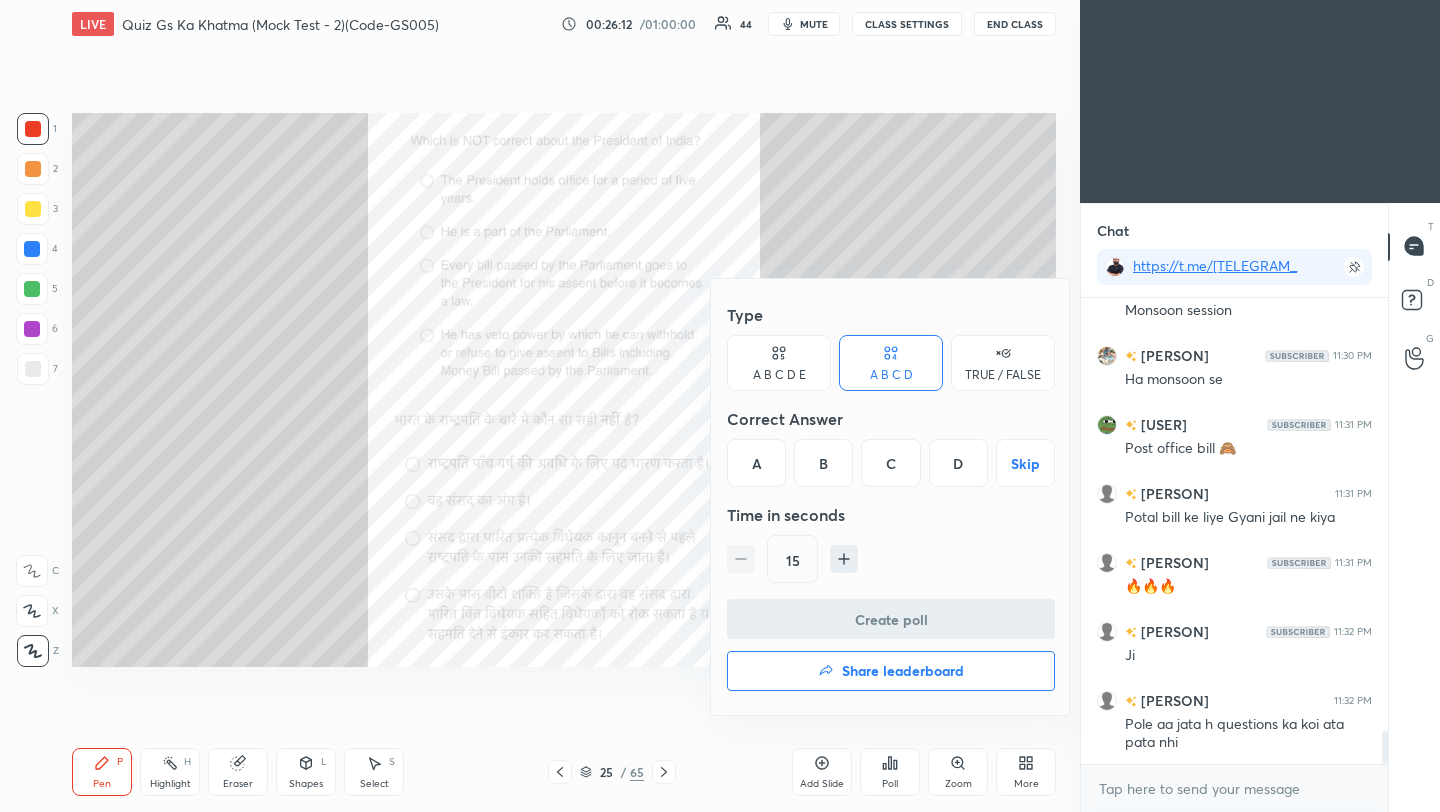 click on "D" at bounding box center [958, 463] 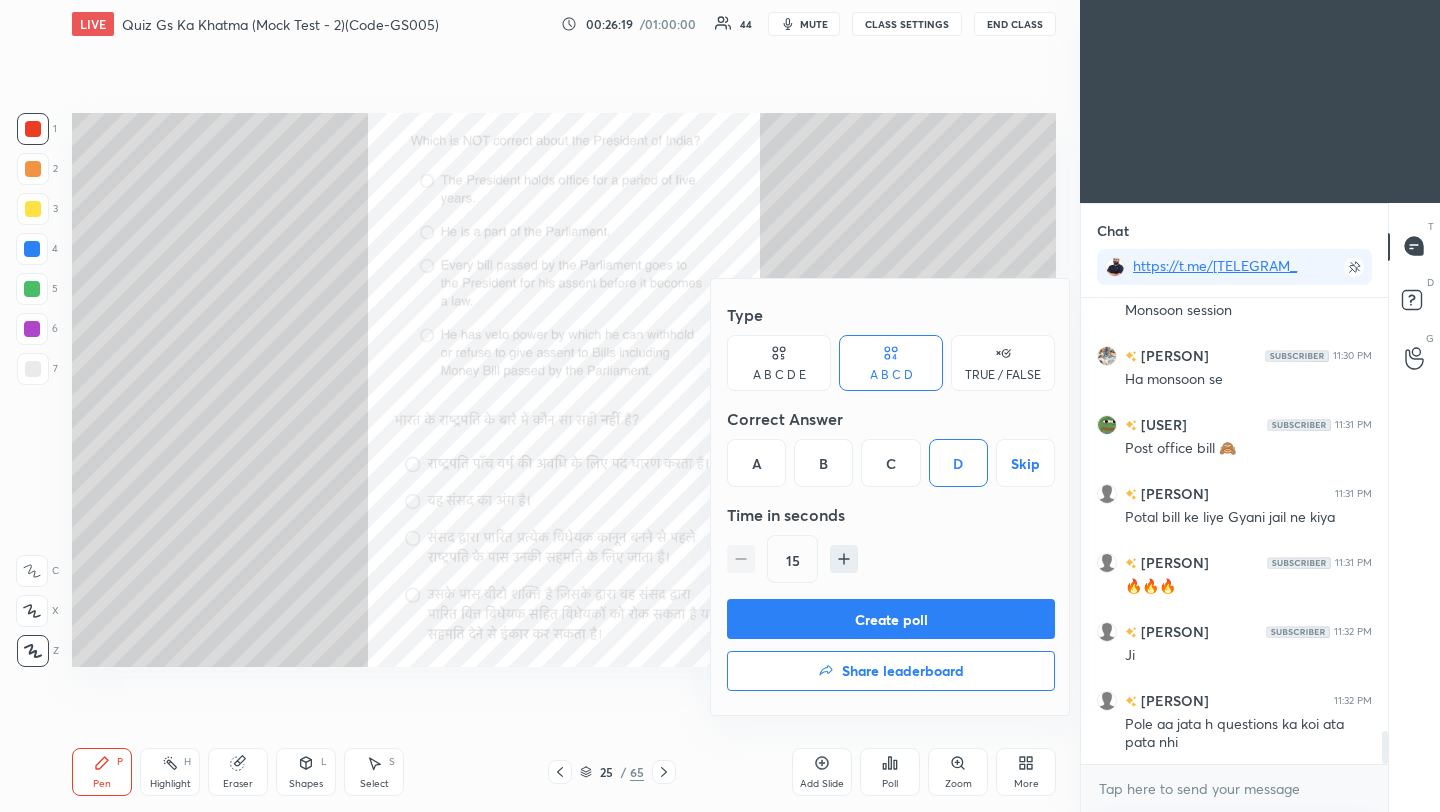 scroll, scrollTop: 6213, scrollLeft: 0, axis: vertical 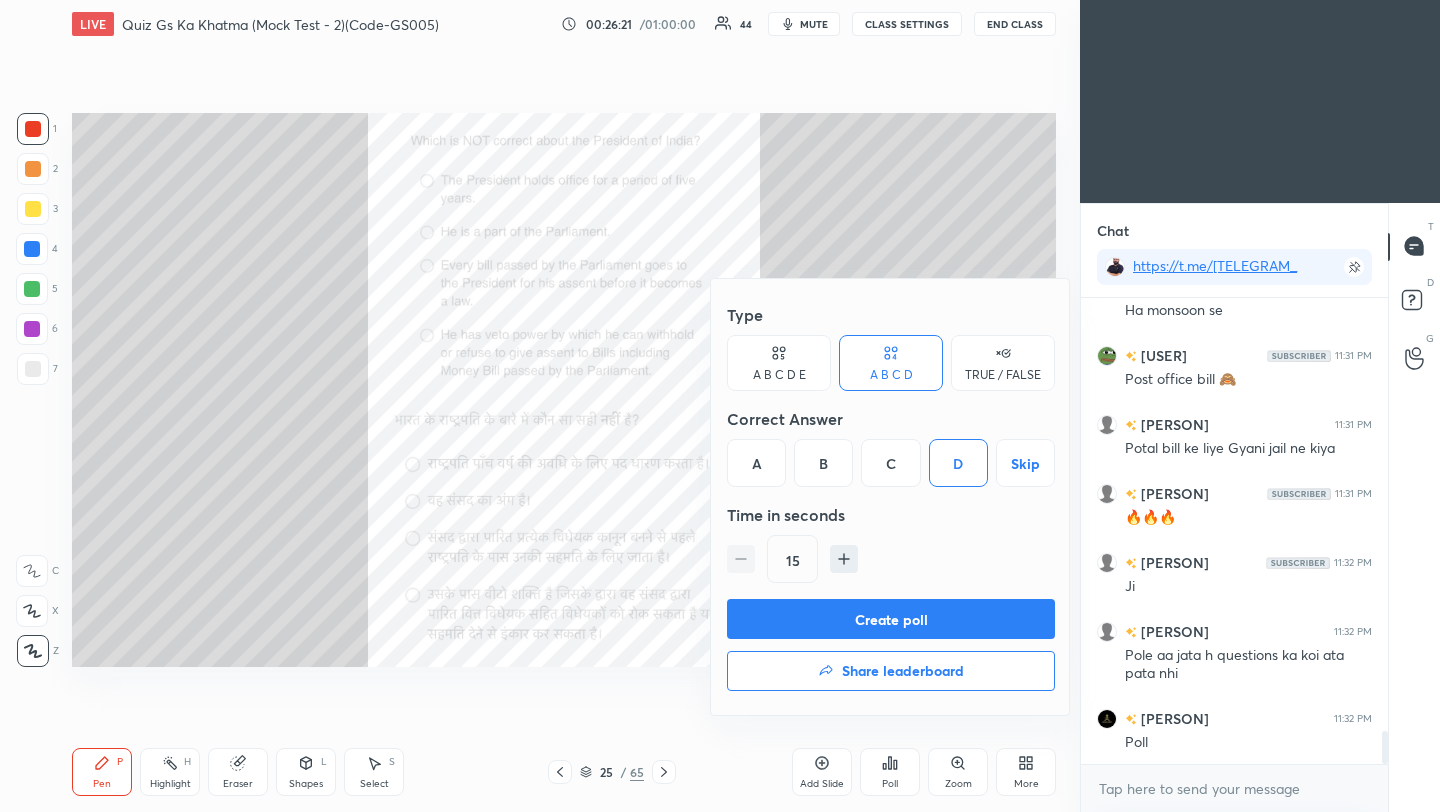 click on "Create poll" at bounding box center [891, 619] 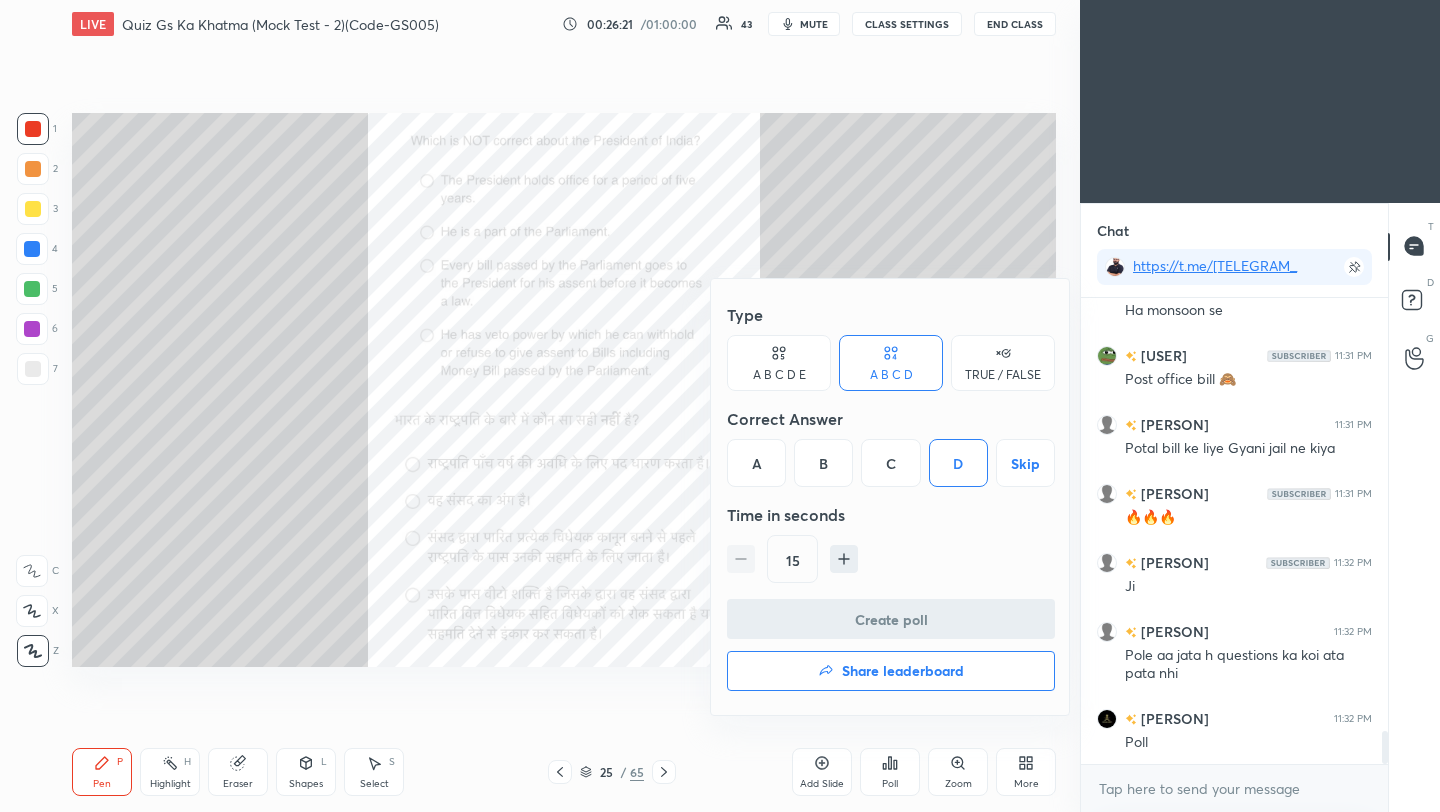 scroll, scrollTop: 427, scrollLeft: 301, axis: both 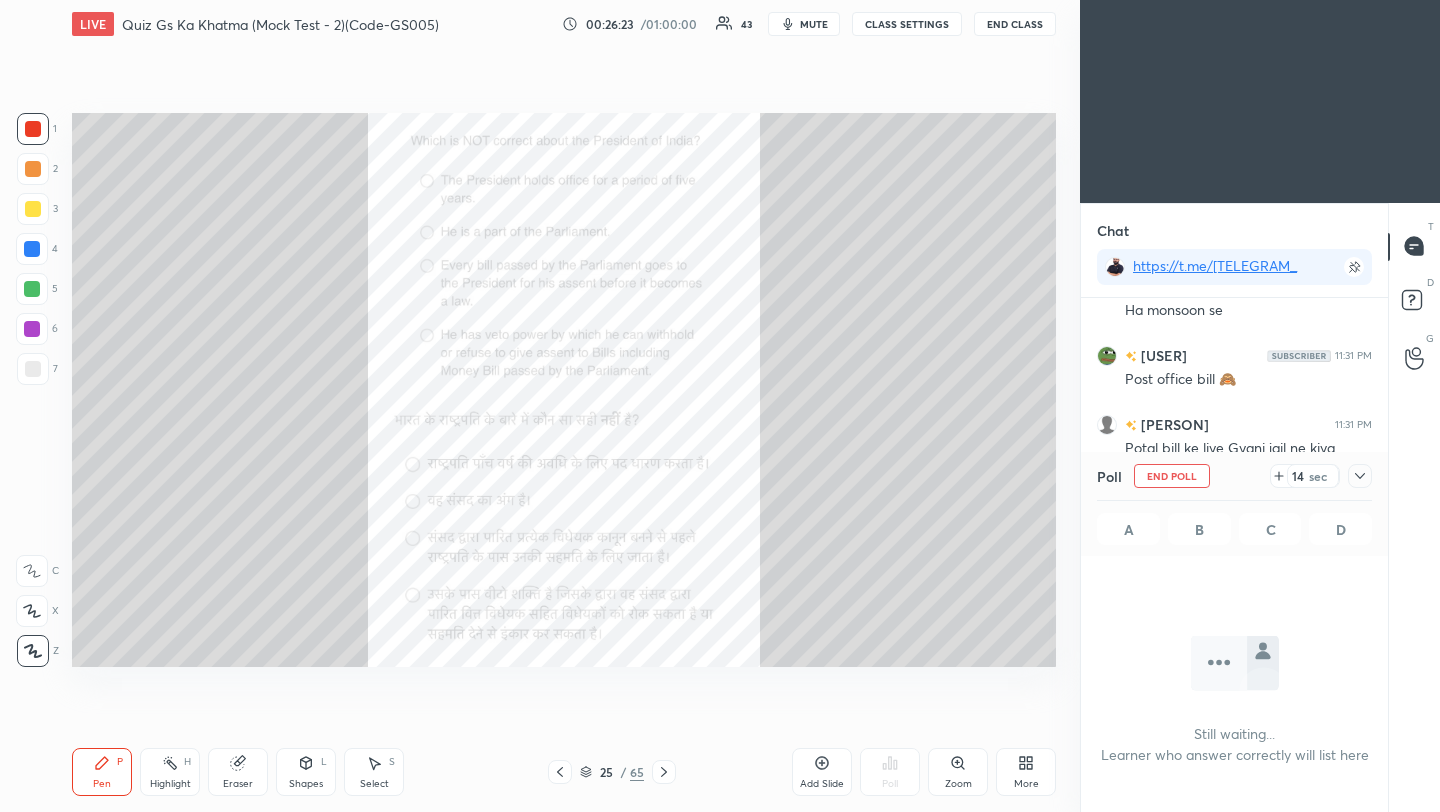 click 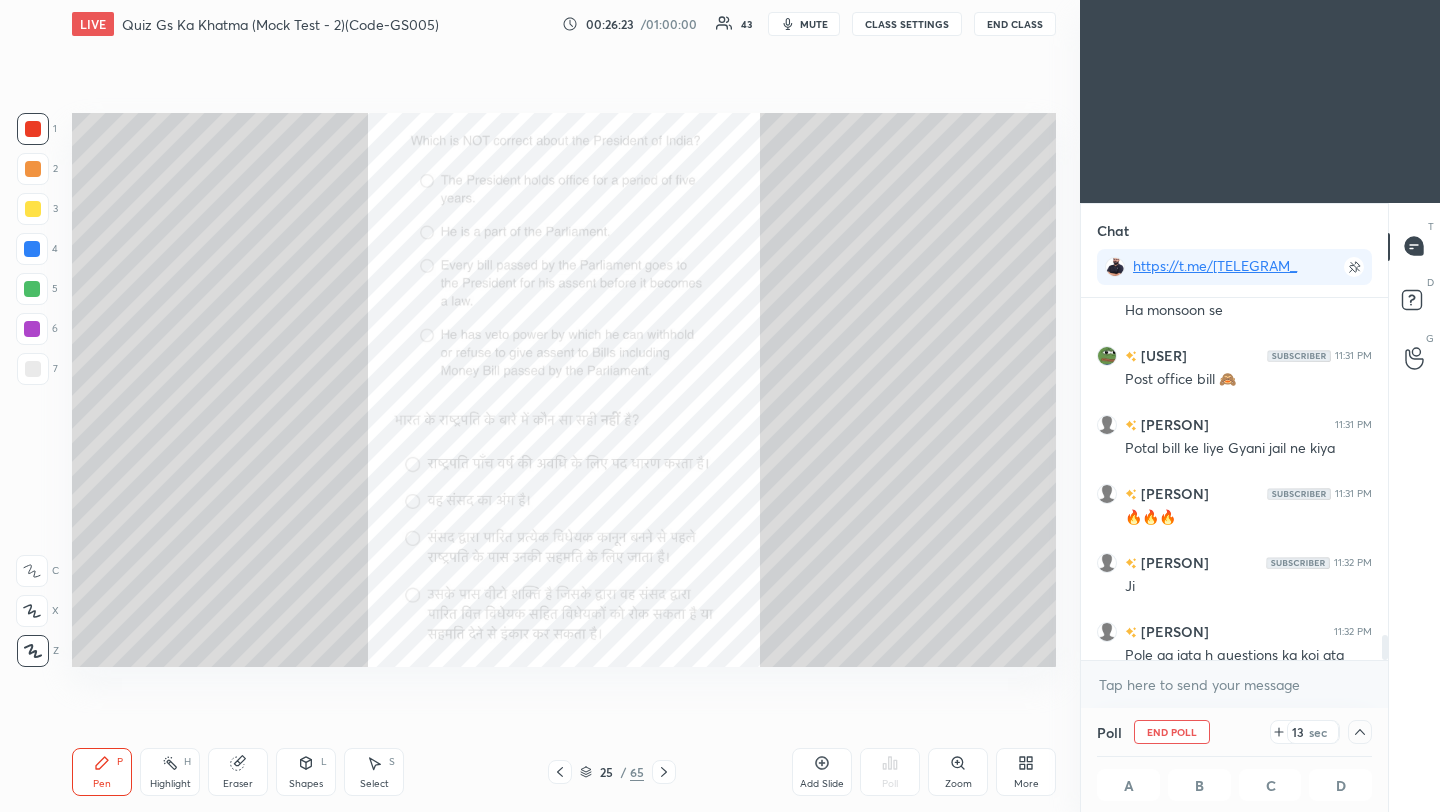 scroll, scrollTop: 1, scrollLeft: 7, axis: both 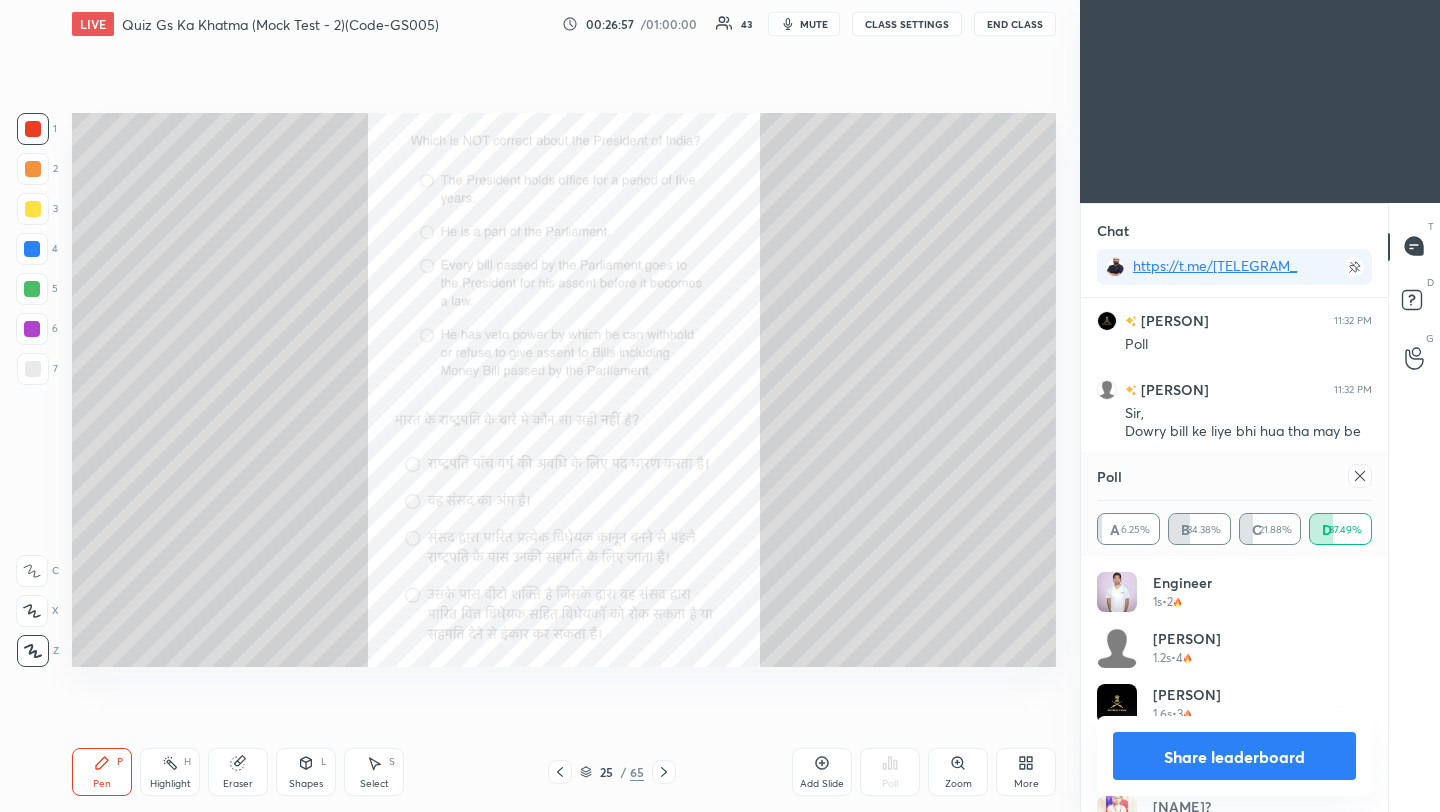 click 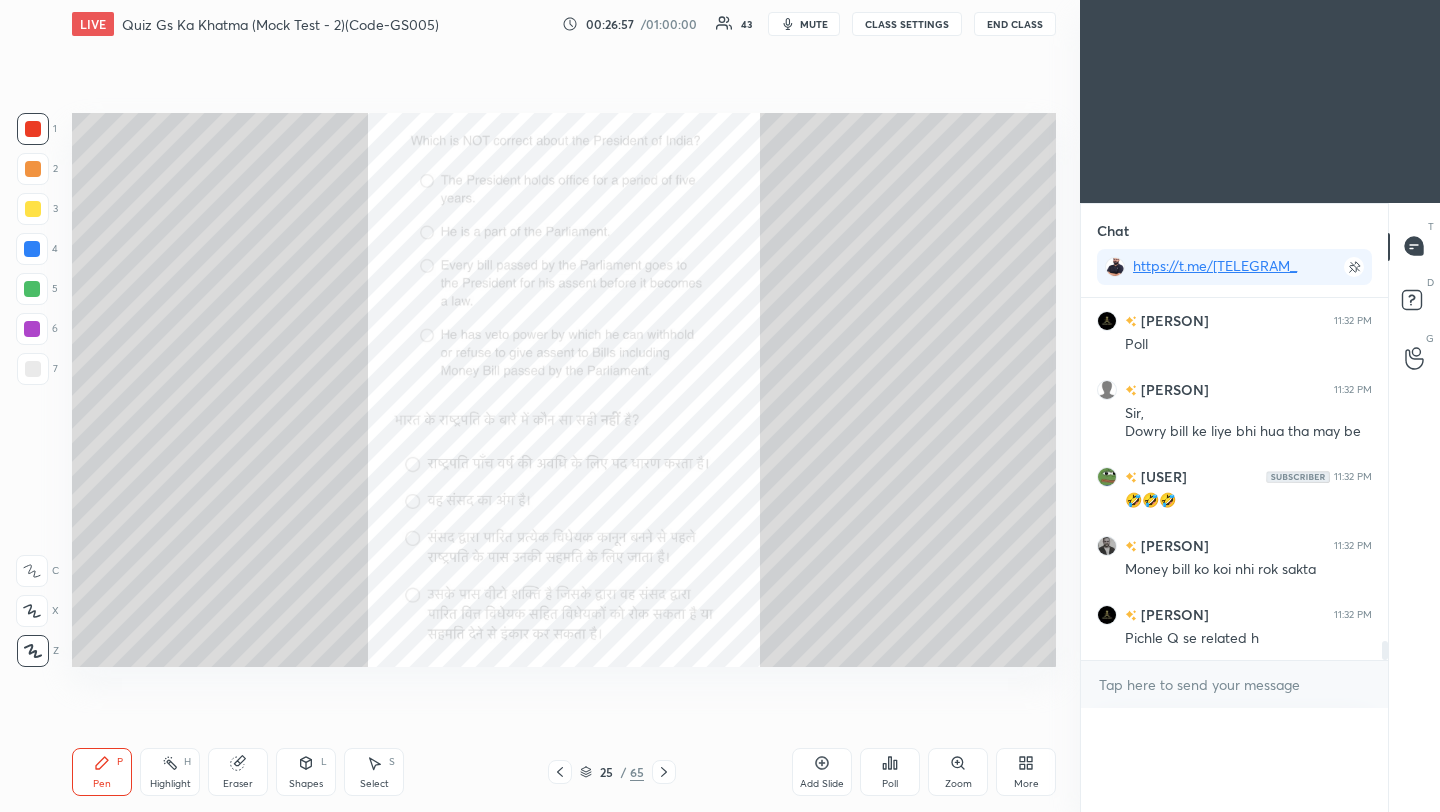 scroll, scrollTop: 150, scrollLeft: 269, axis: both 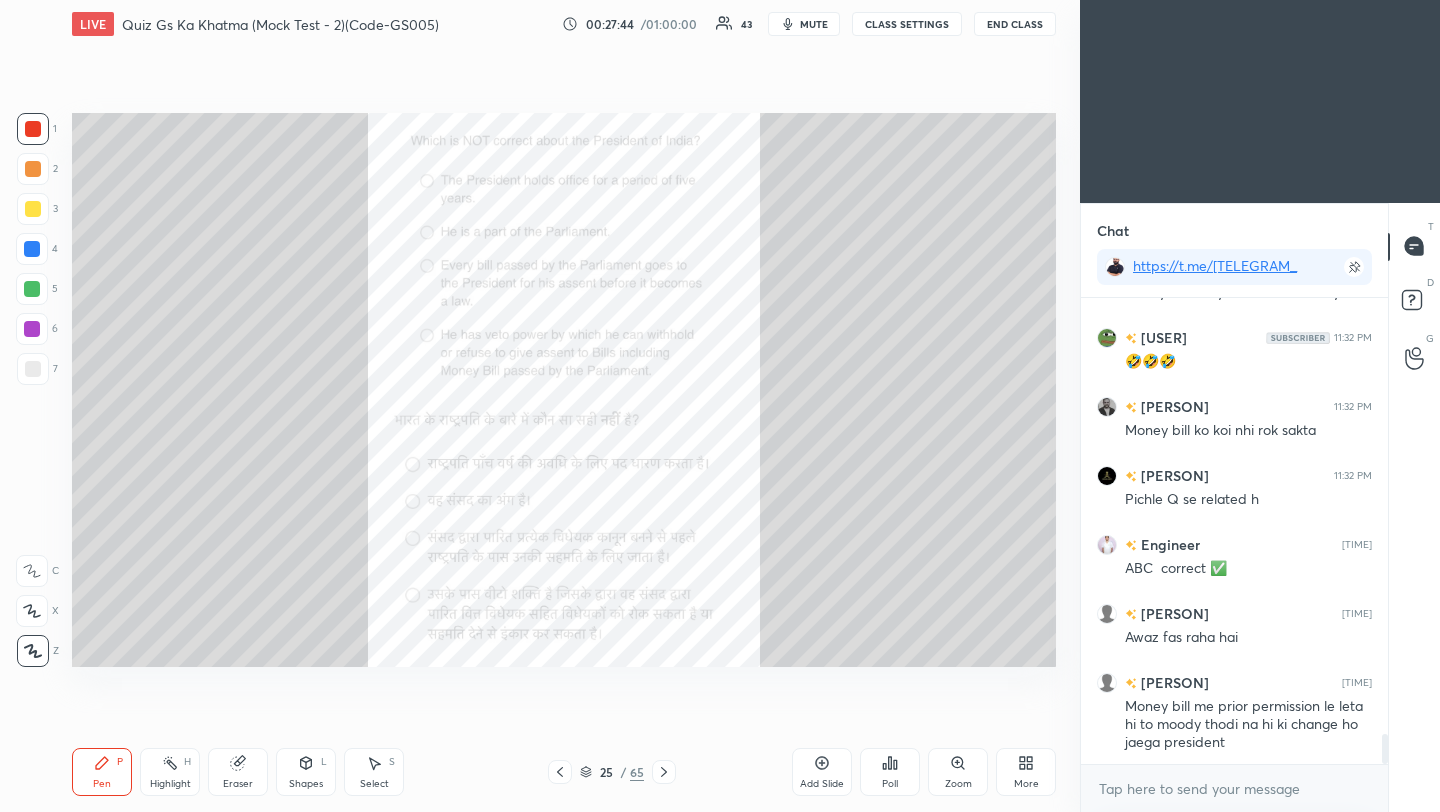 click 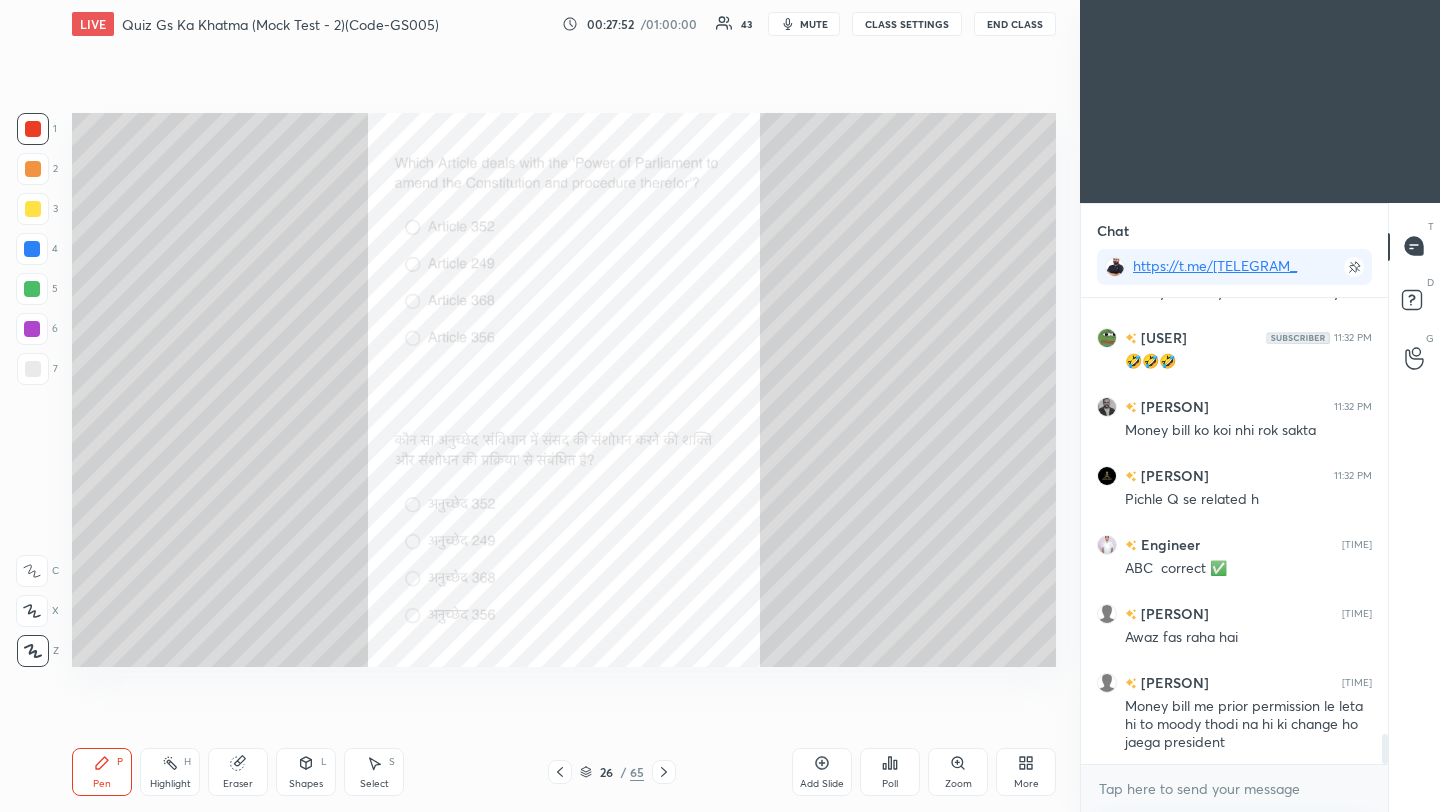 click 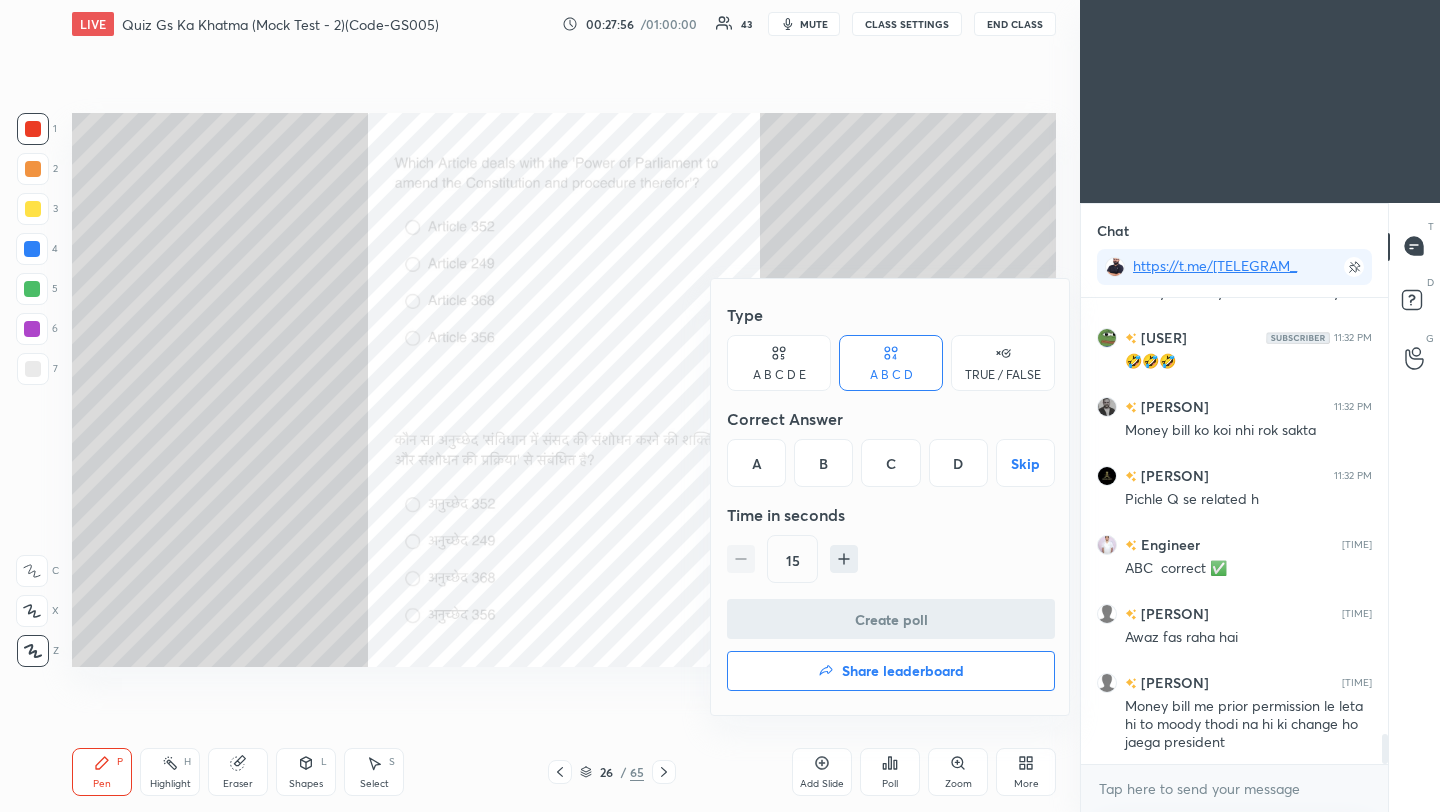 click on "C" at bounding box center (890, 463) 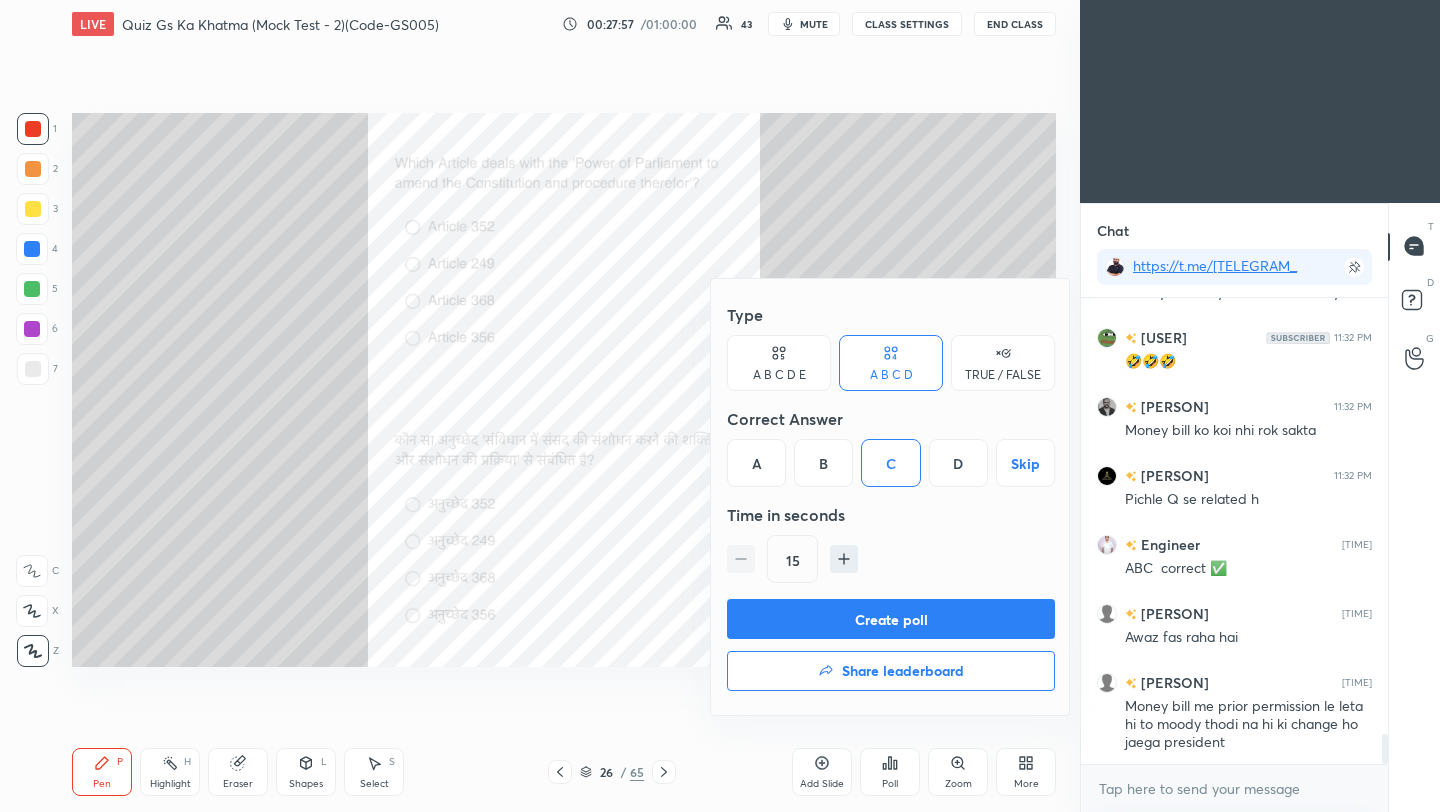click on "Create poll" at bounding box center (891, 619) 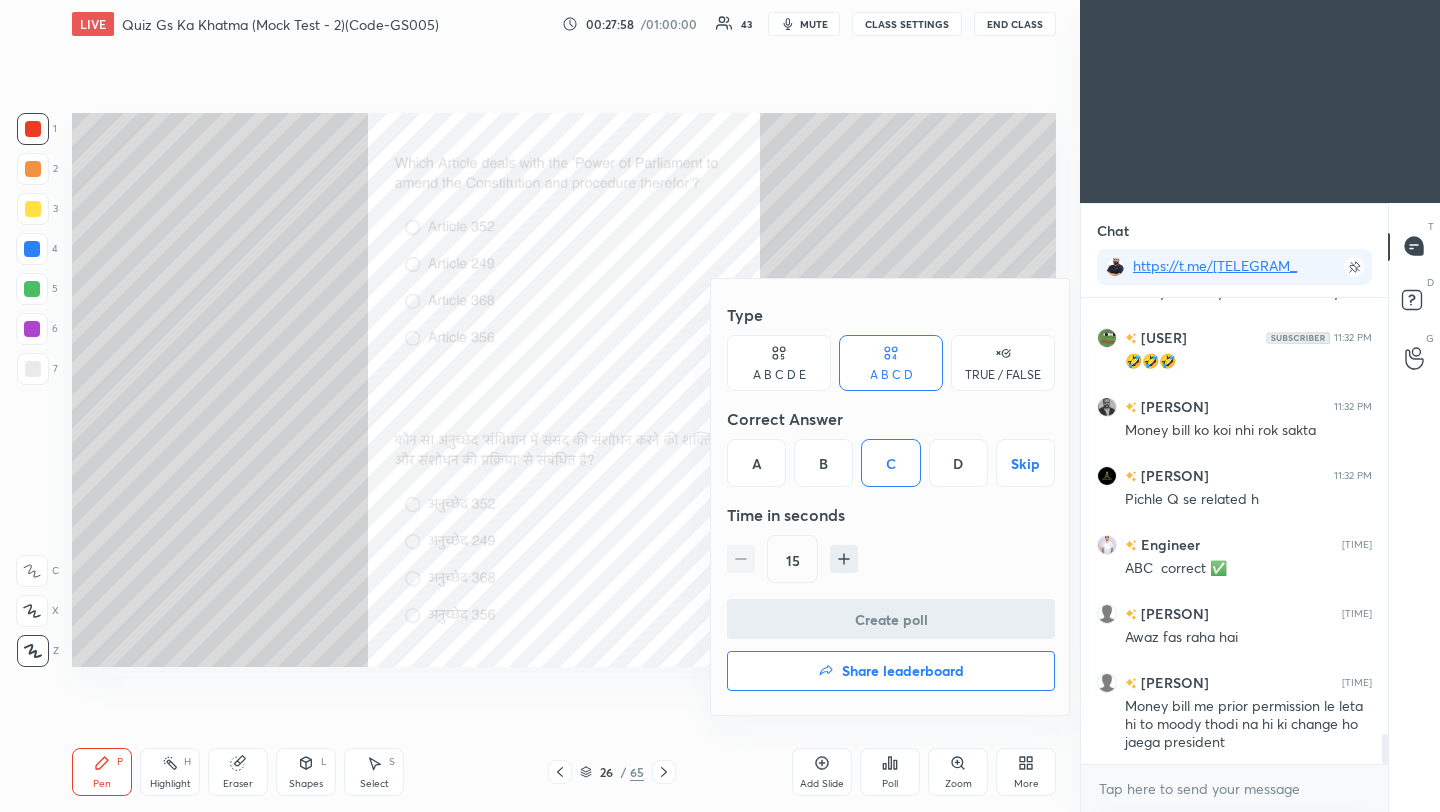 scroll, scrollTop: 418, scrollLeft: 301, axis: both 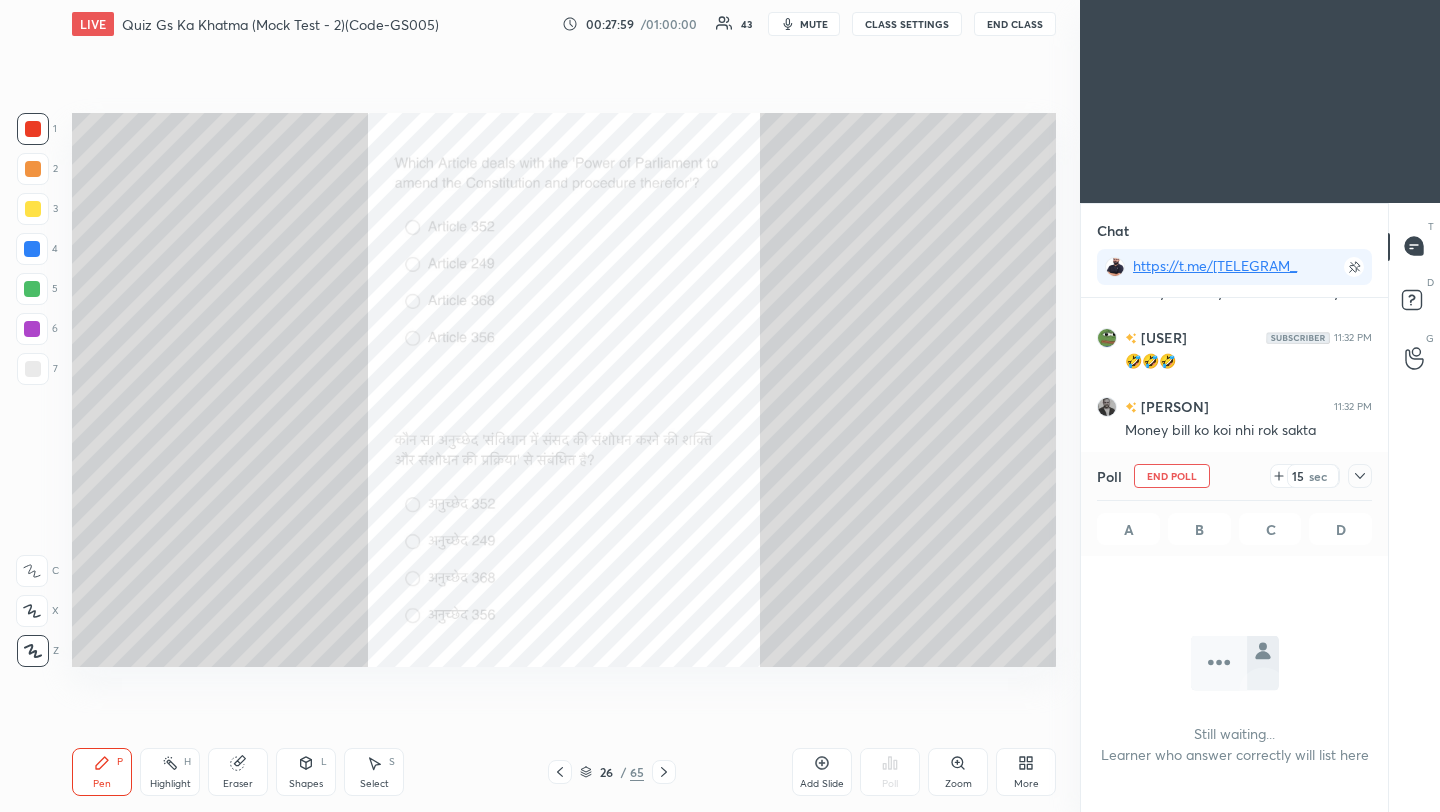 click 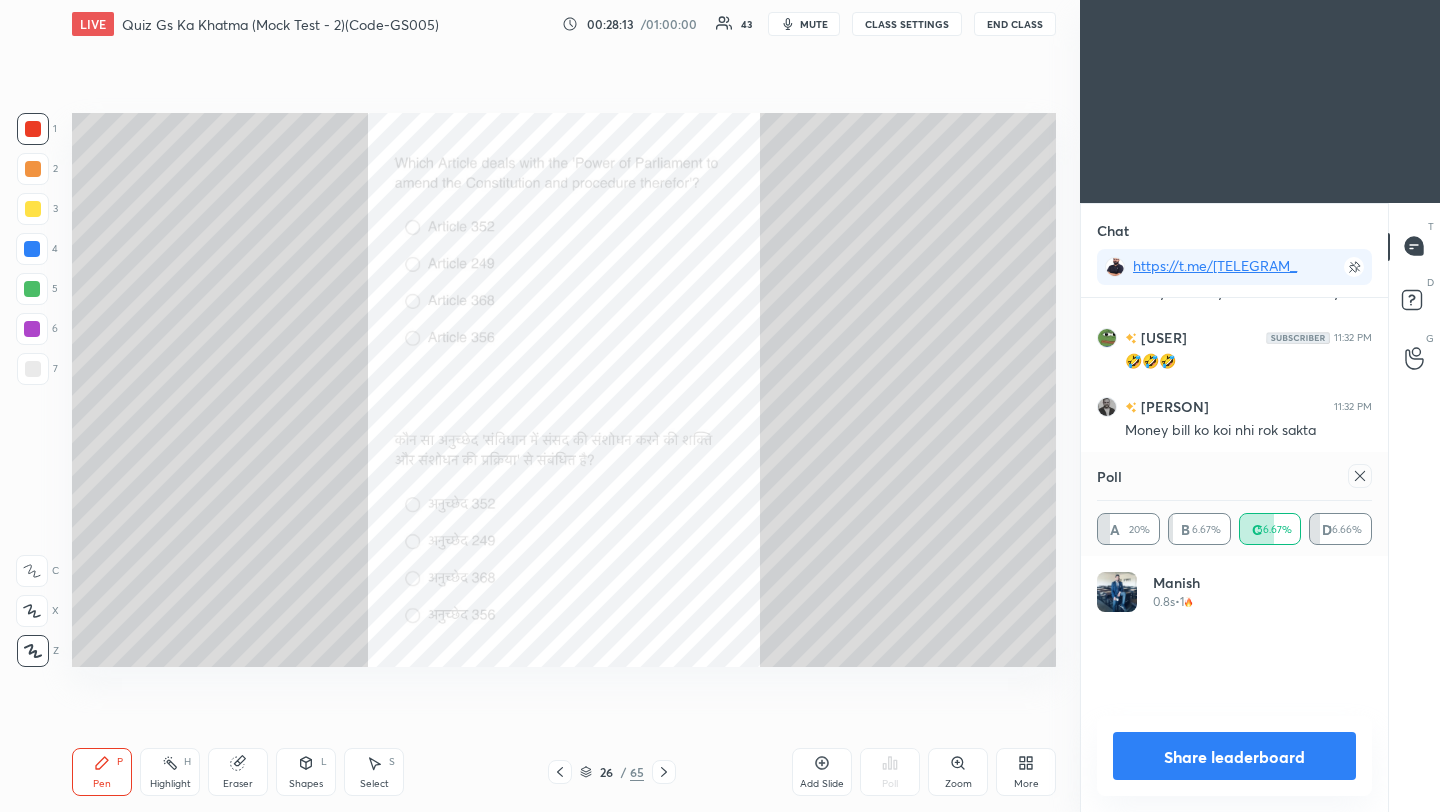 scroll, scrollTop: 7, scrollLeft: 7, axis: both 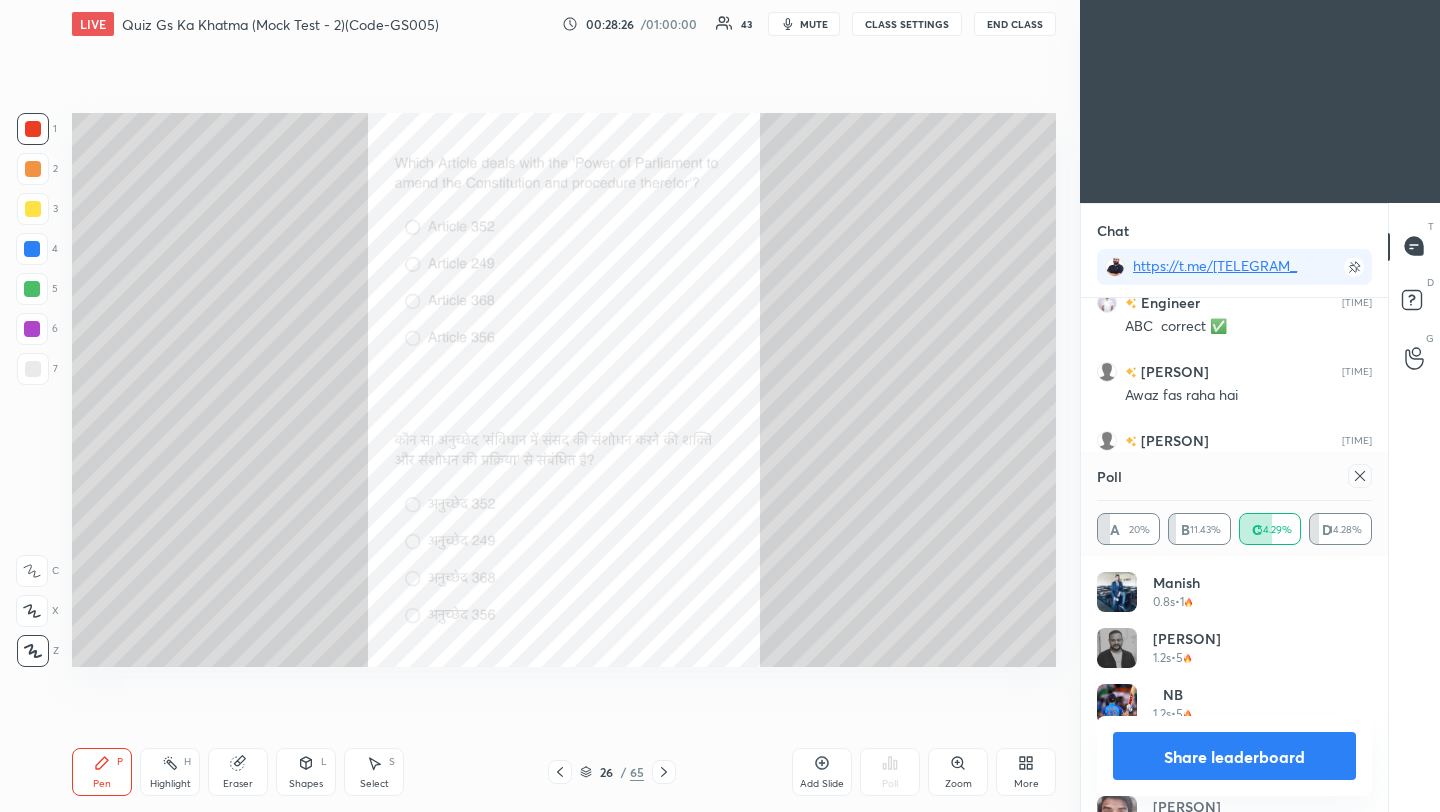 click 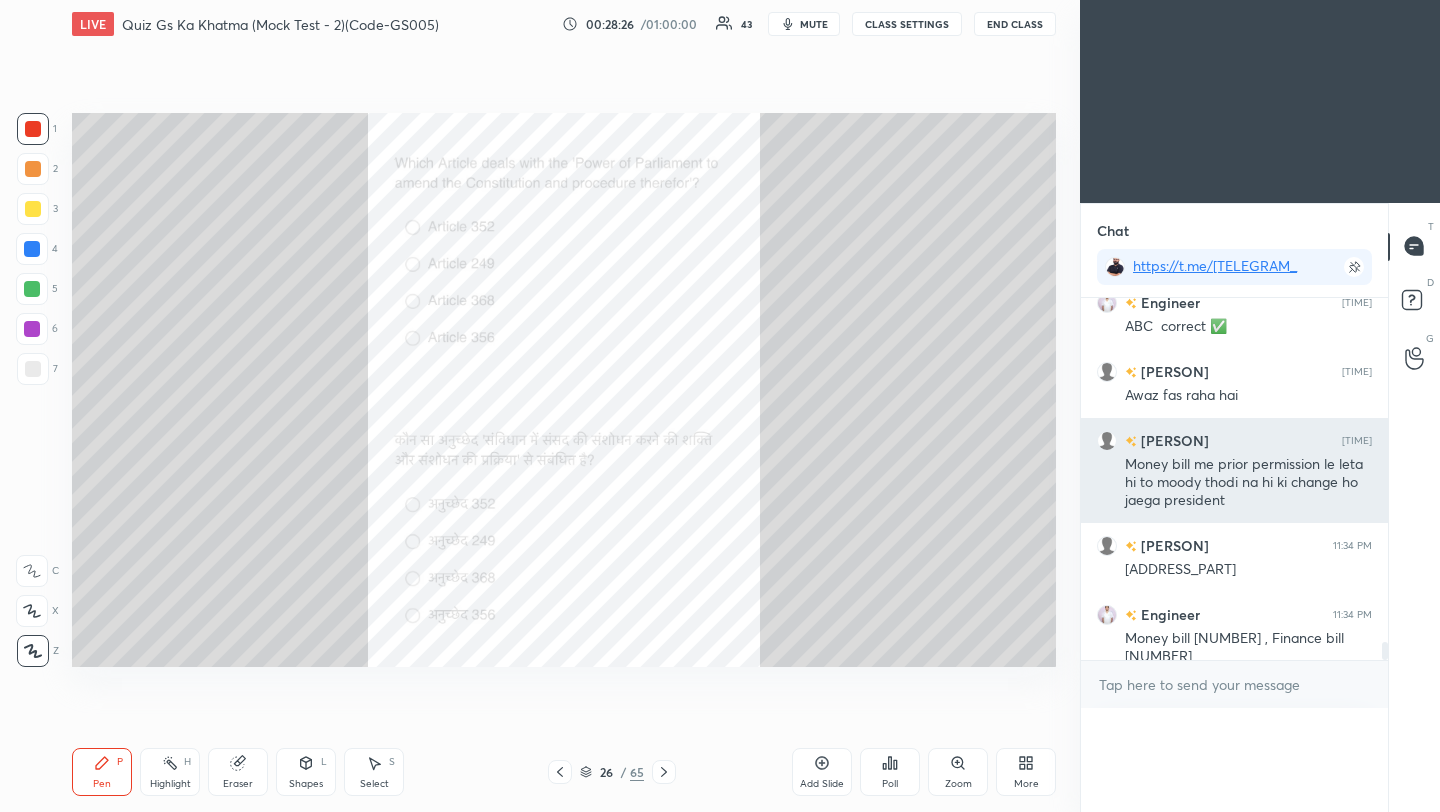 scroll, scrollTop: 0, scrollLeft: 0, axis: both 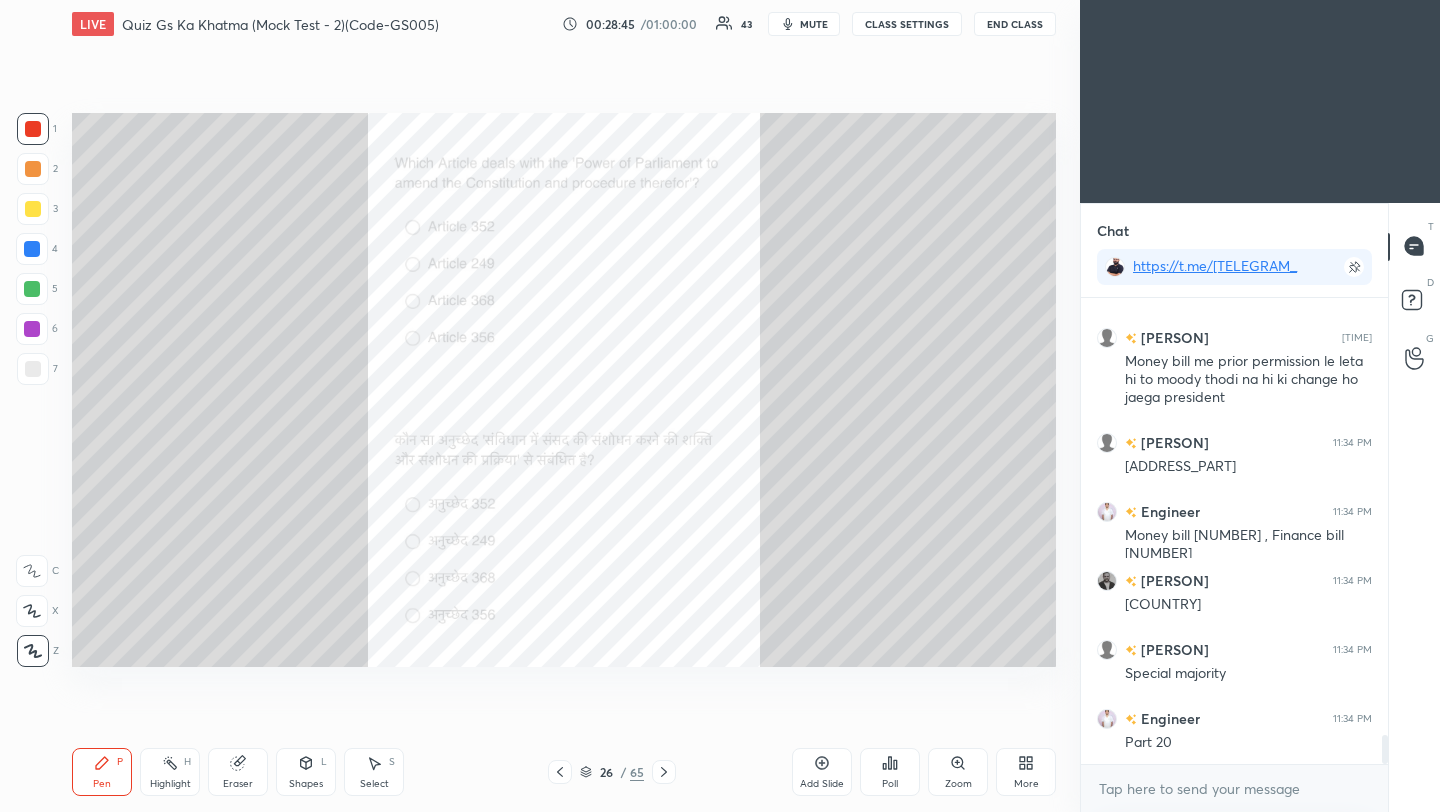 click 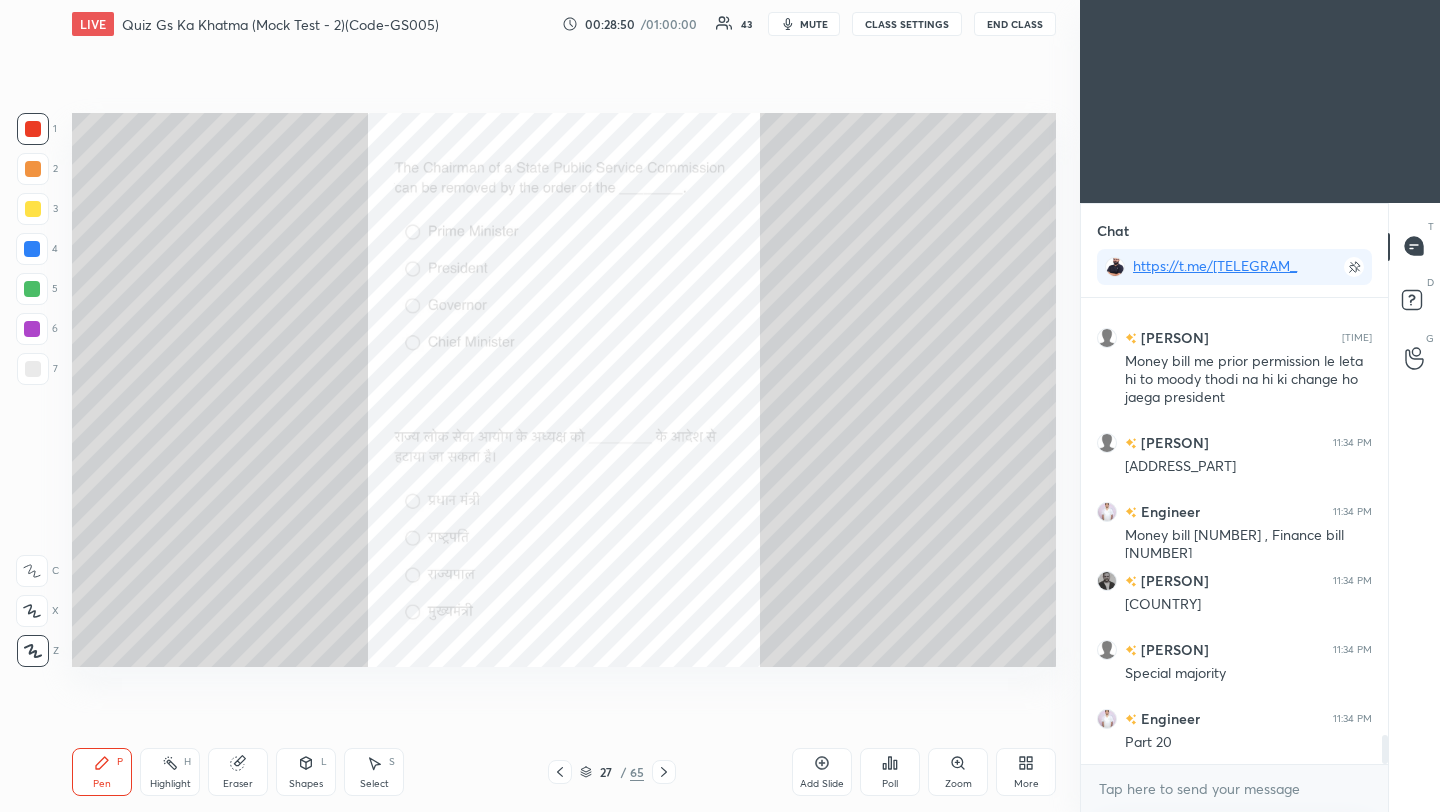 click 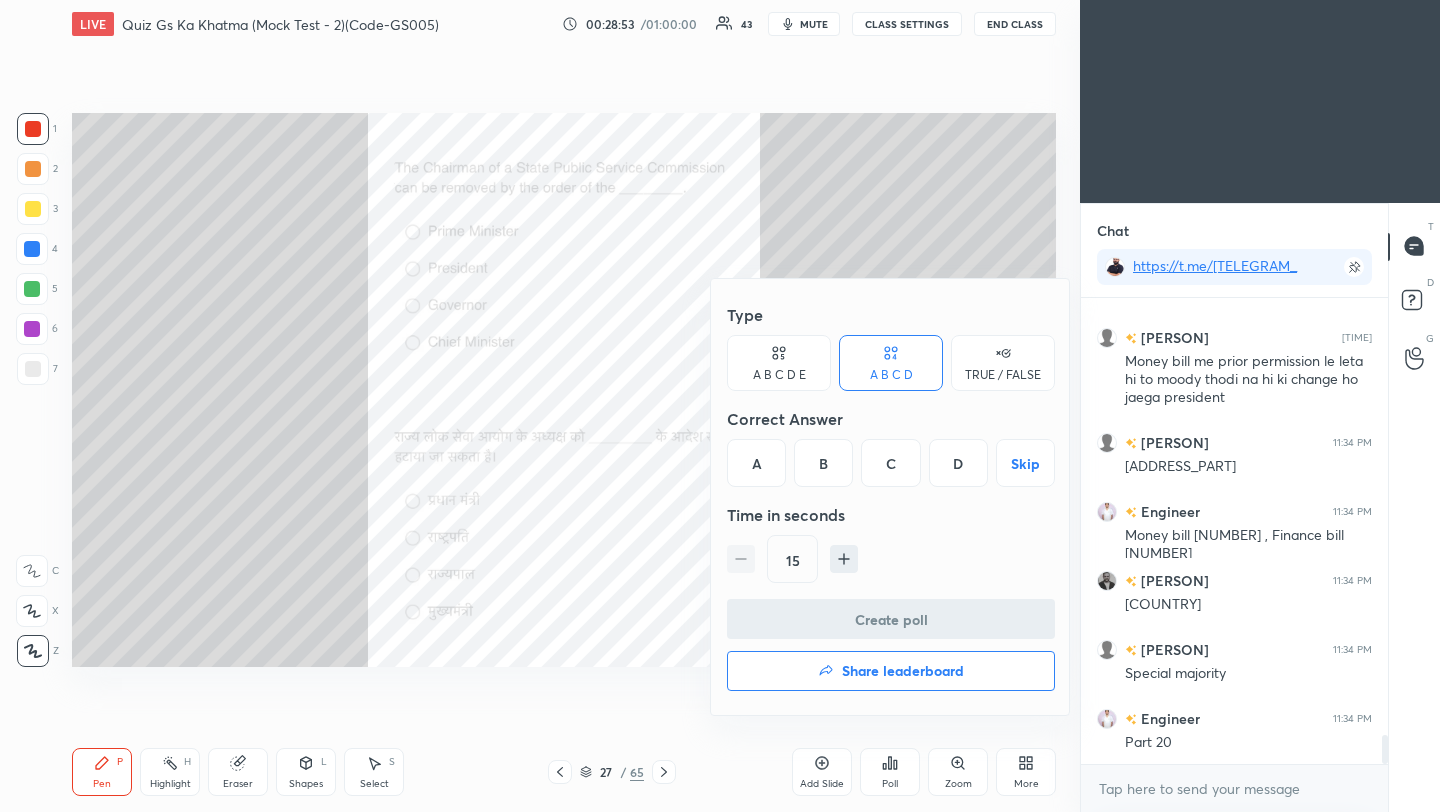 click on "B" at bounding box center [823, 463] 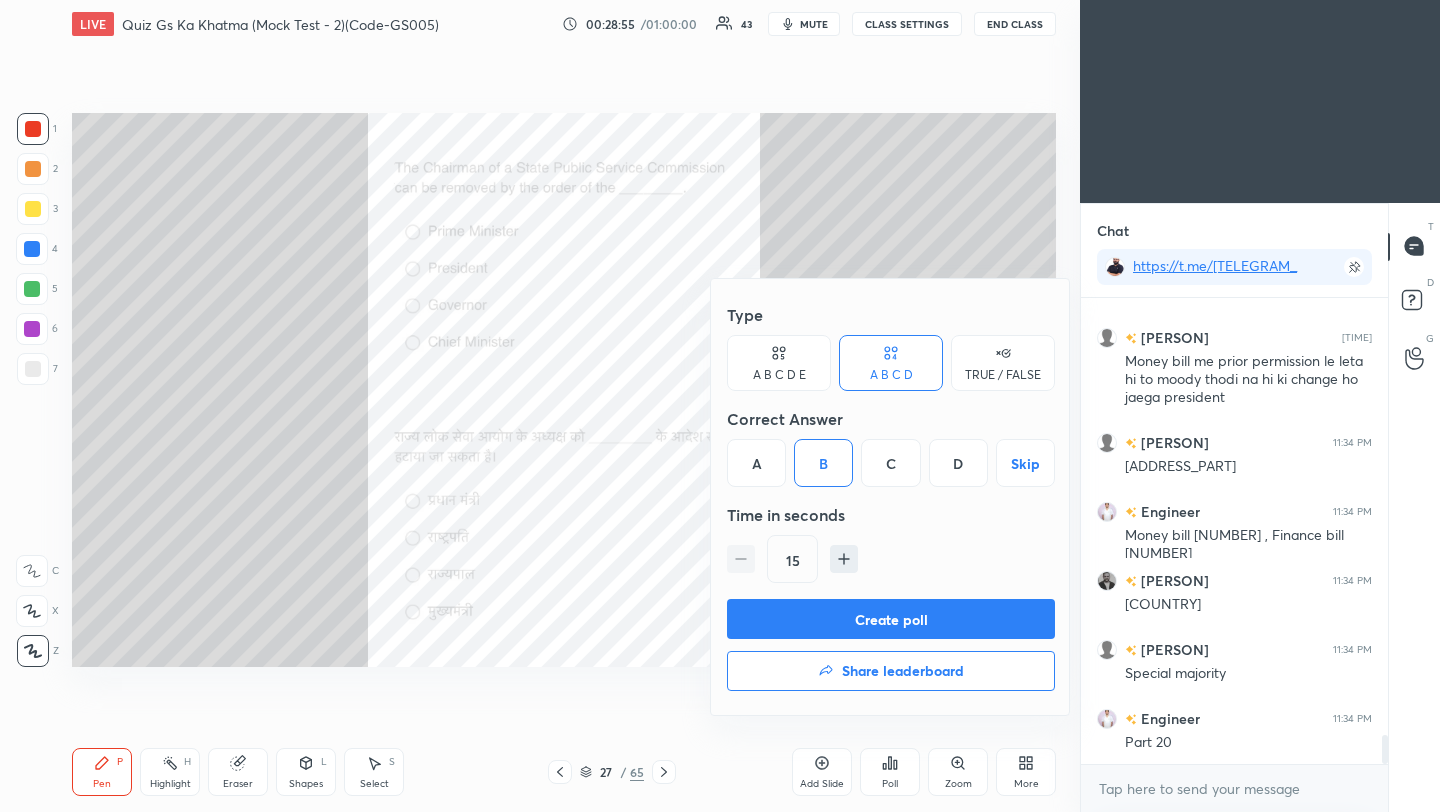 click on "Create poll" at bounding box center (891, 619) 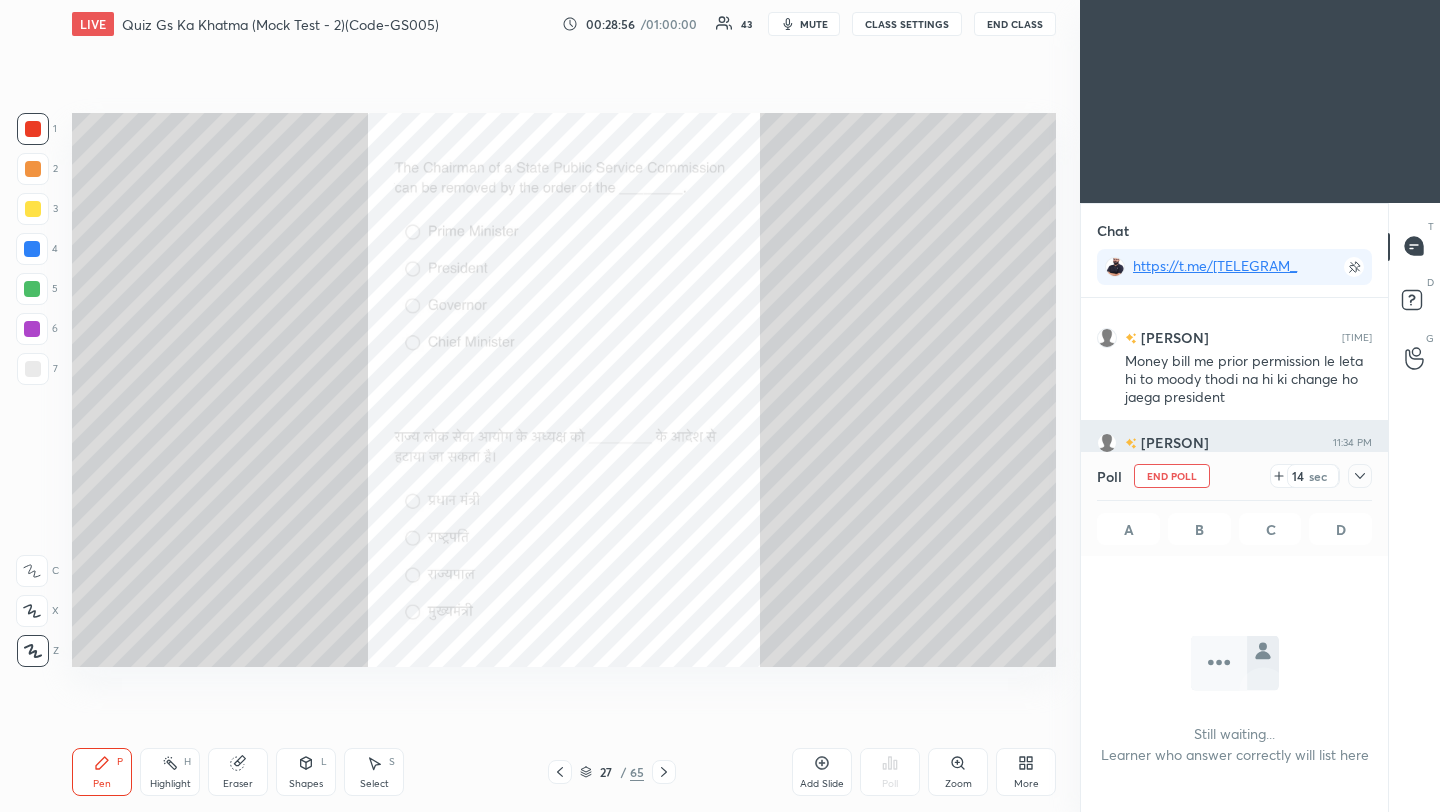 click 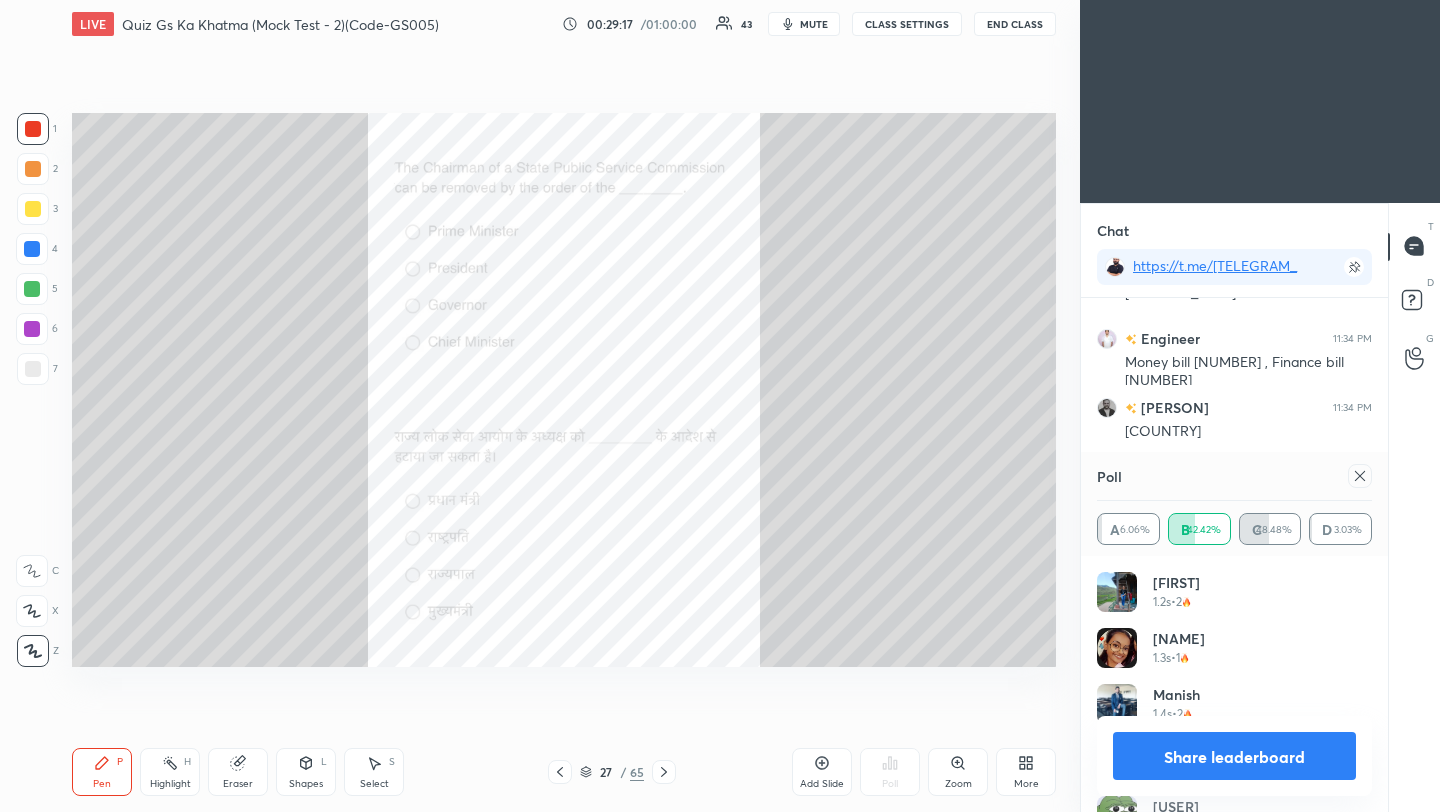 click 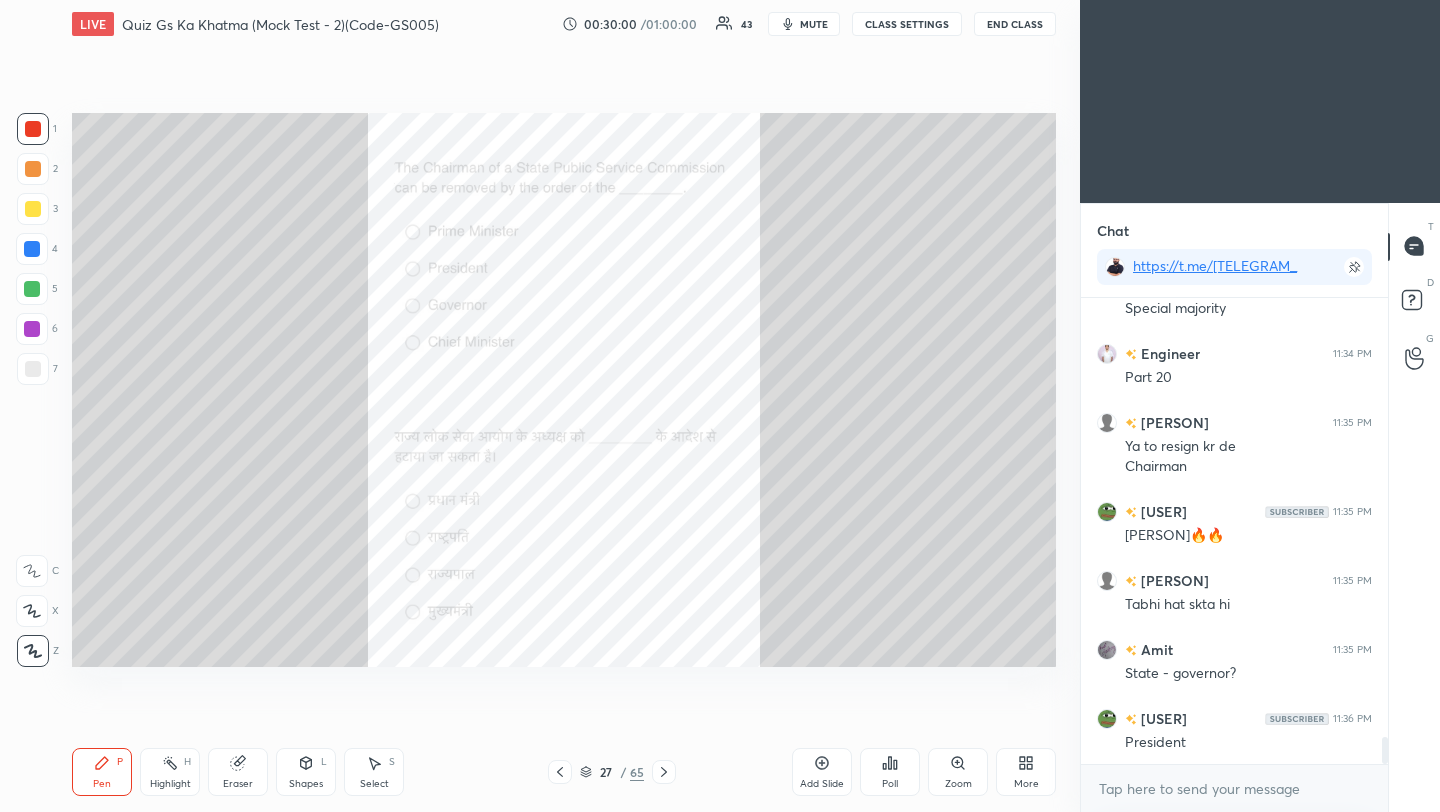 scroll, scrollTop: 7529, scrollLeft: 0, axis: vertical 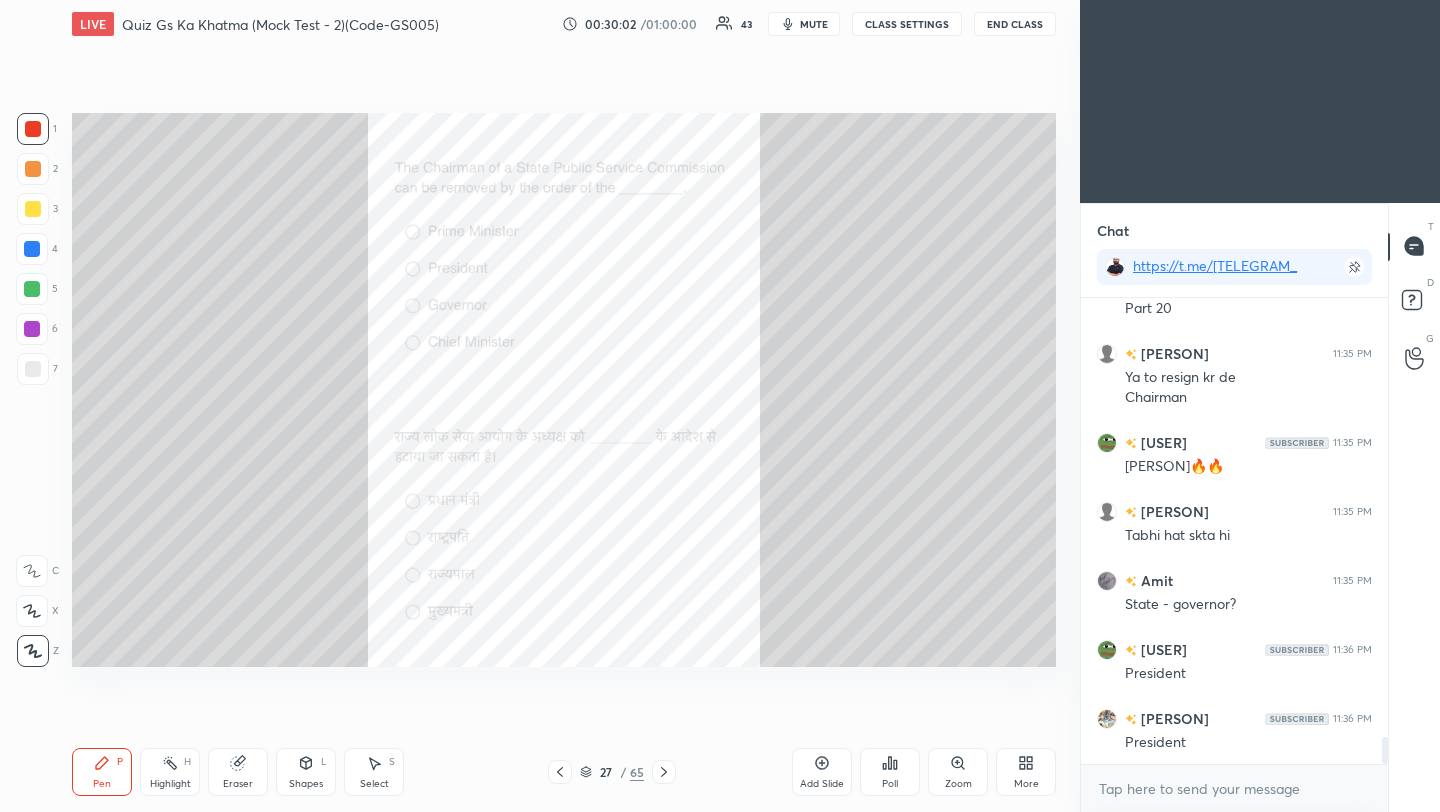 click 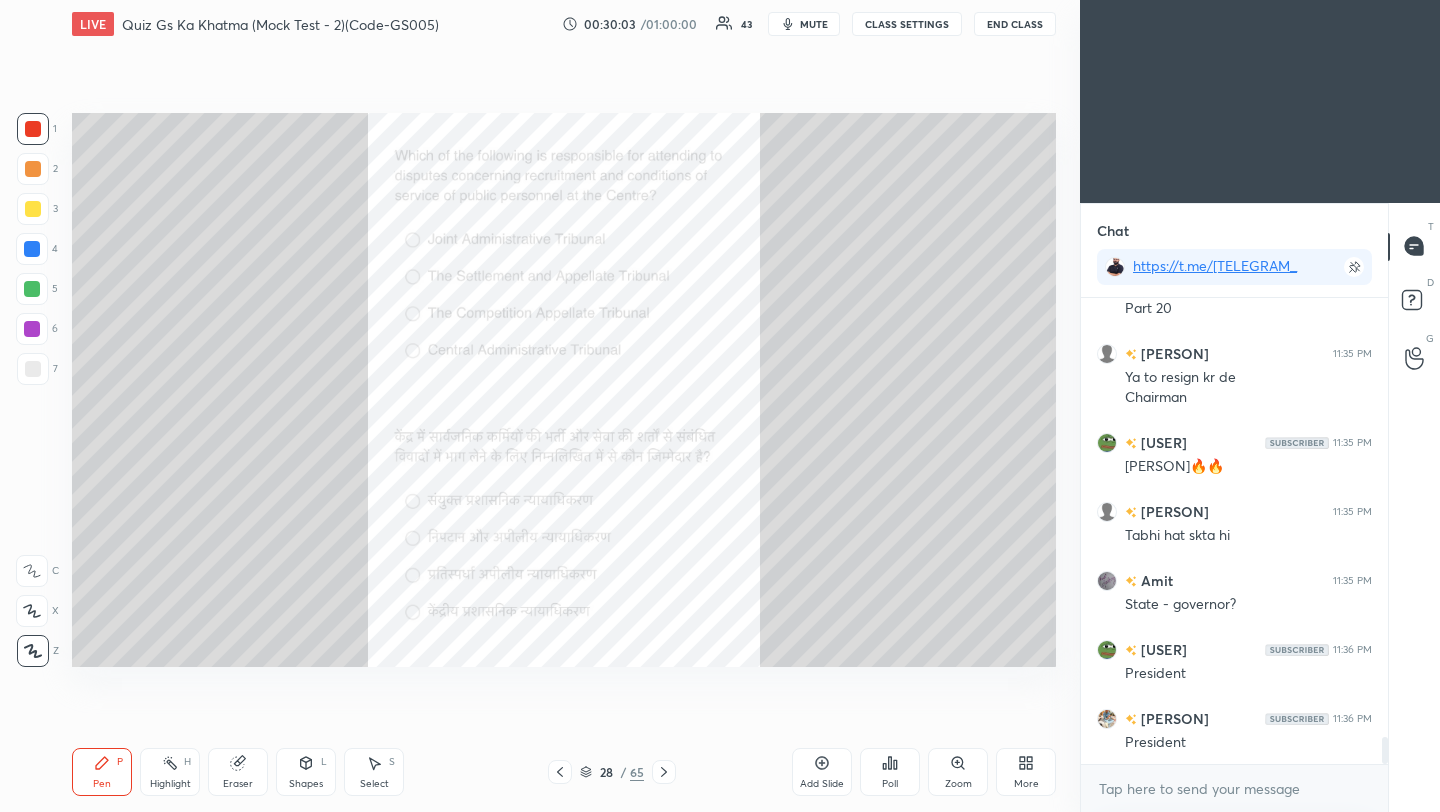 scroll, scrollTop: 7598, scrollLeft: 0, axis: vertical 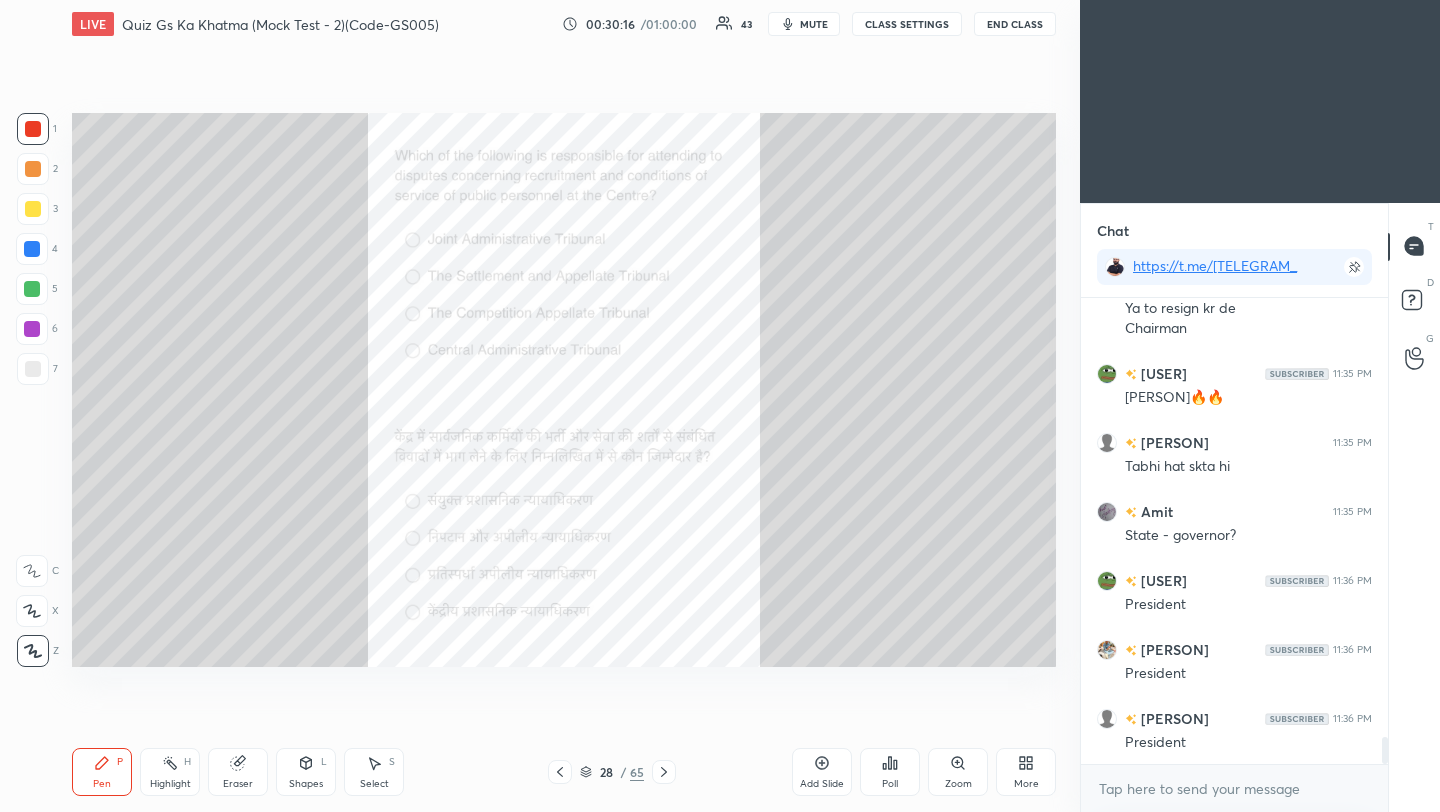 click on "Poll" at bounding box center [890, 772] 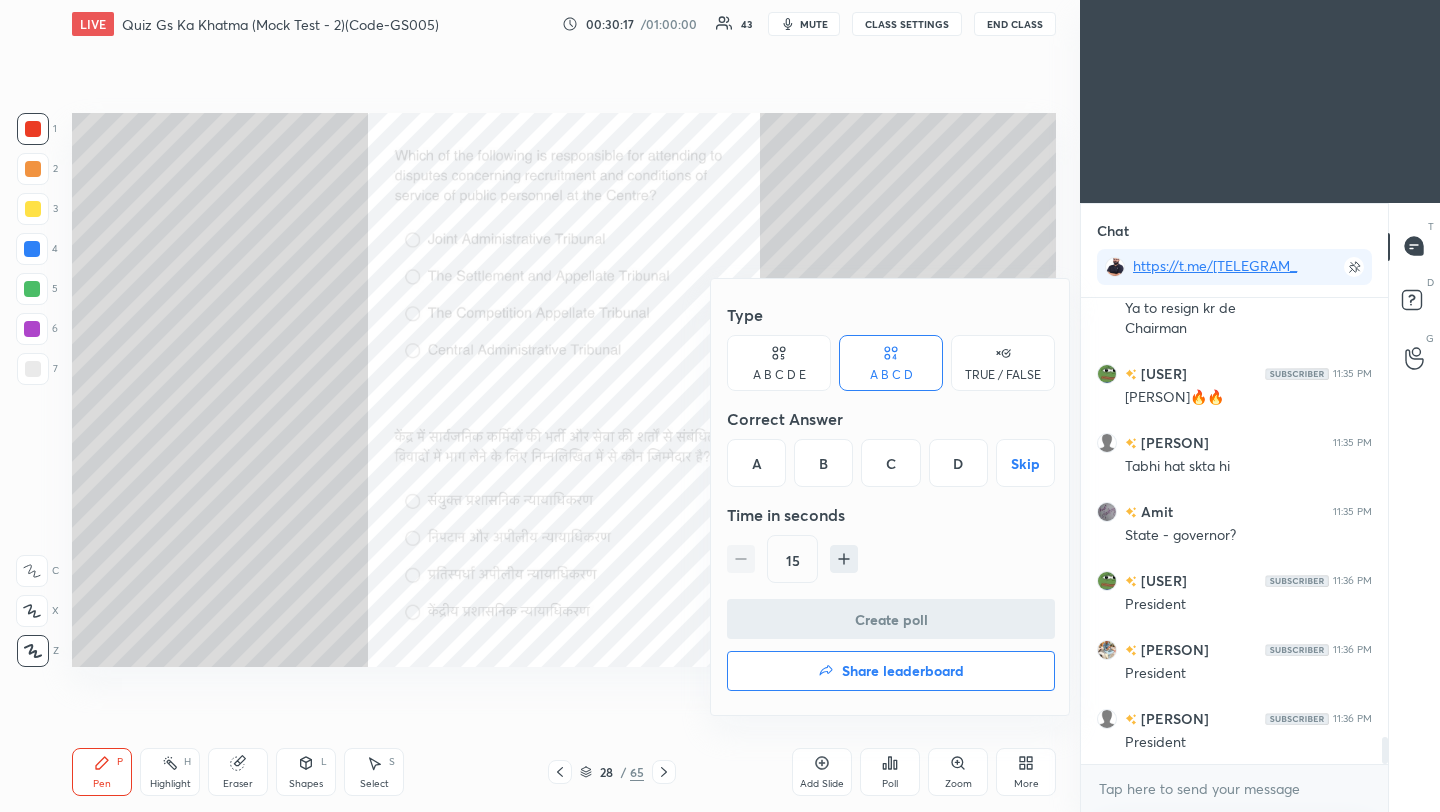 drag, startPoint x: 965, startPoint y: 472, endPoint x: 962, endPoint y: 527, distance: 55.081757 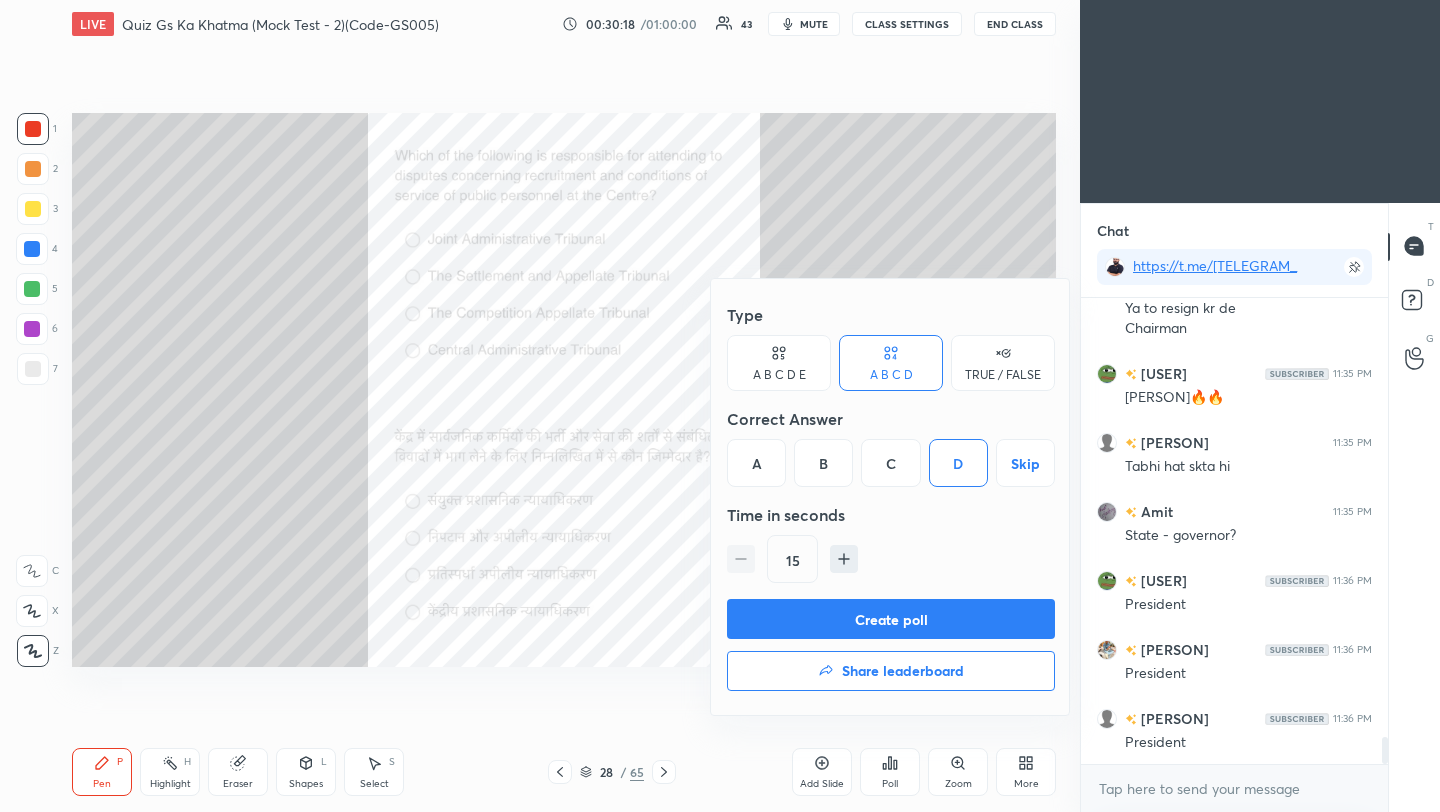 click on "Create poll" at bounding box center [891, 619] 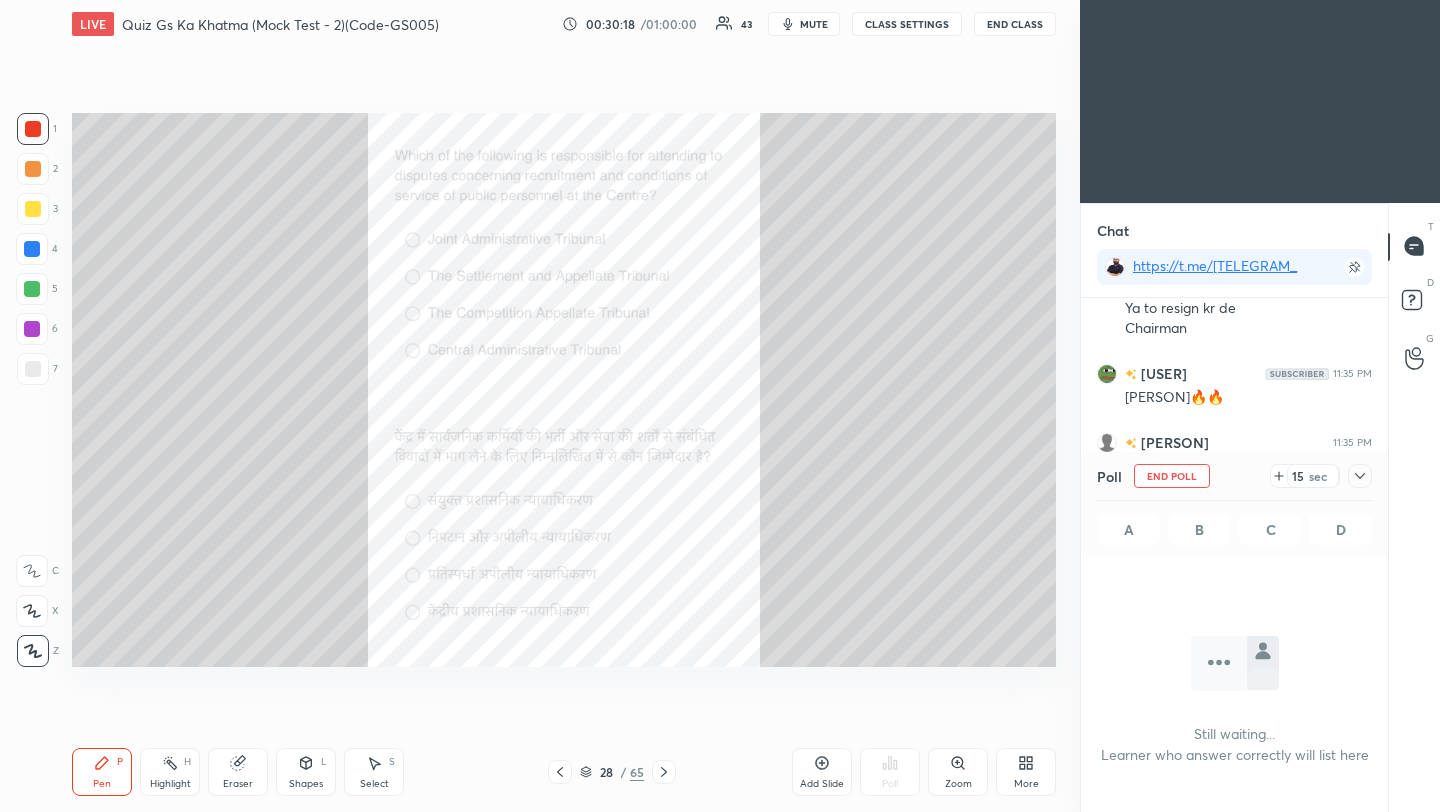 scroll, scrollTop: 362, scrollLeft: 301, axis: both 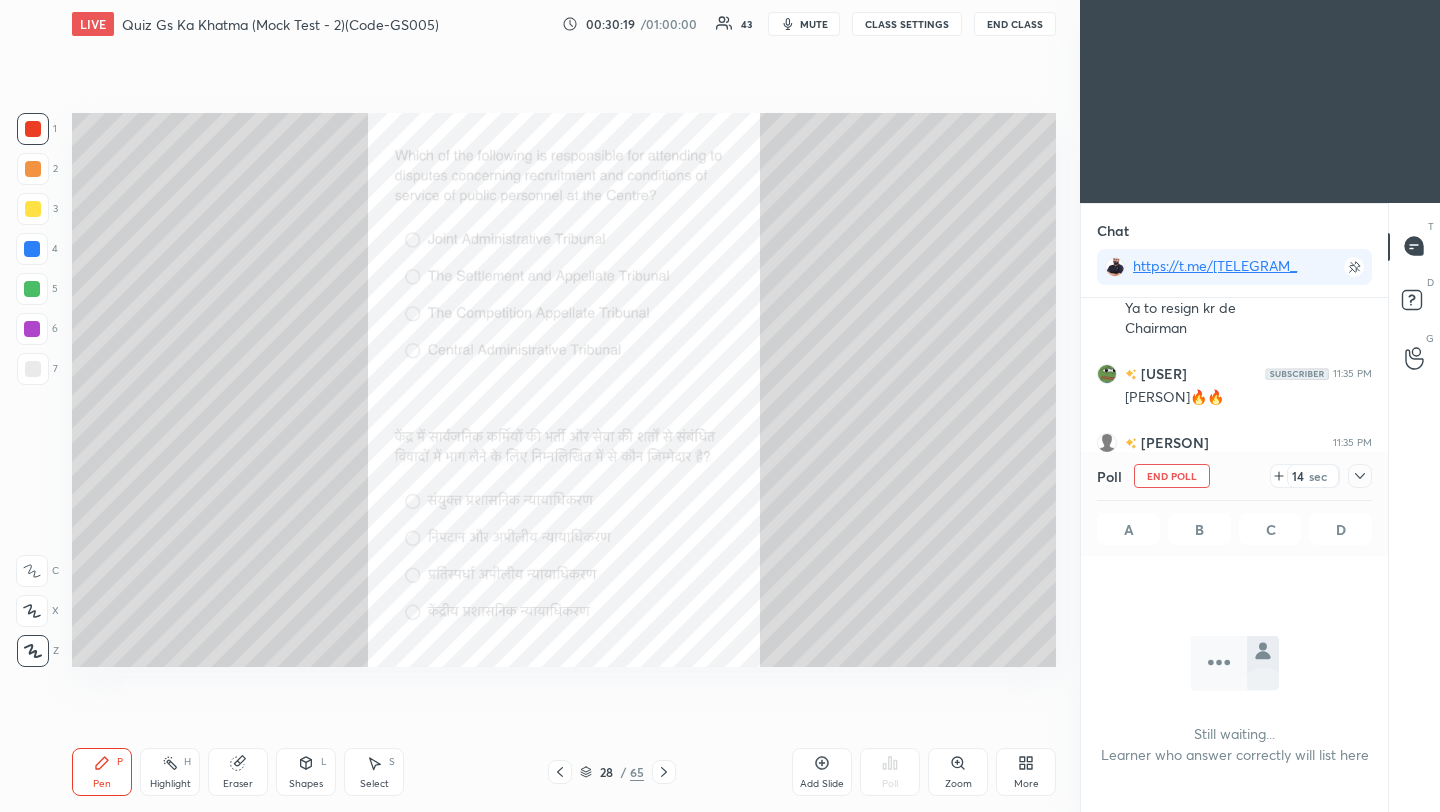 click 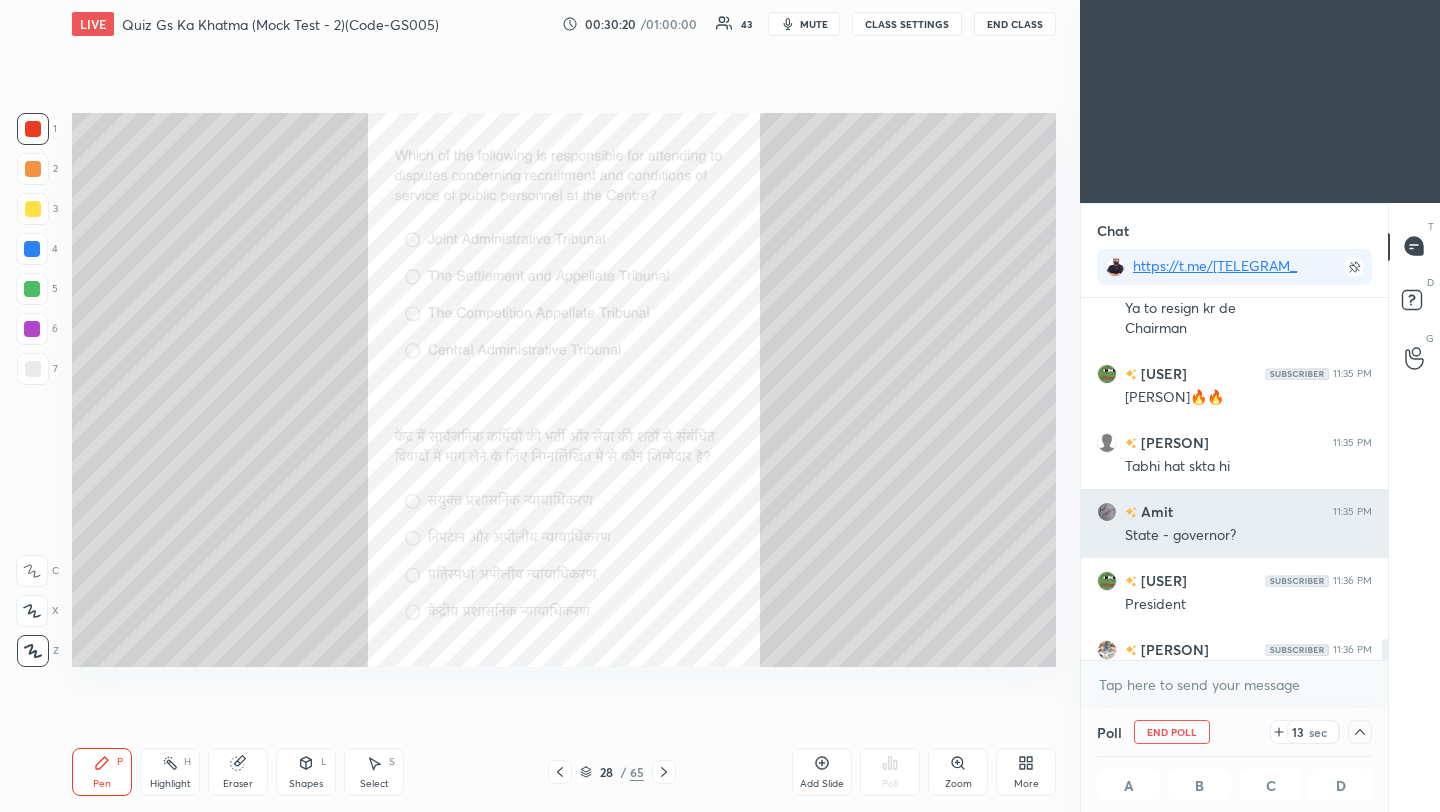 scroll, scrollTop: 1, scrollLeft: 7, axis: both 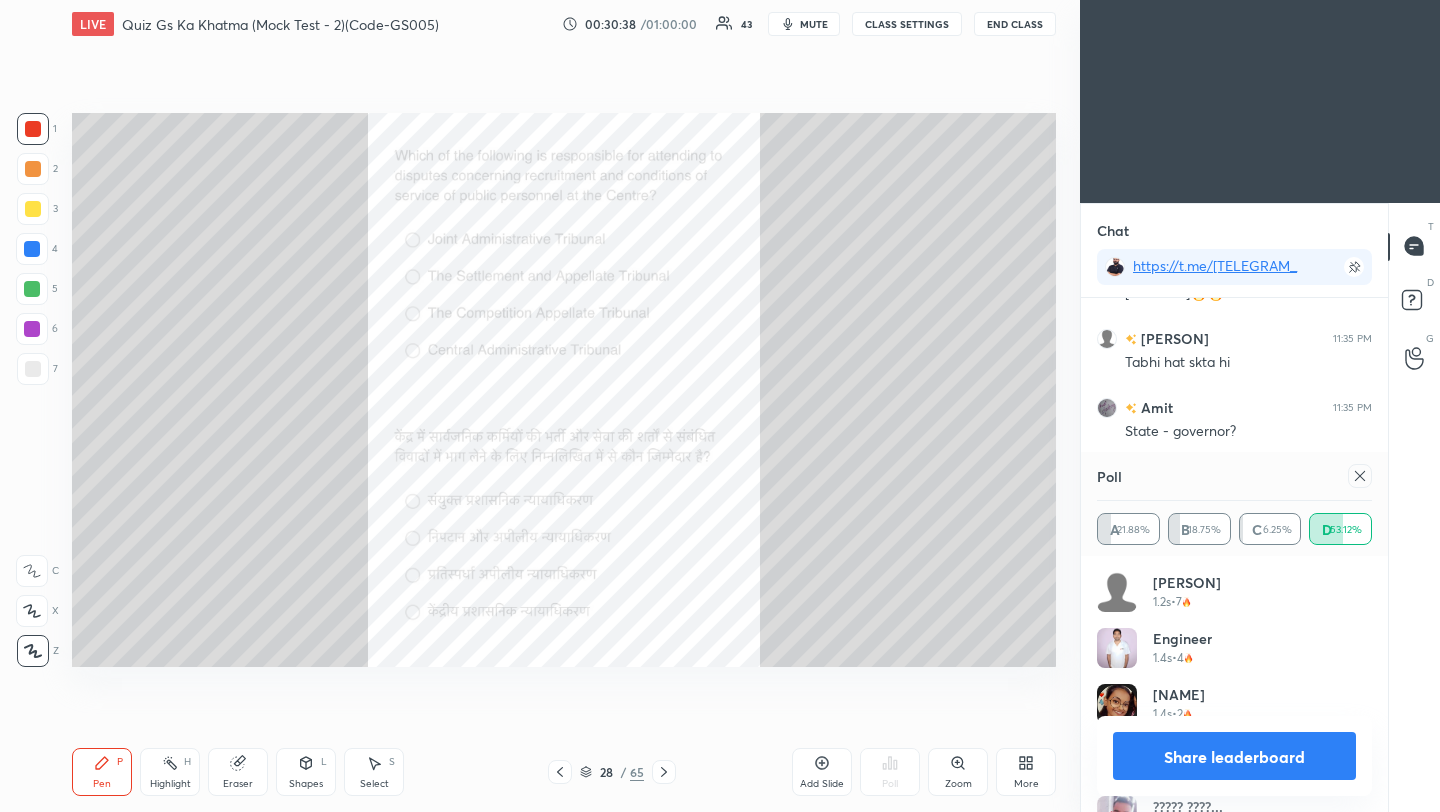 click at bounding box center [1360, 476] 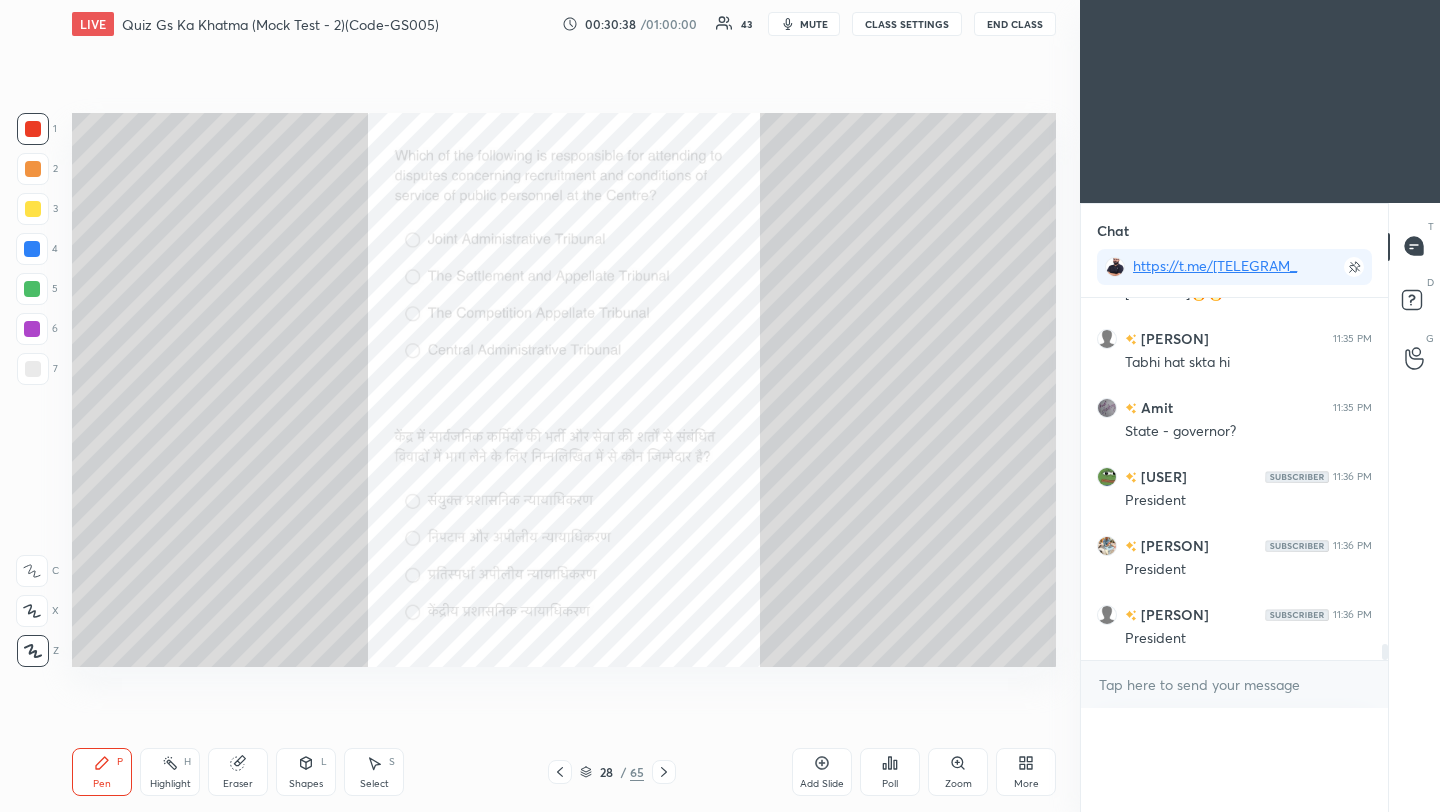 scroll, scrollTop: 0, scrollLeft: 0, axis: both 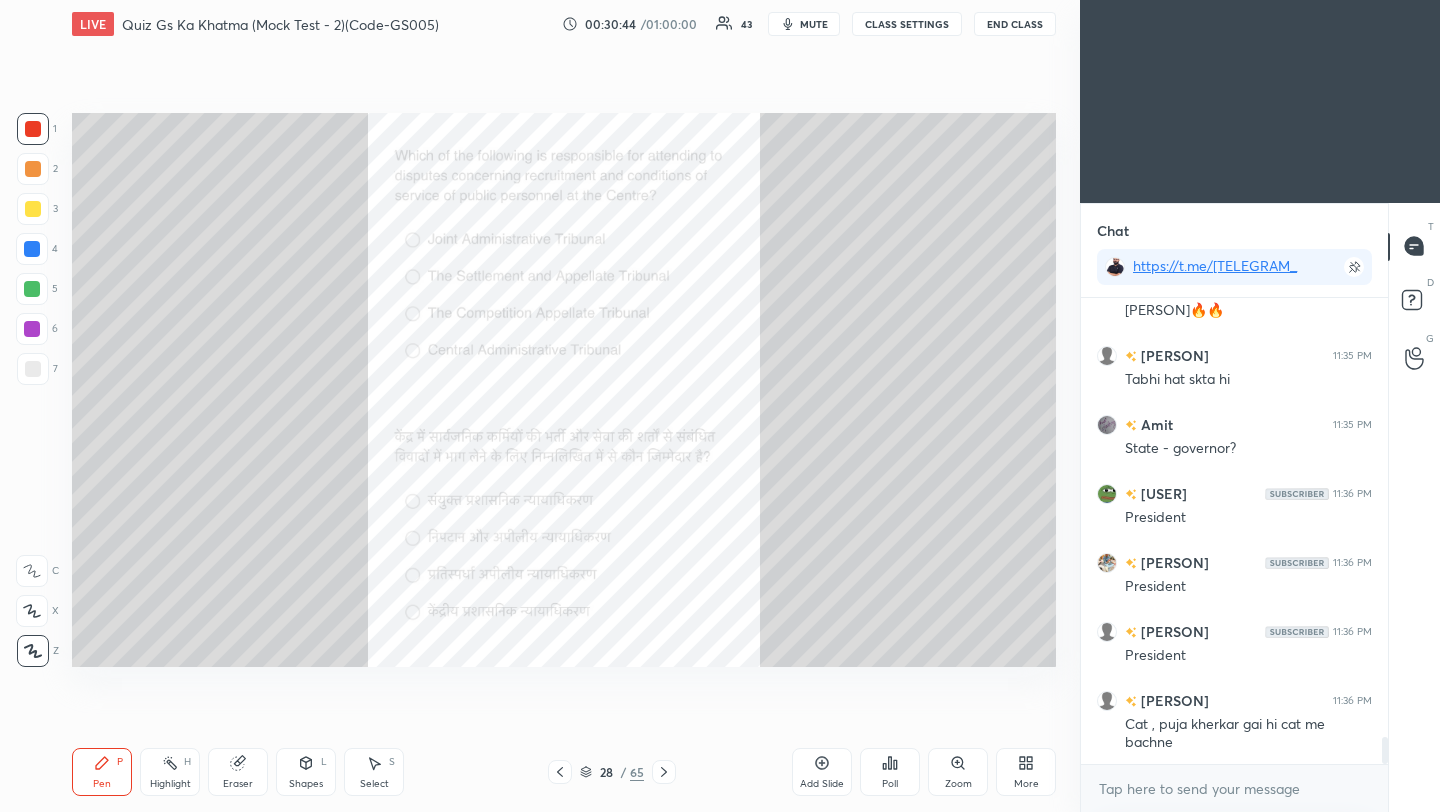 click 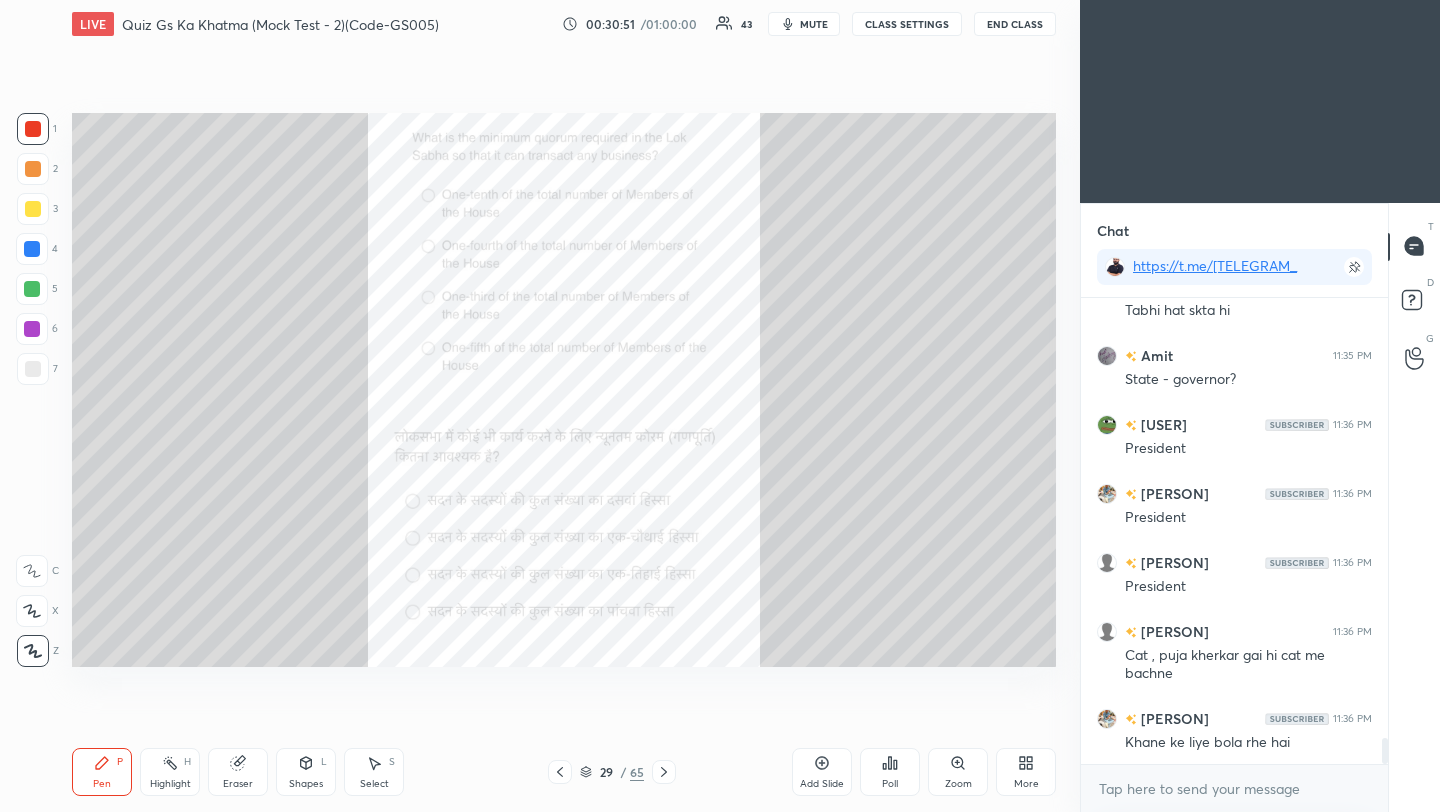 click on "mute" at bounding box center [814, 24] 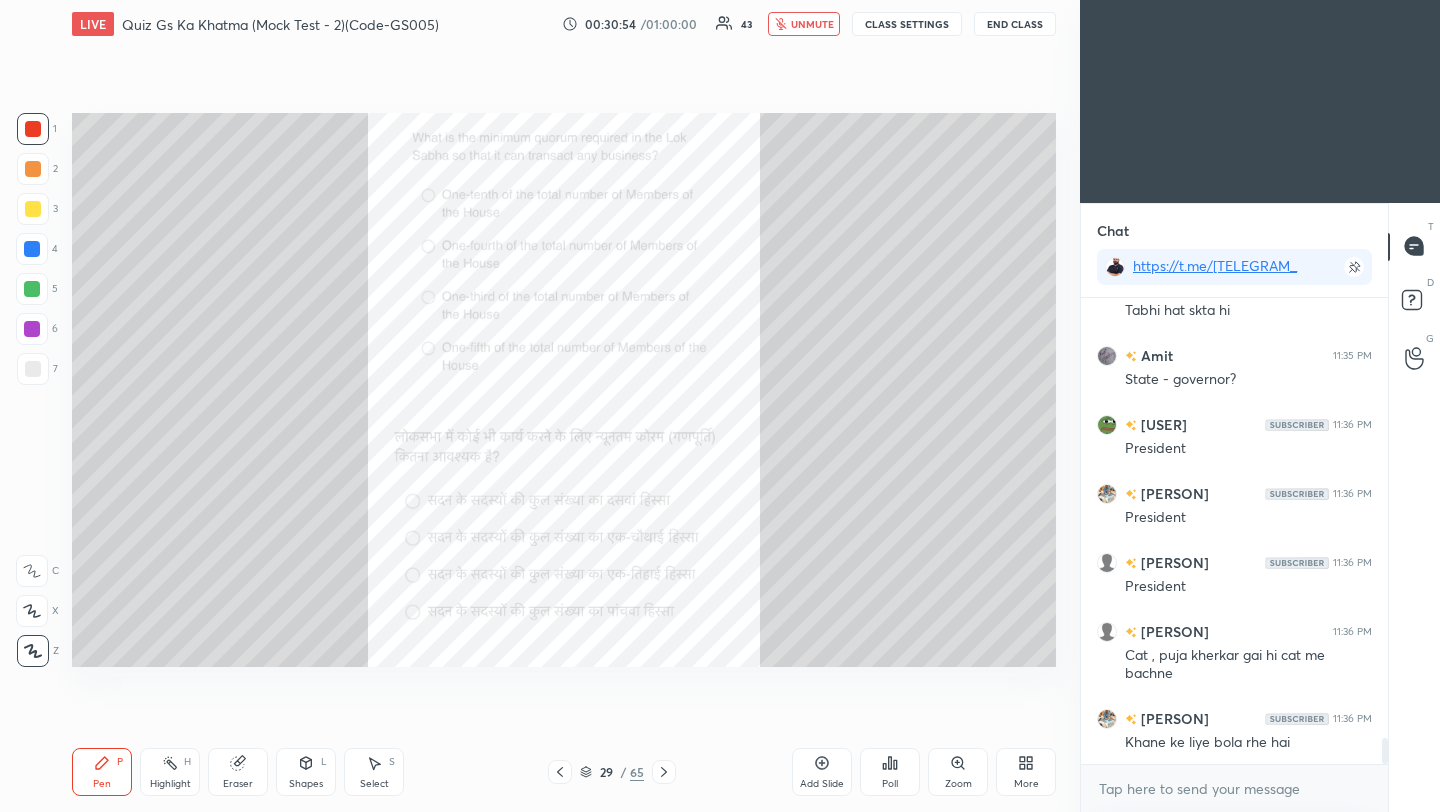 click on "Poll" at bounding box center (890, 772) 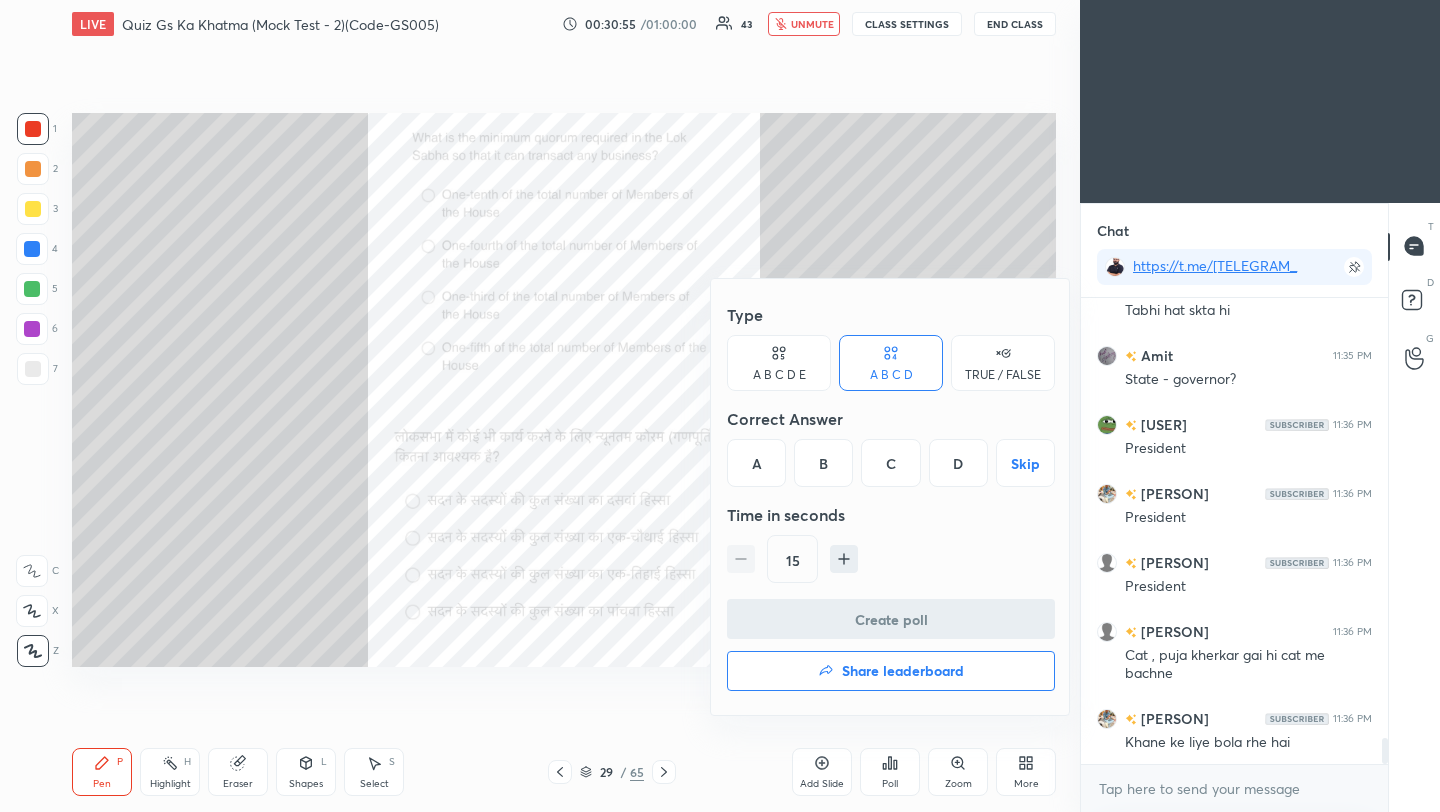 click on "A" at bounding box center [756, 463] 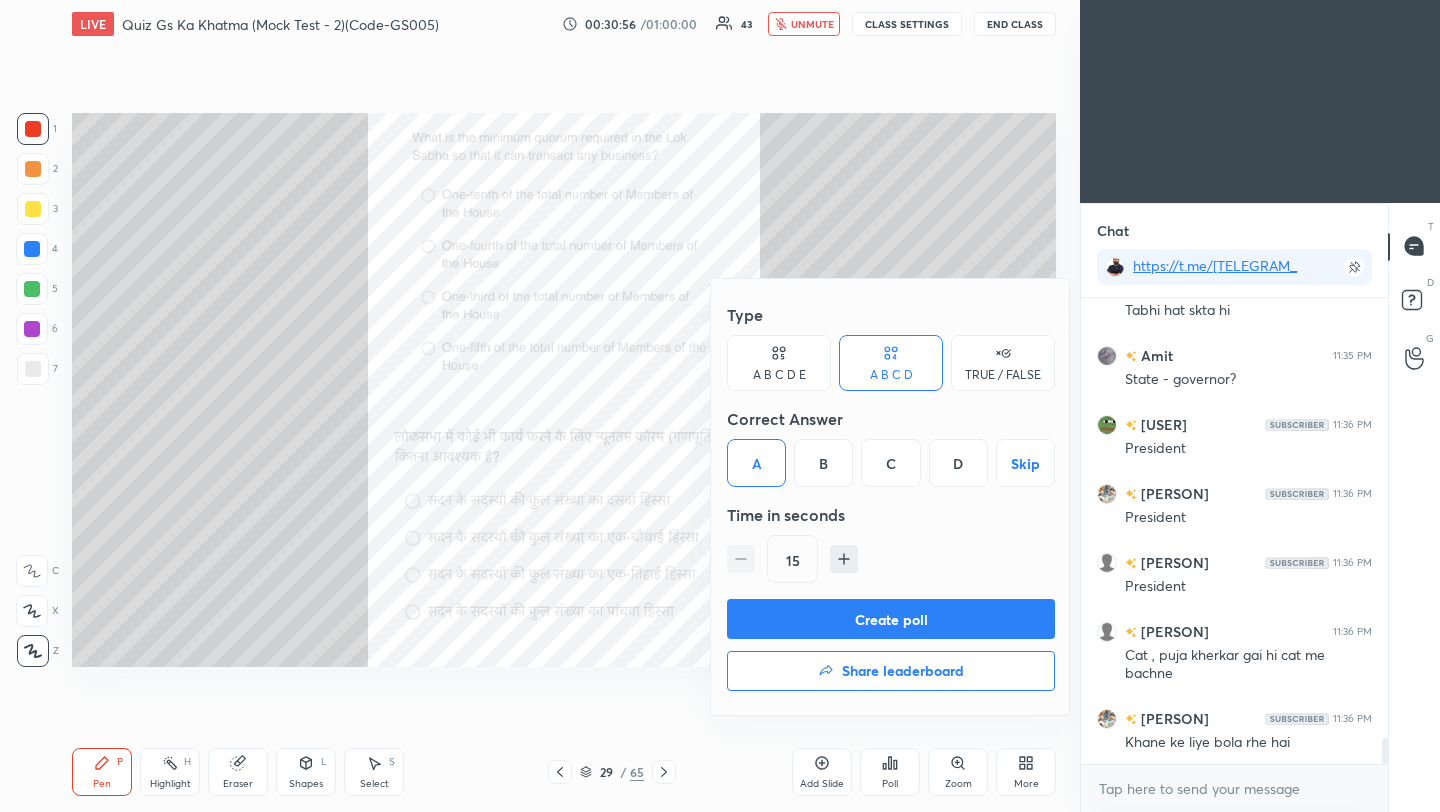 click on "Create poll" at bounding box center (891, 619) 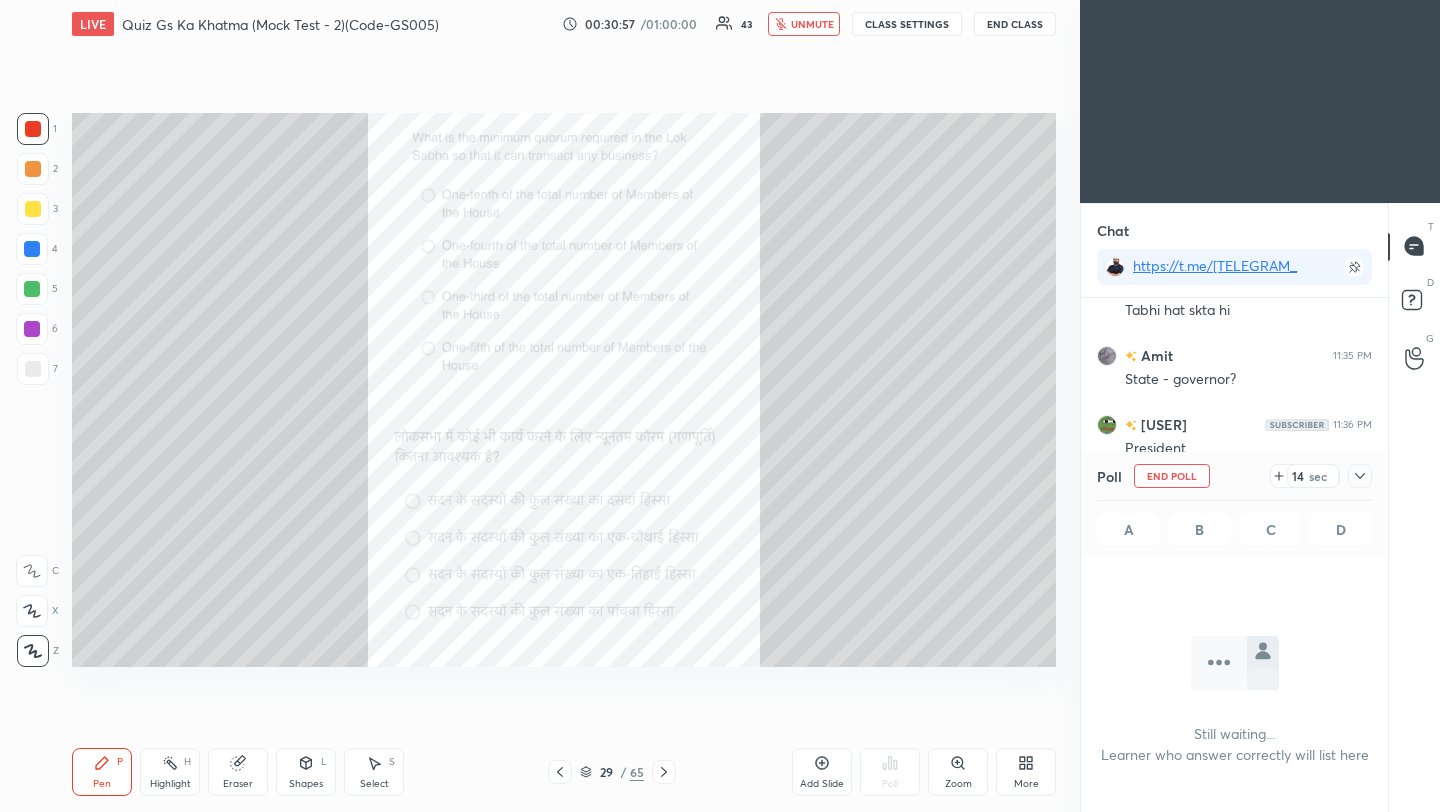 click on "End Class" at bounding box center [1015, 24] 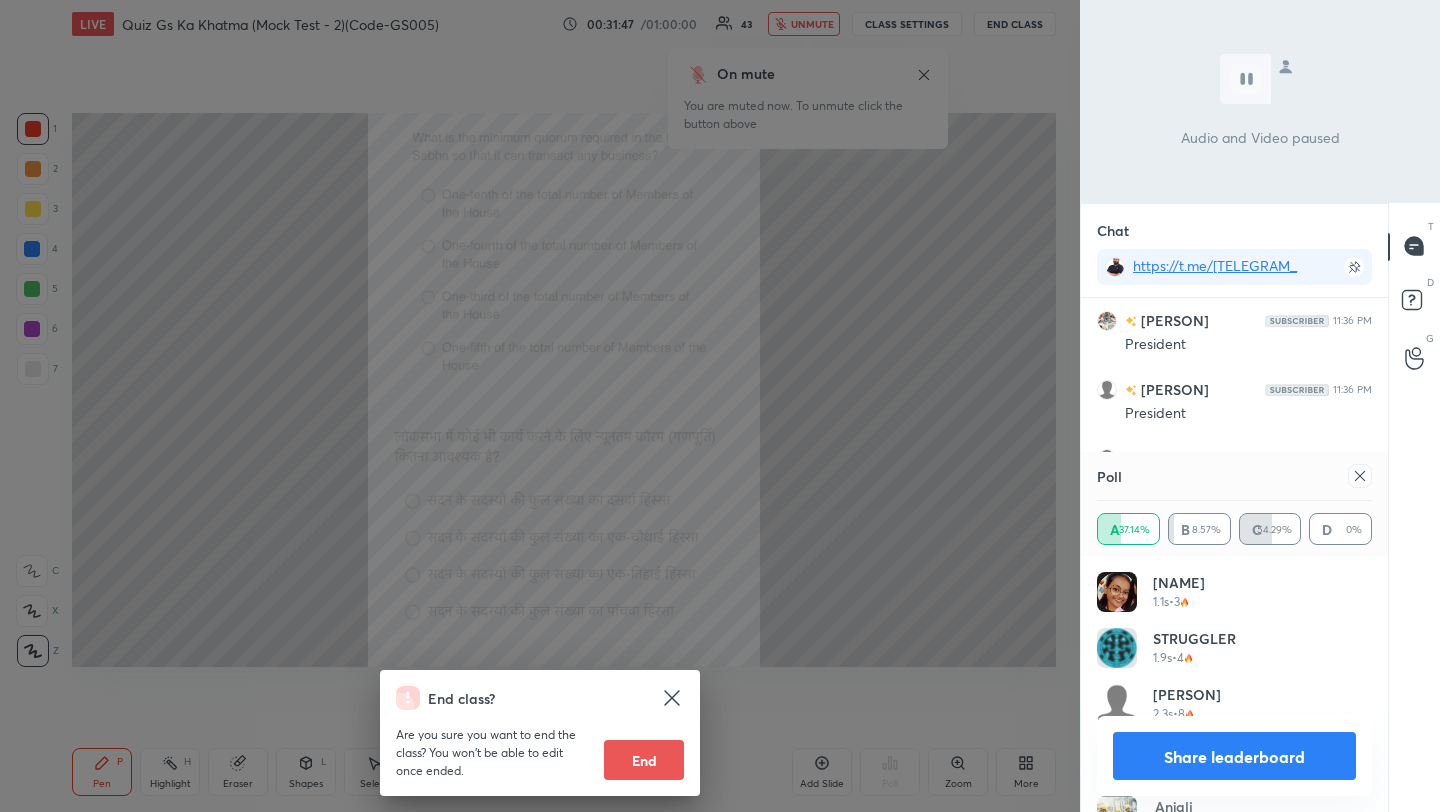 scroll, scrollTop: 7975, scrollLeft: 0, axis: vertical 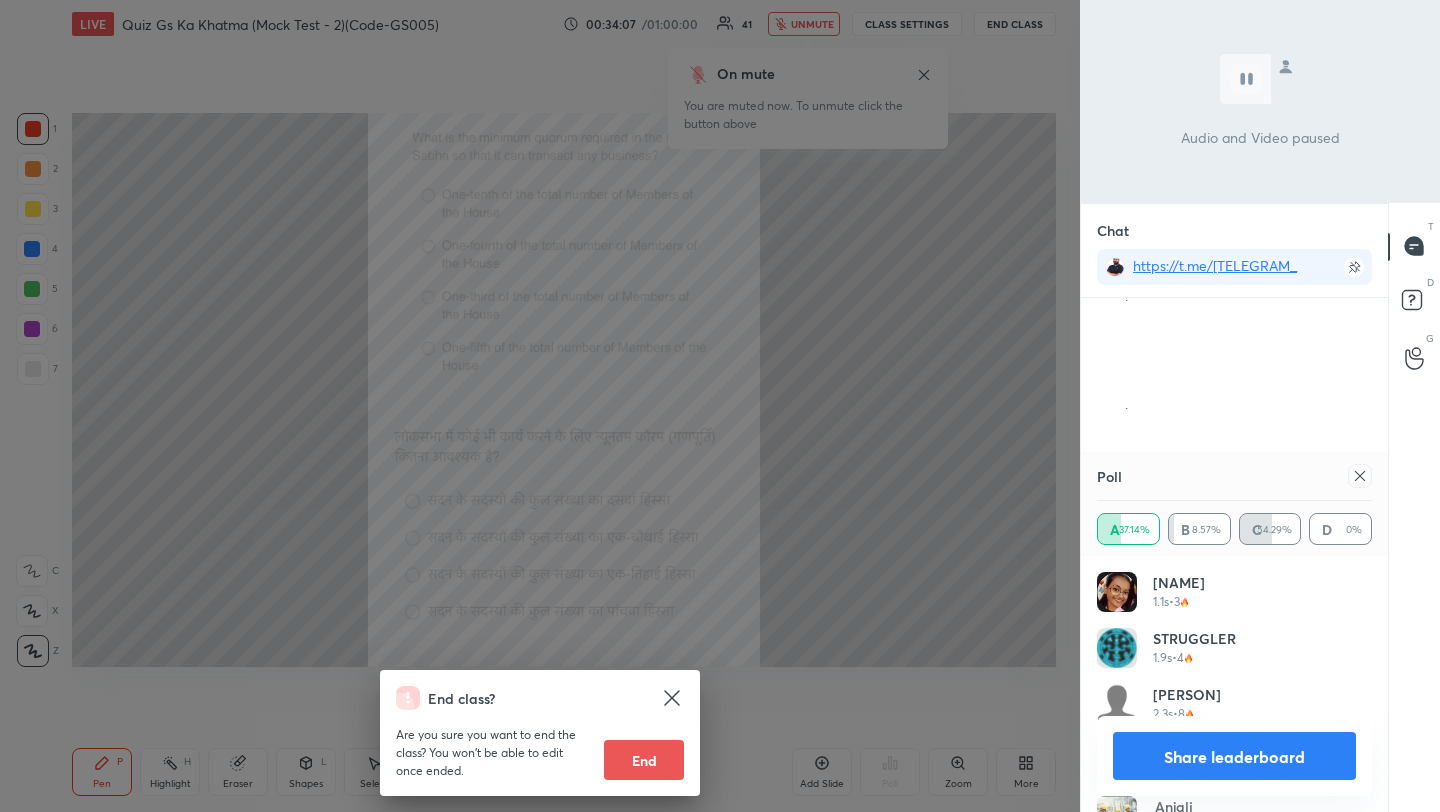 click on "End class? Are you sure you want to end the class? You won’t be able to edit once ended. End" at bounding box center [540, 406] 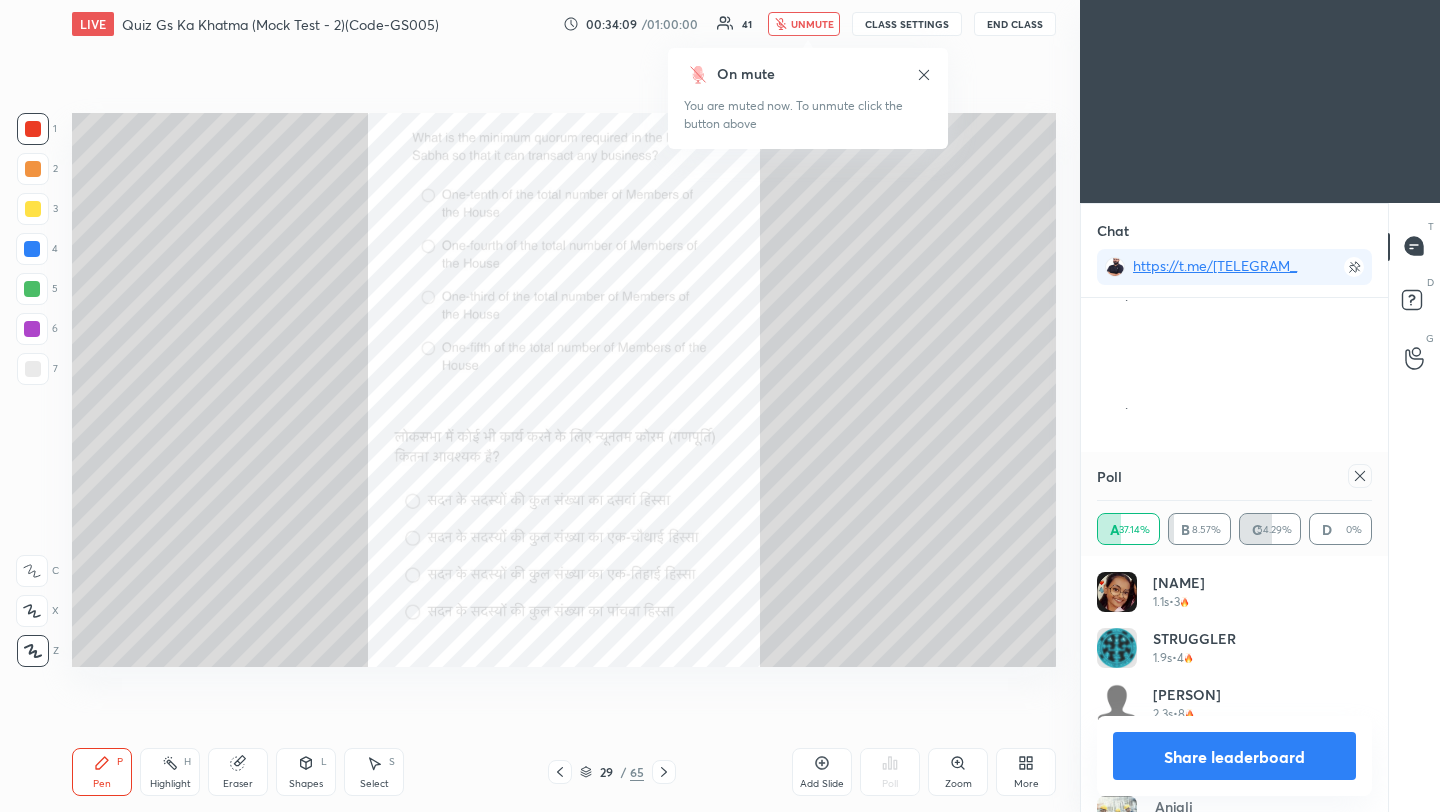 scroll, scrollTop: 9414, scrollLeft: 0, axis: vertical 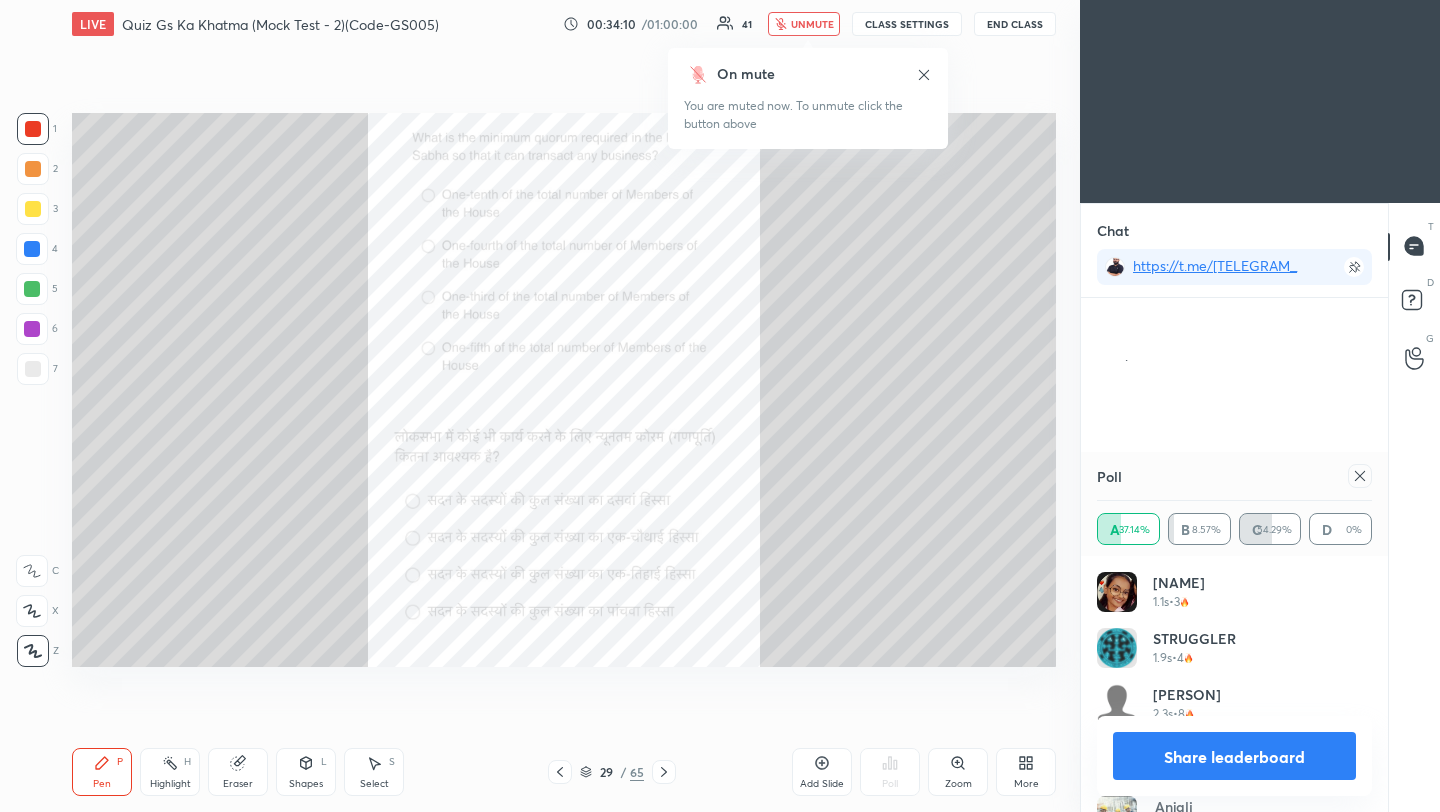 click on "unmute" at bounding box center (812, 24) 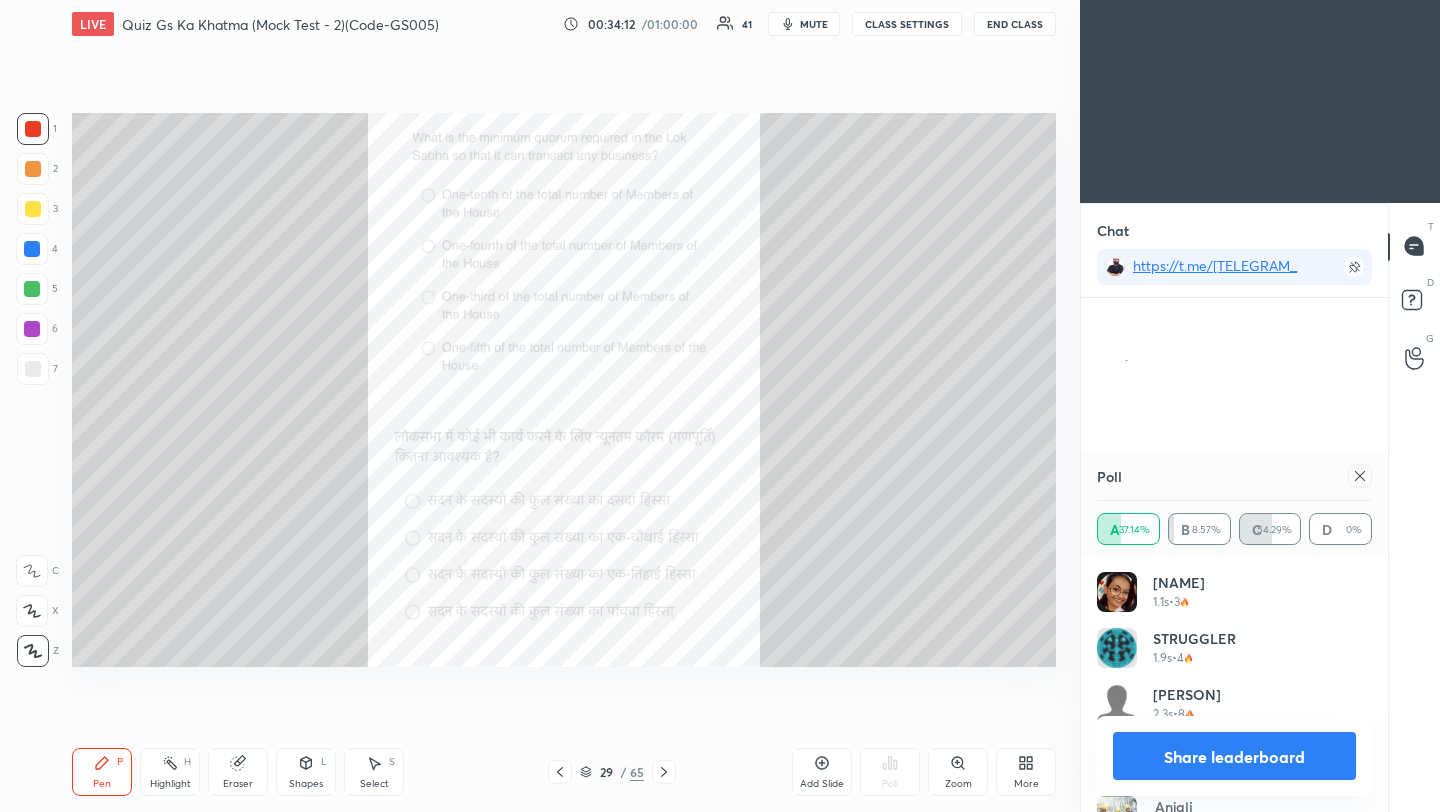 click 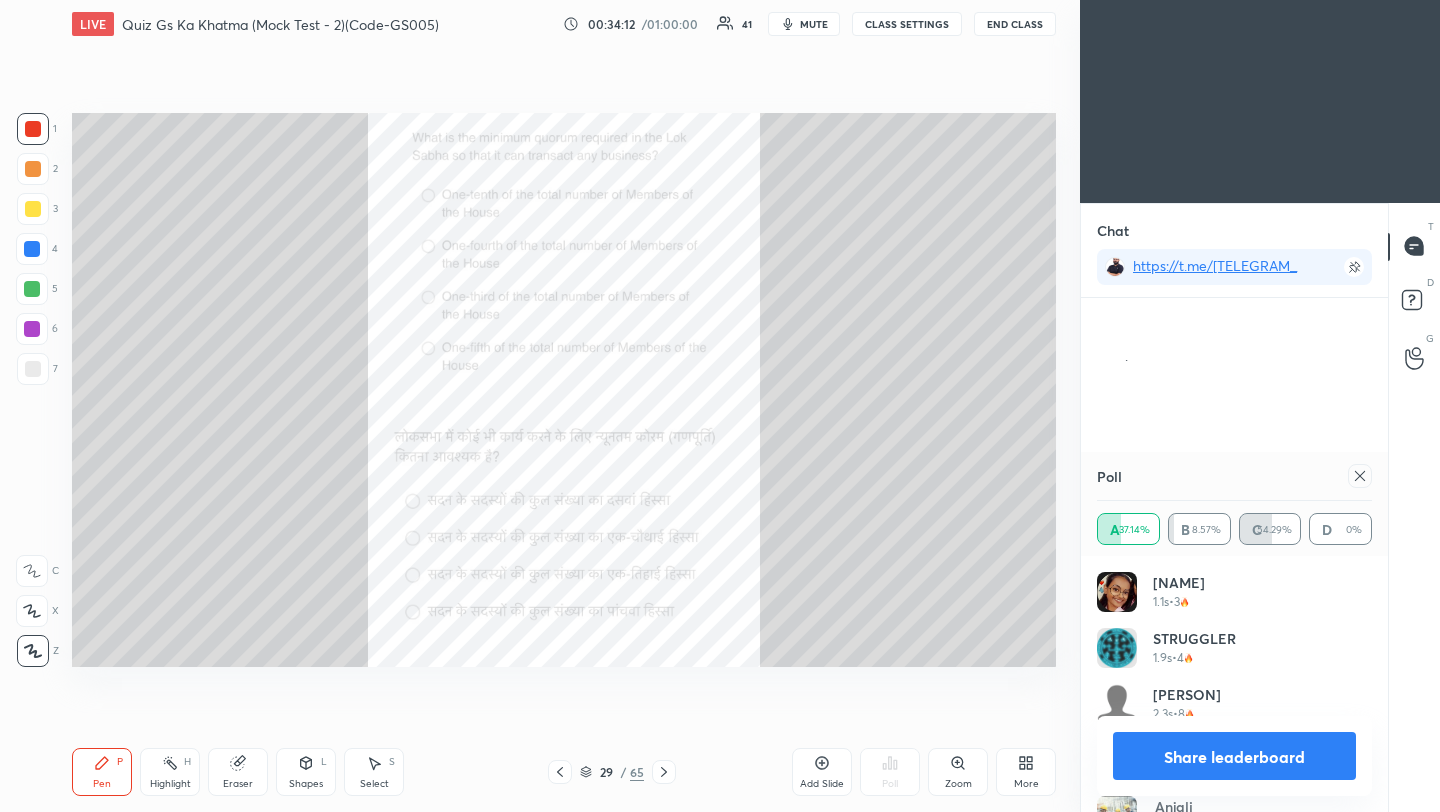 scroll, scrollTop: 119, scrollLeft: 269, axis: both 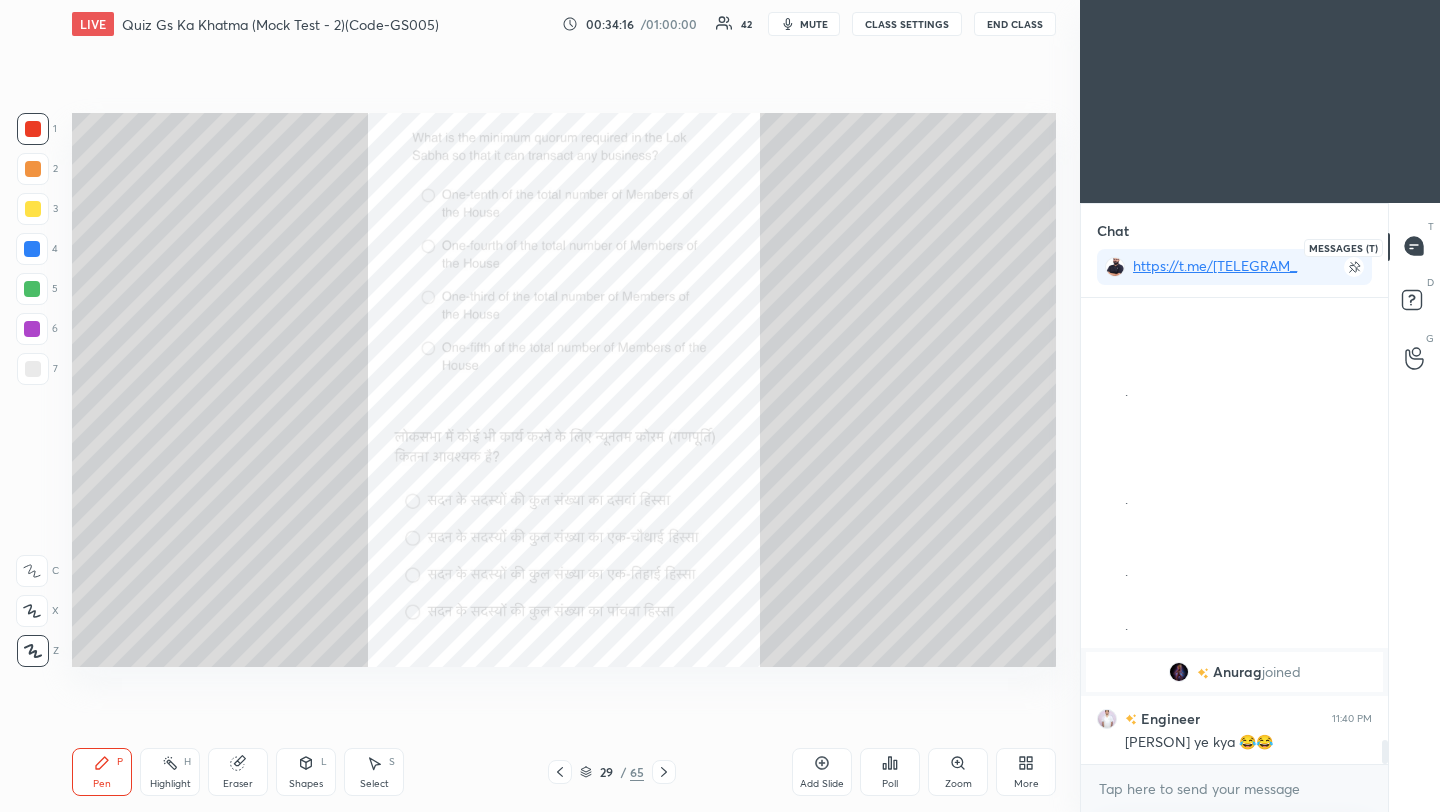 click 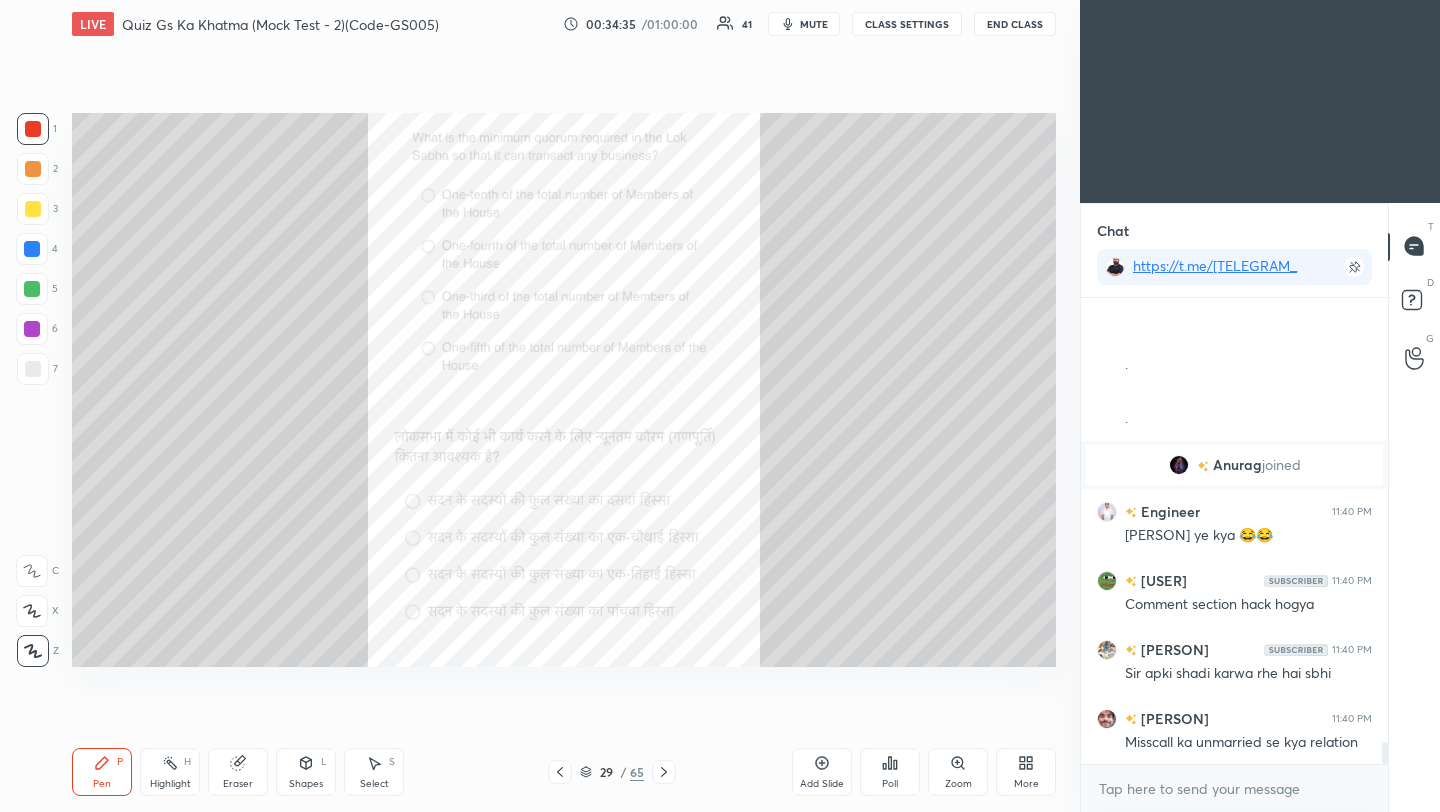 scroll, scrollTop: 9352, scrollLeft: 0, axis: vertical 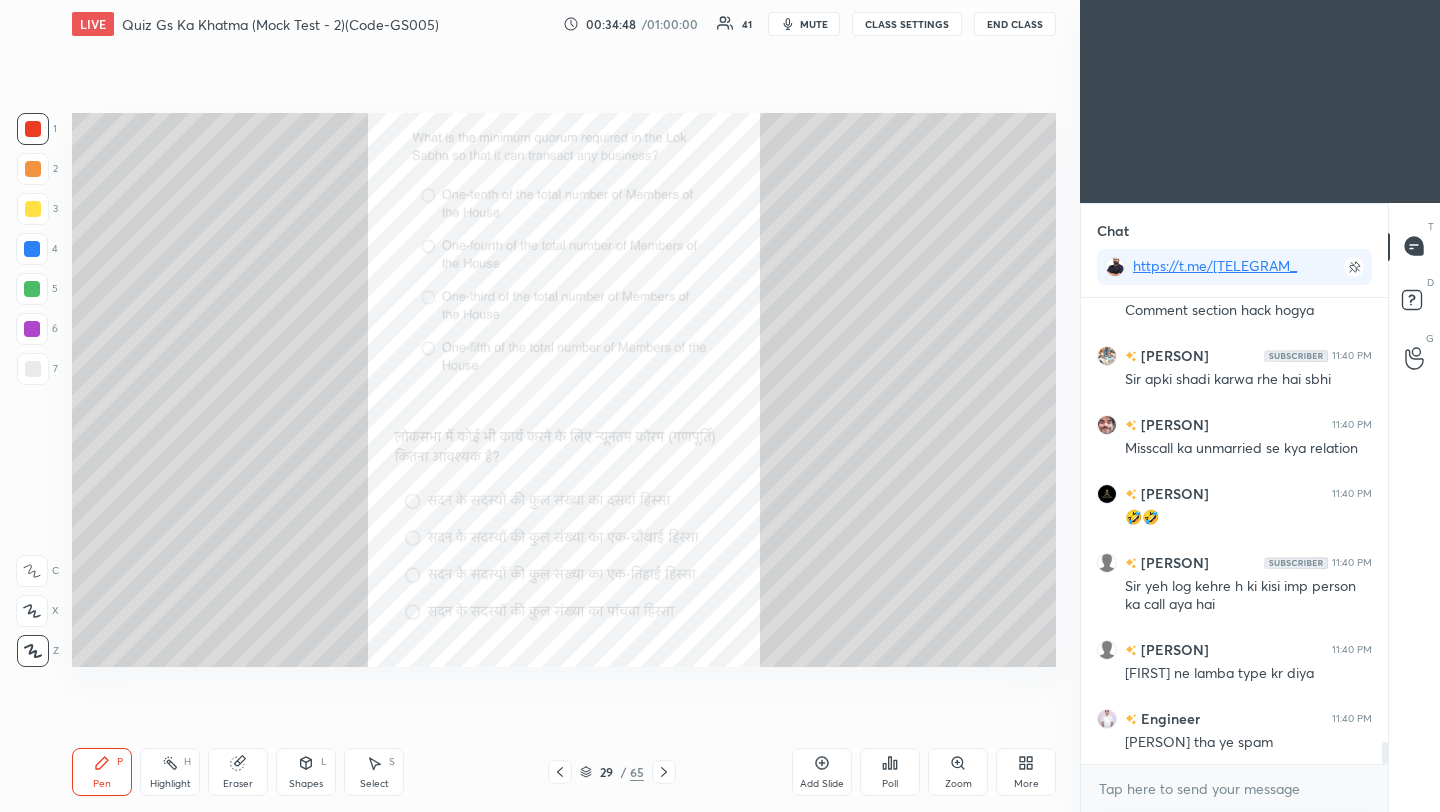 click at bounding box center (664, 772) 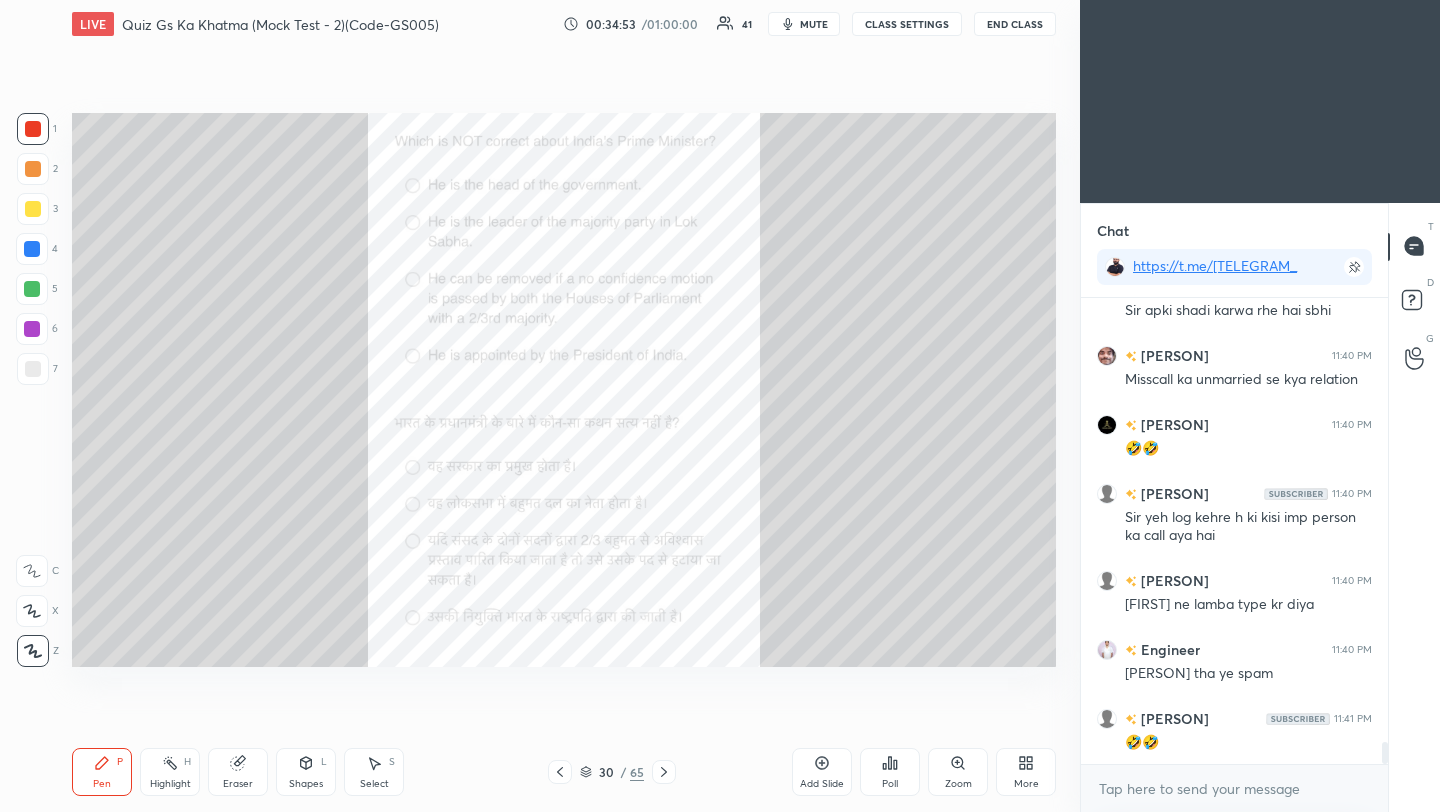 scroll, scrollTop: 9715, scrollLeft: 0, axis: vertical 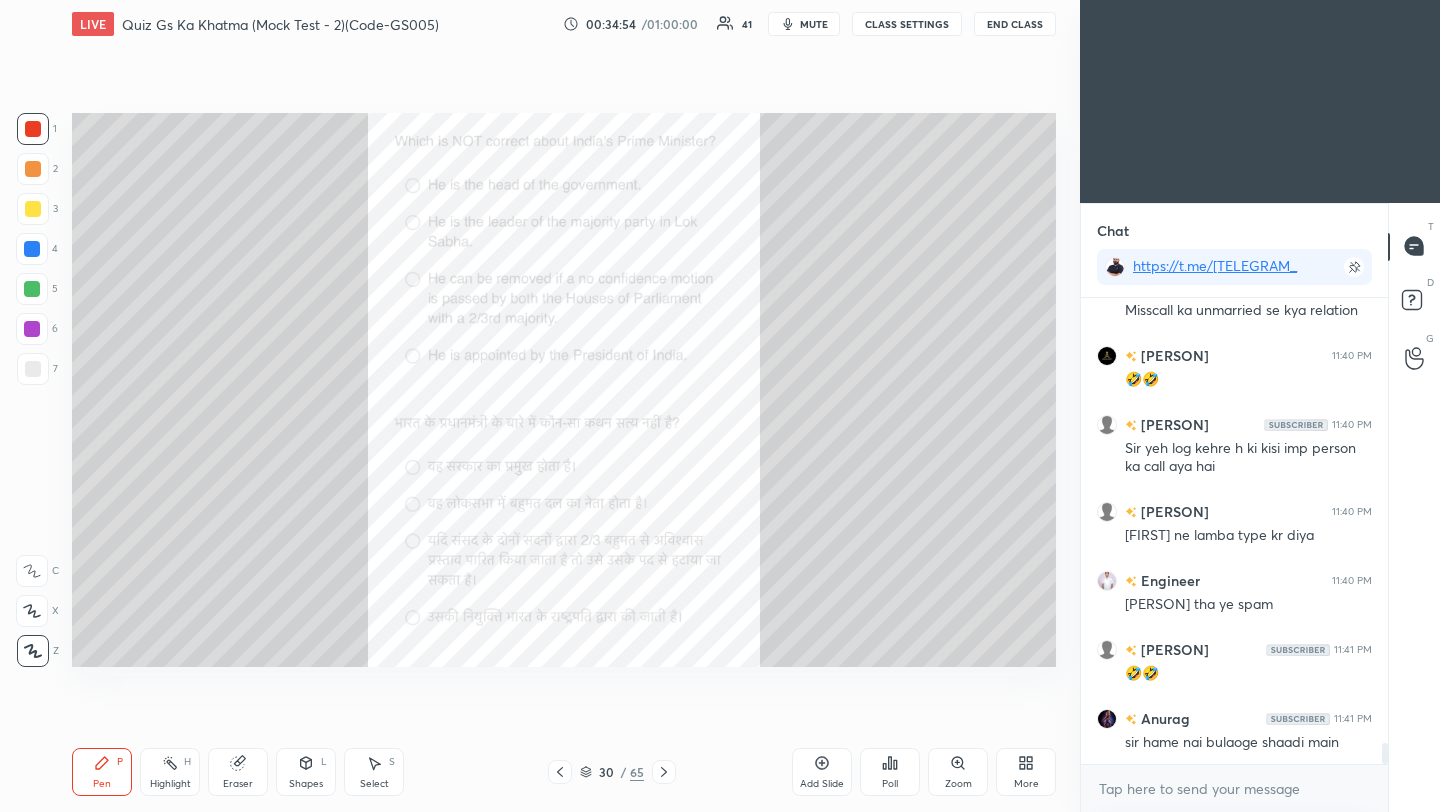 click on "Poll" at bounding box center (890, 772) 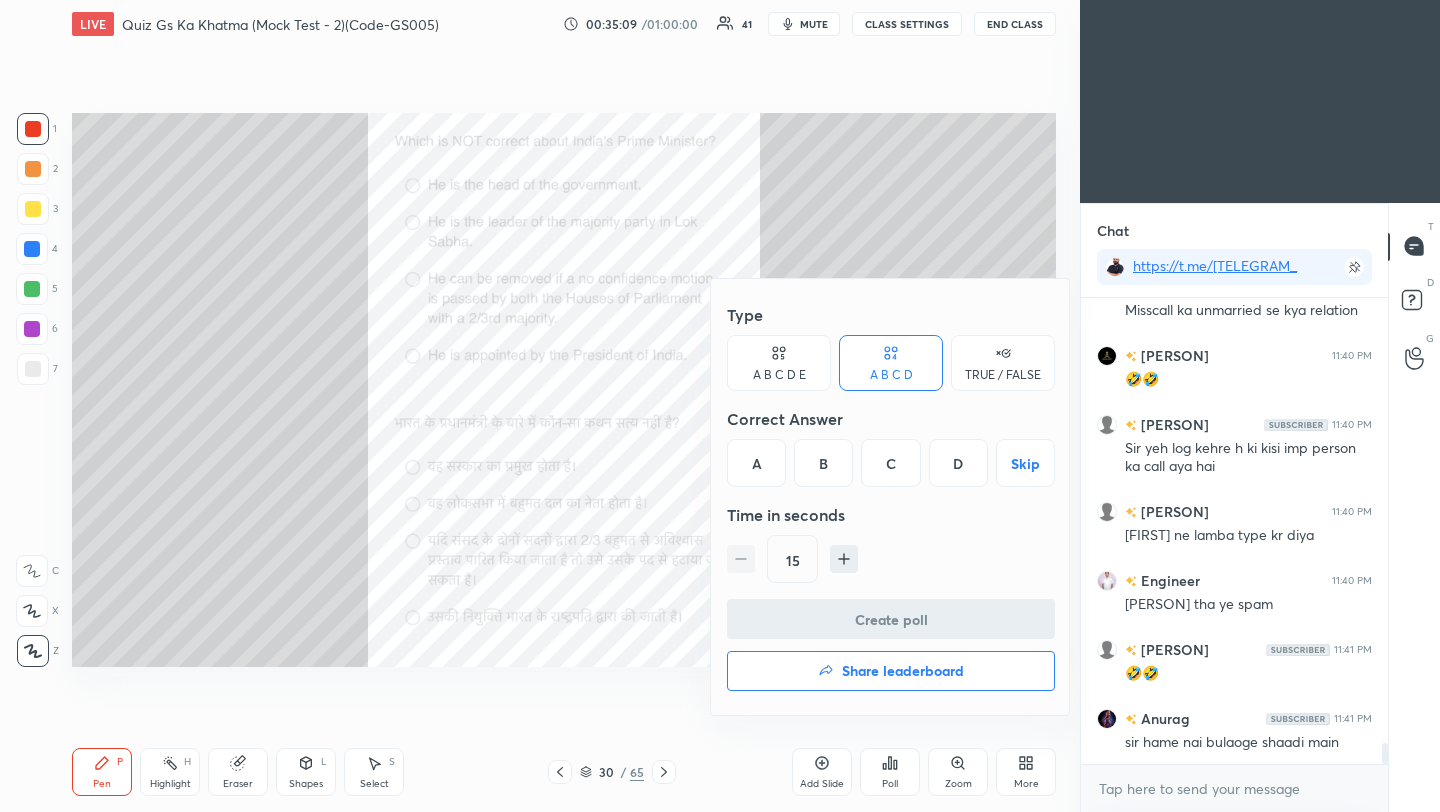 click on "C" at bounding box center (890, 463) 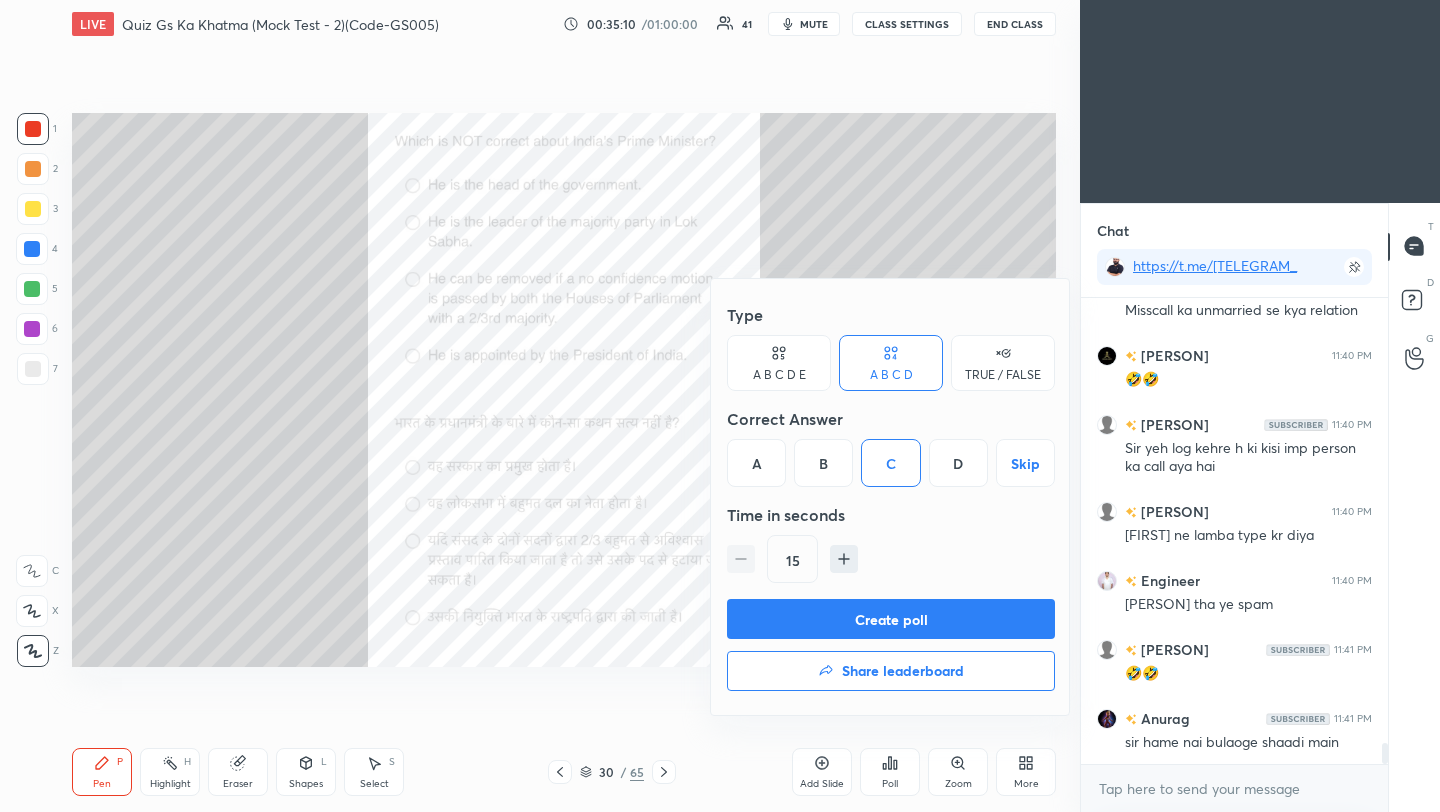click on "Create poll" at bounding box center (891, 619) 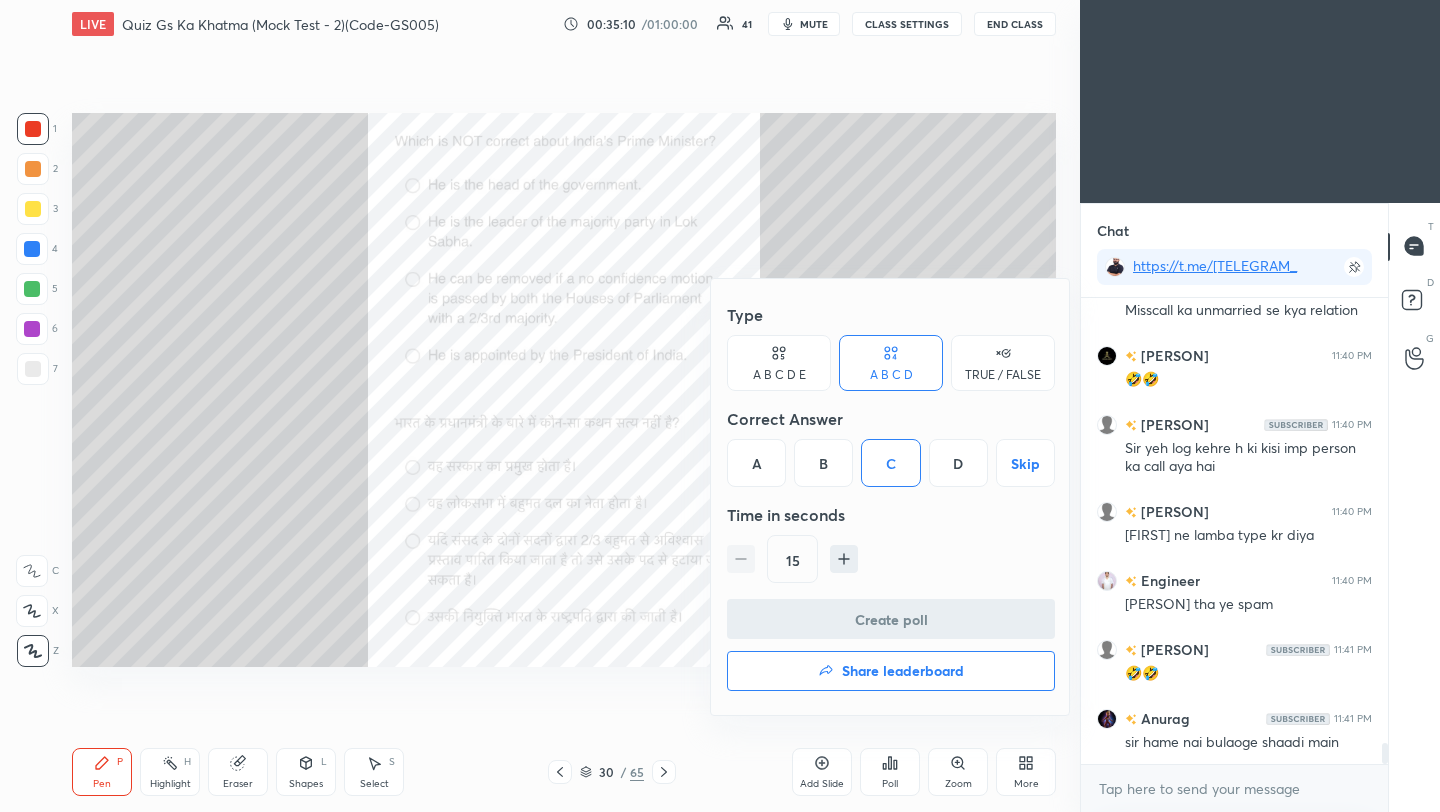 scroll, scrollTop: 418, scrollLeft: 301, axis: both 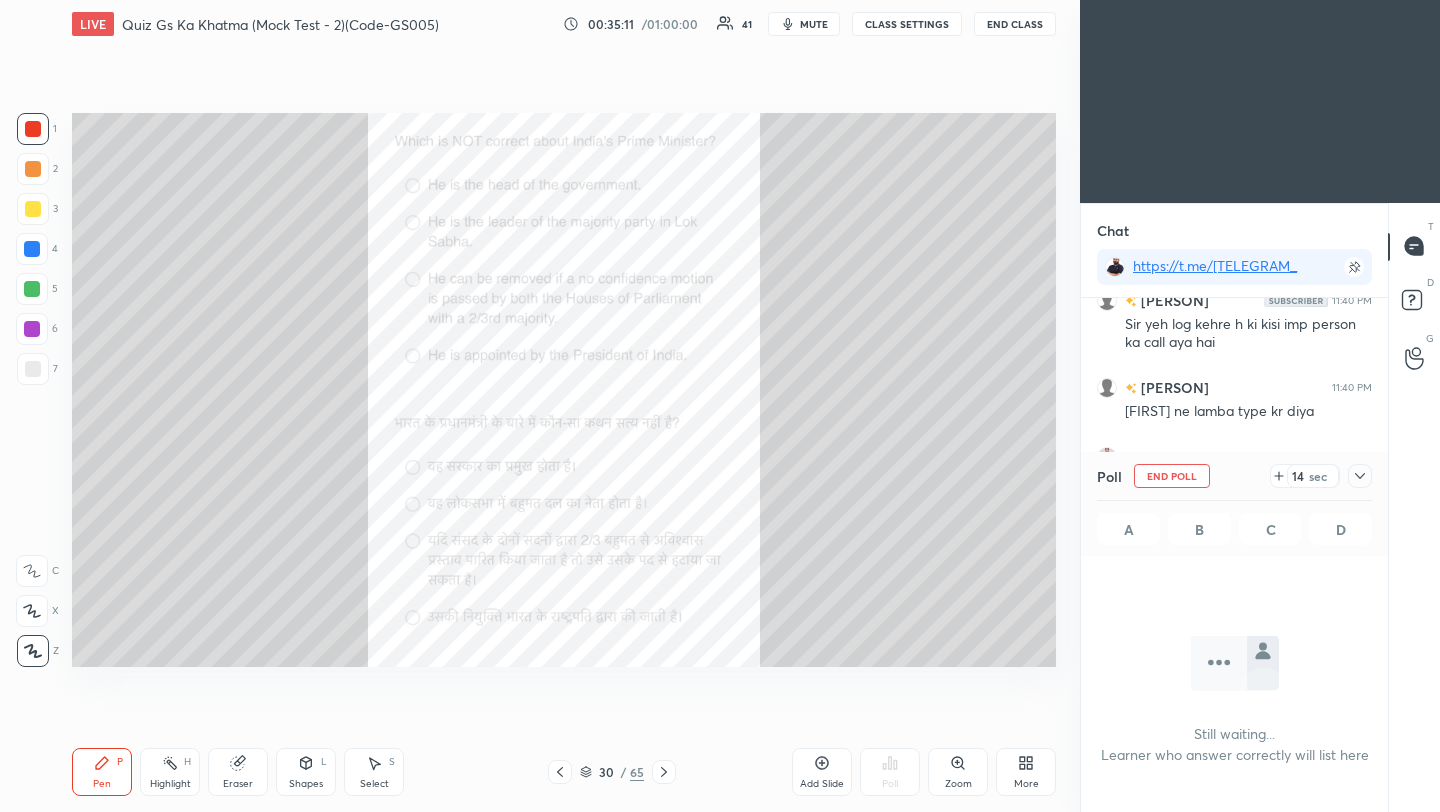 click 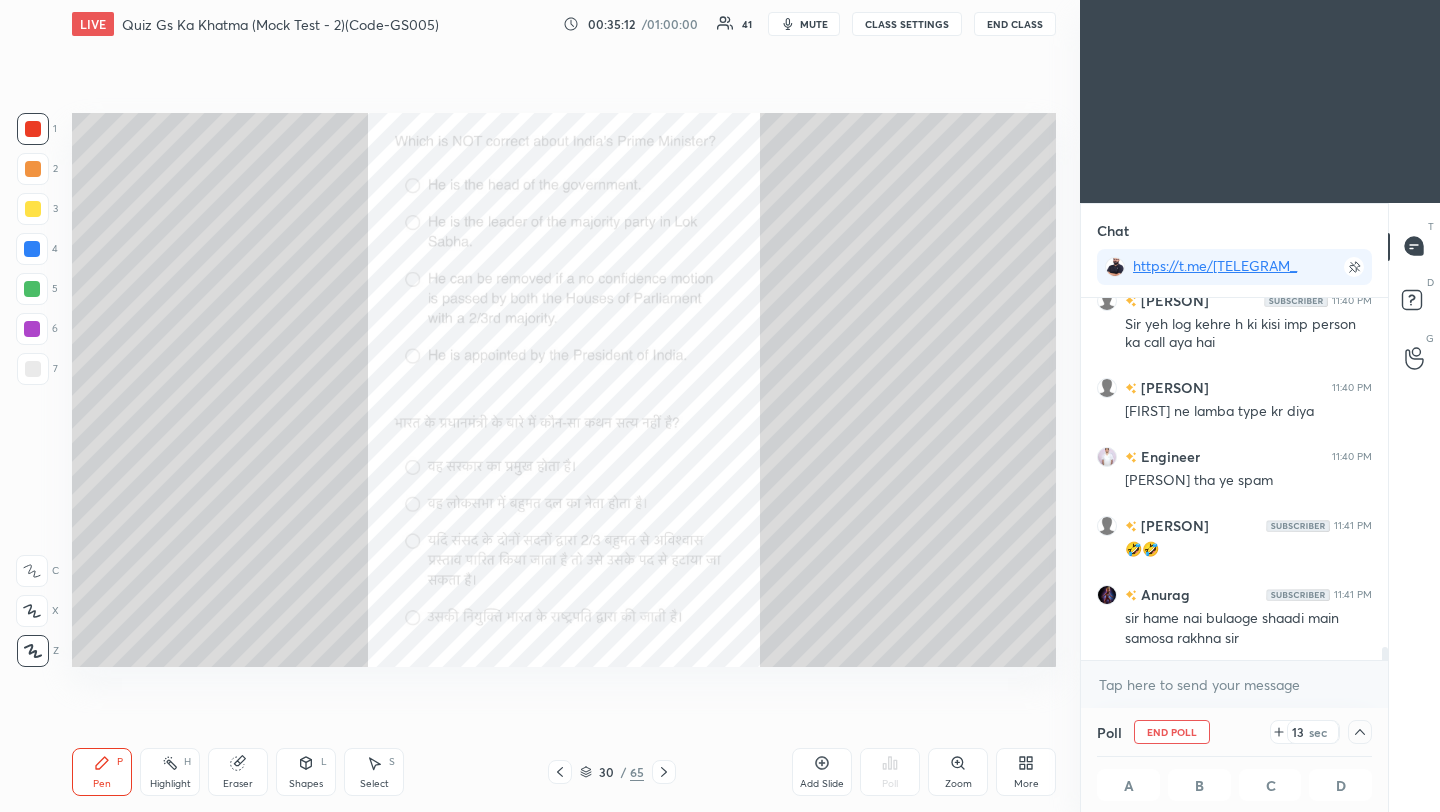 scroll, scrollTop: 1, scrollLeft: 7, axis: both 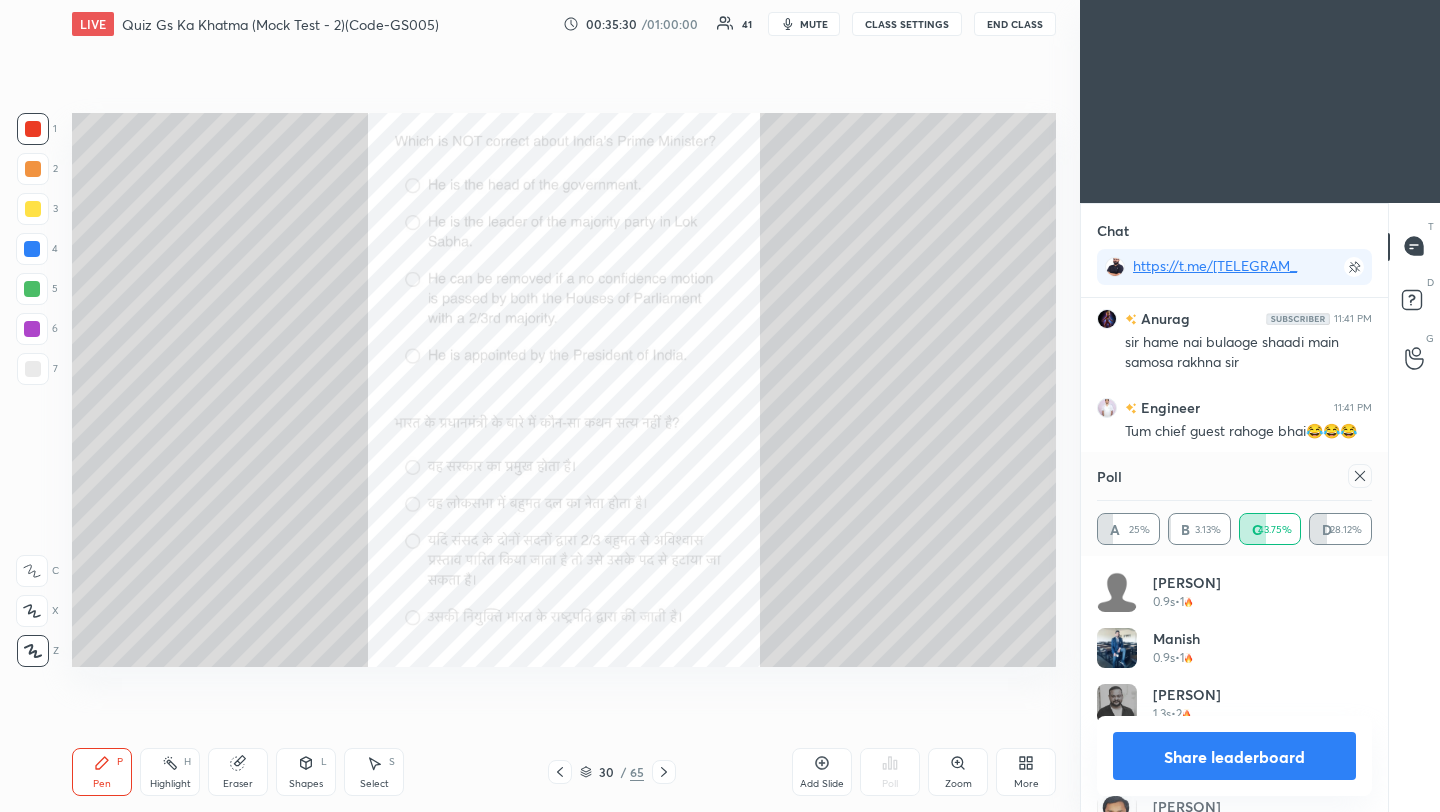 click 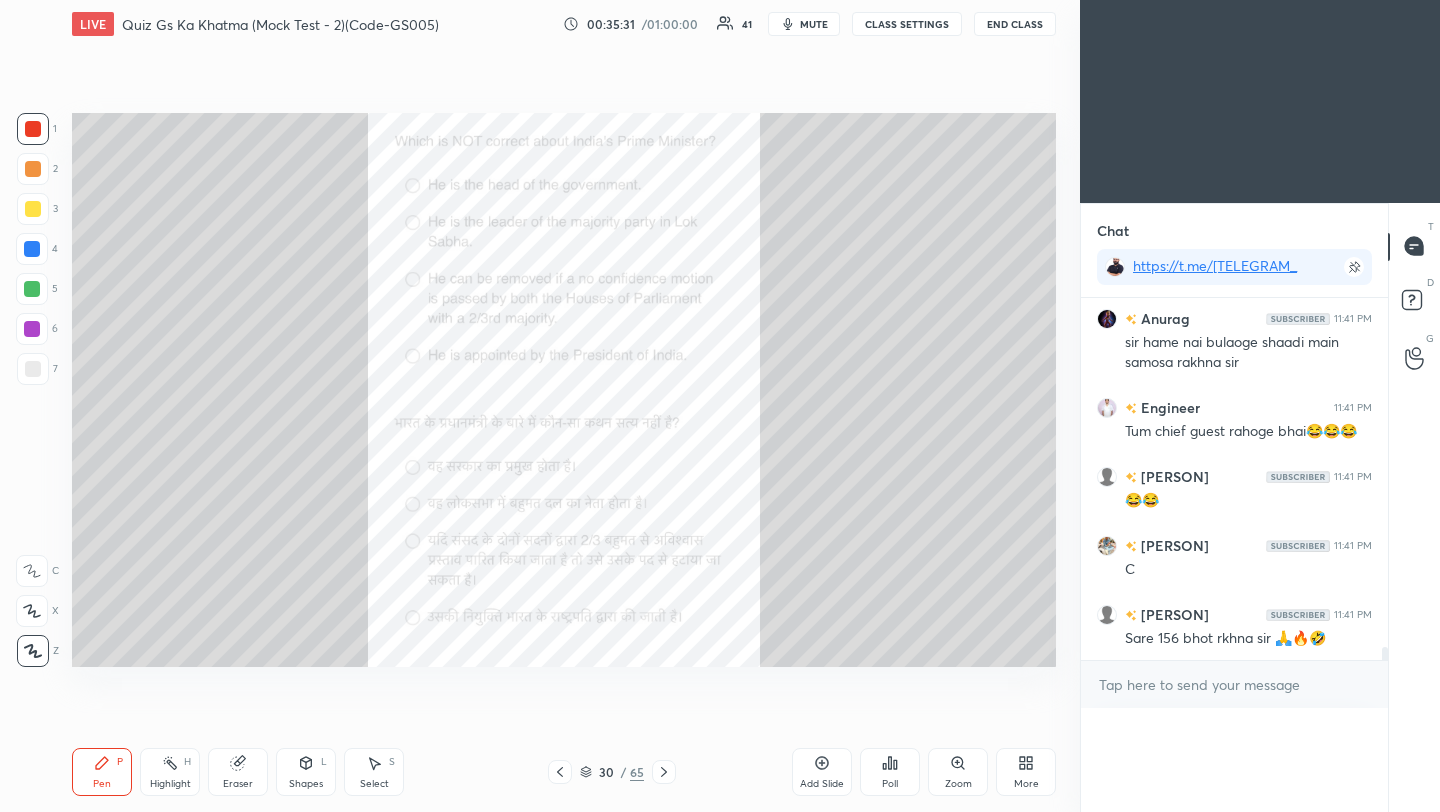 scroll, scrollTop: 150, scrollLeft: 269, axis: both 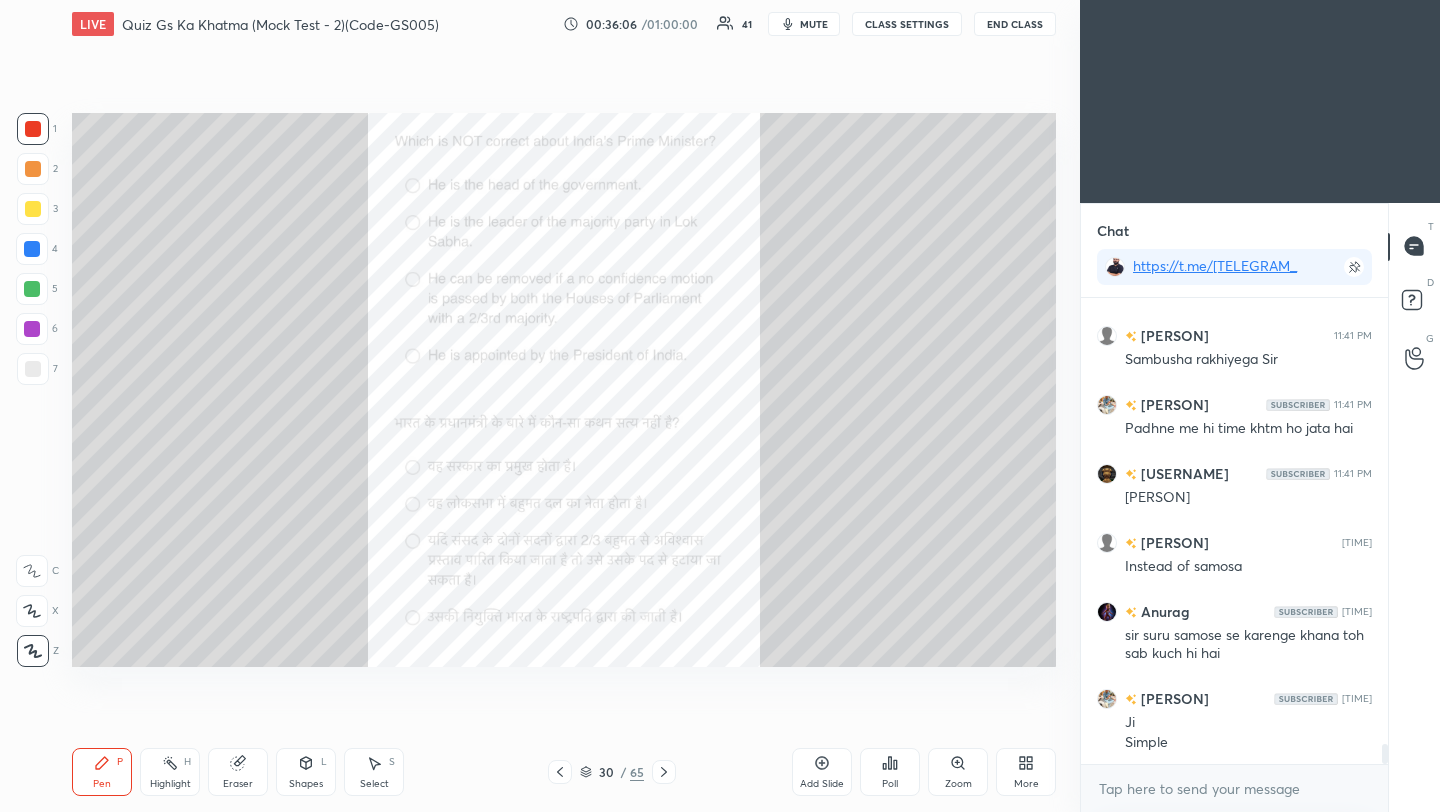 click 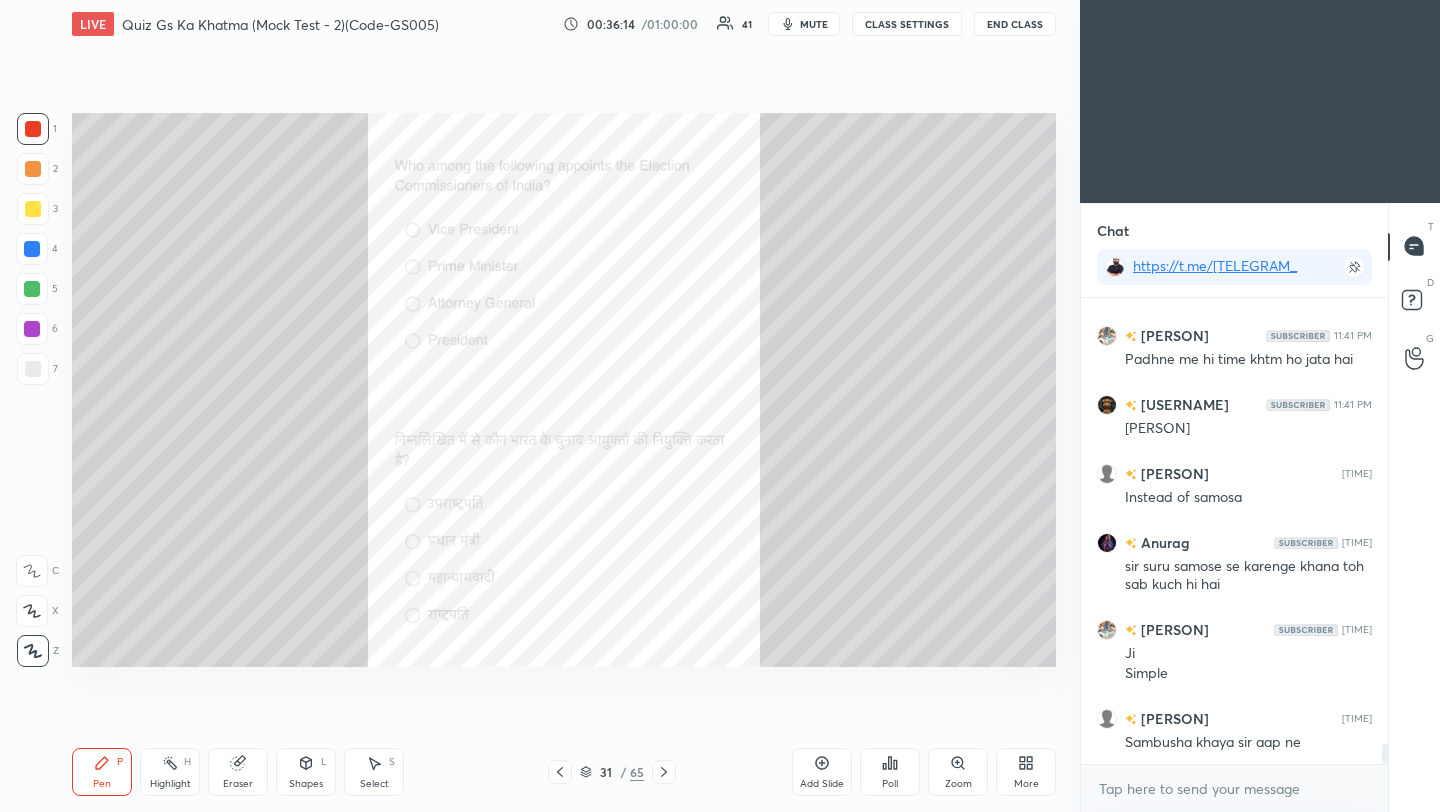 click on "Poll" at bounding box center (890, 784) 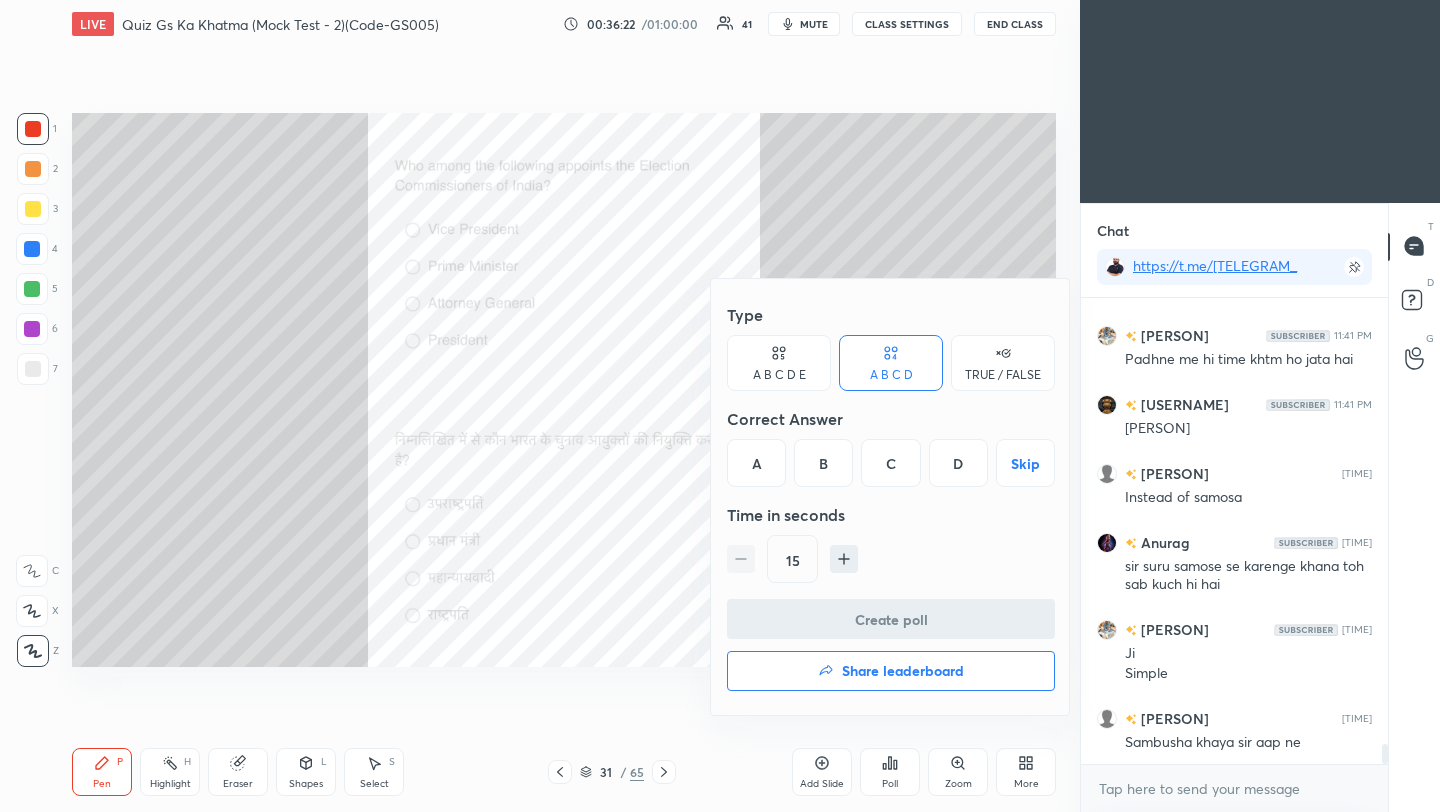 click on "D" at bounding box center (958, 463) 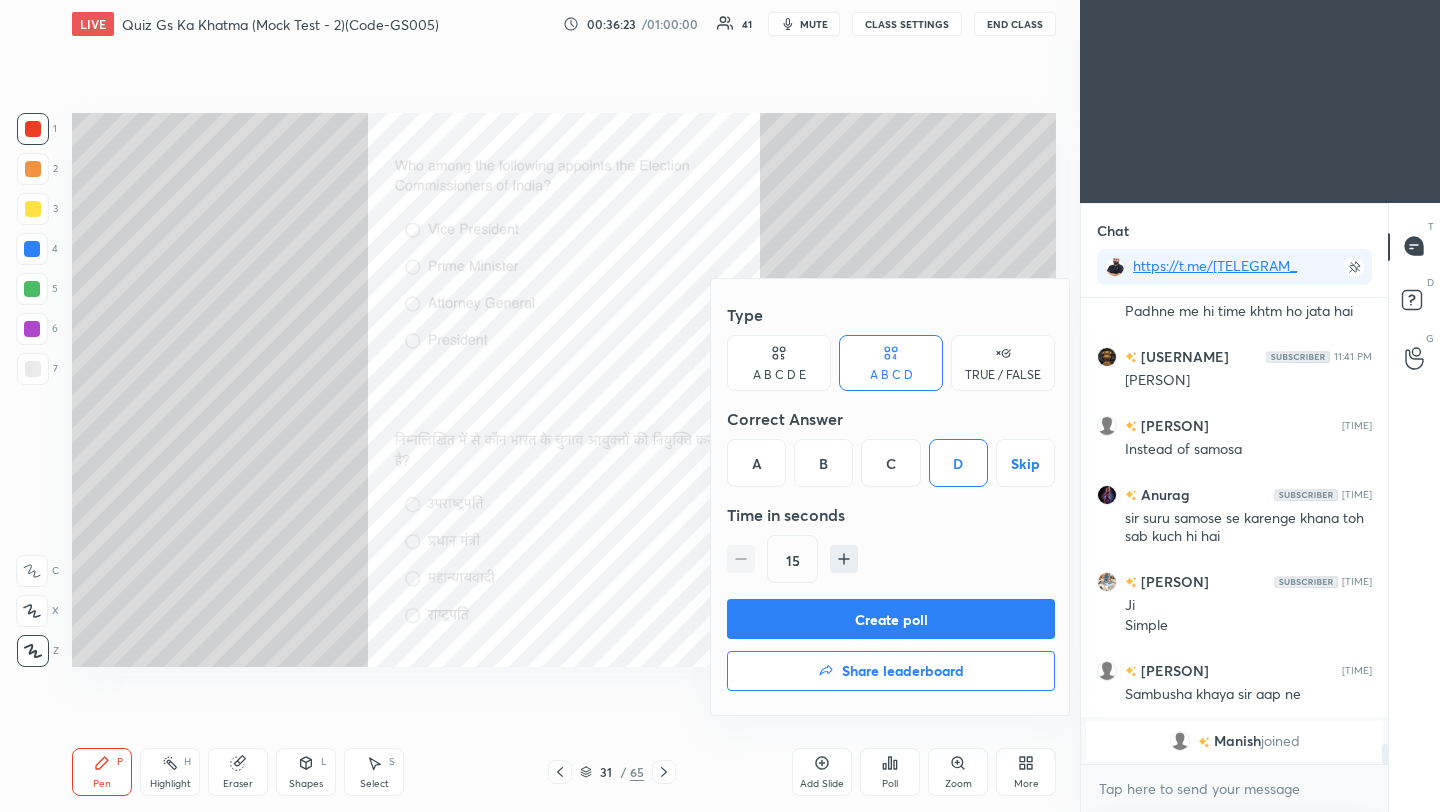 scroll, scrollTop: 9418, scrollLeft: 0, axis: vertical 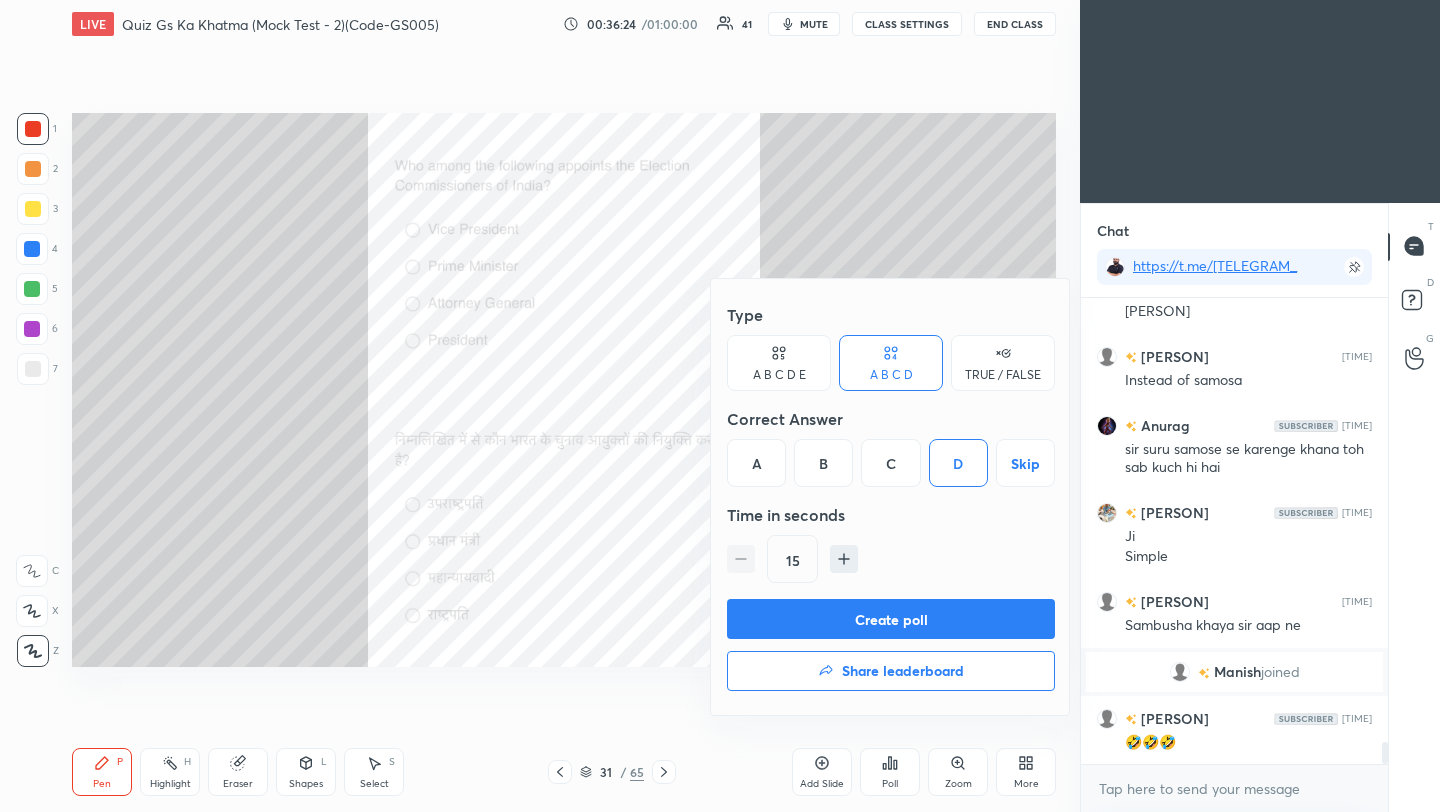 click on "Create poll" at bounding box center (891, 619) 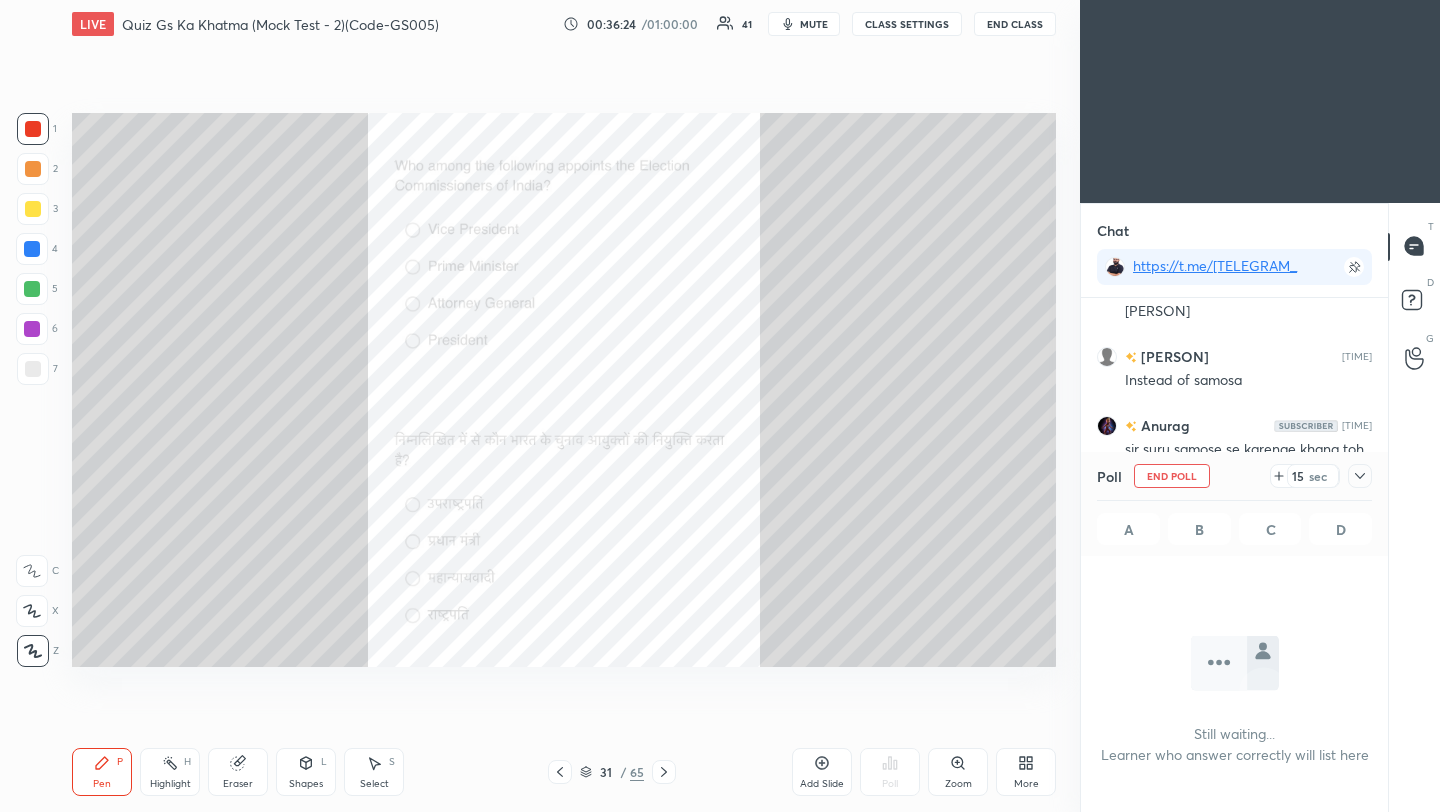 scroll, scrollTop: 362, scrollLeft: 301, axis: both 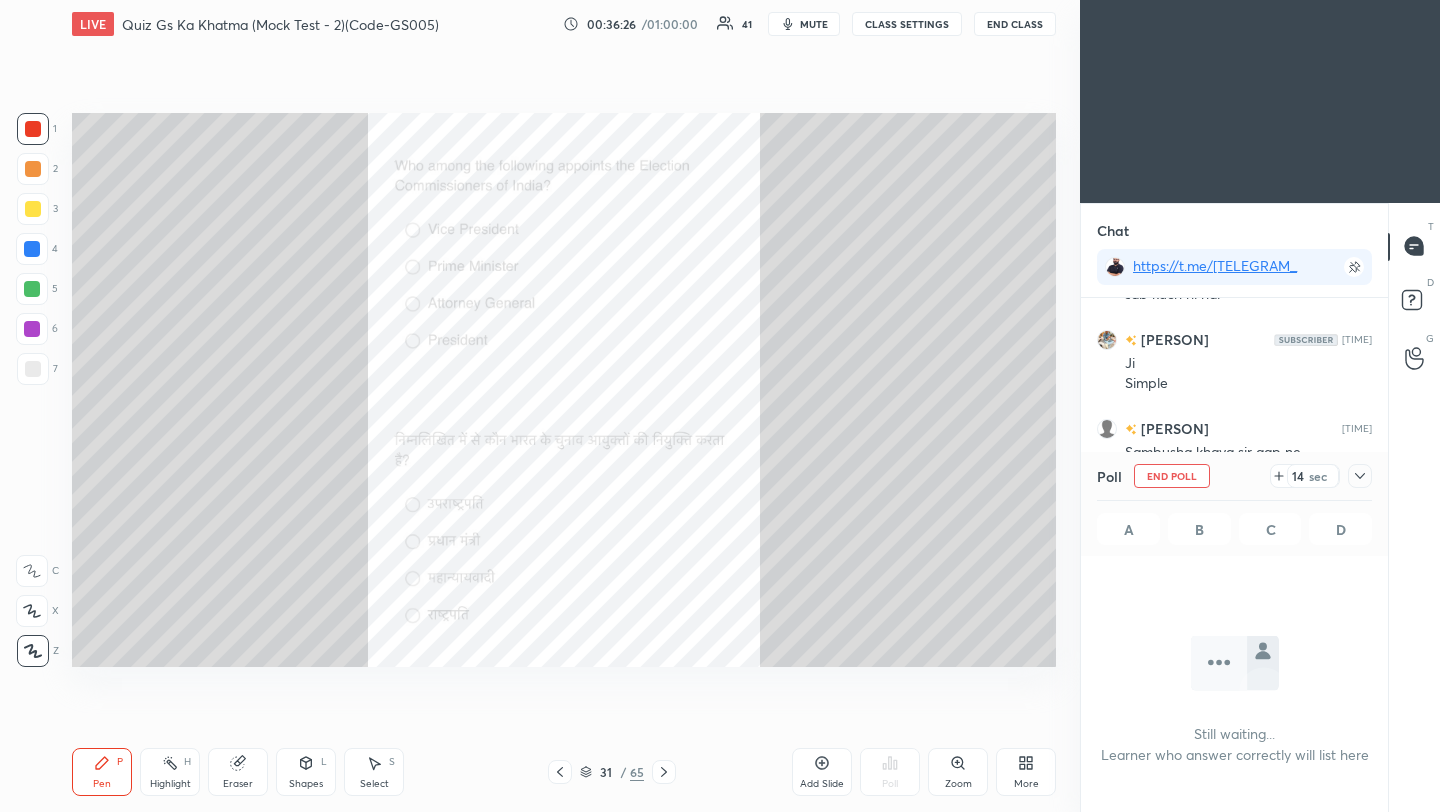 click on "Poll End Poll 14  sec A B C D" at bounding box center [1234, 504] 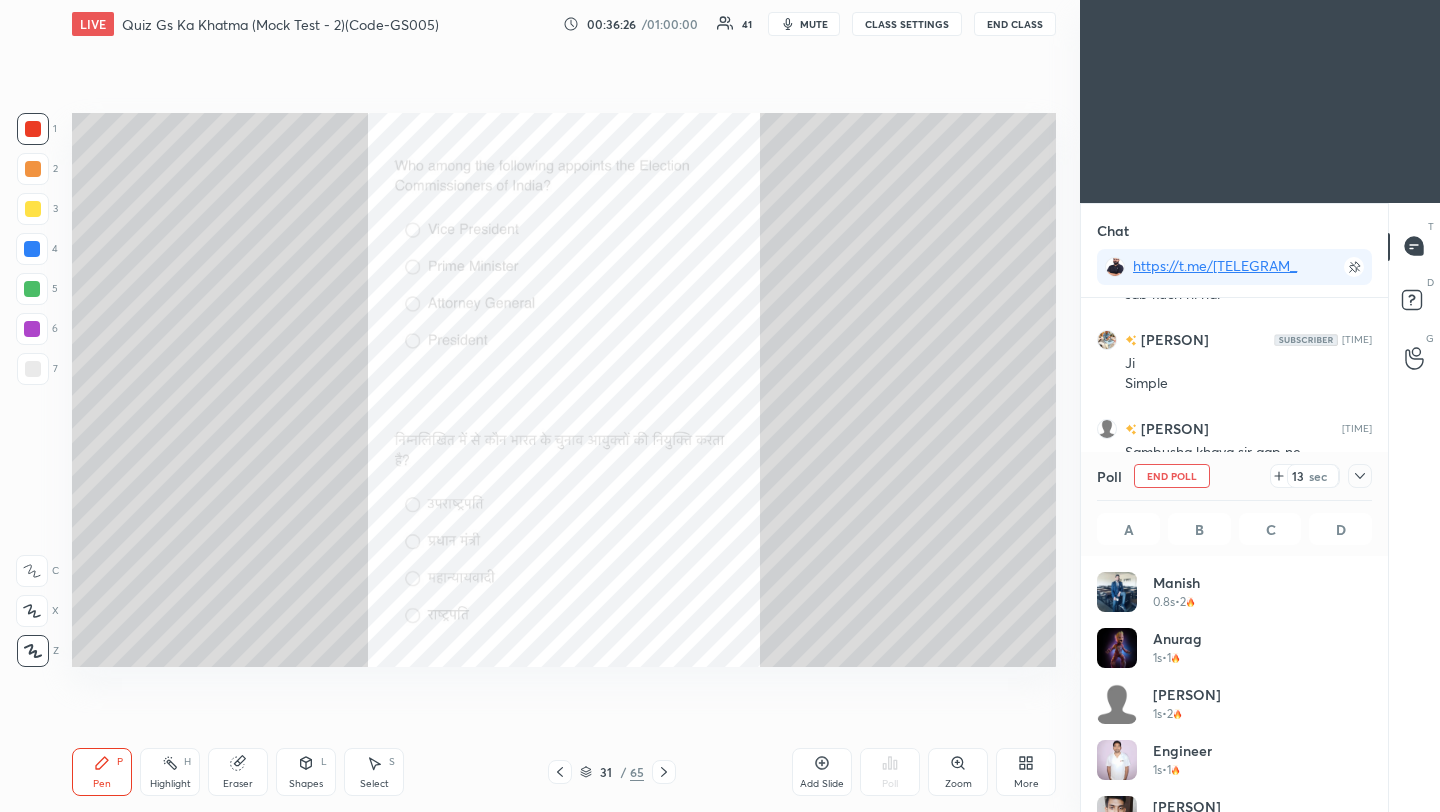 click 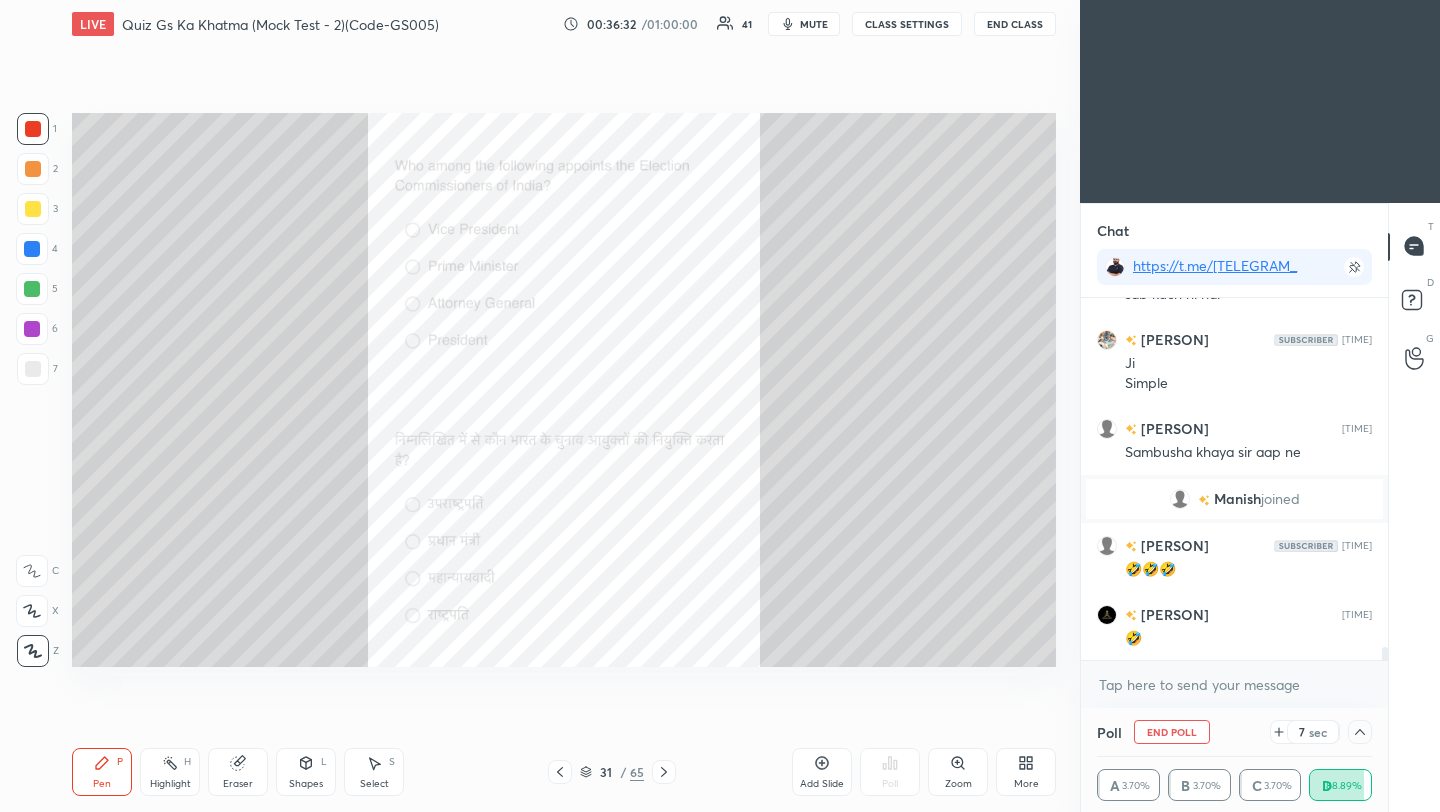scroll, scrollTop: 9660, scrollLeft: 0, axis: vertical 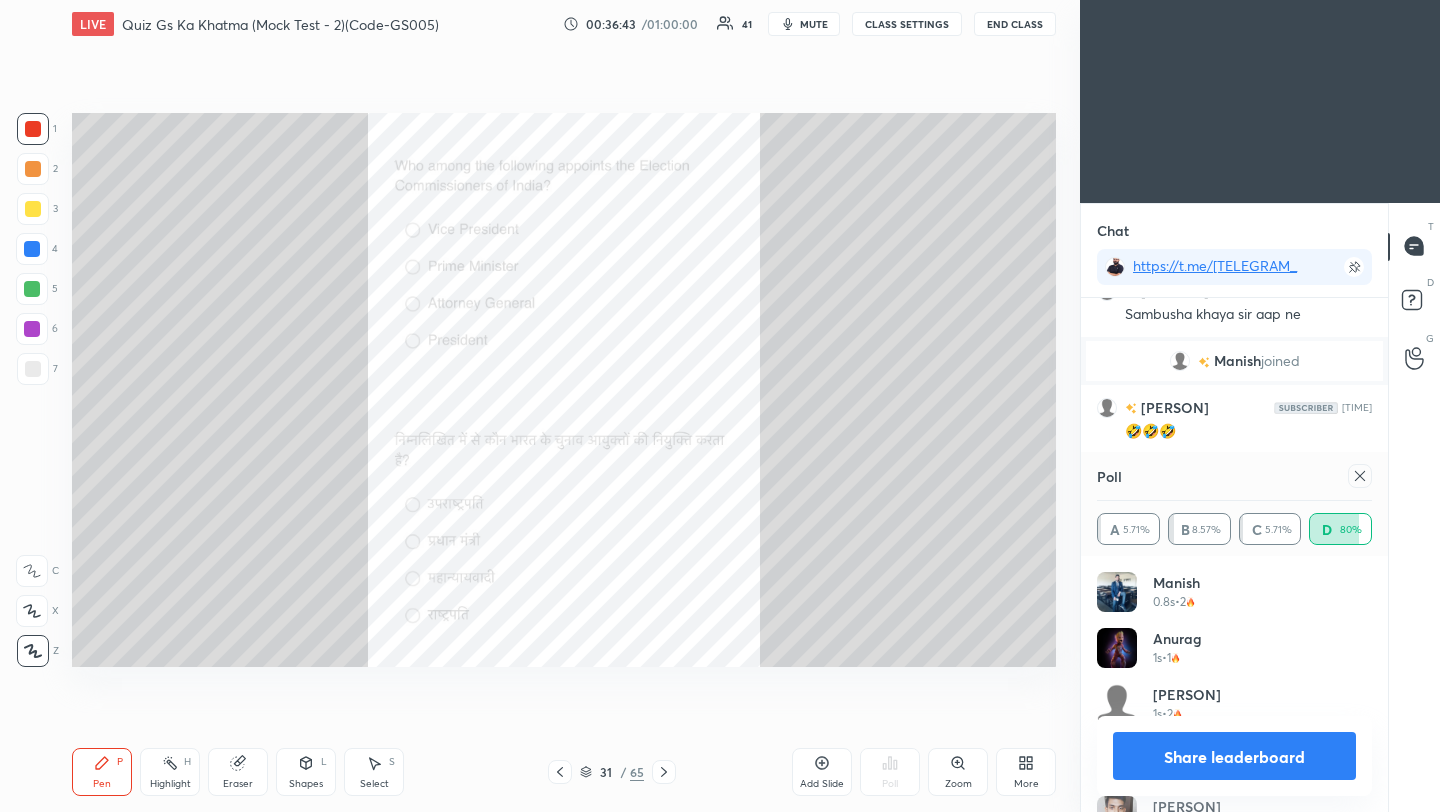 click at bounding box center (1360, 476) 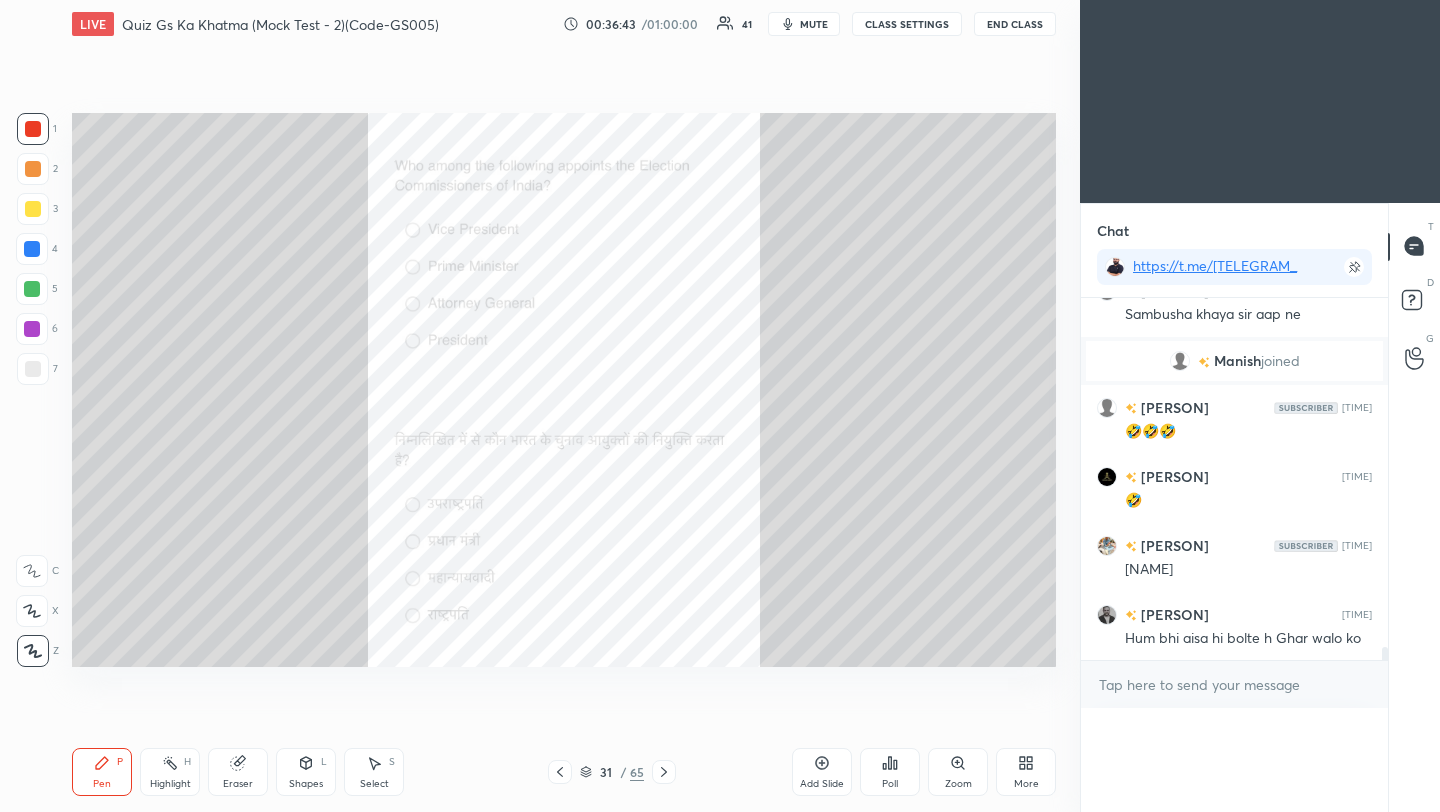 scroll, scrollTop: 88, scrollLeft: 269, axis: both 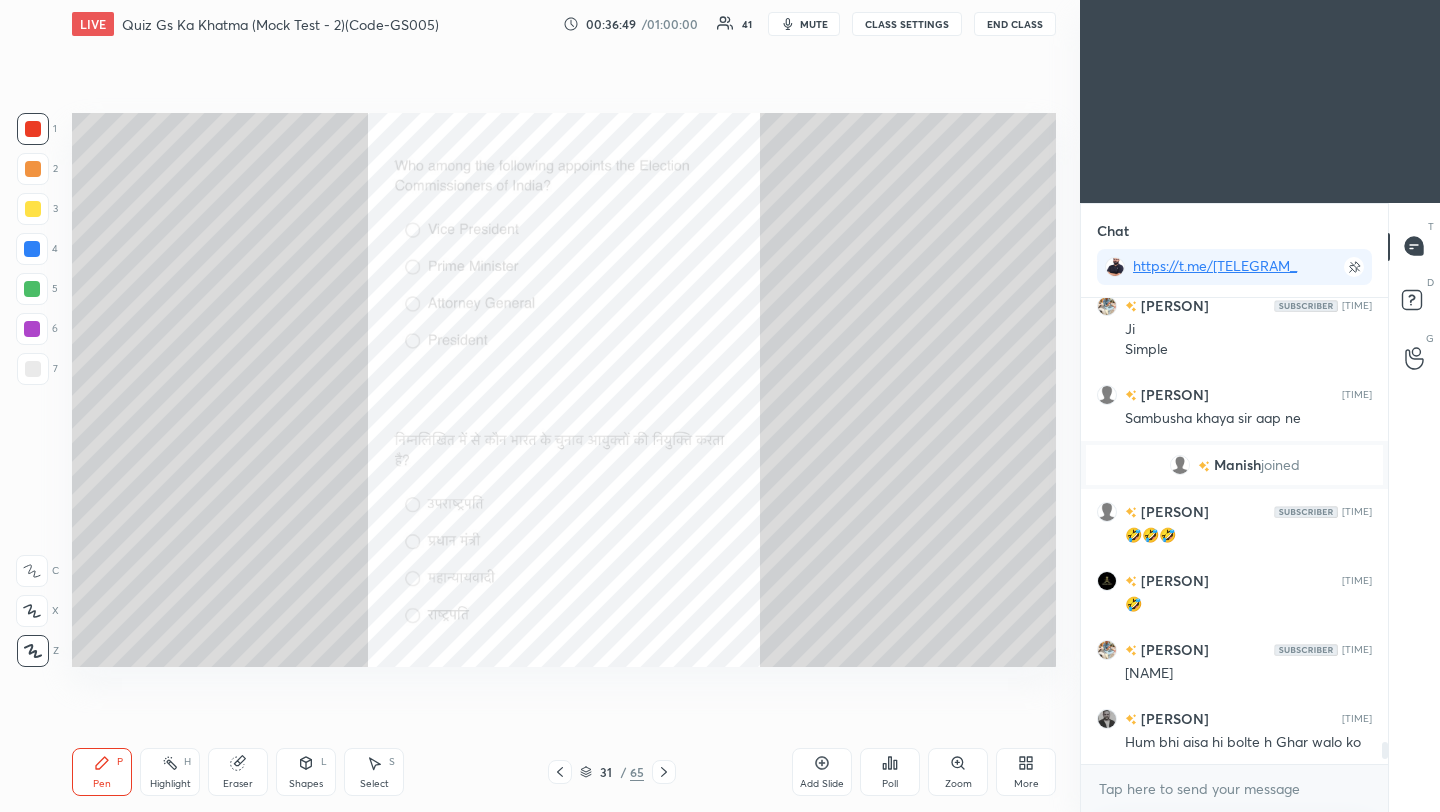click on "Setting up your live class Poll for   secs No correct answer Start poll" at bounding box center (564, 390) 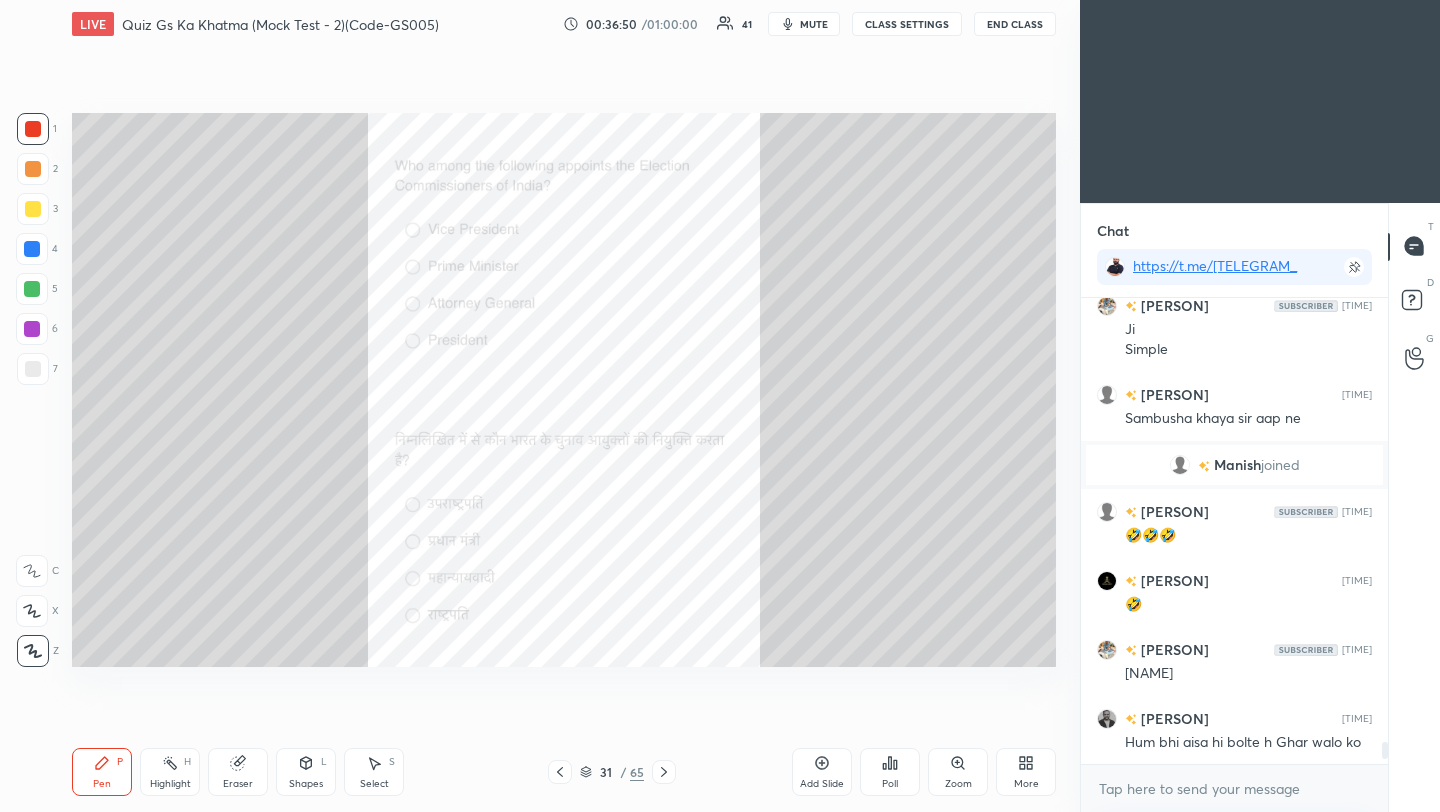 click on "Setting up your live class Poll for   secs No correct answer Start poll" at bounding box center [564, 390] 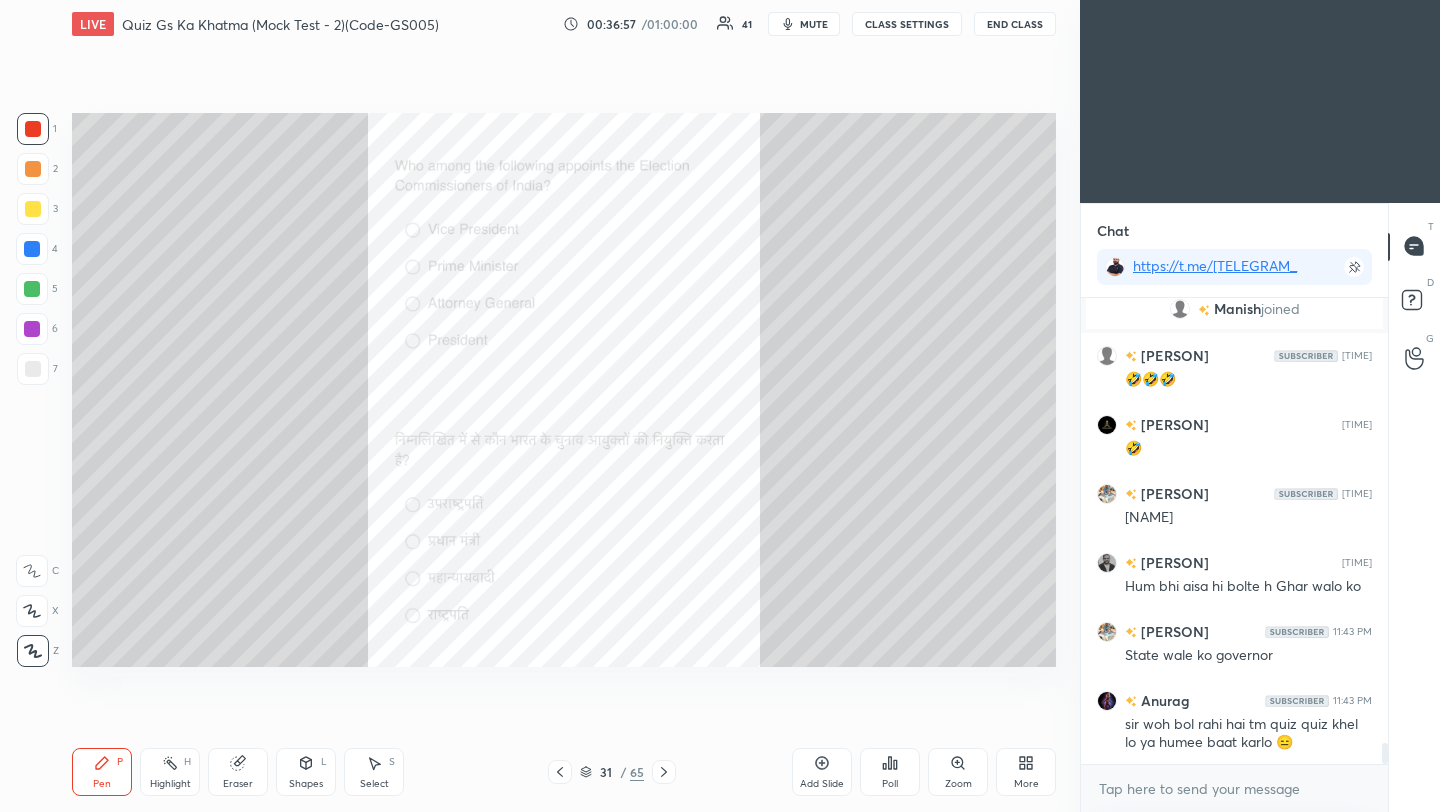 click 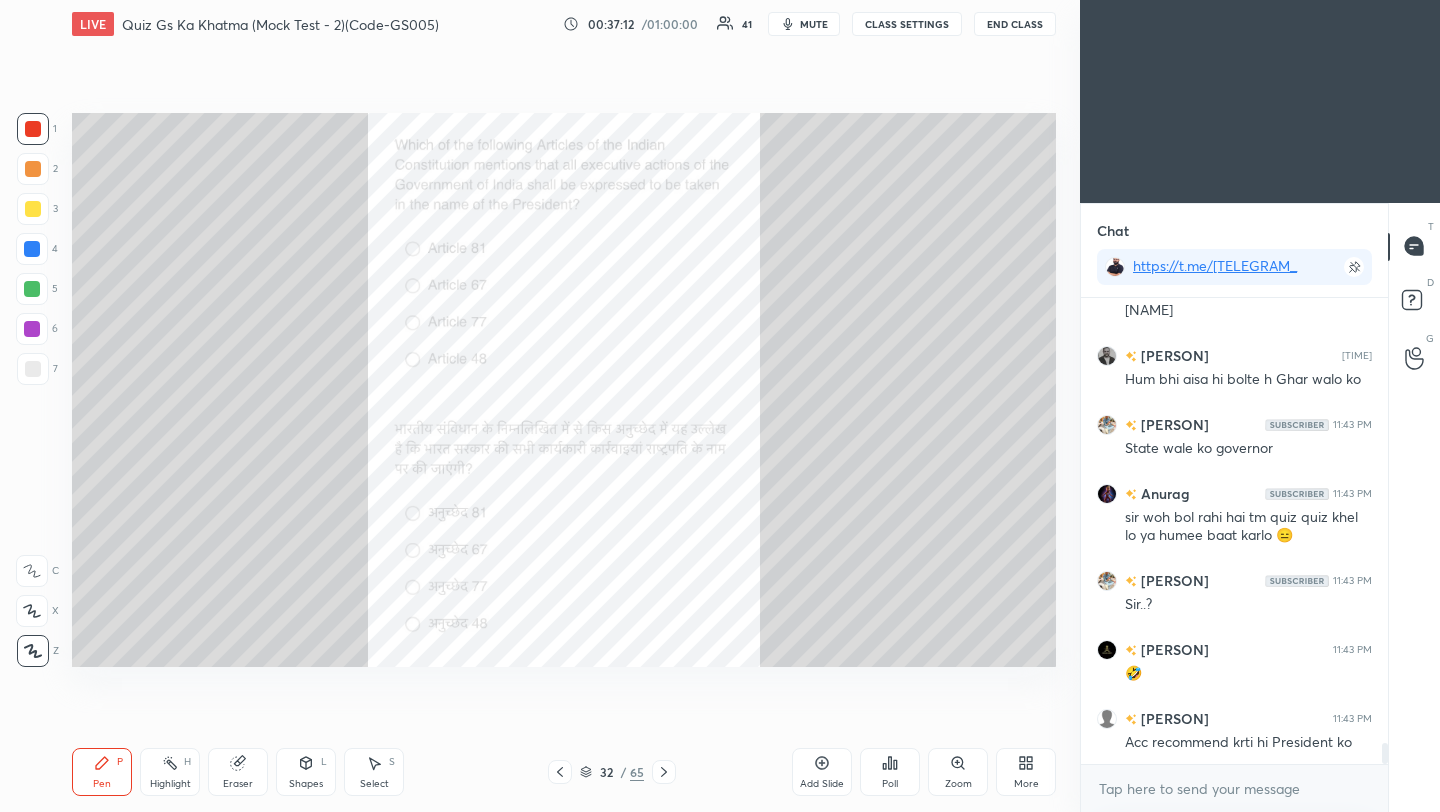 click 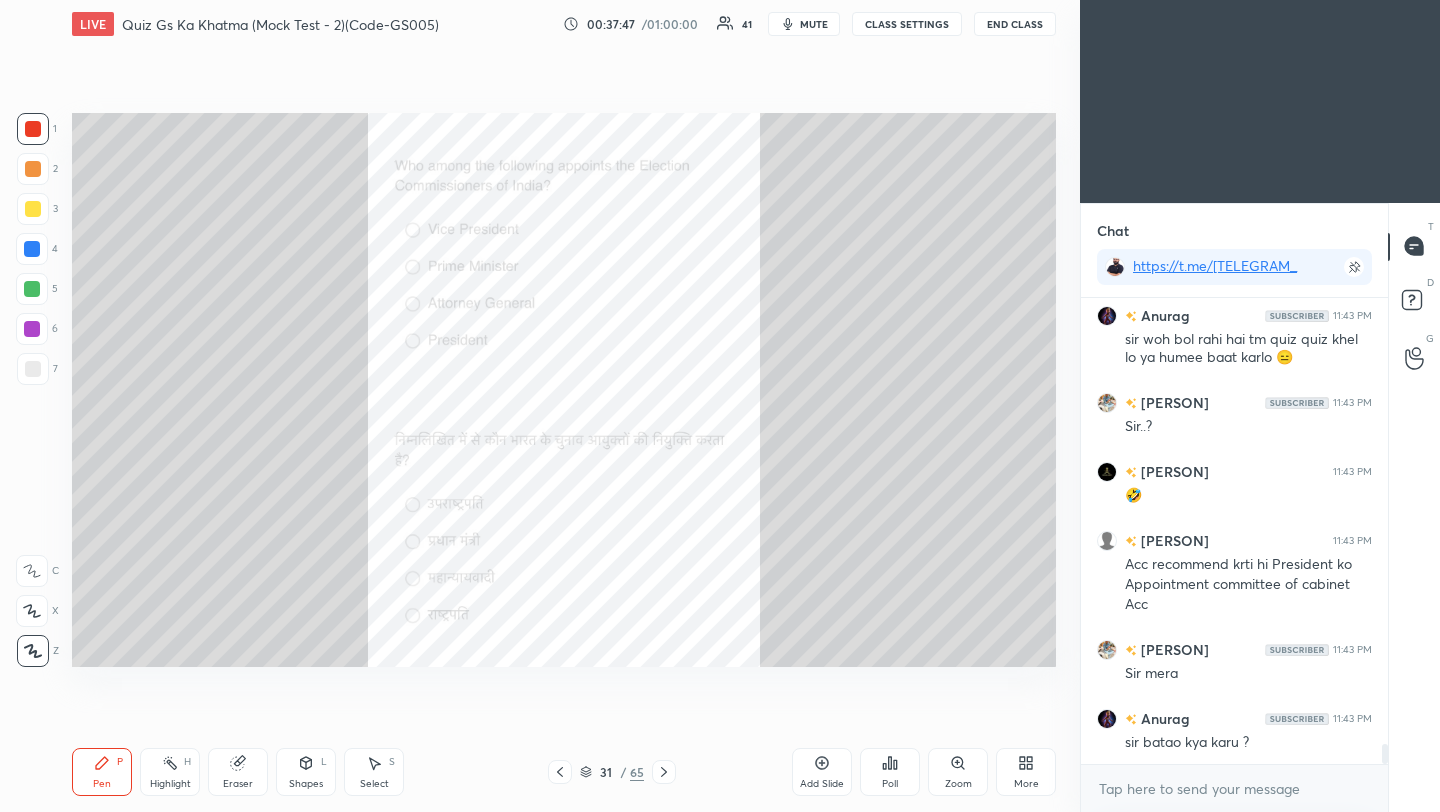scroll, scrollTop: 10235, scrollLeft: 0, axis: vertical 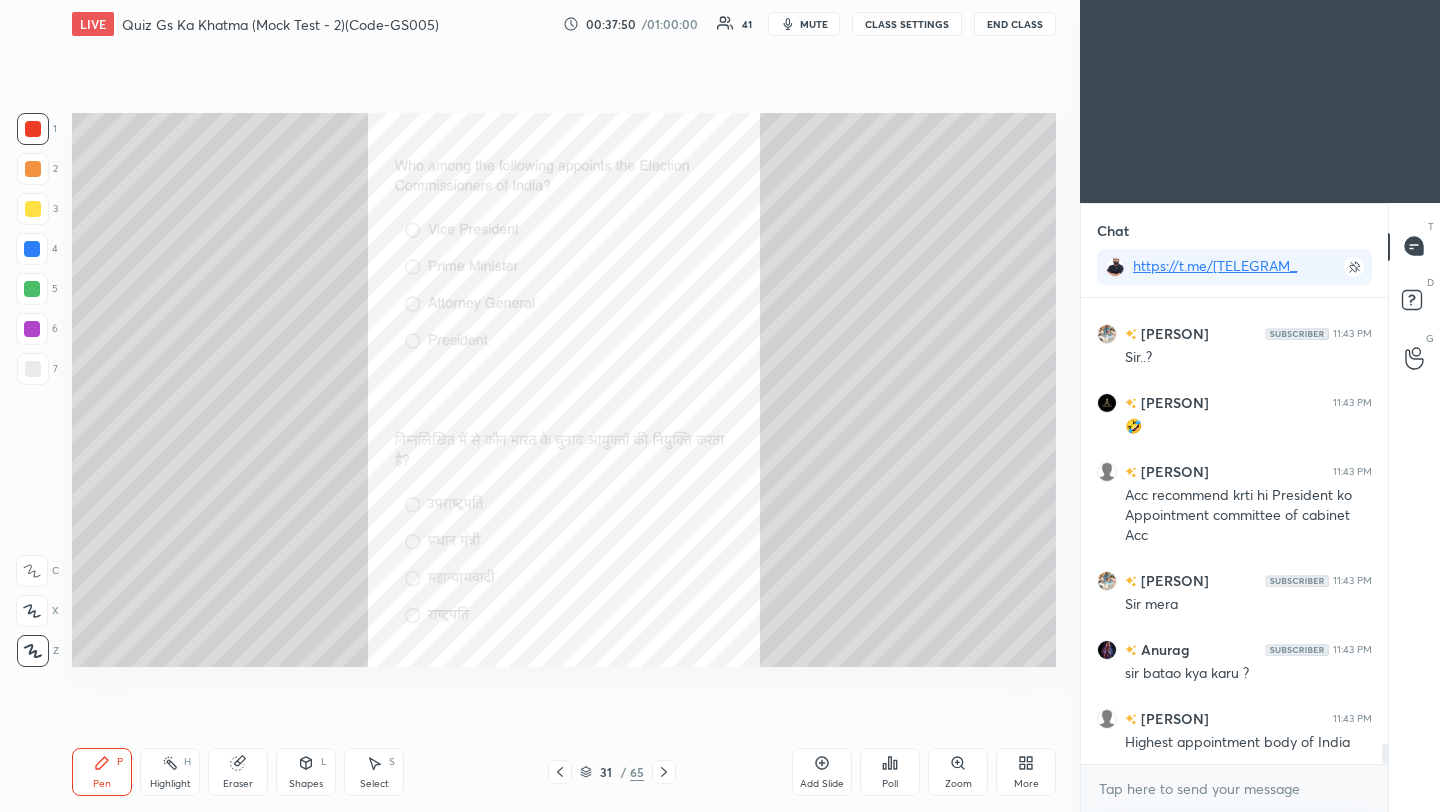 click 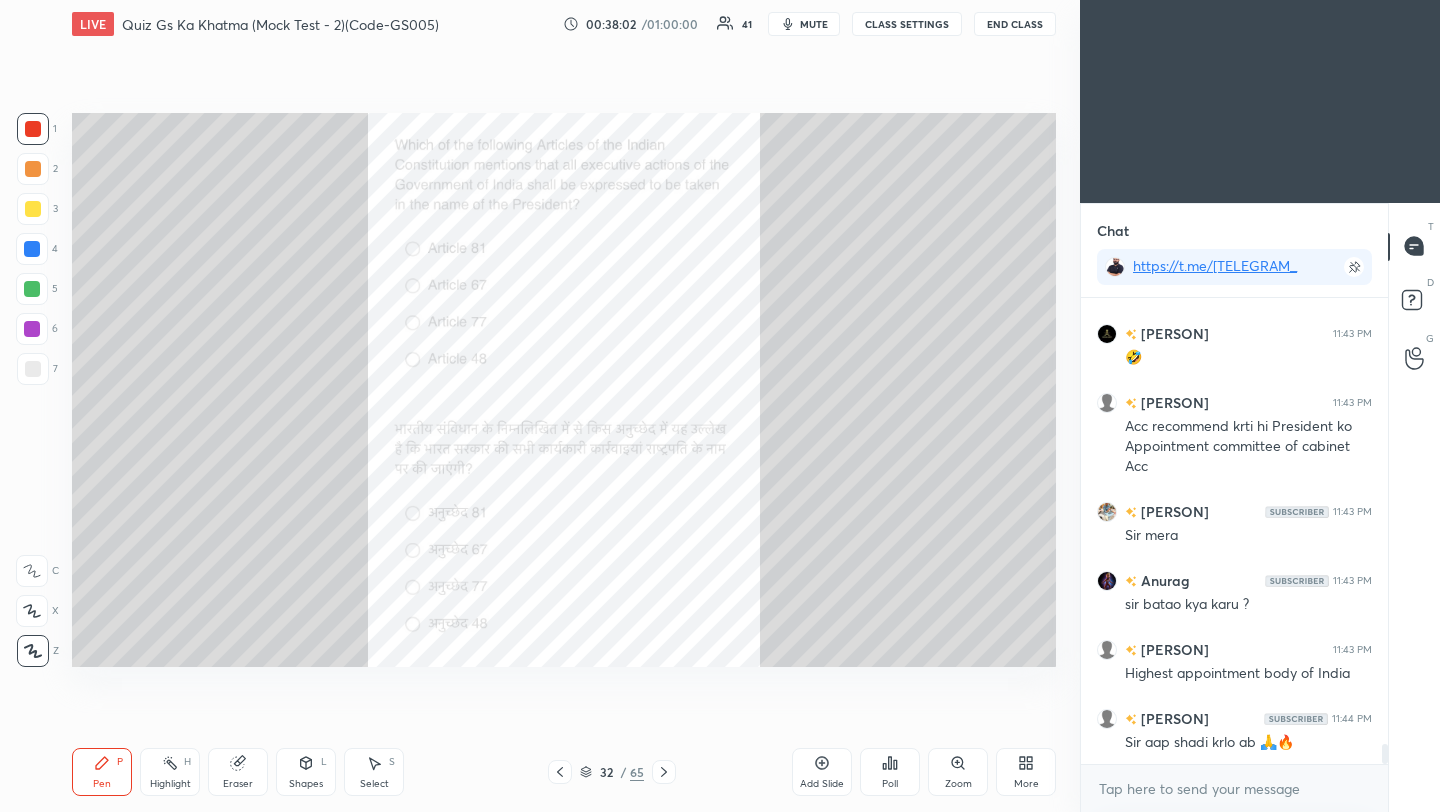 scroll, scrollTop: 10373, scrollLeft: 0, axis: vertical 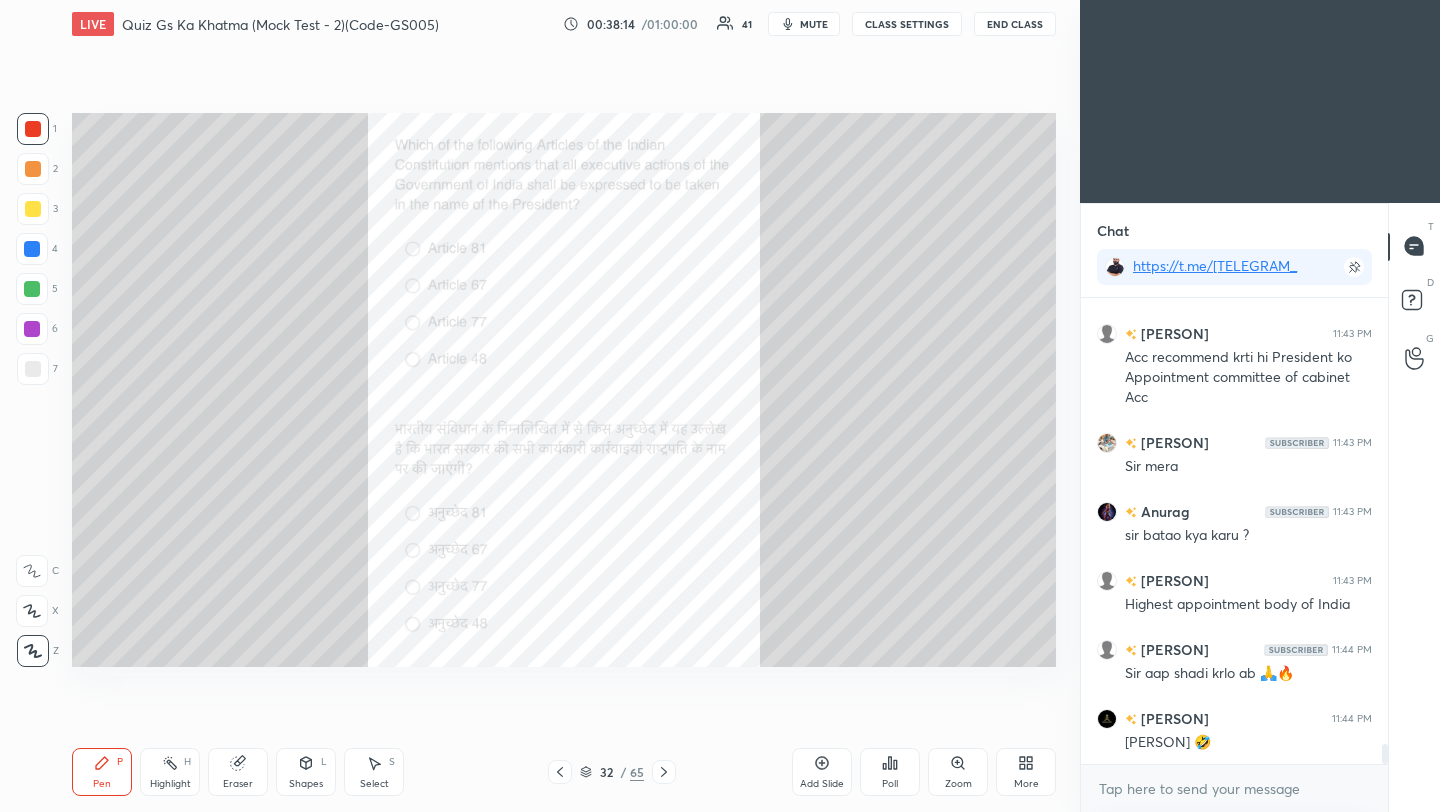 click on "Poll" at bounding box center (890, 772) 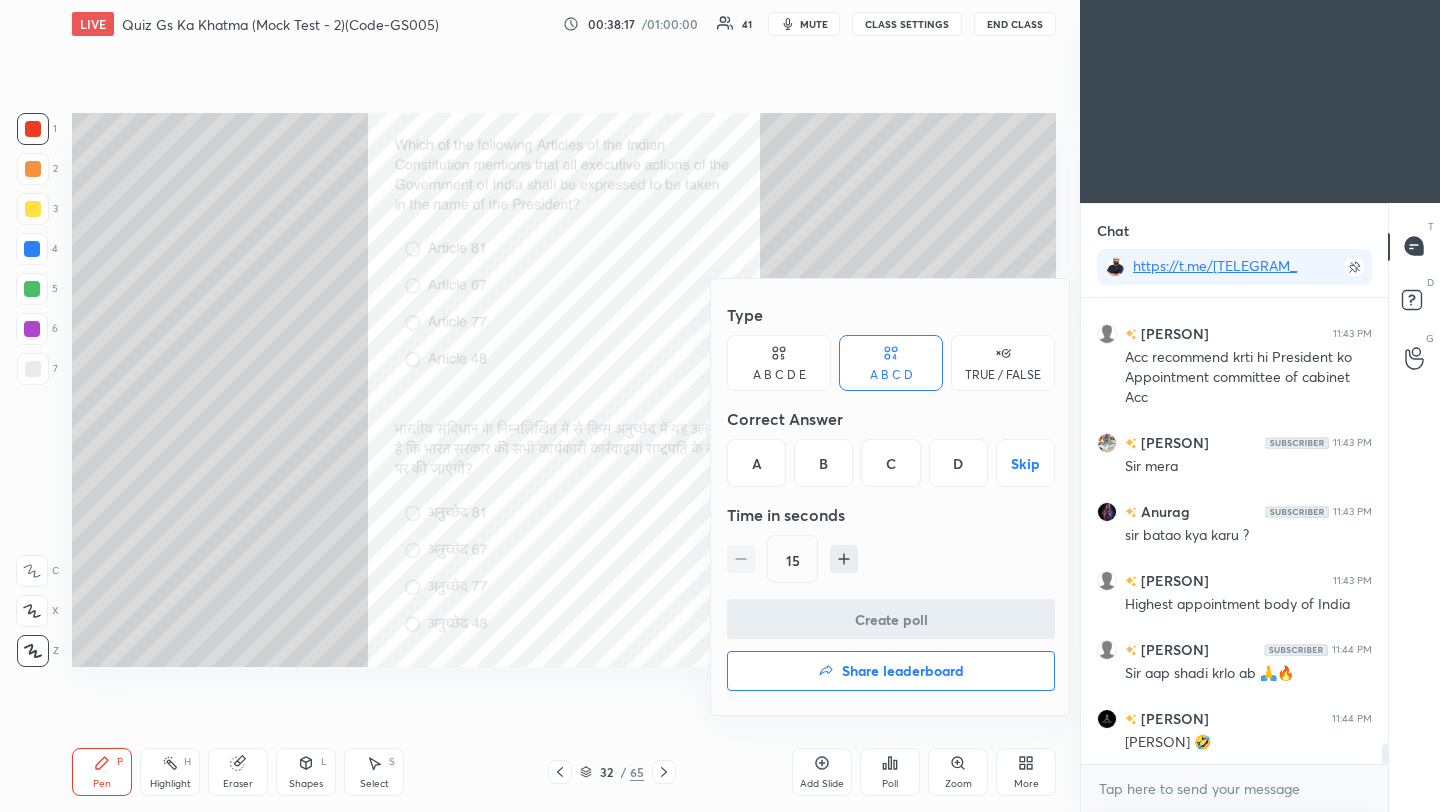click on "C" at bounding box center (890, 463) 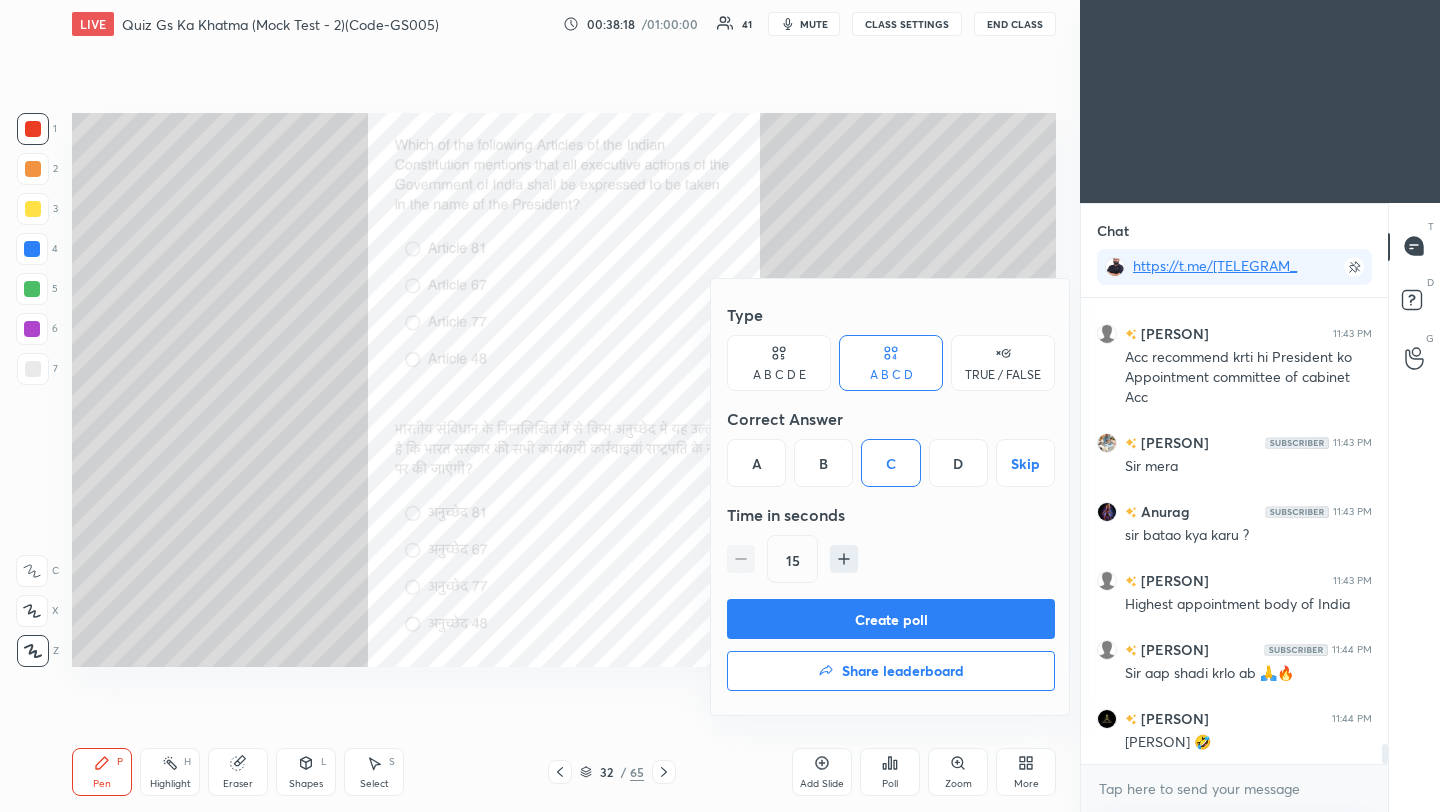 click on "Create poll" at bounding box center [891, 619] 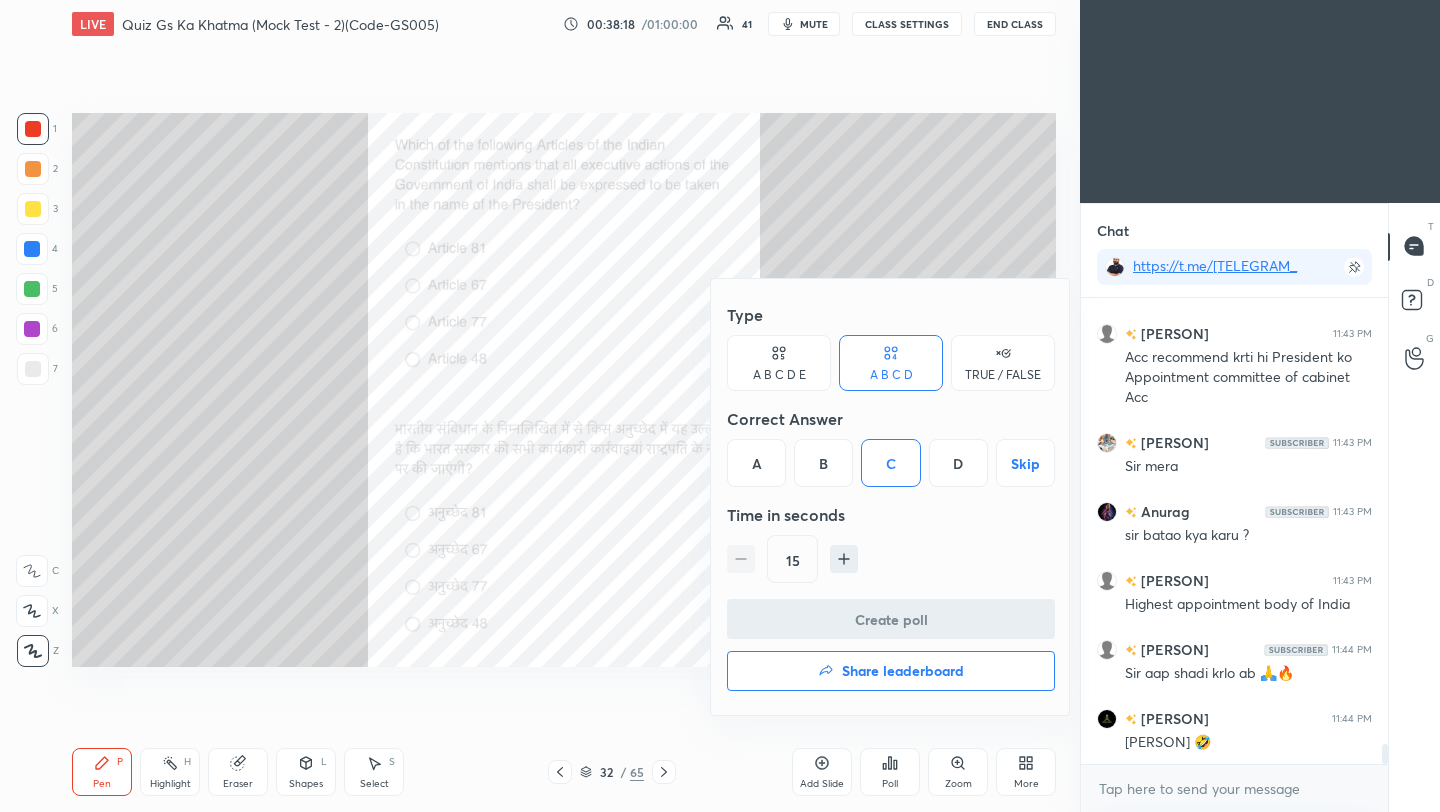 scroll, scrollTop: 418, scrollLeft: 301, axis: both 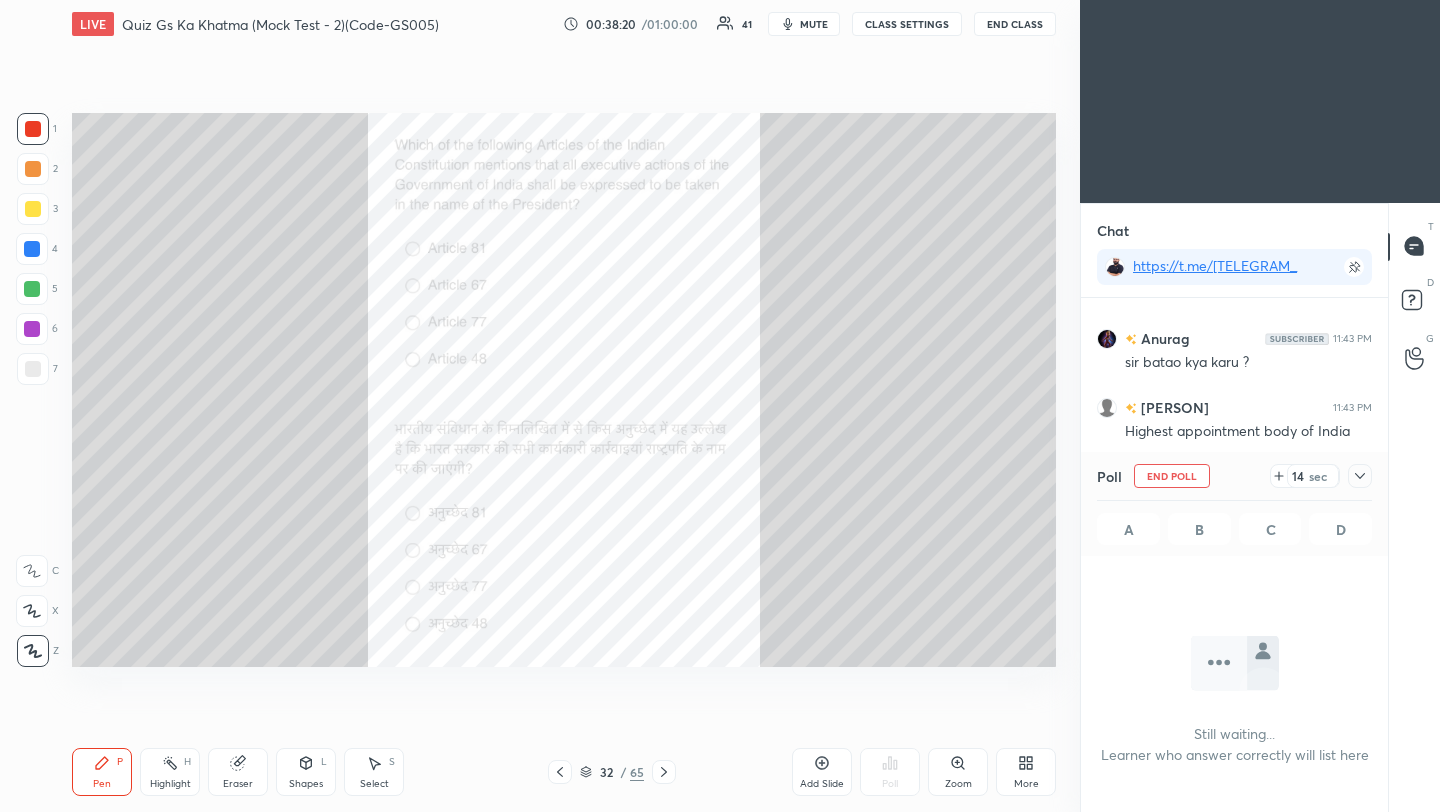 click 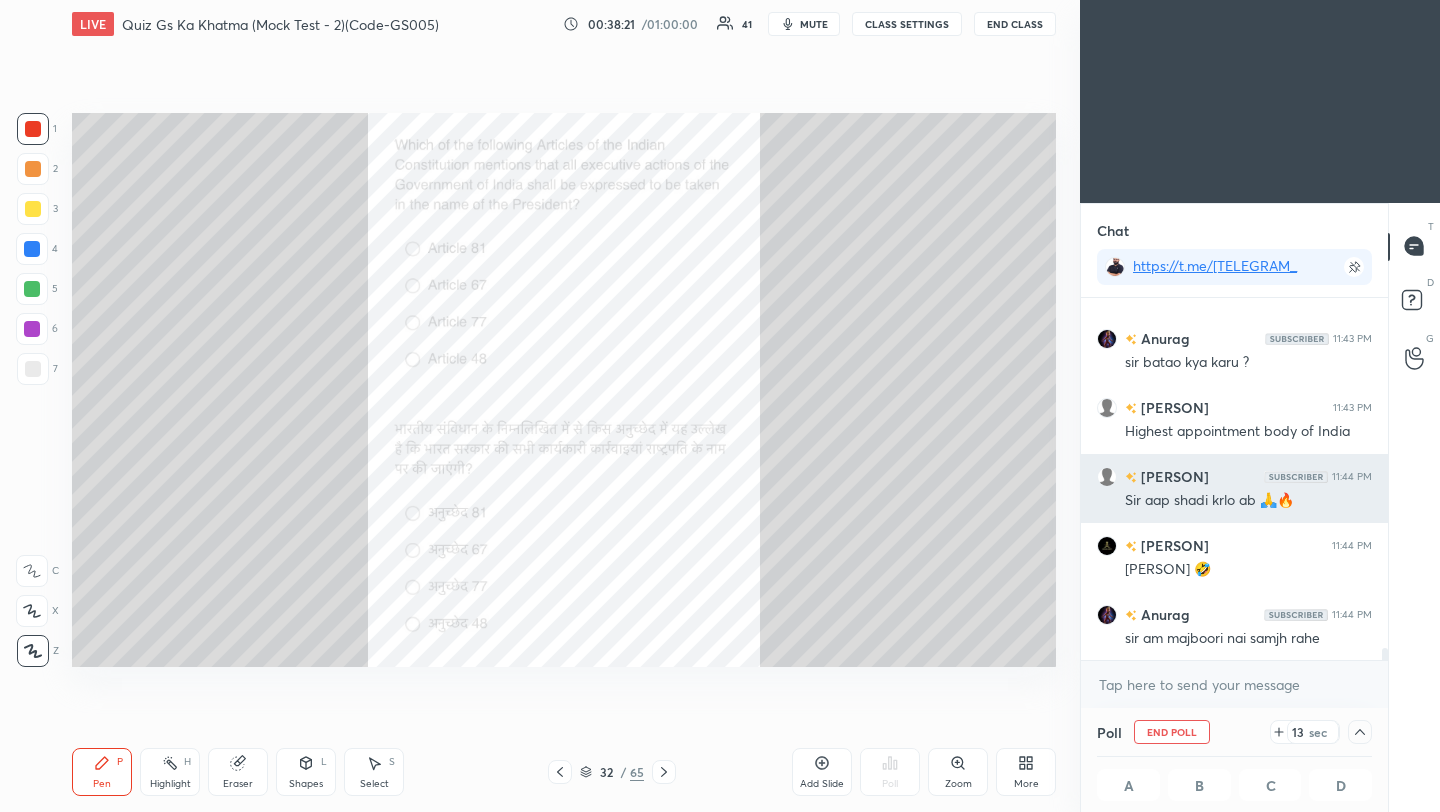 scroll, scrollTop: 1, scrollLeft: 7, axis: both 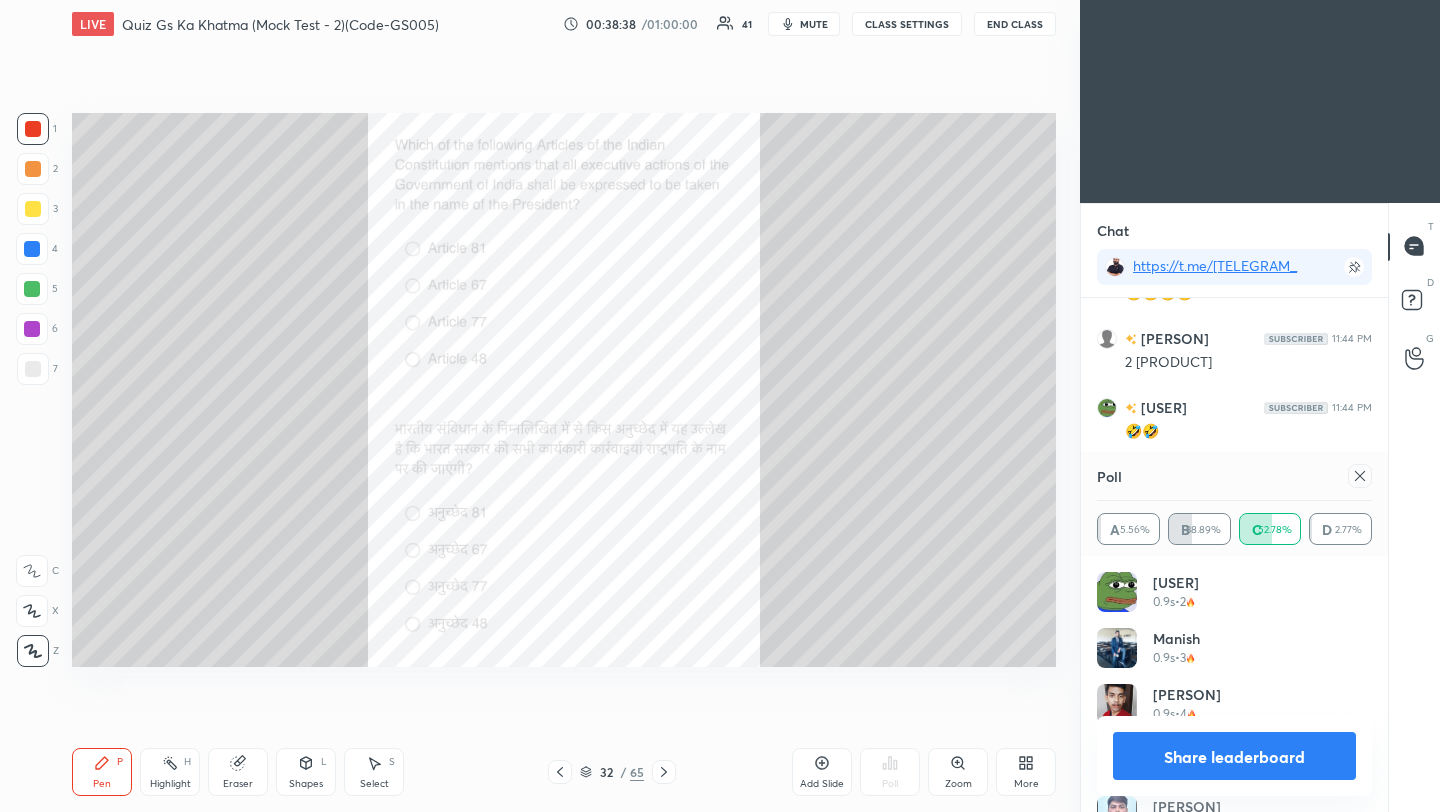 click 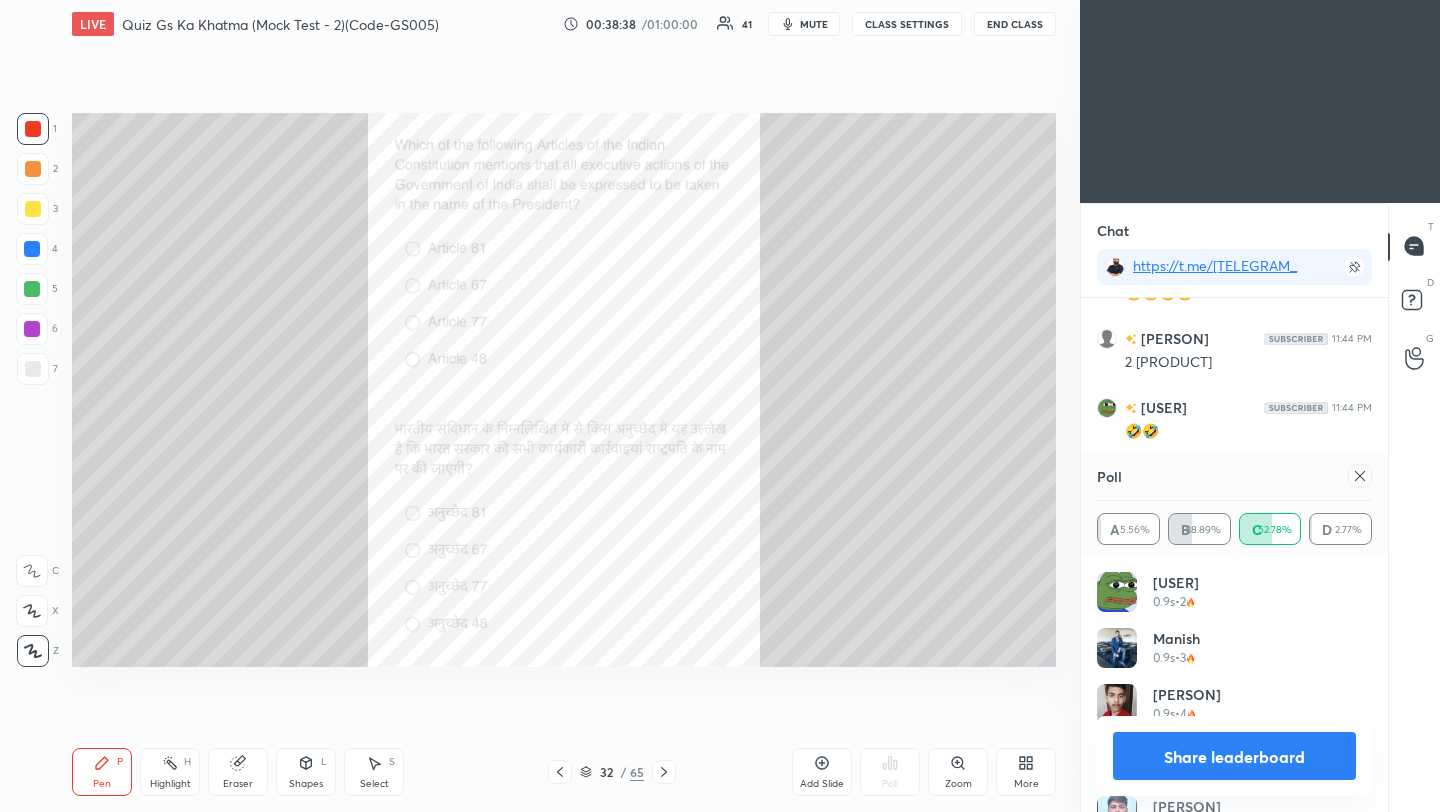 scroll, scrollTop: 120, scrollLeft: 269, axis: both 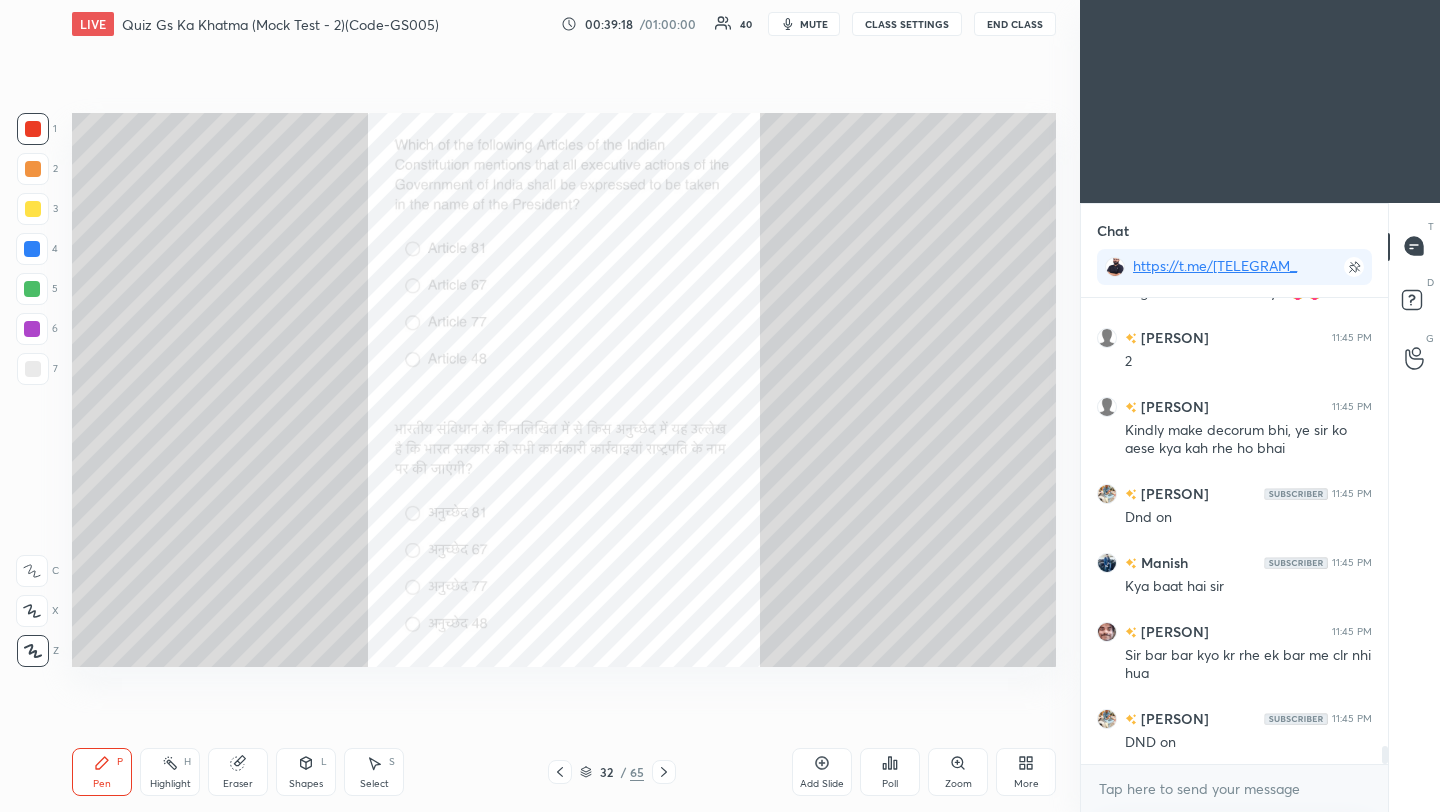 click 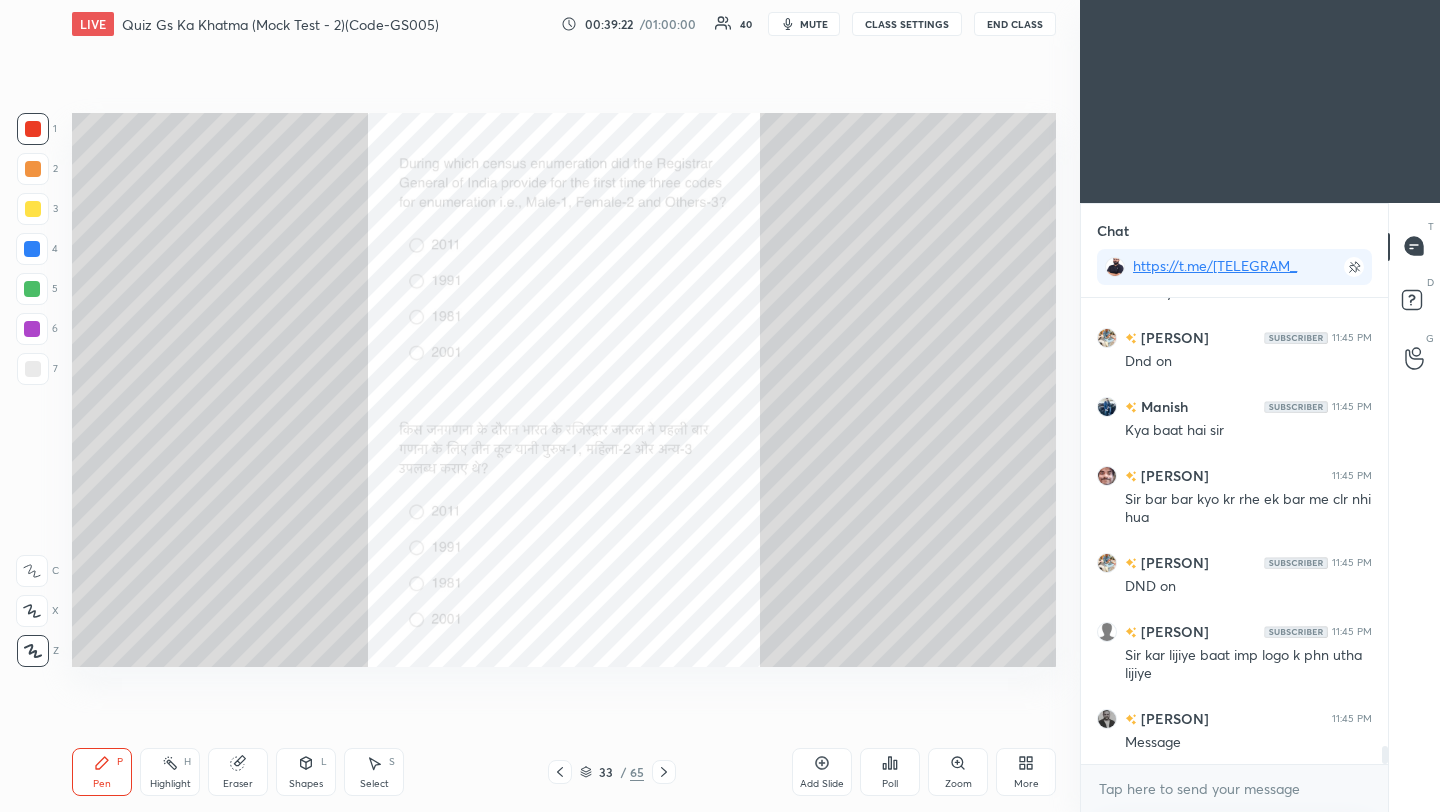 click on "Poll" at bounding box center [890, 784] 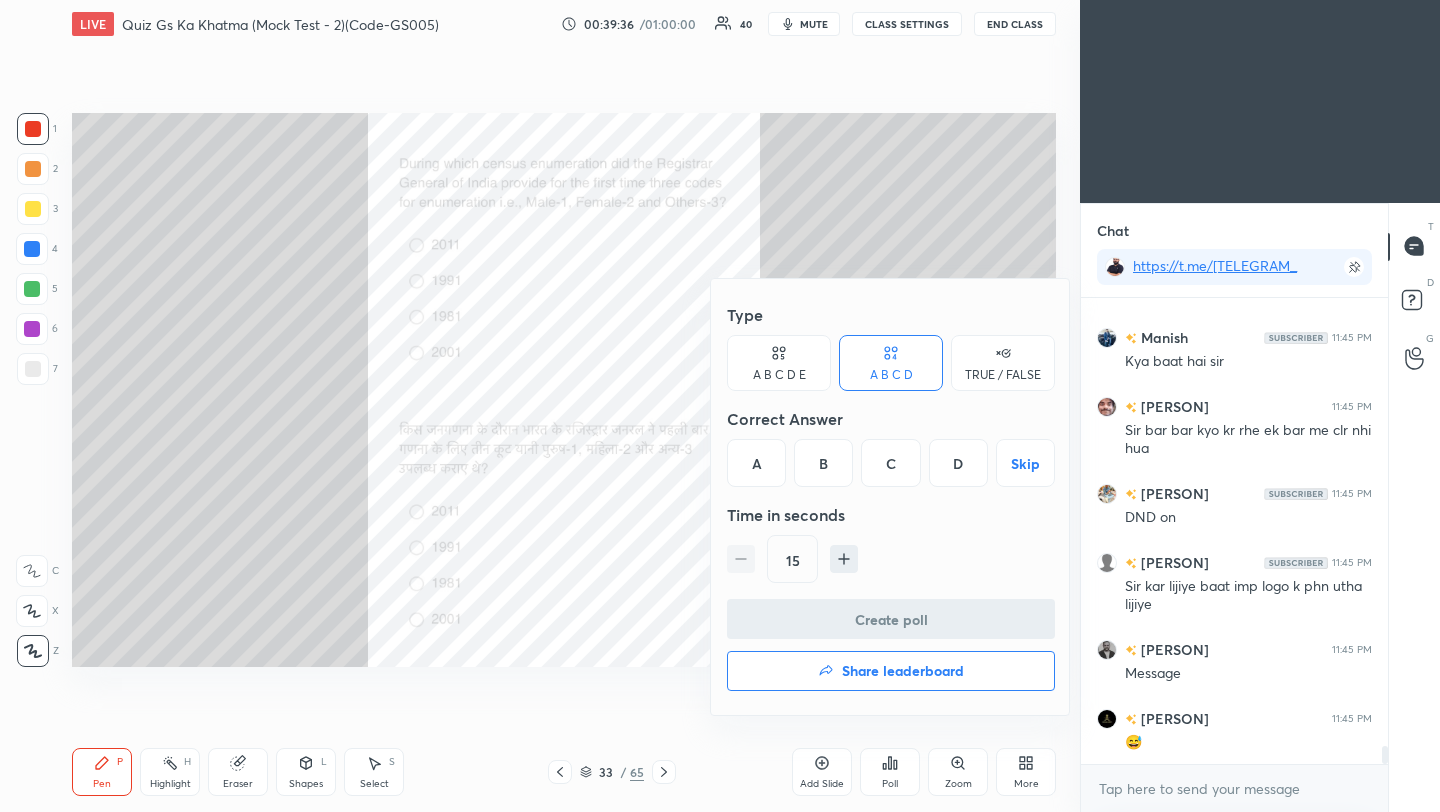 click on "A" at bounding box center (756, 463) 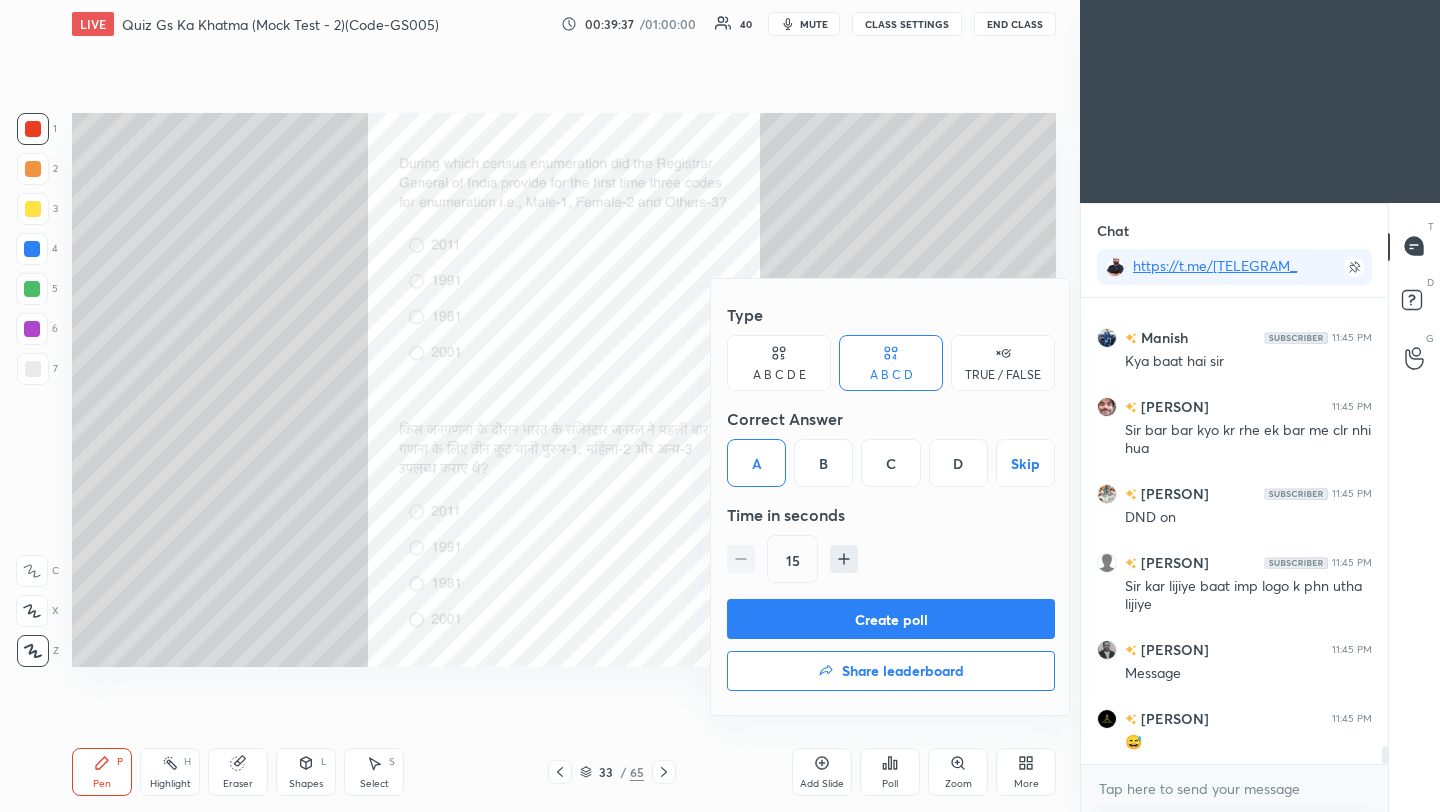 click on "Create poll" at bounding box center [891, 619] 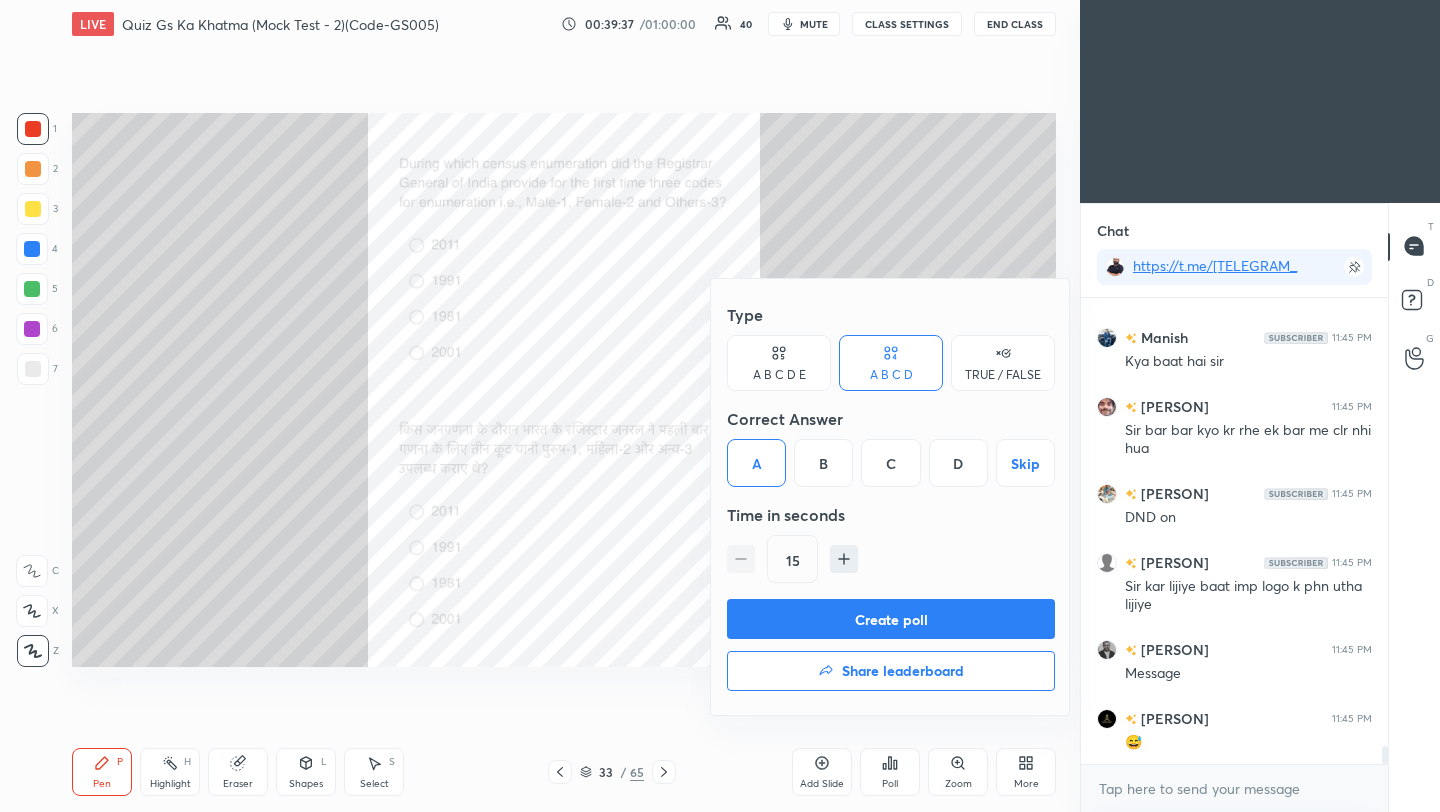 scroll, scrollTop: 427, scrollLeft: 301, axis: both 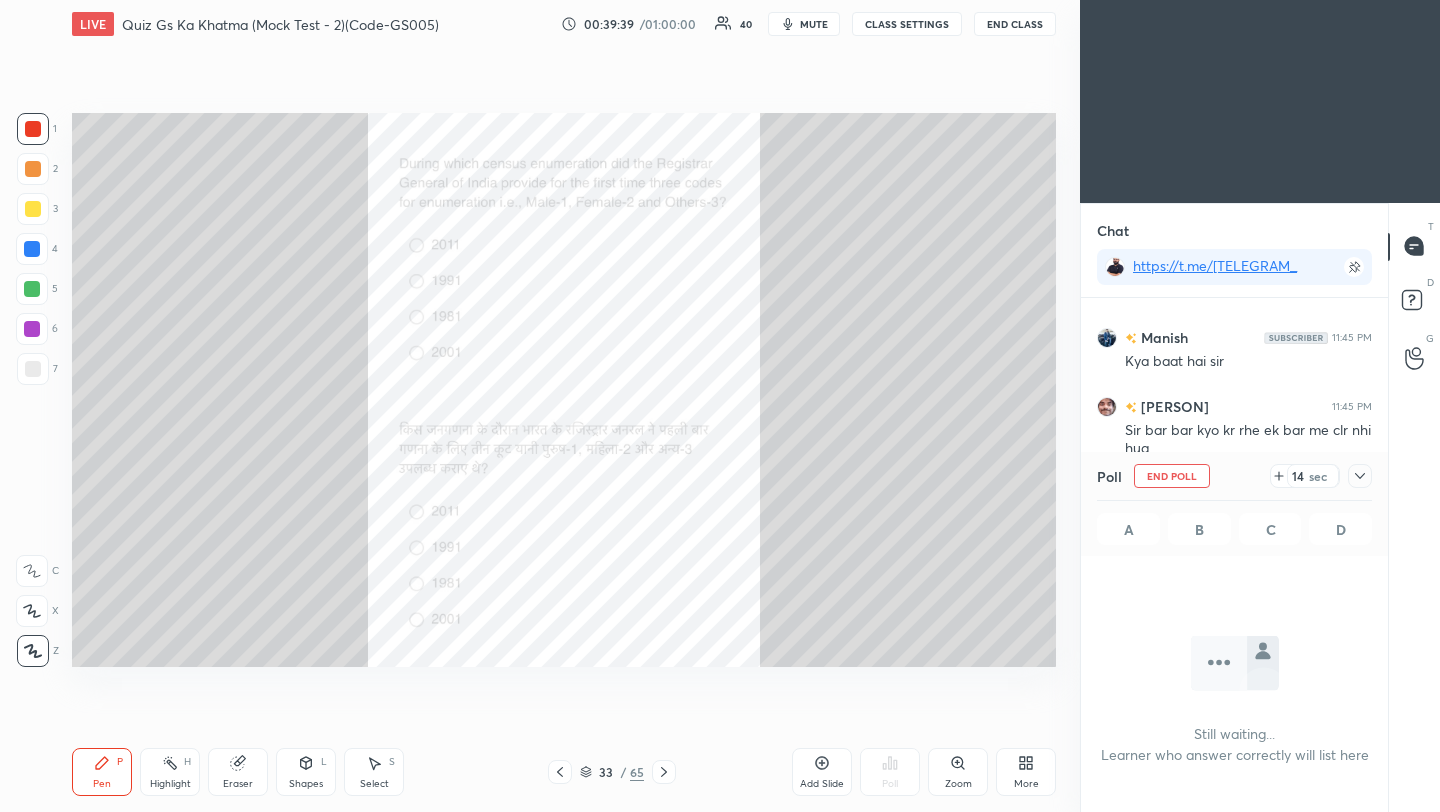 click 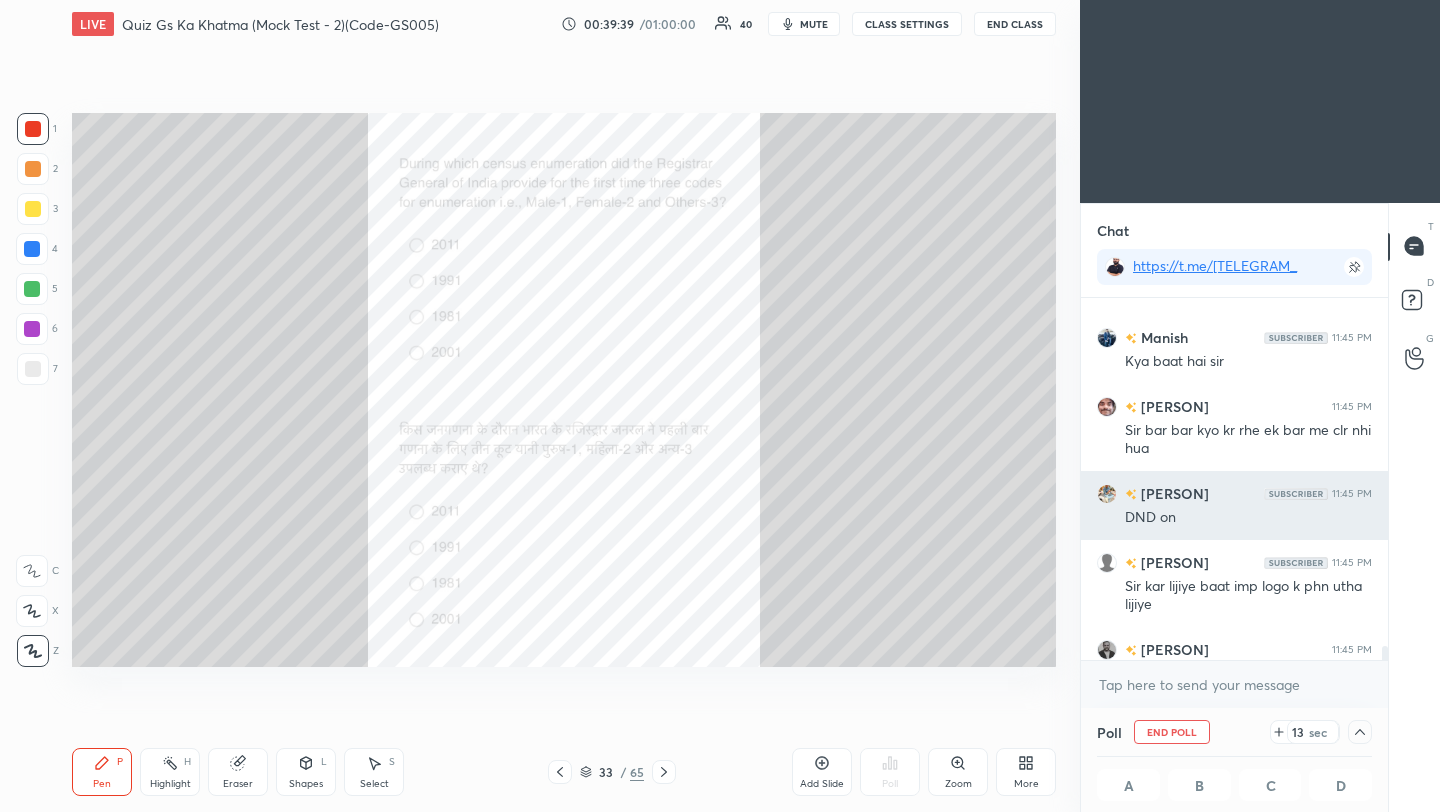 scroll, scrollTop: 1, scrollLeft: 7, axis: both 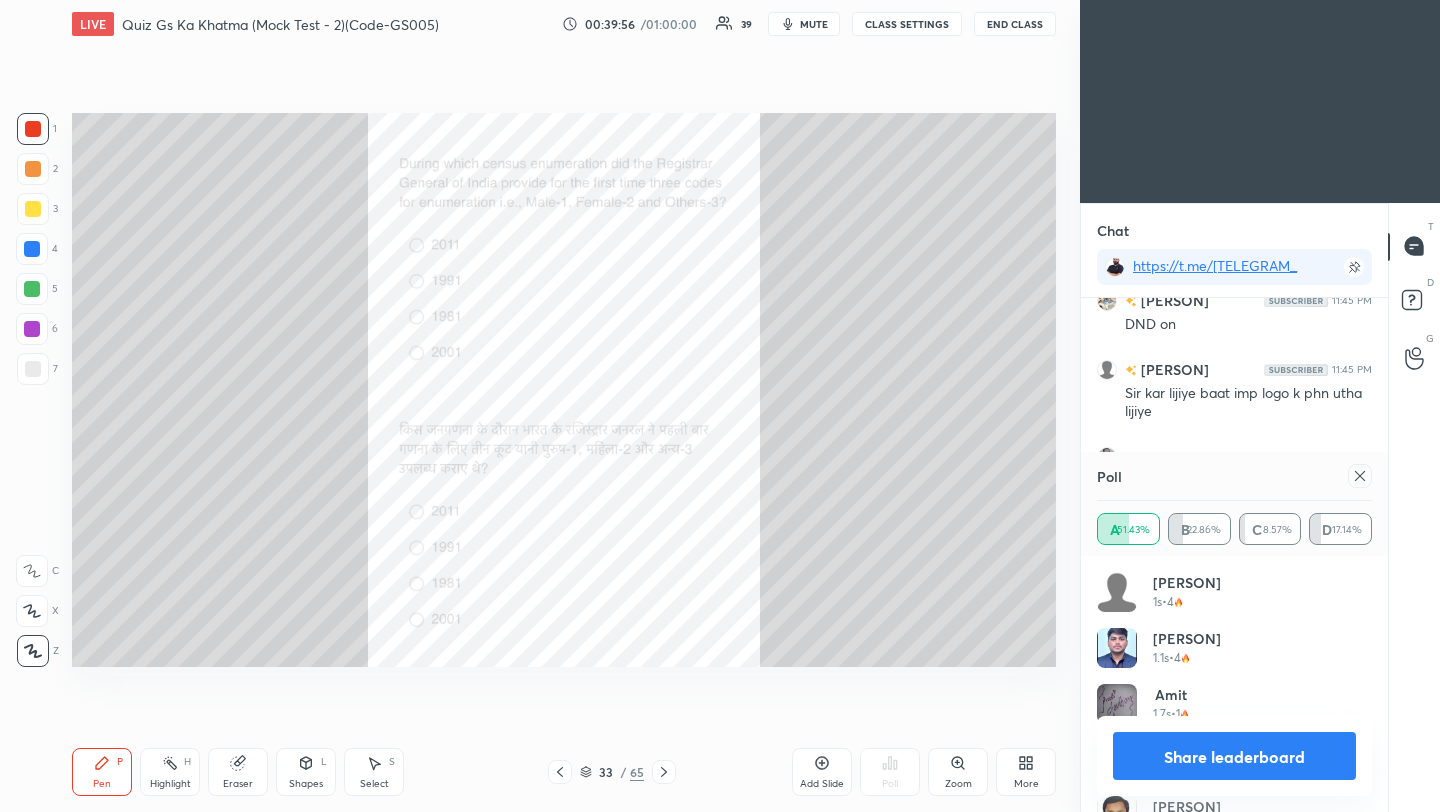 click 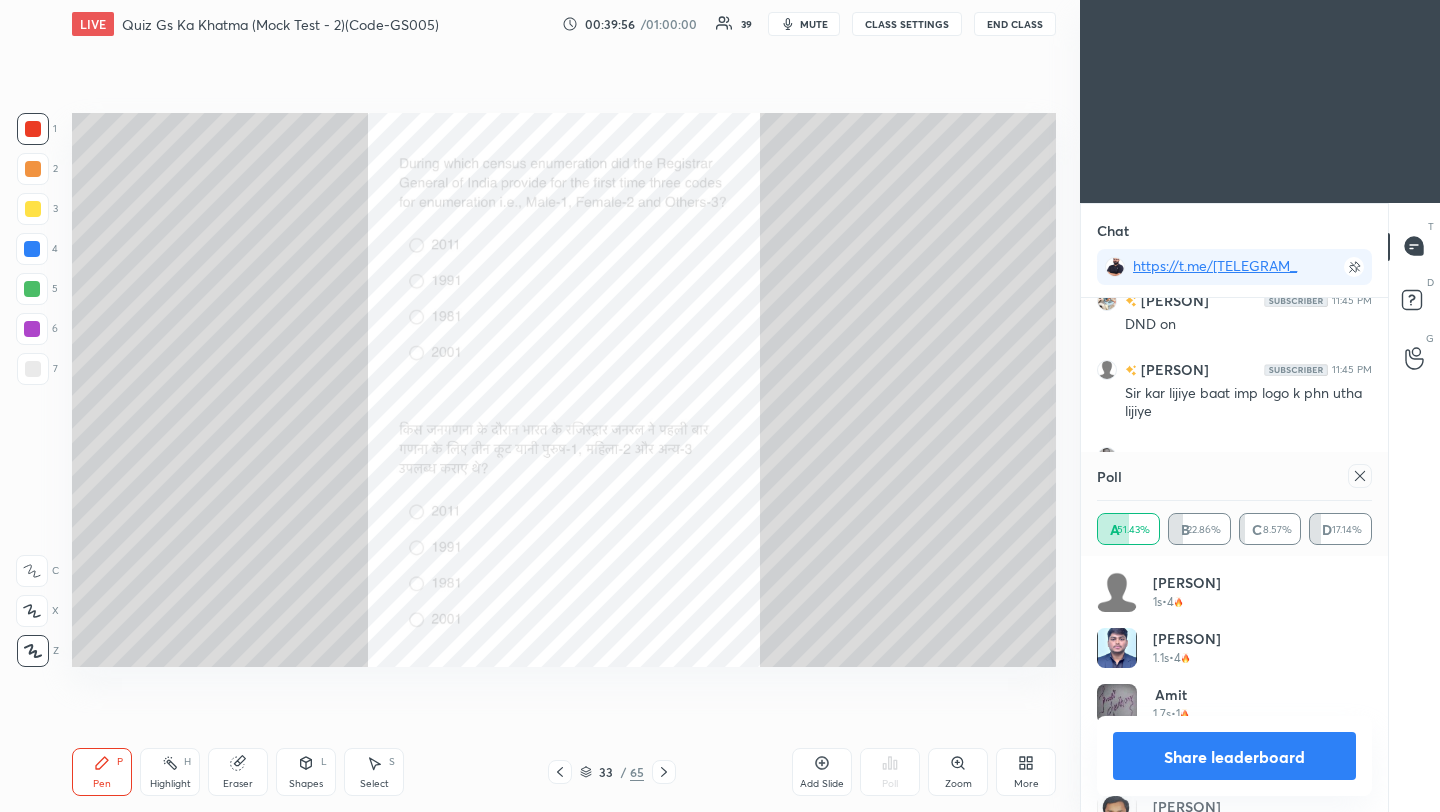 scroll, scrollTop: 88, scrollLeft: 269, axis: both 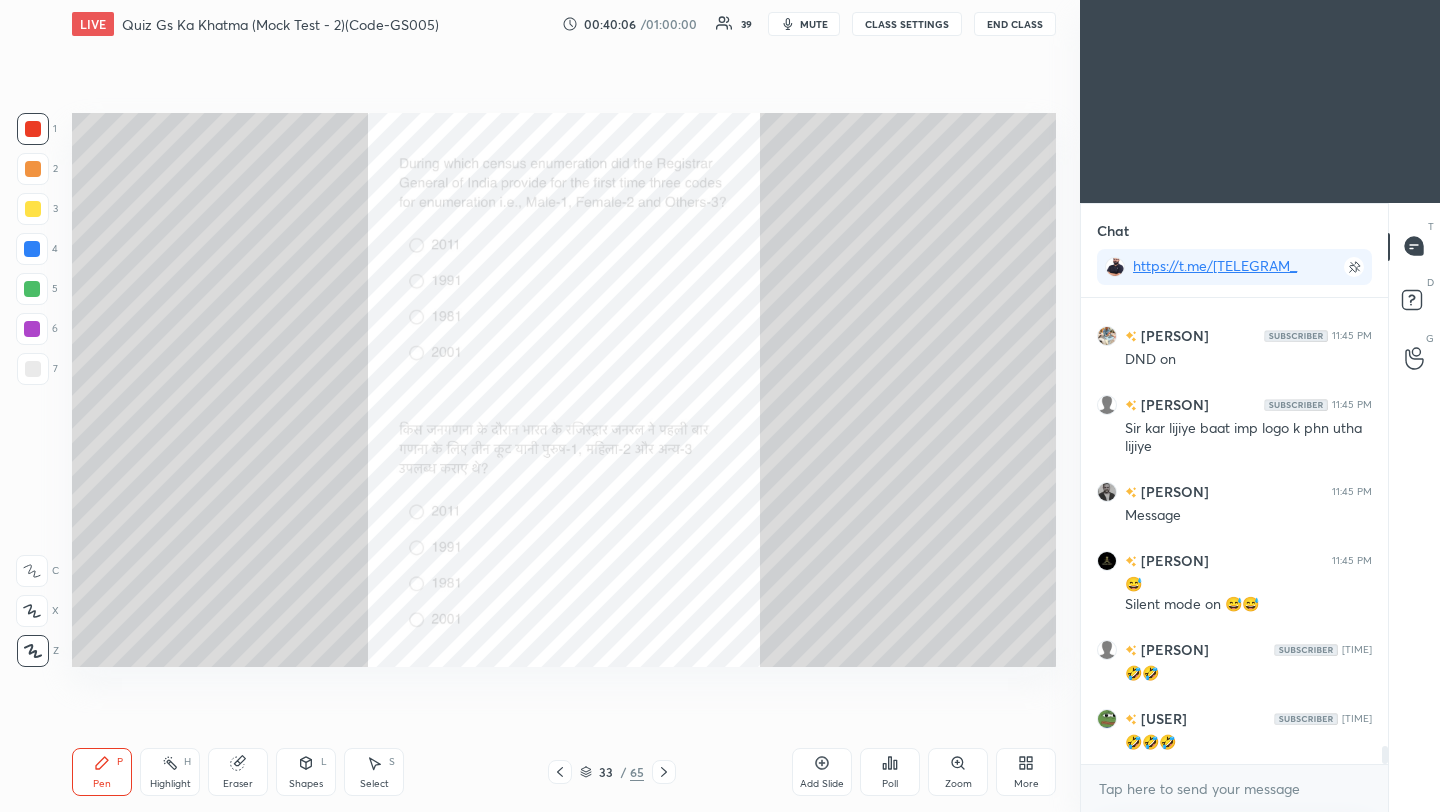click 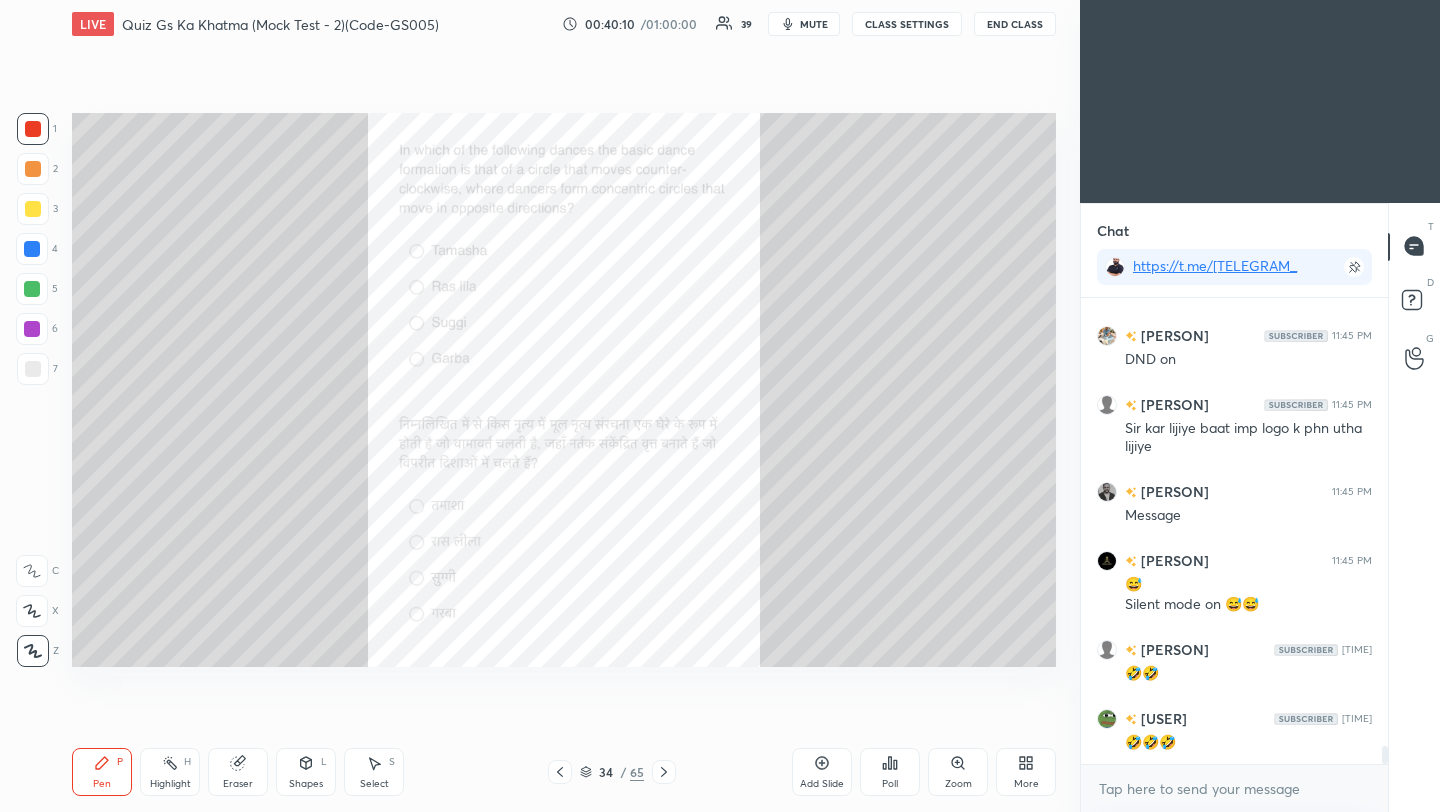 click on "Poll" at bounding box center (890, 784) 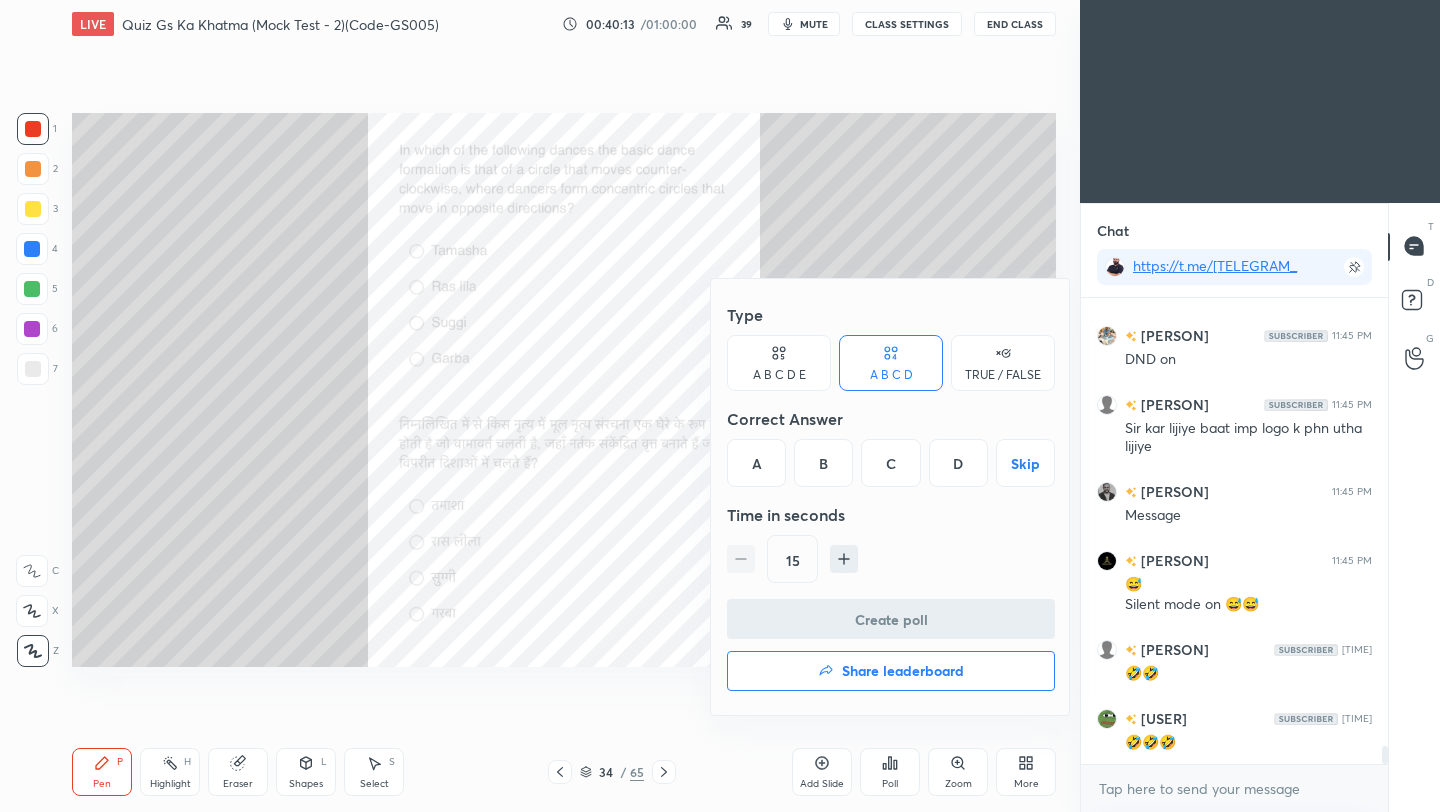 click on "D" at bounding box center [958, 463] 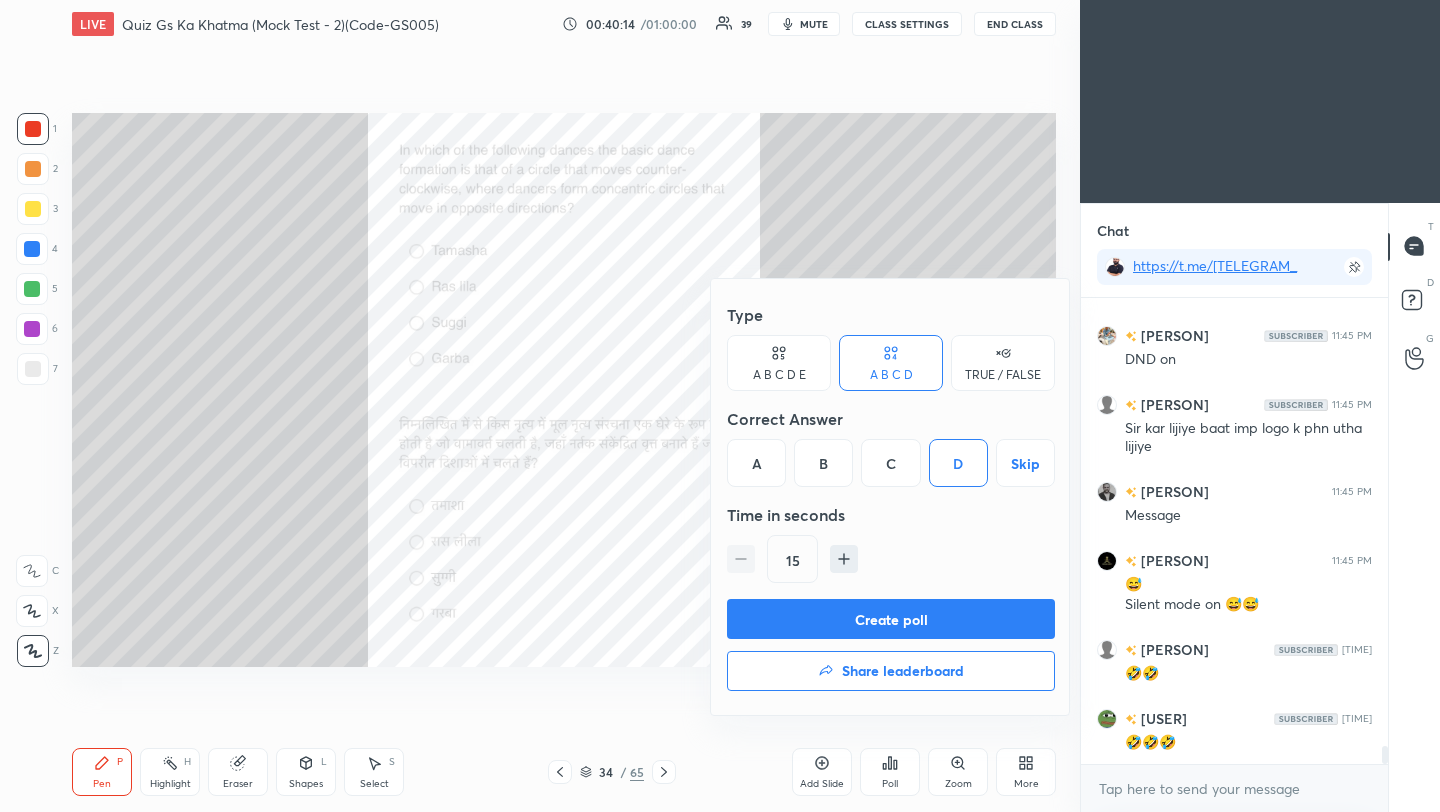 click on "Create poll" at bounding box center (891, 619) 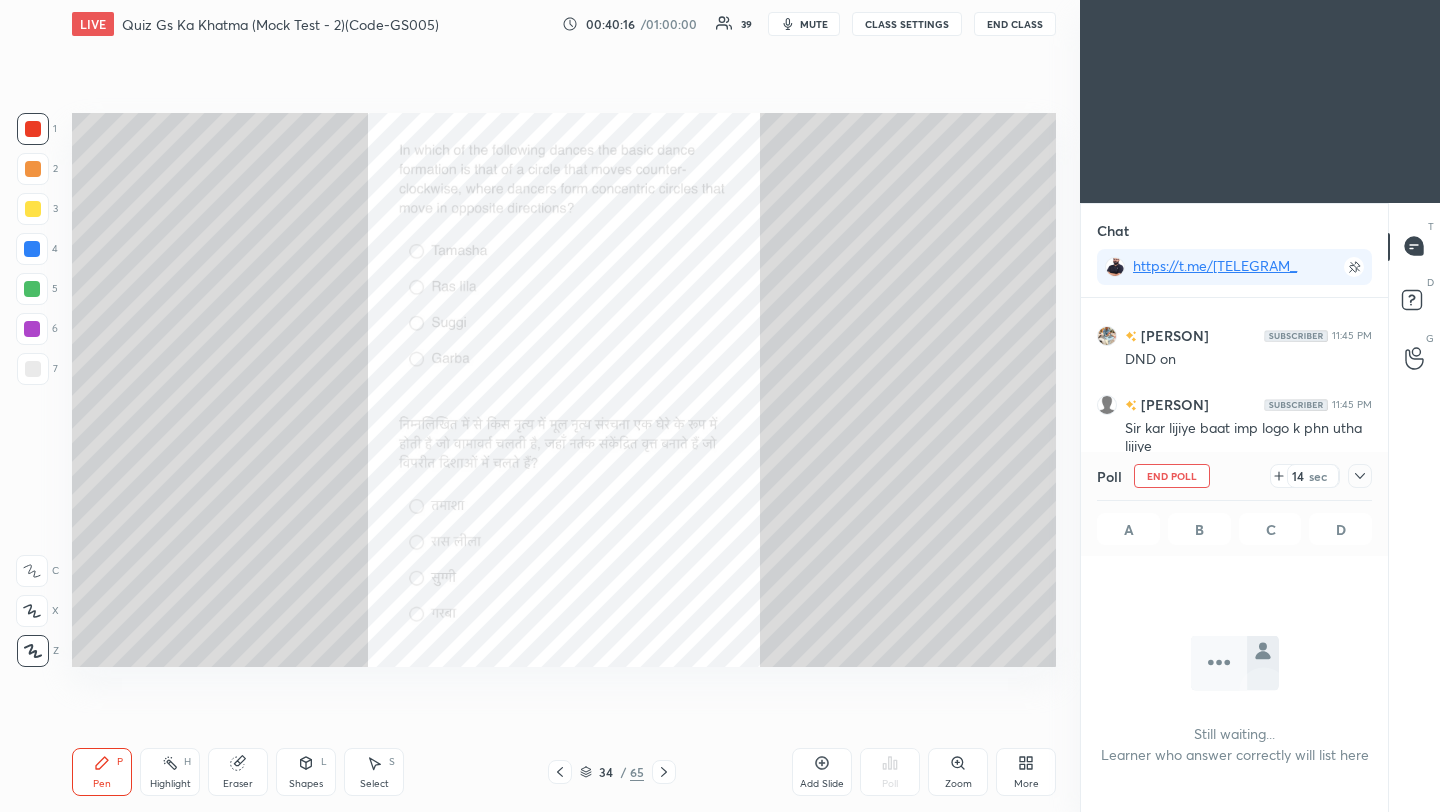 click 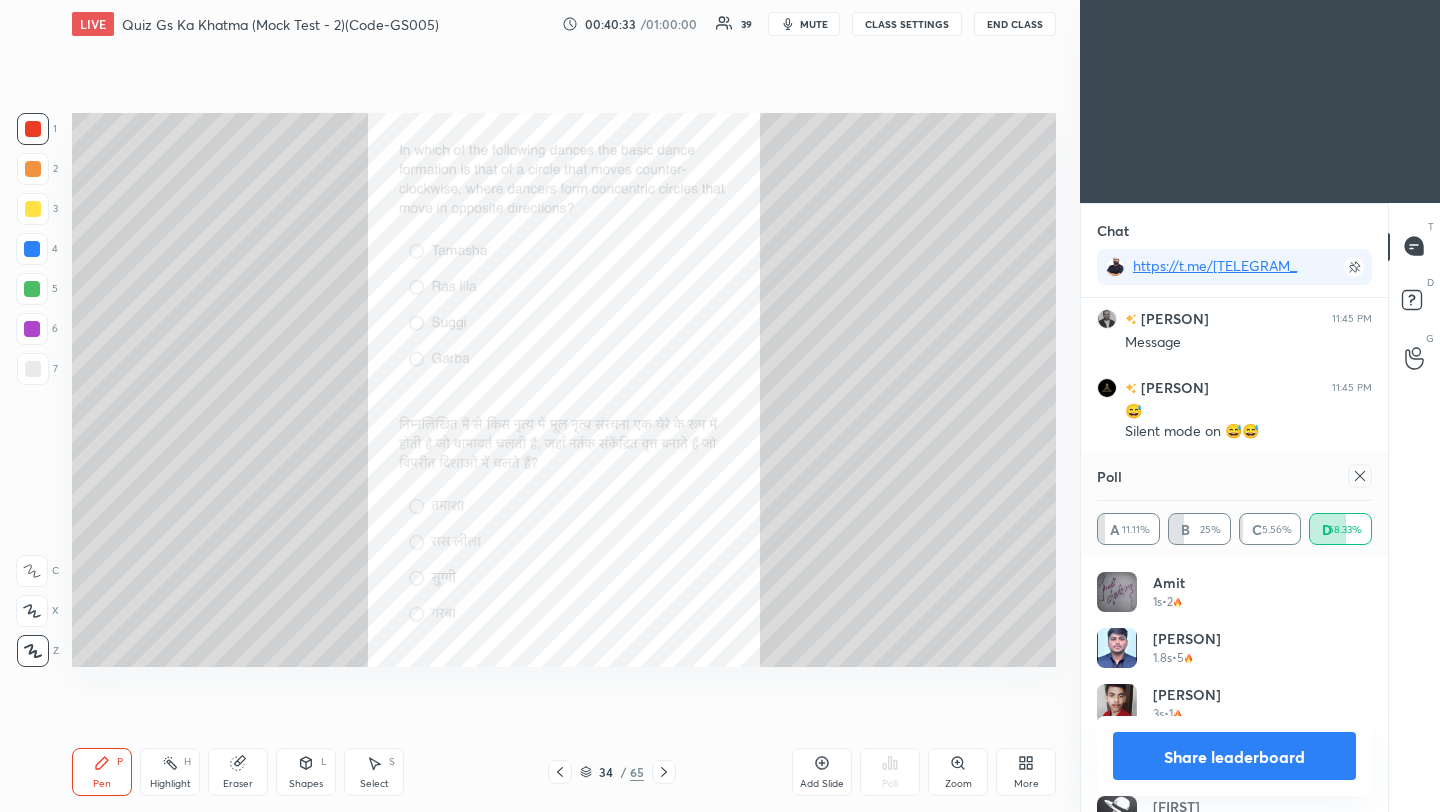 click 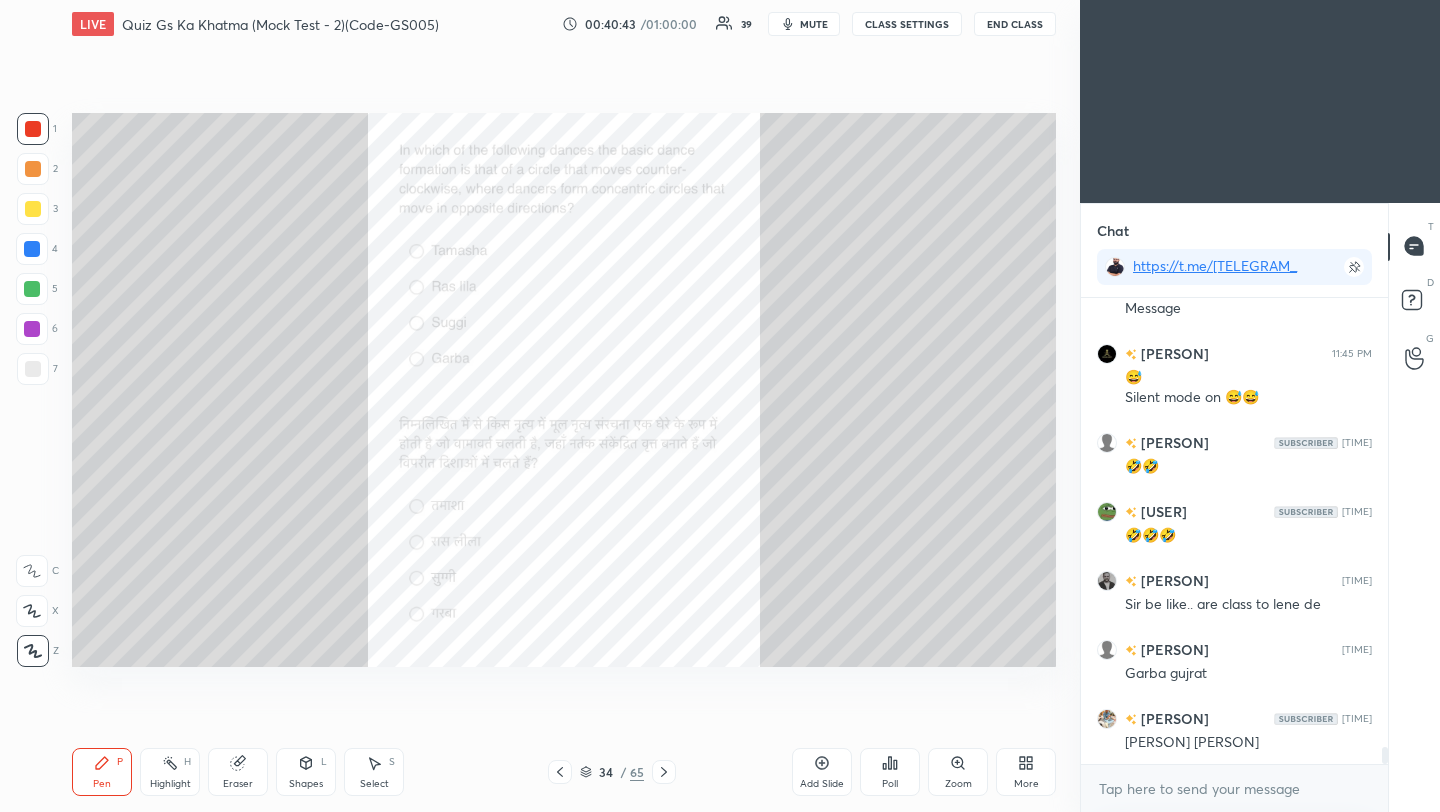 click 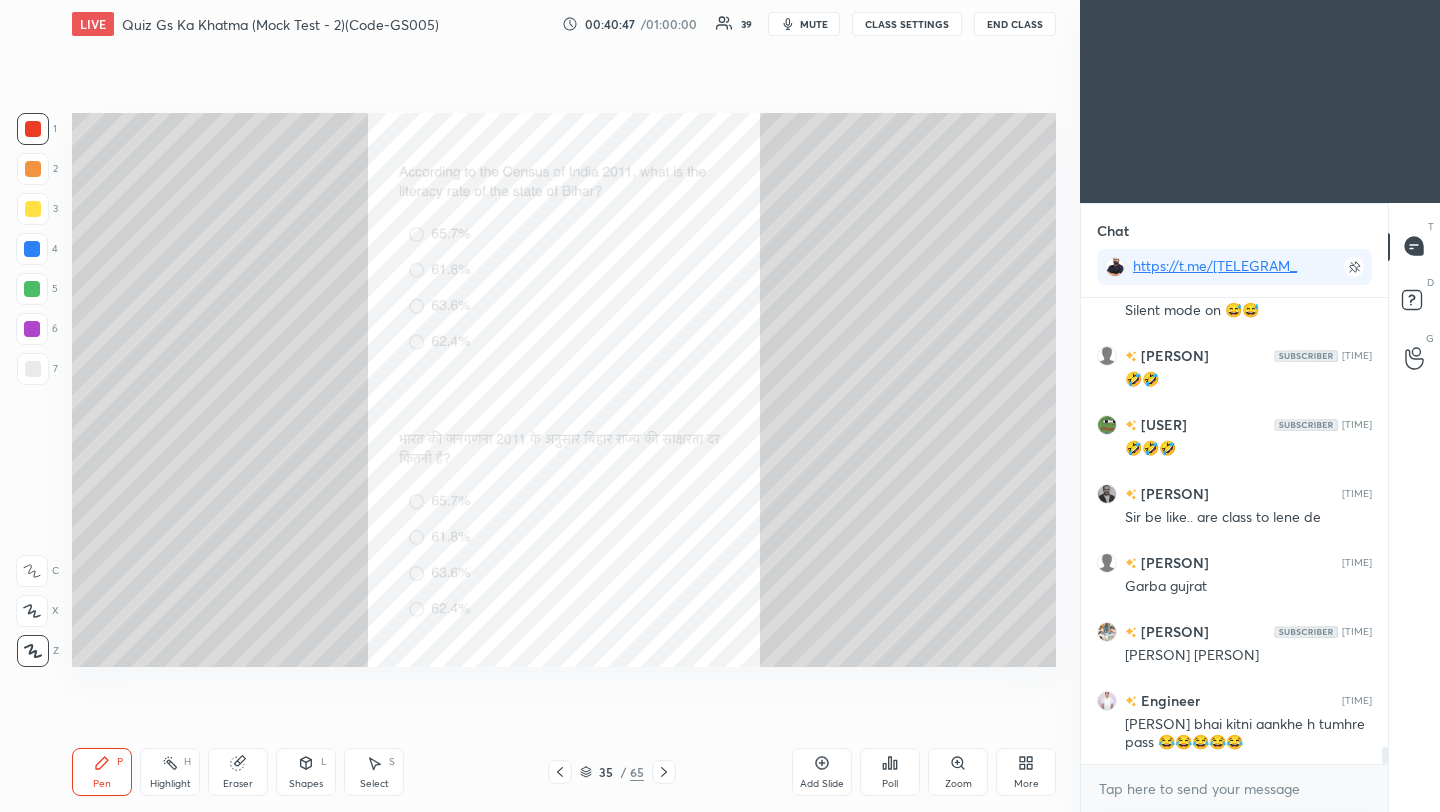 click on "Poll" at bounding box center [890, 784] 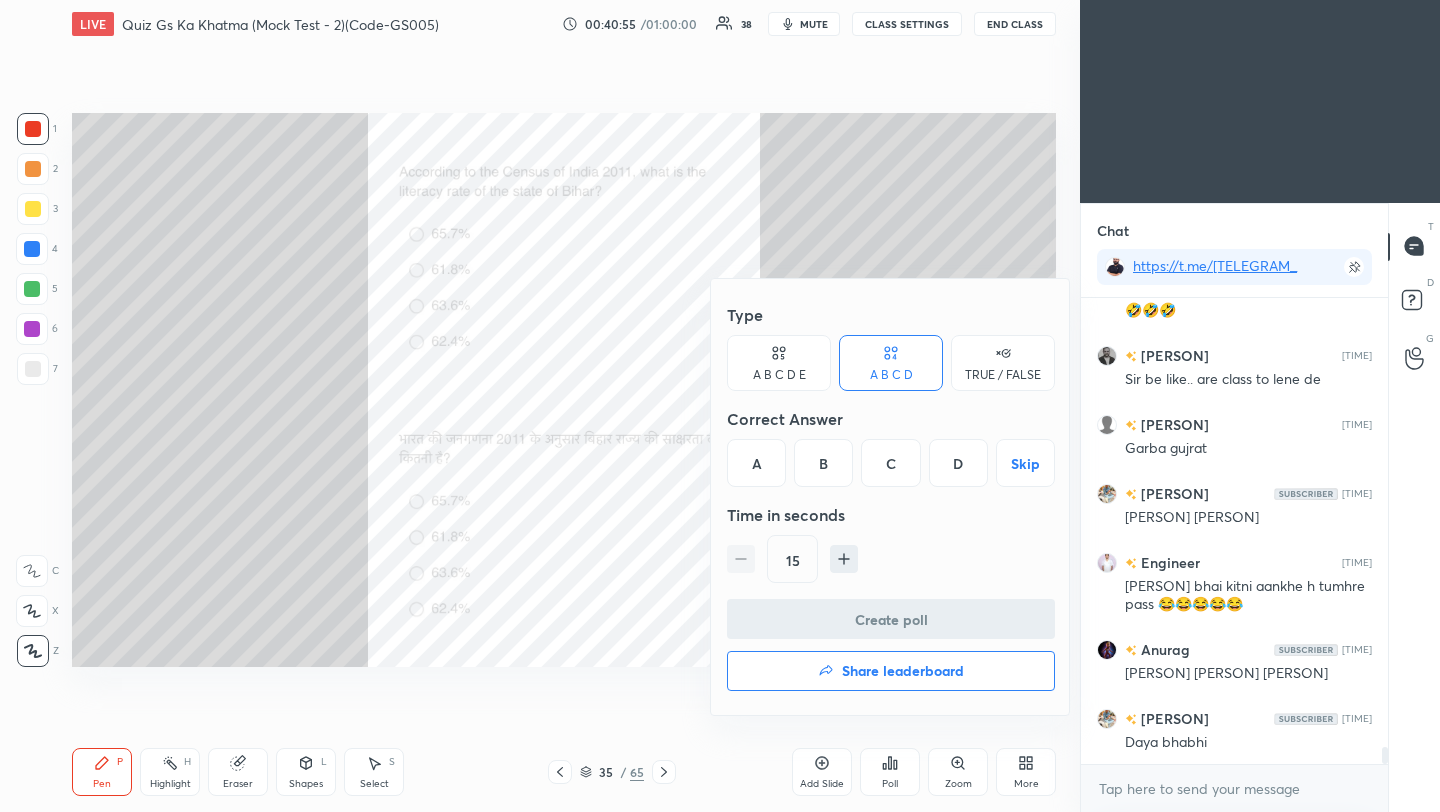 drag, startPoint x: 830, startPoint y: 468, endPoint x: 818, endPoint y: 585, distance: 117.61378 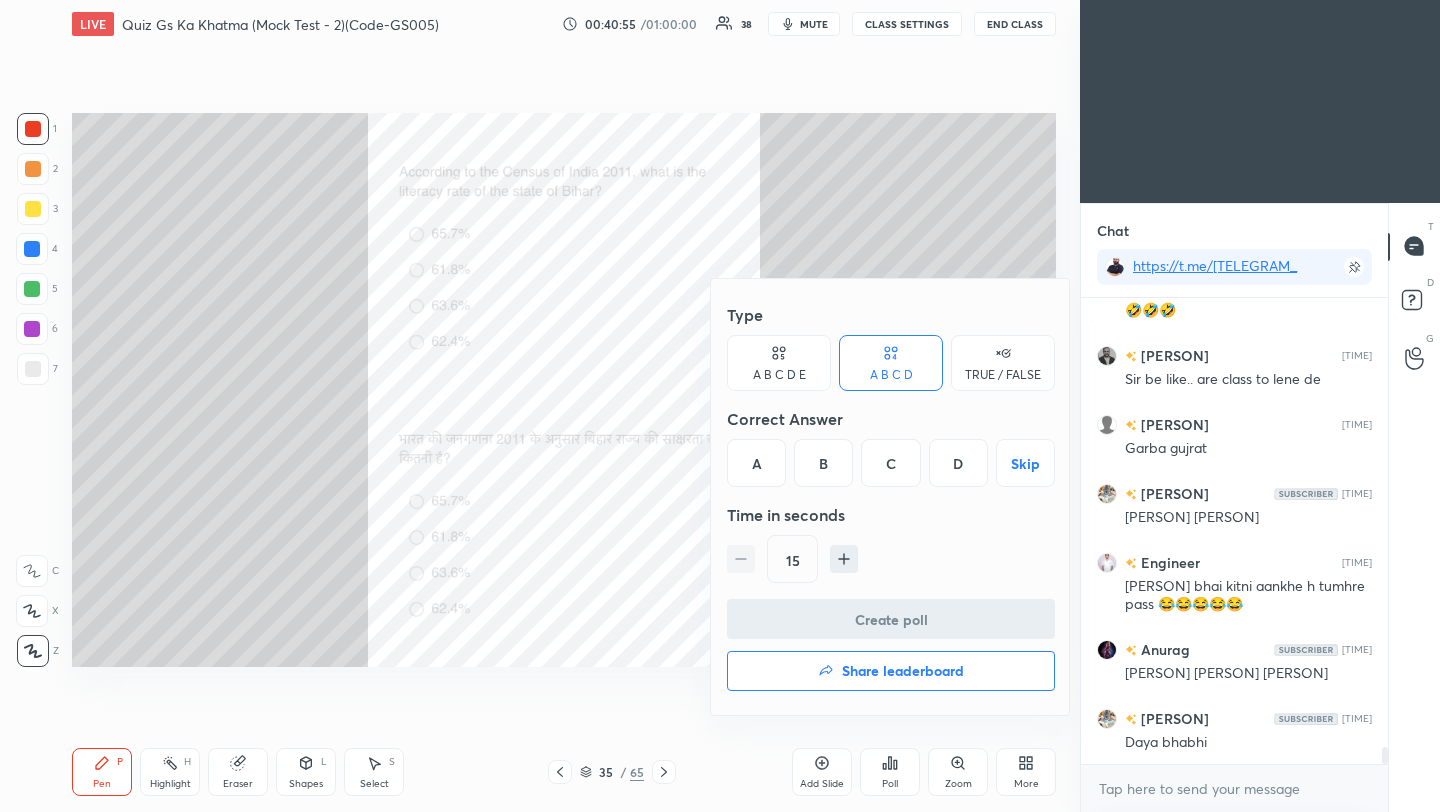 click on "B" at bounding box center [823, 463] 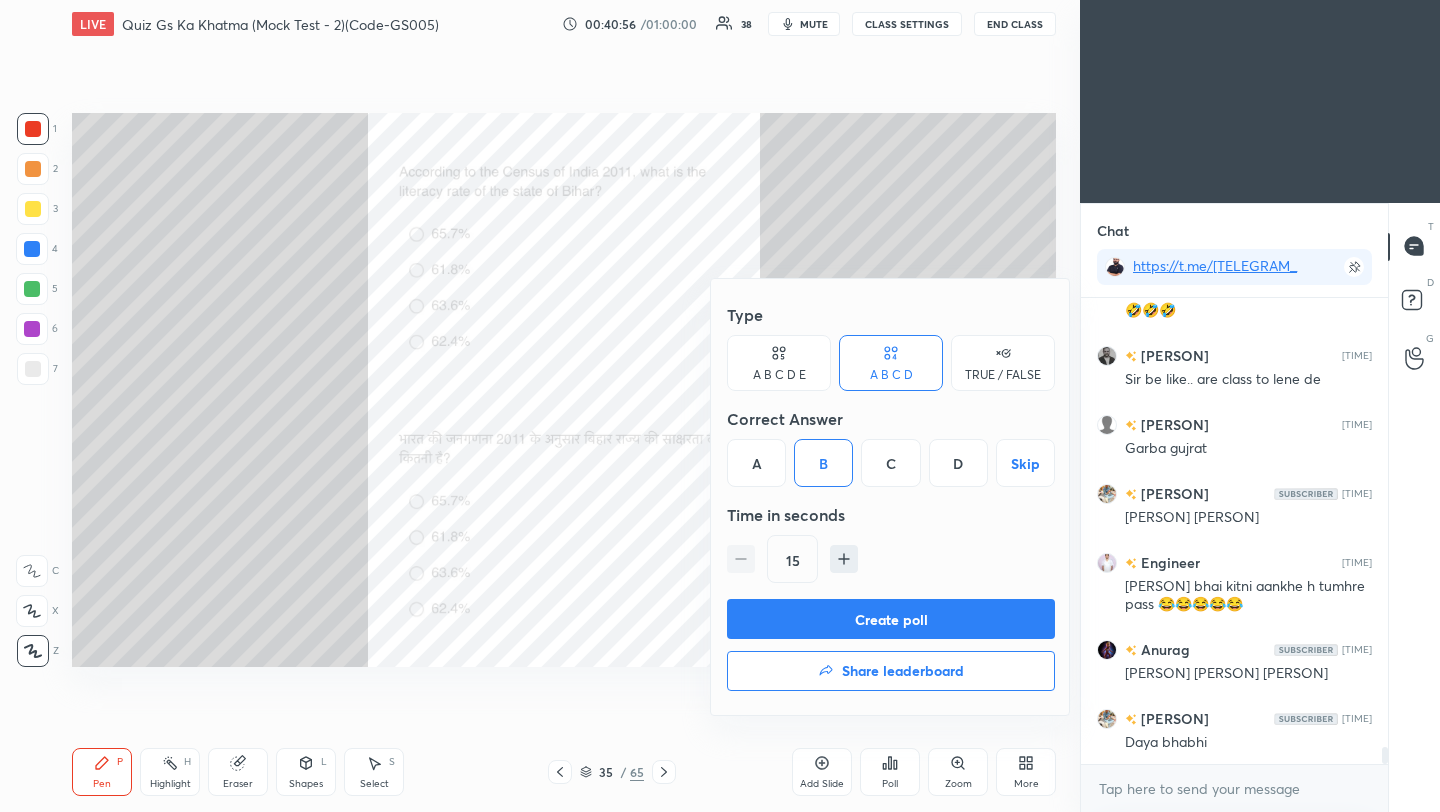 click on "Create poll" at bounding box center [891, 619] 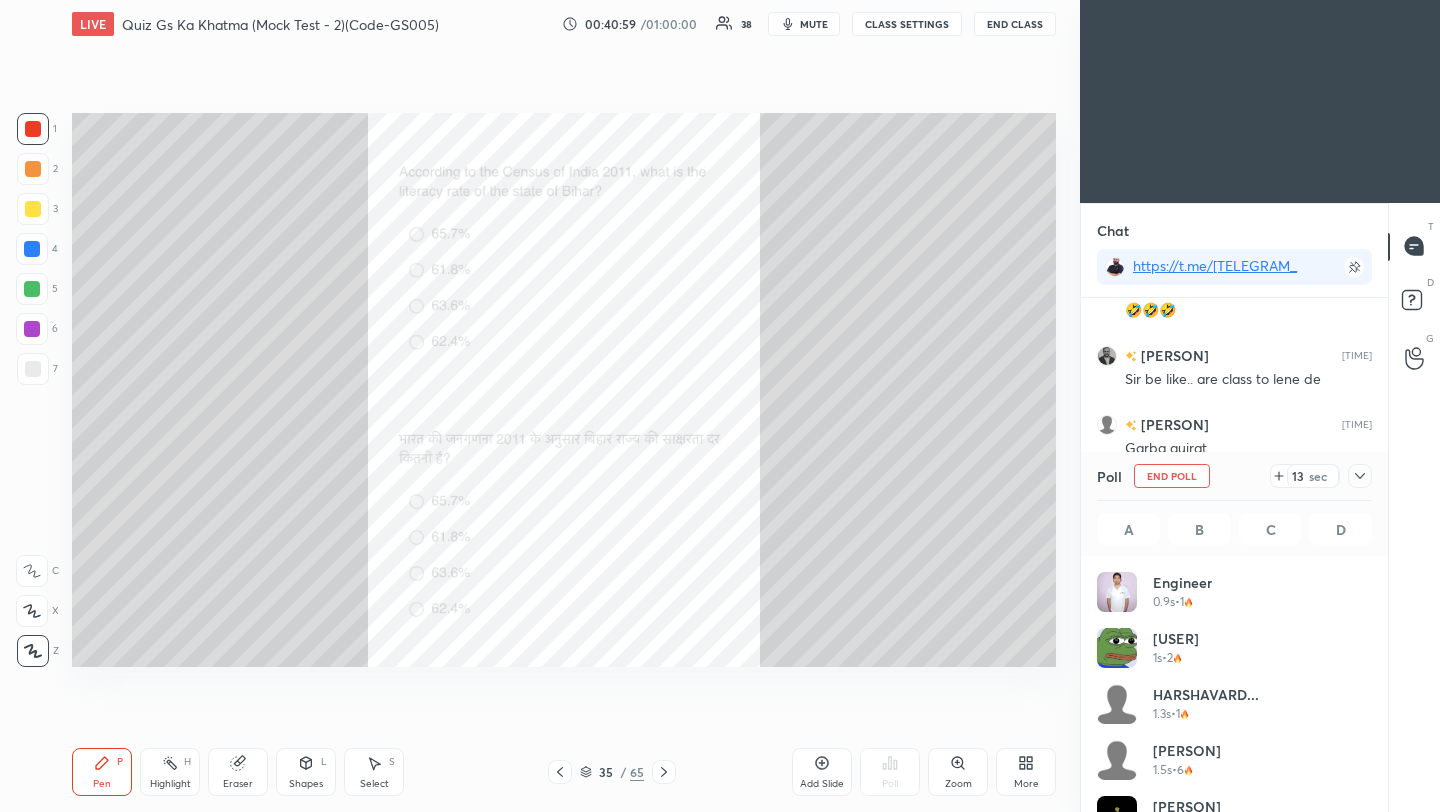 drag, startPoint x: 1365, startPoint y: 477, endPoint x: 1356, endPoint y: 485, distance: 12.0415945 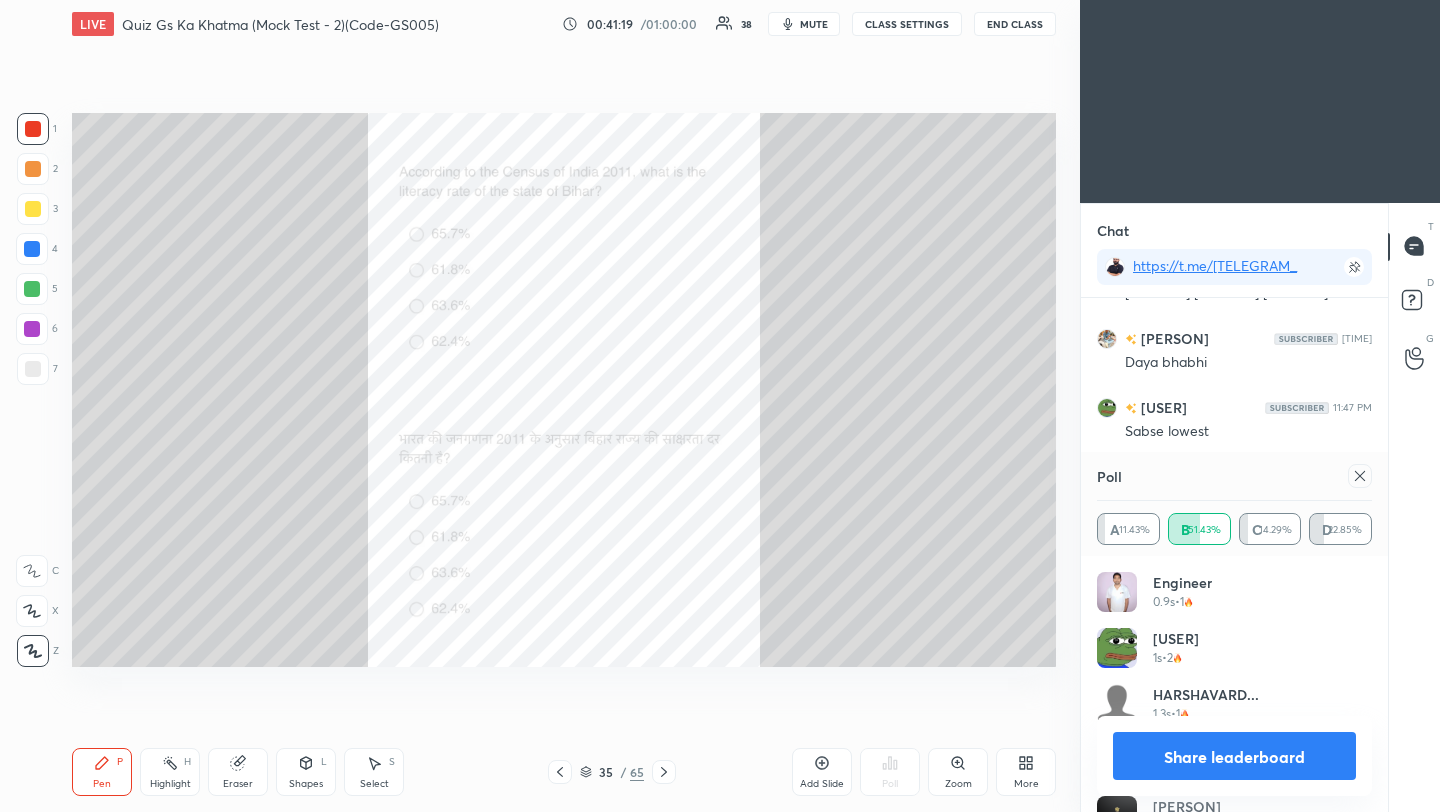 click 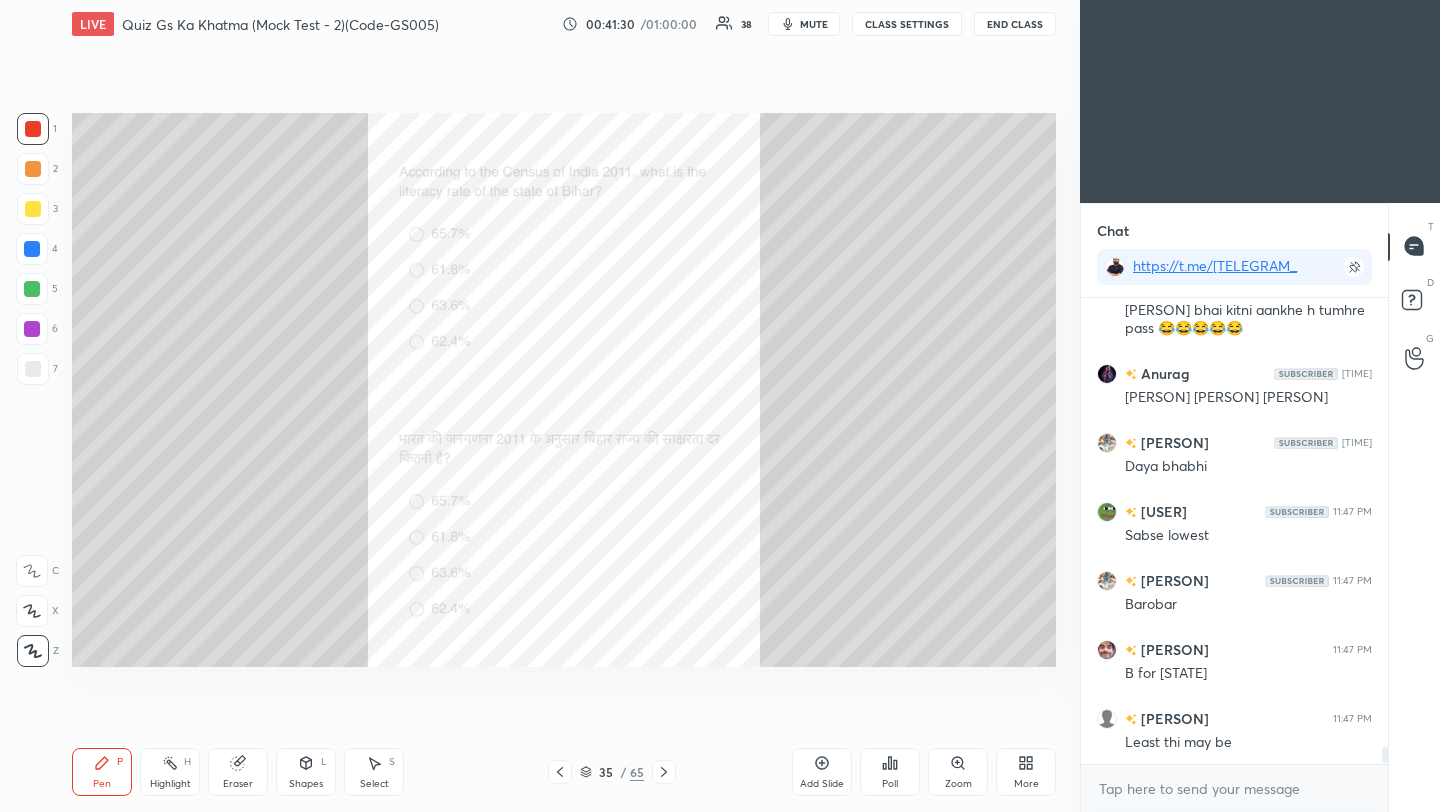 click 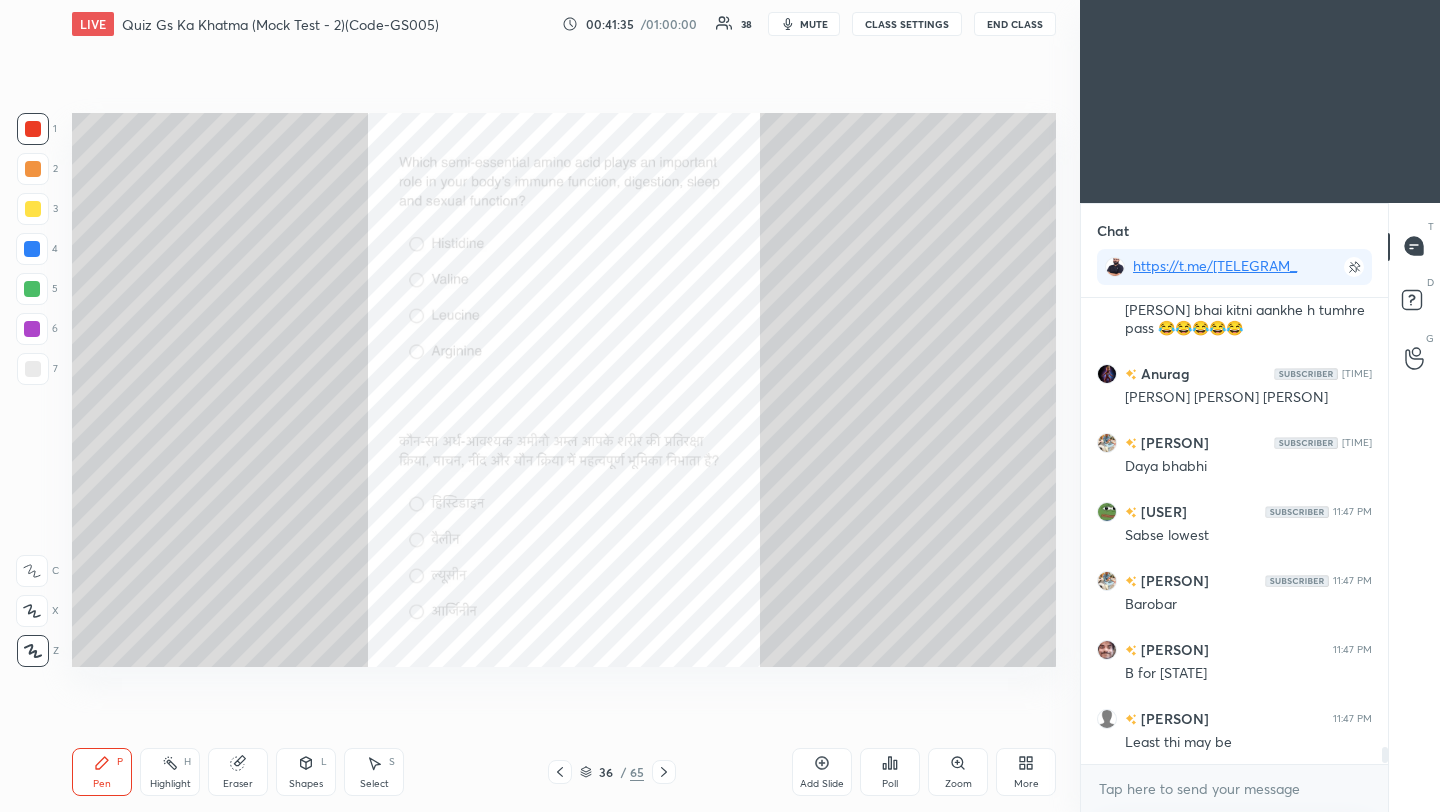 click on "Poll" at bounding box center (890, 772) 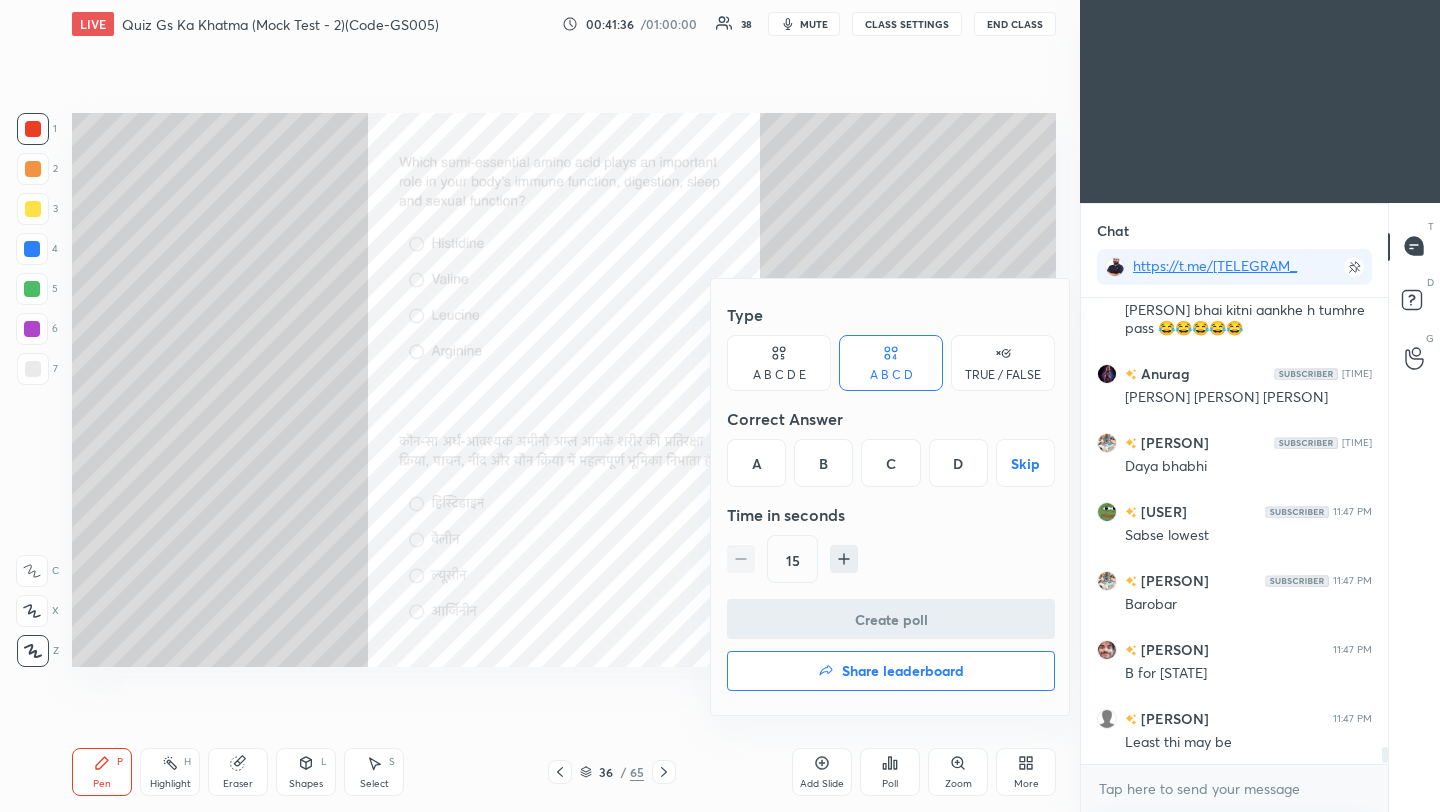 click on "A" at bounding box center [756, 463] 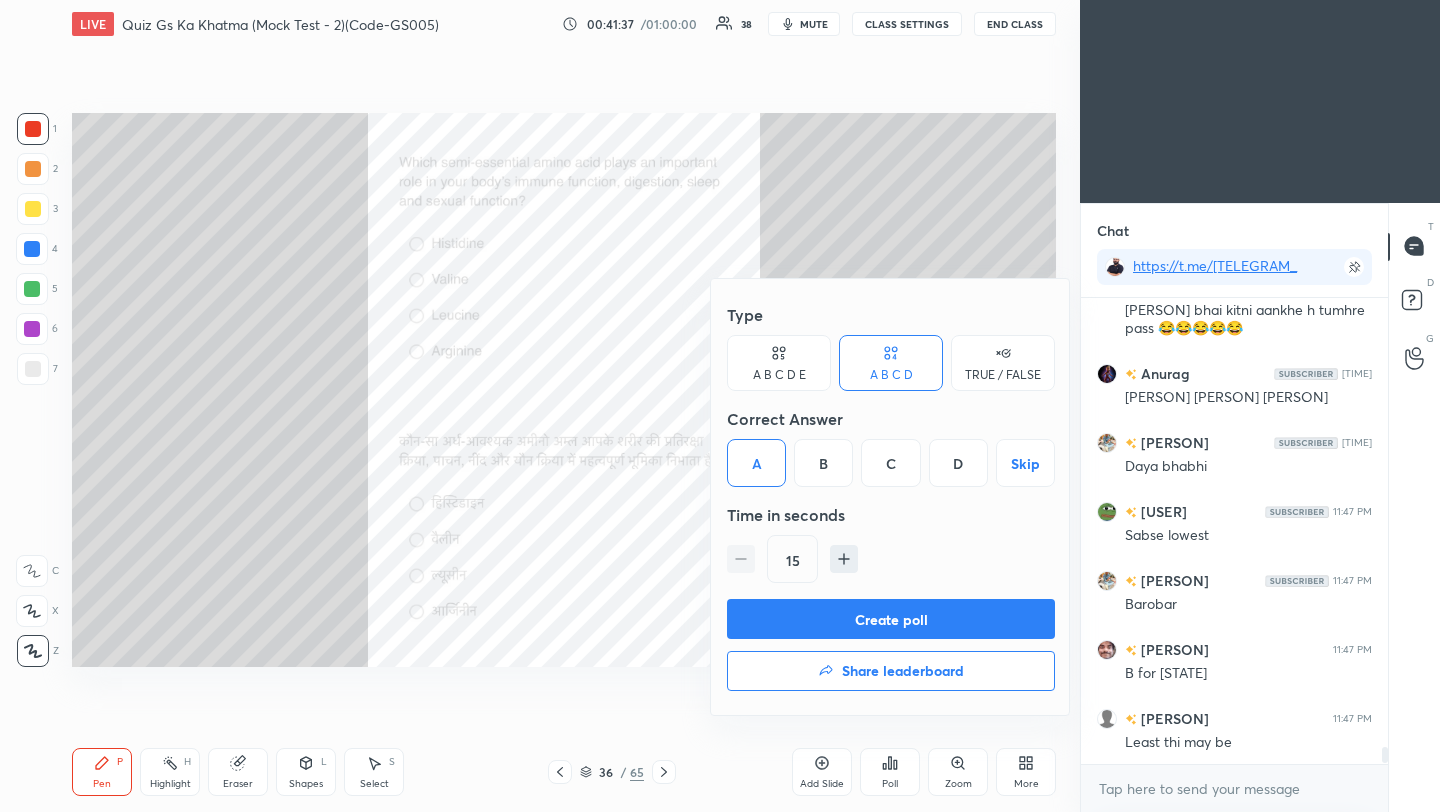 click on "Create poll" at bounding box center [891, 619] 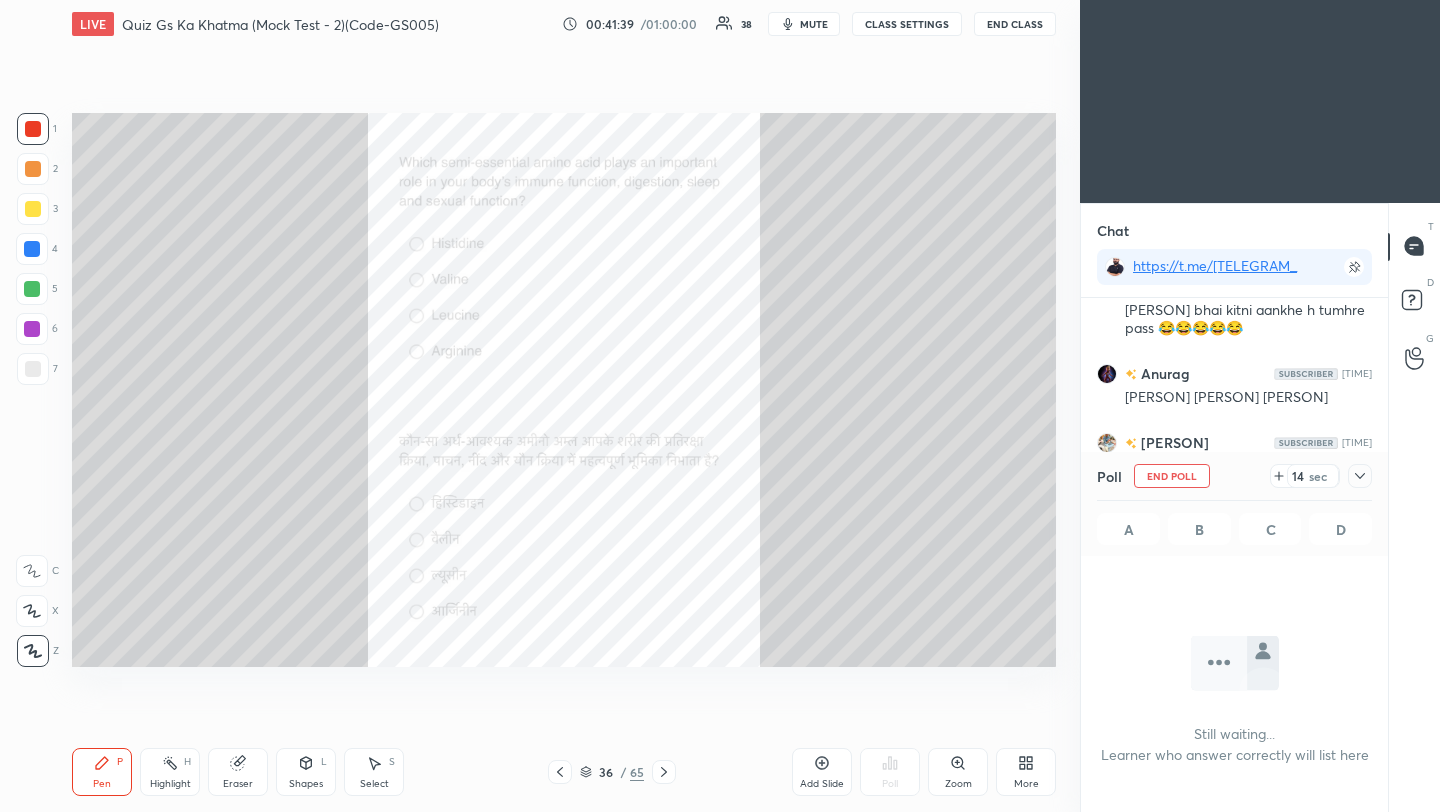 click 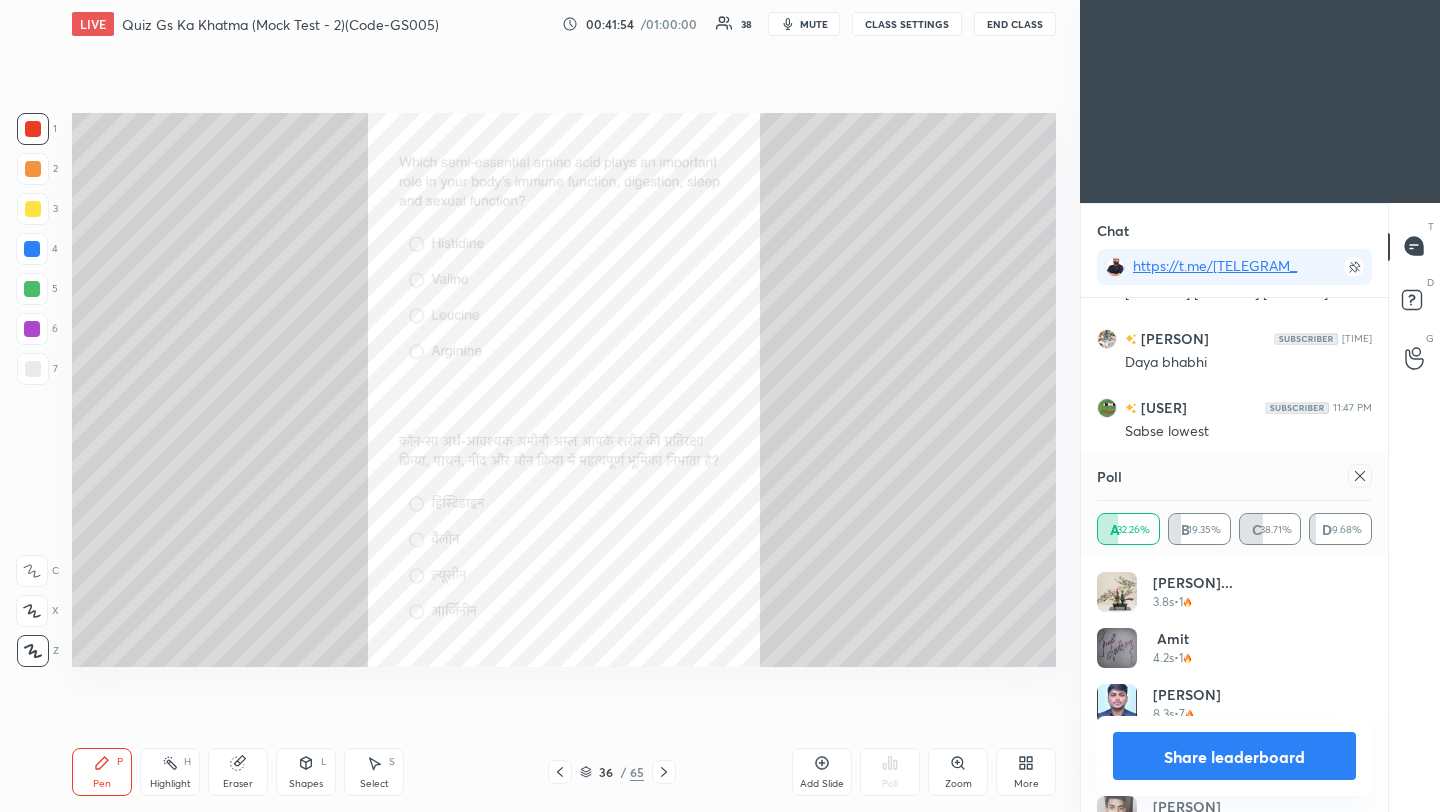 click 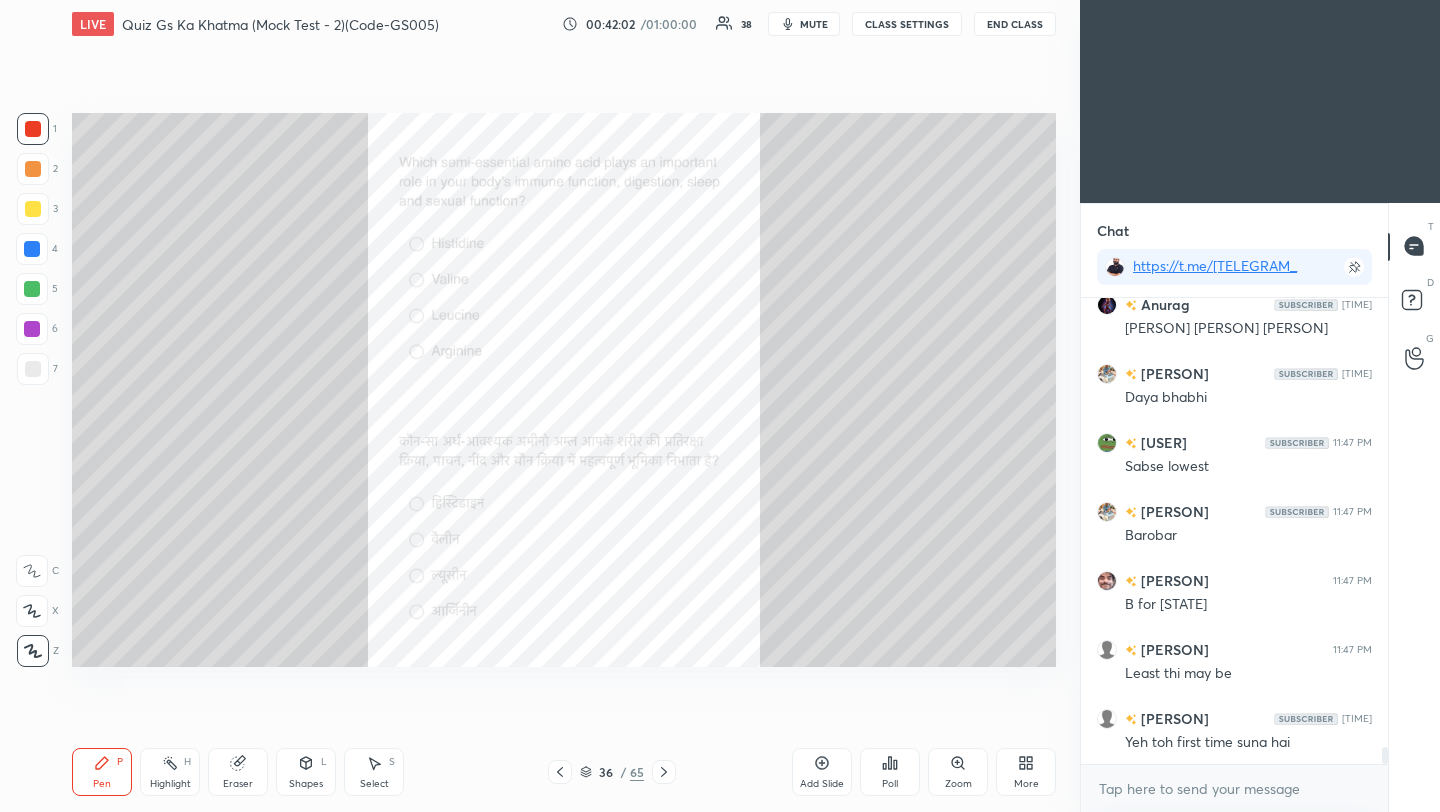 click 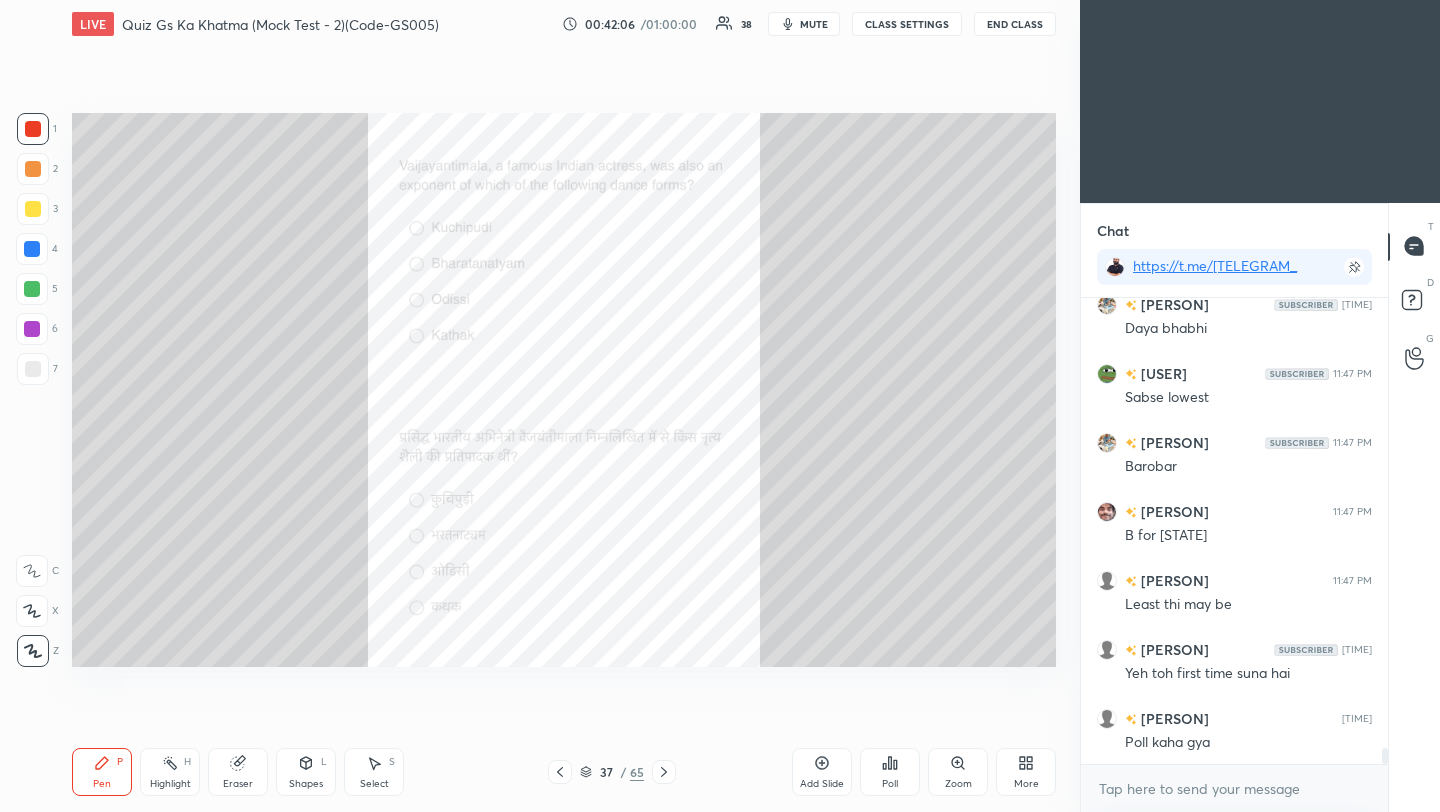 click on "Poll" at bounding box center (890, 772) 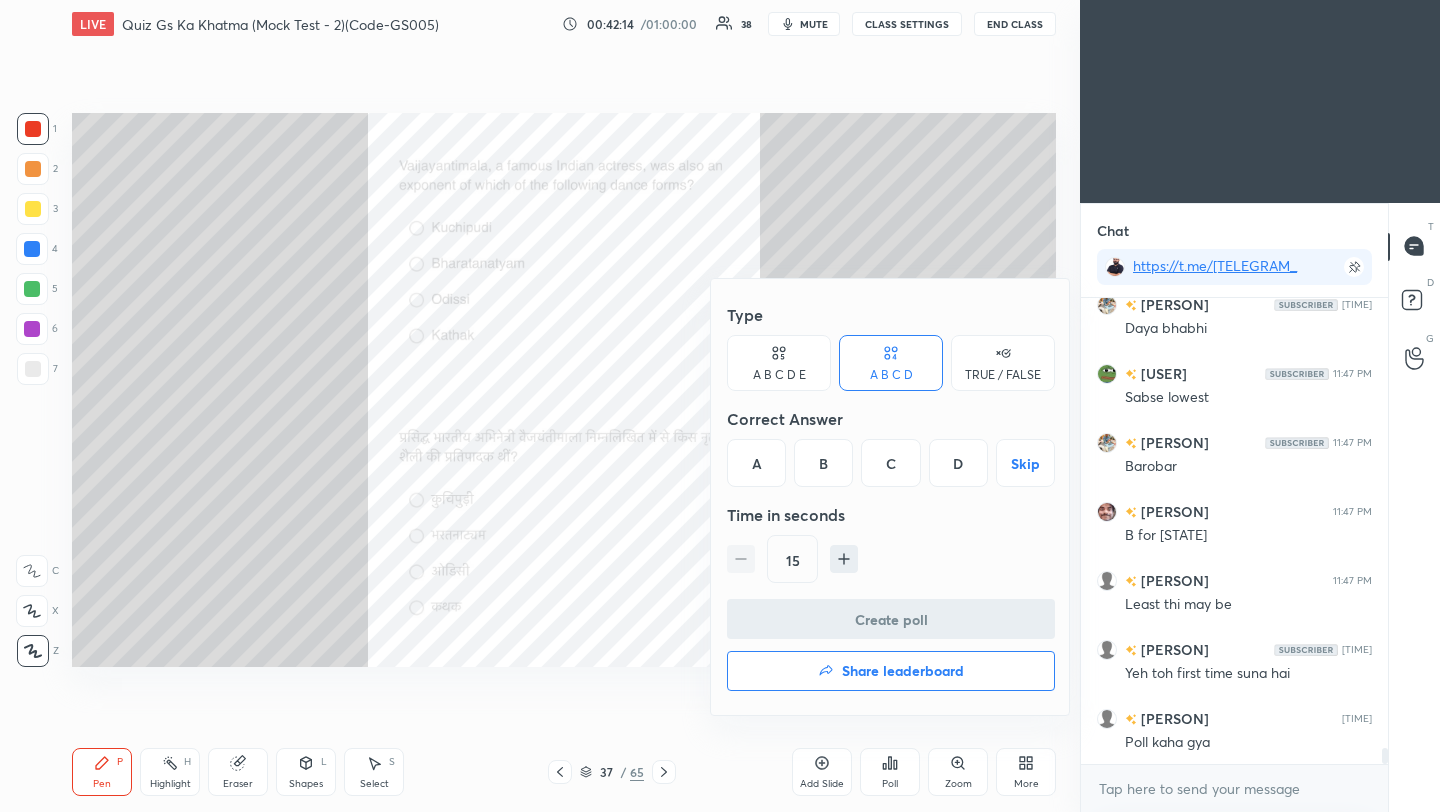 click on "B" at bounding box center (823, 463) 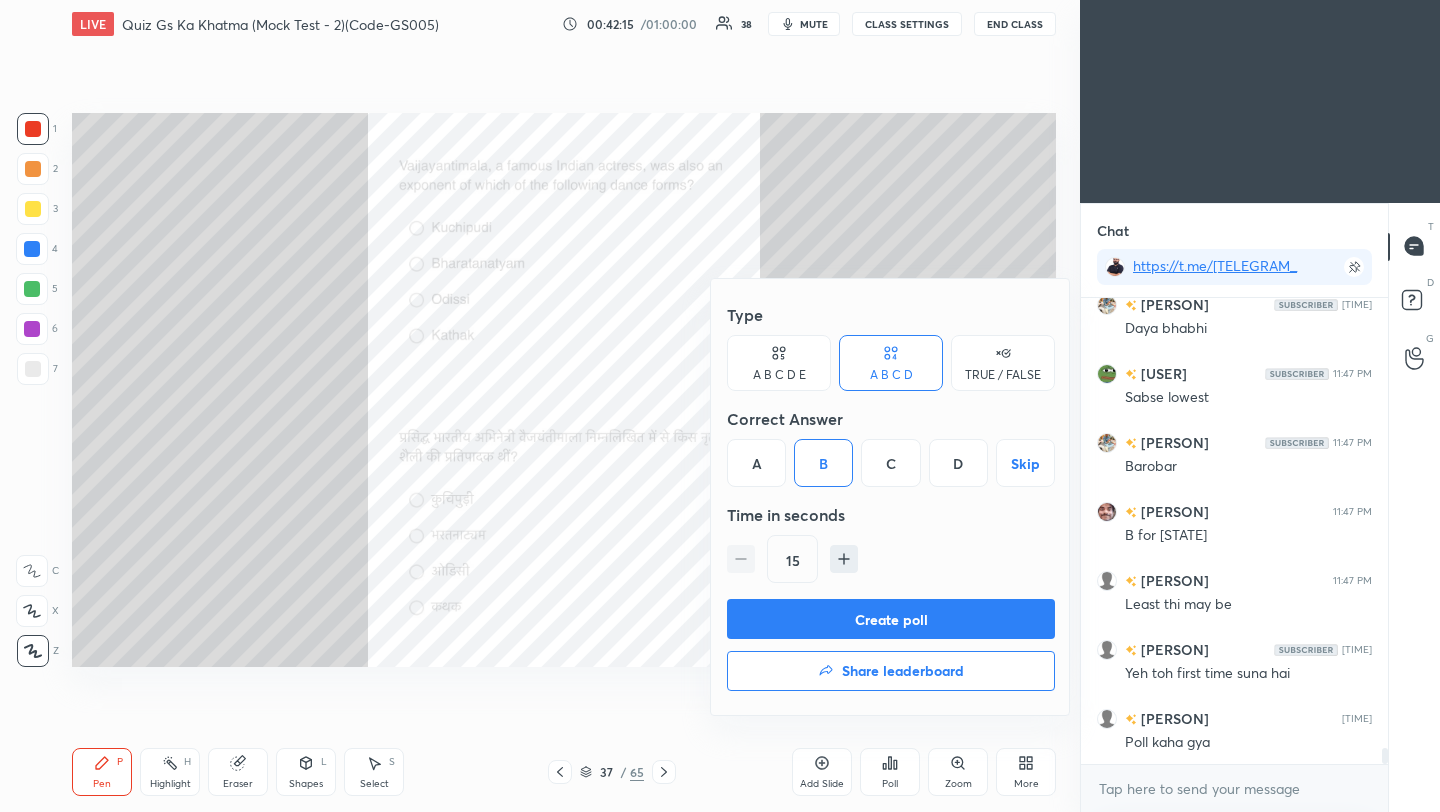 click on "Create poll" at bounding box center [891, 619] 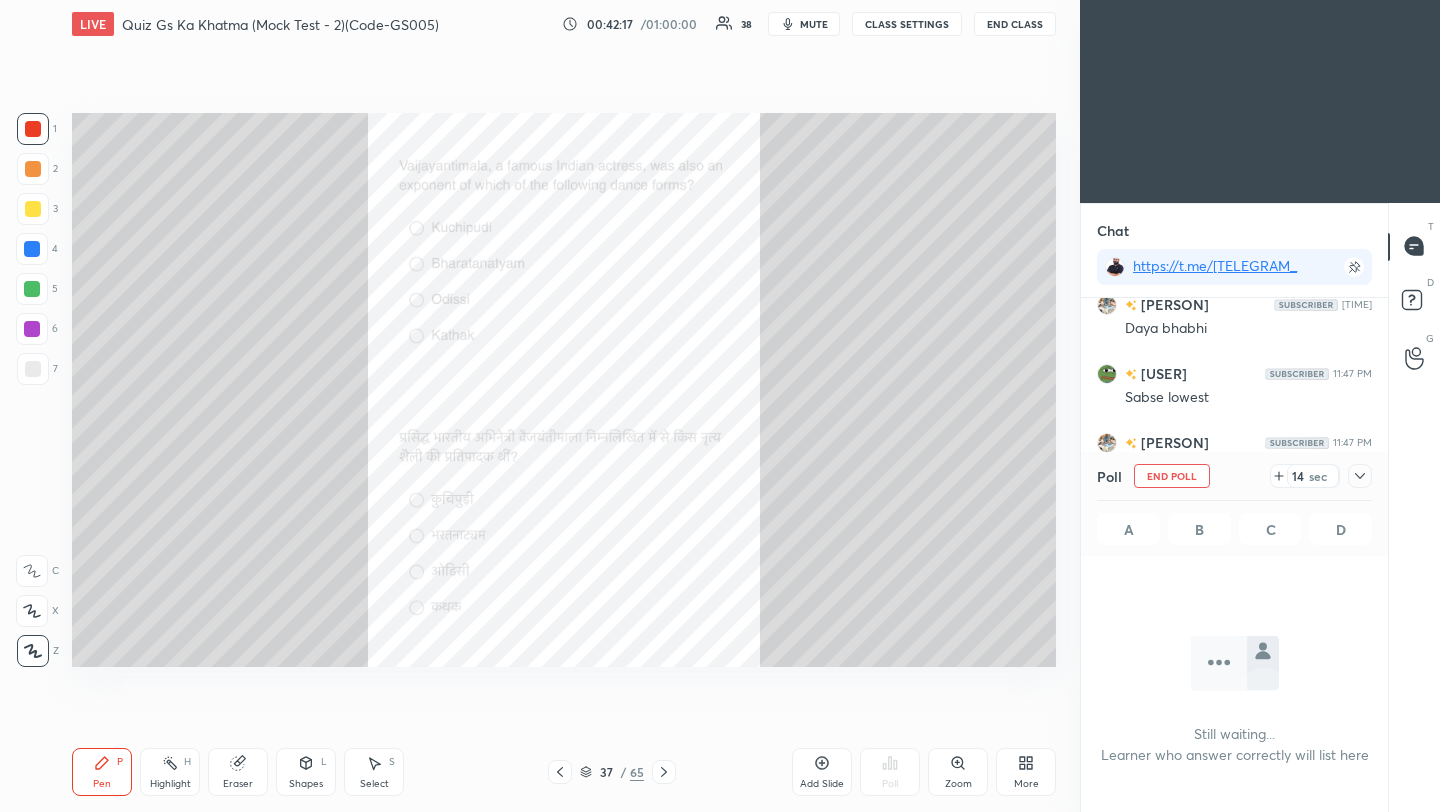 click 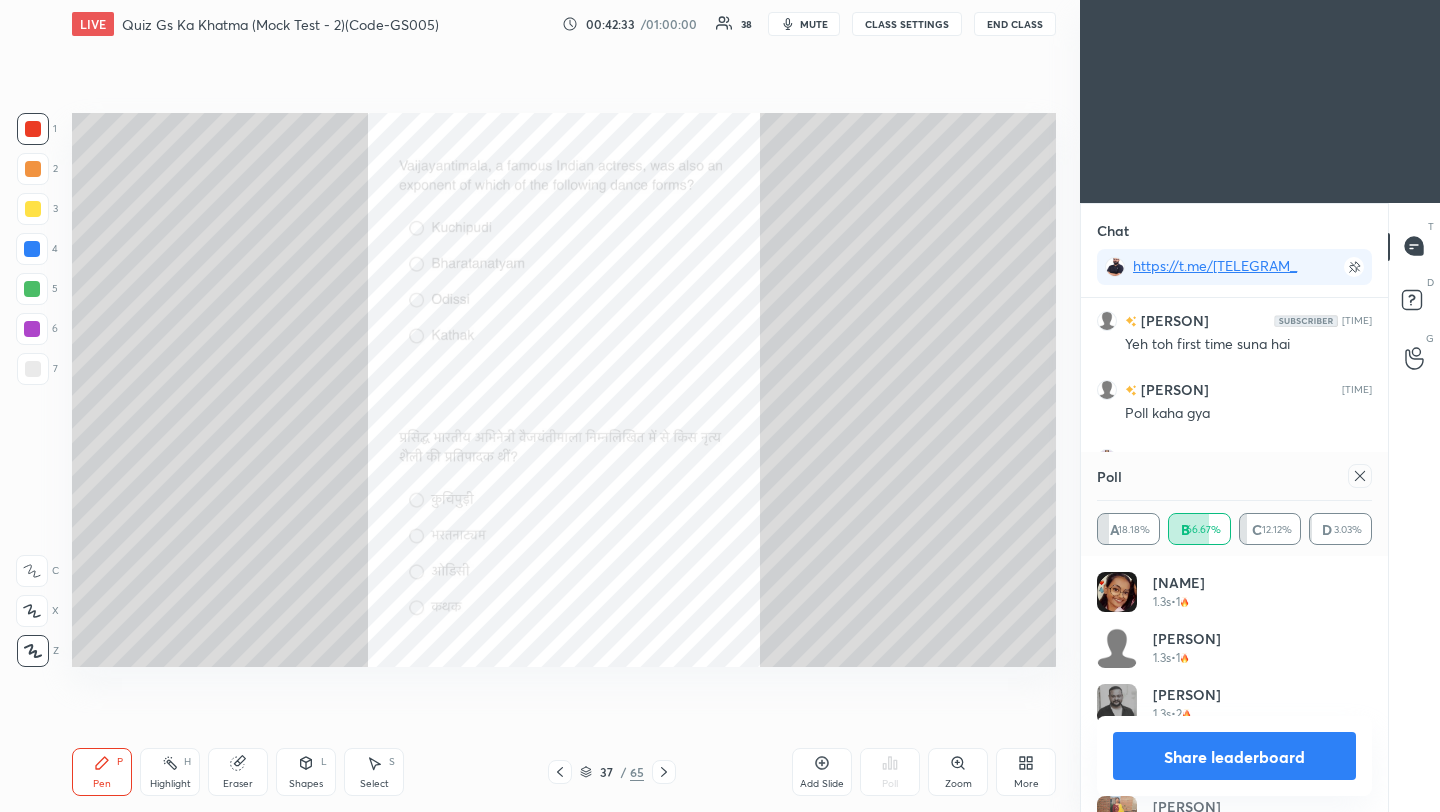 click 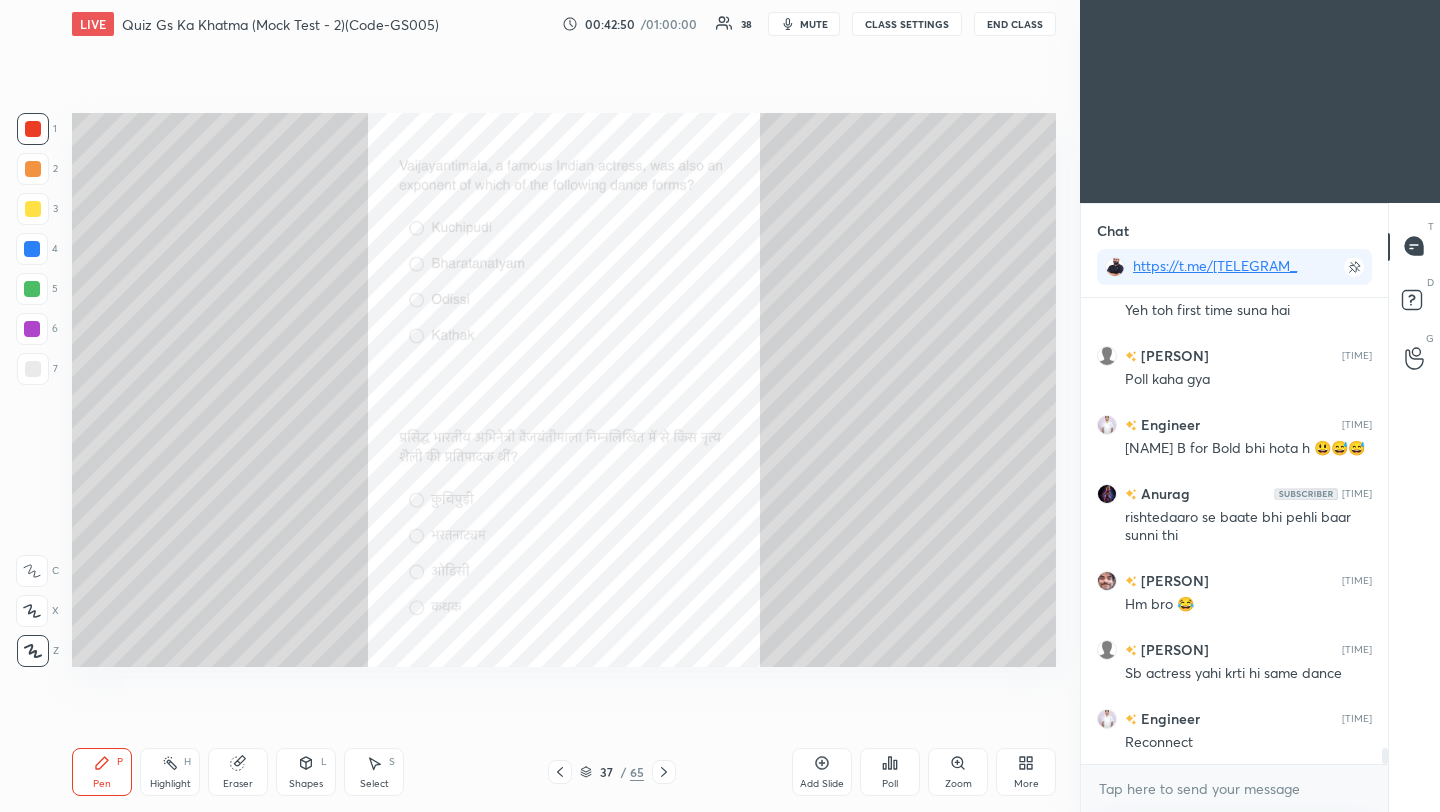 click 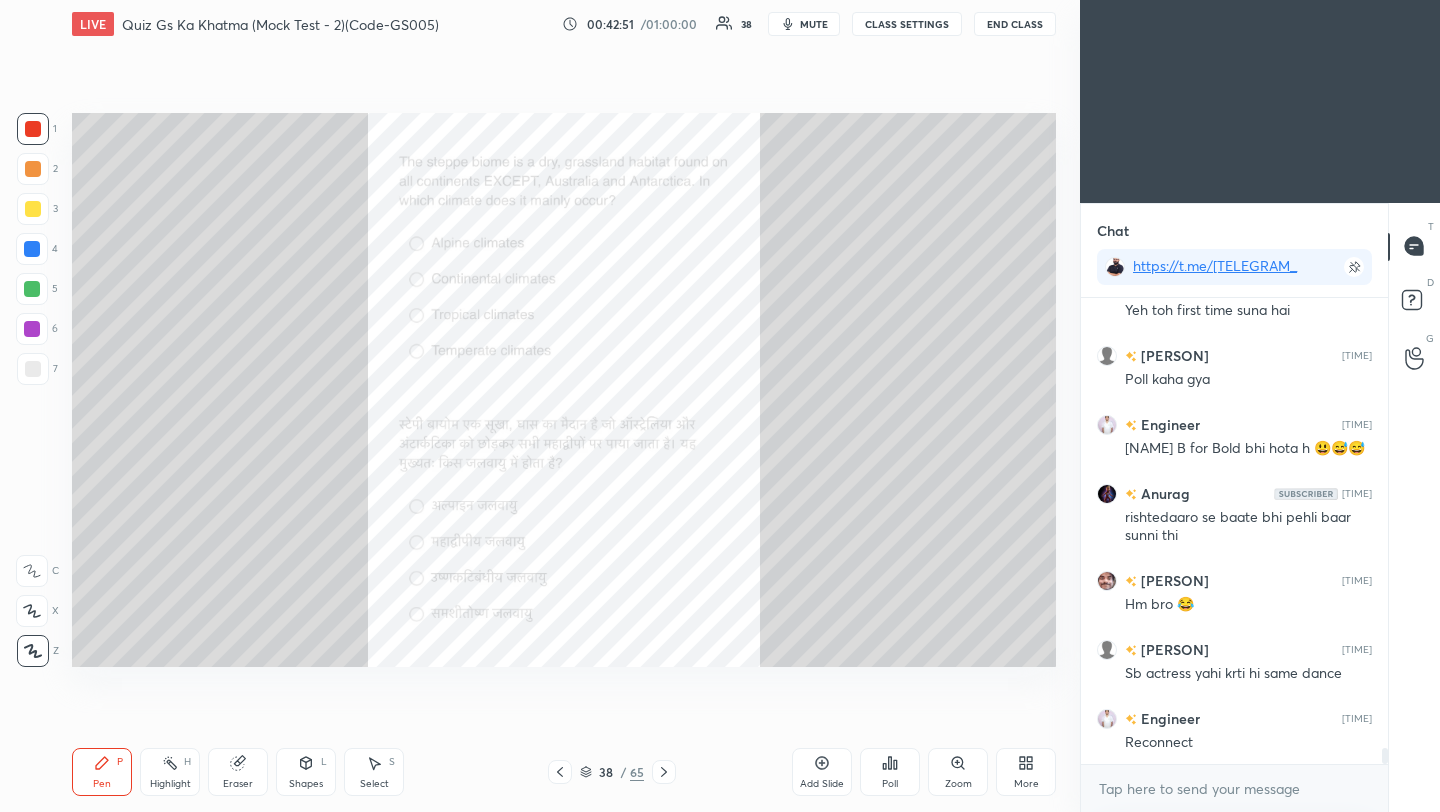 click on "Poll" at bounding box center [890, 772] 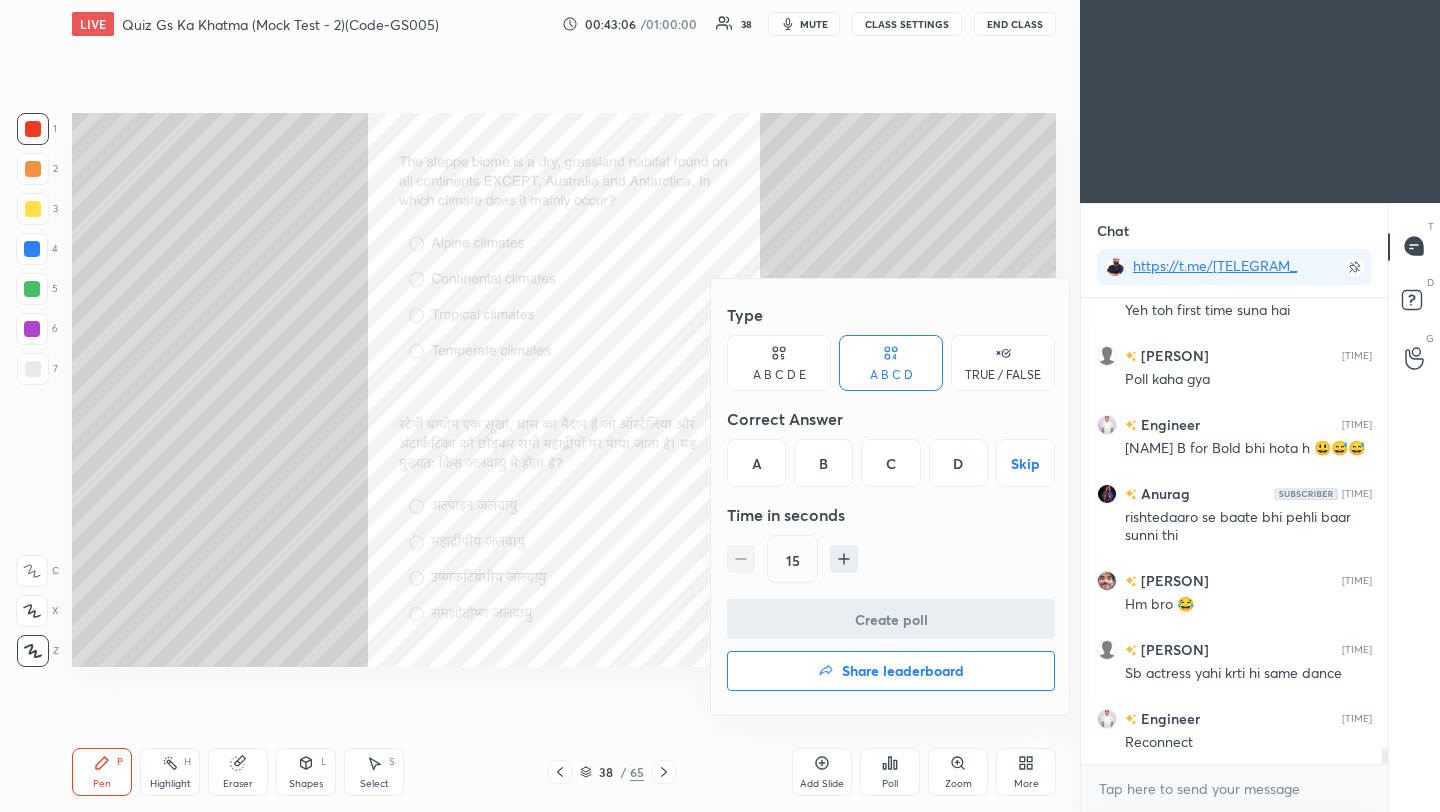 drag, startPoint x: 964, startPoint y: 471, endPoint x: 941, endPoint y: 554, distance: 86.127815 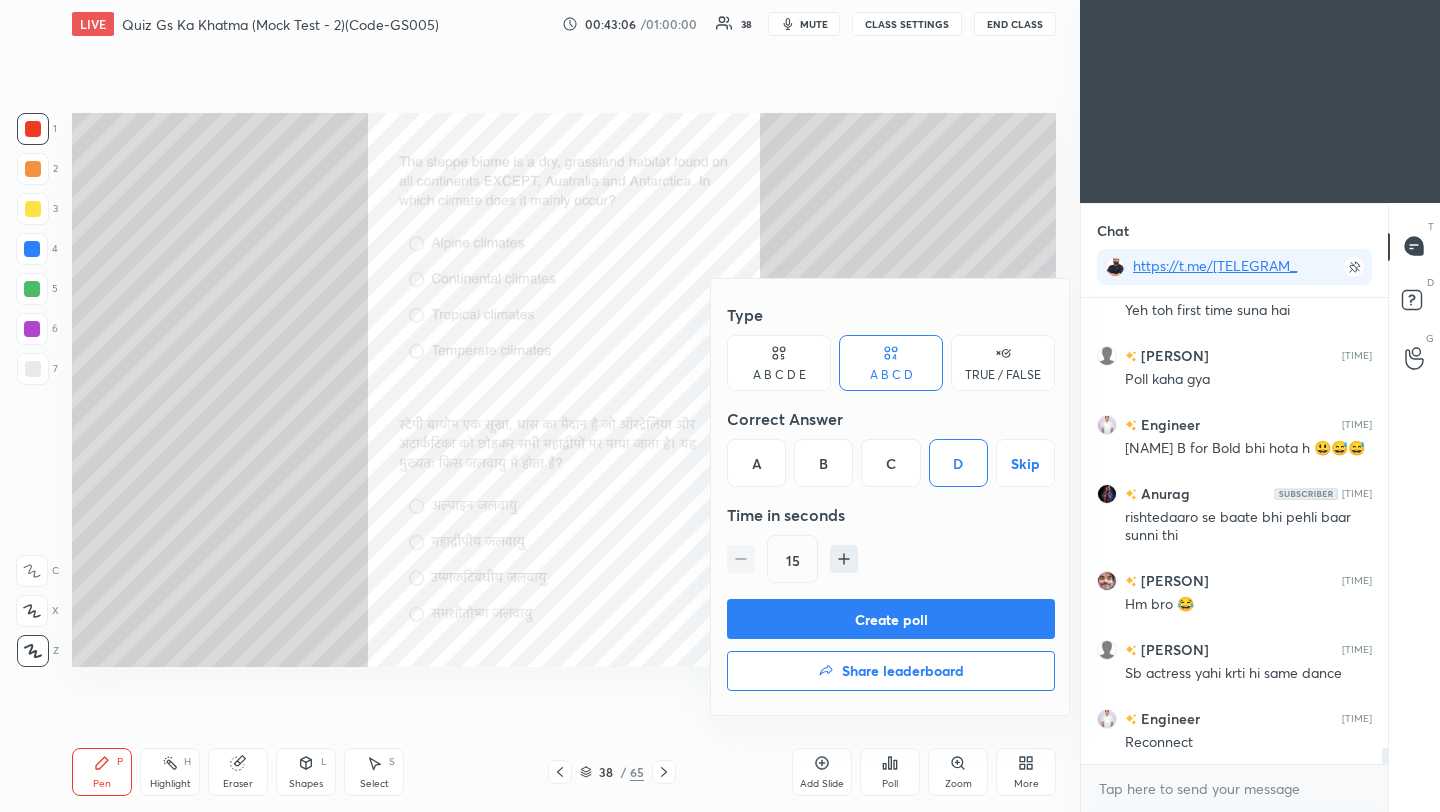 click on "Create poll" at bounding box center (891, 619) 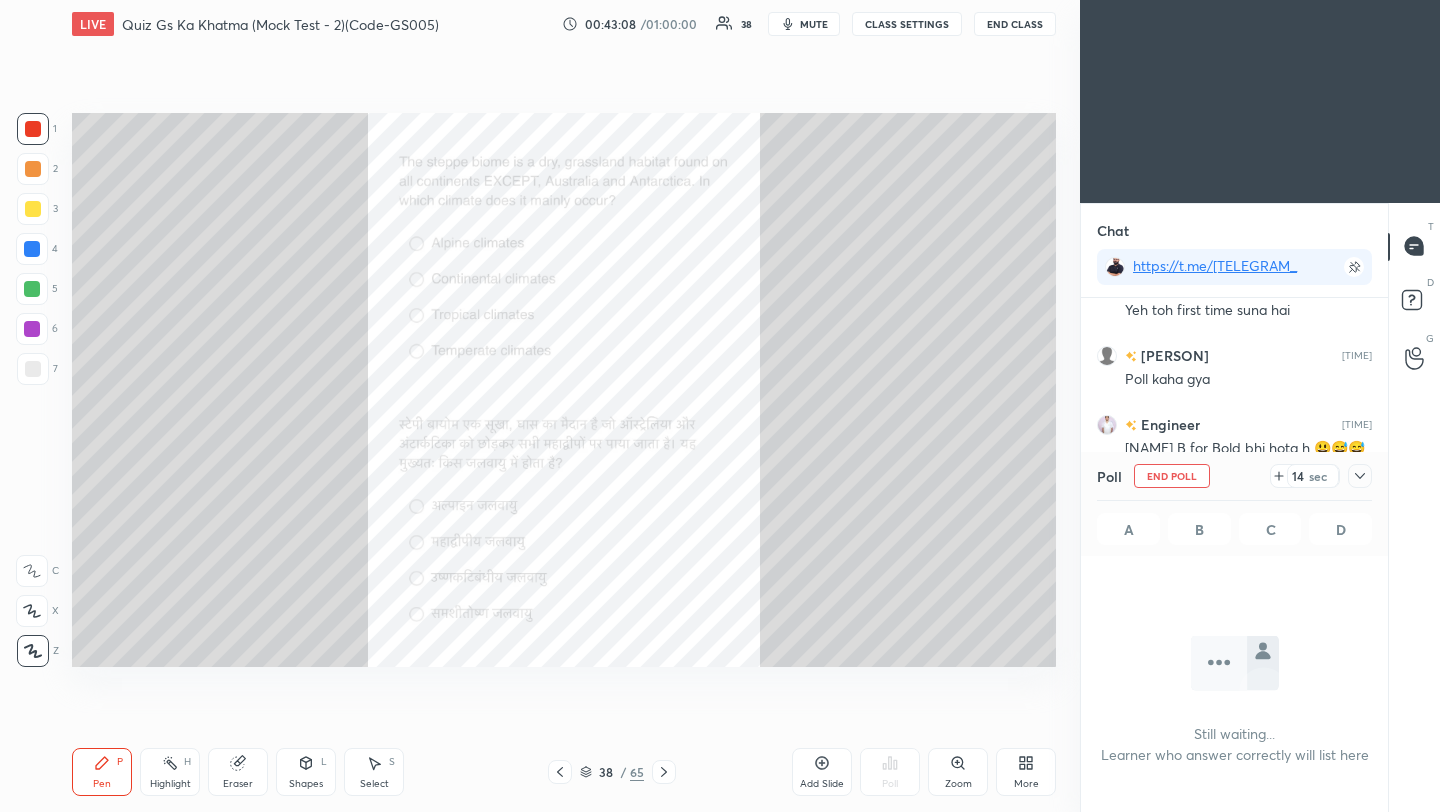 click 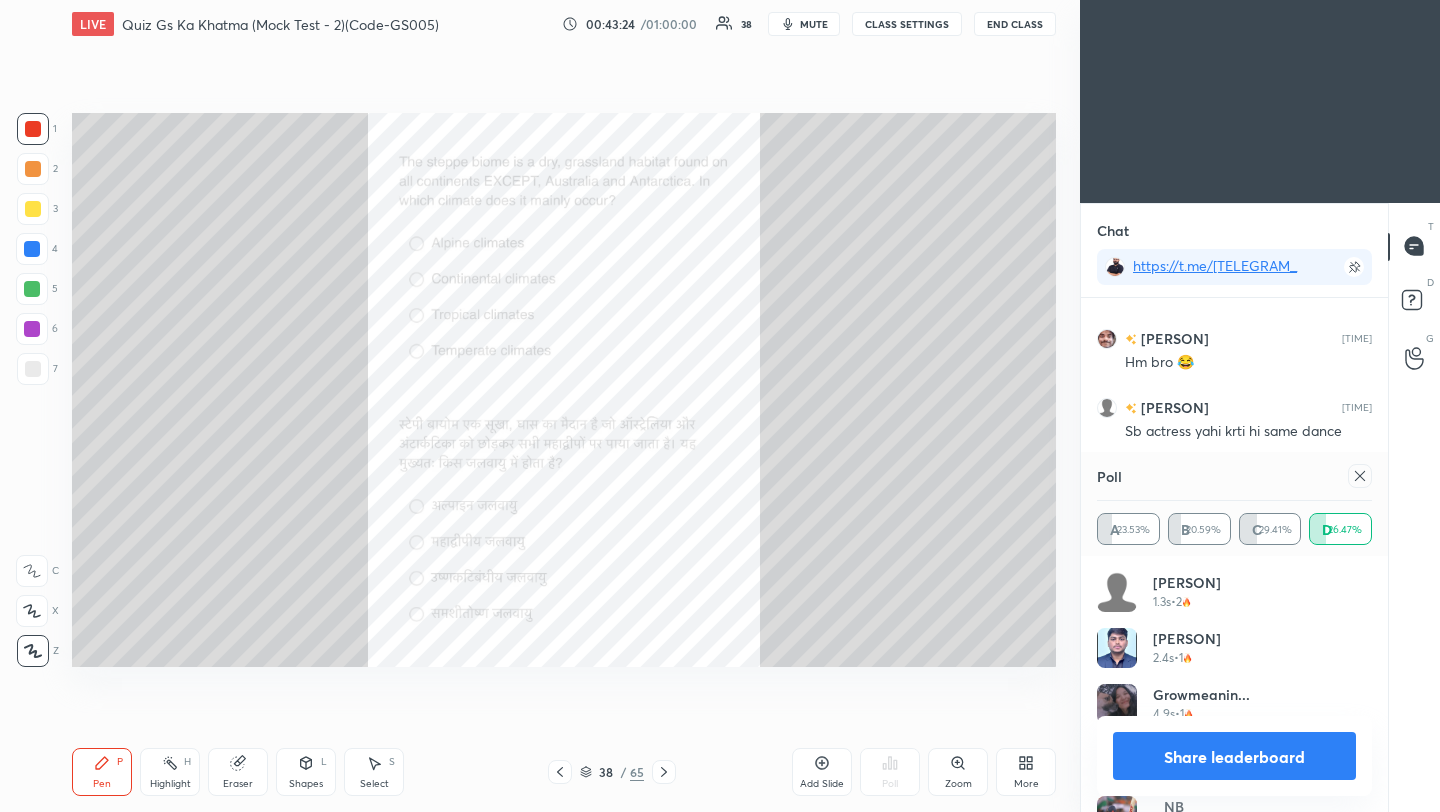 click 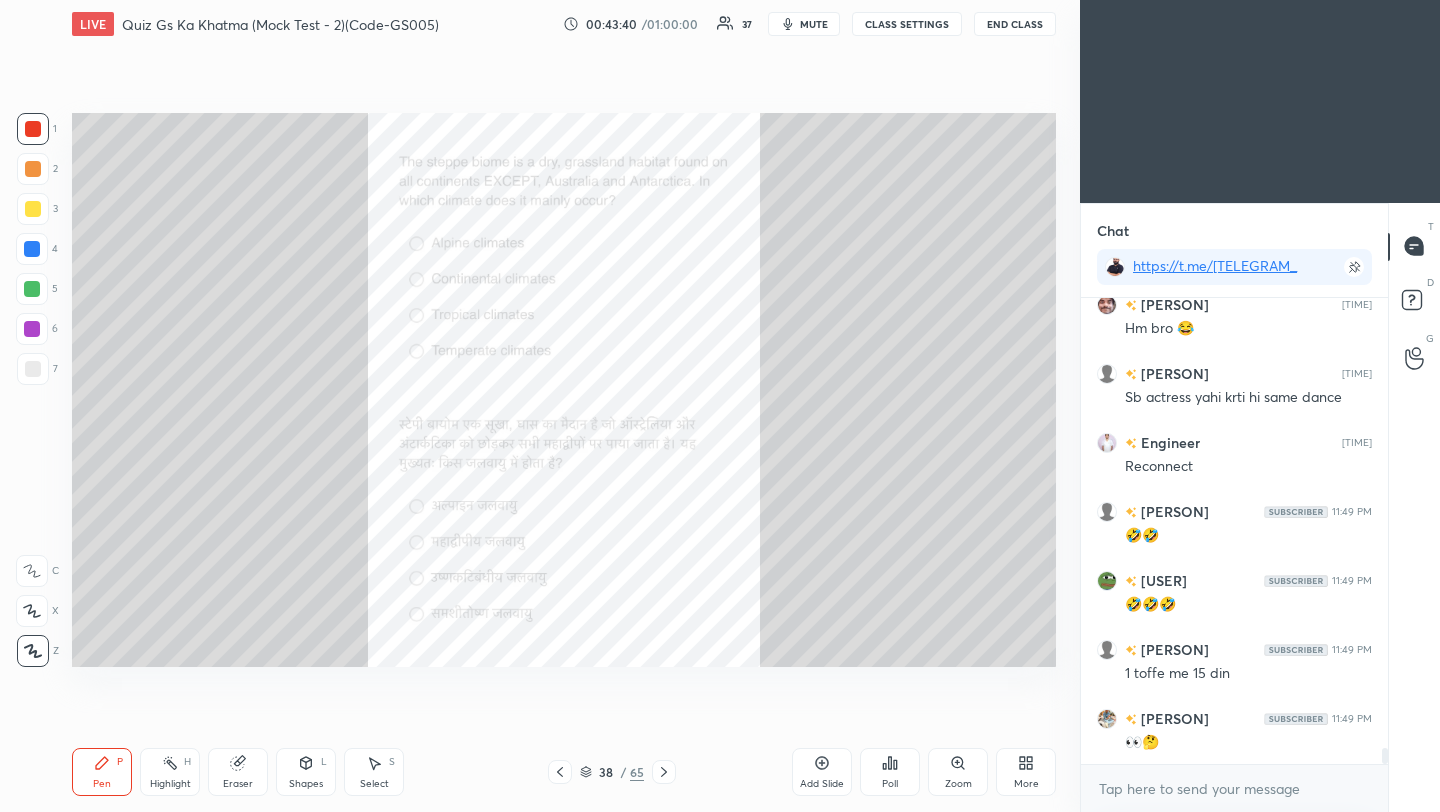 click 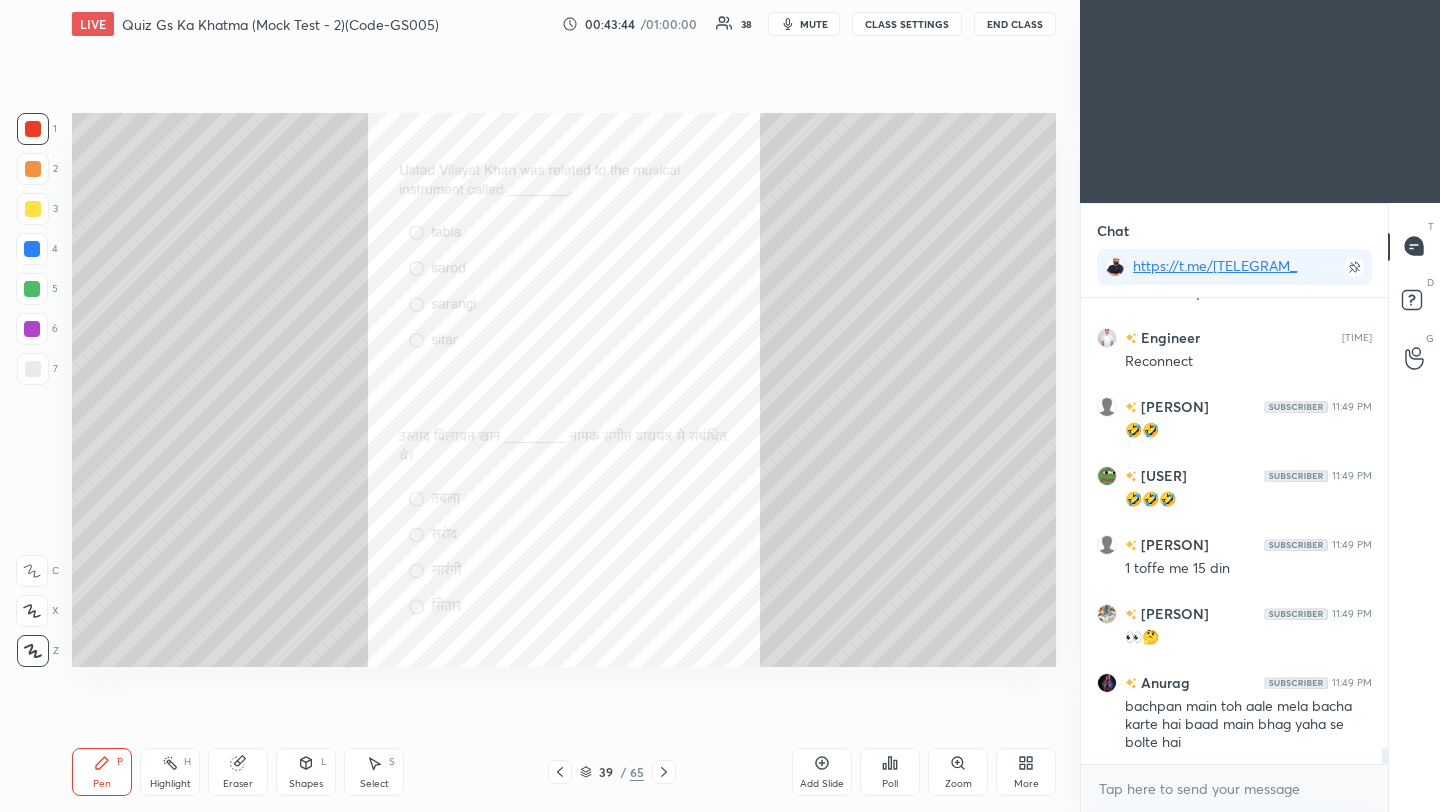 click on "Poll" at bounding box center (890, 772) 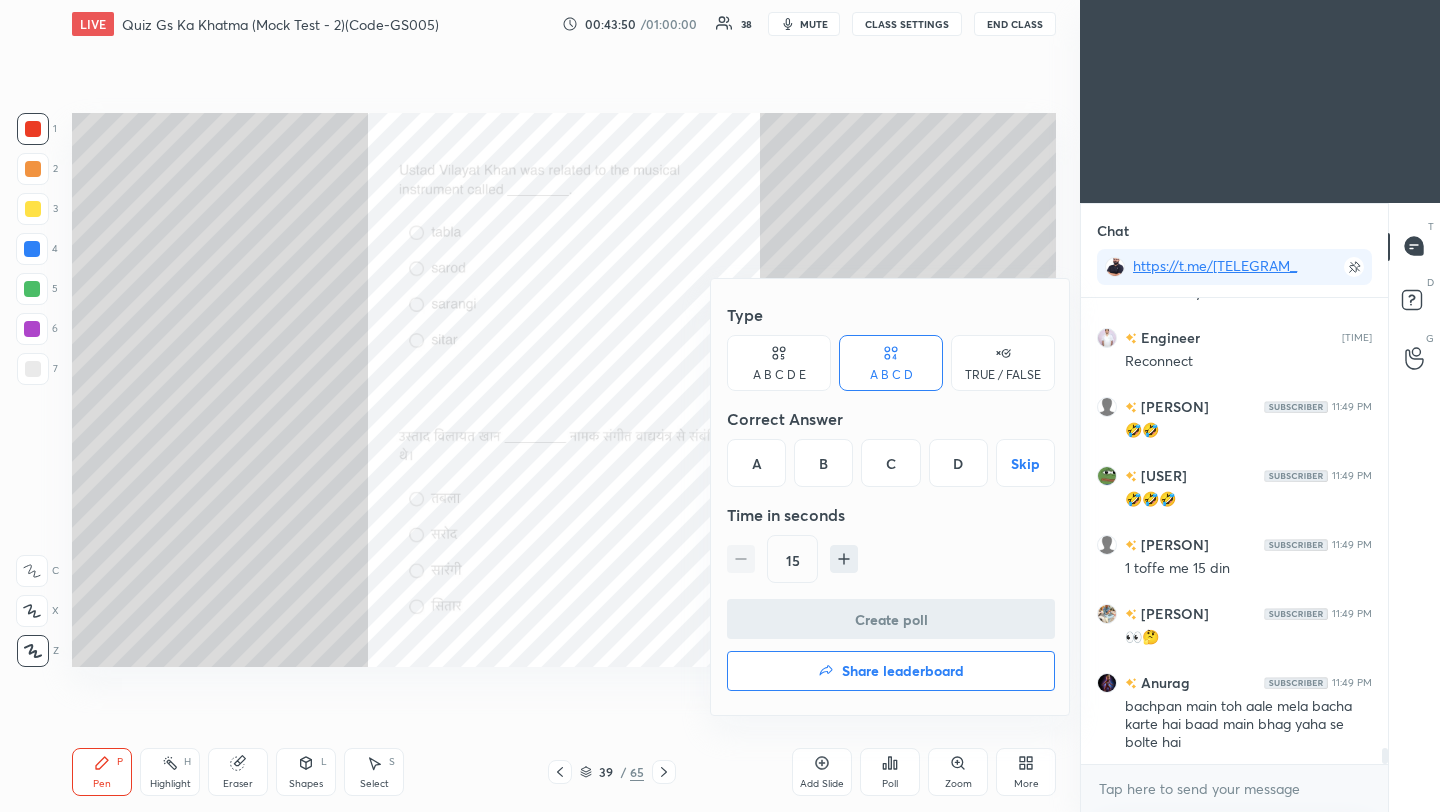 click on "D" at bounding box center [958, 463] 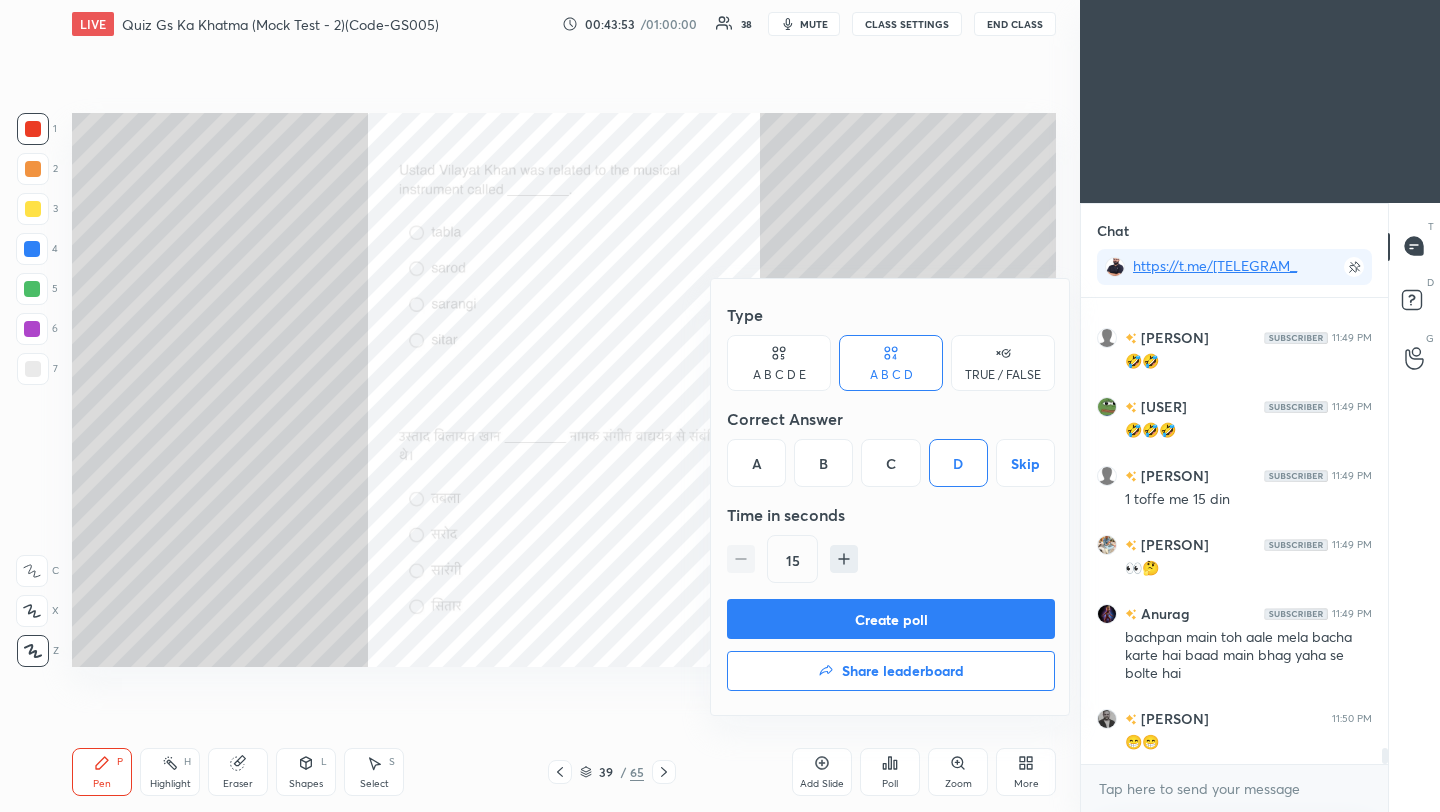click on "Create poll" at bounding box center (891, 619) 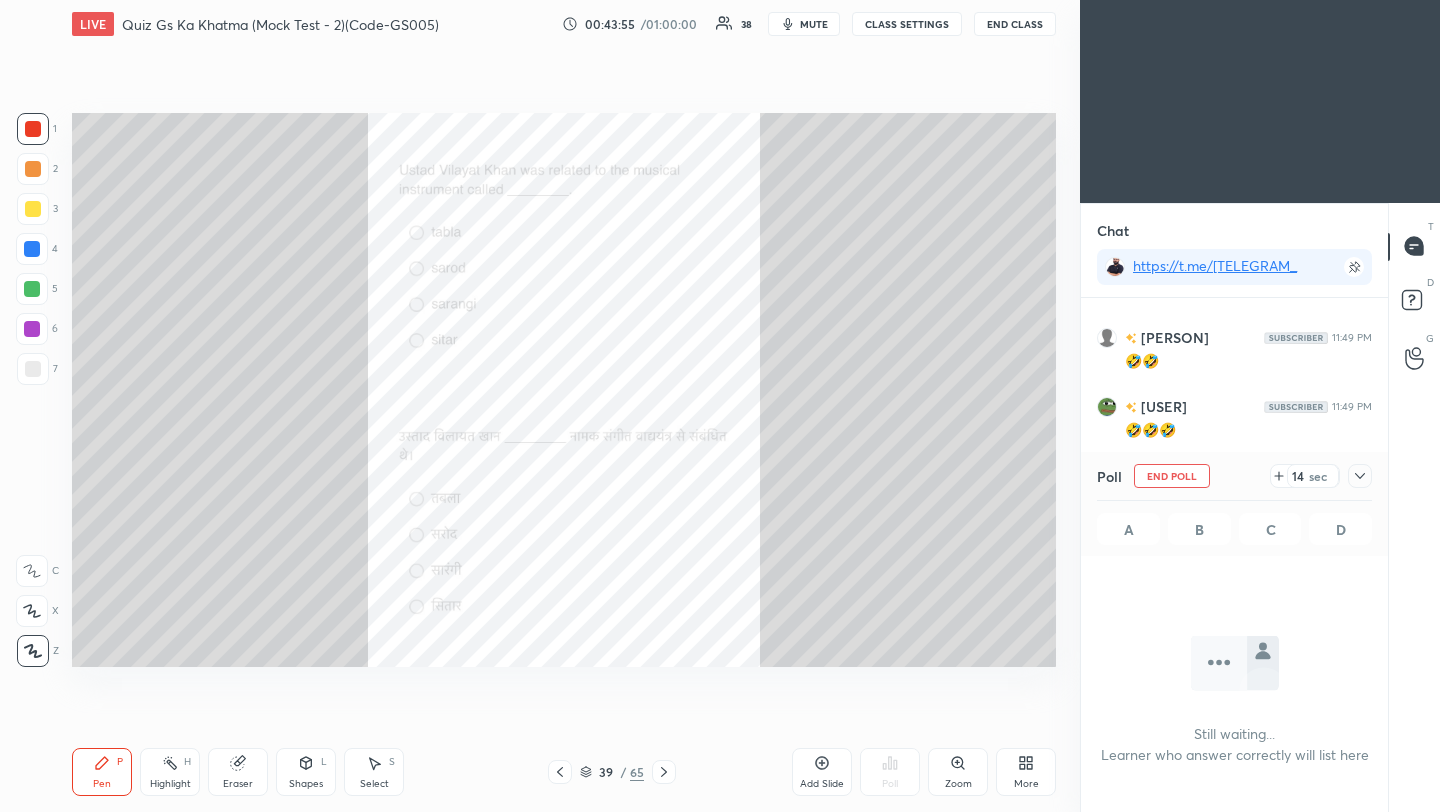 click 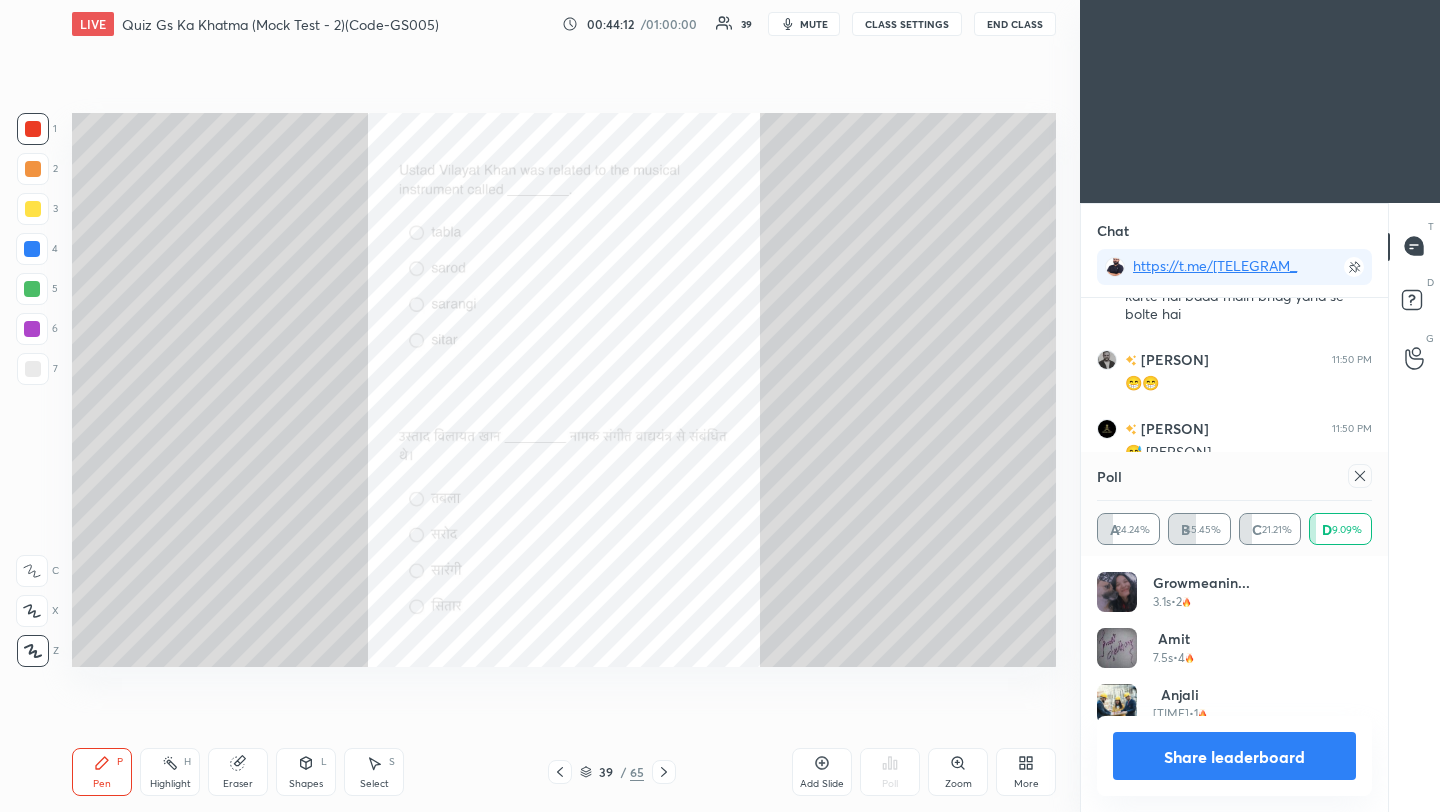 click 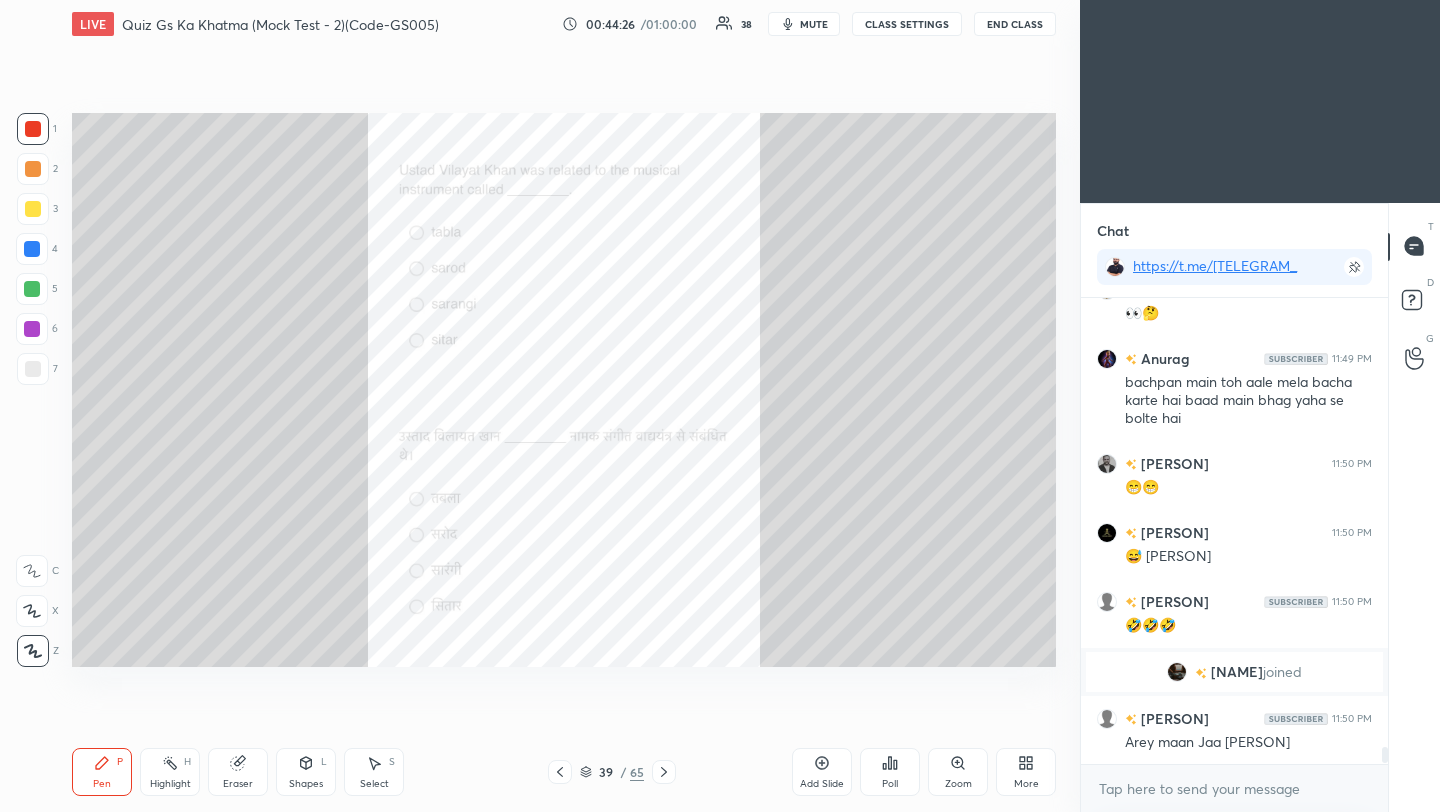 click 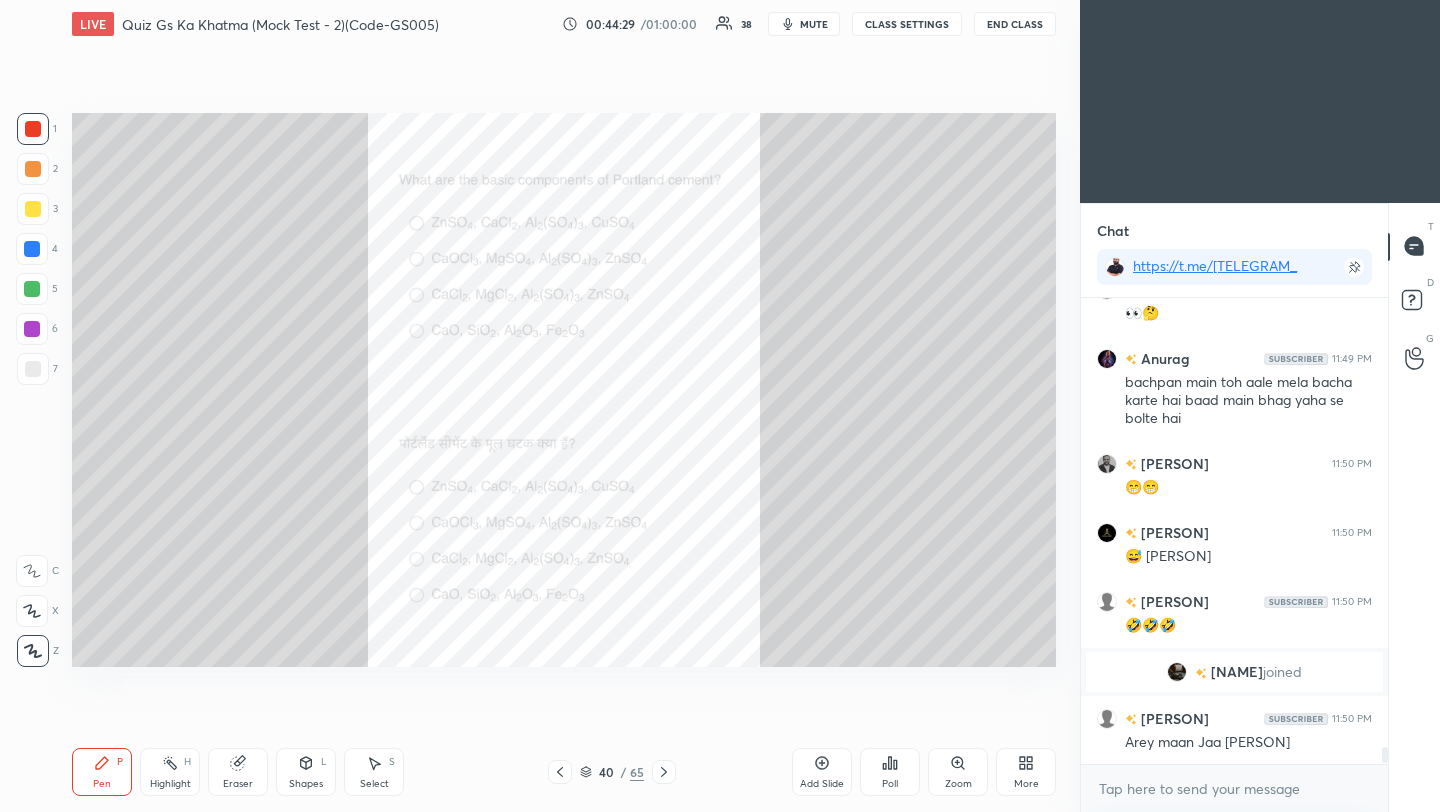 click on "Poll" at bounding box center [890, 772] 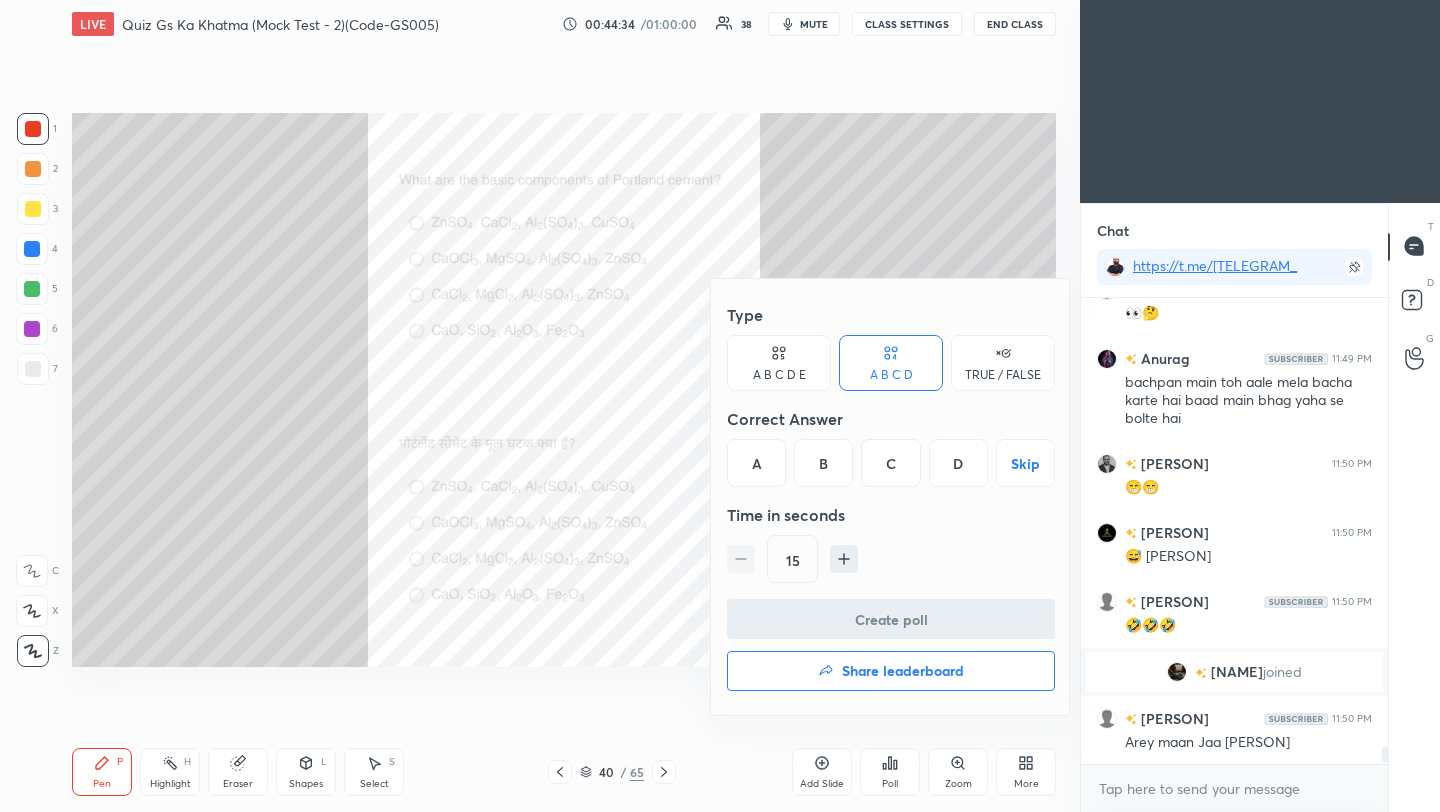 click on "D" at bounding box center (958, 463) 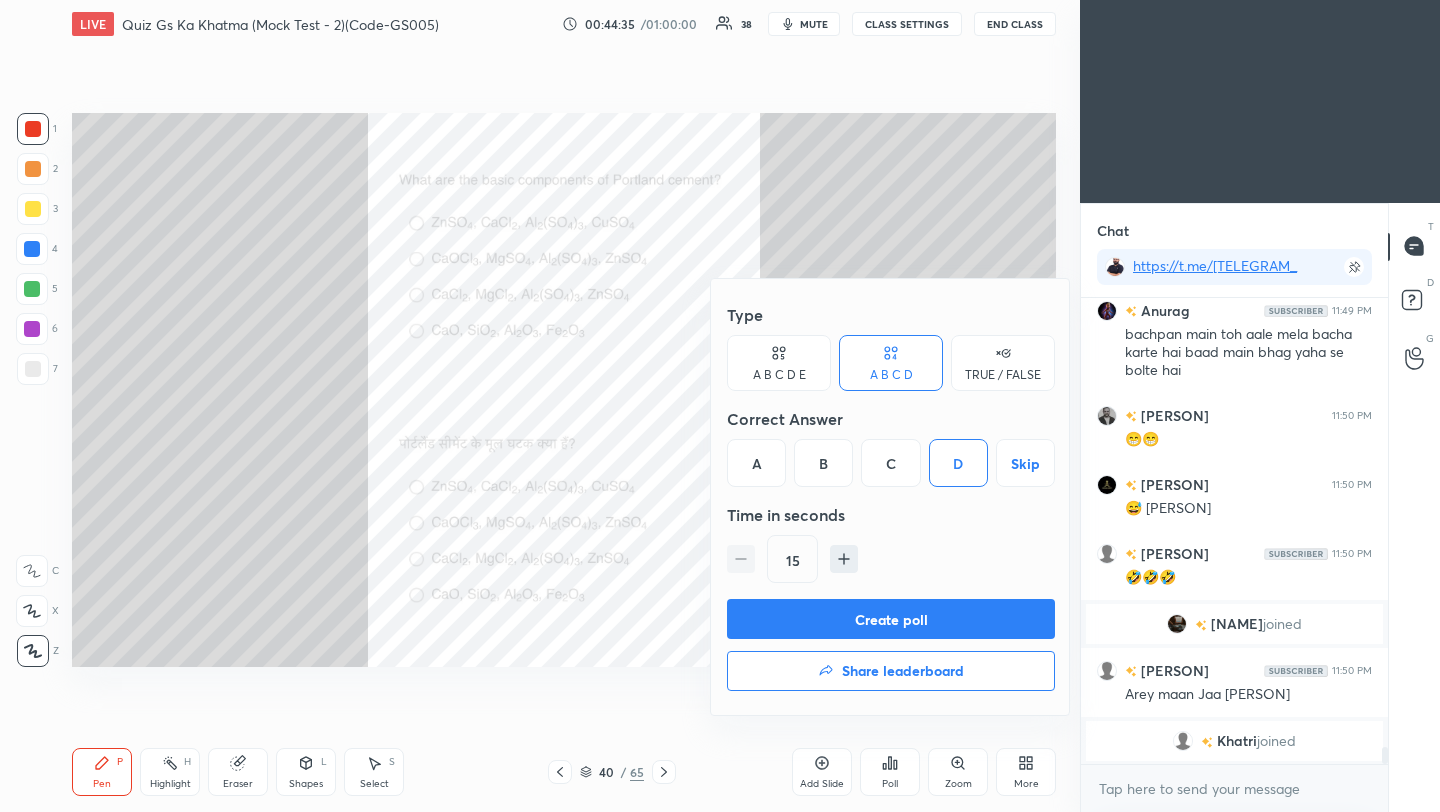 click on "Create poll" at bounding box center (891, 619) 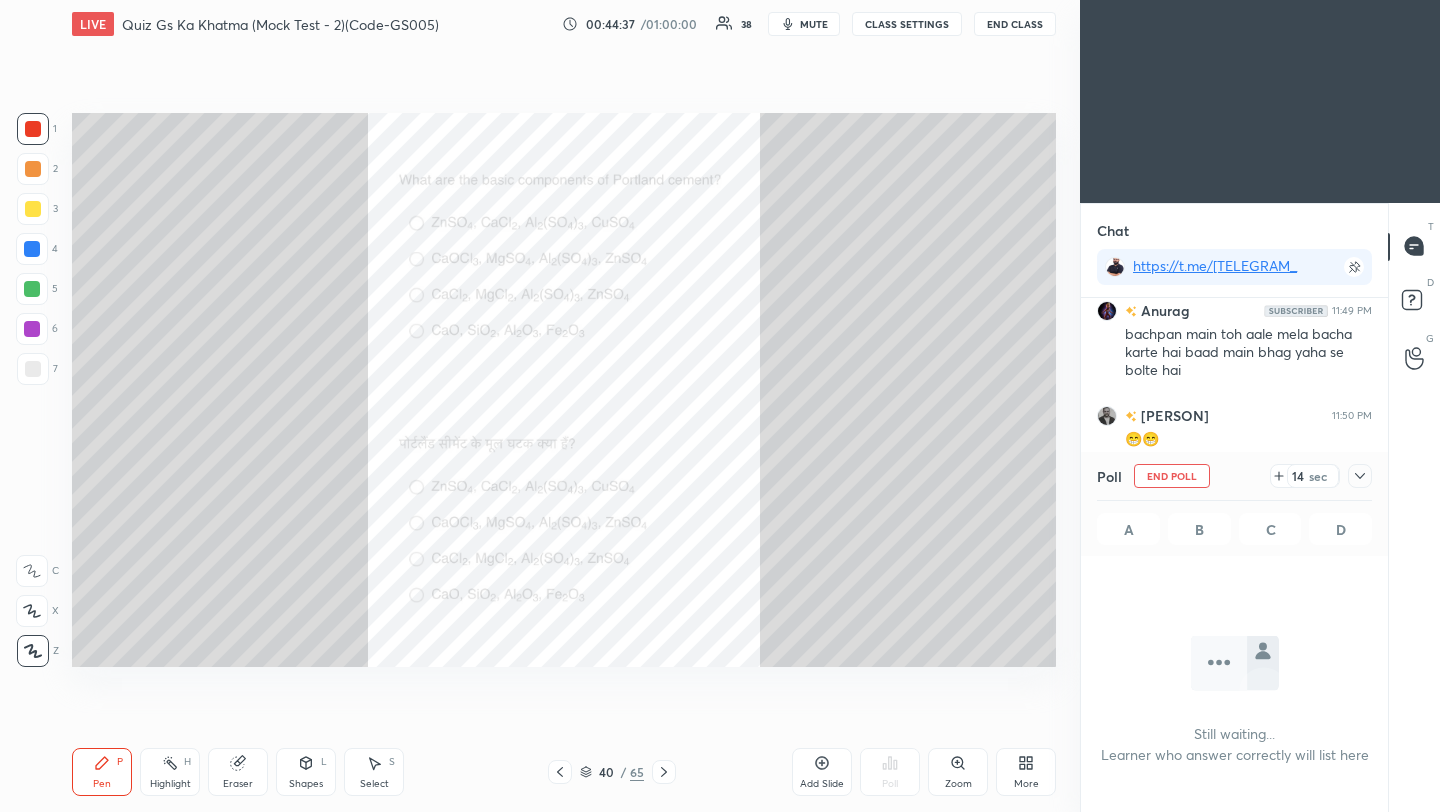 click 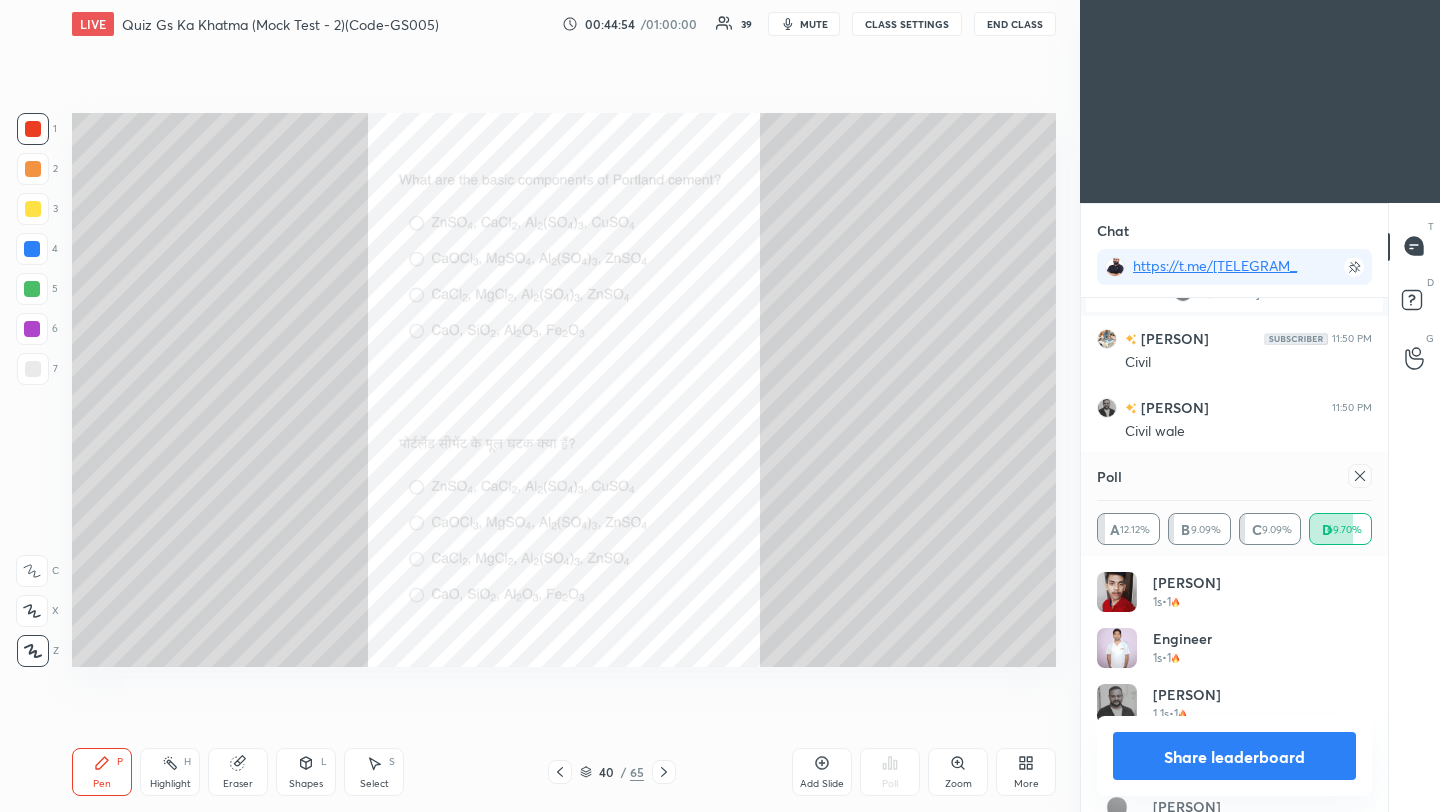 click at bounding box center (1360, 476) 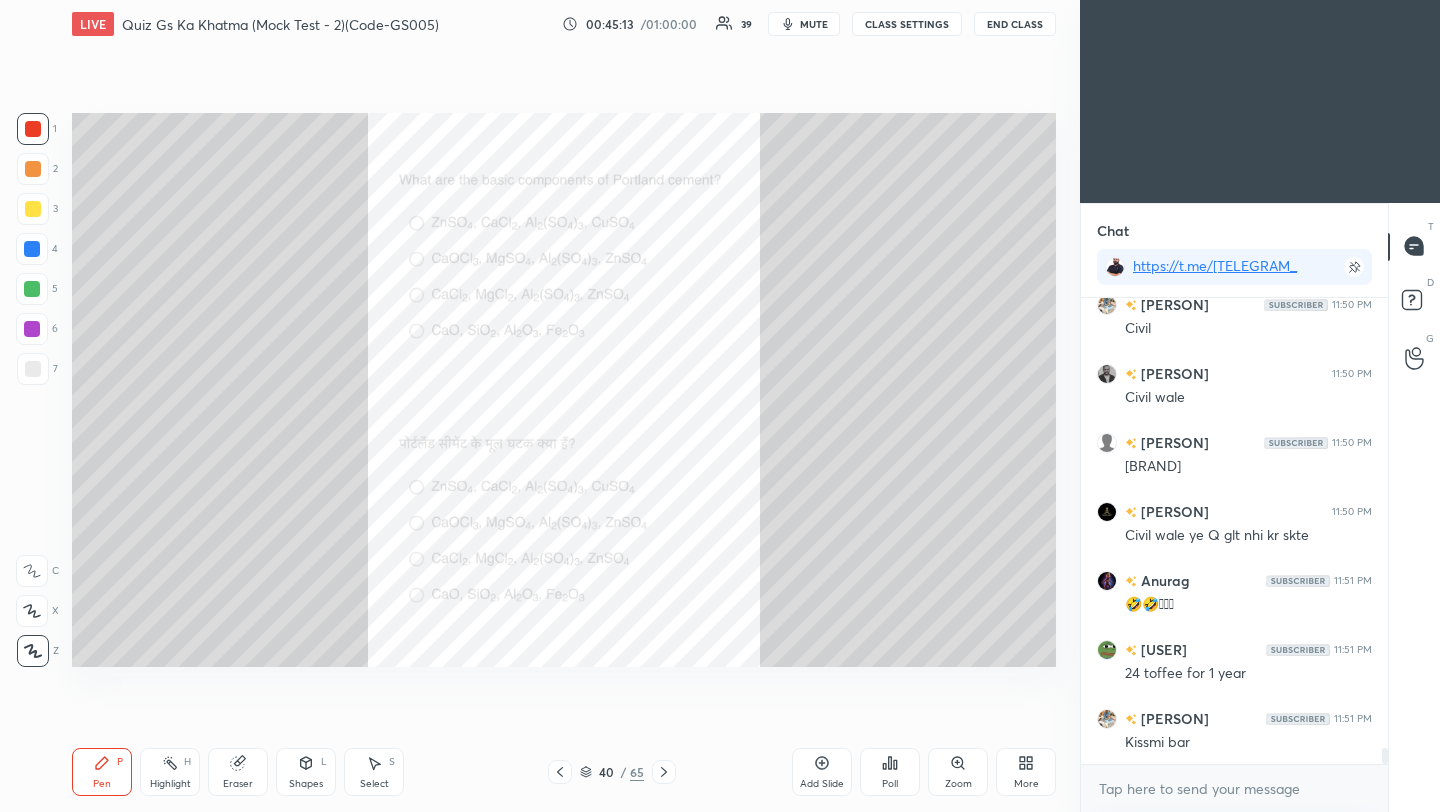 click 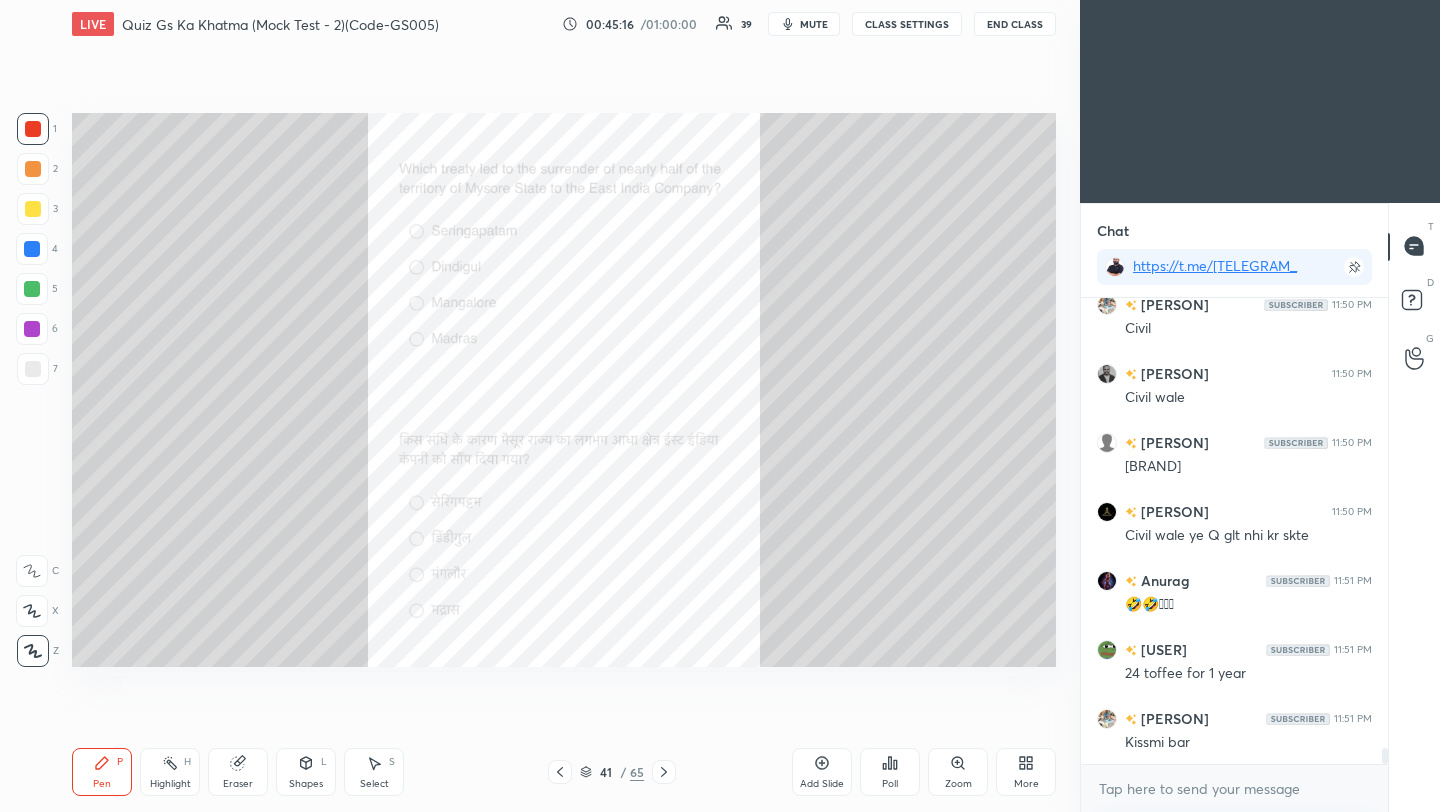 click on "Poll" at bounding box center (890, 772) 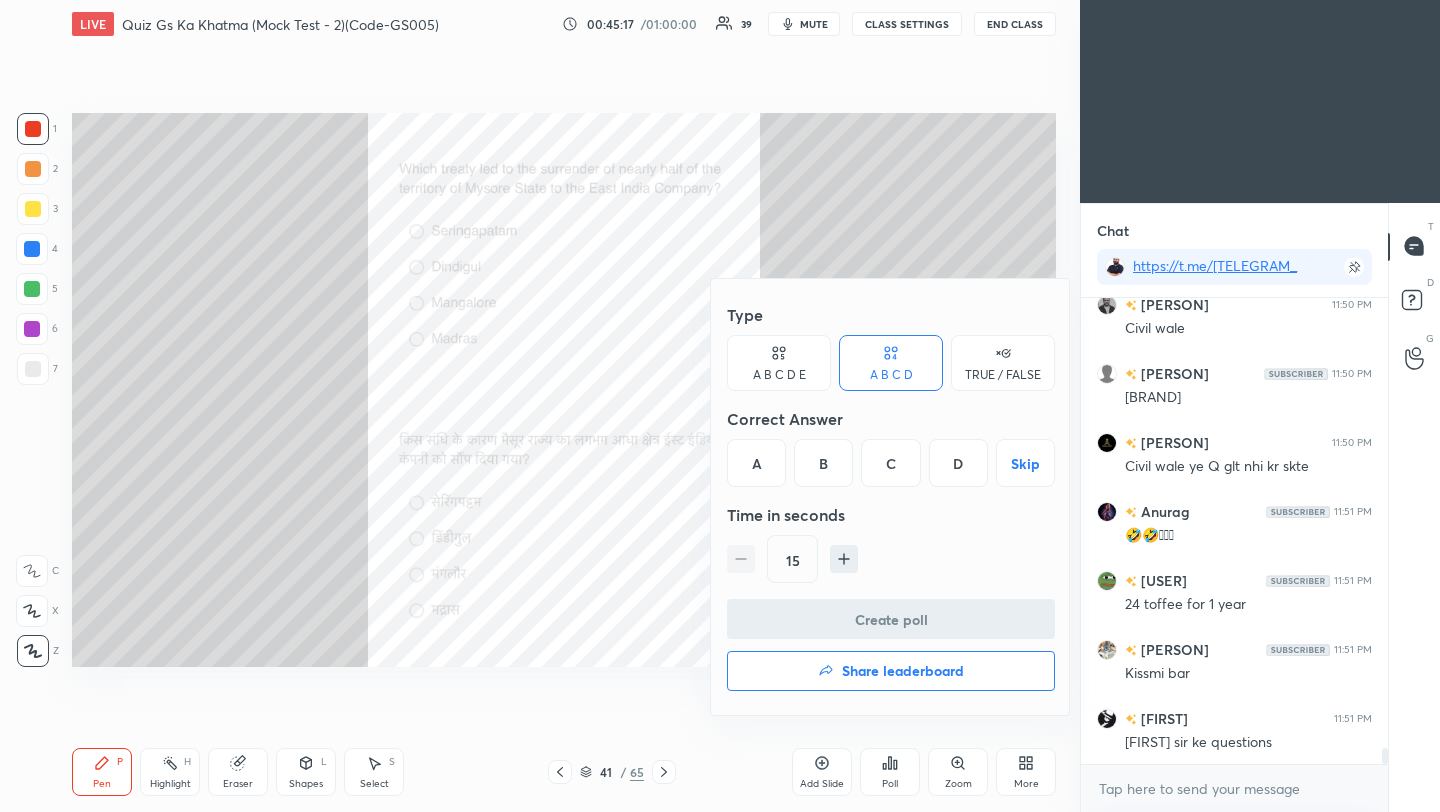 click on "A" at bounding box center [756, 463] 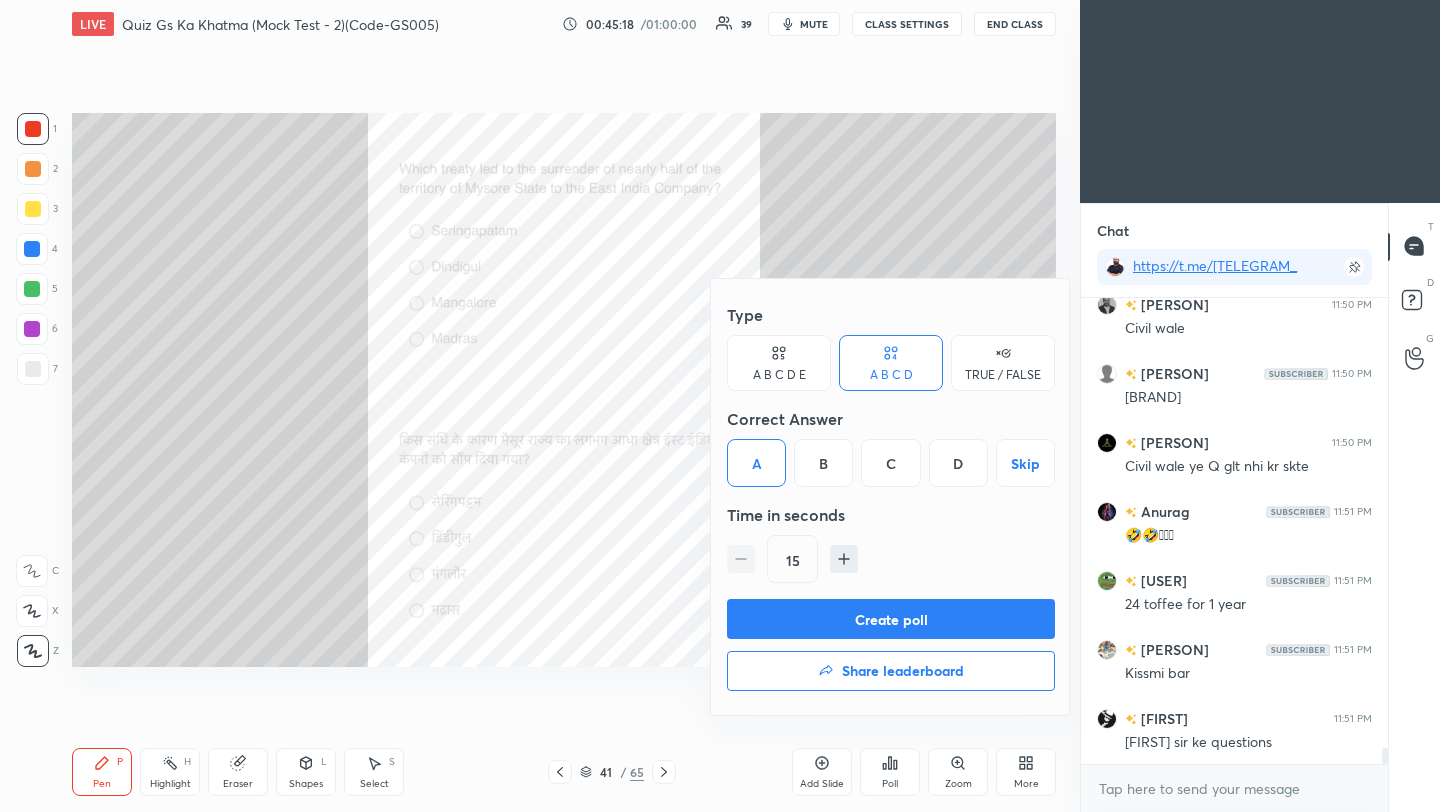 click on "Create poll" at bounding box center [891, 619] 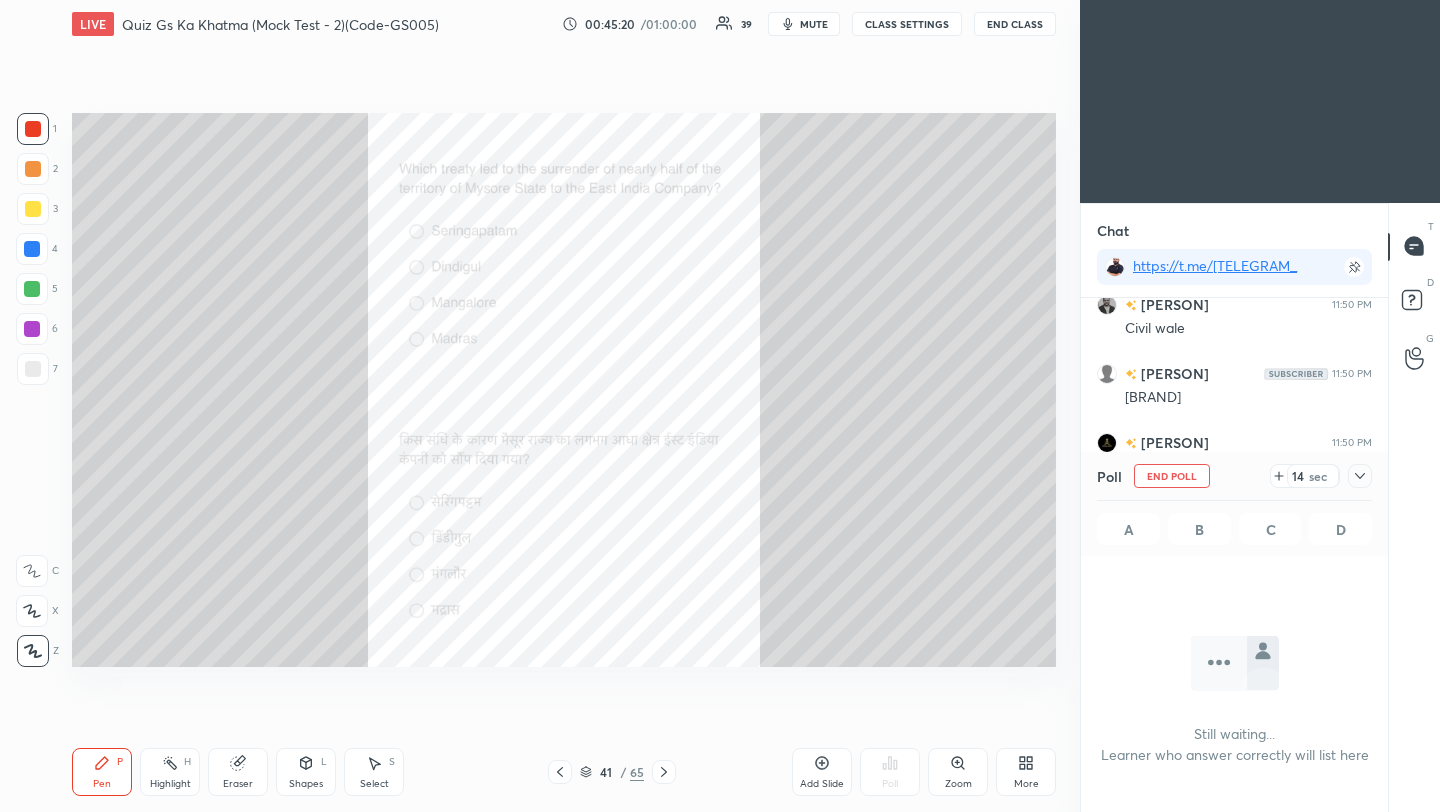 click 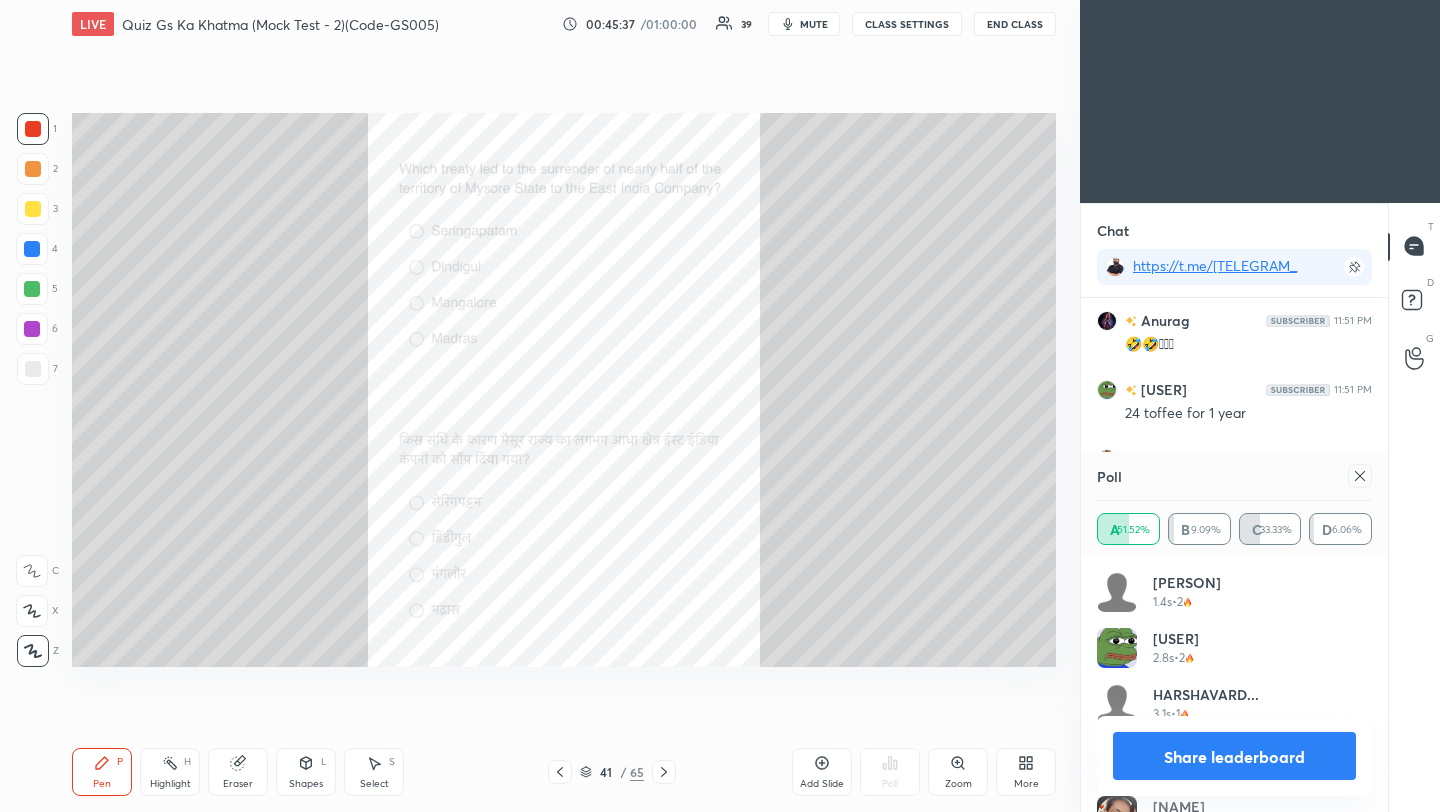 click 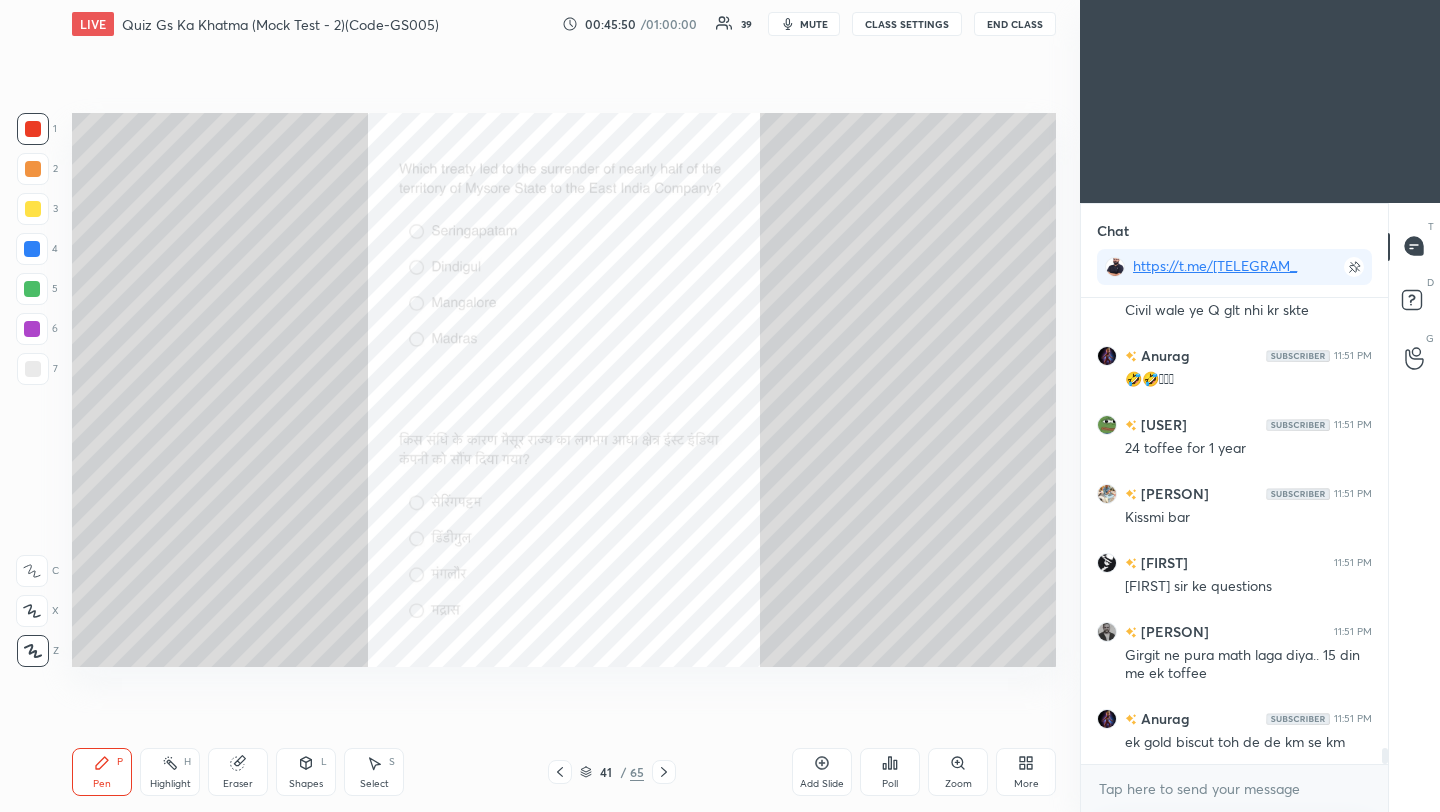 click 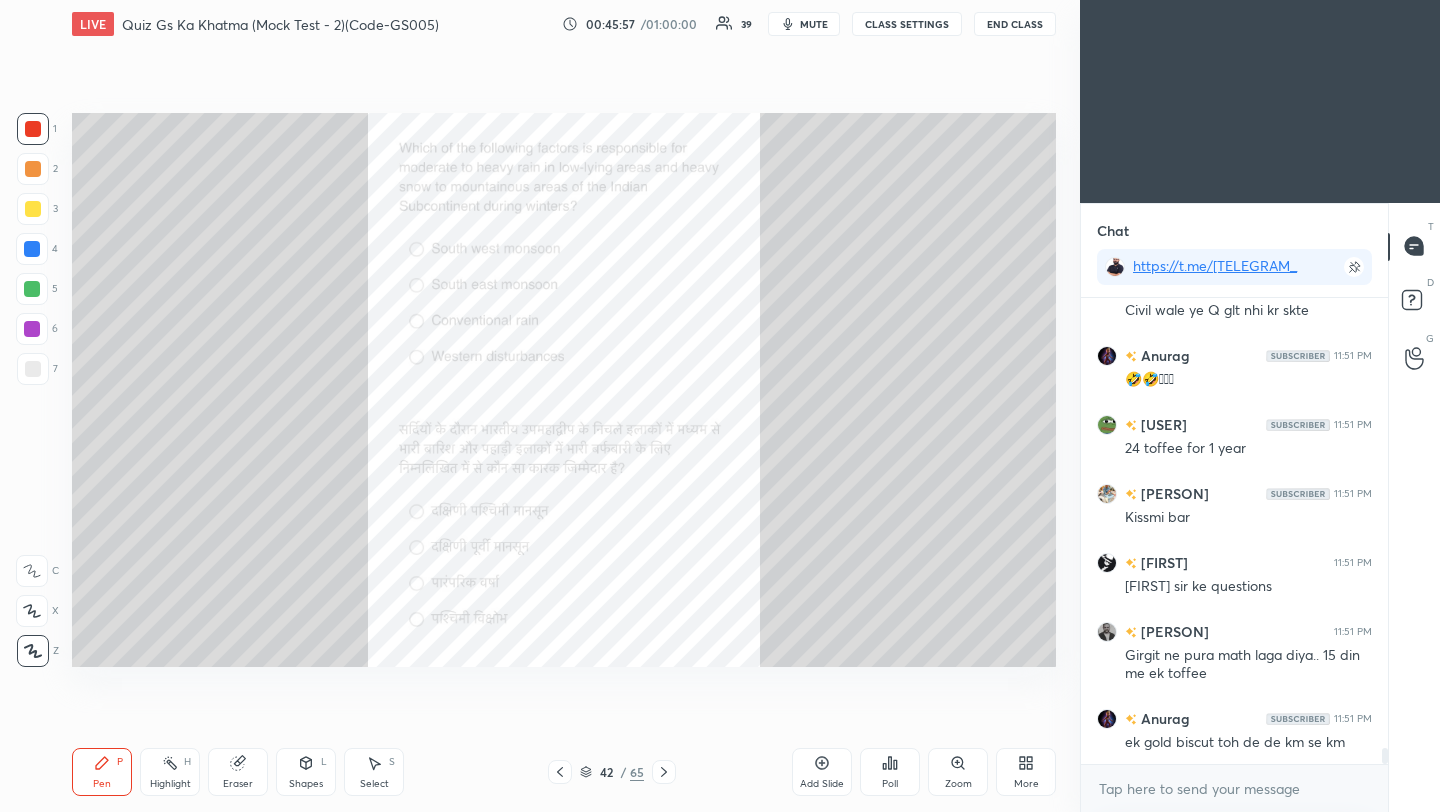 click on "Poll" at bounding box center [890, 772] 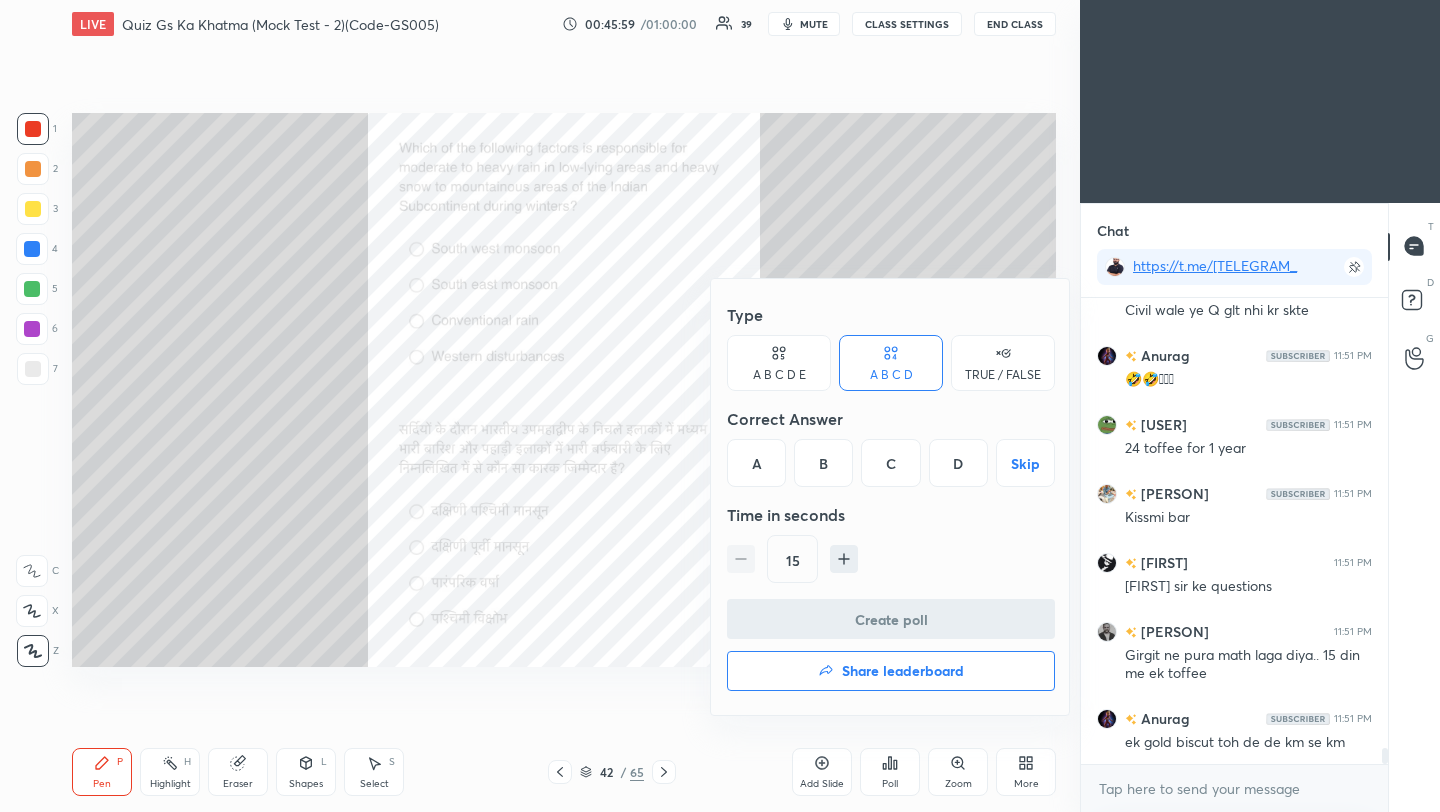 click on "D" at bounding box center [958, 463] 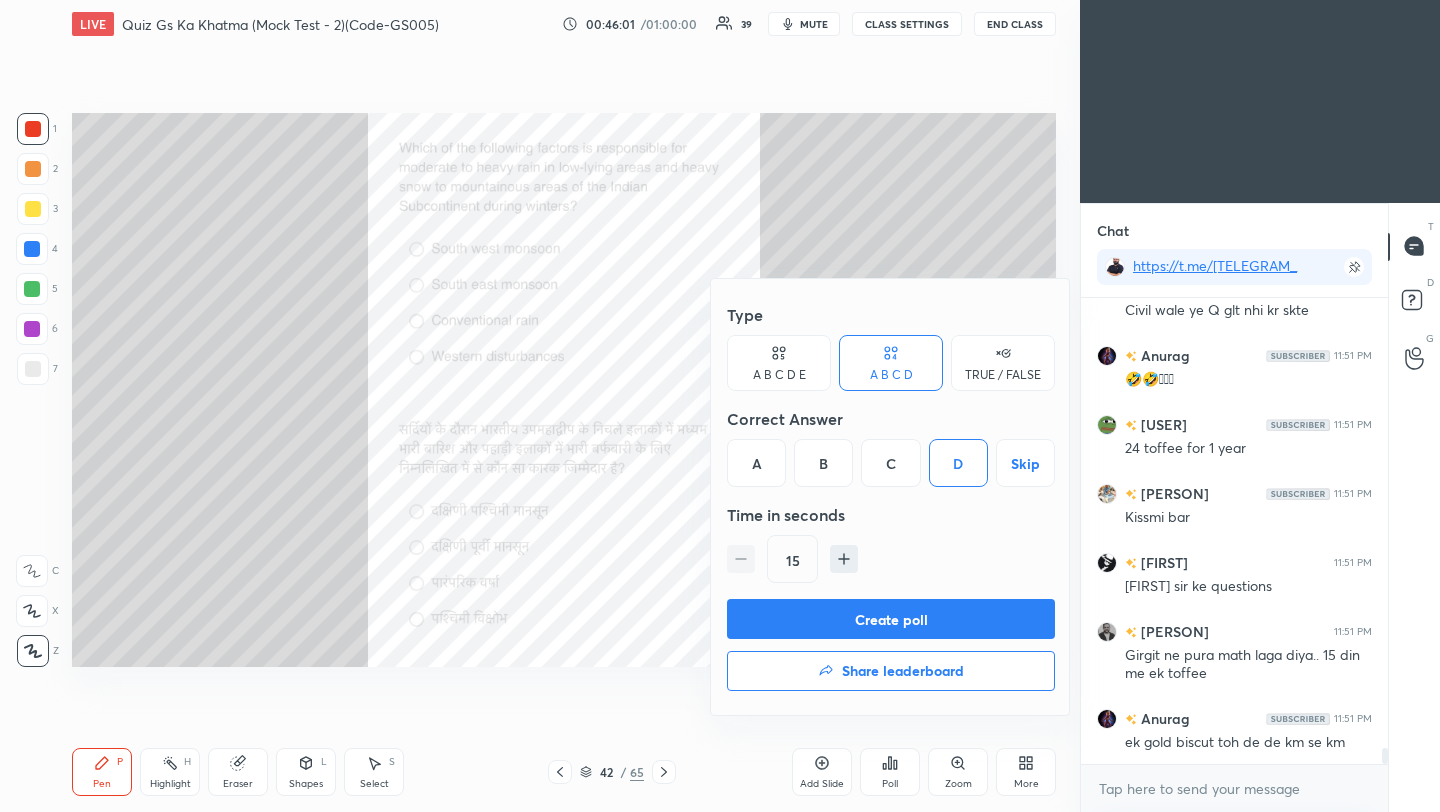 click on "Create poll" at bounding box center (891, 619) 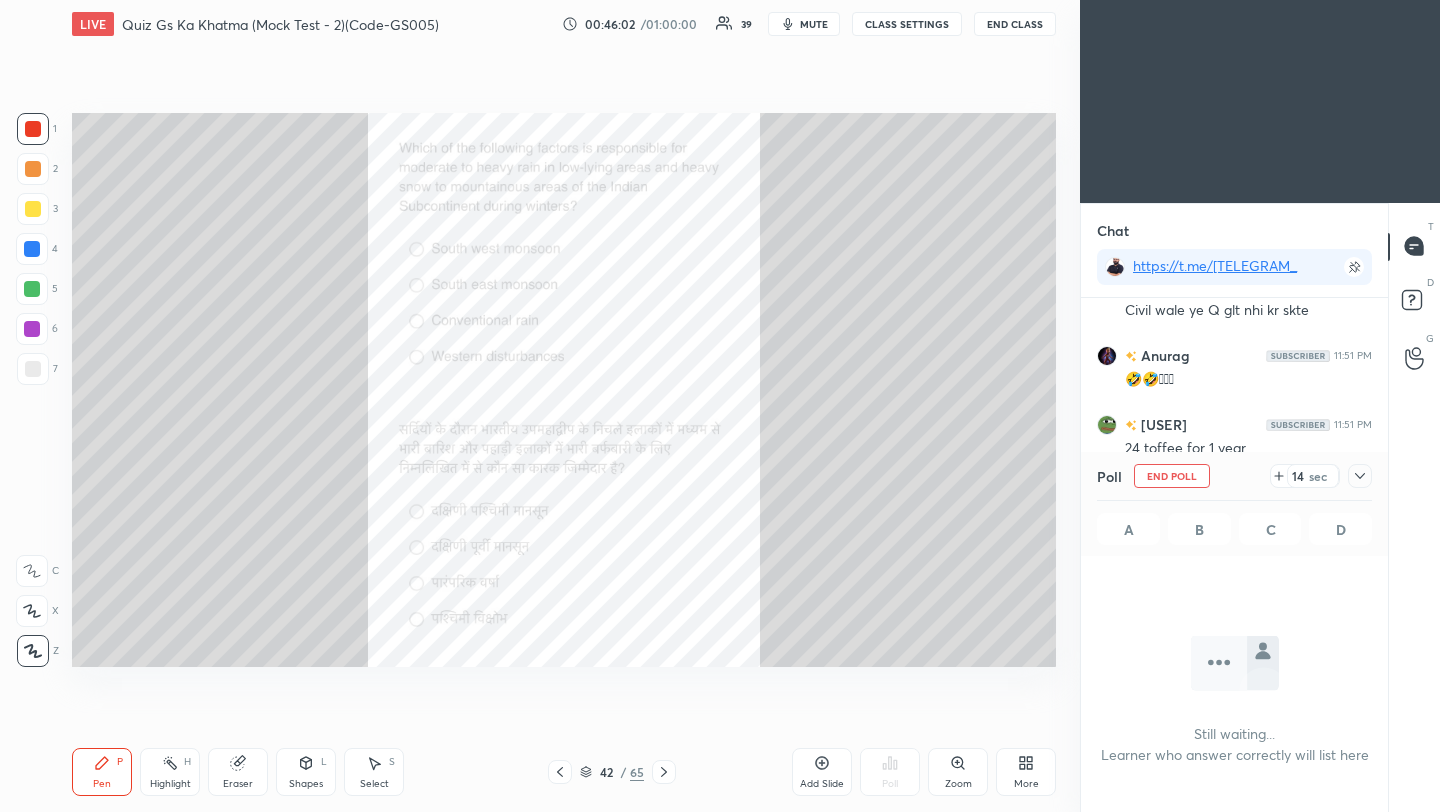 click 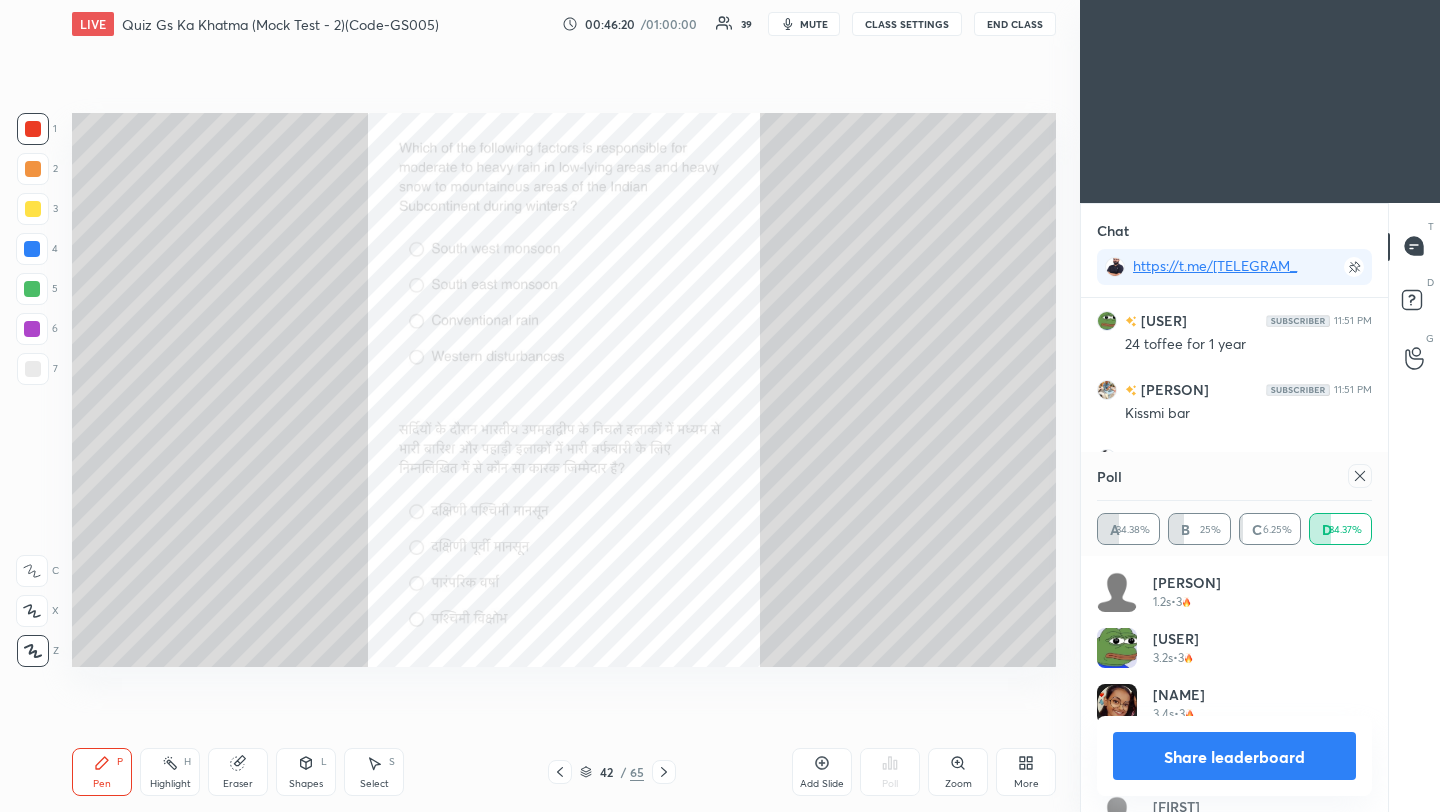click 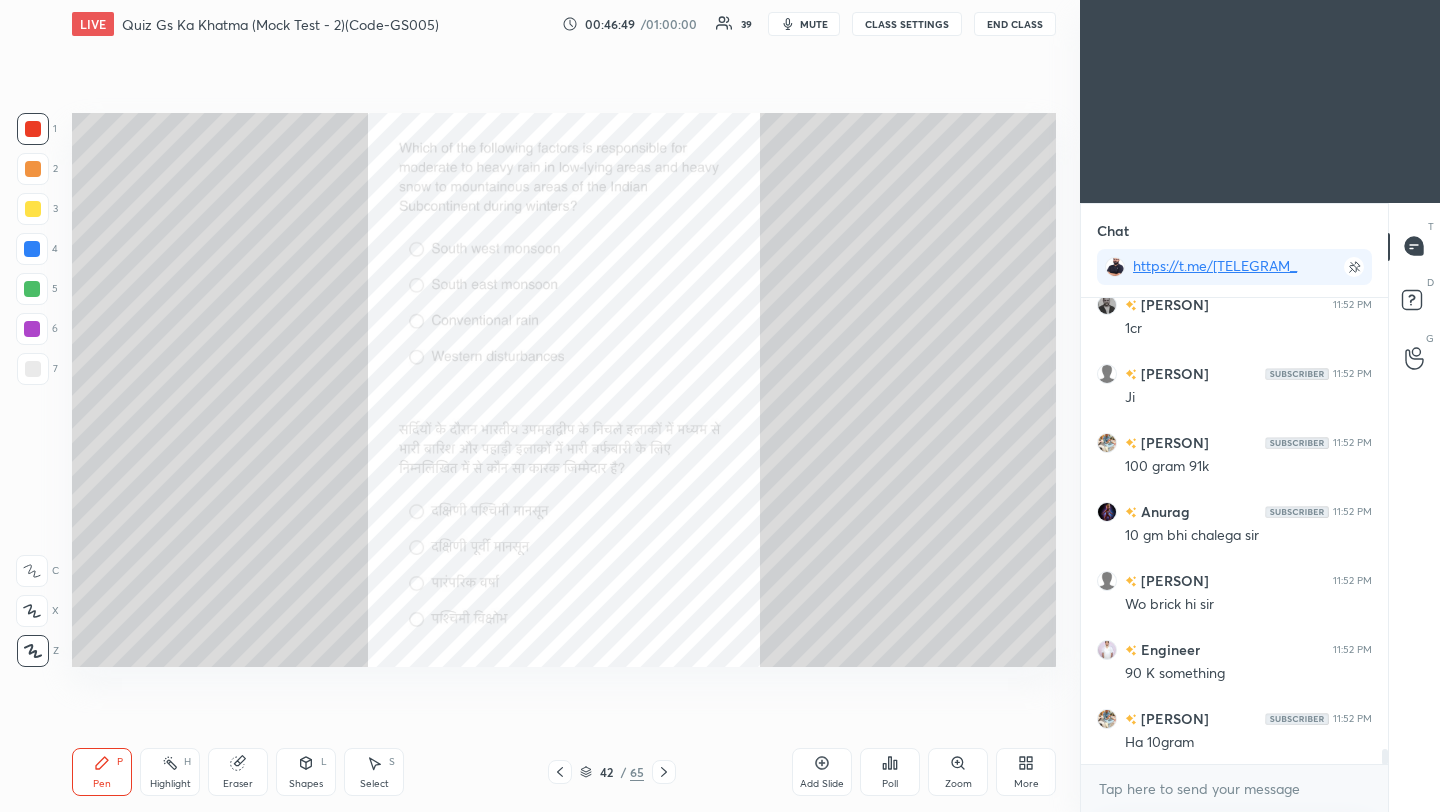 click 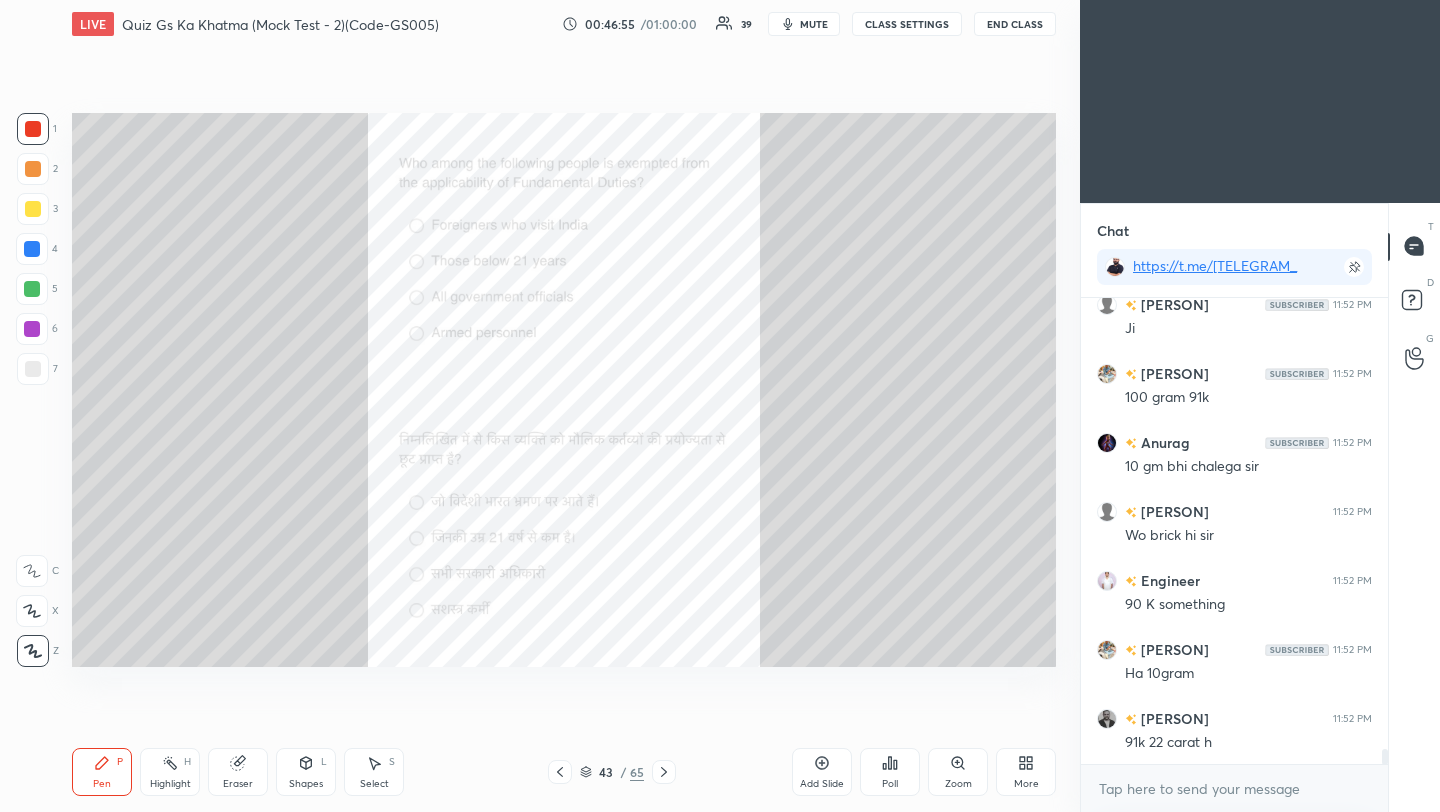 click 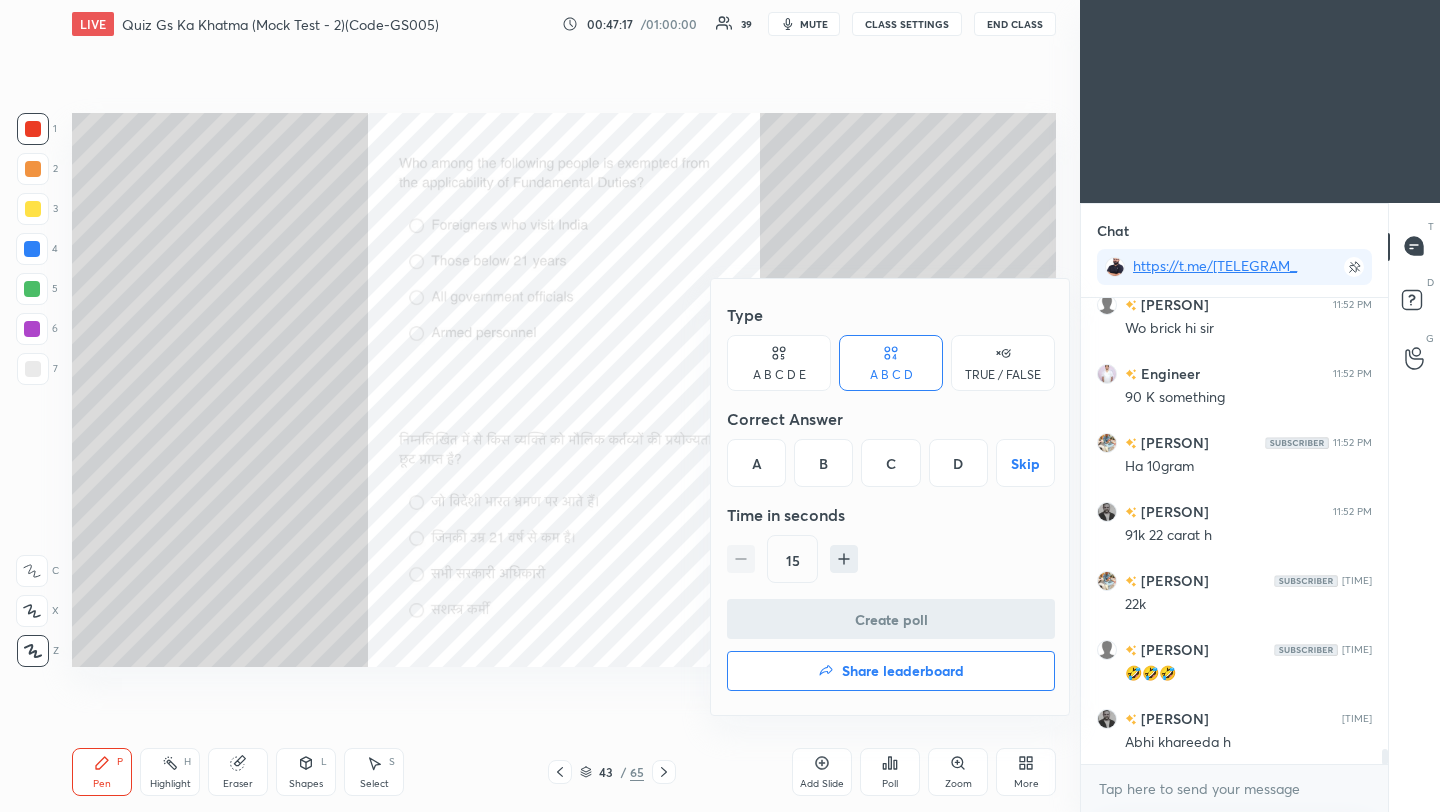 scroll, scrollTop: 13973, scrollLeft: 0, axis: vertical 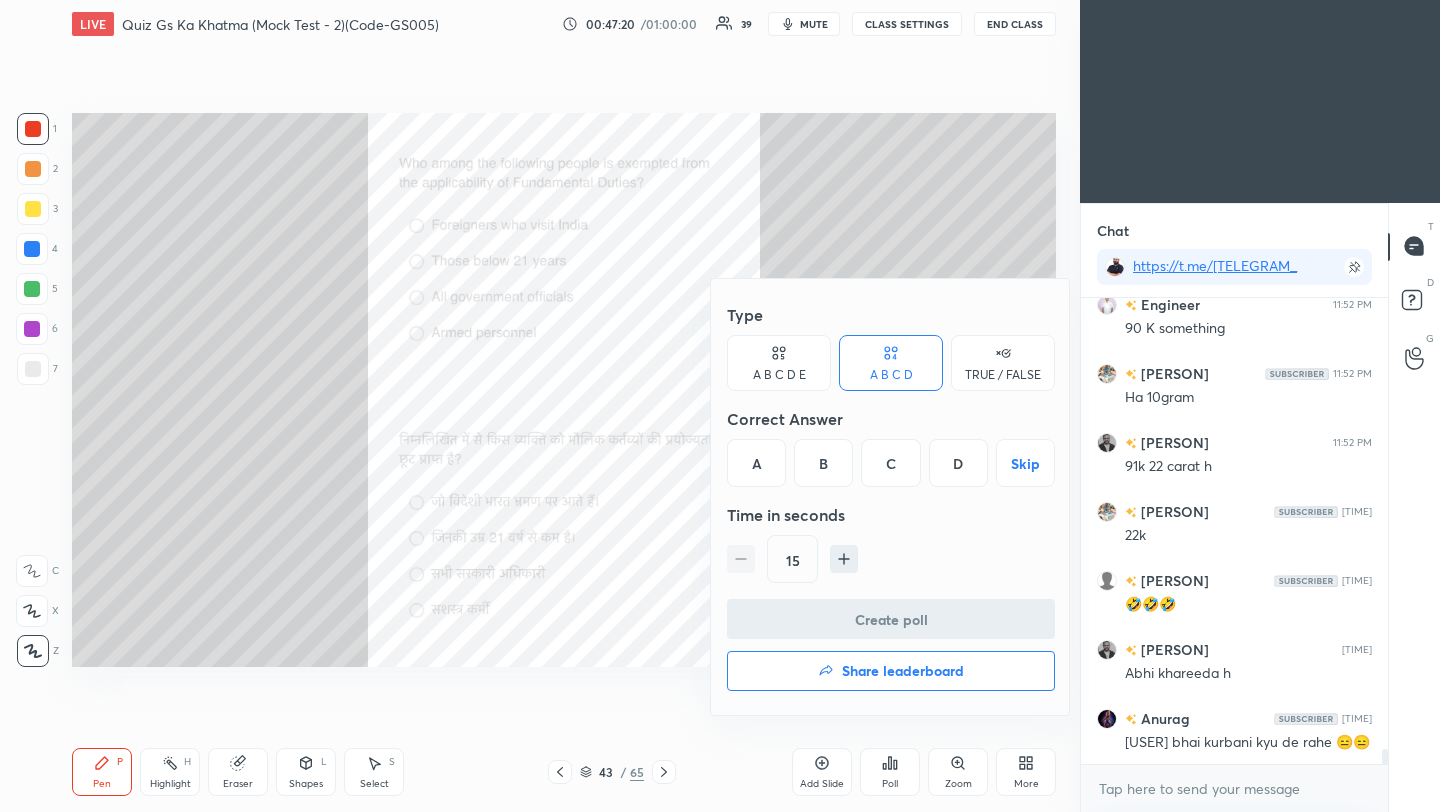 click on "A" at bounding box center [756, 463] 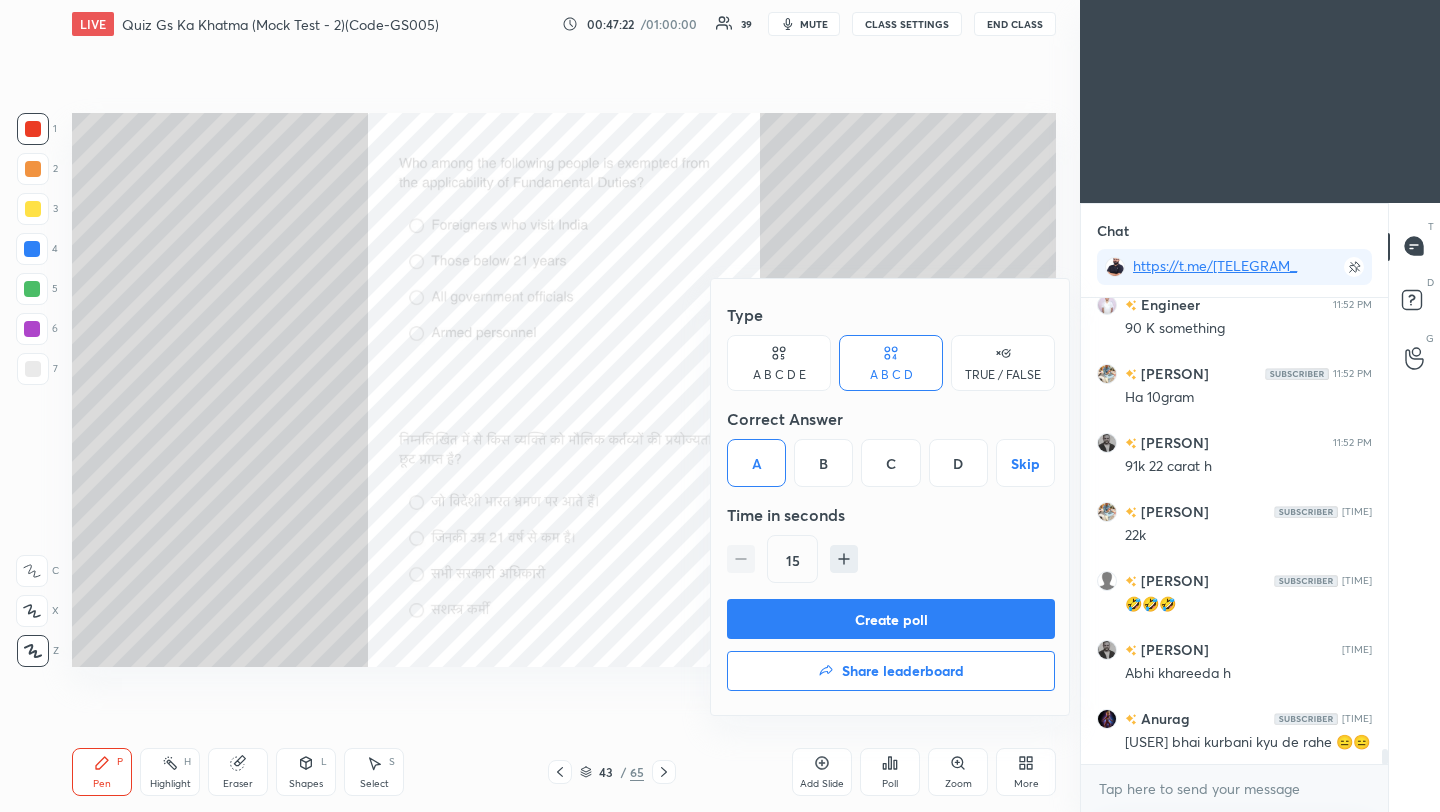 click on "Create poll" at bounding box center [891, 619] 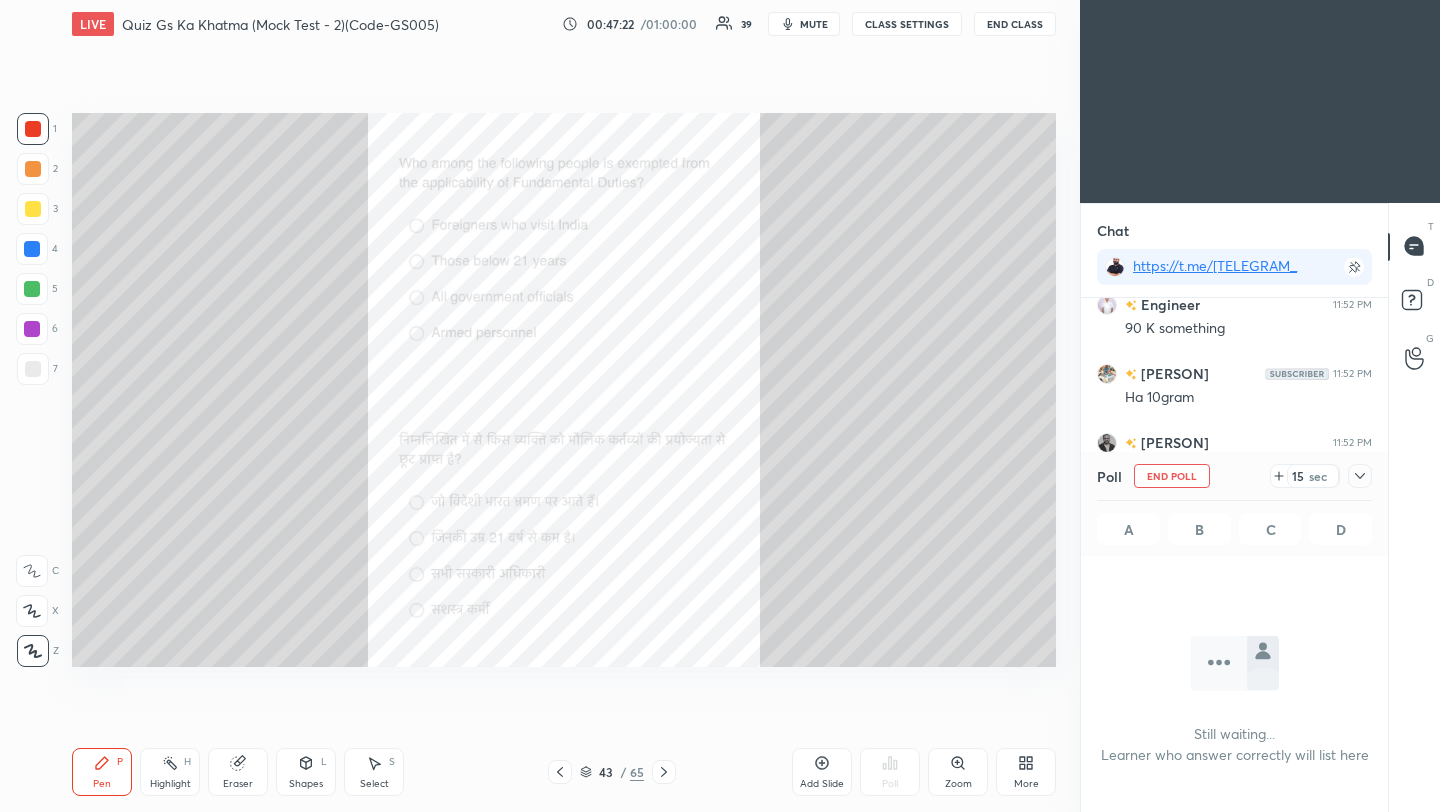 scroll, scrollTop: 380, scrollLeft: 301, axis: both 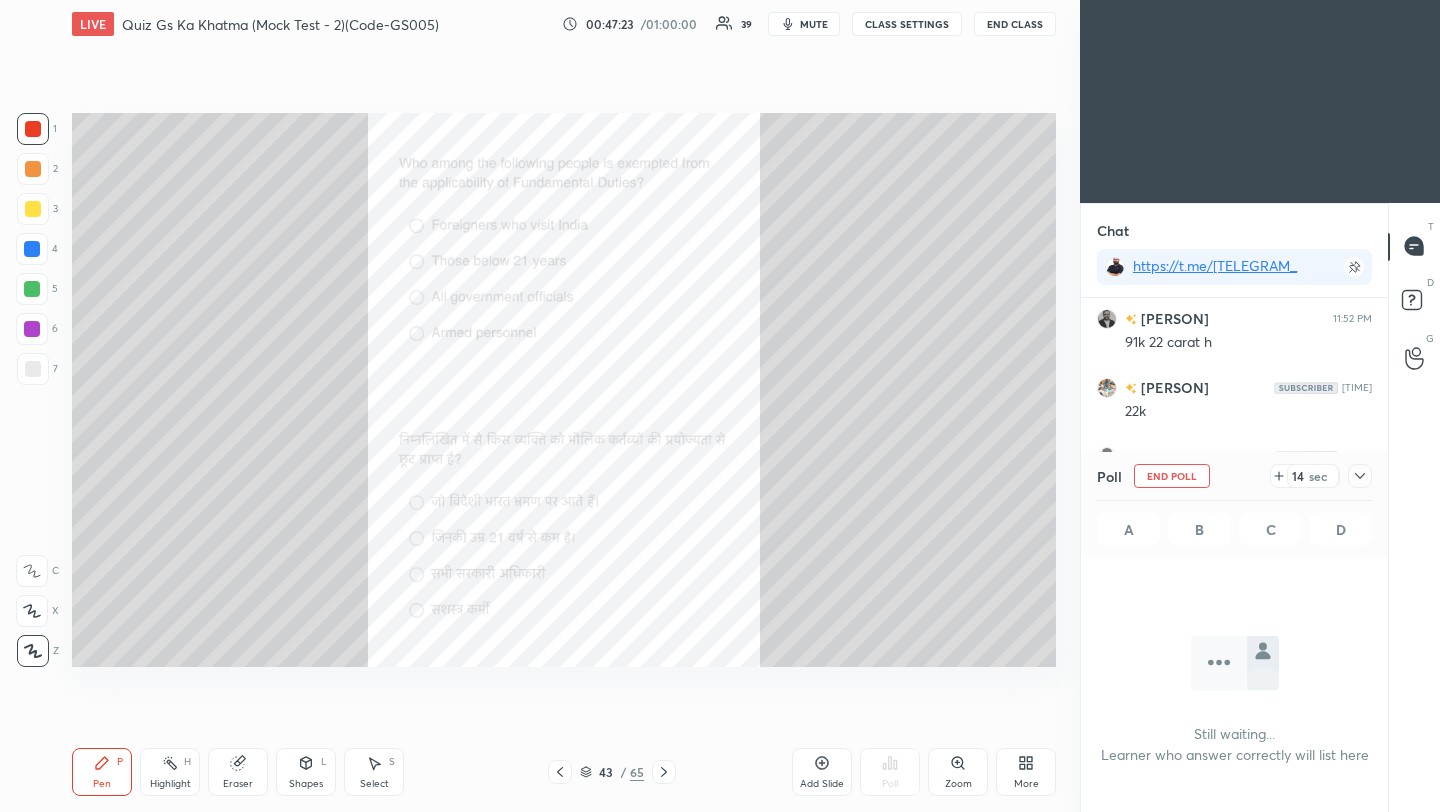 click 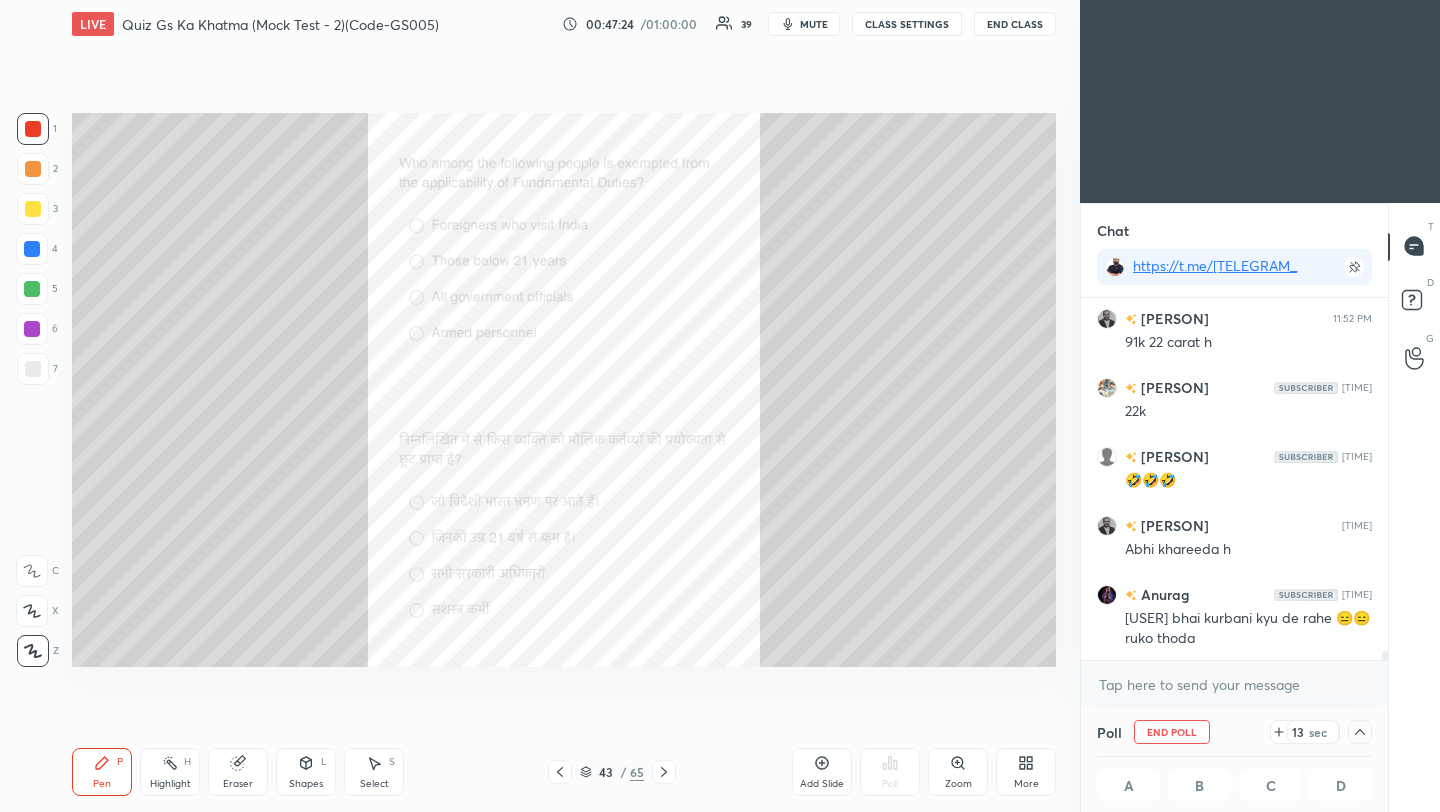 scroll, scrollTop: 1, scrollLeft: 7, axis: both 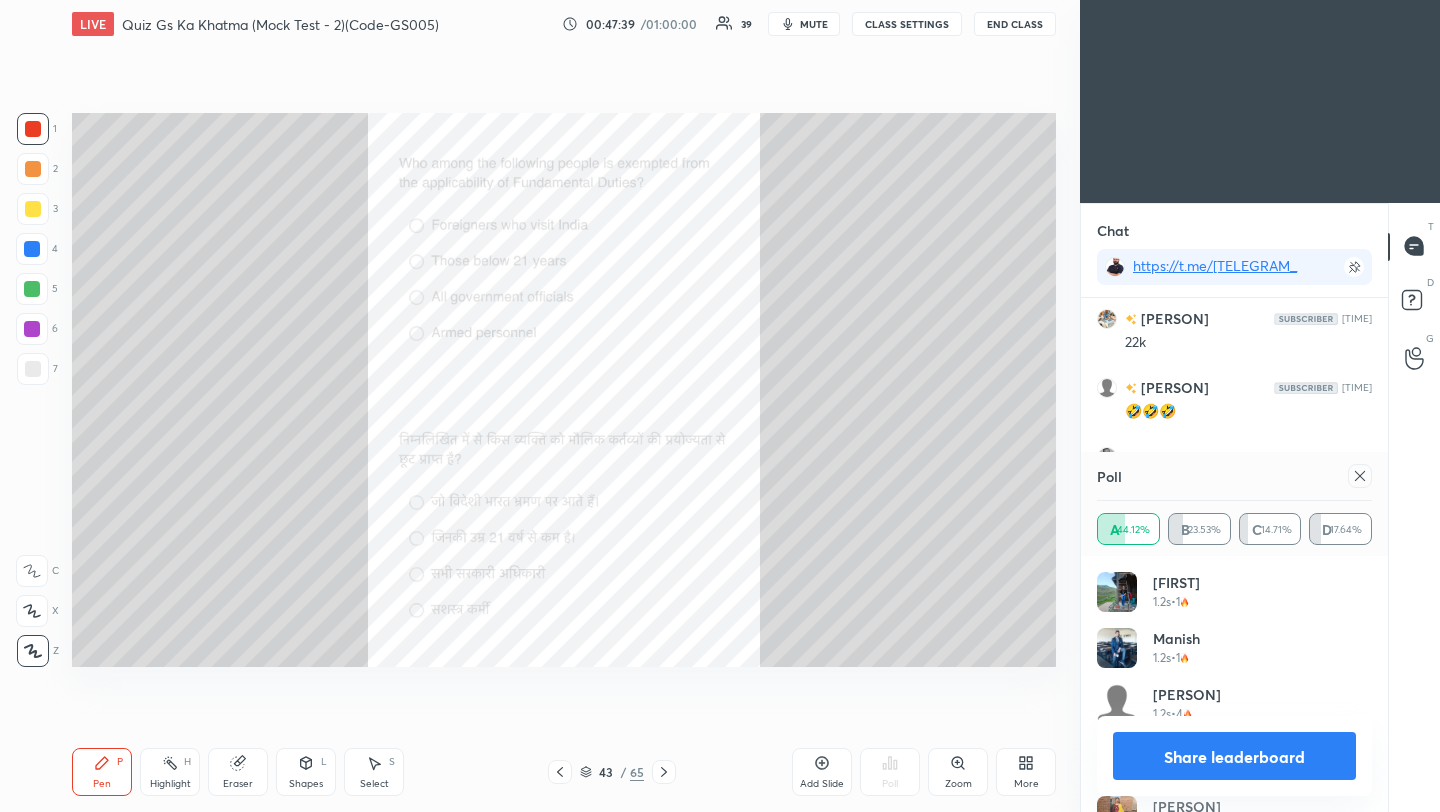click 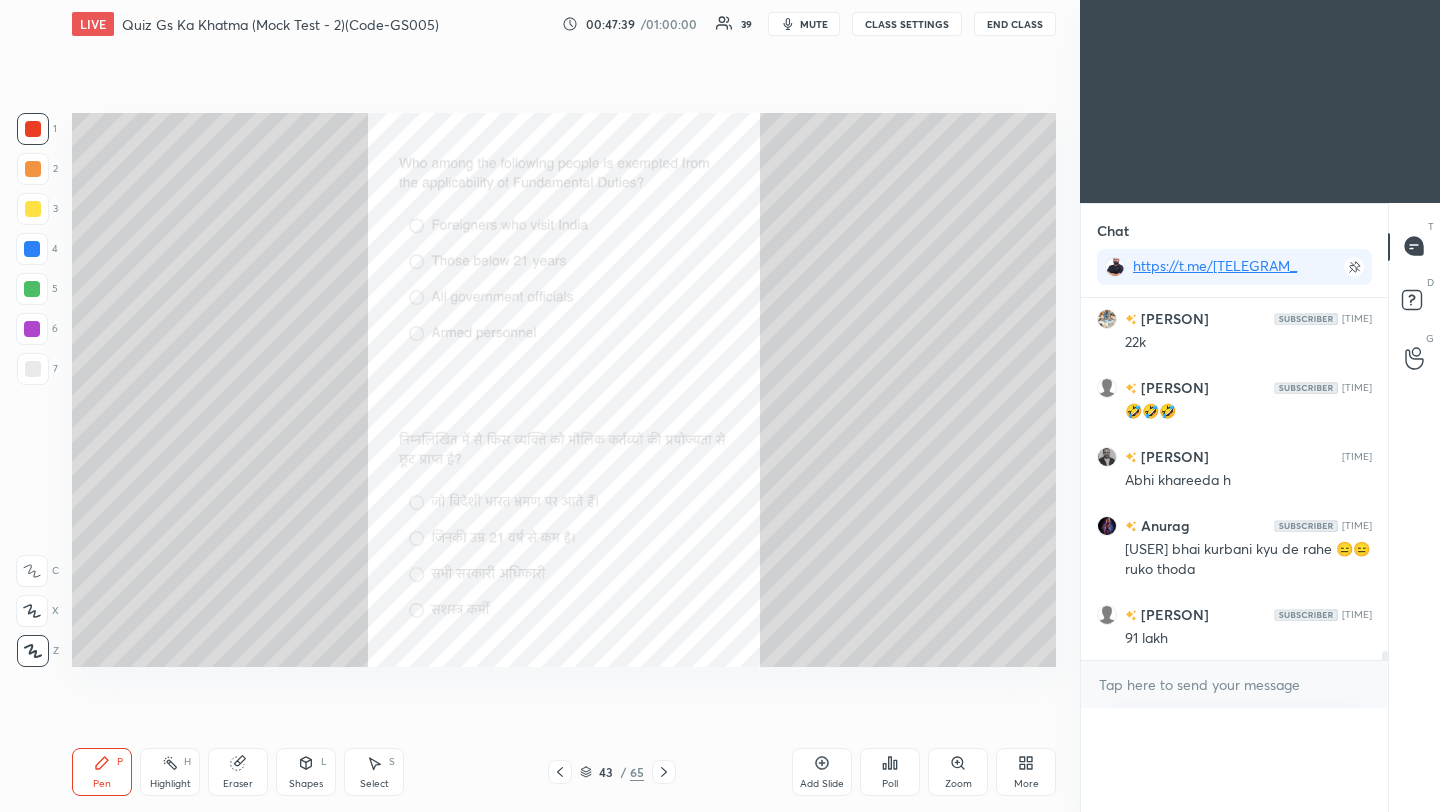 scroll, scrollTop: 0, scrollLeft: 0, axis: both 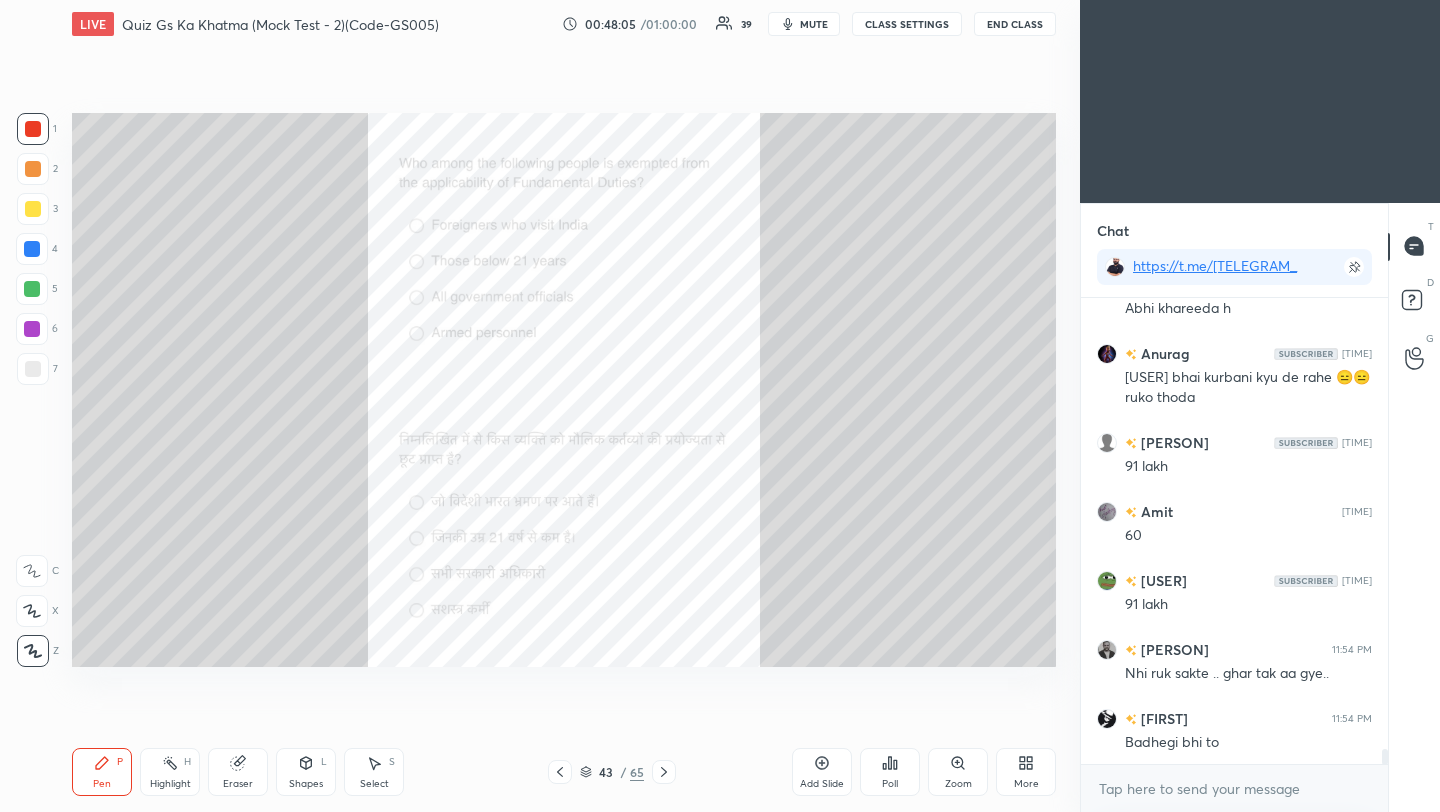 click 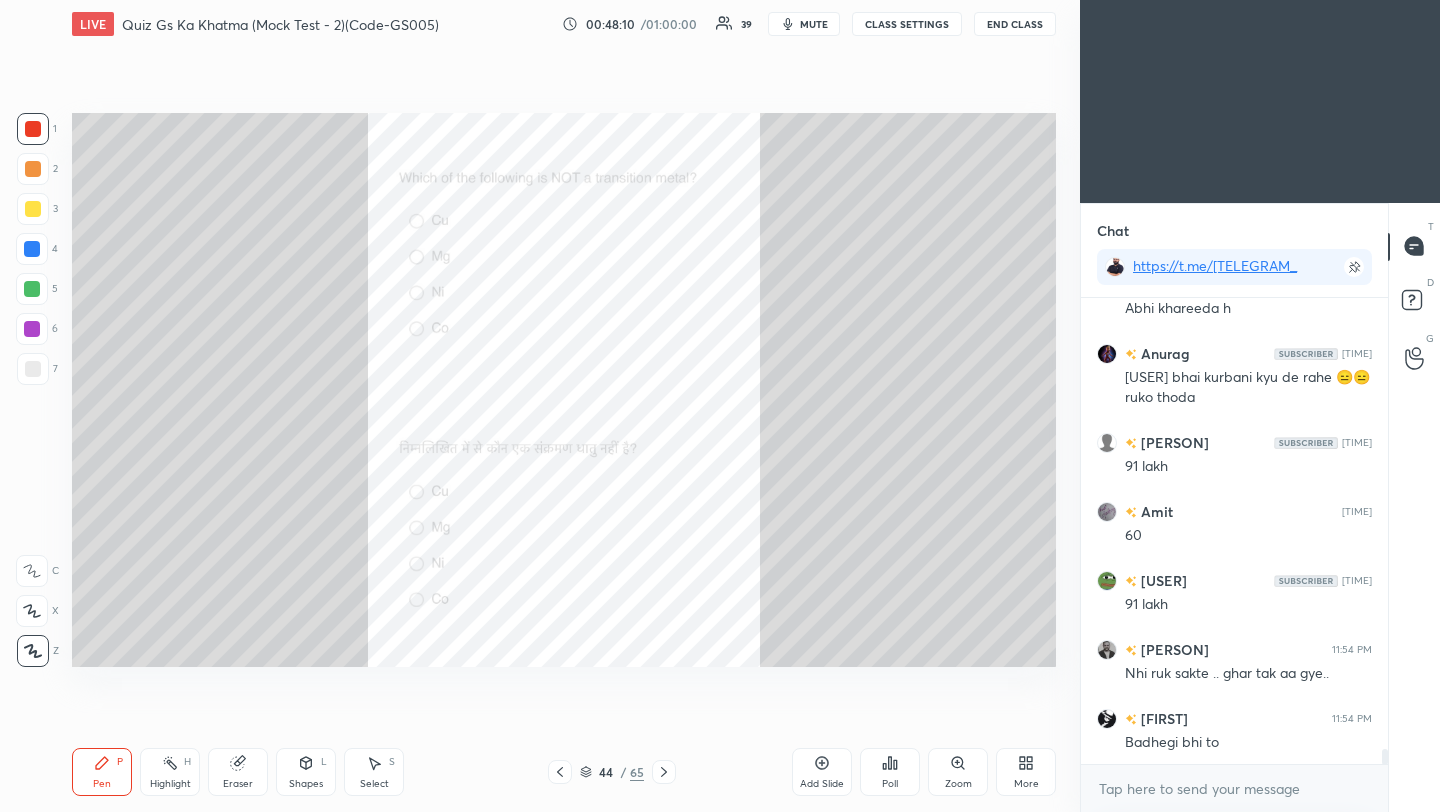 click on "Poll" at bounding box center [890, 772] 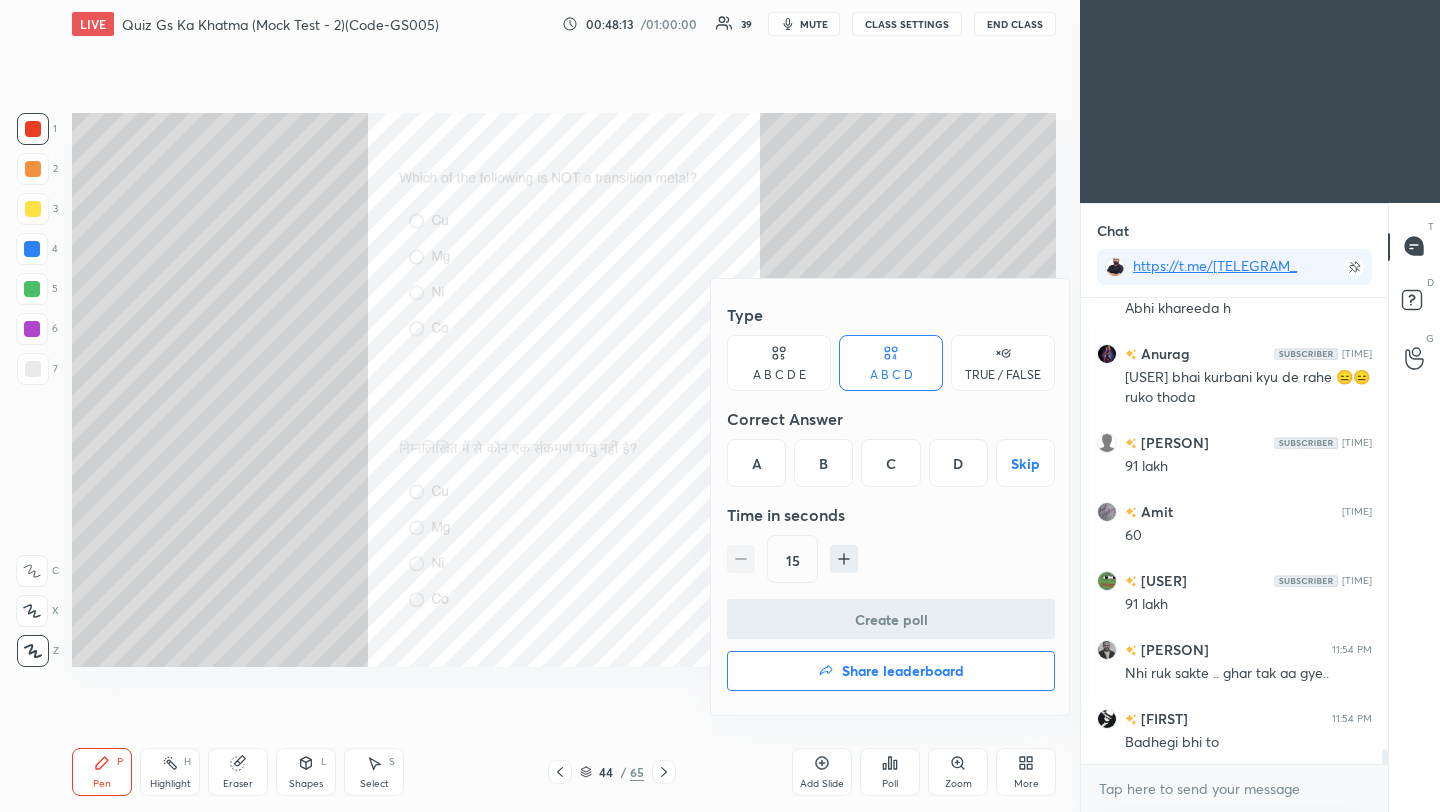 click on "B" at bounding box center [823, 463] 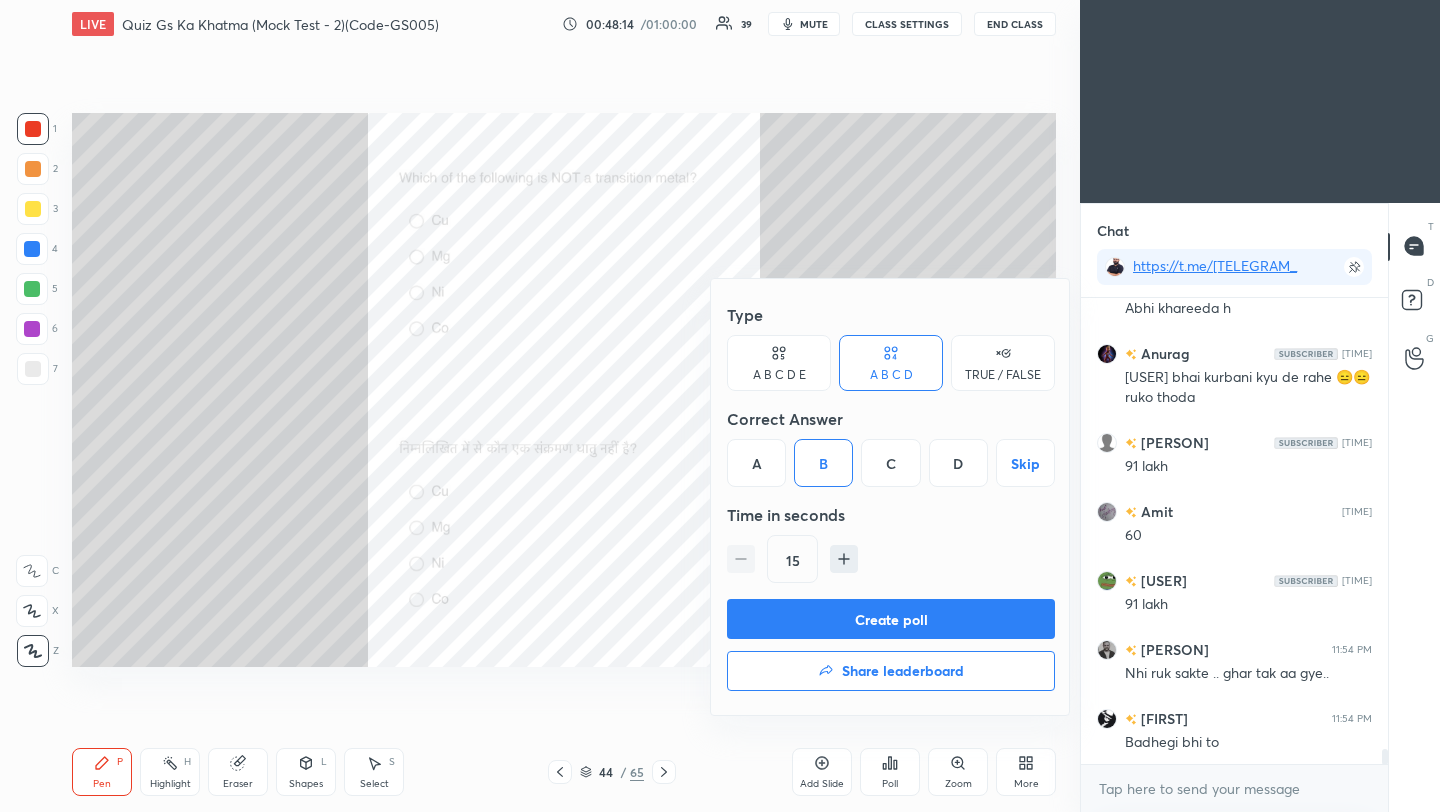 click on "Create poll" at bounding box center [891, 619] 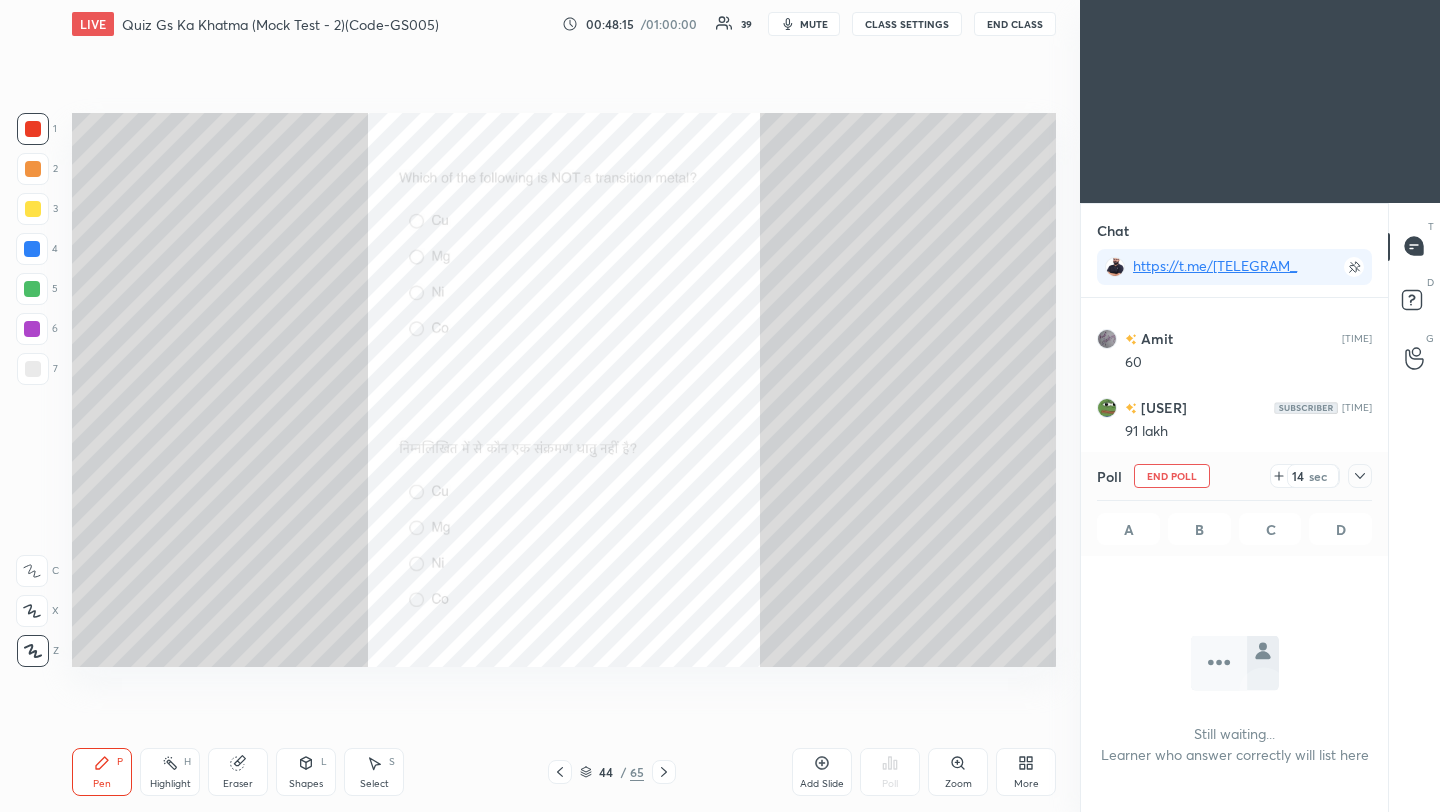 click 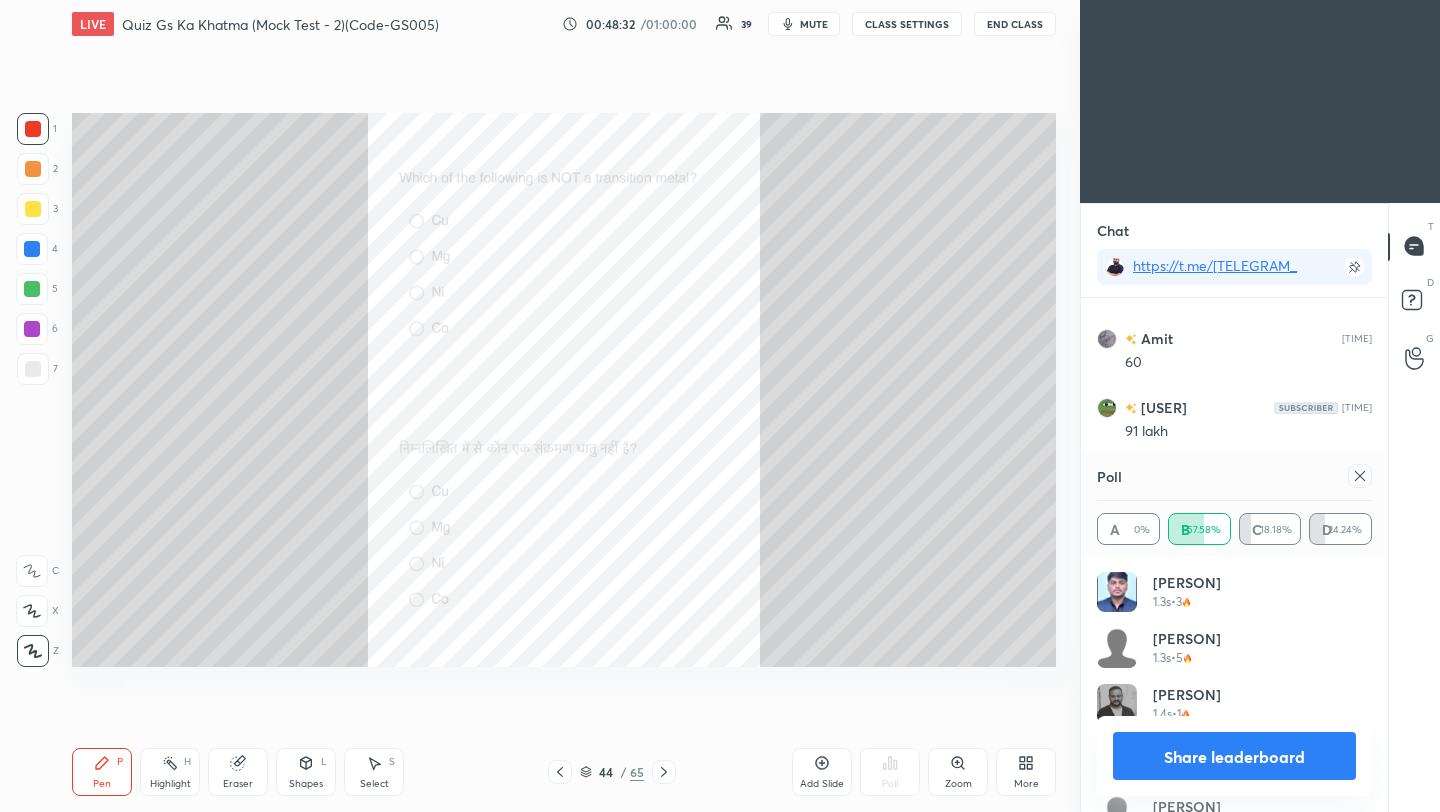 click 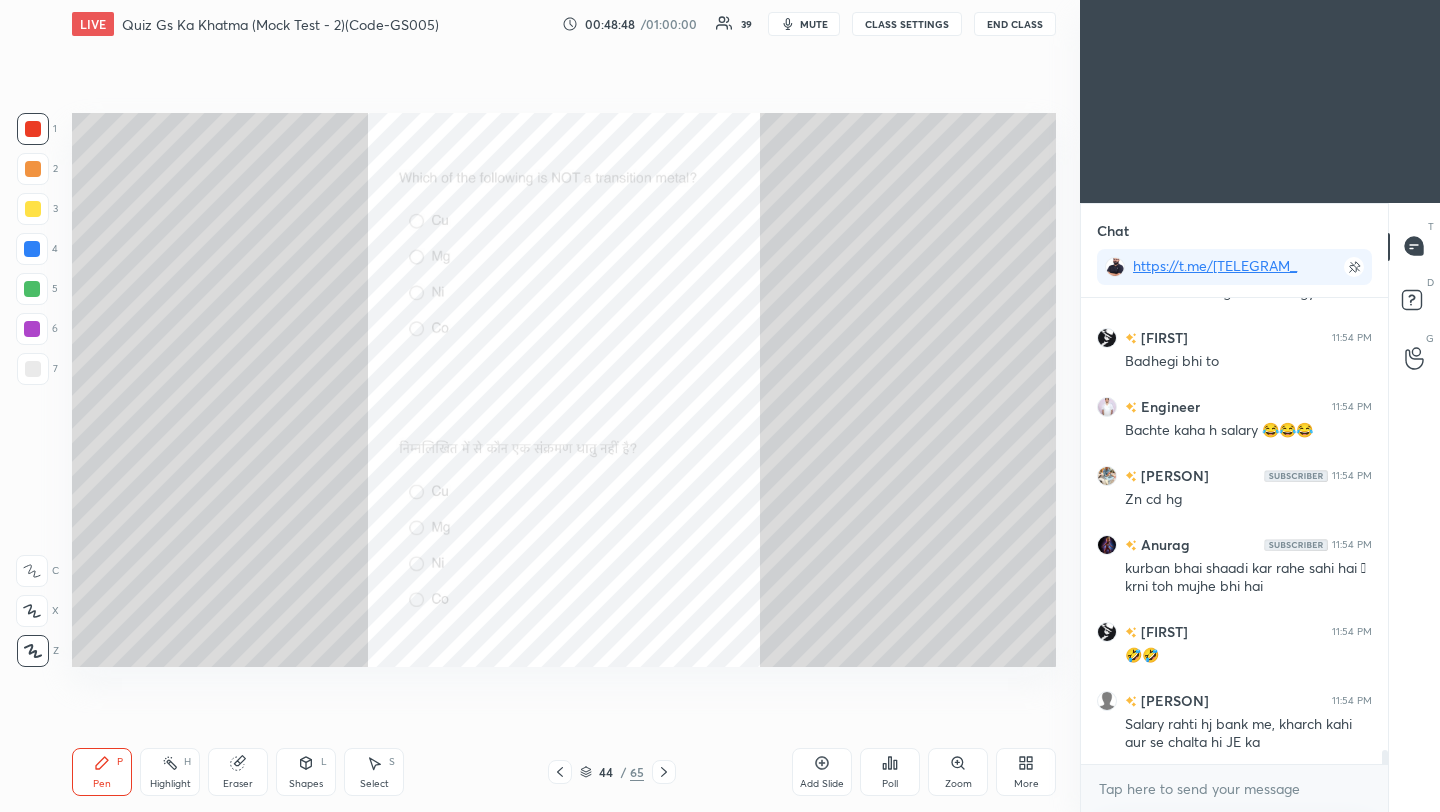 click 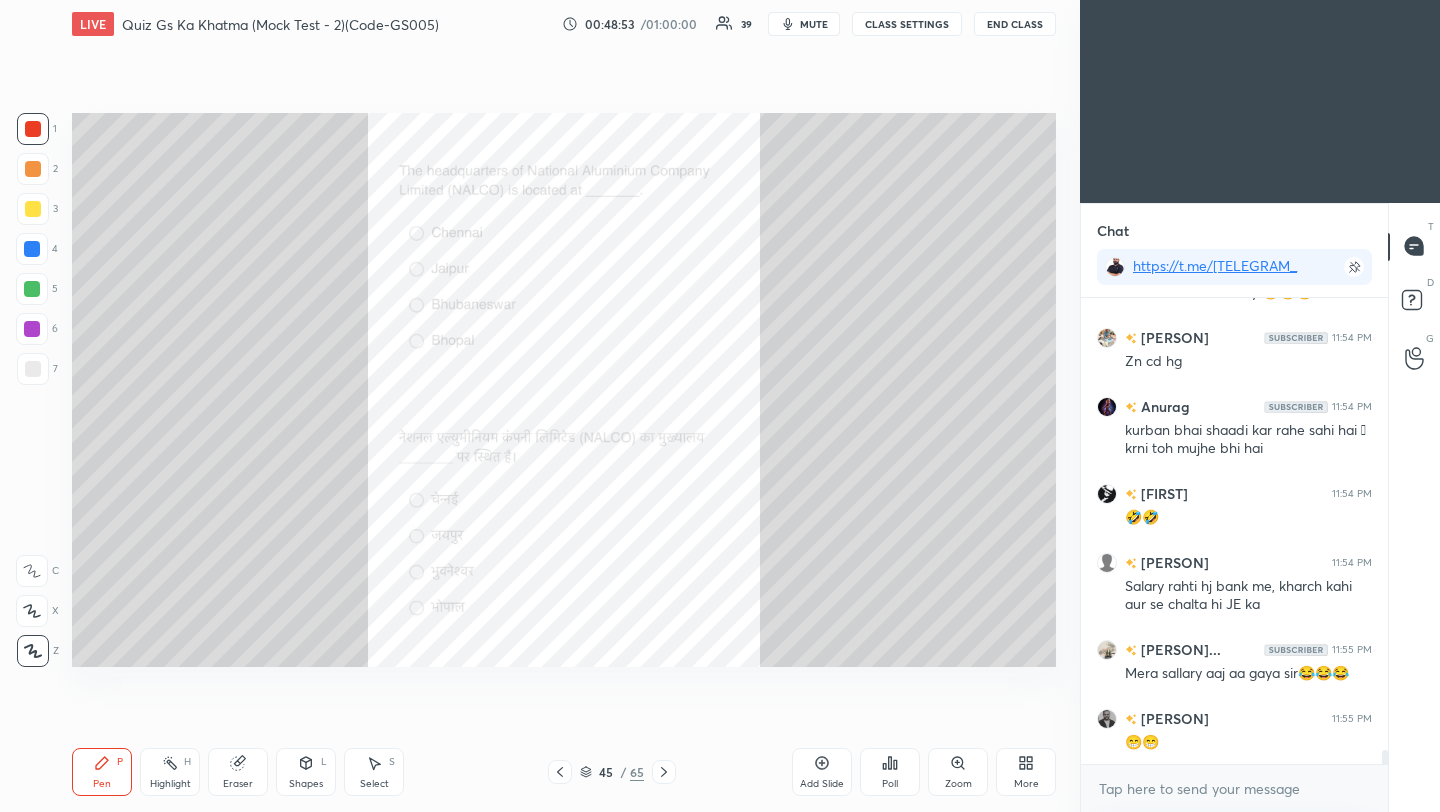 click on "Poll" at bounding box center (890, 784) 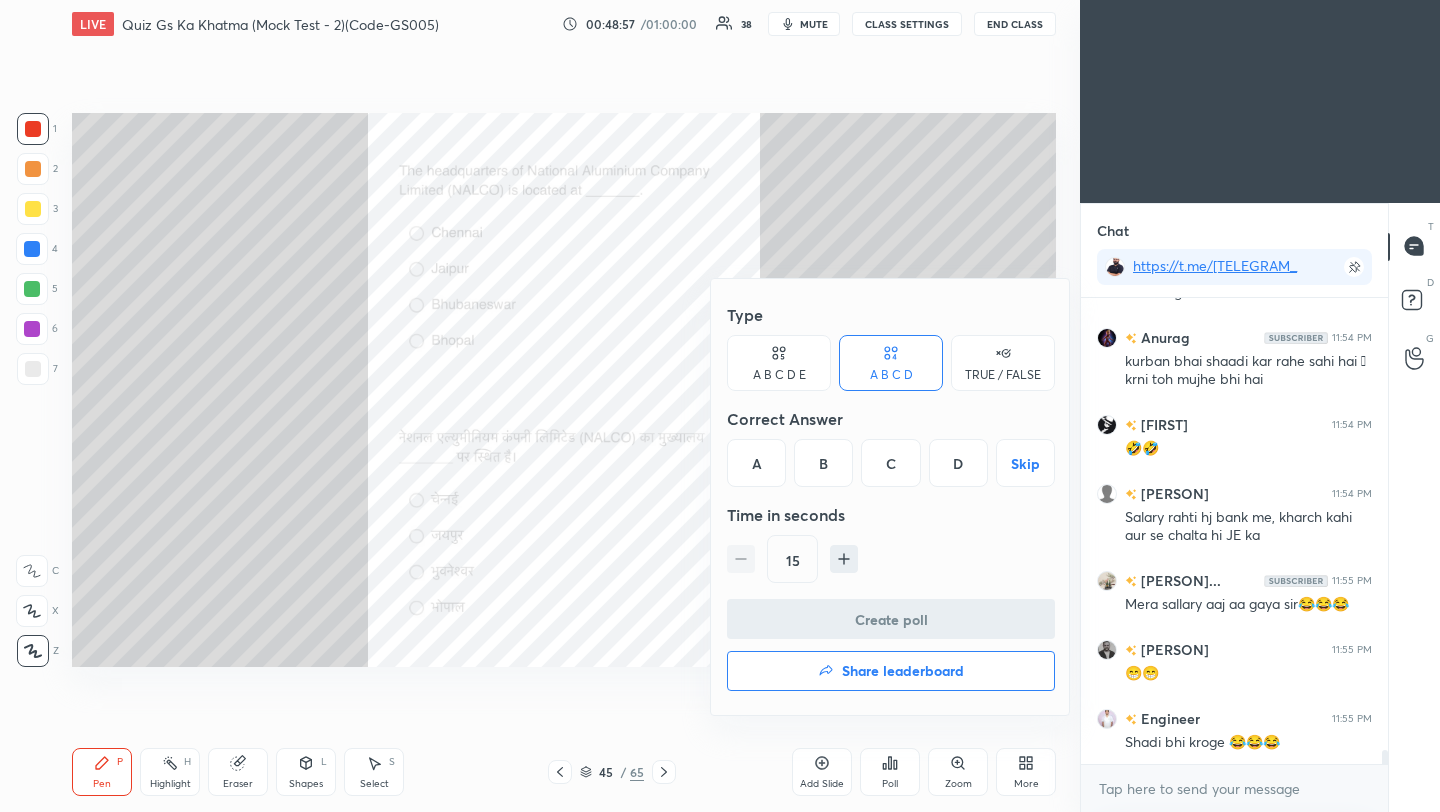 click on "C" at bounding box center [890, 463] 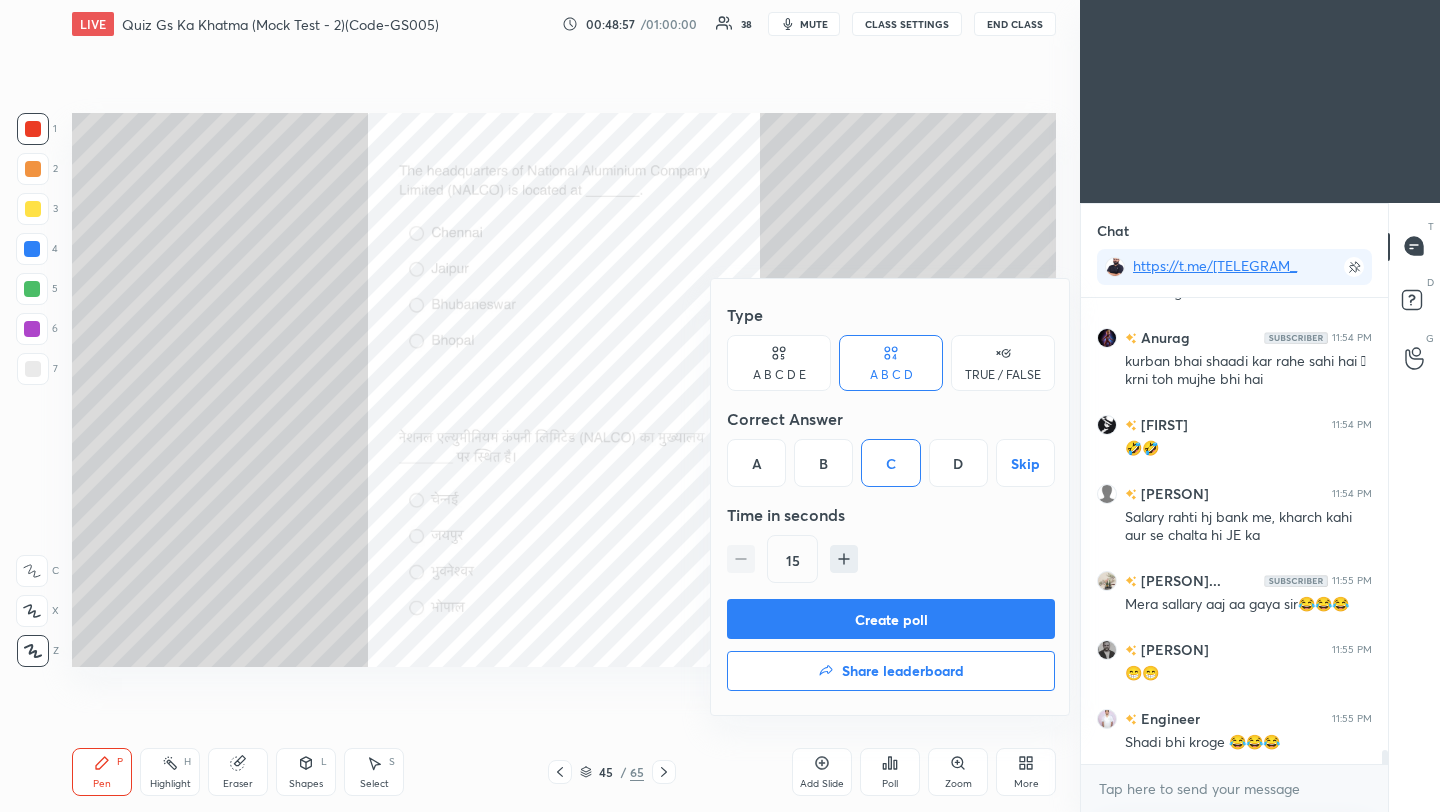 click on "Create poll" at bounding box center [891, 619] 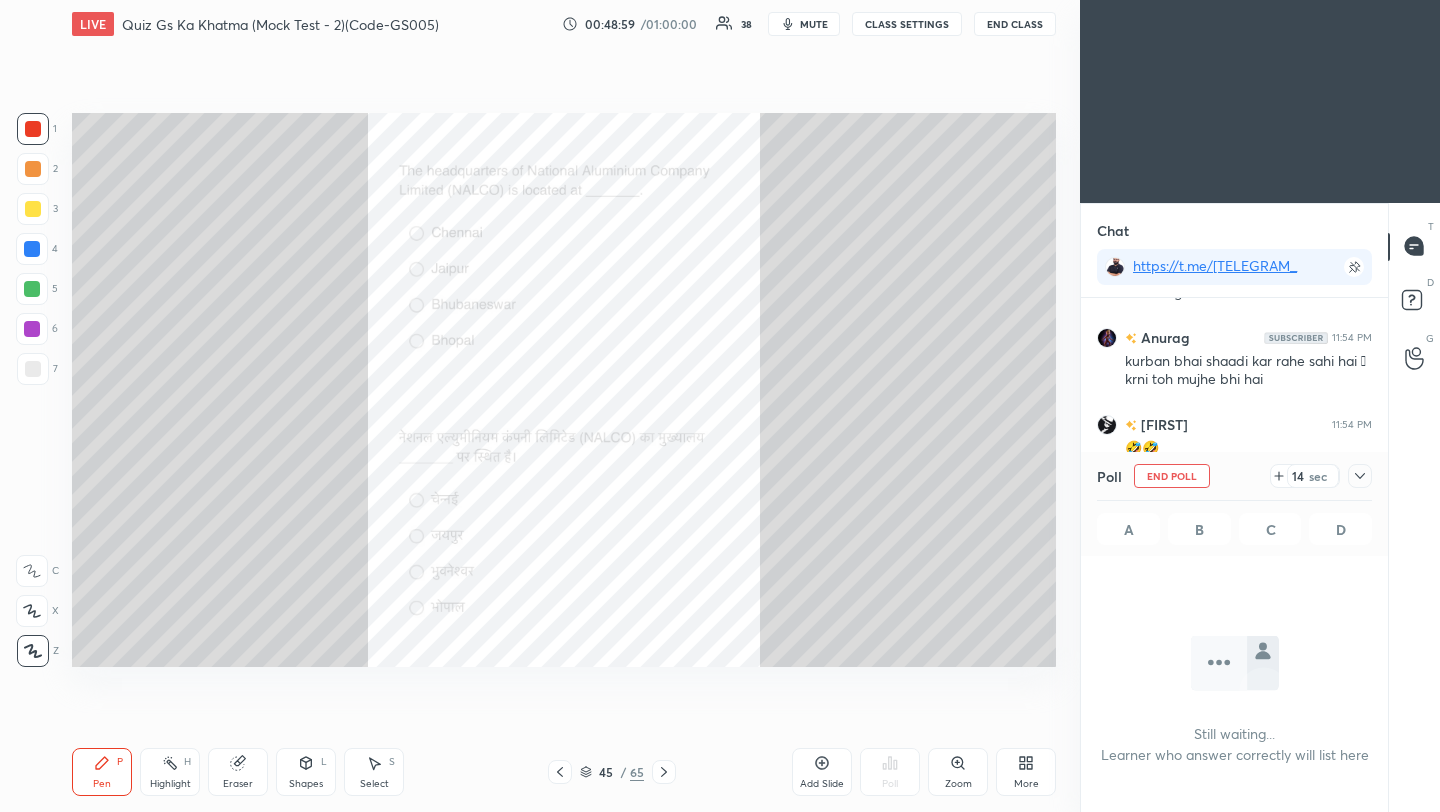 click 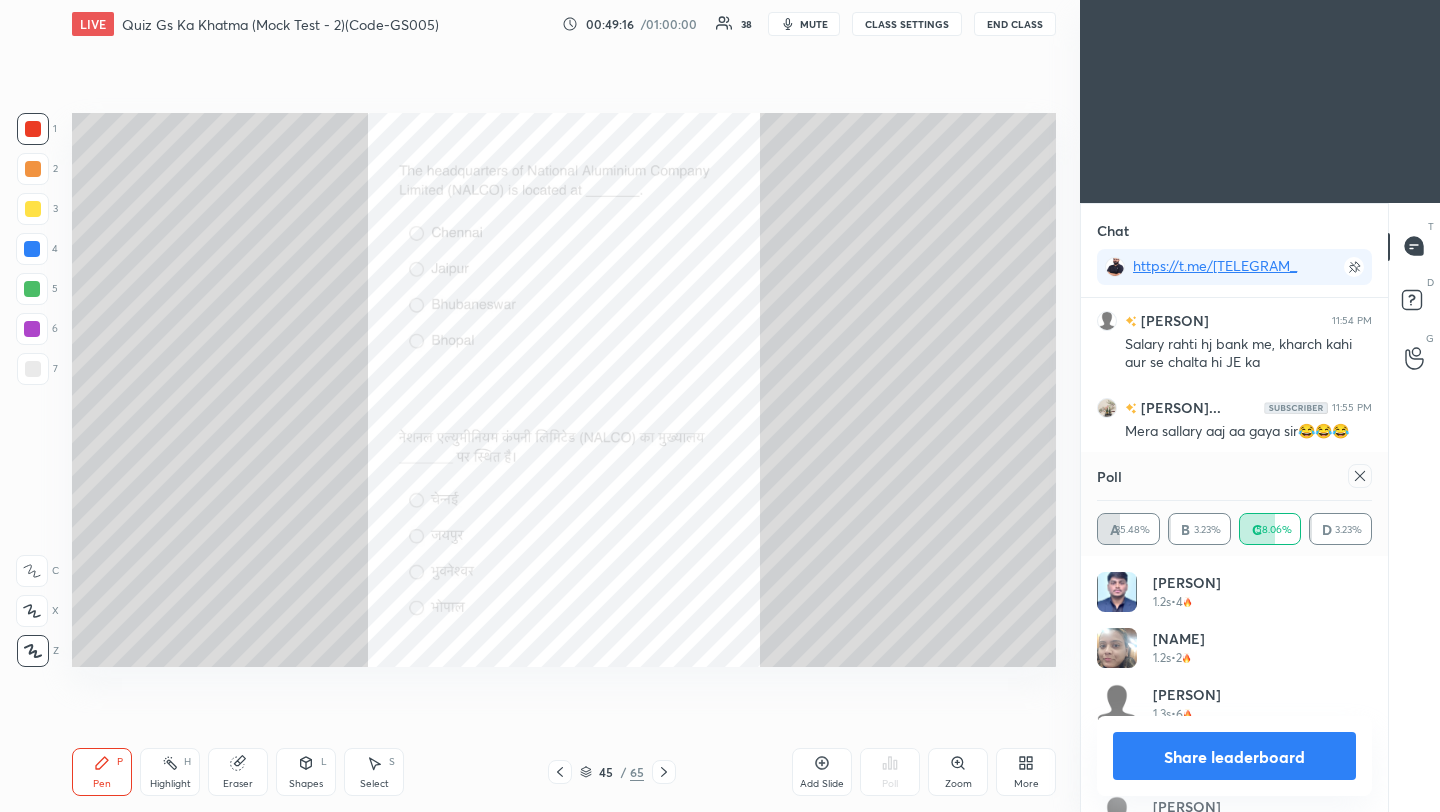 click 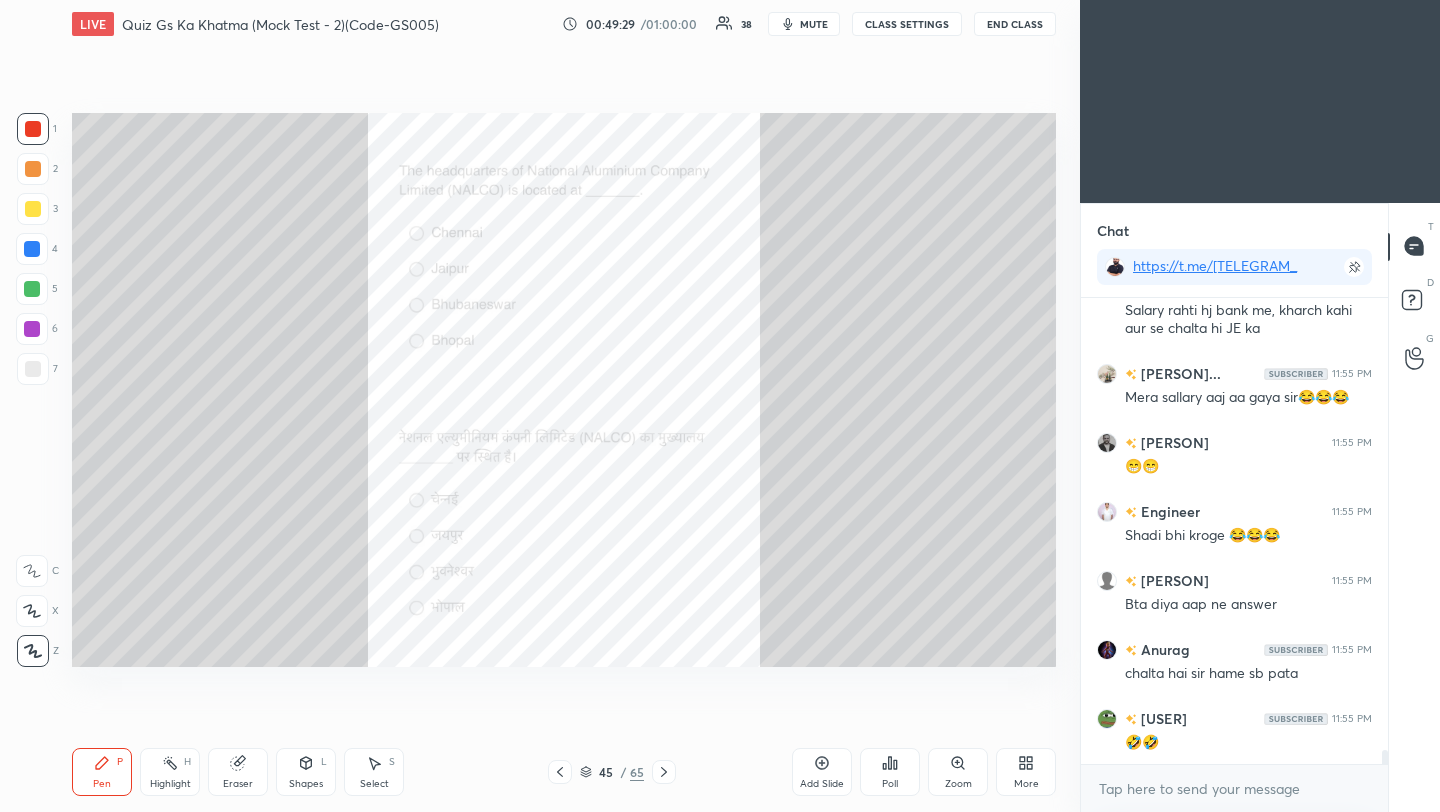 click 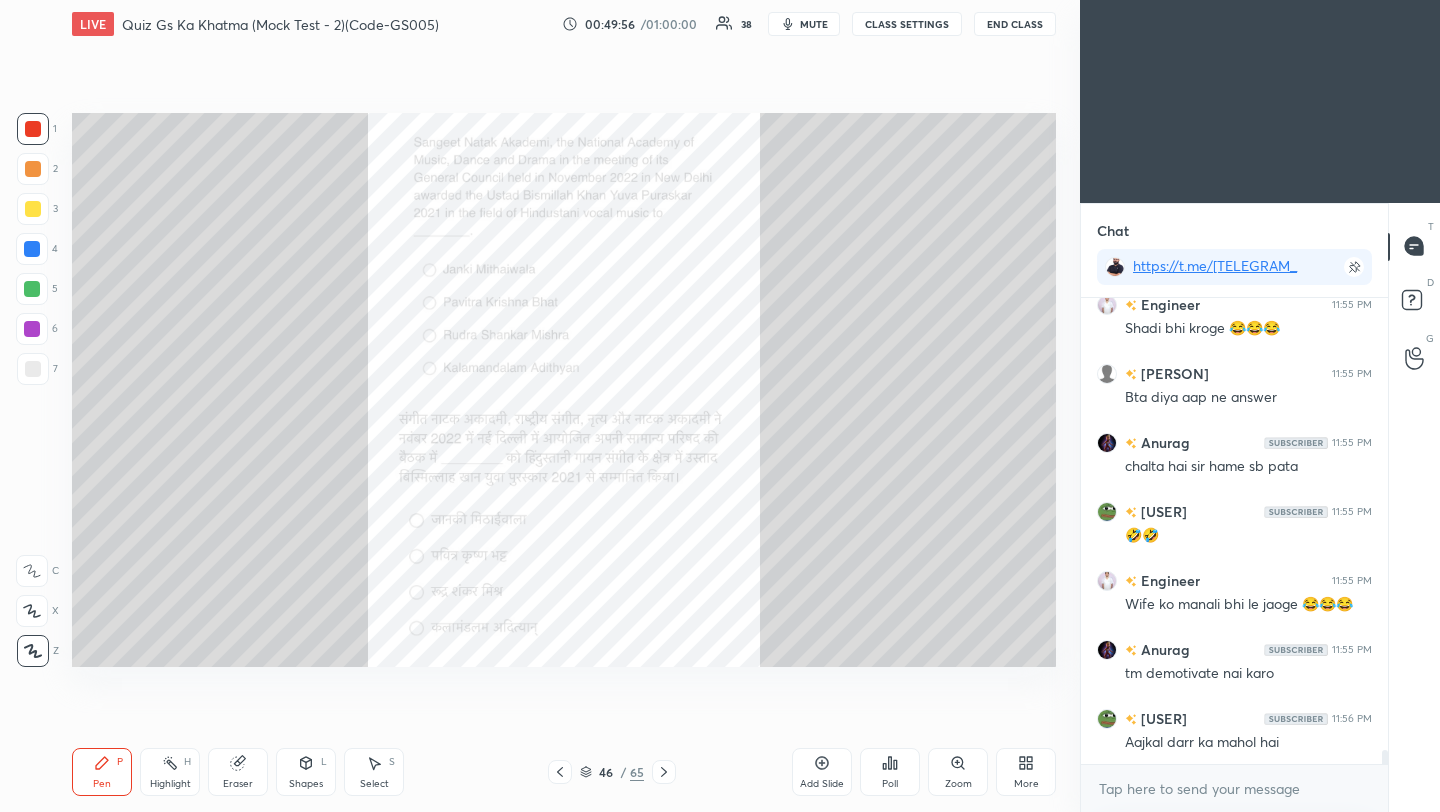 click 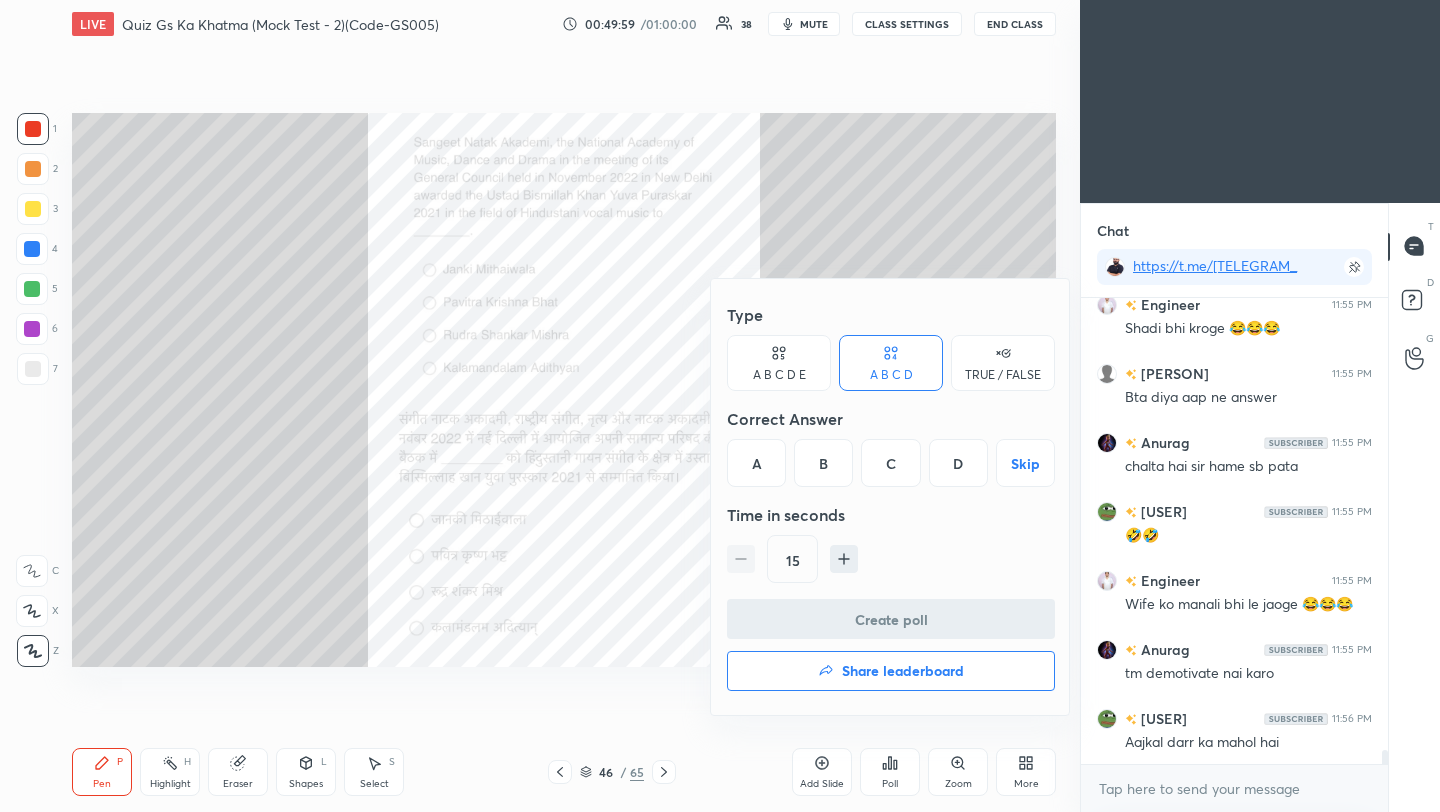 click on "A" at bounding box center [756, 463] 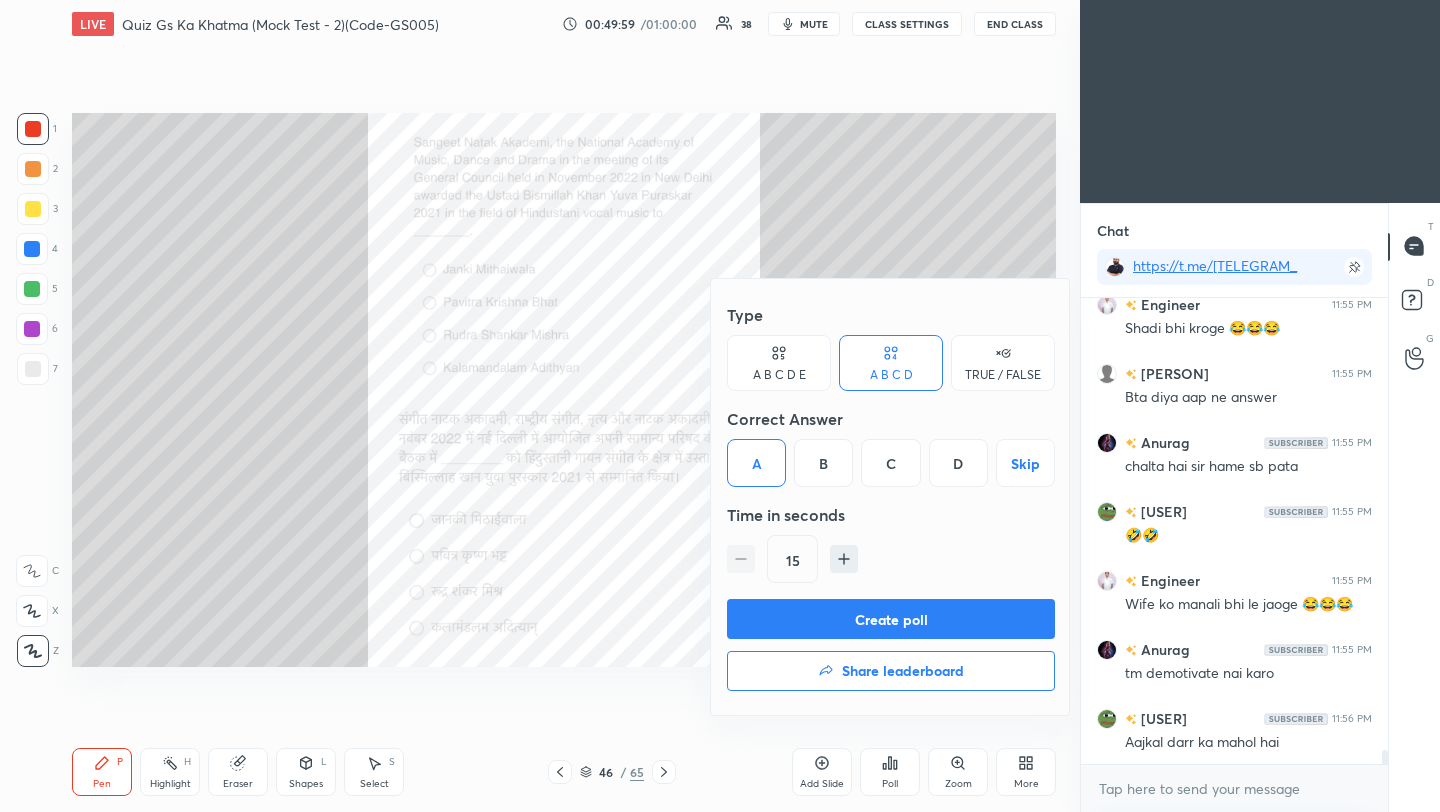 click on "Create poll" at bounding box center (891, 619) 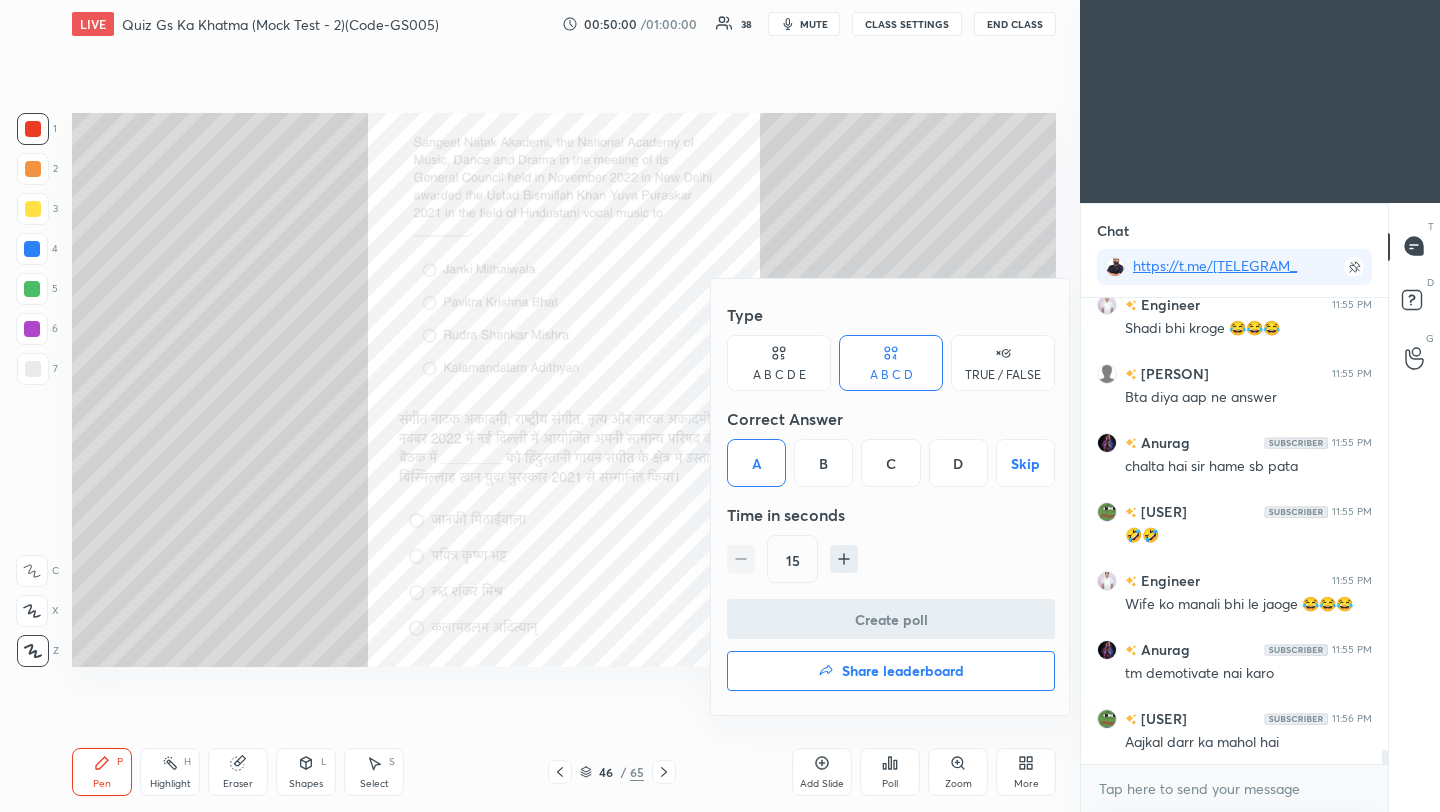 scroll, scrollTop: 418, scrollLeft: 301, axis: both 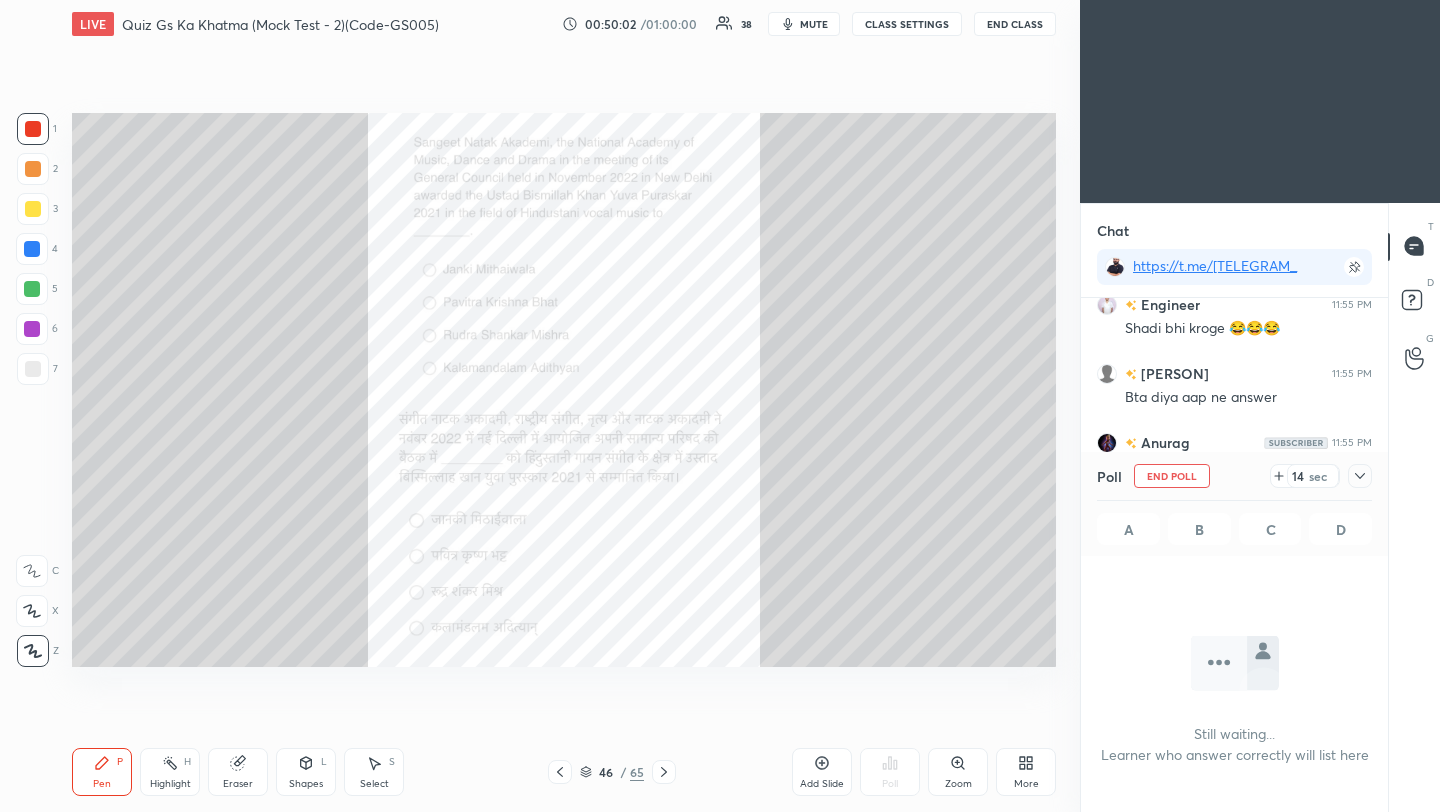 click 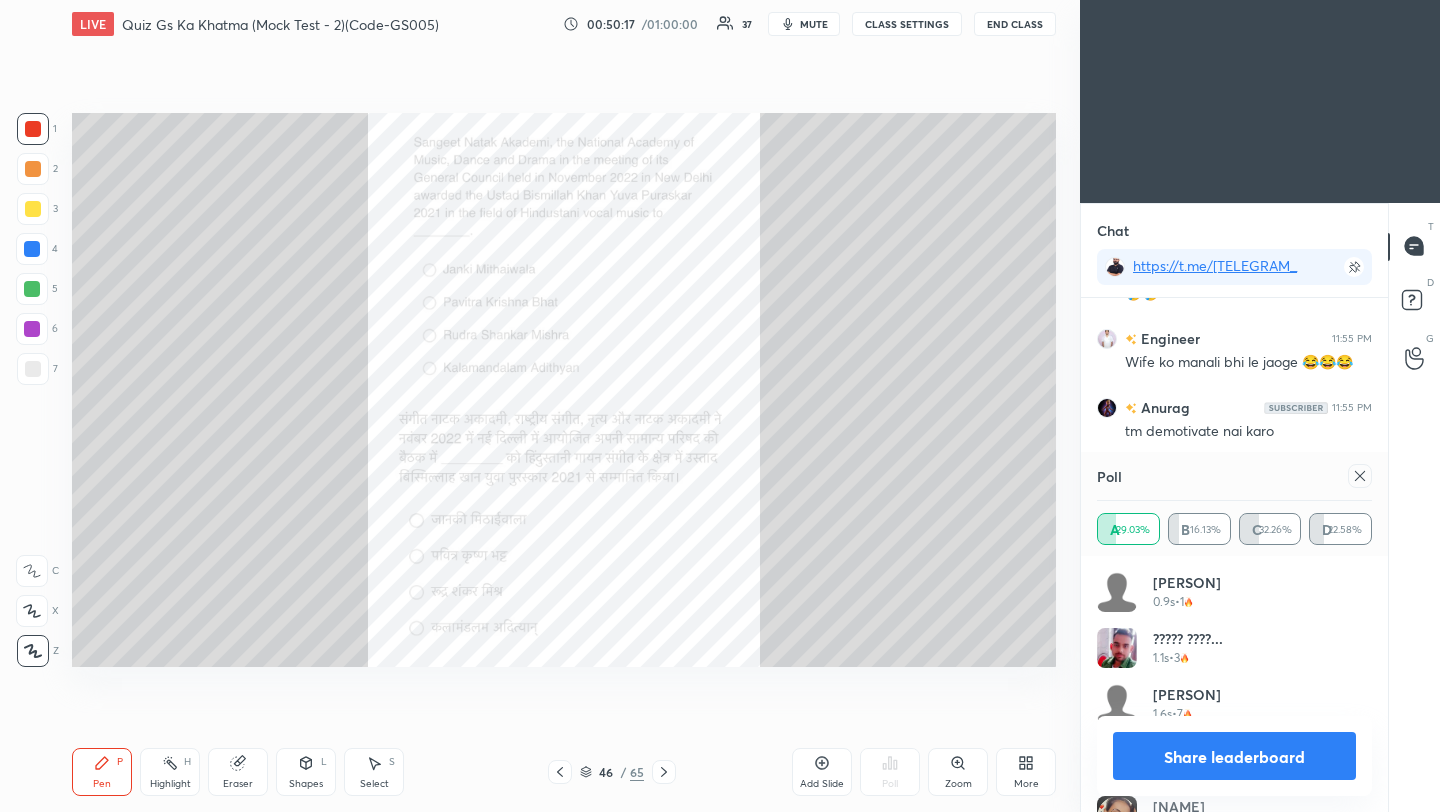 scroll, scrollTop: 15651, scrollLeft: 0, axis: vertical 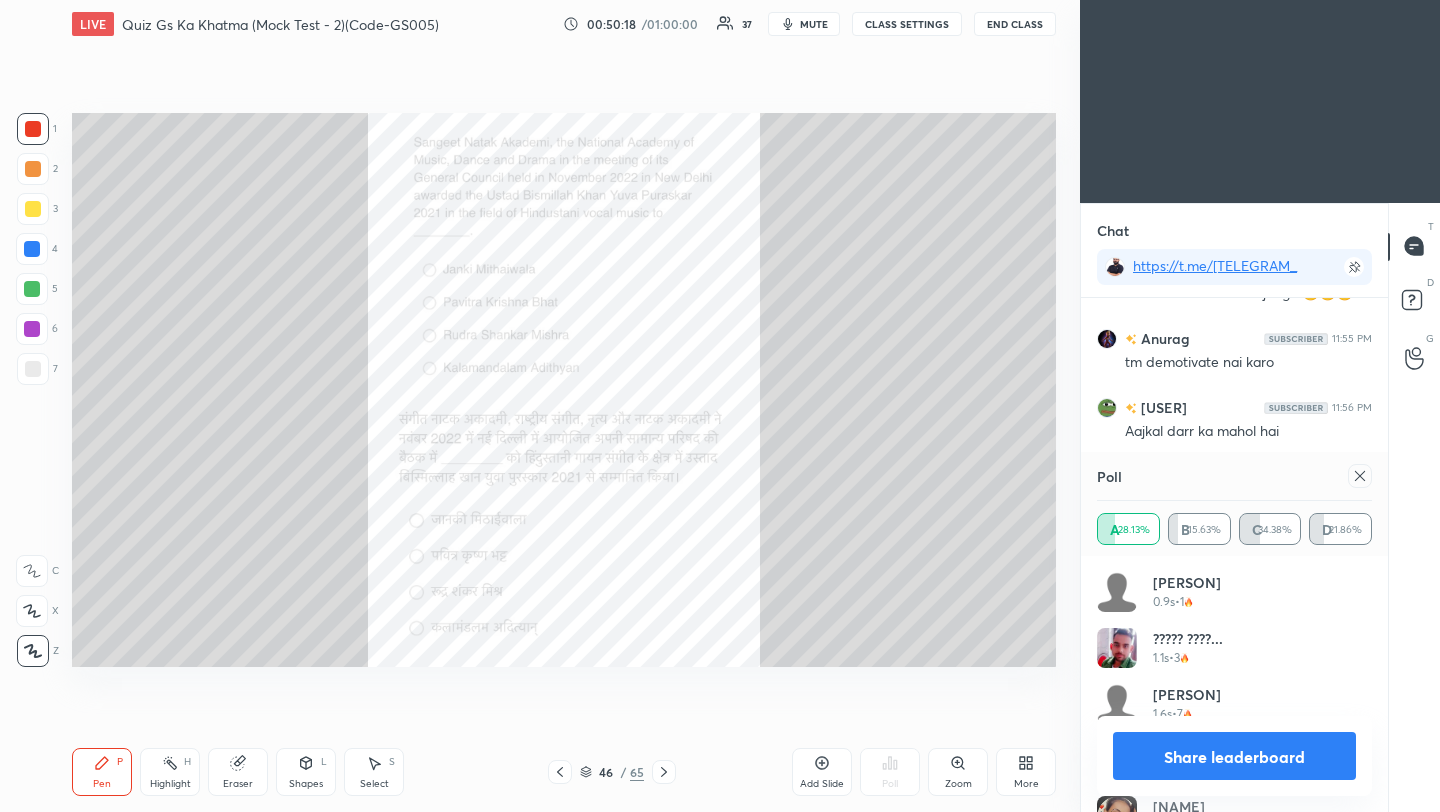 click 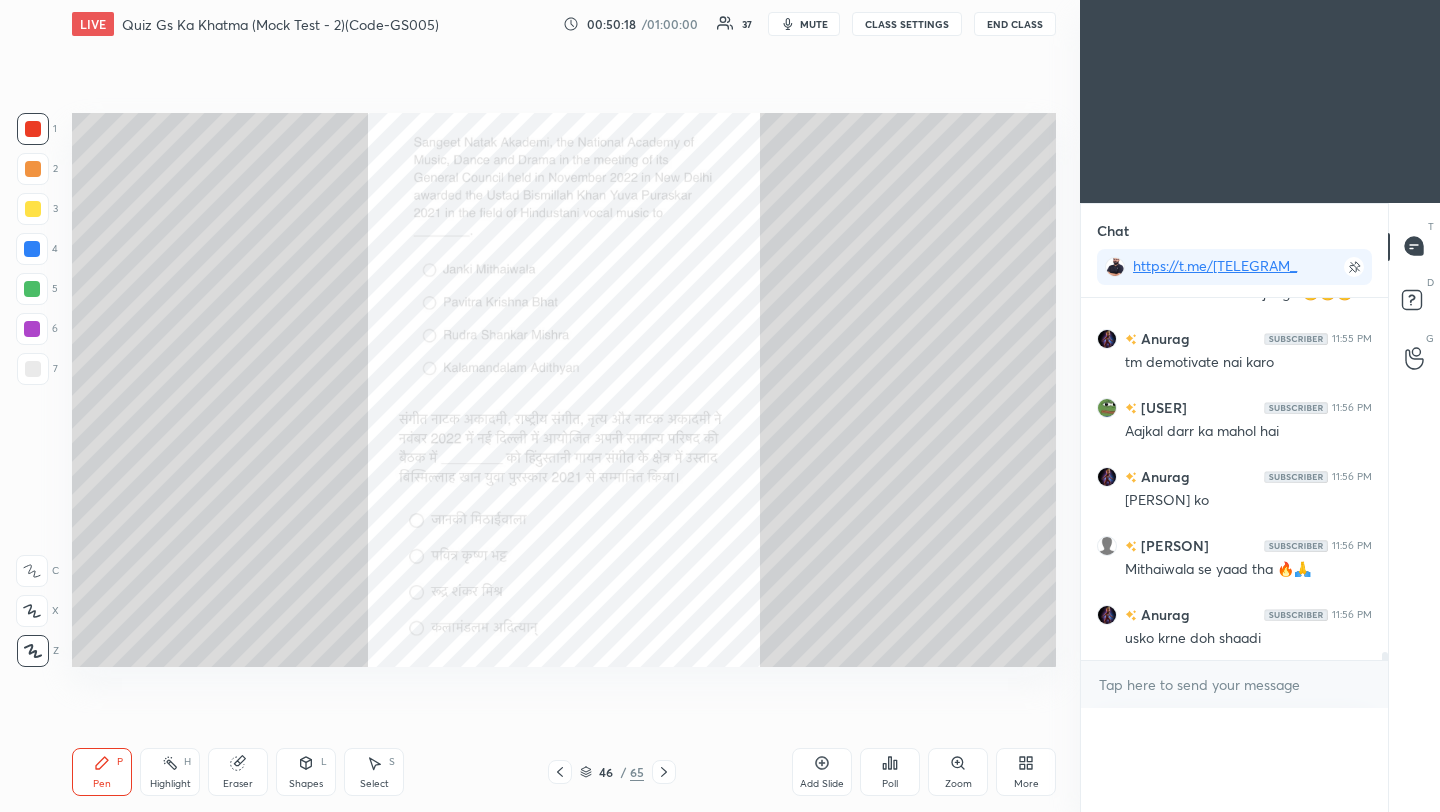 scroll, scrollTop: 1, scrollLeft: 7, axis: both 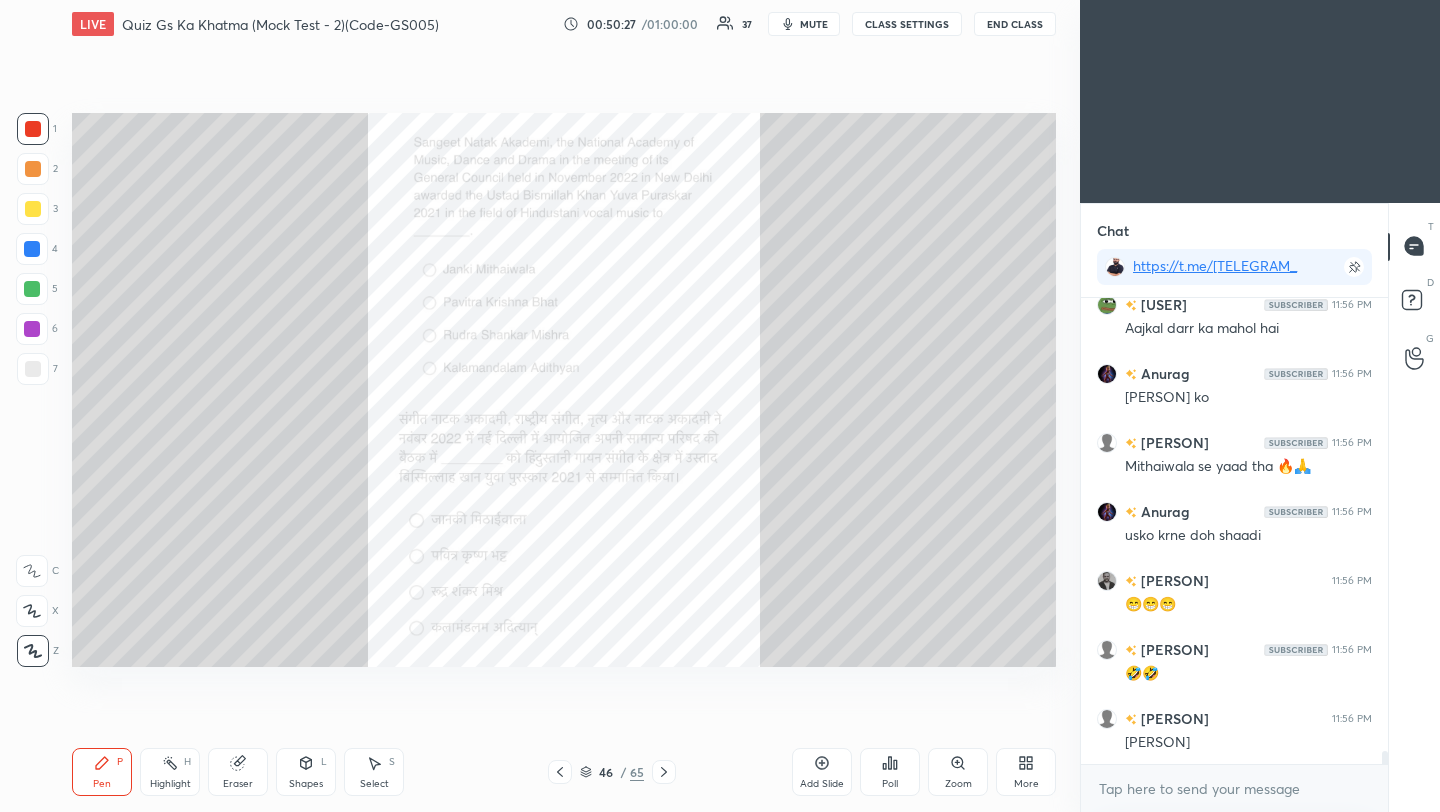 click 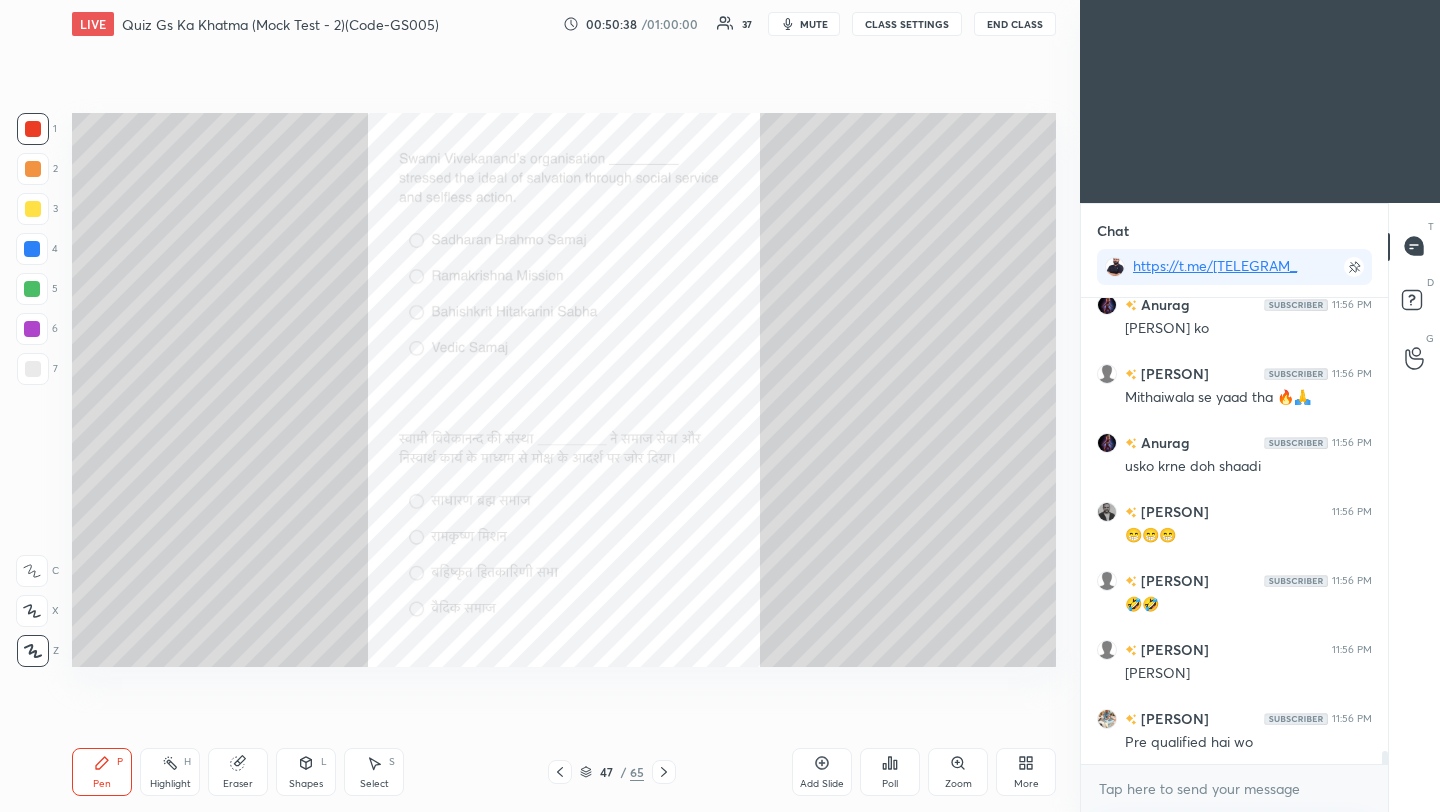 click on "Poll" at bounding box center [890, 772] 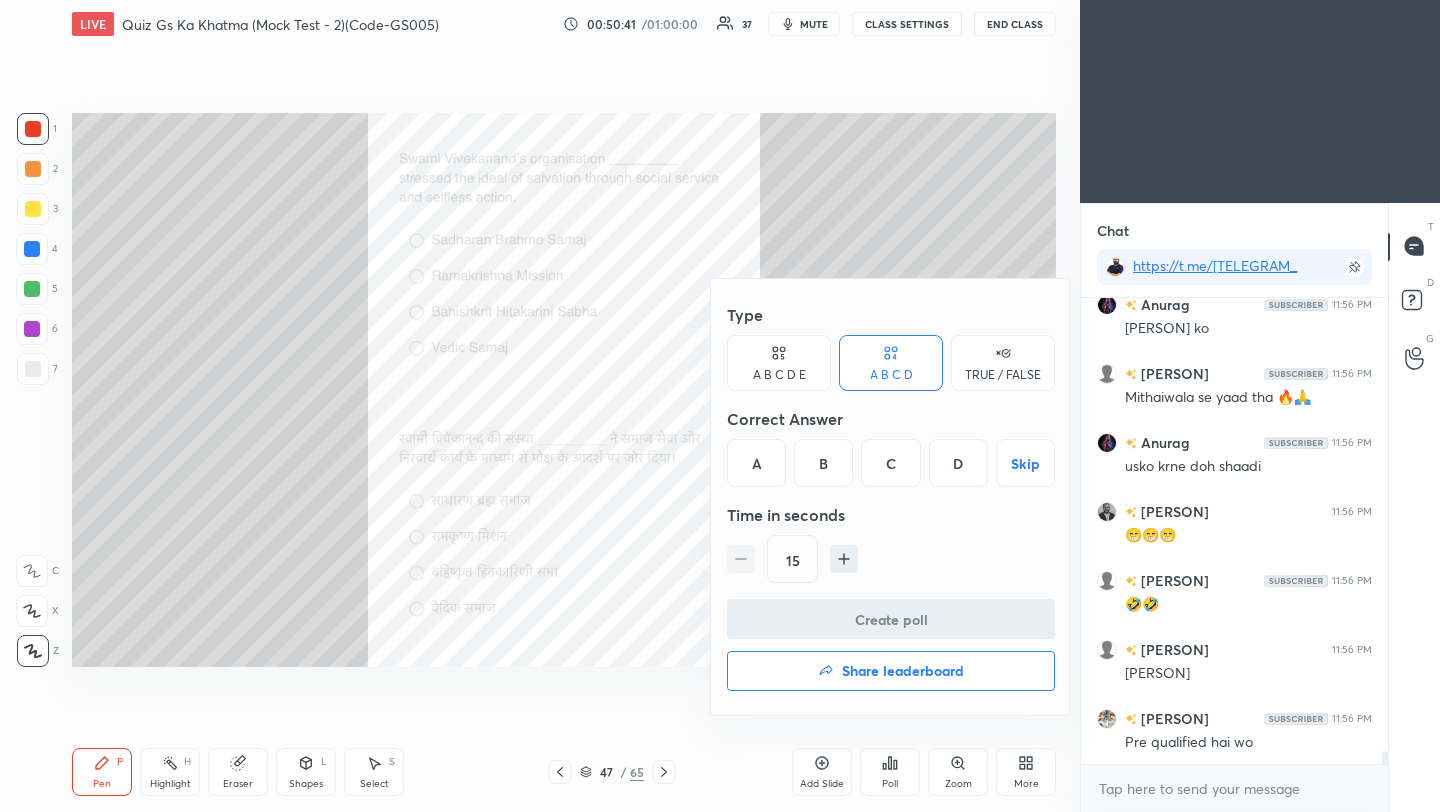 click on "B" at bounding box center [823, 463] 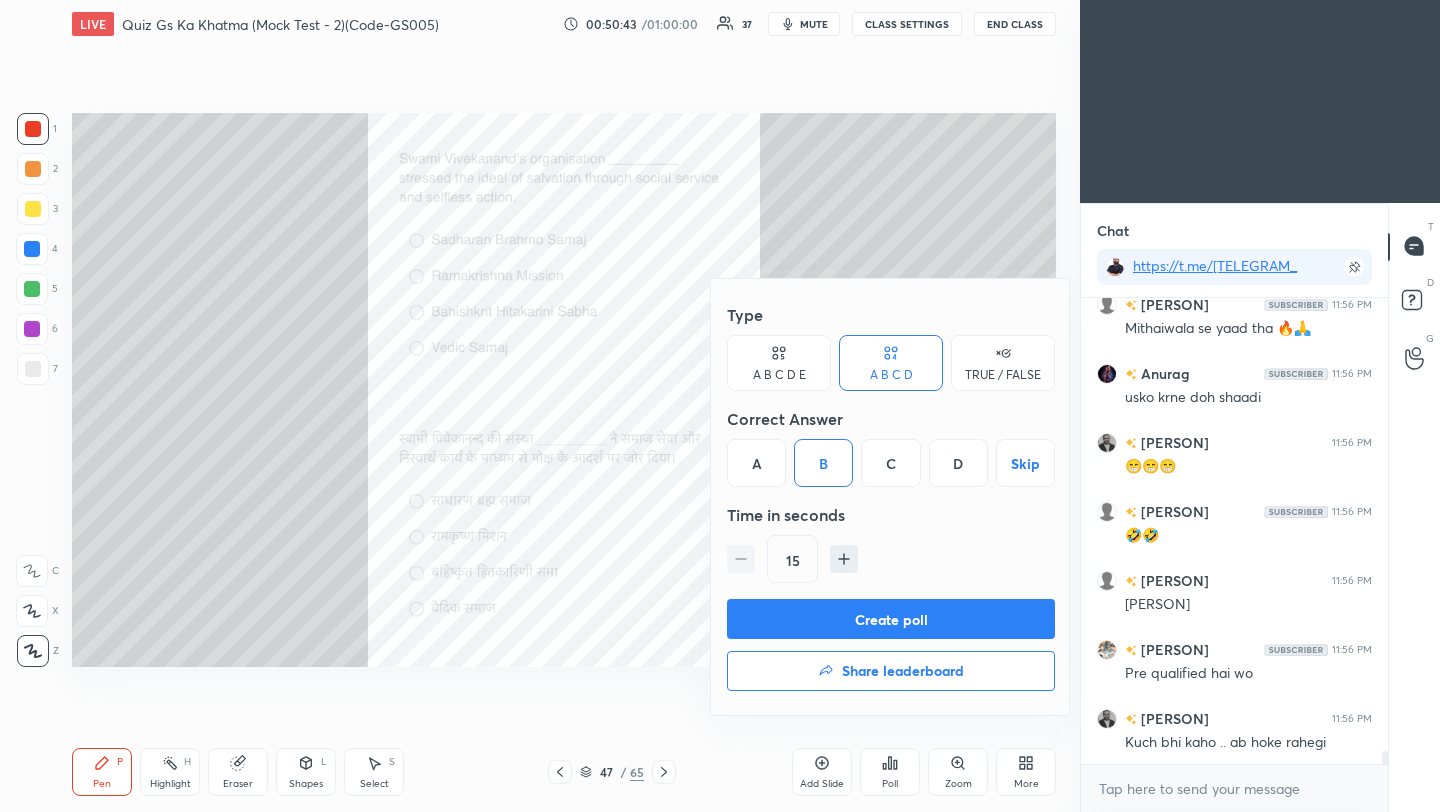 click on "Create poll" at bounding box center (891, 619) 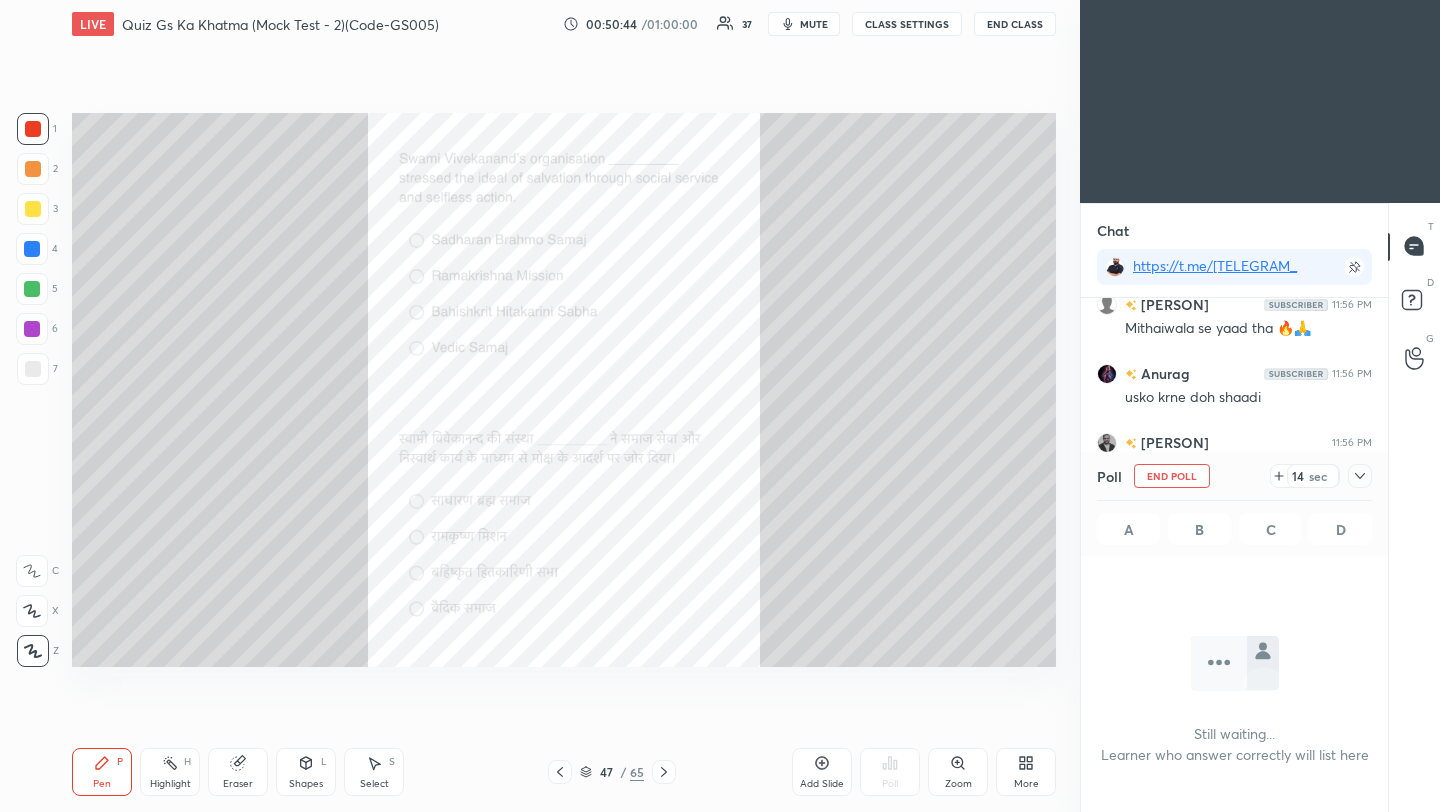 click at bounding box center (1360, 476) 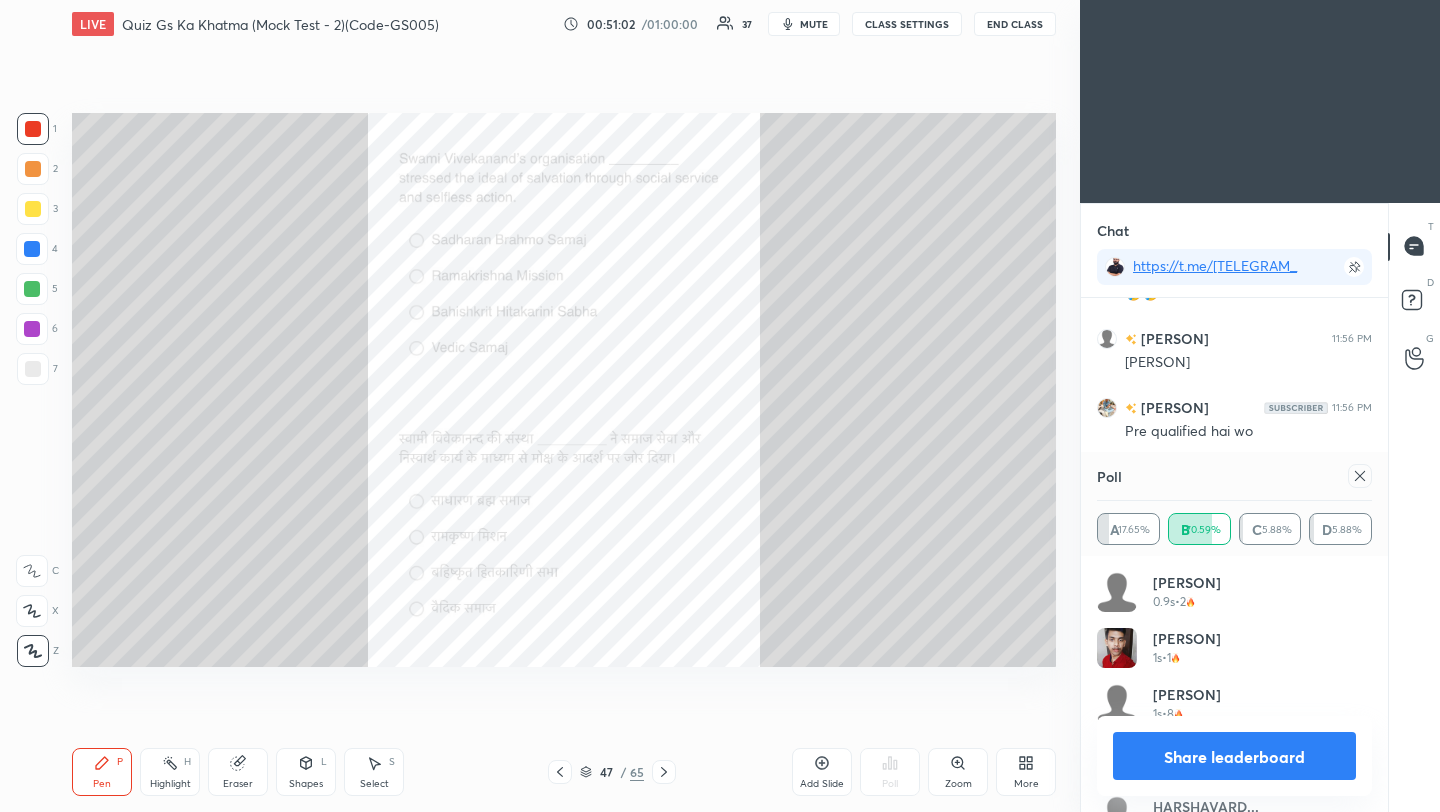 click 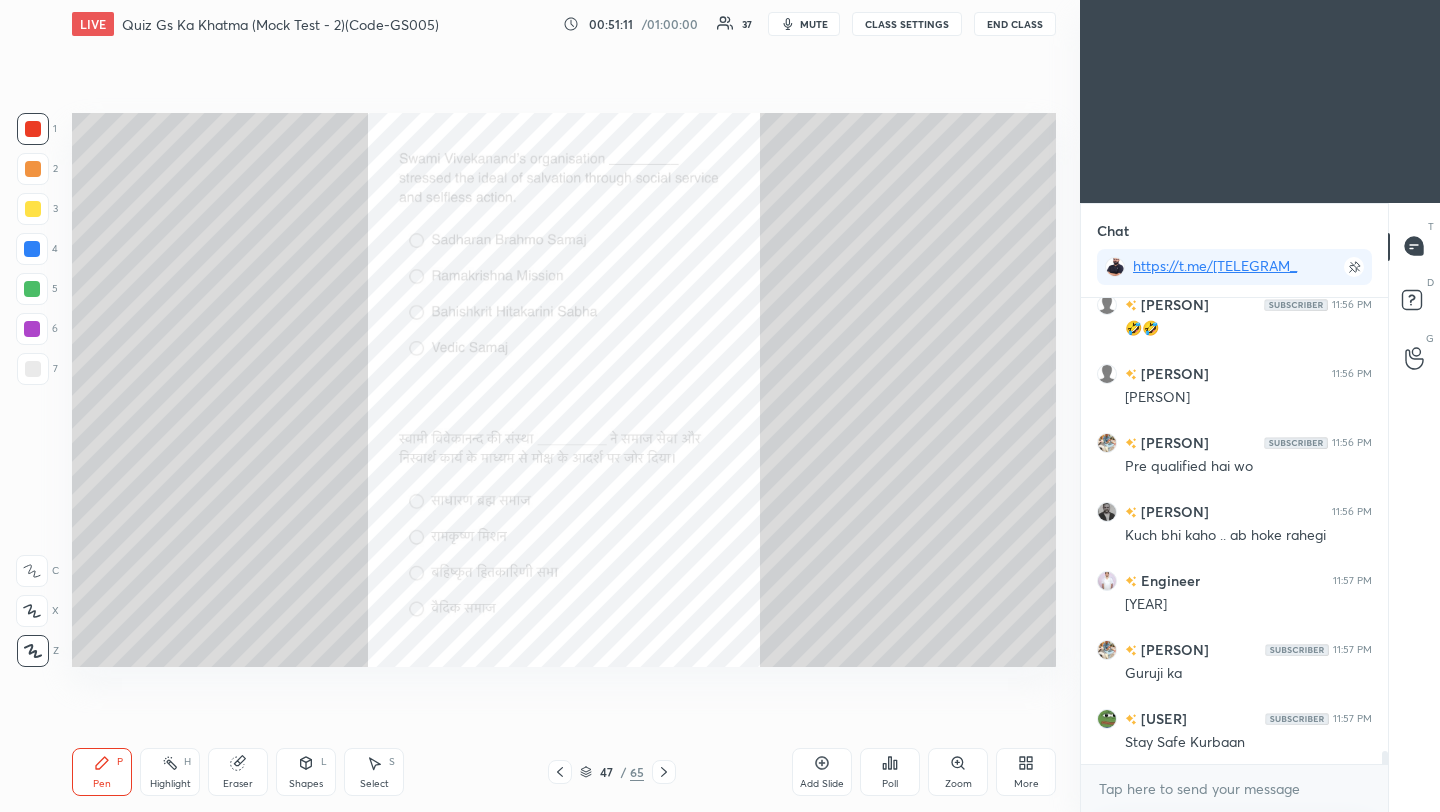 click 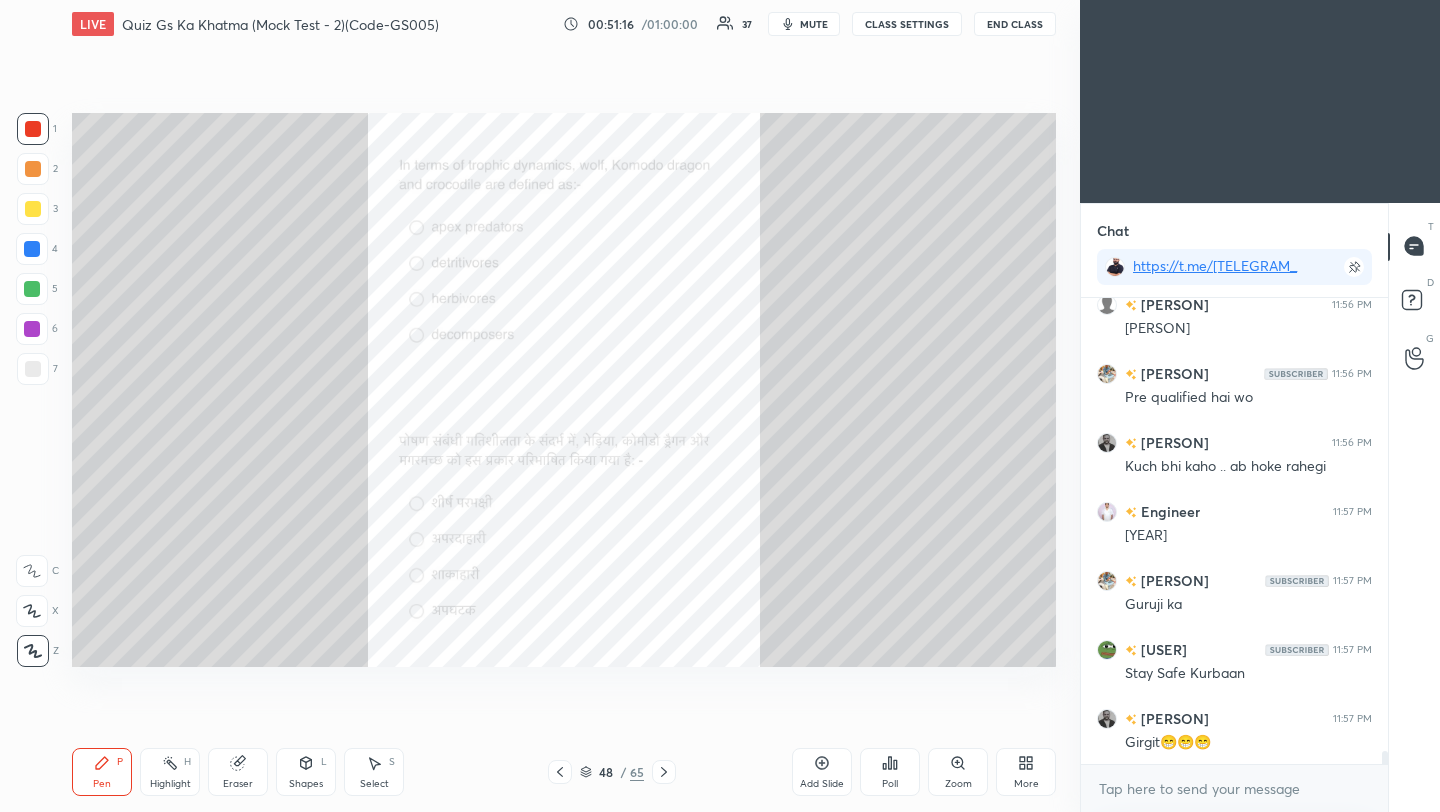 click on "Poll" at bounding box center [890, 784] 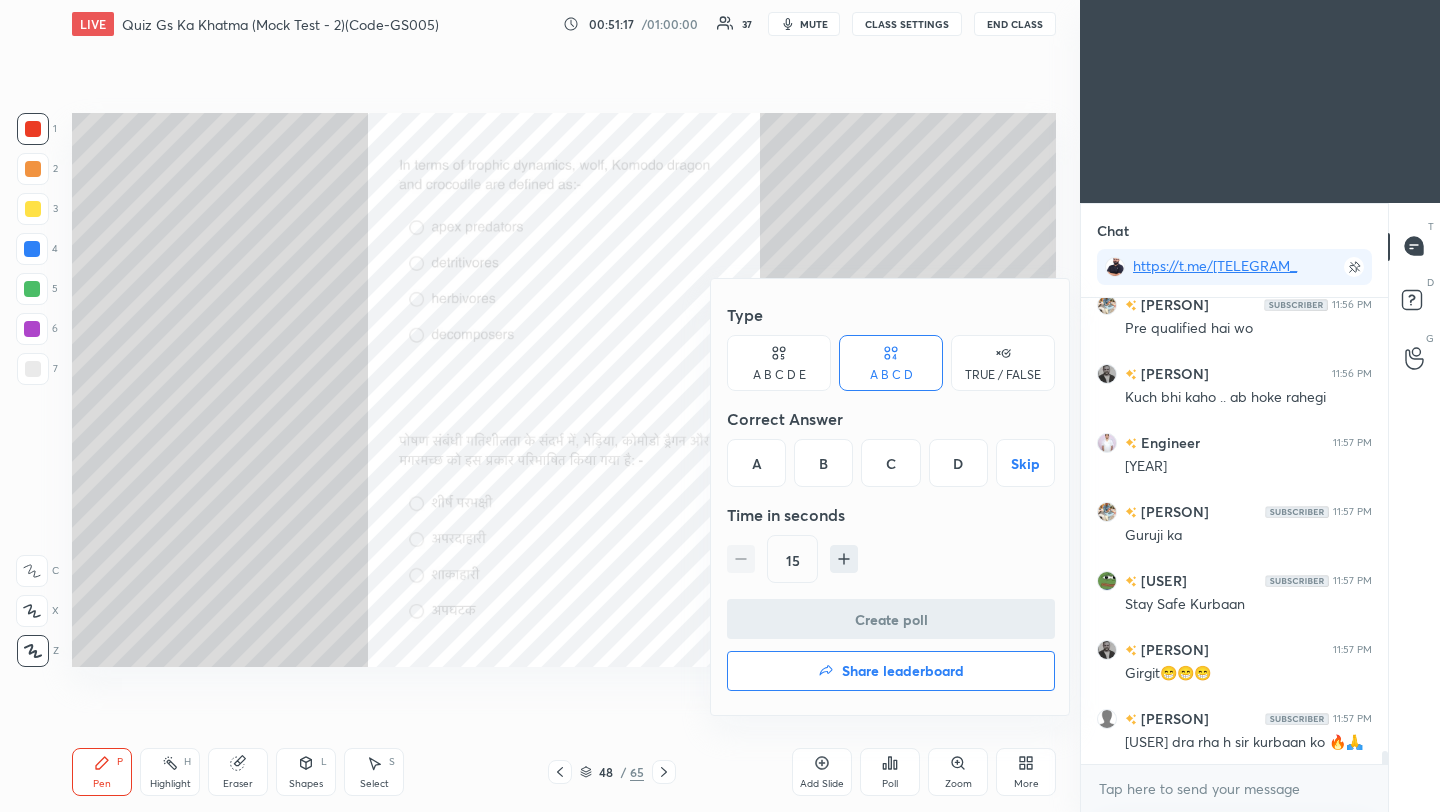 click on "A" at bounding box center [756, 463] 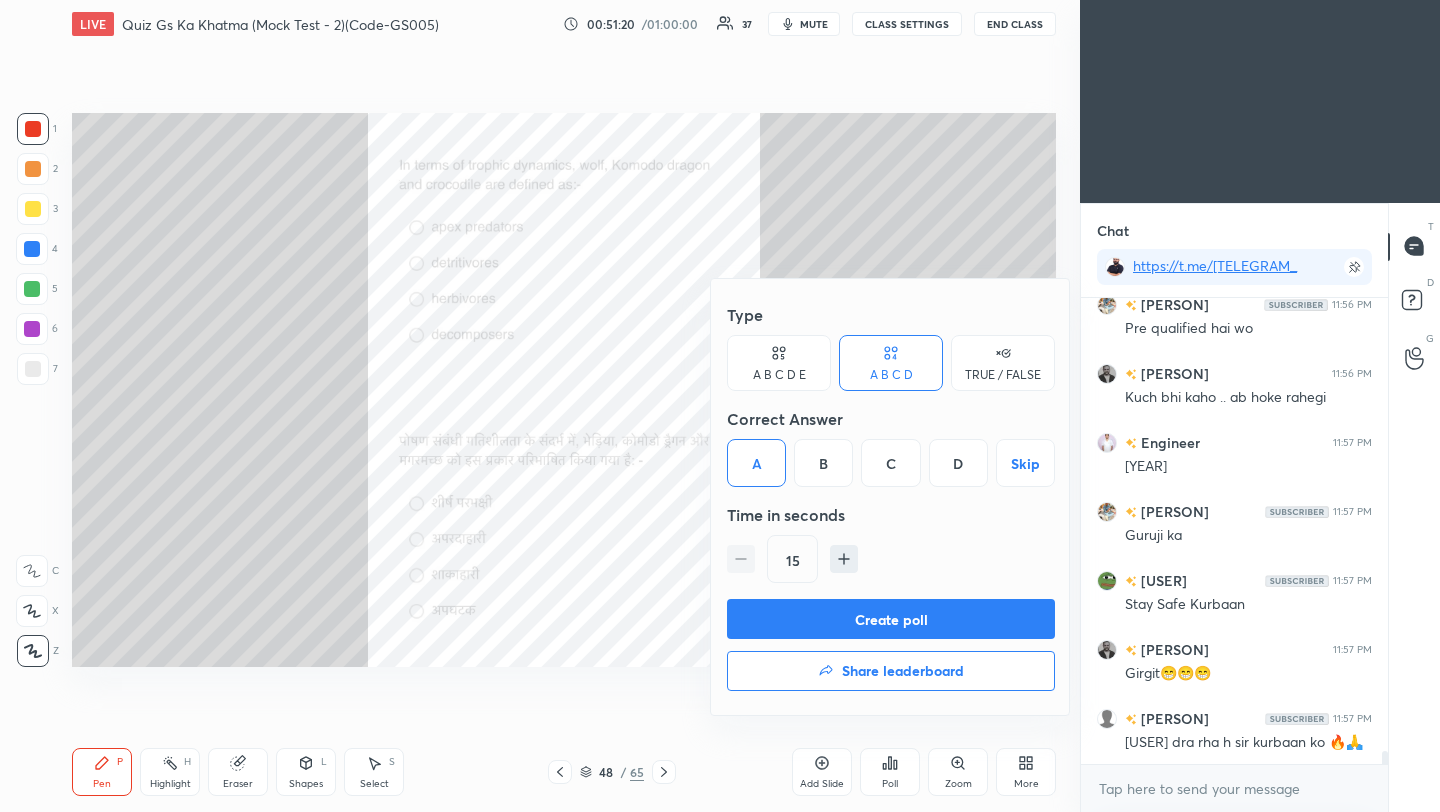 click on "Create poll" at bounding box center [891, 619] 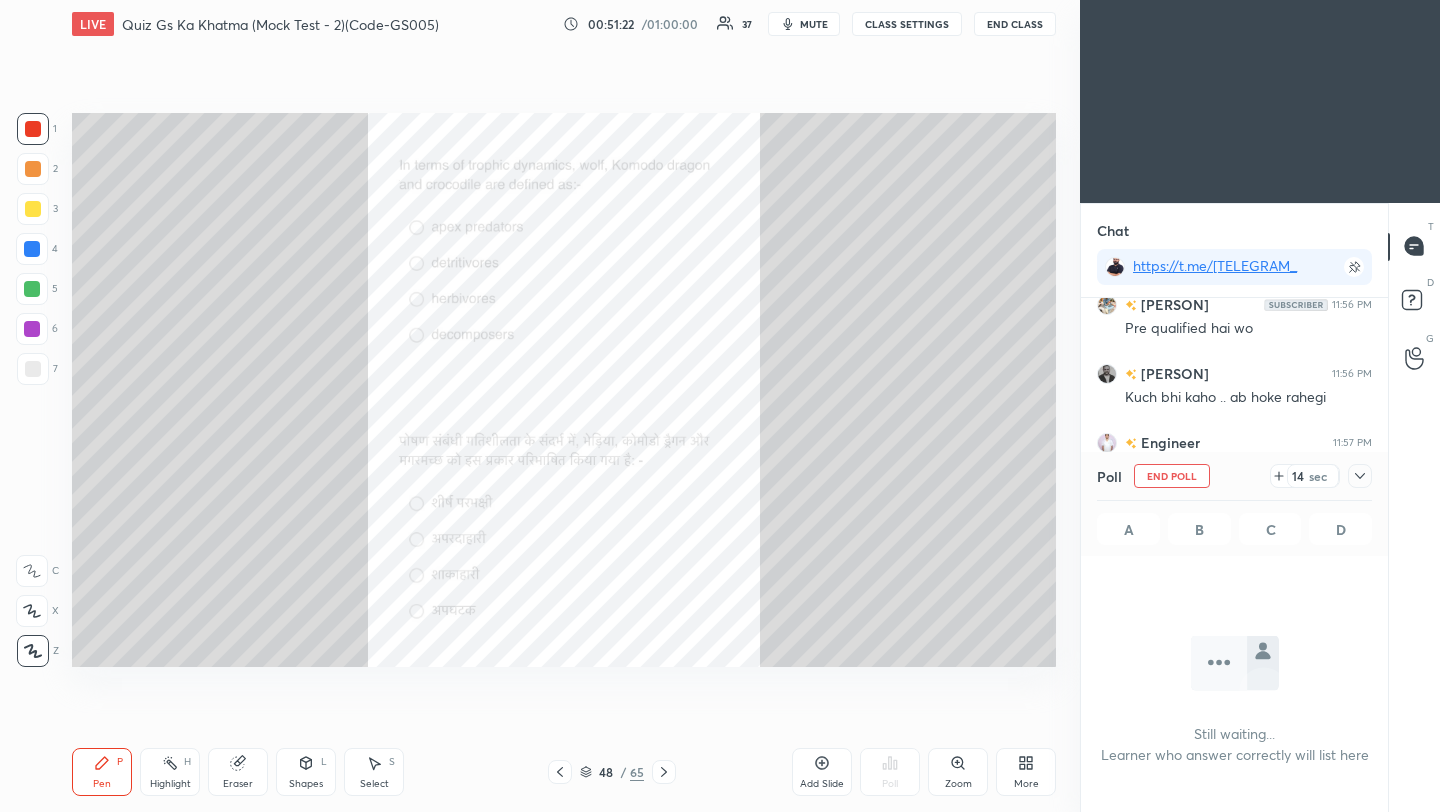 click 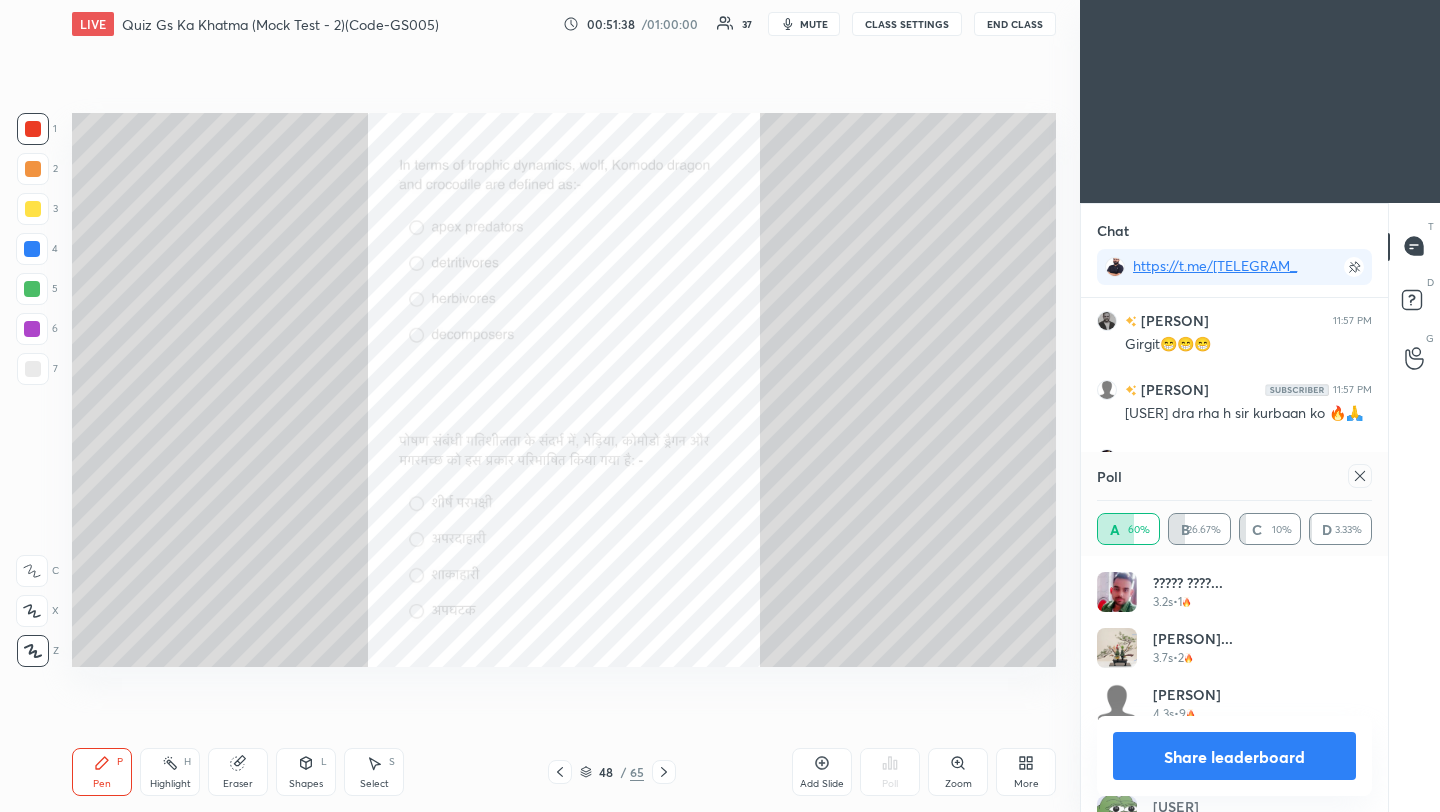 click on "Poll" at bounding box center [1234, 476] 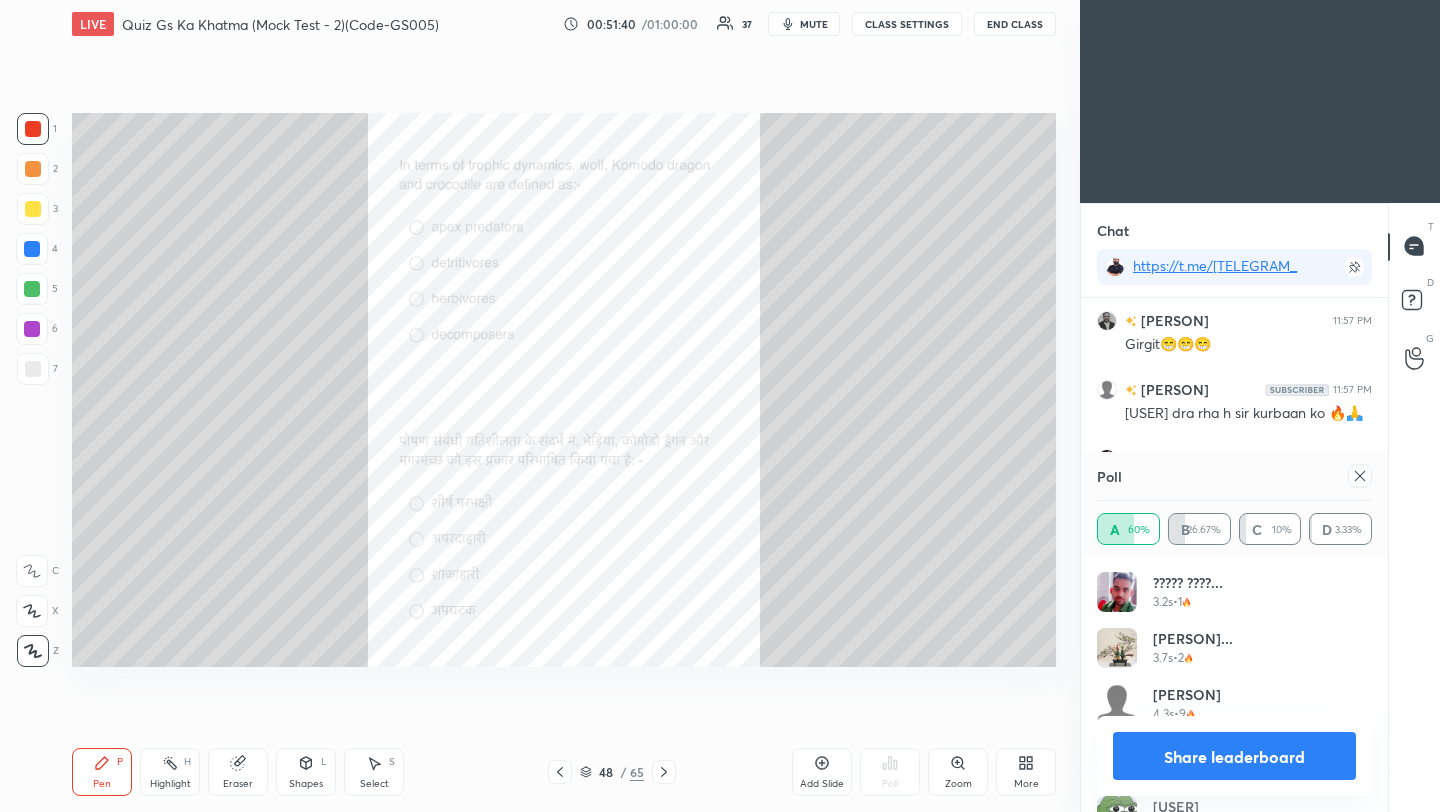 click 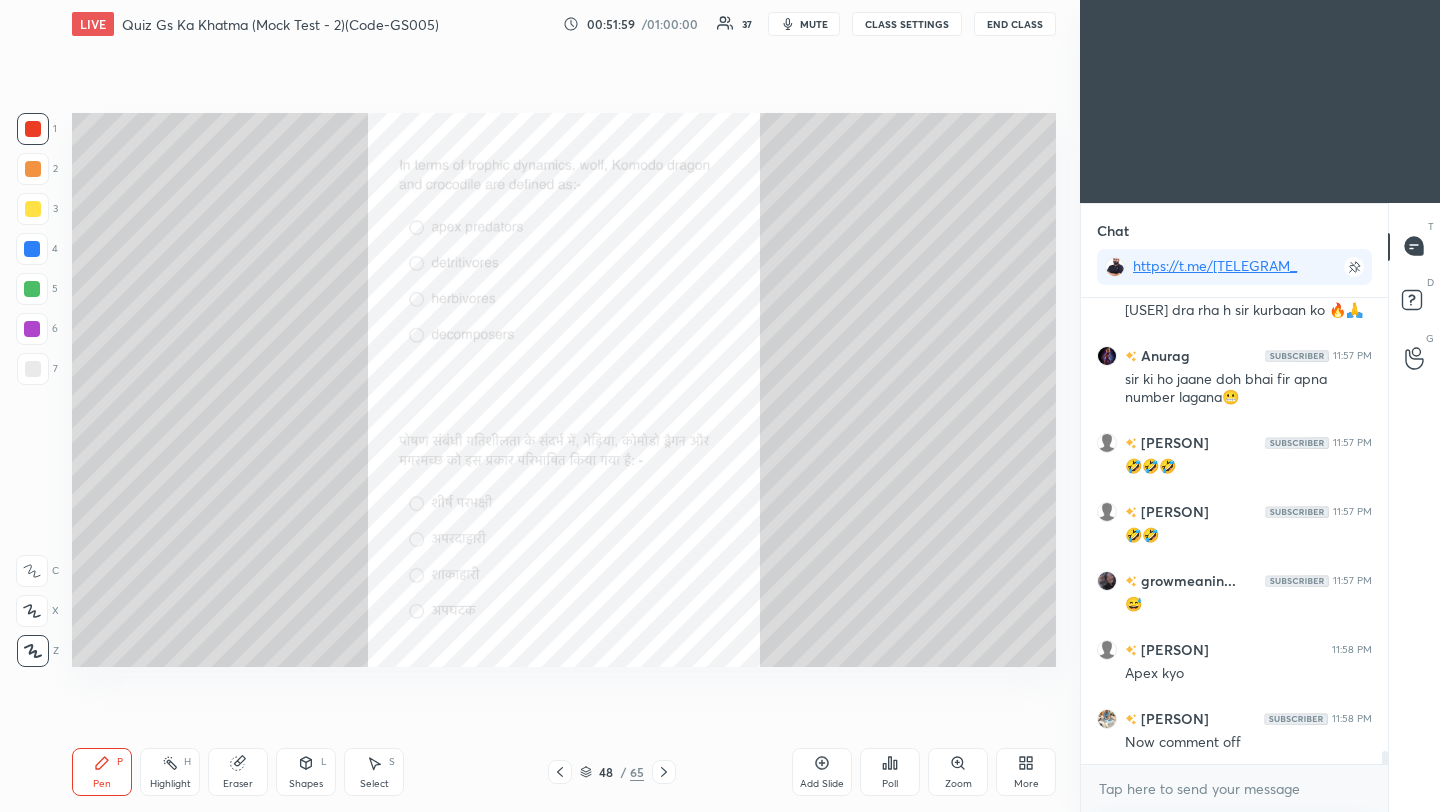 click 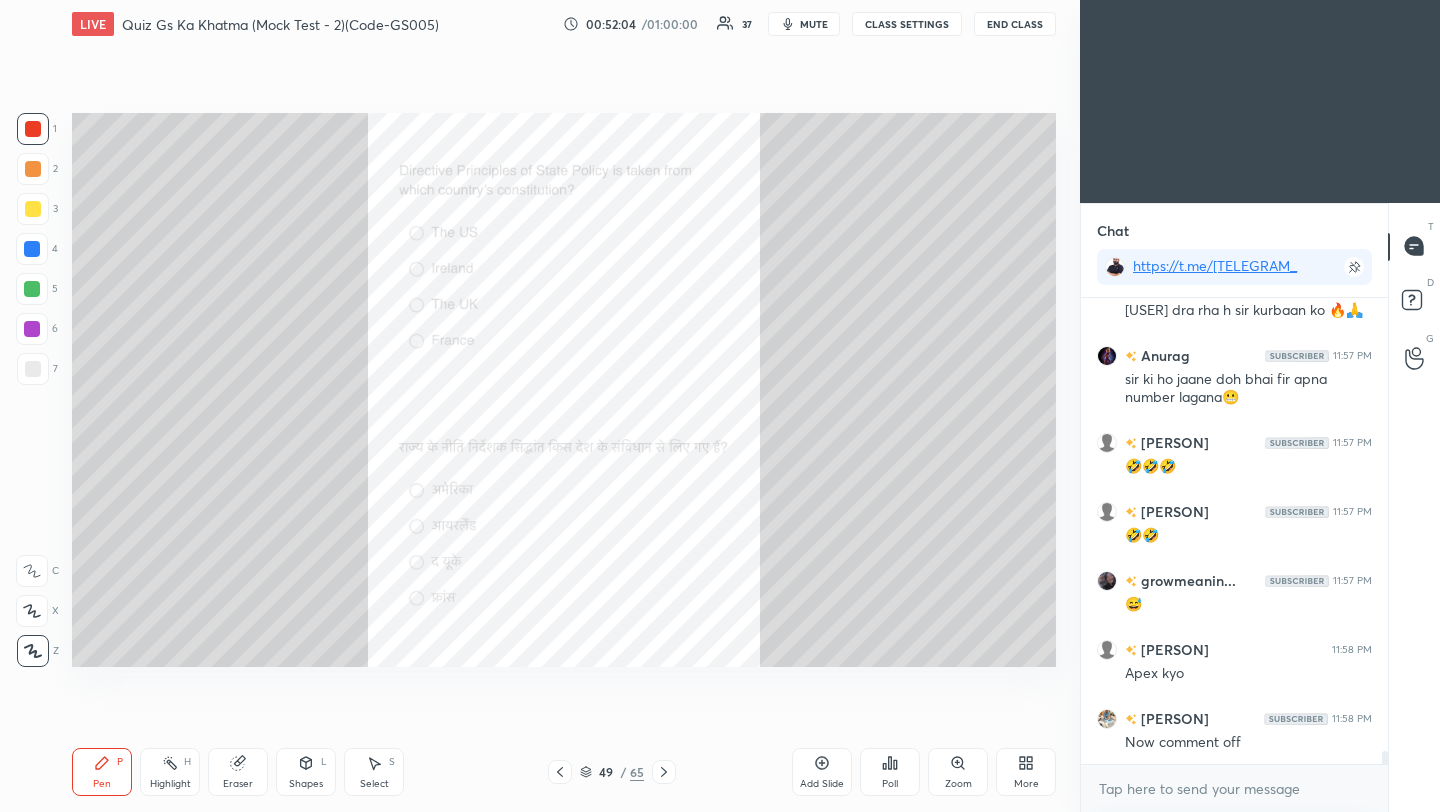 click on "Poll" at bounding box center [890, 772] 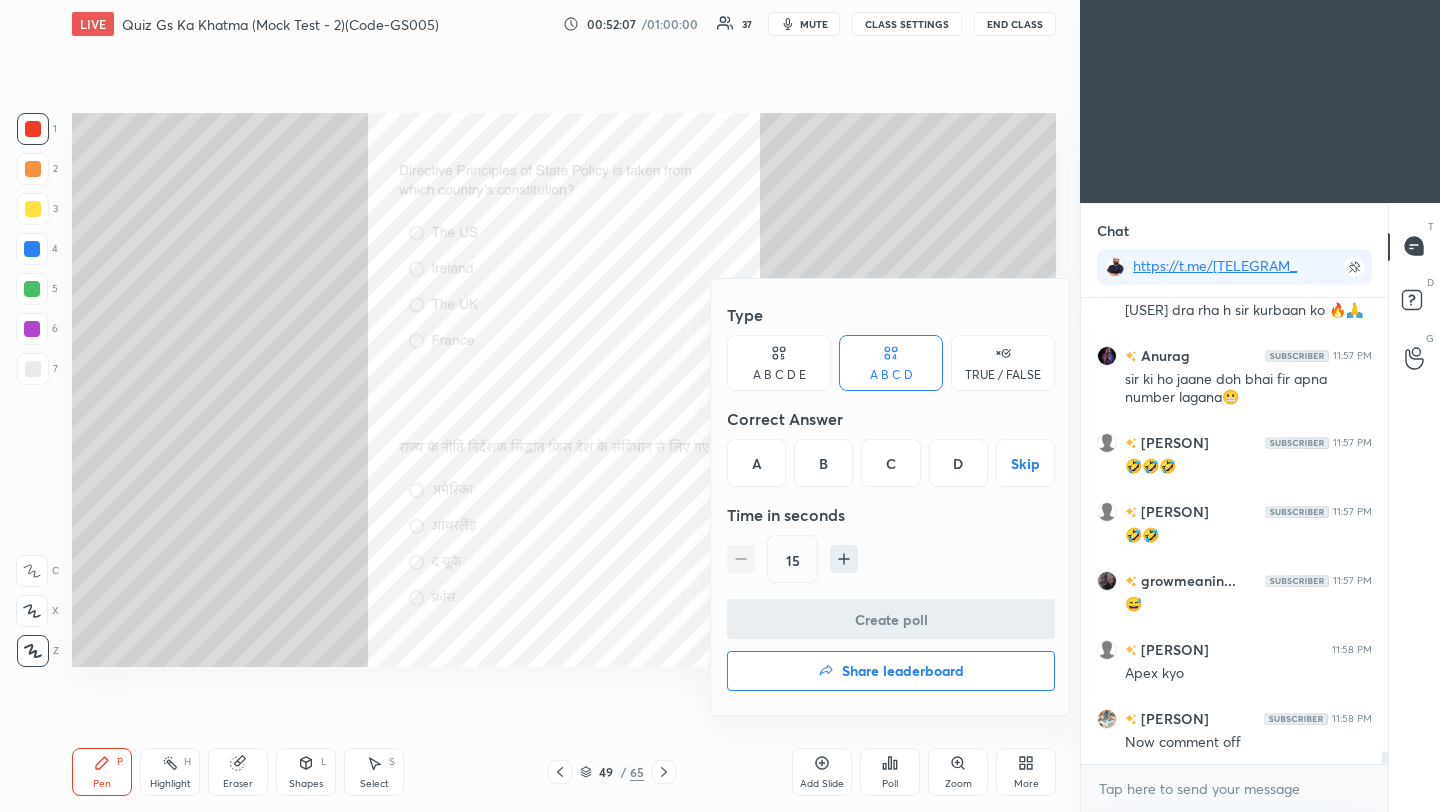 click on "B" at bounding box center (823, 463) 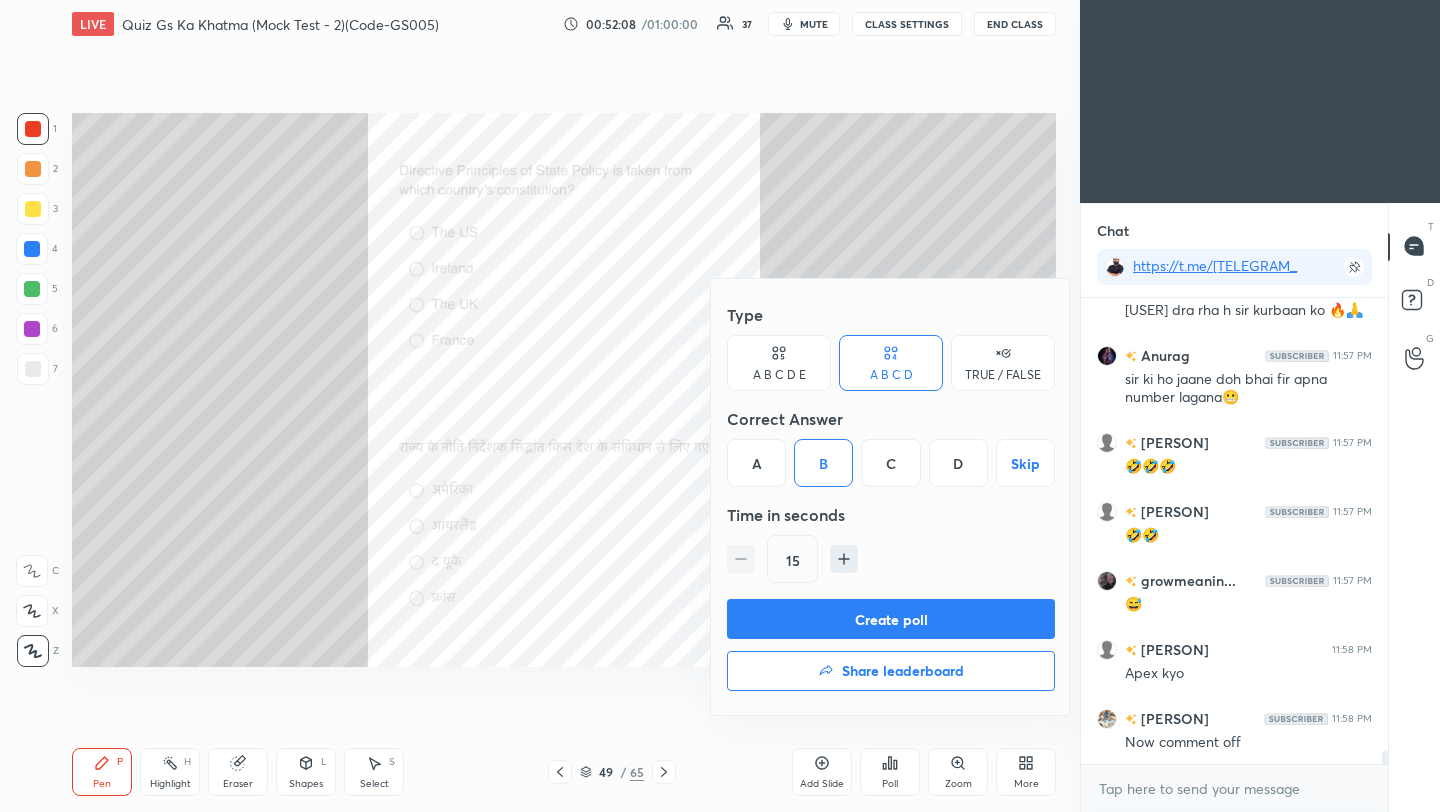 click on "Create poll" at bounding box center [891, 619] 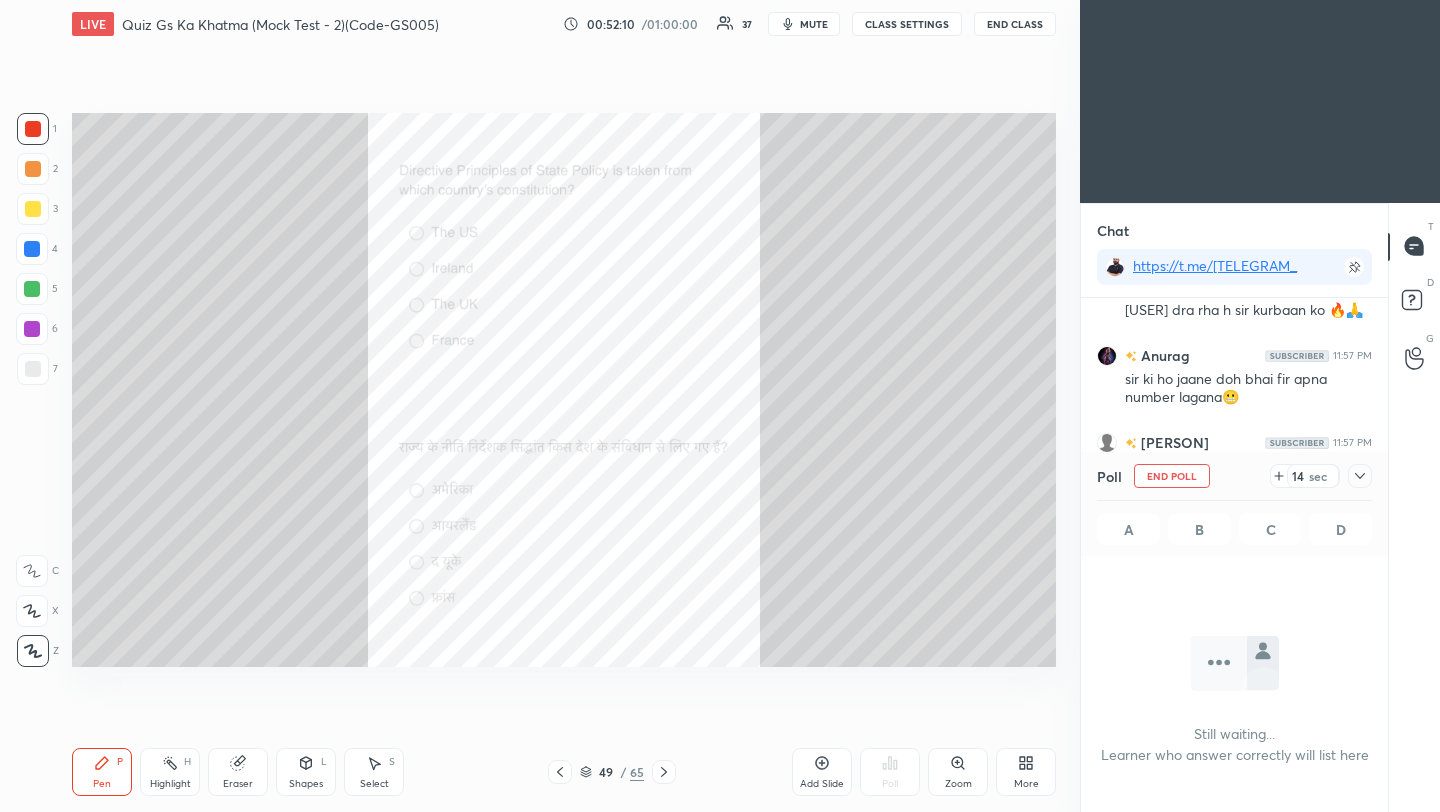 click 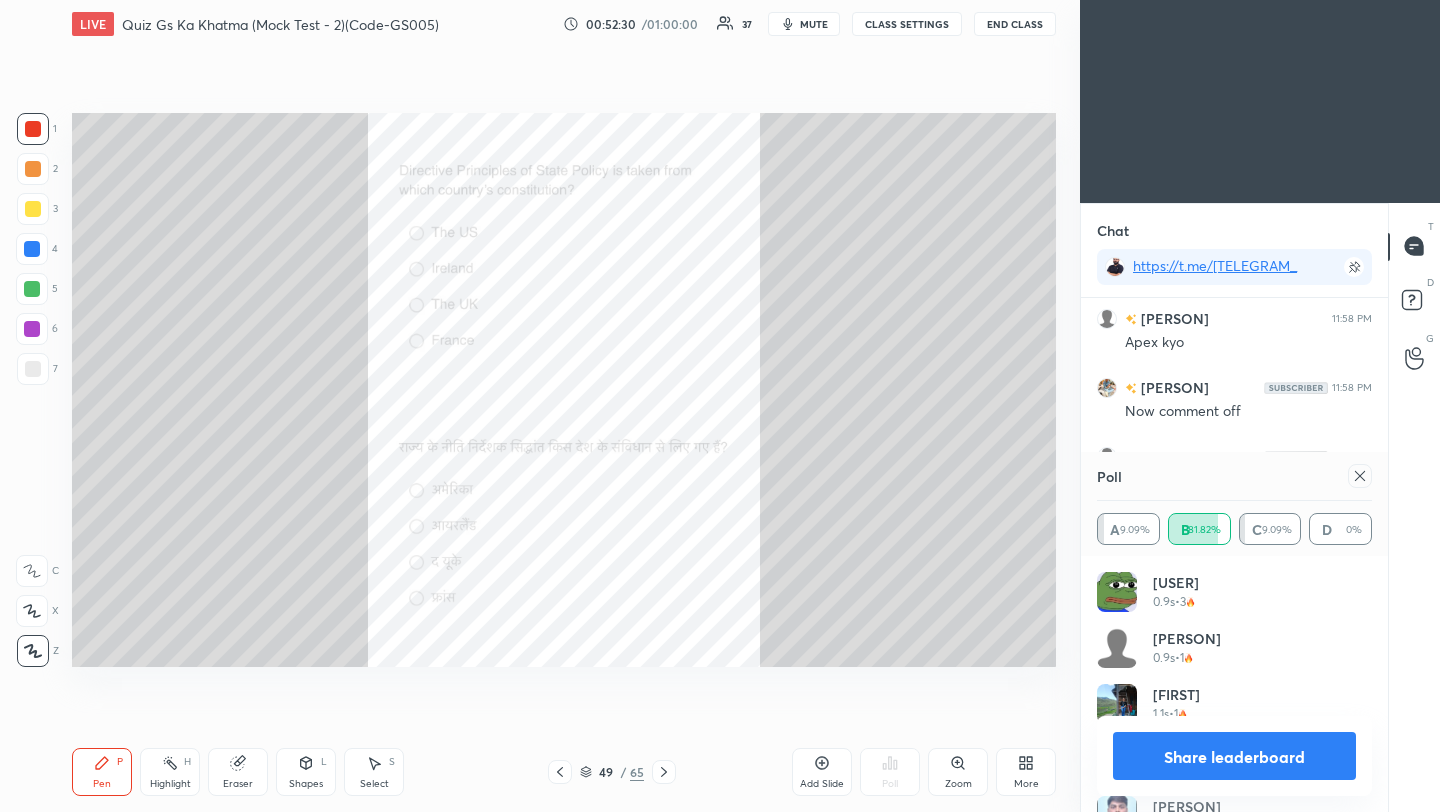 click 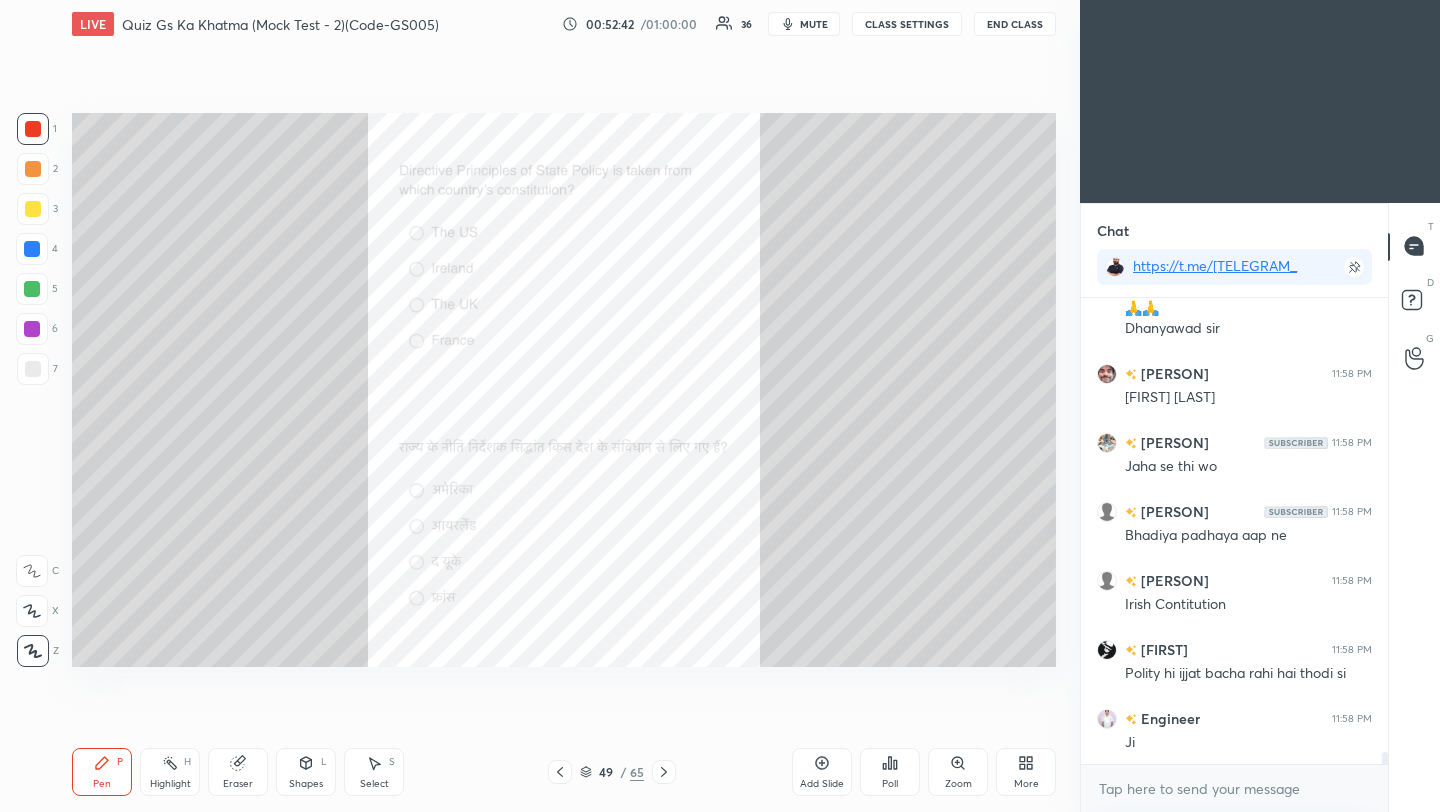 click 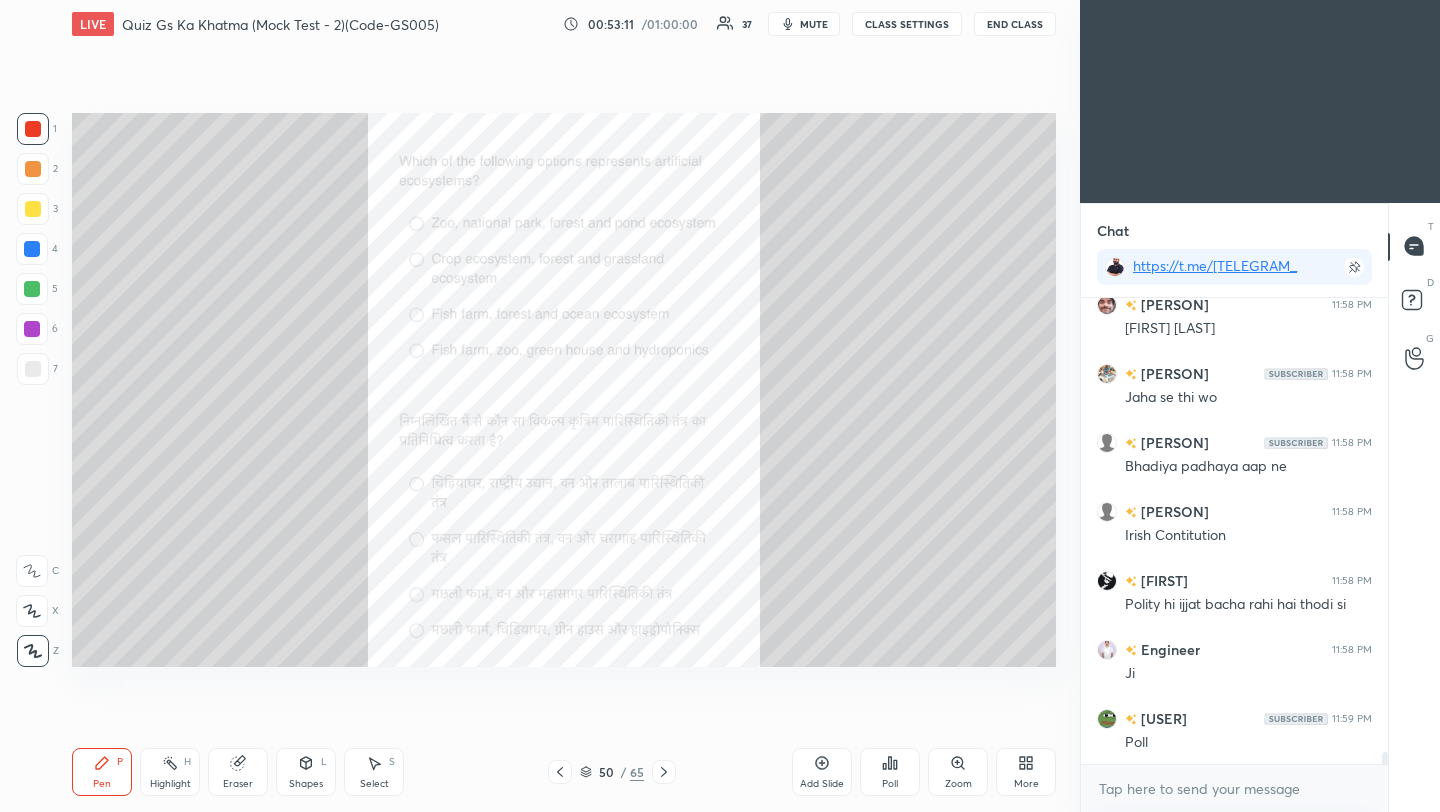 scroll, scrollTop: 17310, scrollLeft: 0, axis: vertical 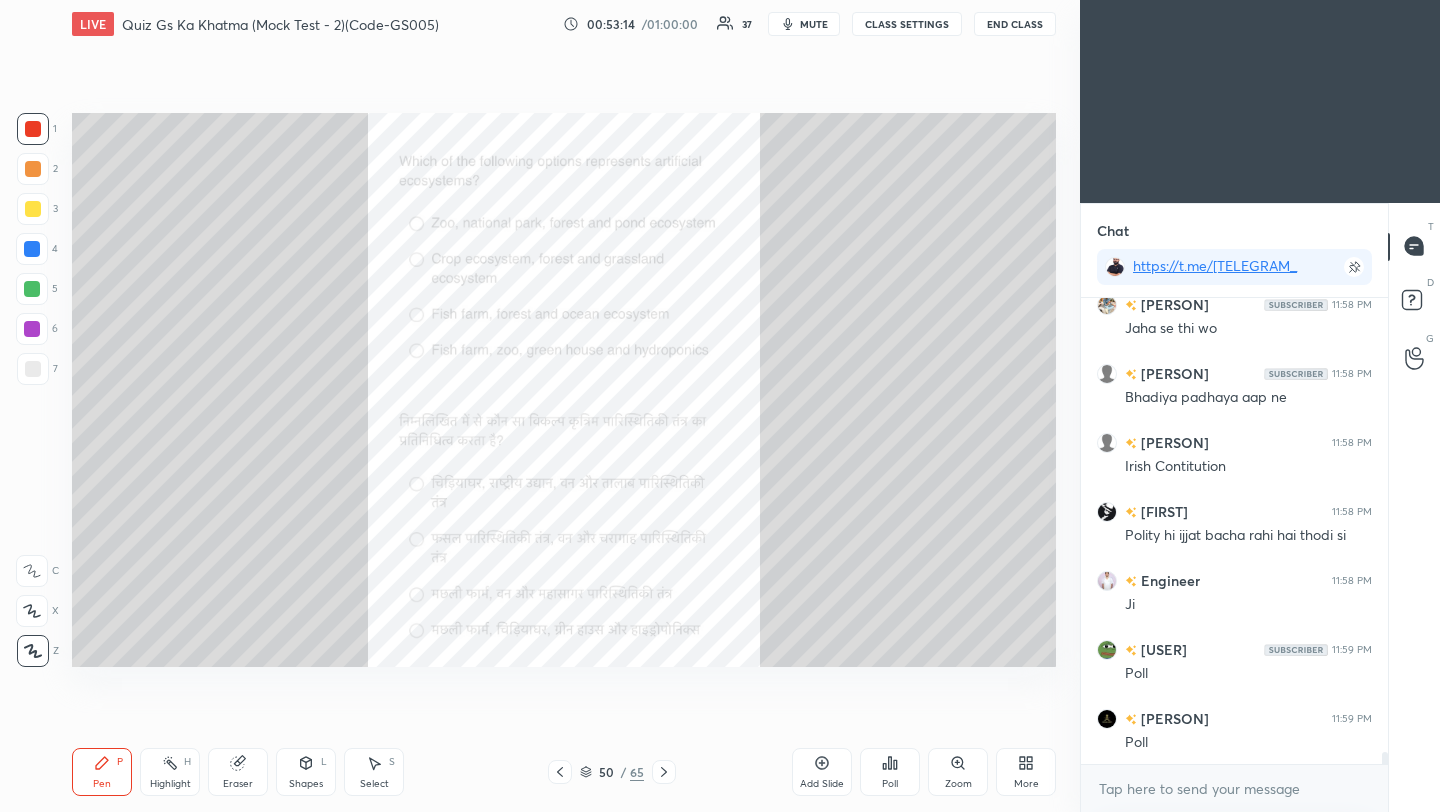 click on "Poll" at bounding box center (890, 772) 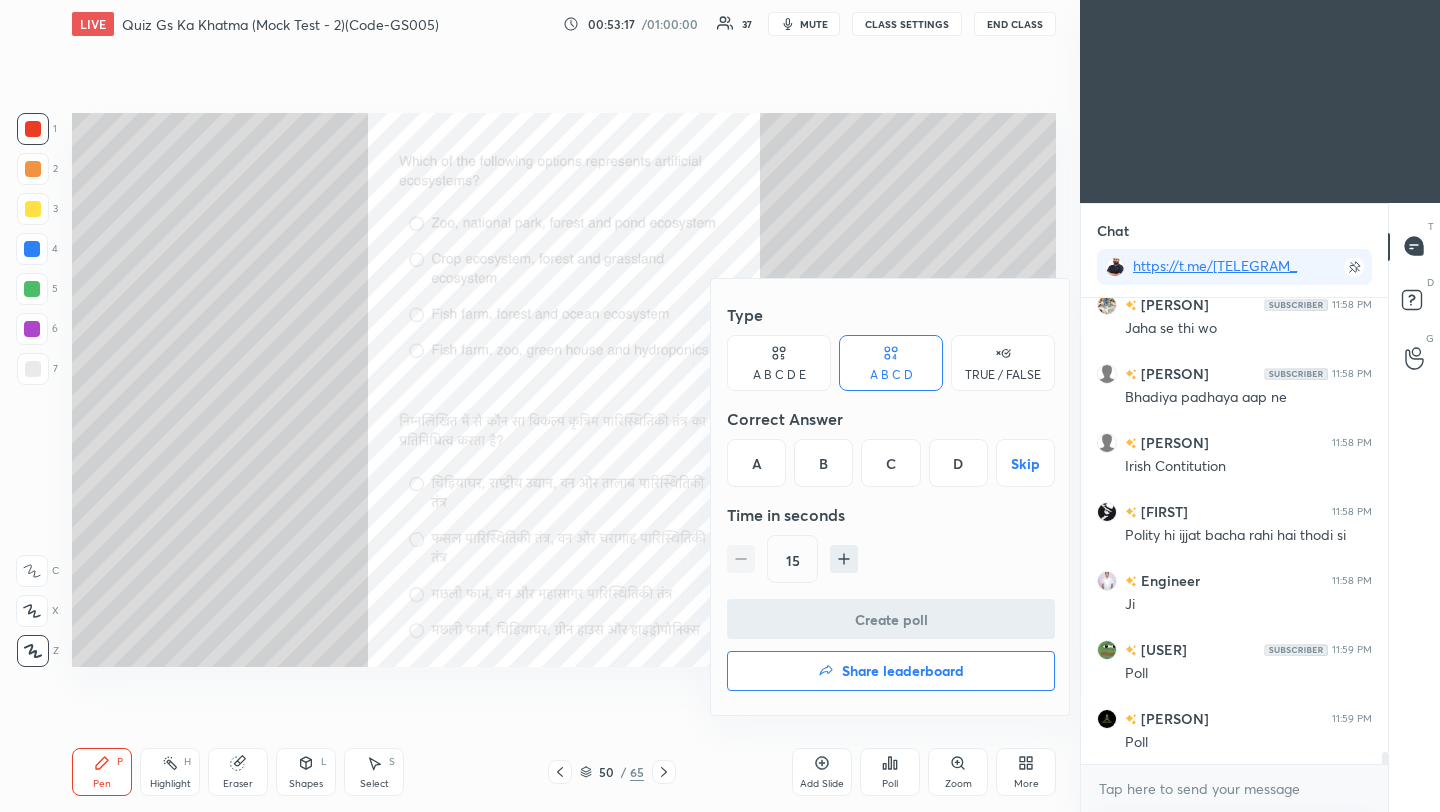 drag, startPoint x: 965, startPoint y: 475, endPoint x: 956, endPoint y: 487, distance: 15 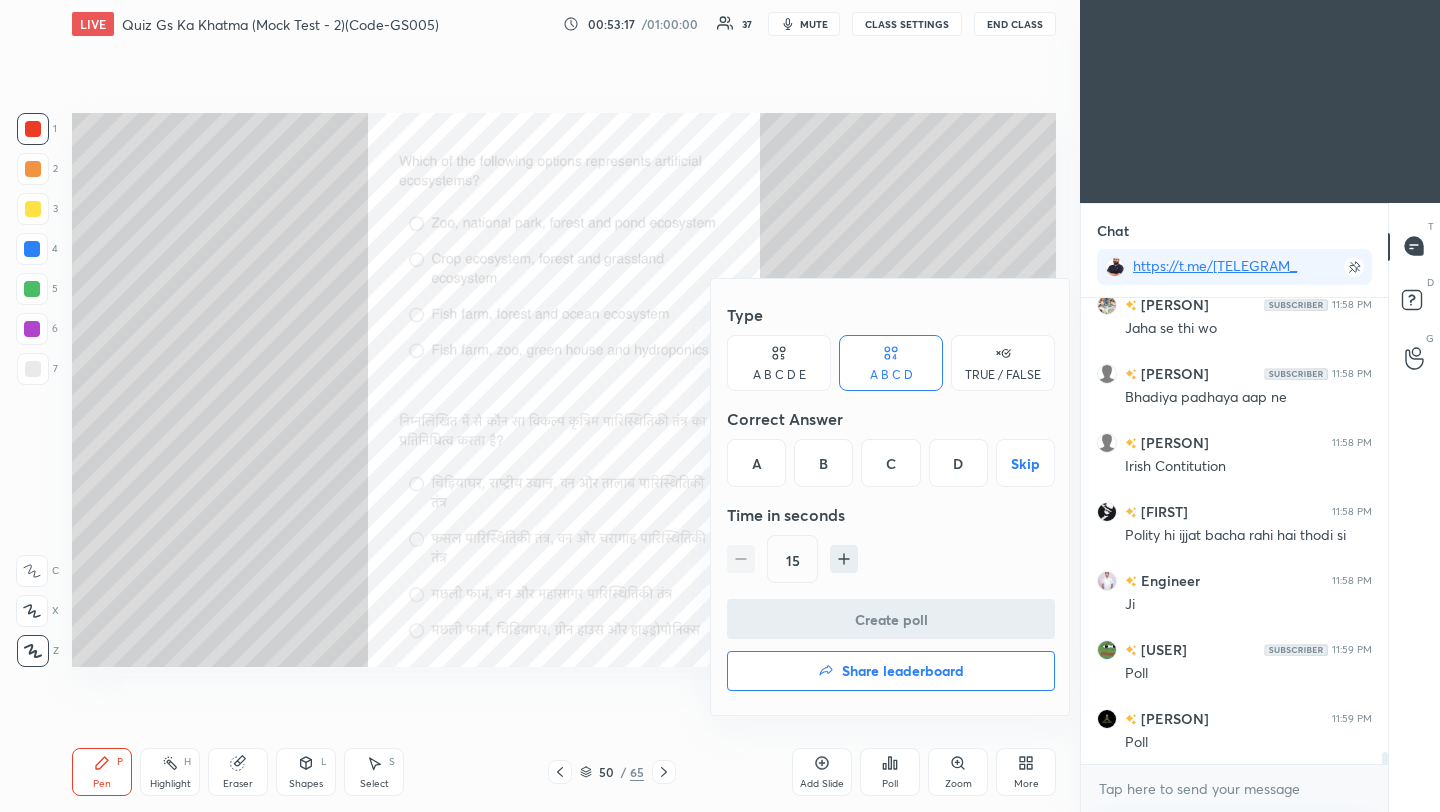 click on "D" at bounding box center (958, 463) 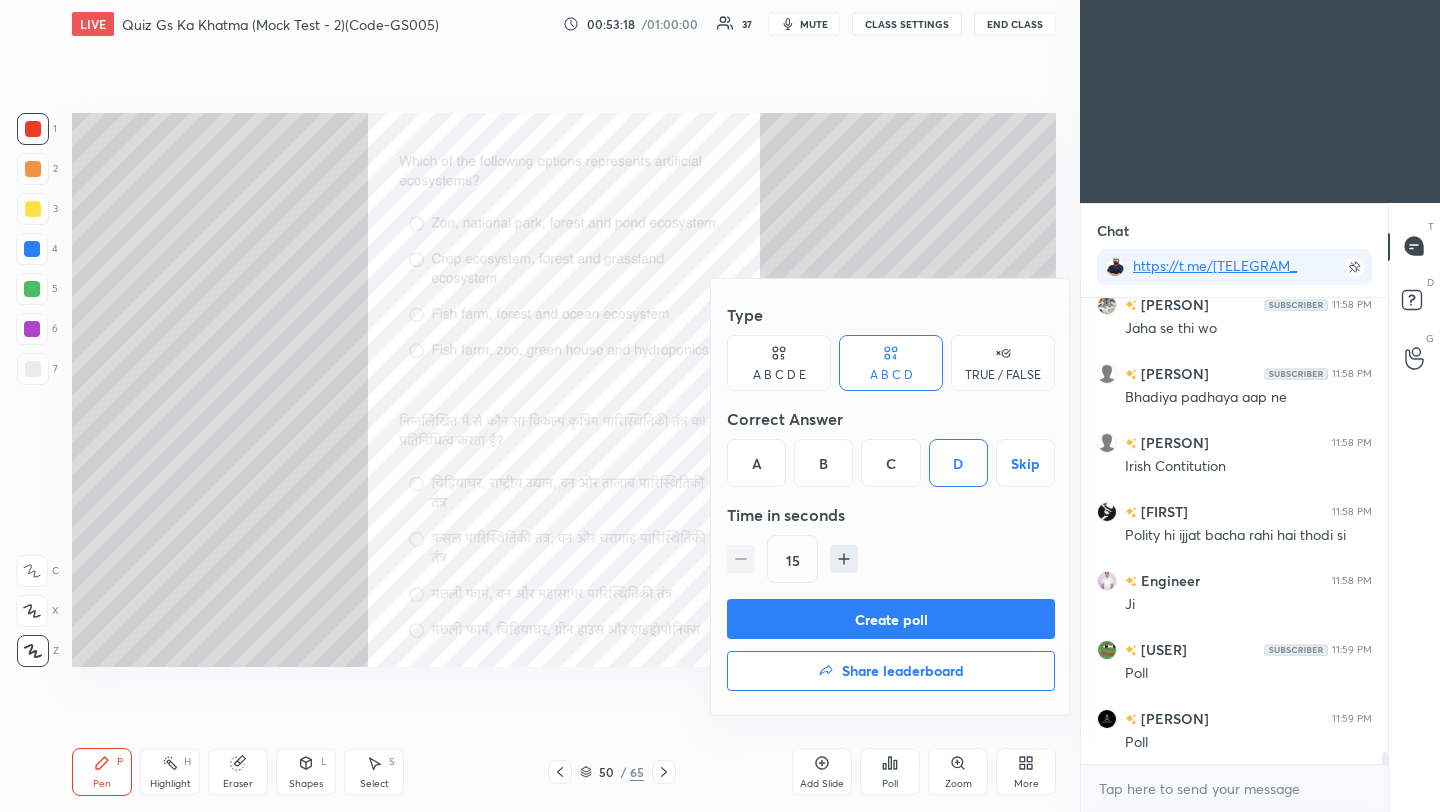 click on "Create poll" at bounding box center (891, 619) 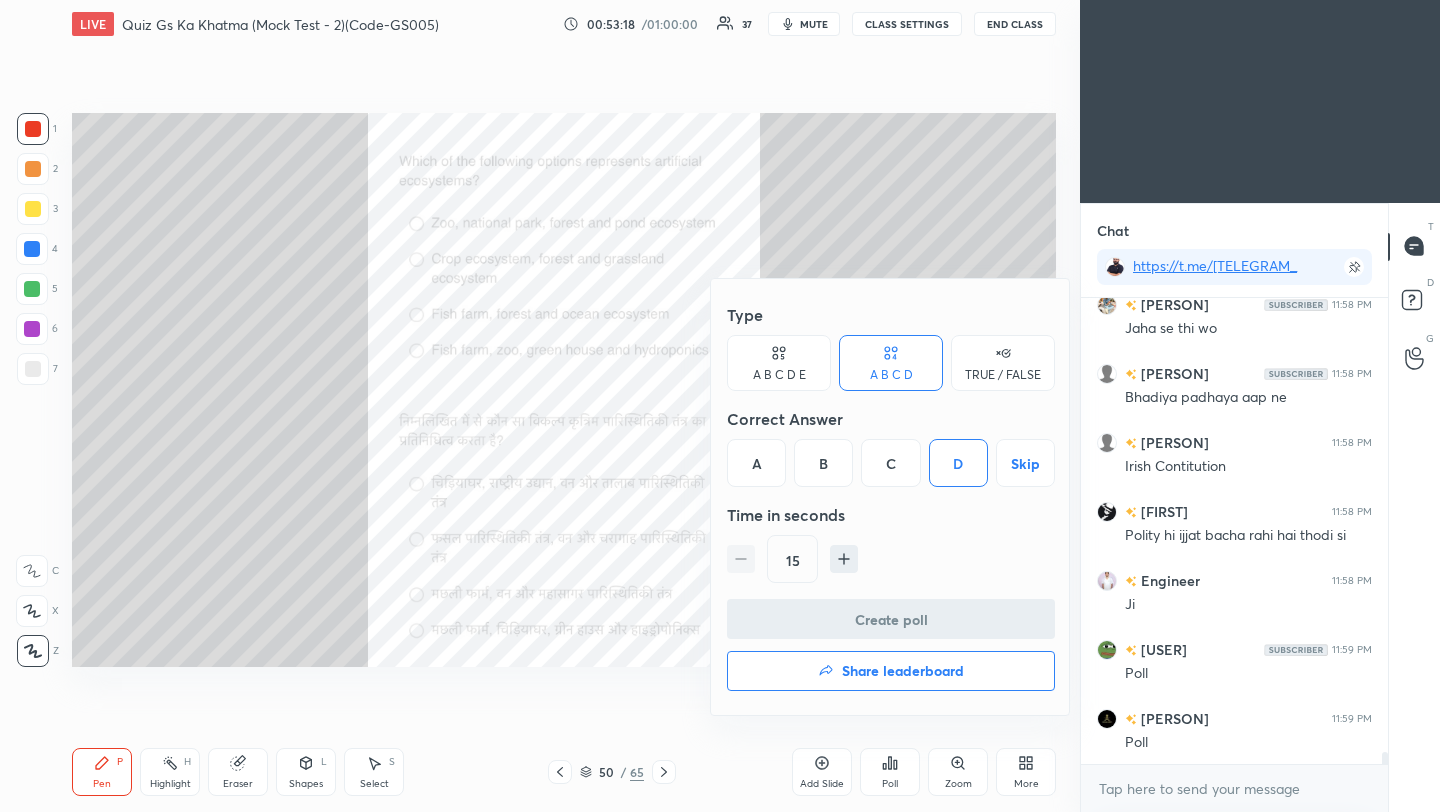 scroll, scrollTop: 428, scrollLeft: 301, axis: both 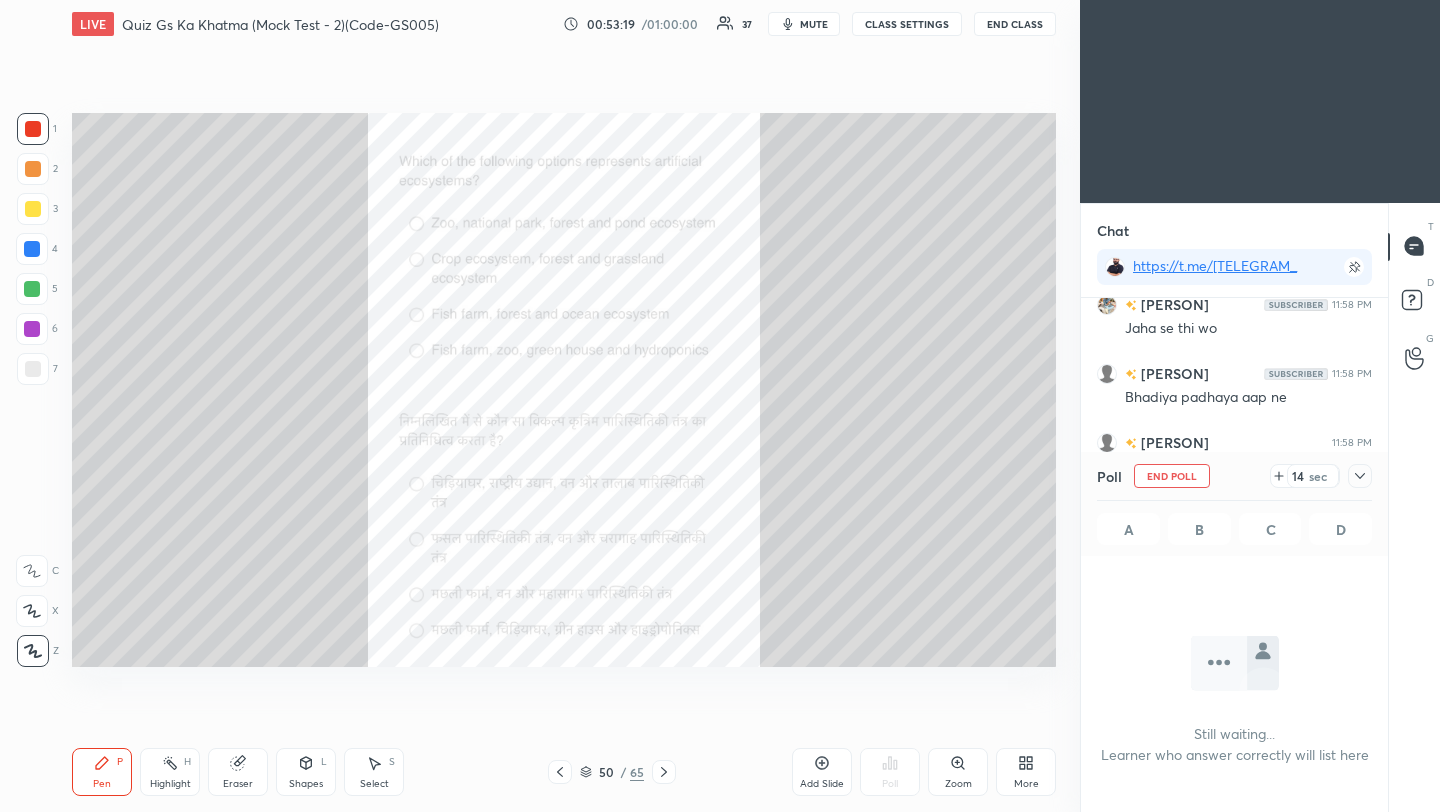 click 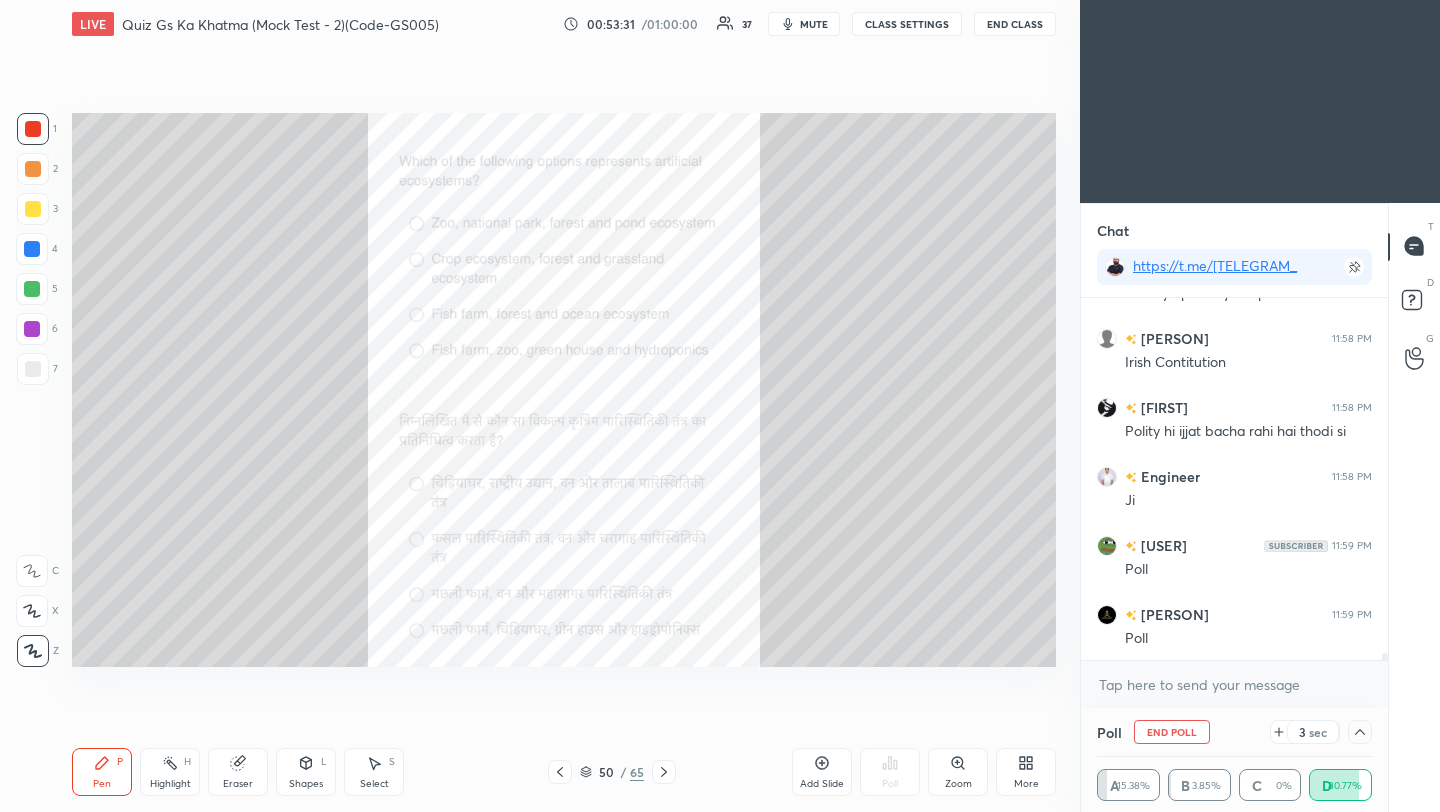 scroll, scrollTop: 17483, scrollLeft: 0, axis: vertical 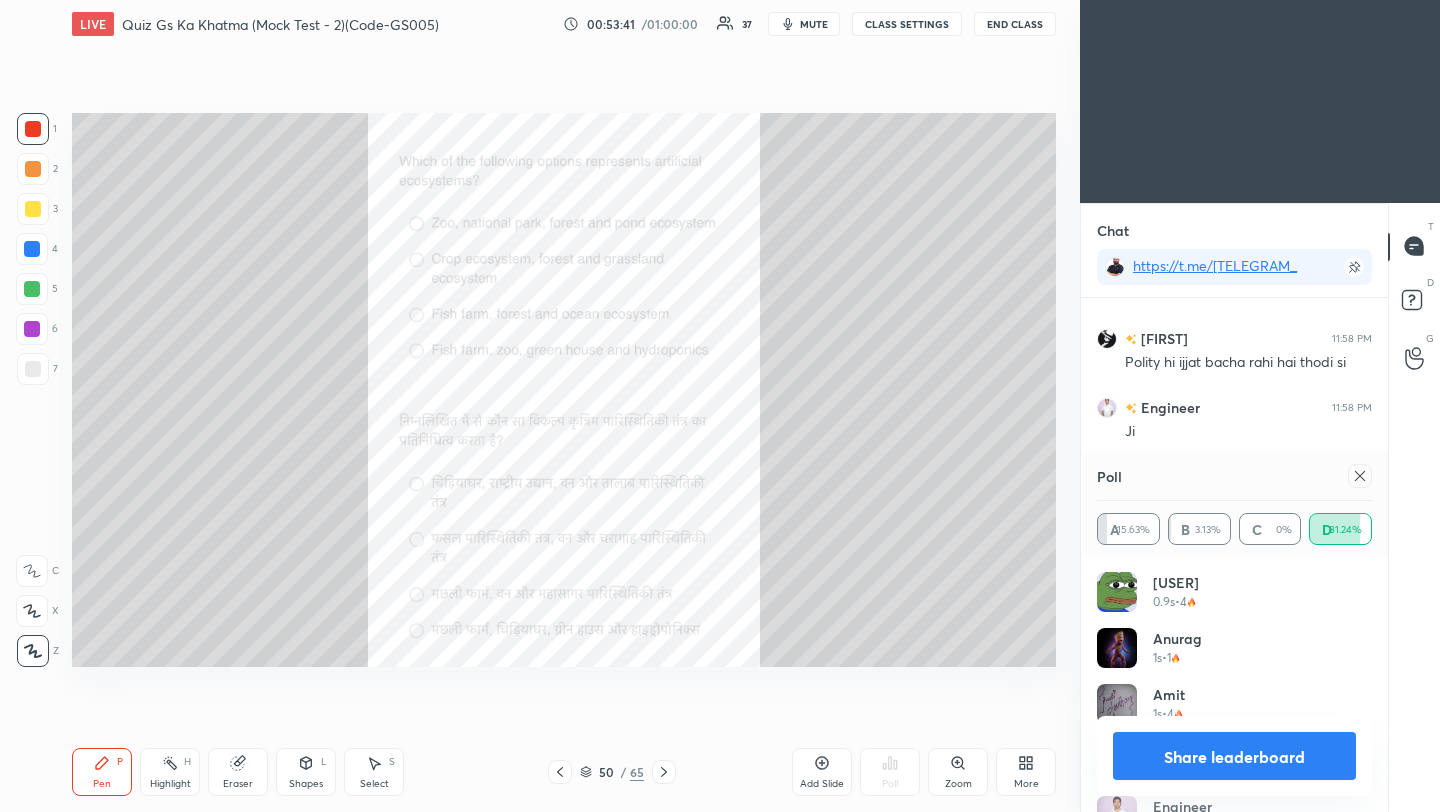 click 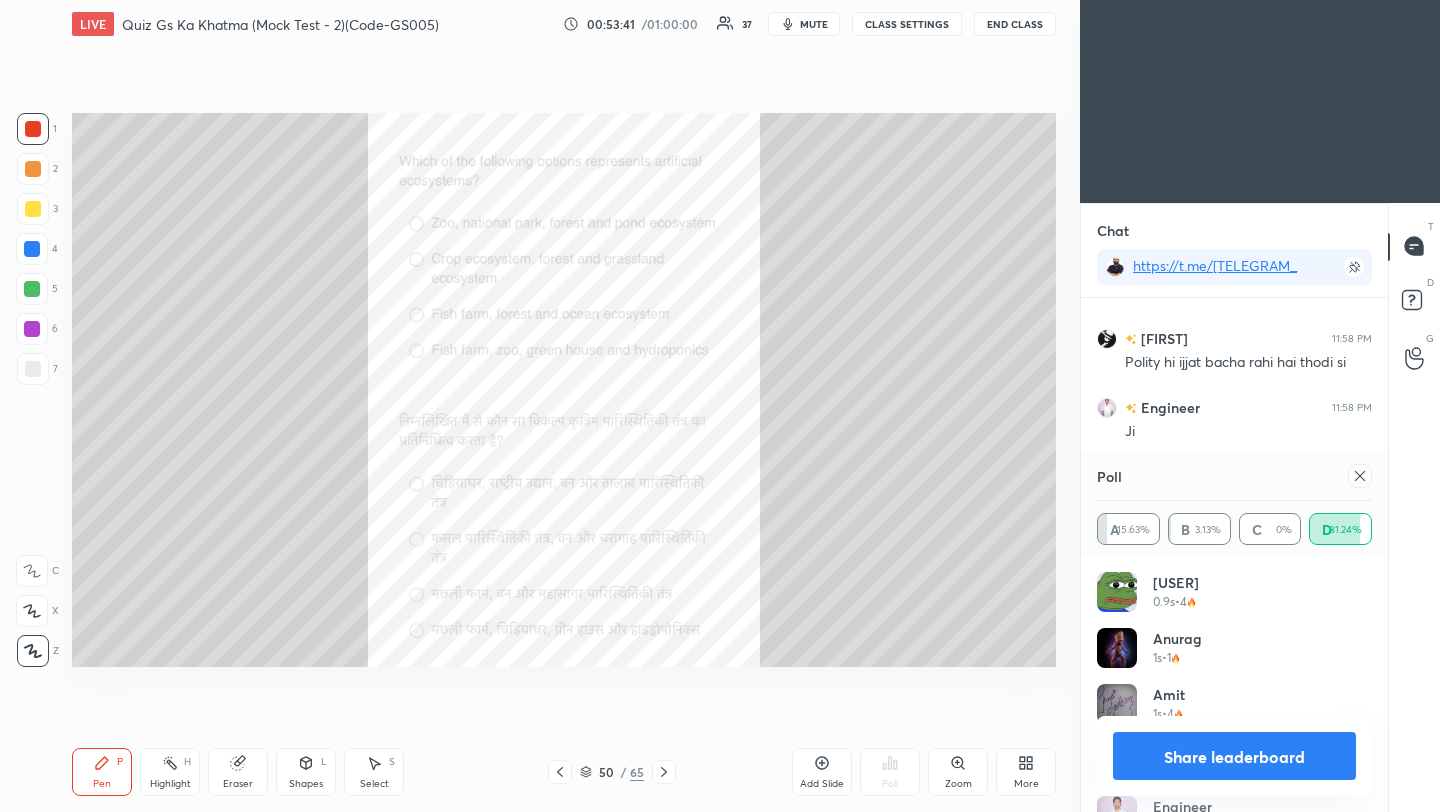 scroll, scrollTop: 88, scrollLeft: 269, axis: both 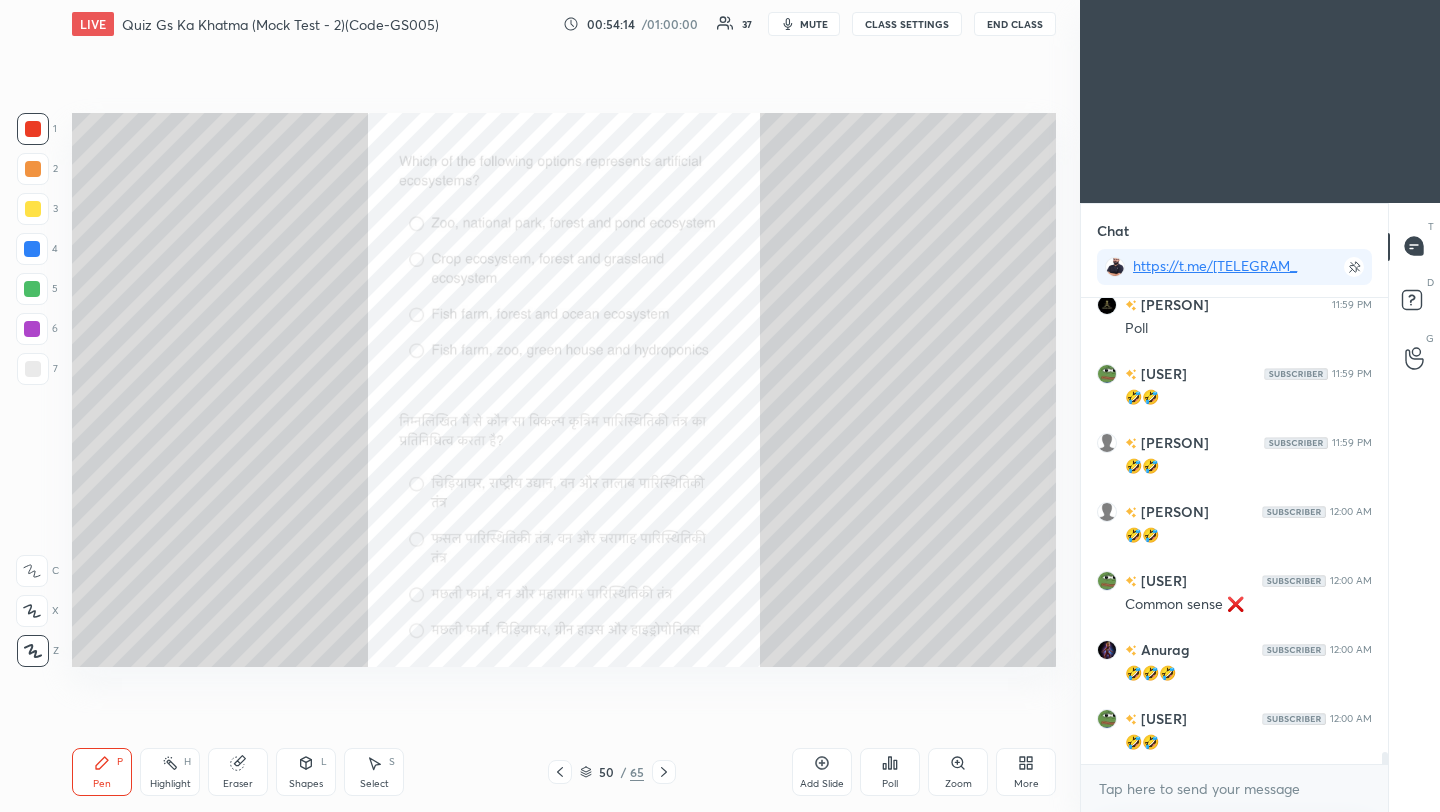 click 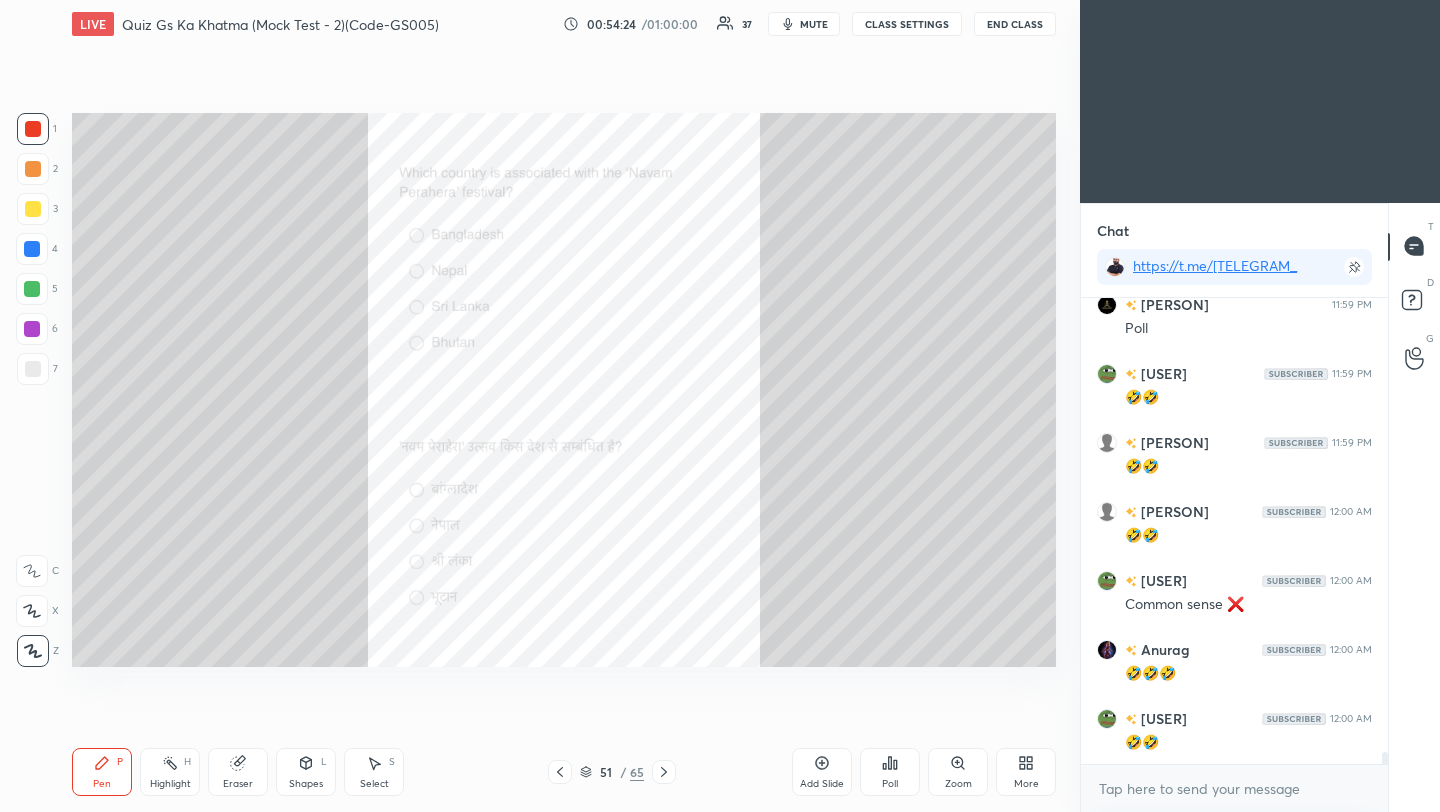 click on "Poll" at bounding box center [890, 772] 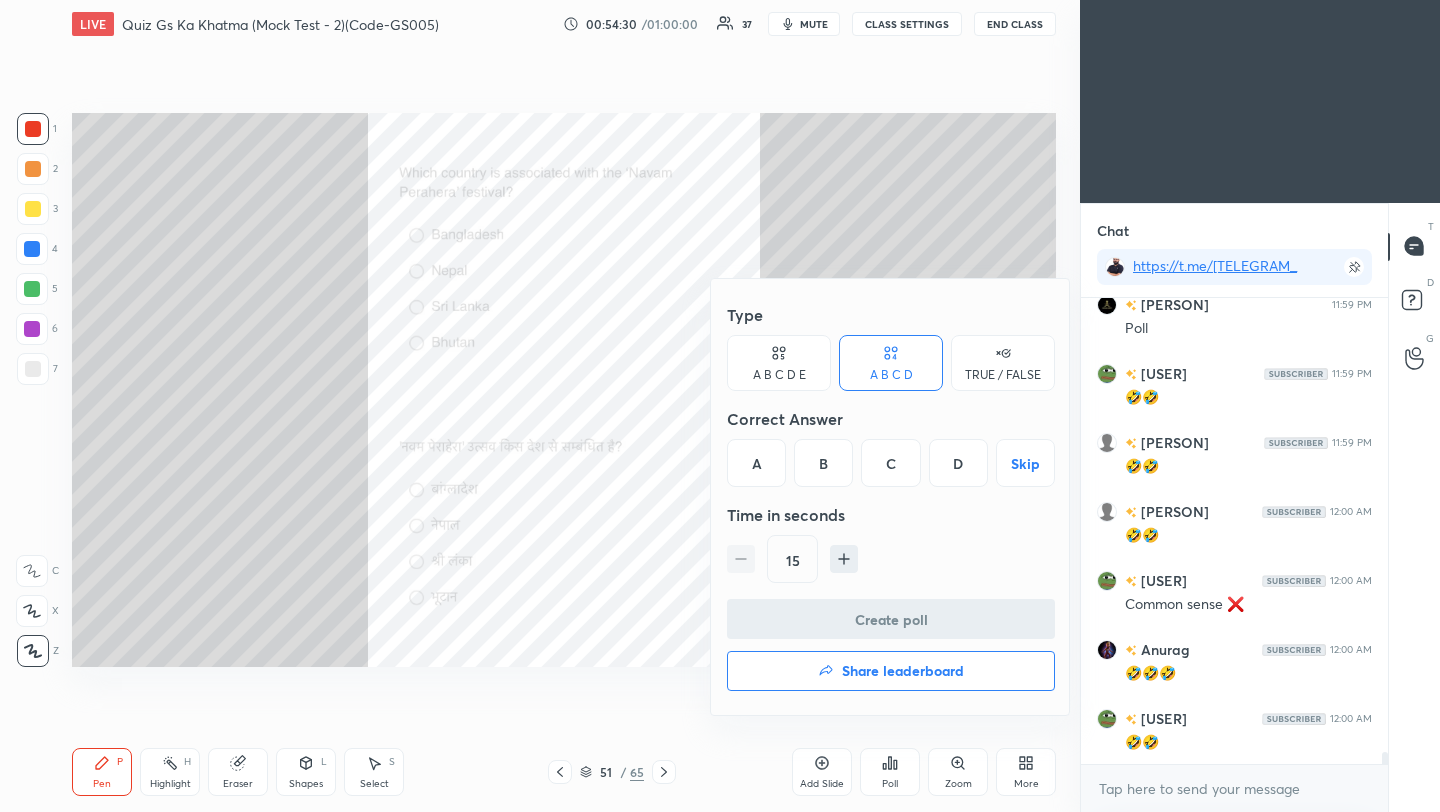 click on "C" at bounding box center (890, 463) 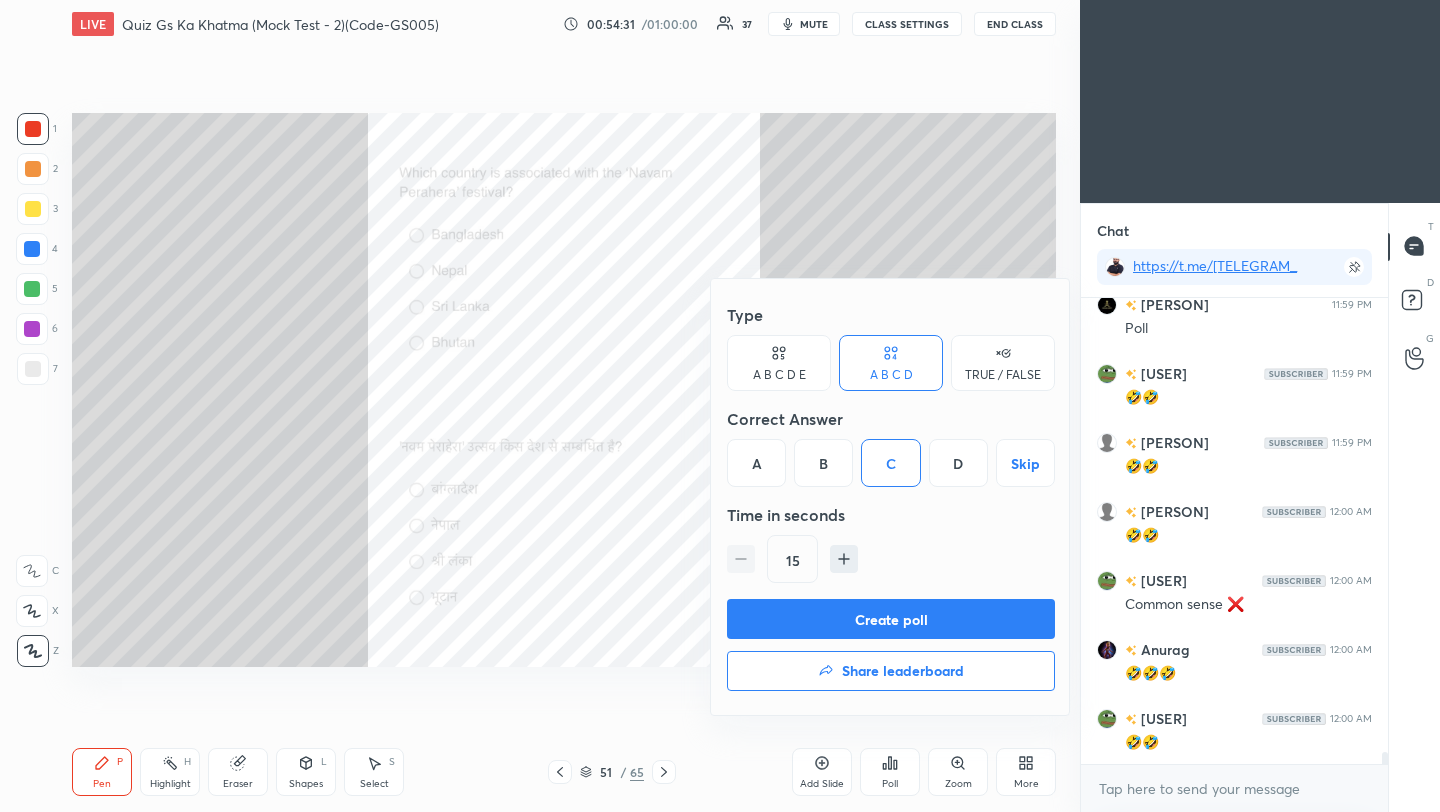 click on "Create poll" at bounding box center (891, 619) 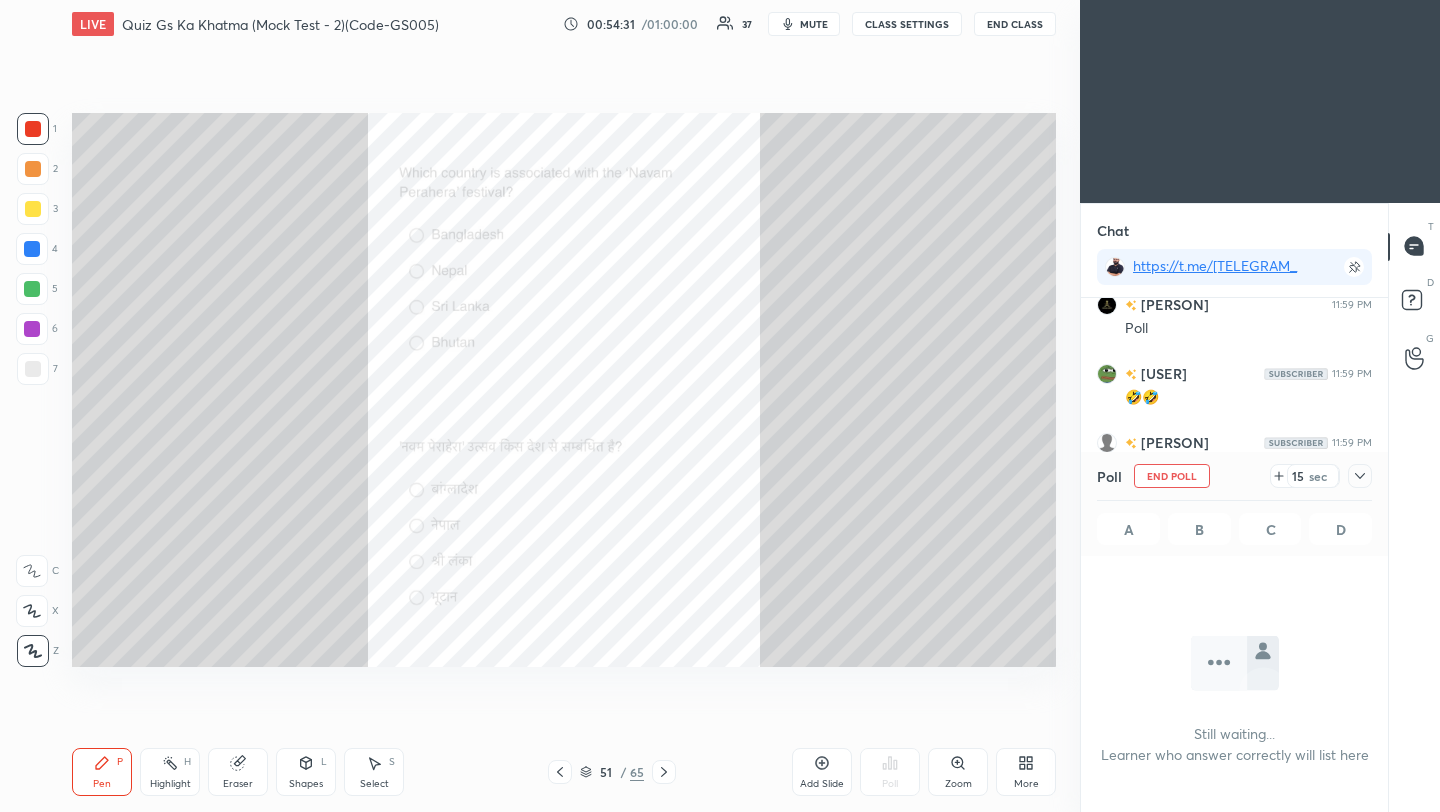 scroll, scrollTop: 380, scrollLeft: 301, axis: both 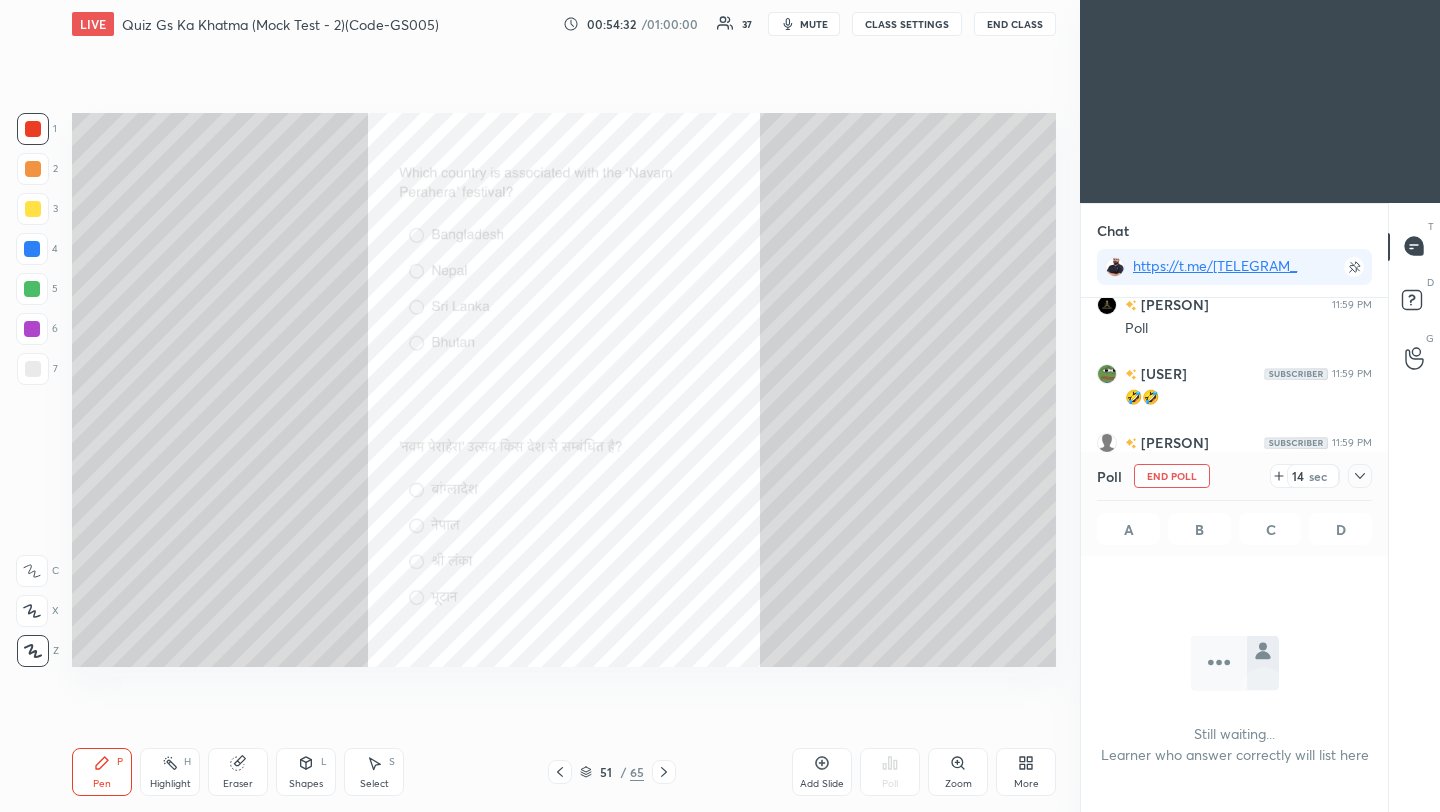 click 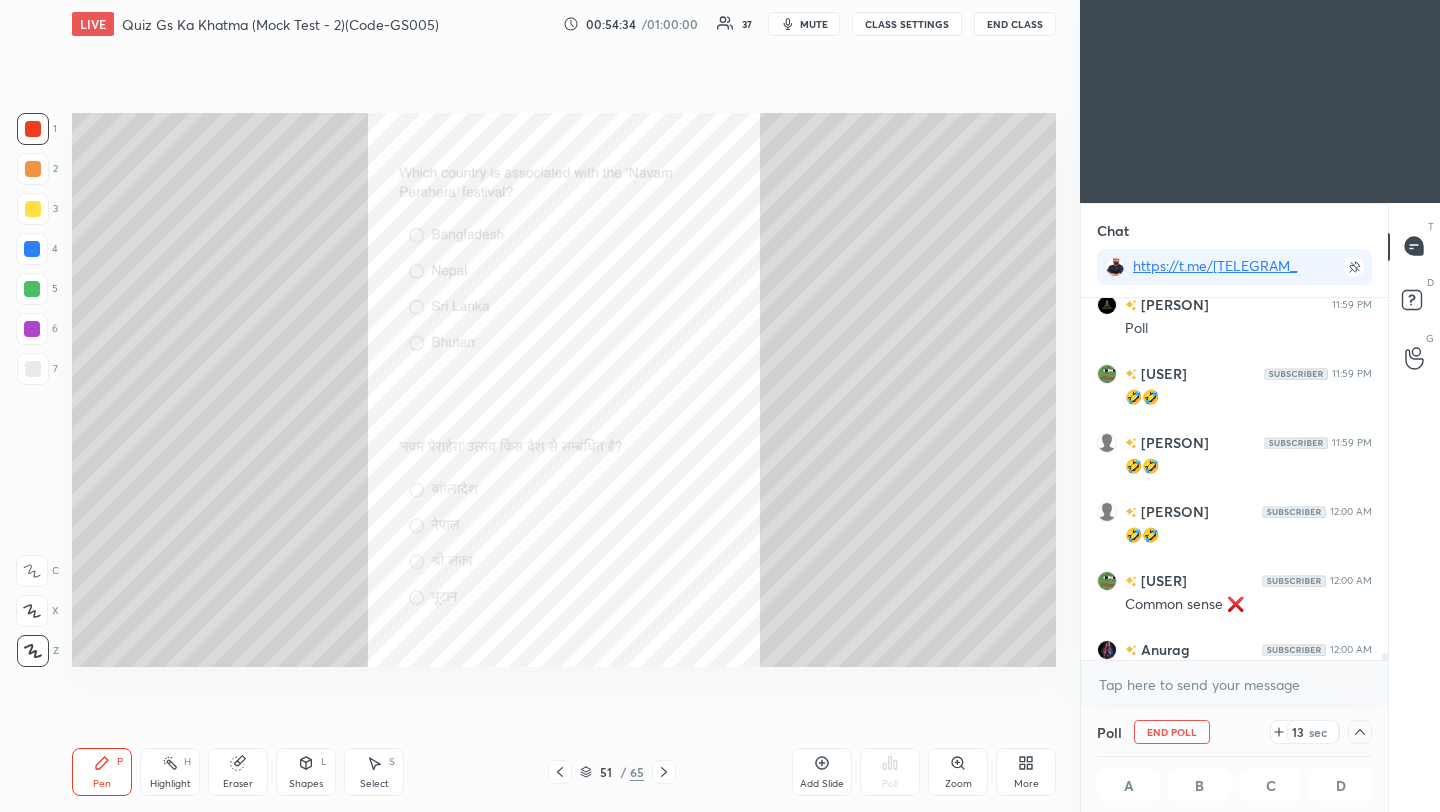 scroll, scrollTop: 17828, scrollLeft: 0, axis: vertical 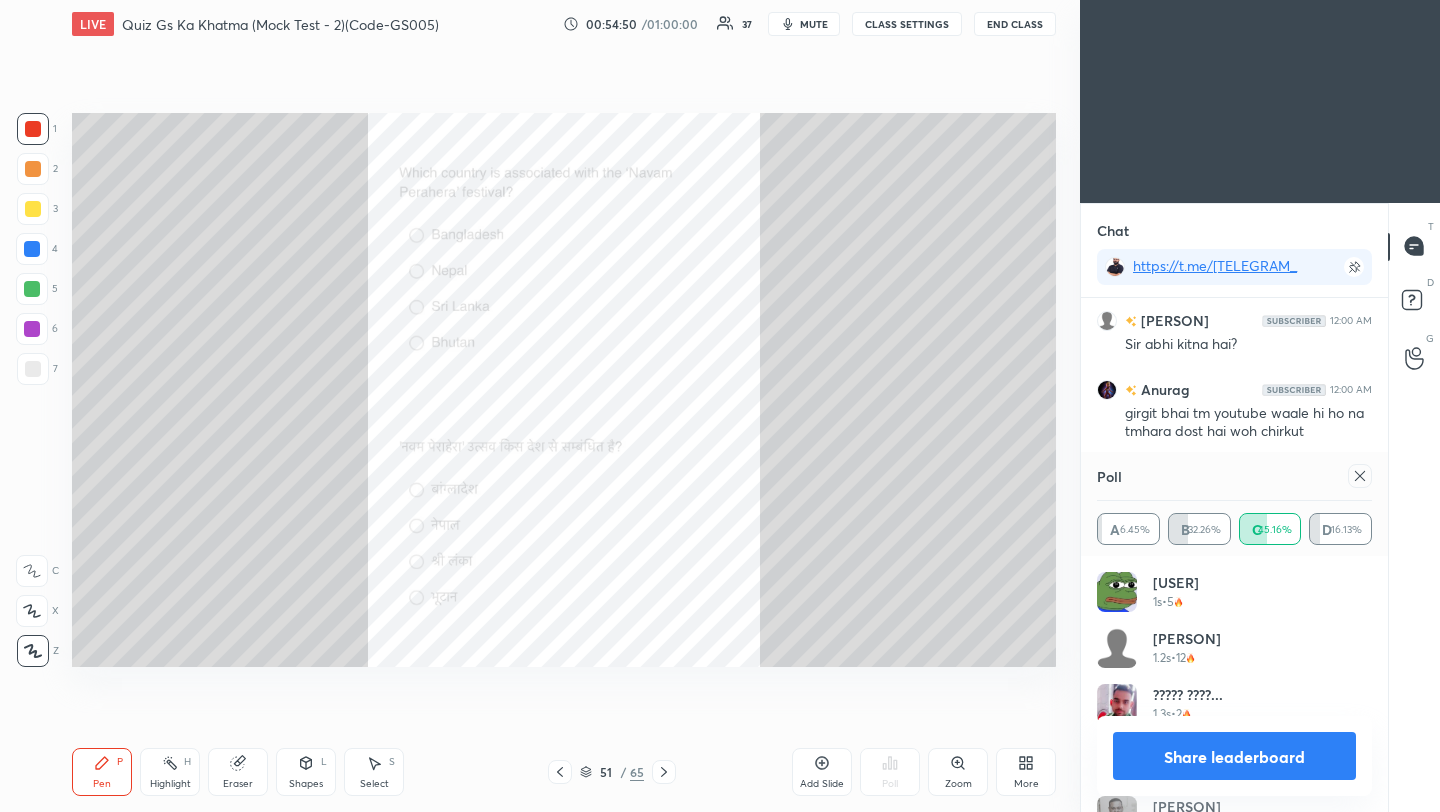 click 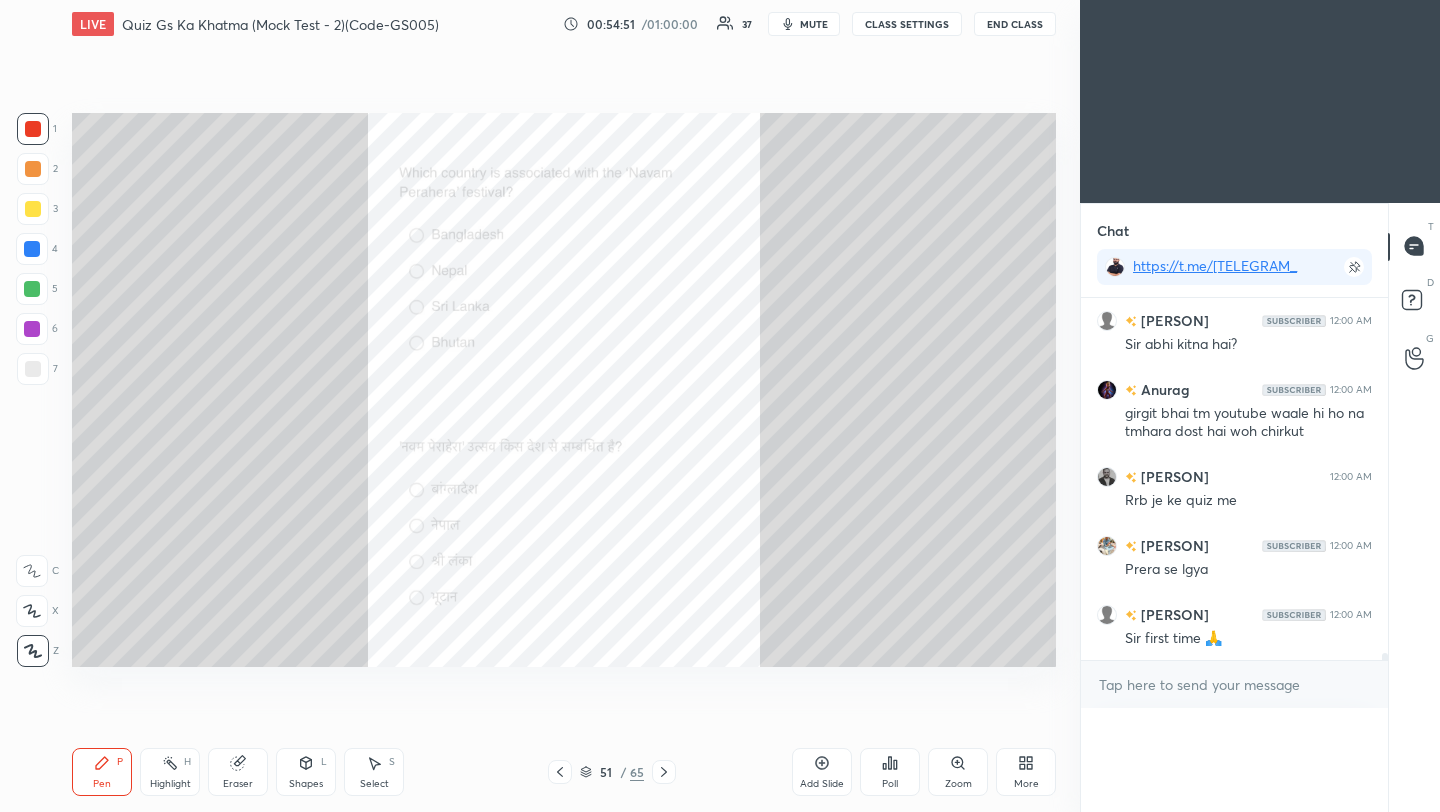 scroll, scrollTop: 0, scrollLeft: 0, axis: both 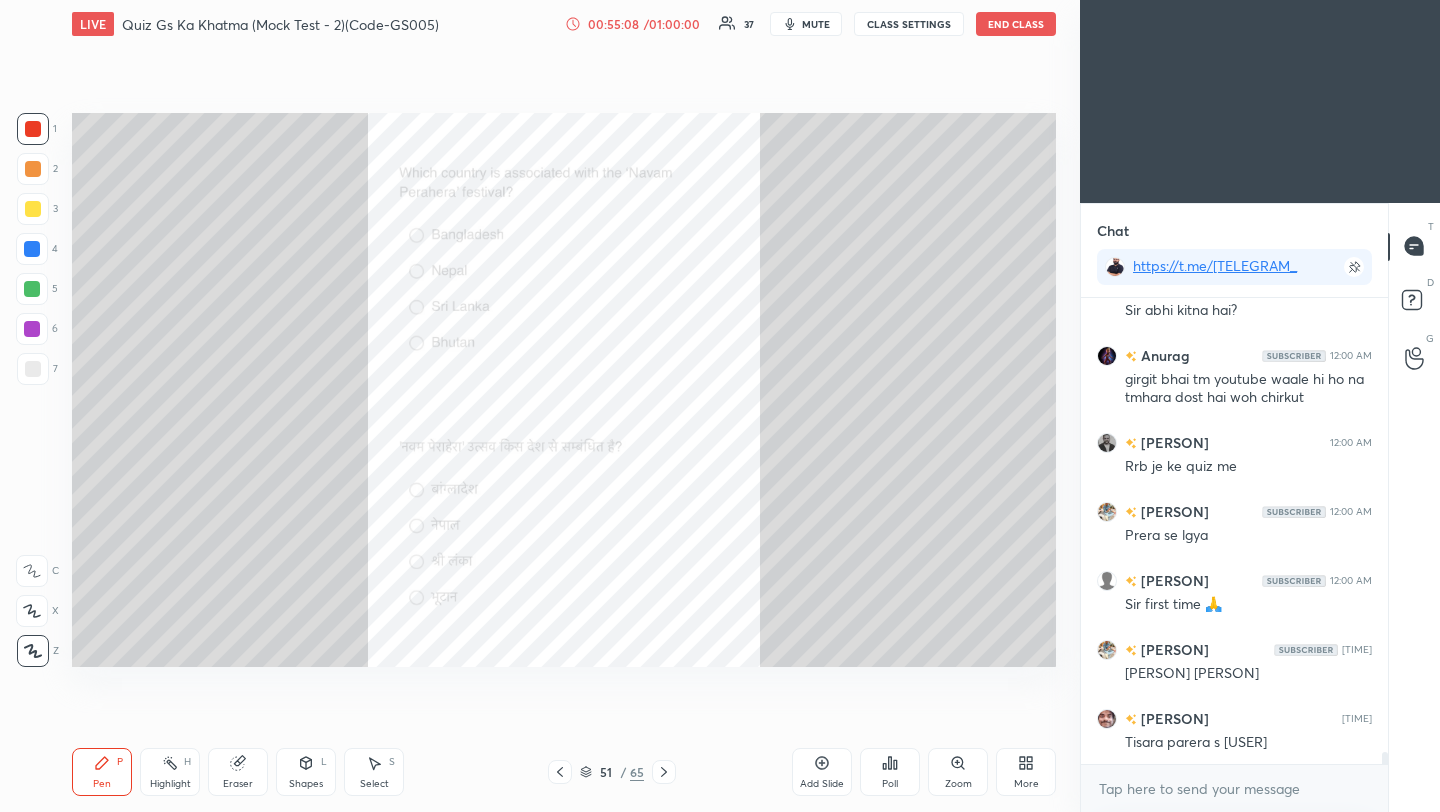 click 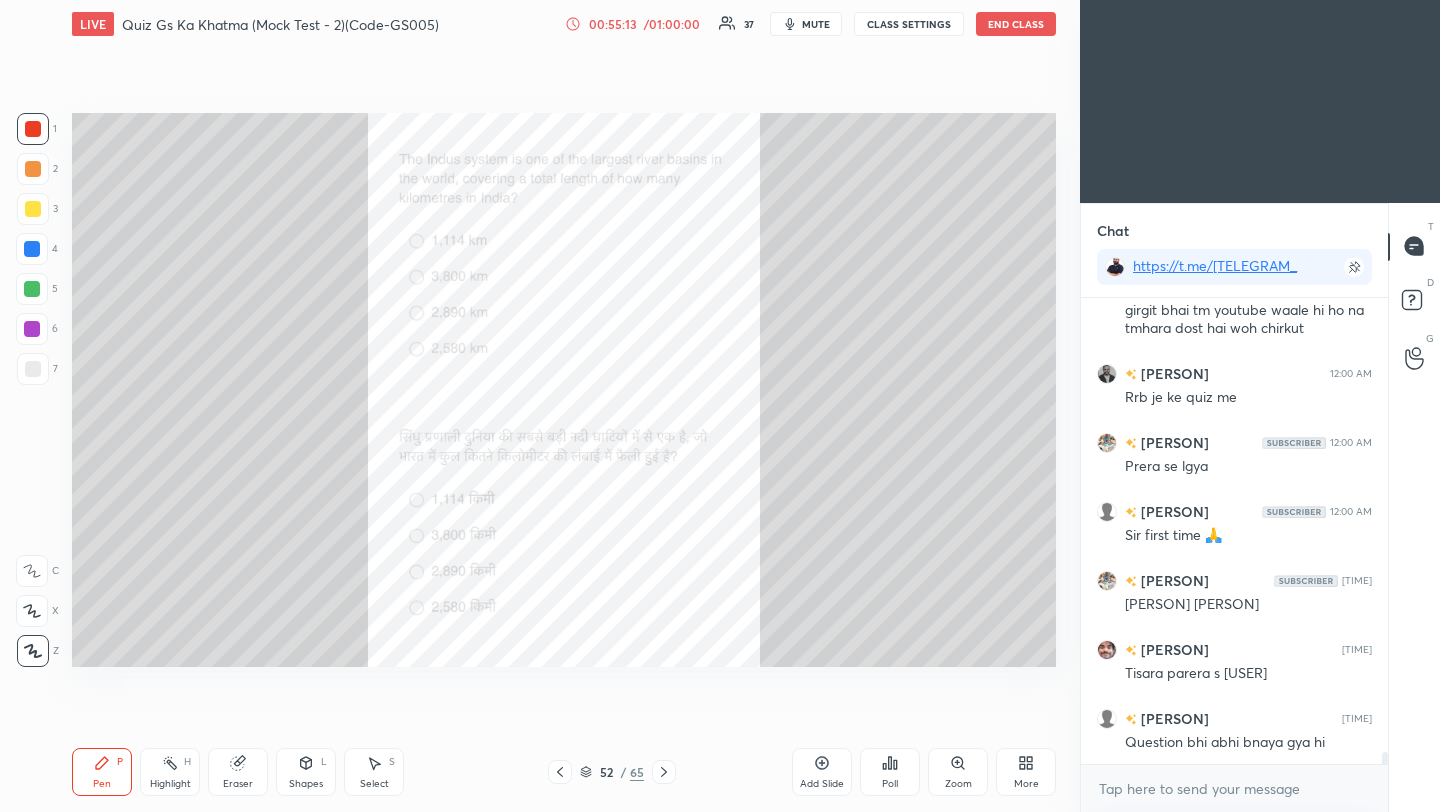 click on "Poll" at bounding box center [890, 772] 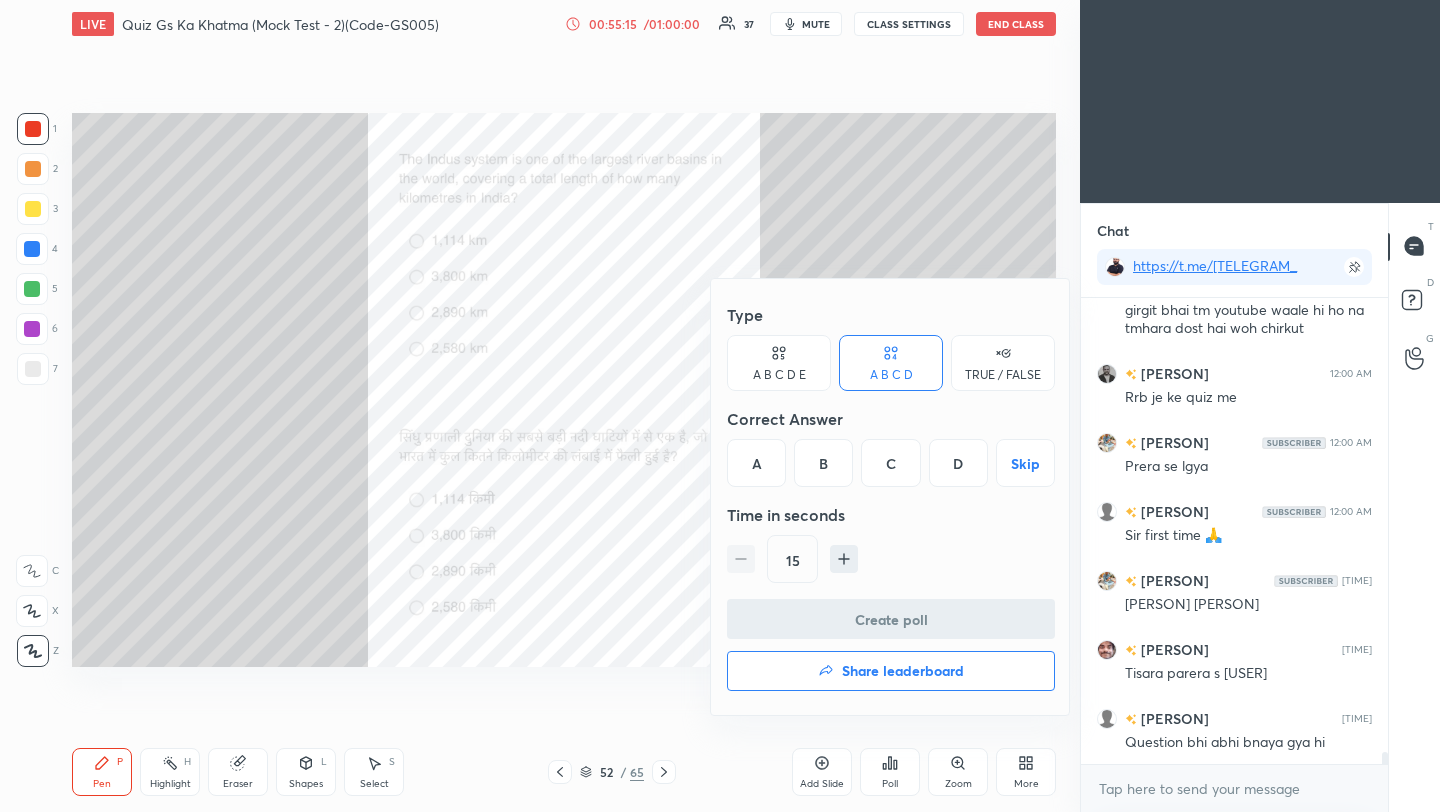 click on "A" at bounding box center [756, 463] 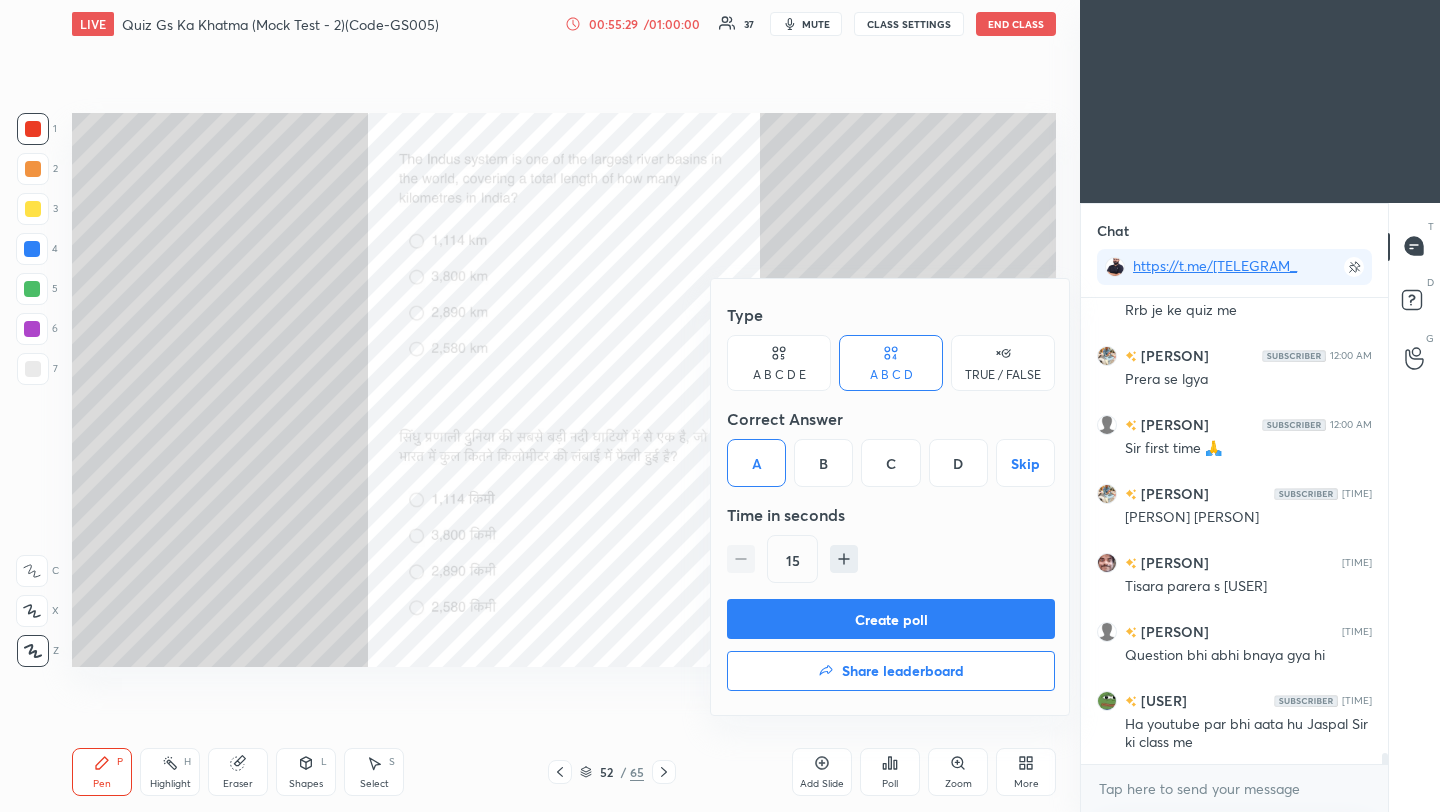 click on "Create poll" at bounding box center (891, 619) 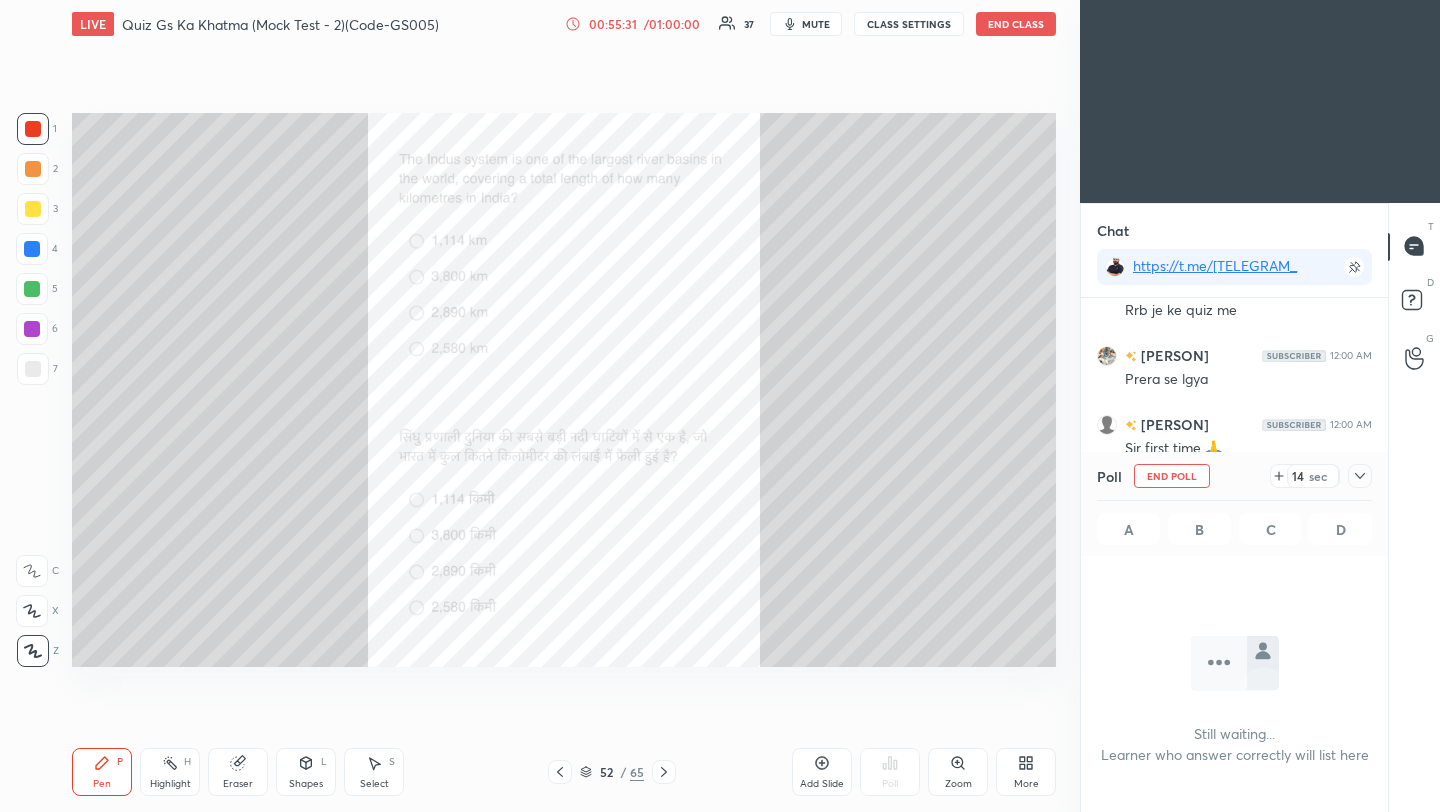 click 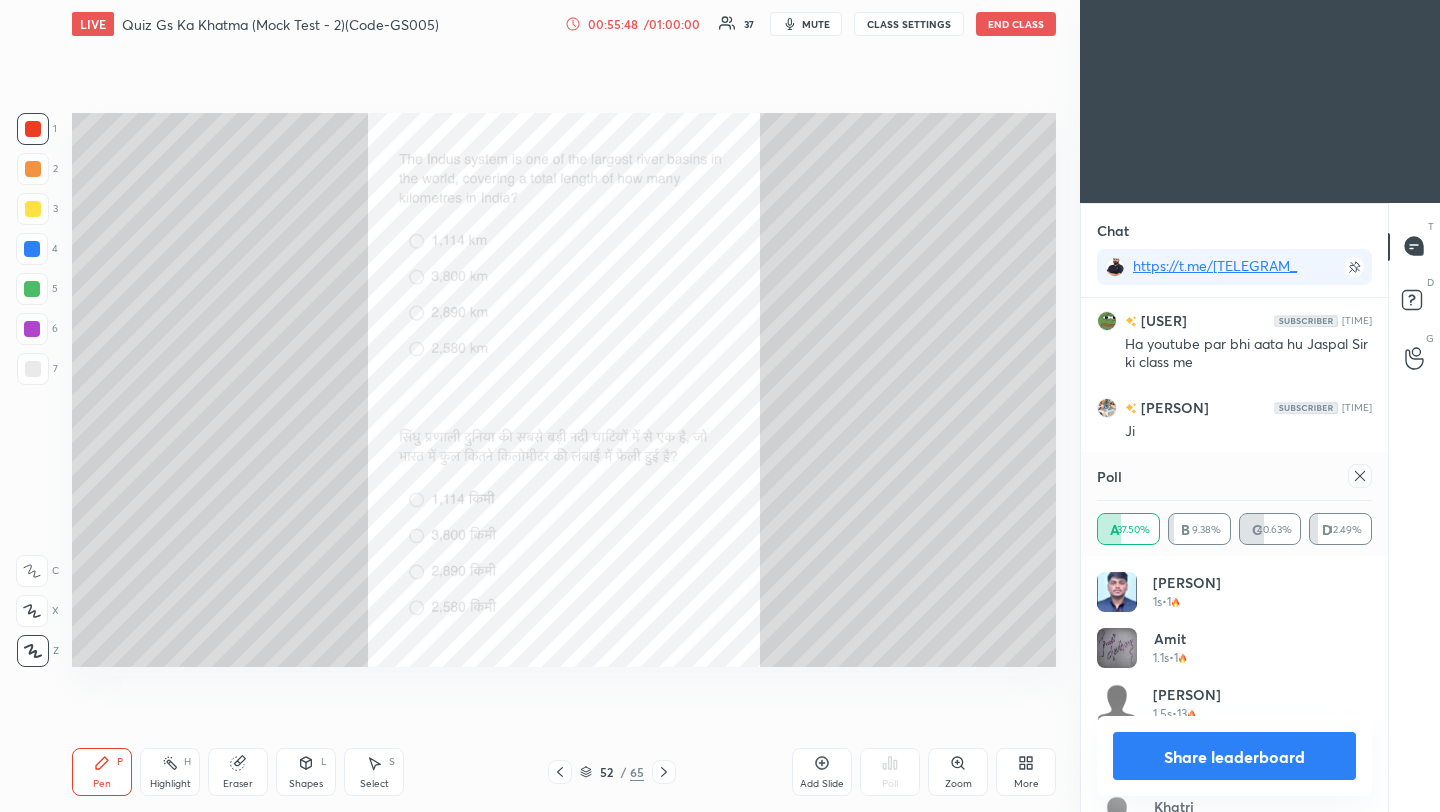 click 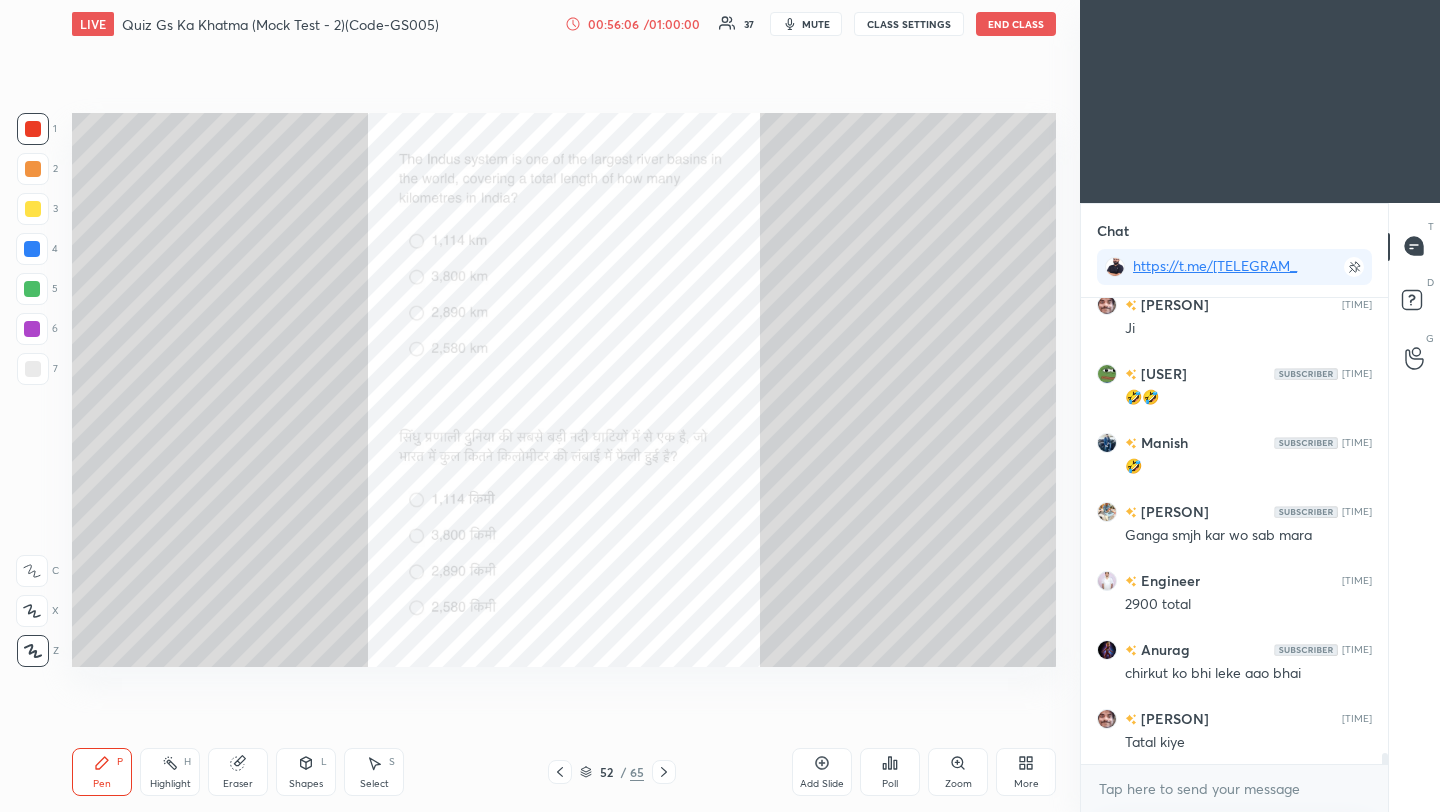click 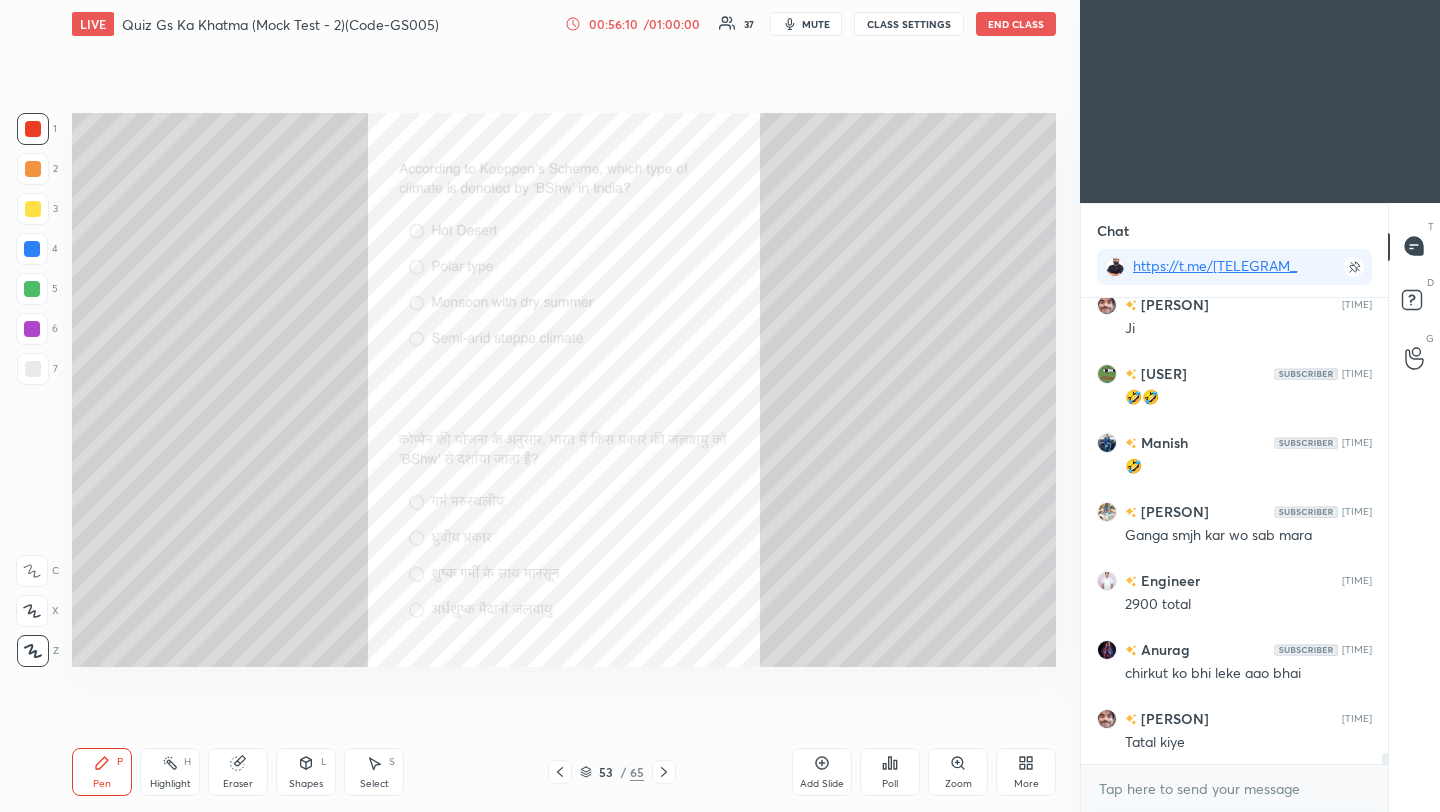click on "Poll" at bounding box center [890, 772] 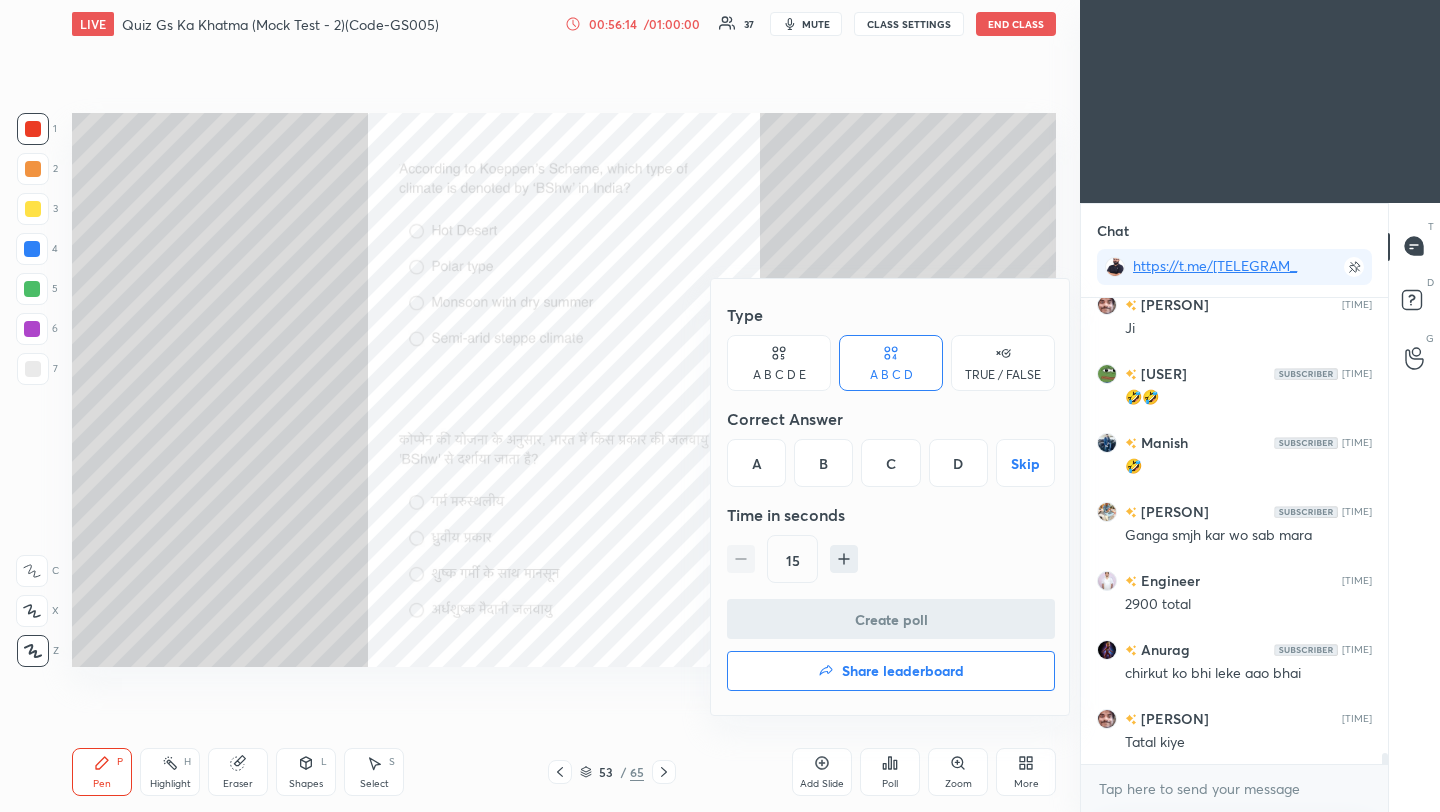 click on "D" at bounding box center [958, 463] 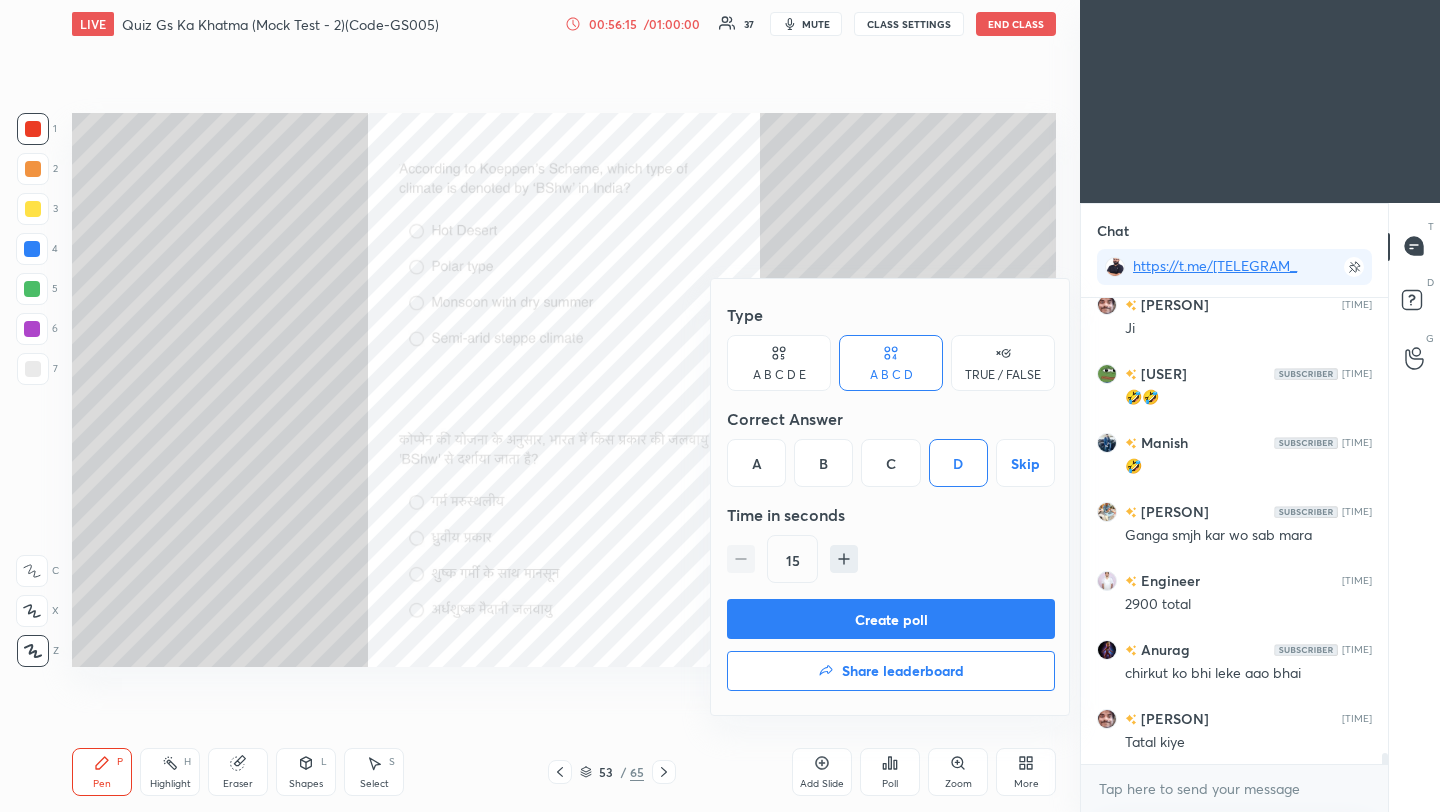 click on "Create poll" at bounding box center (891, 619) 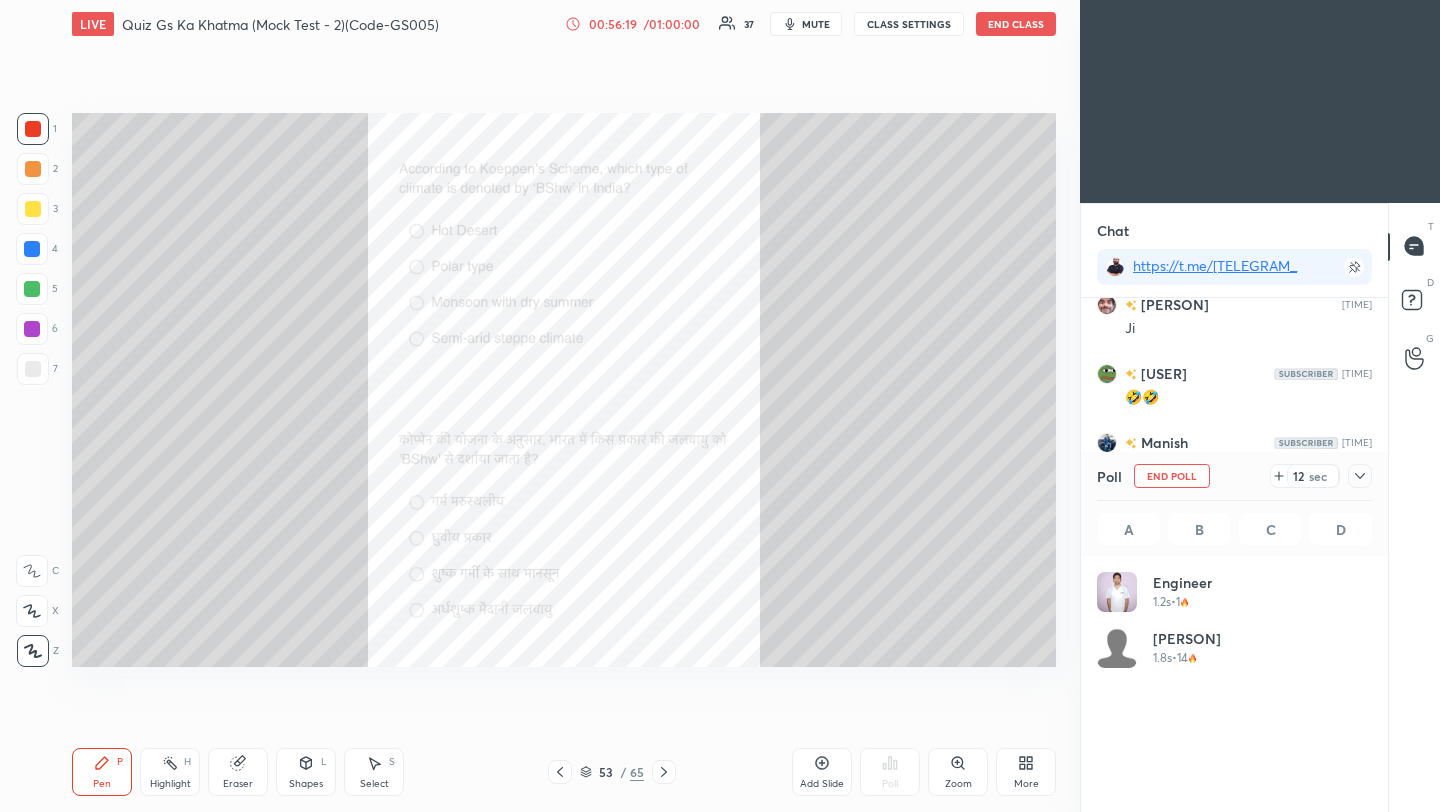 click 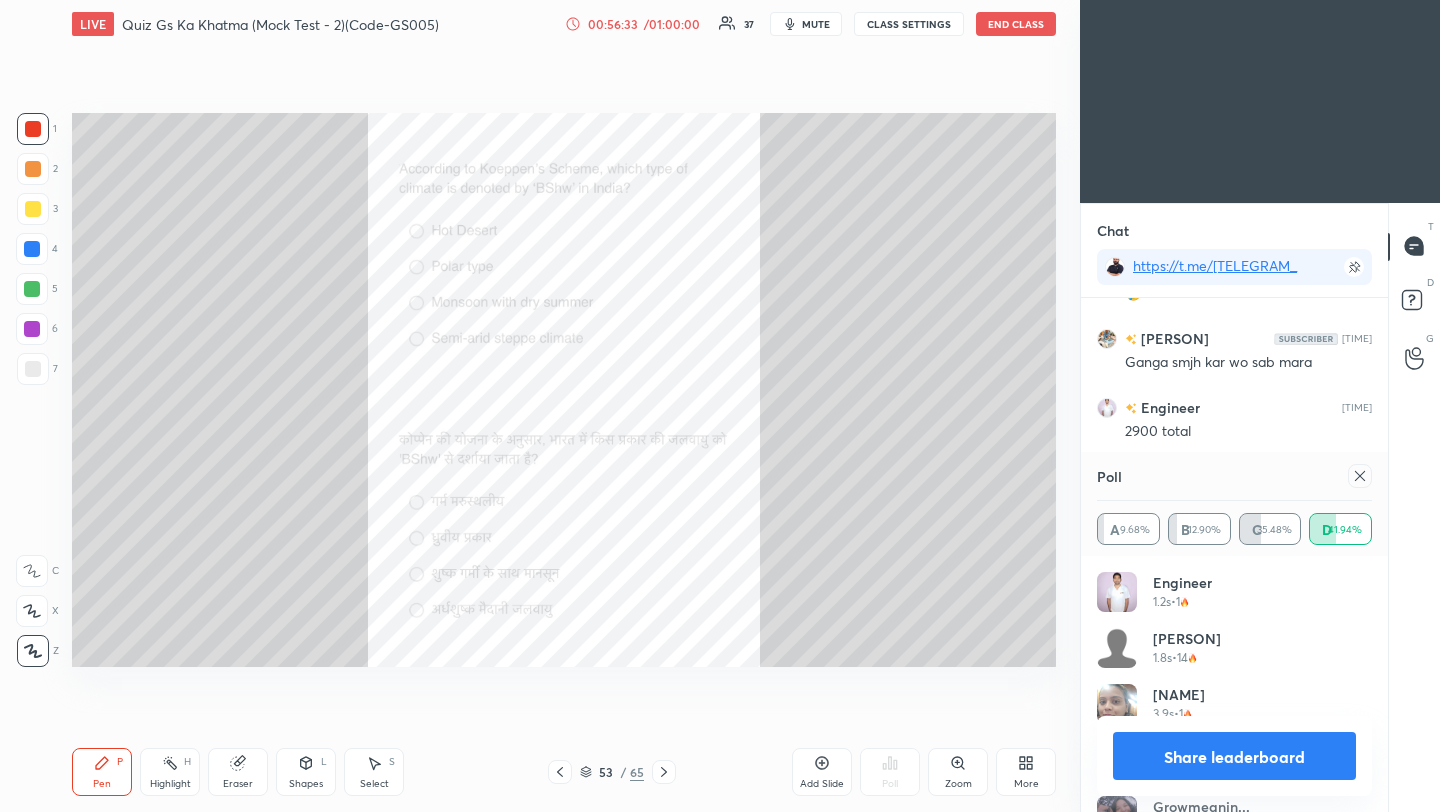 click 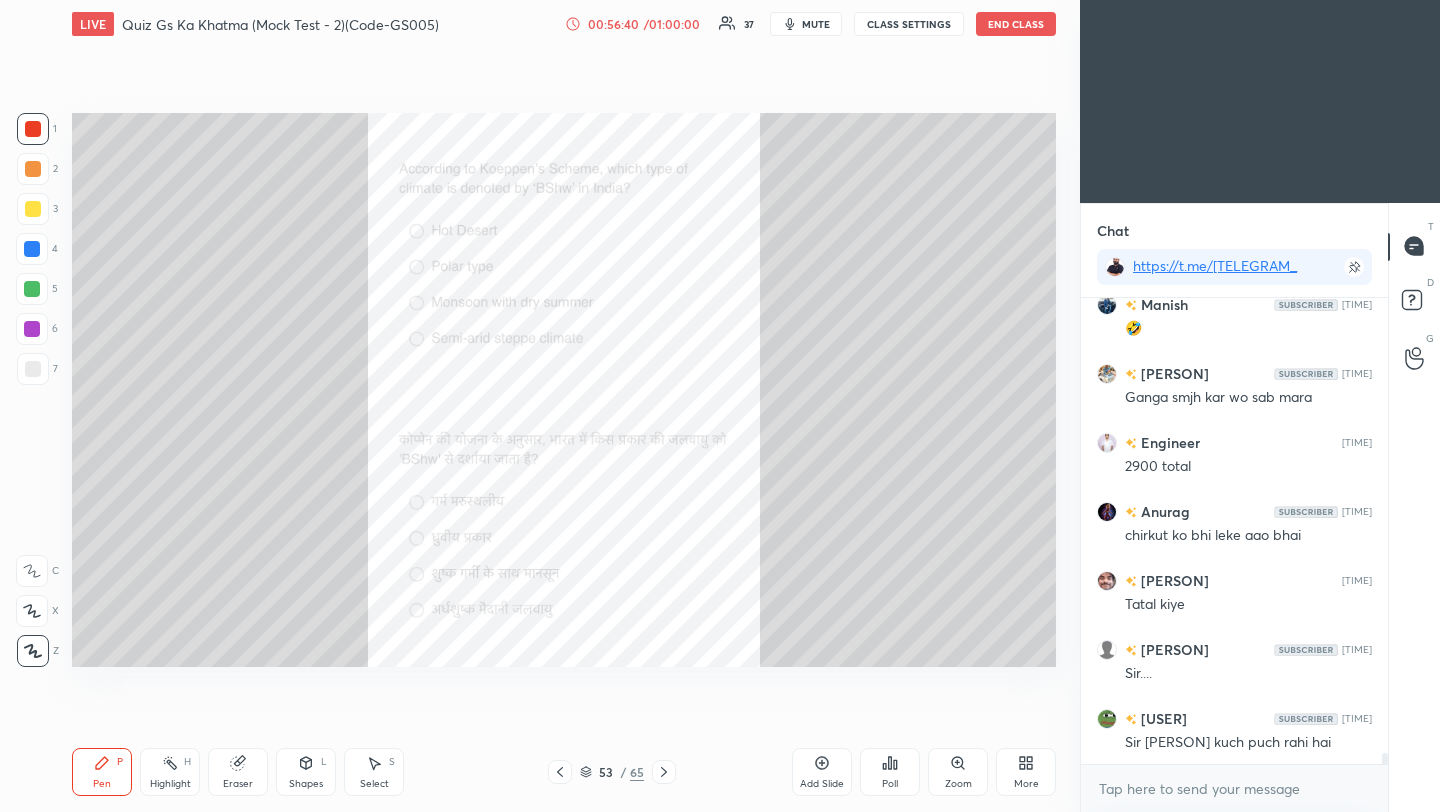 click 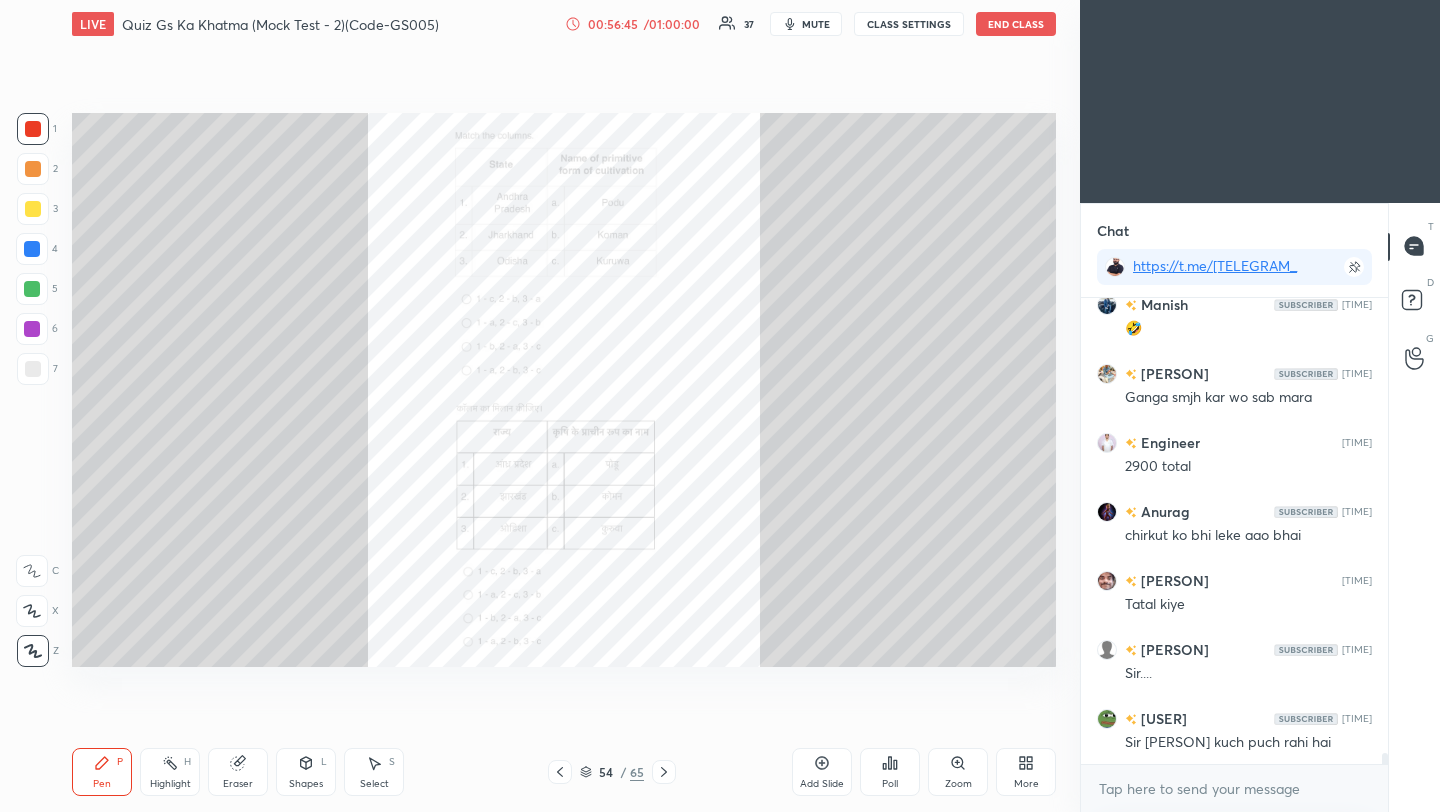 click on "Zoom" at bounding box center [958, 772] 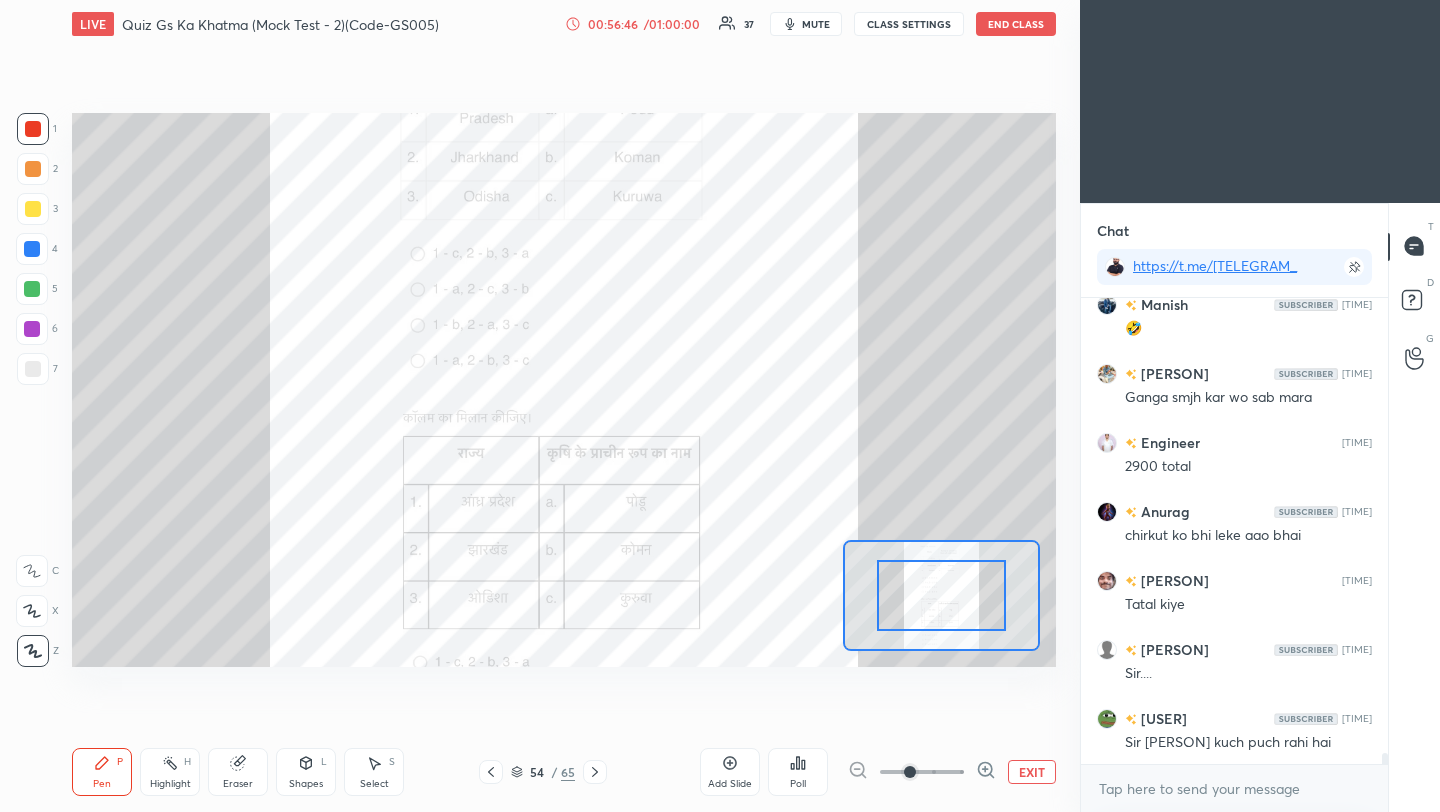 click at bounding box center (922, 772) 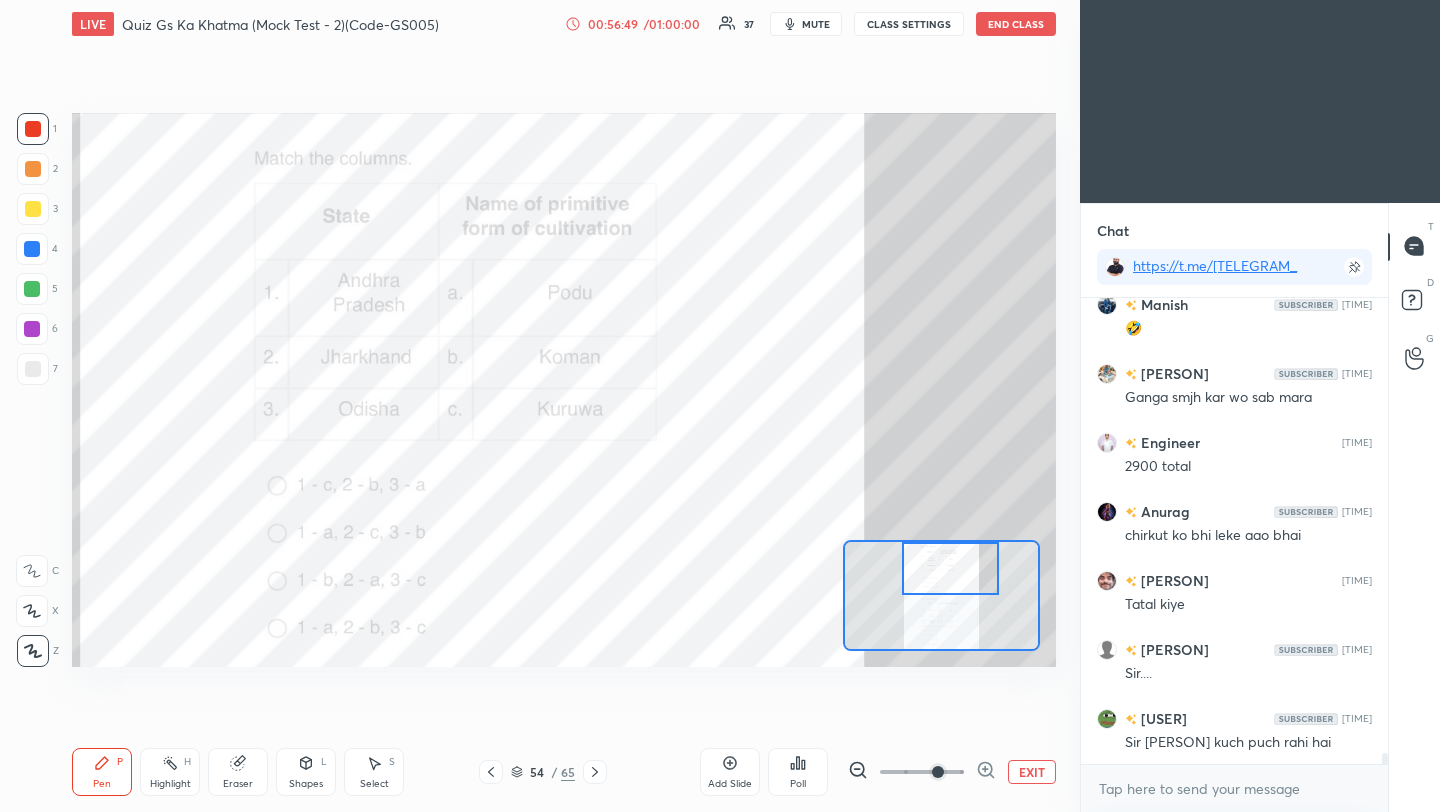 drag, startPoint x: 946, startPoint y: 598, endPoint x: 955, endPoint y: 544, distance: 54.74486 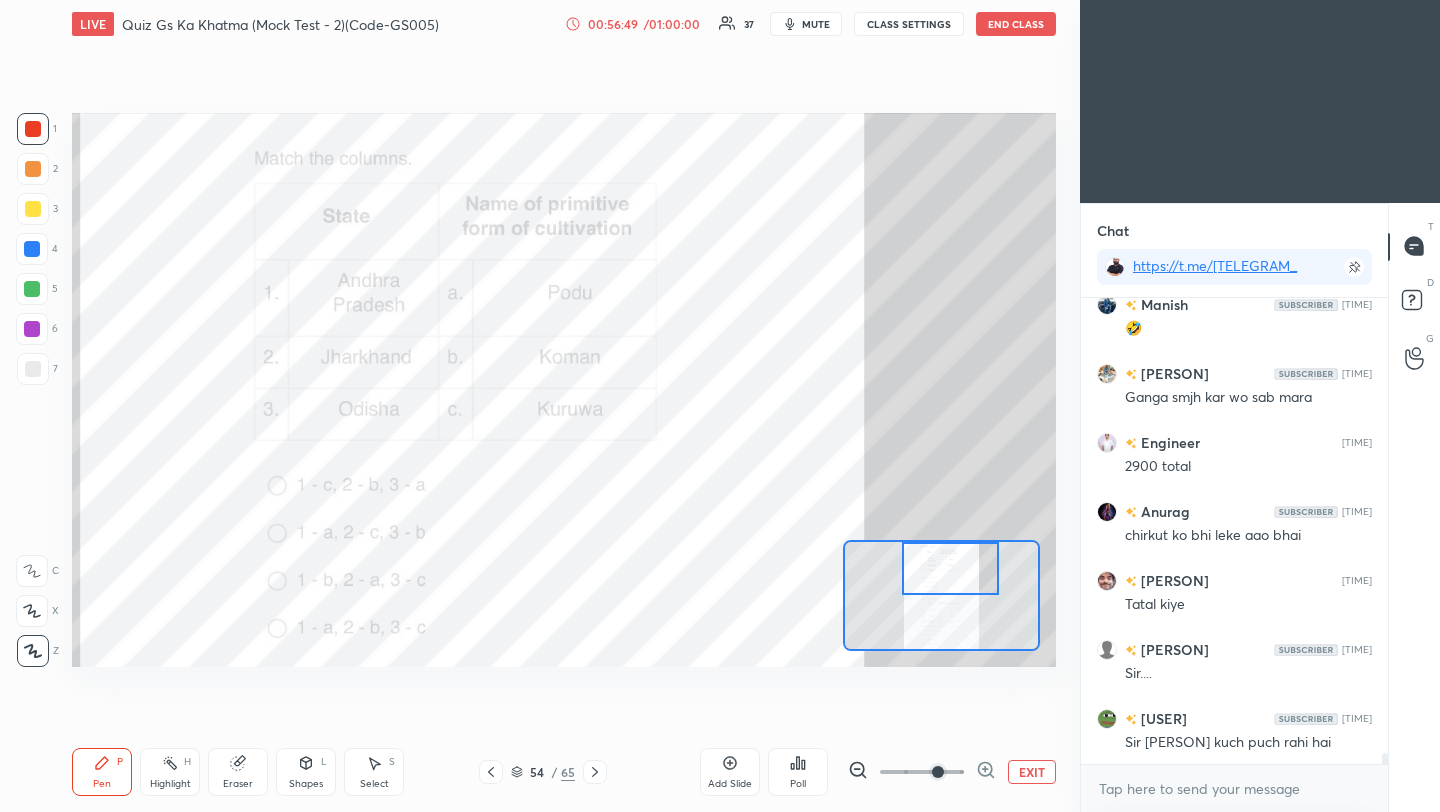 click at bounding box center (950, 568) 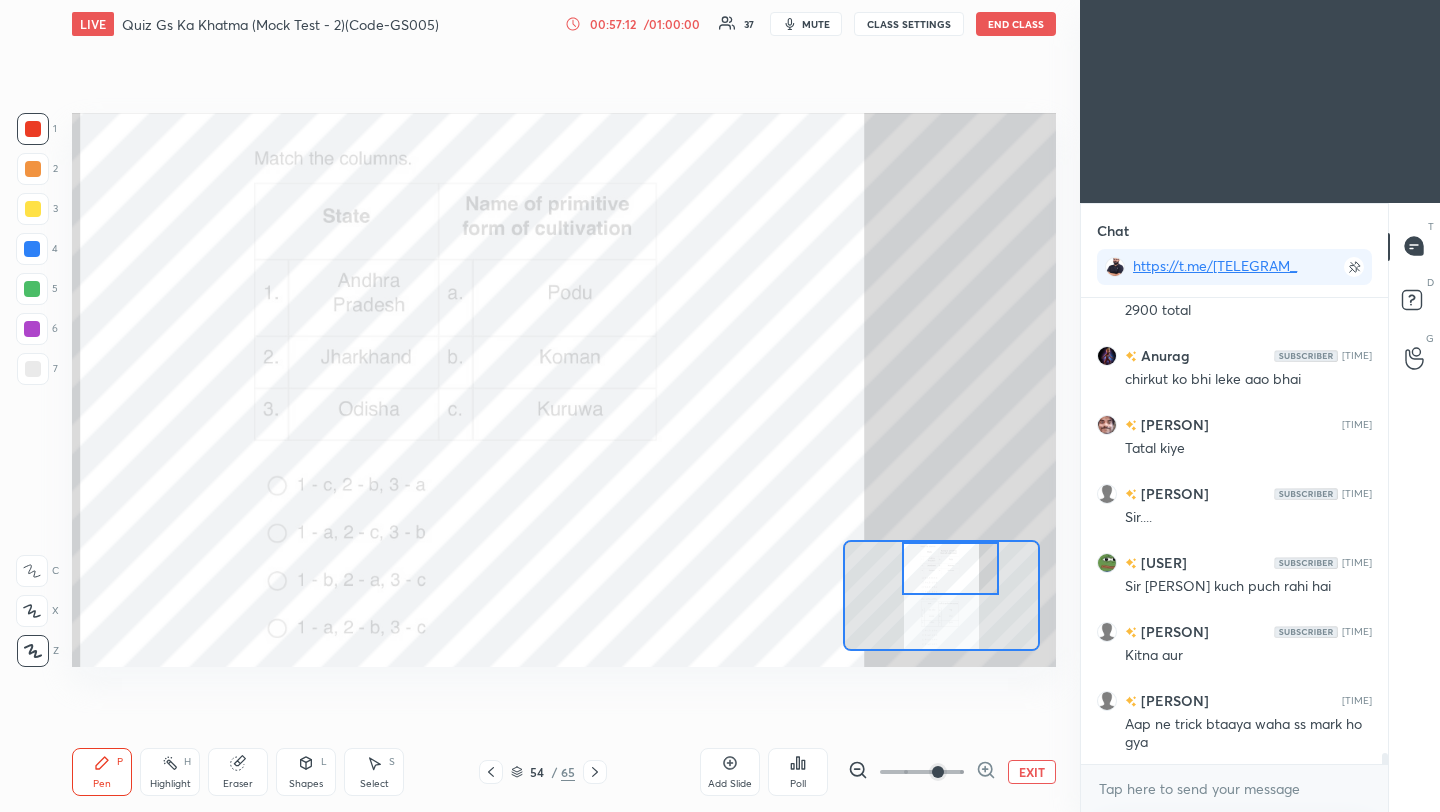 click on "Poll" at bounding box center (798, 784) 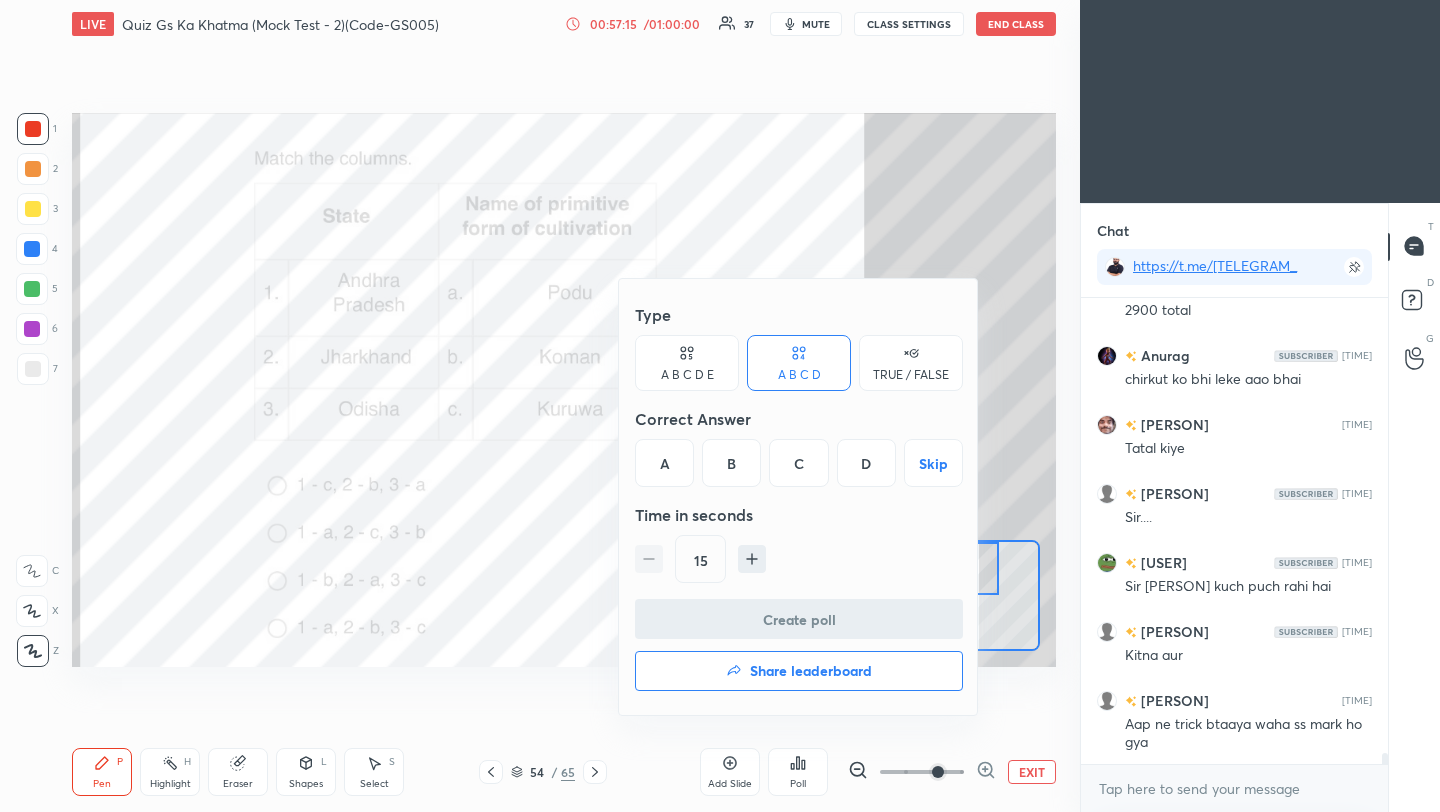 click on "B" at bounding box center [731, 463] 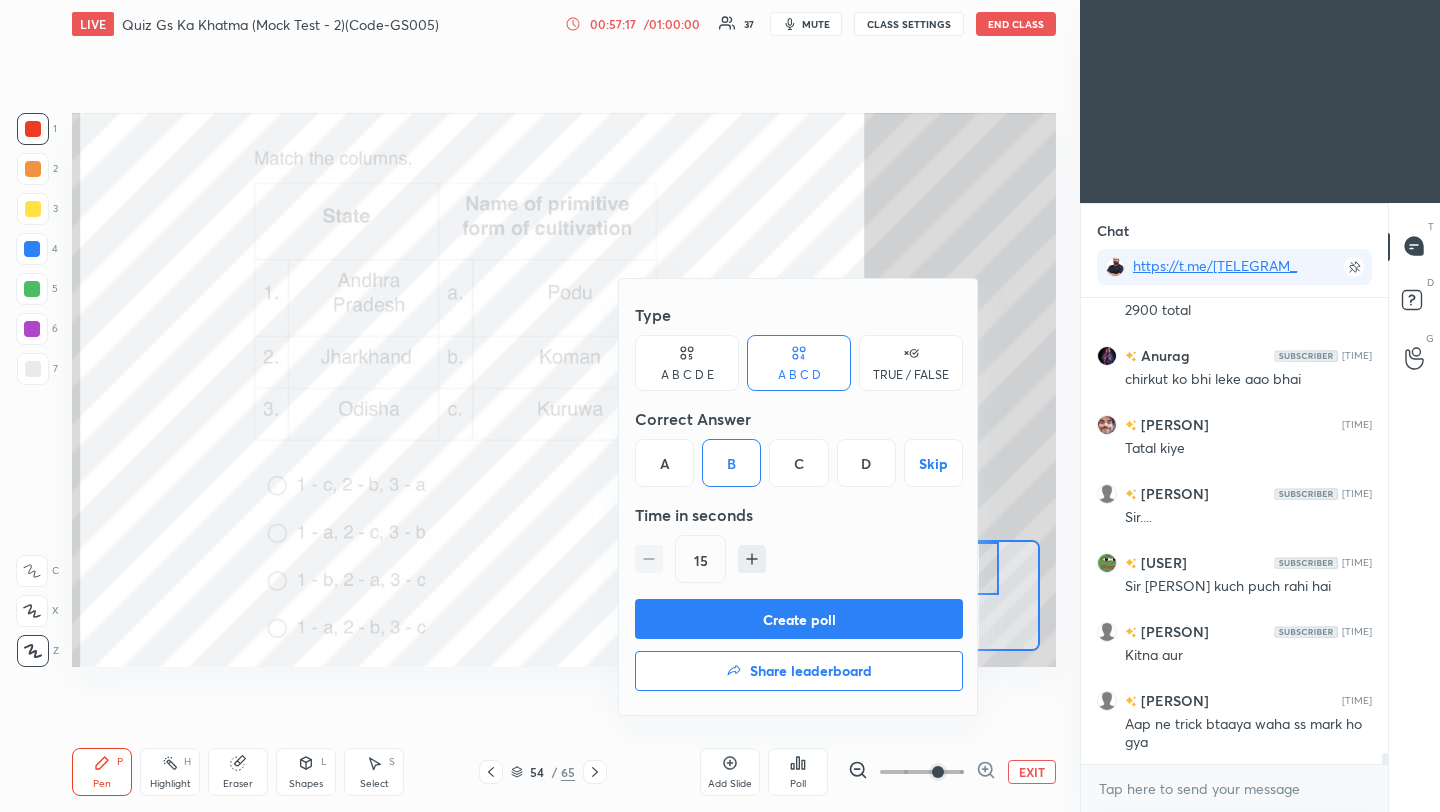 click on "Create poll" at bounding box center [799, 619] 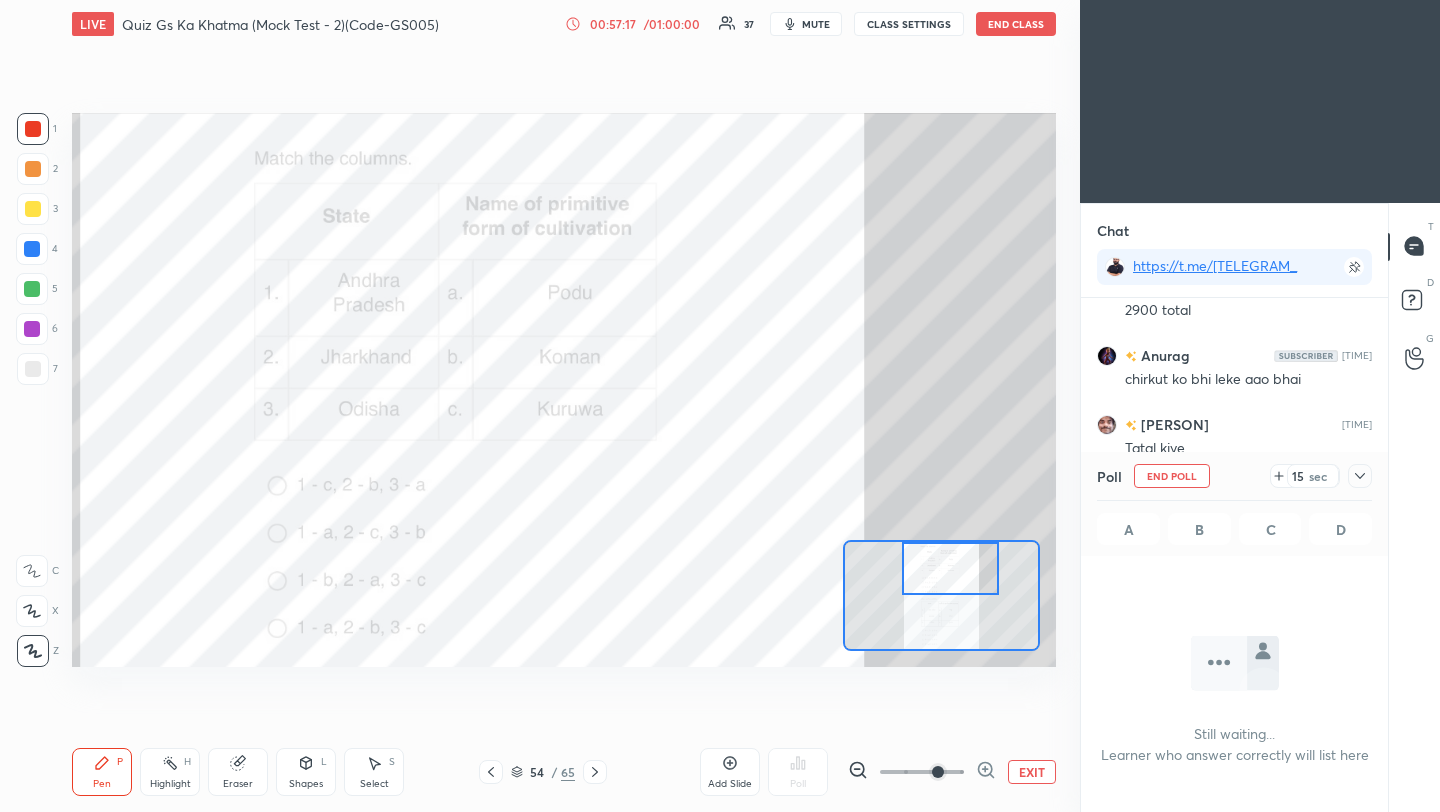 scroll, scrollTop: 427, scrollLeft: 301, axis: both 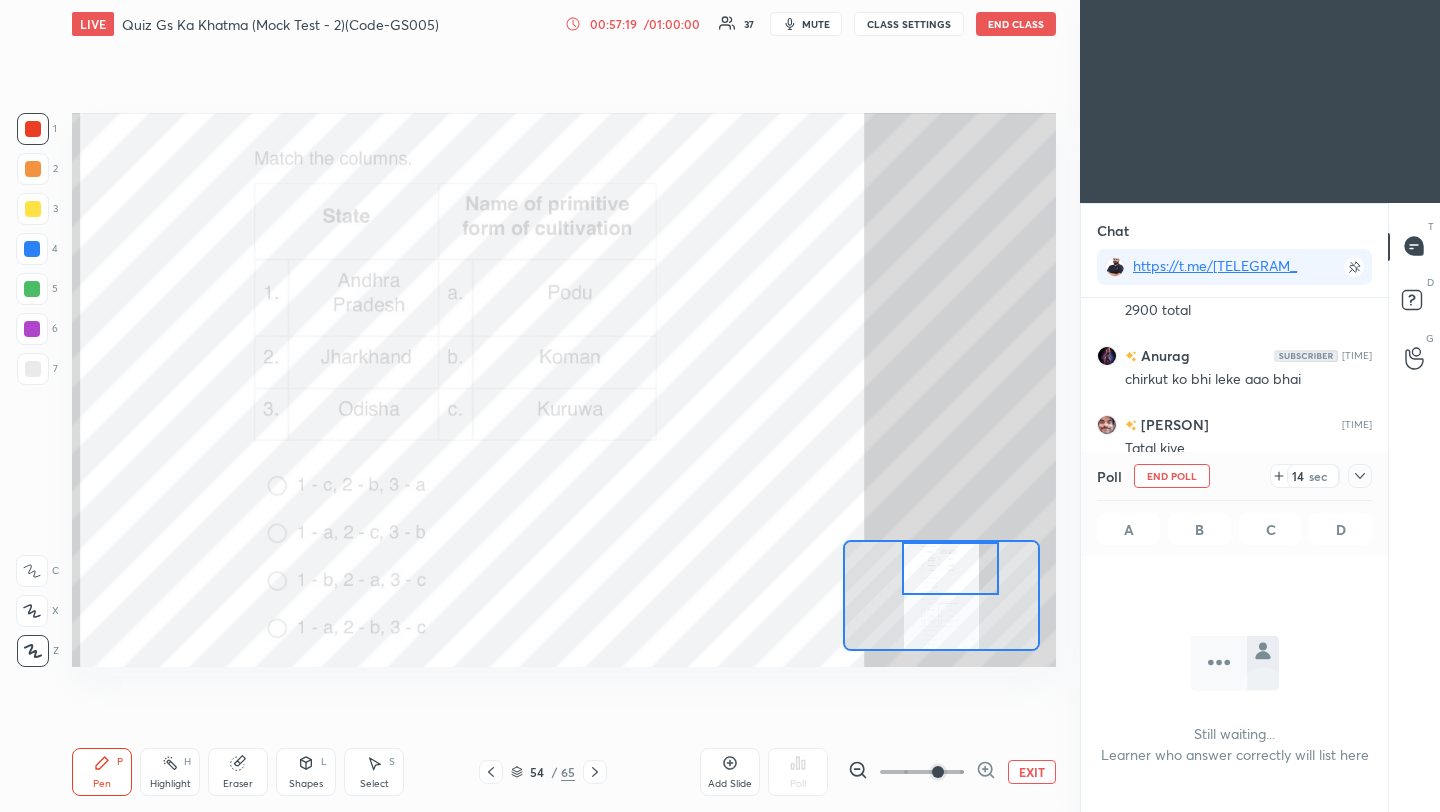 click 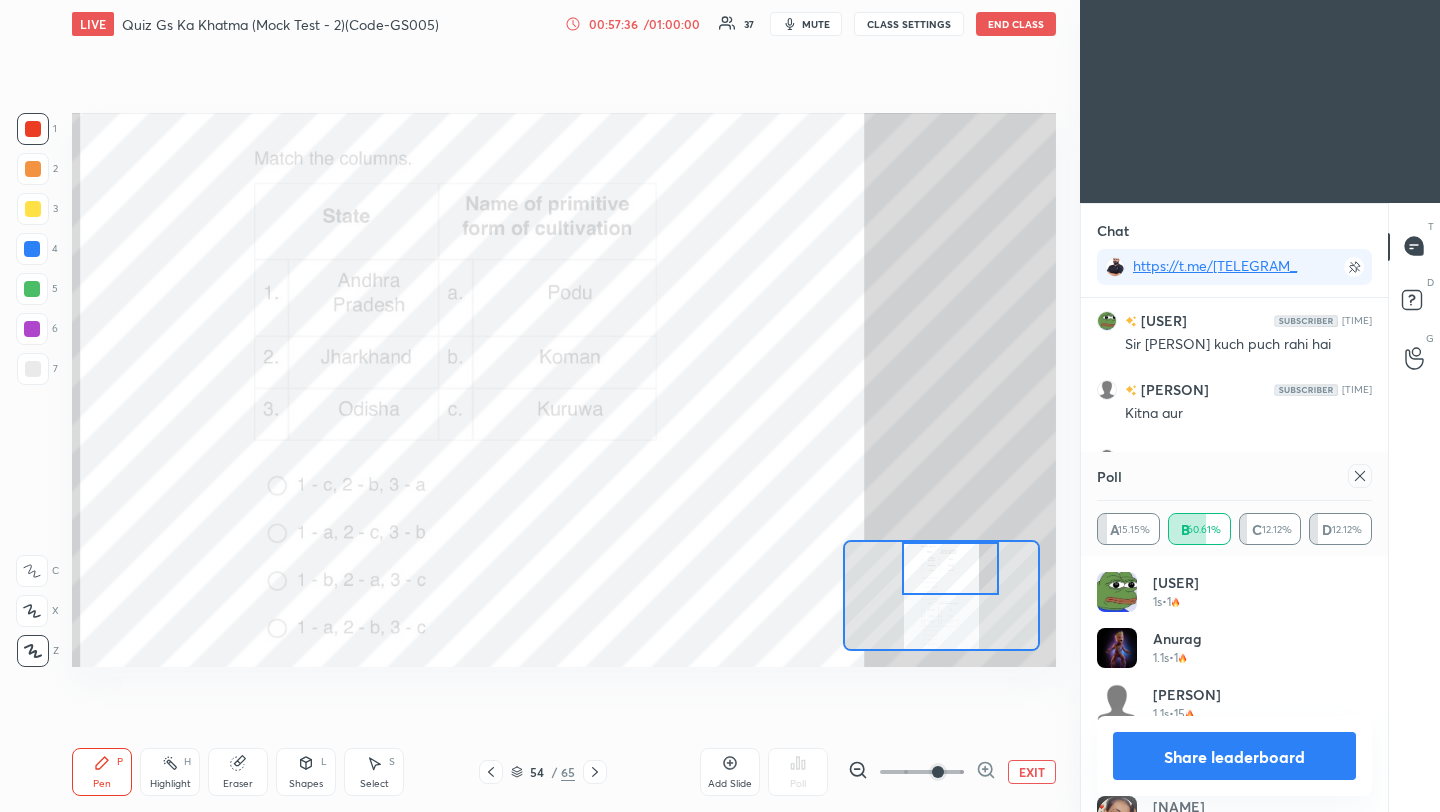click 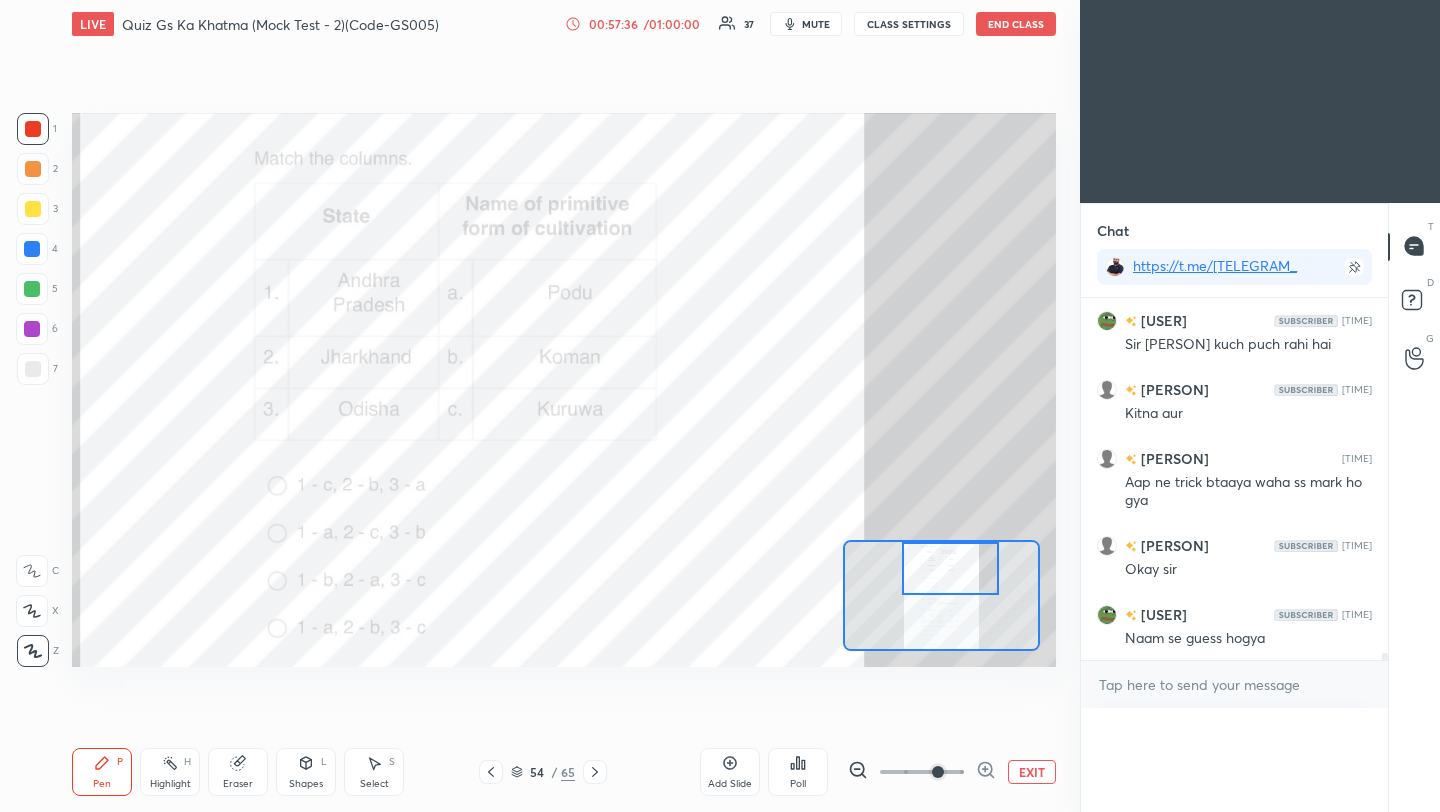 scroll, scrollTop: 0, scrollLeft: 0, axis: both 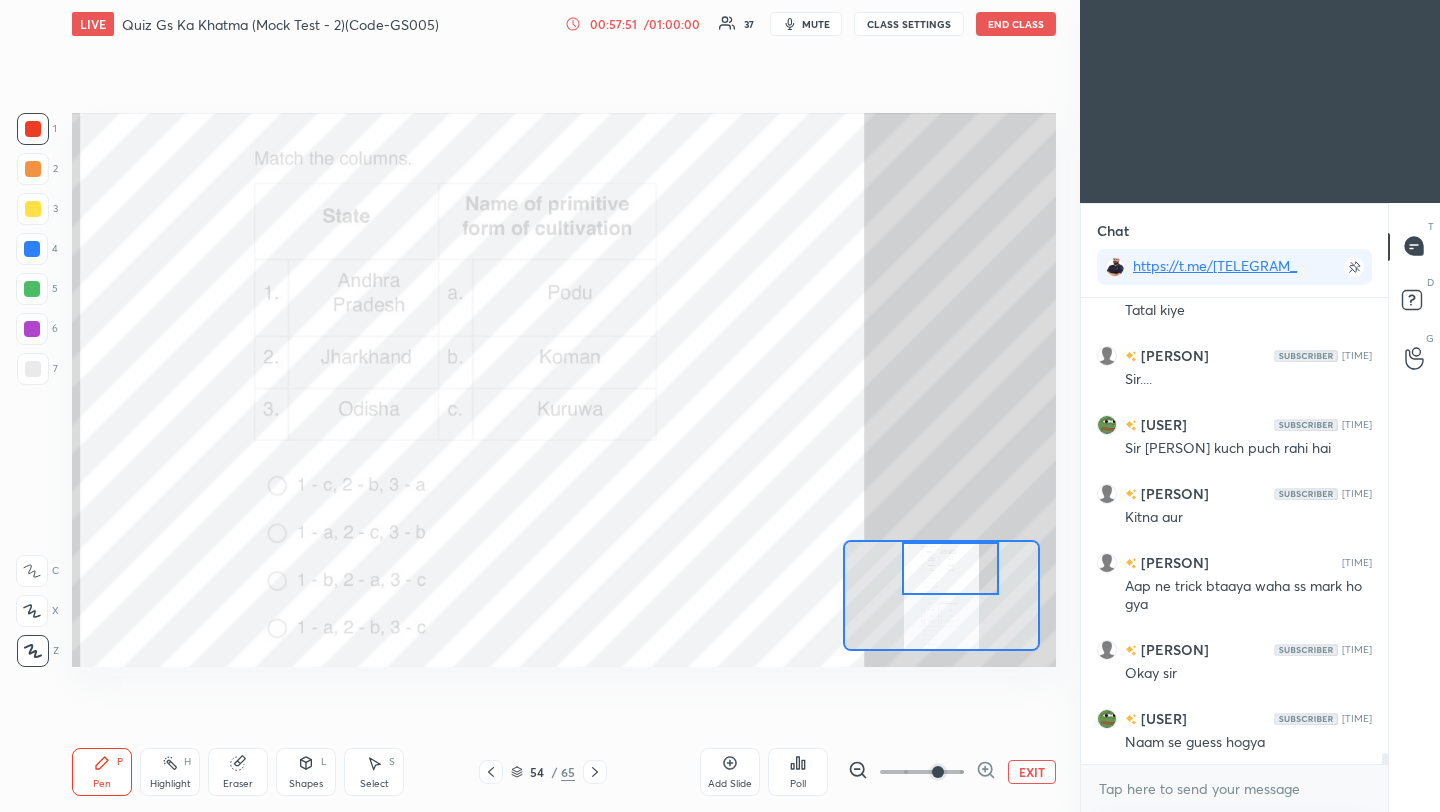 click 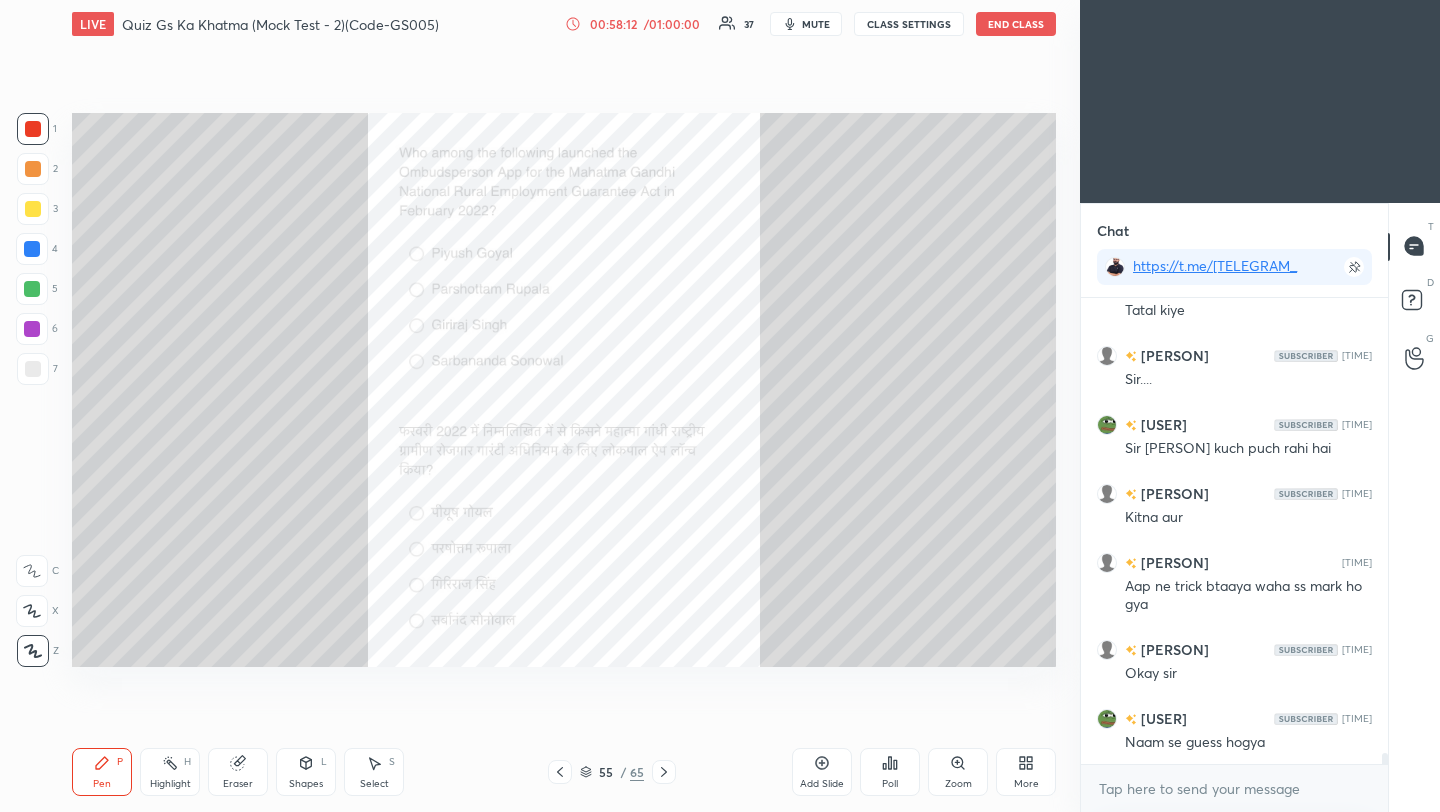 click 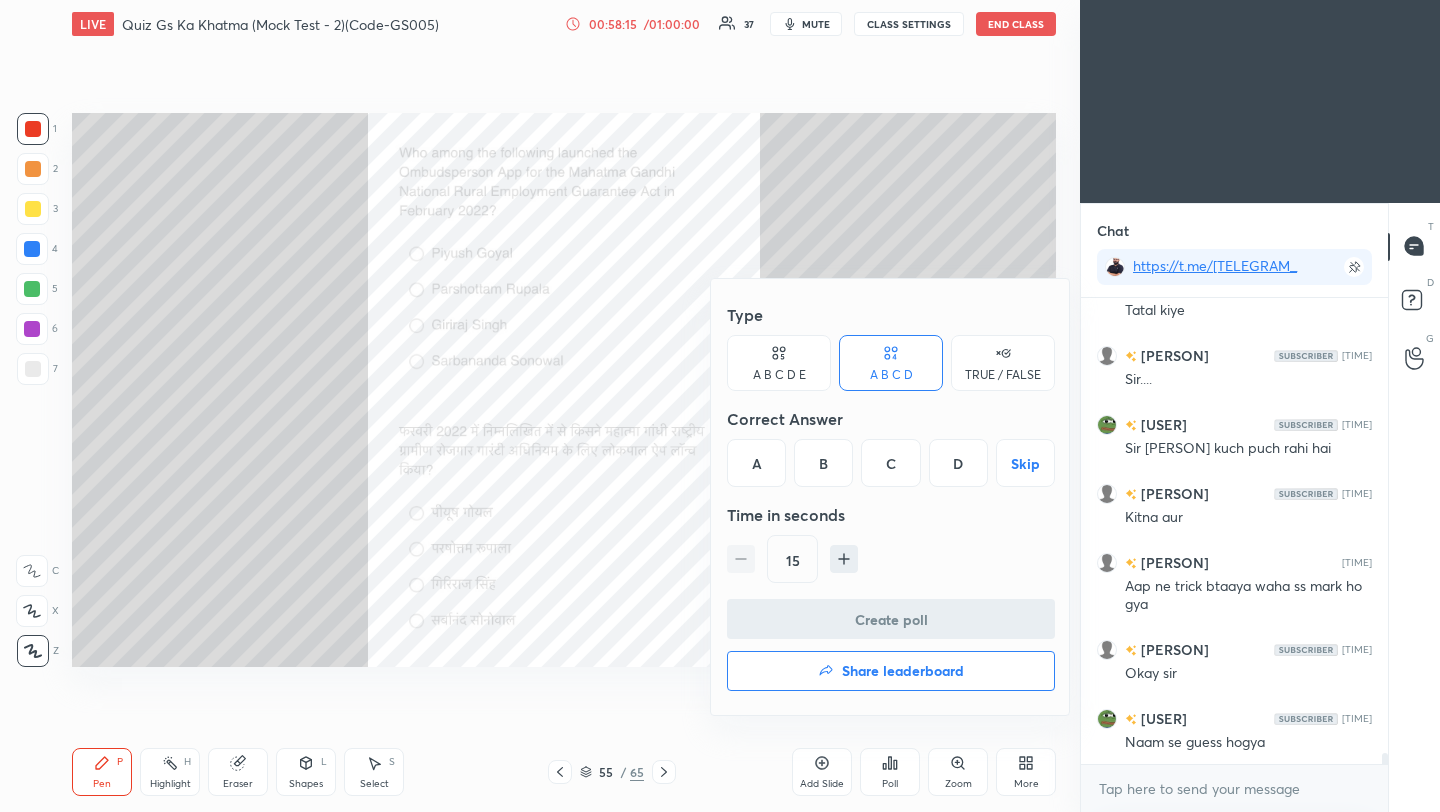 click on "C" at bounding box center (890, 463) 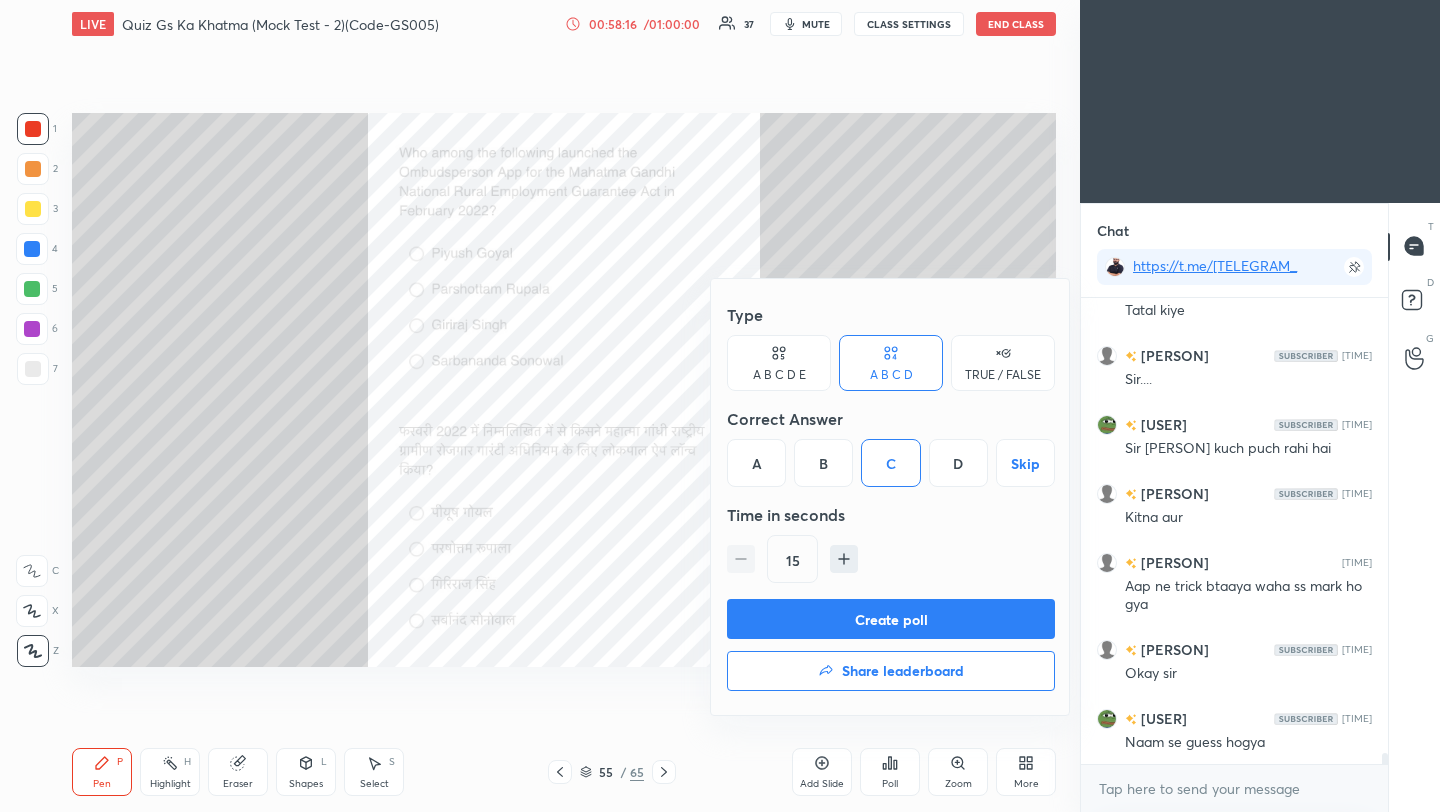 click on "Create poll" at bounding box center (891, 619) 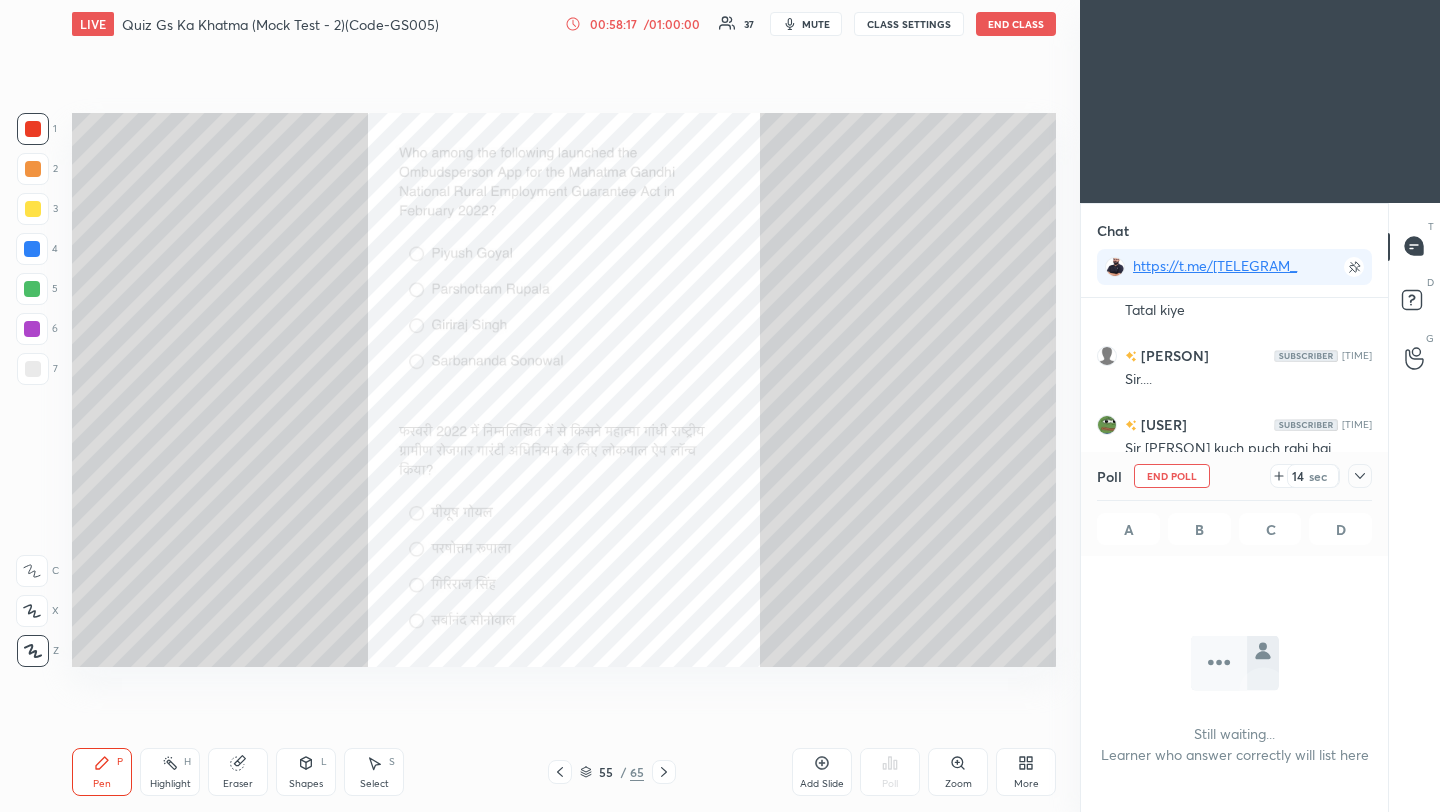 click 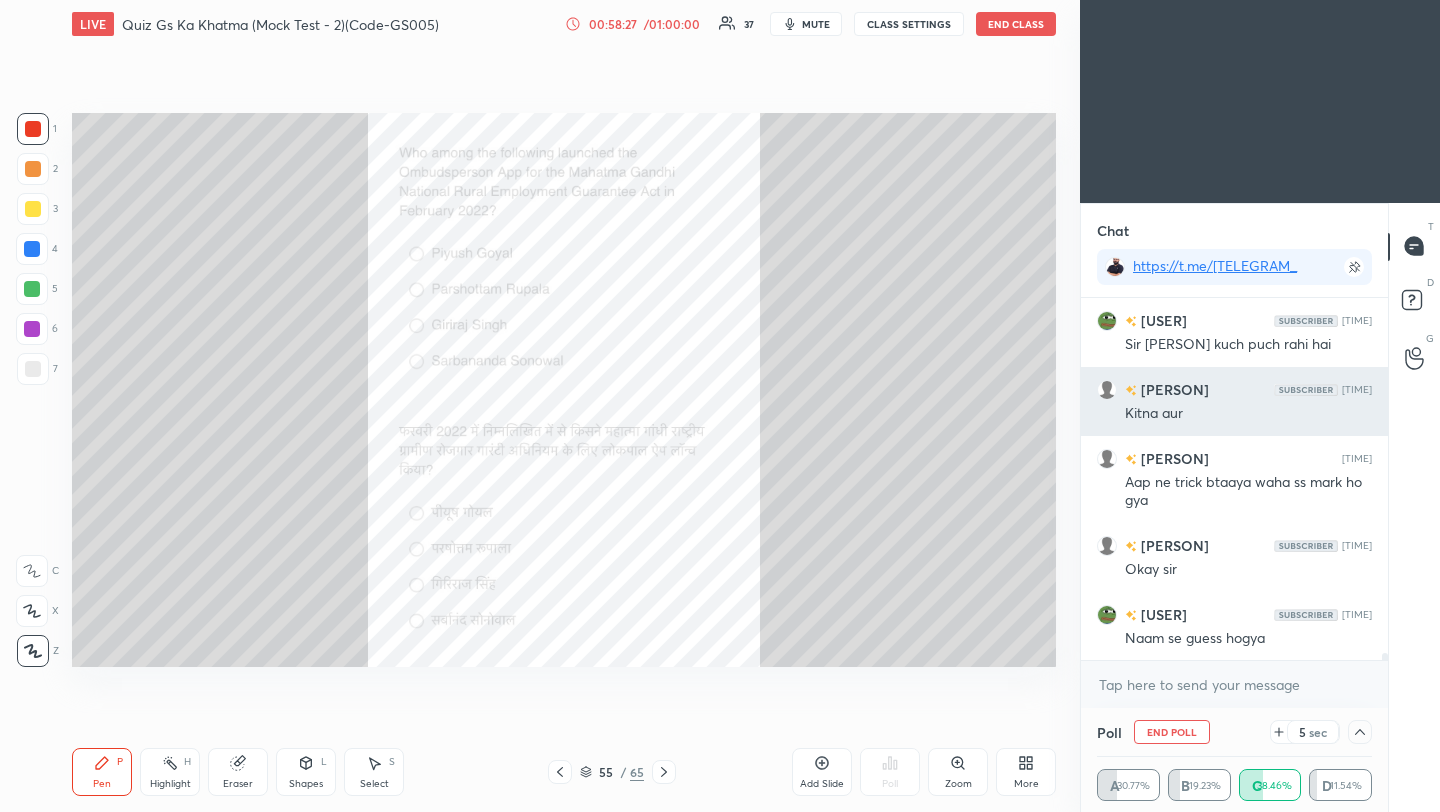 scroll, scrollTop: 19712, scrollLeft: 0, axis: vertical 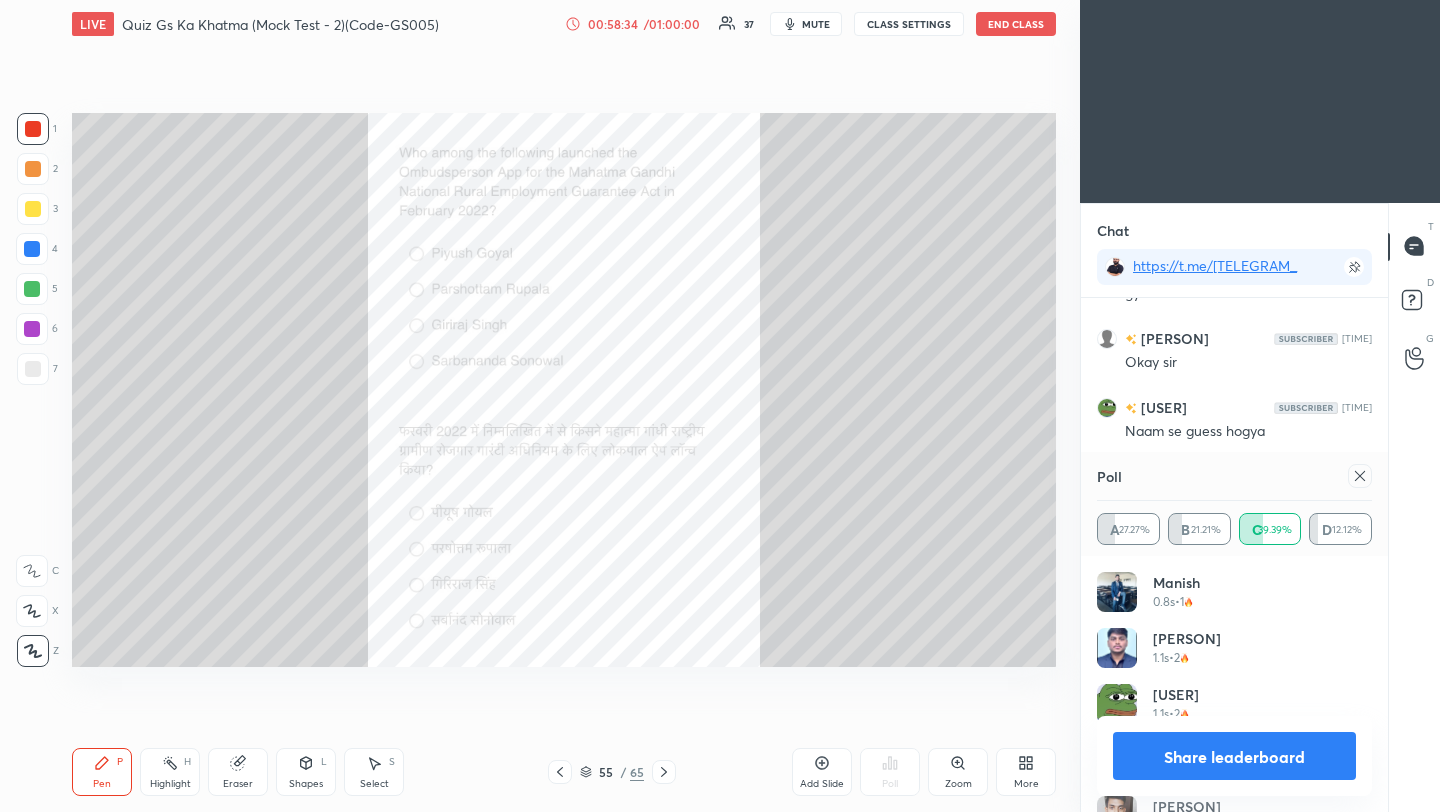 click 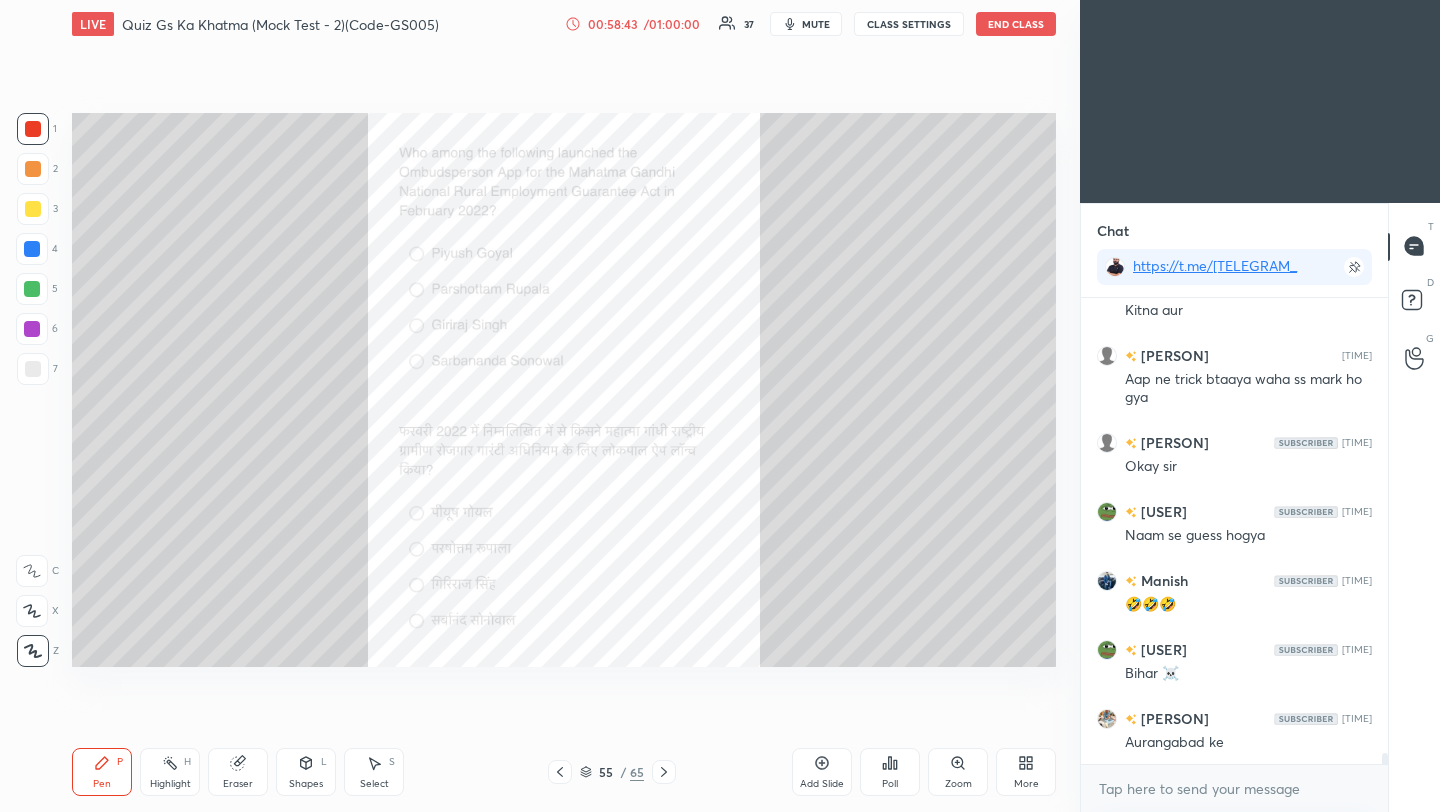 click 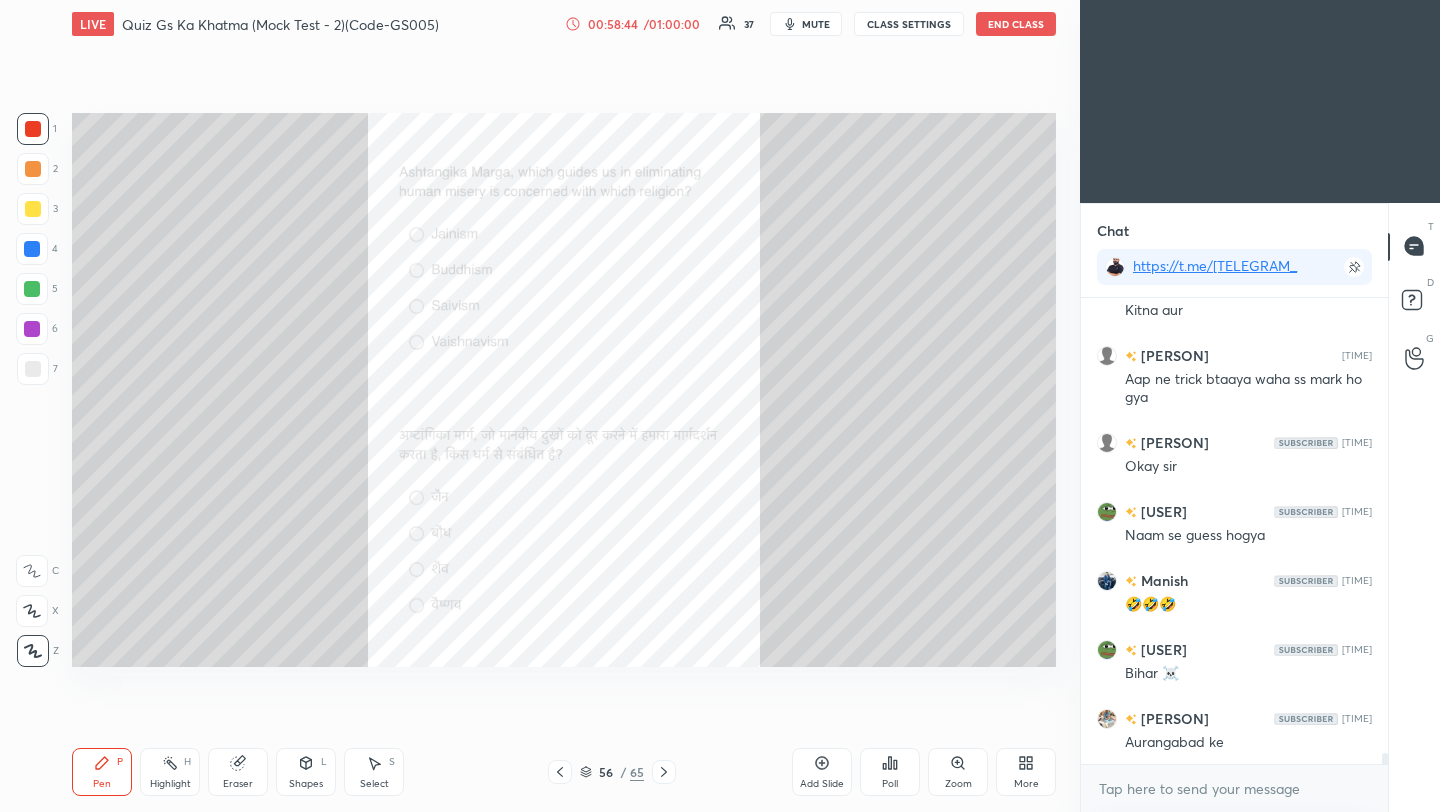 click on "Poll" at bounding box center (890, 772) 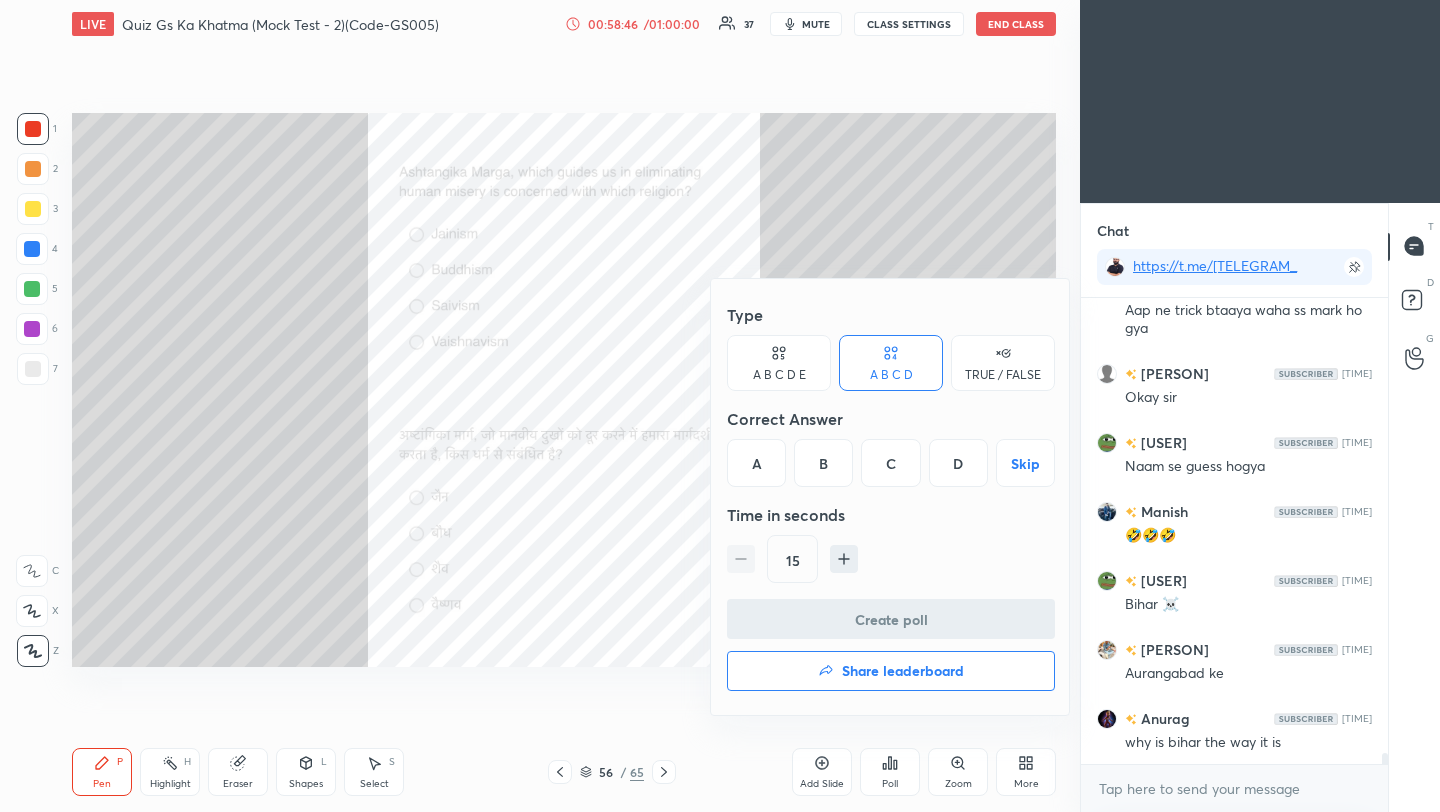 click on "B" at bounding box center [823, 463] 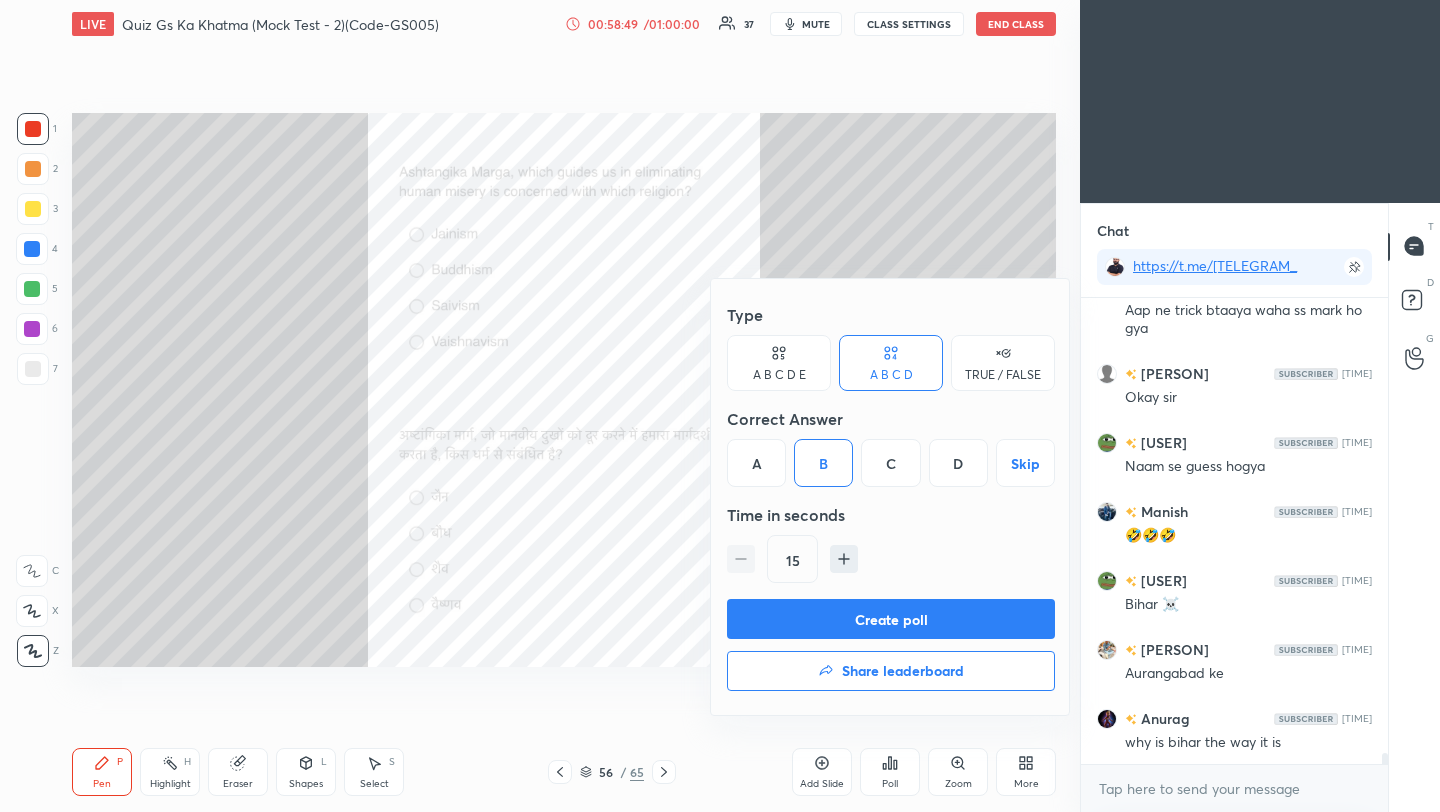 click on "Share leaderboard" at bounding box center (891, 671) 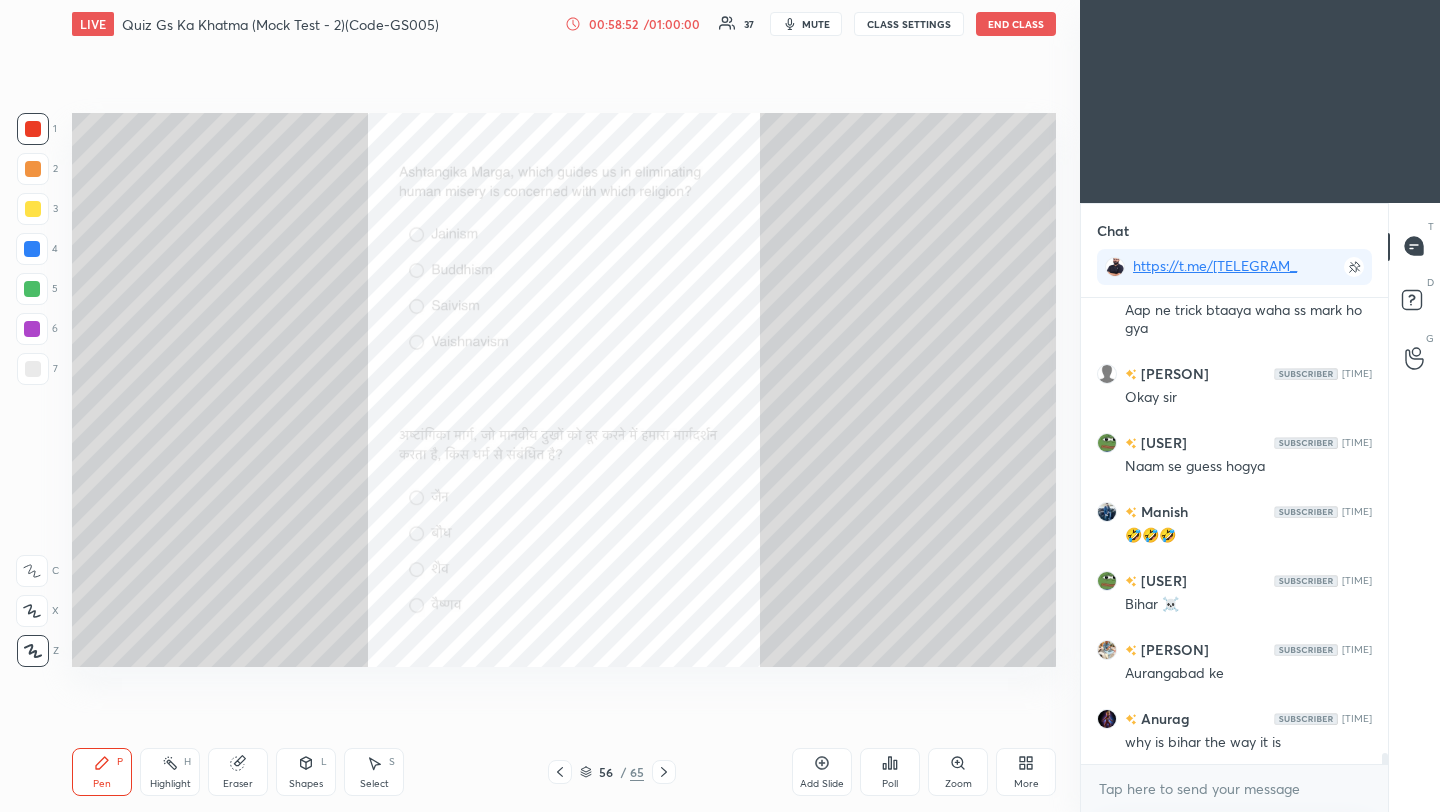 click on "Poll" at bounding box center (890, 772) 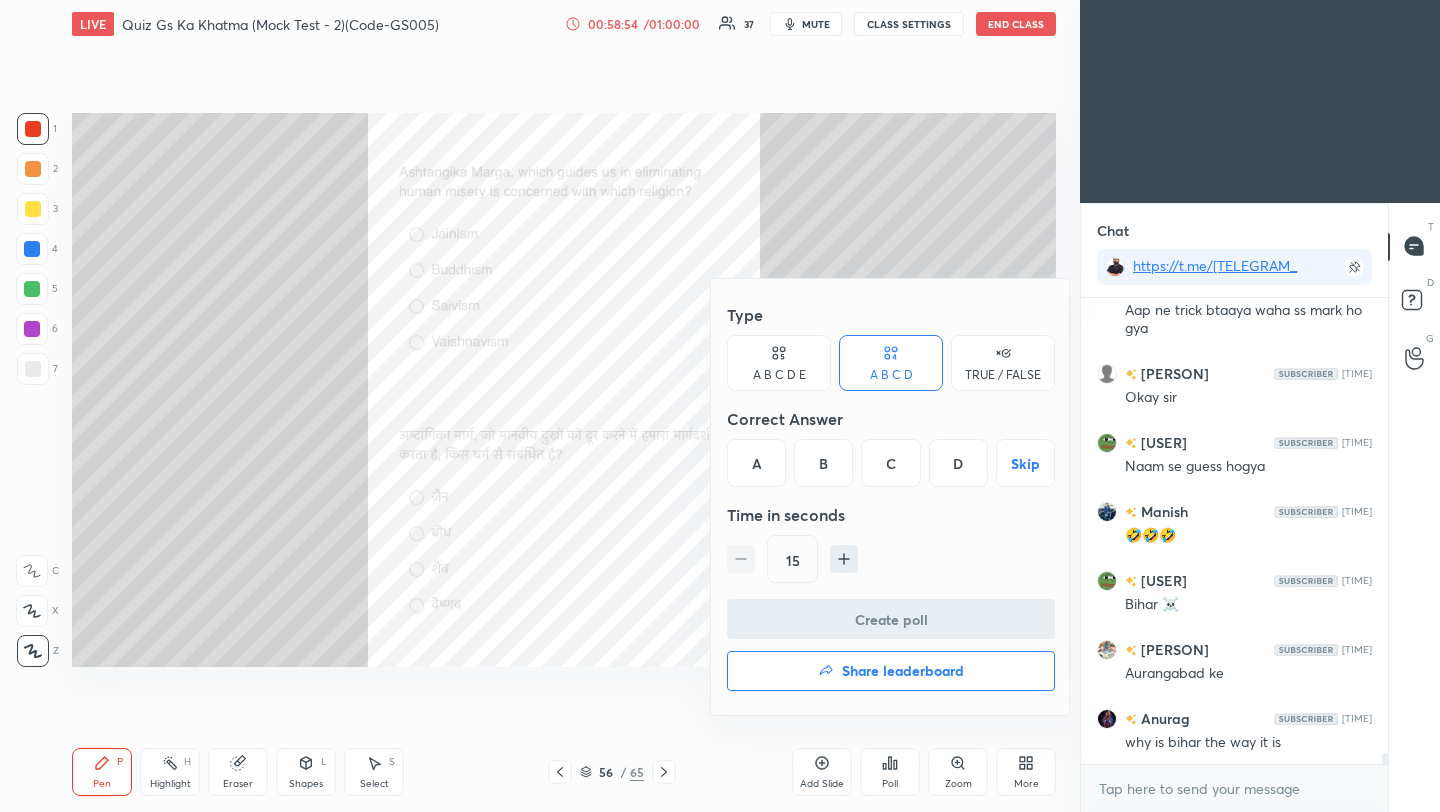 drag, startPoint x: 823, startPoint y: 460, endPoint x: 814, endPoint y: 486, distance: 27.513634 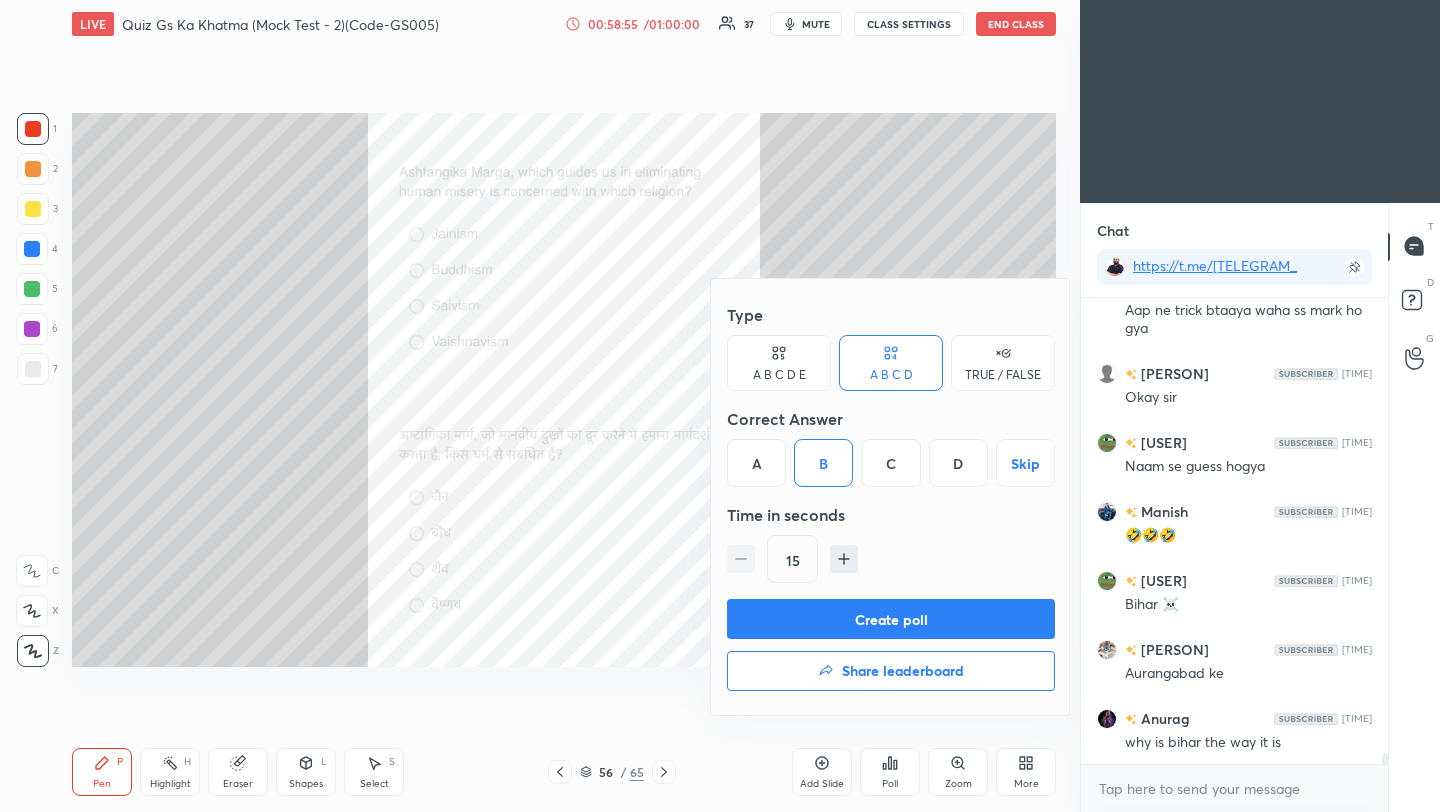 click on "Create poll" at bounding box center (891, 619) 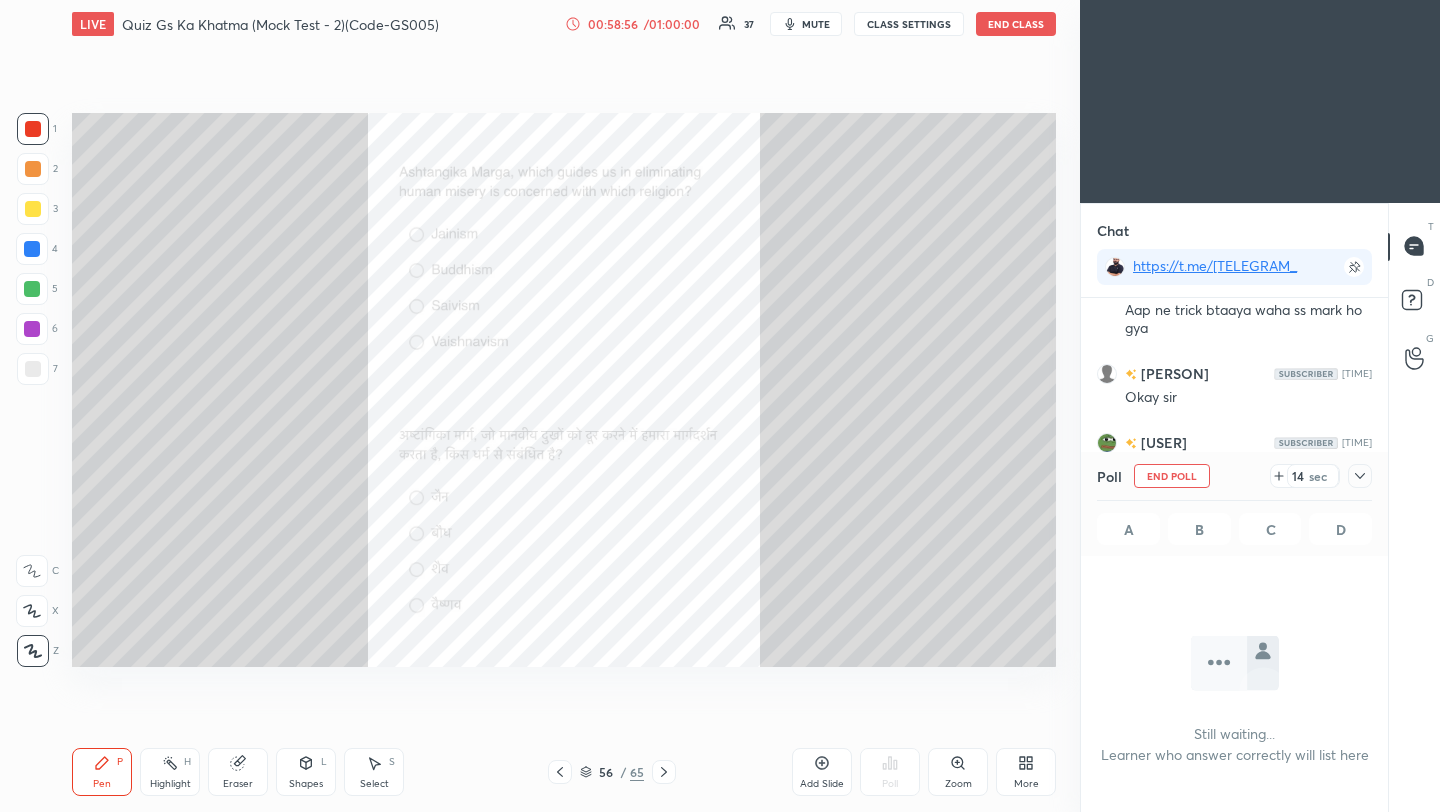 click 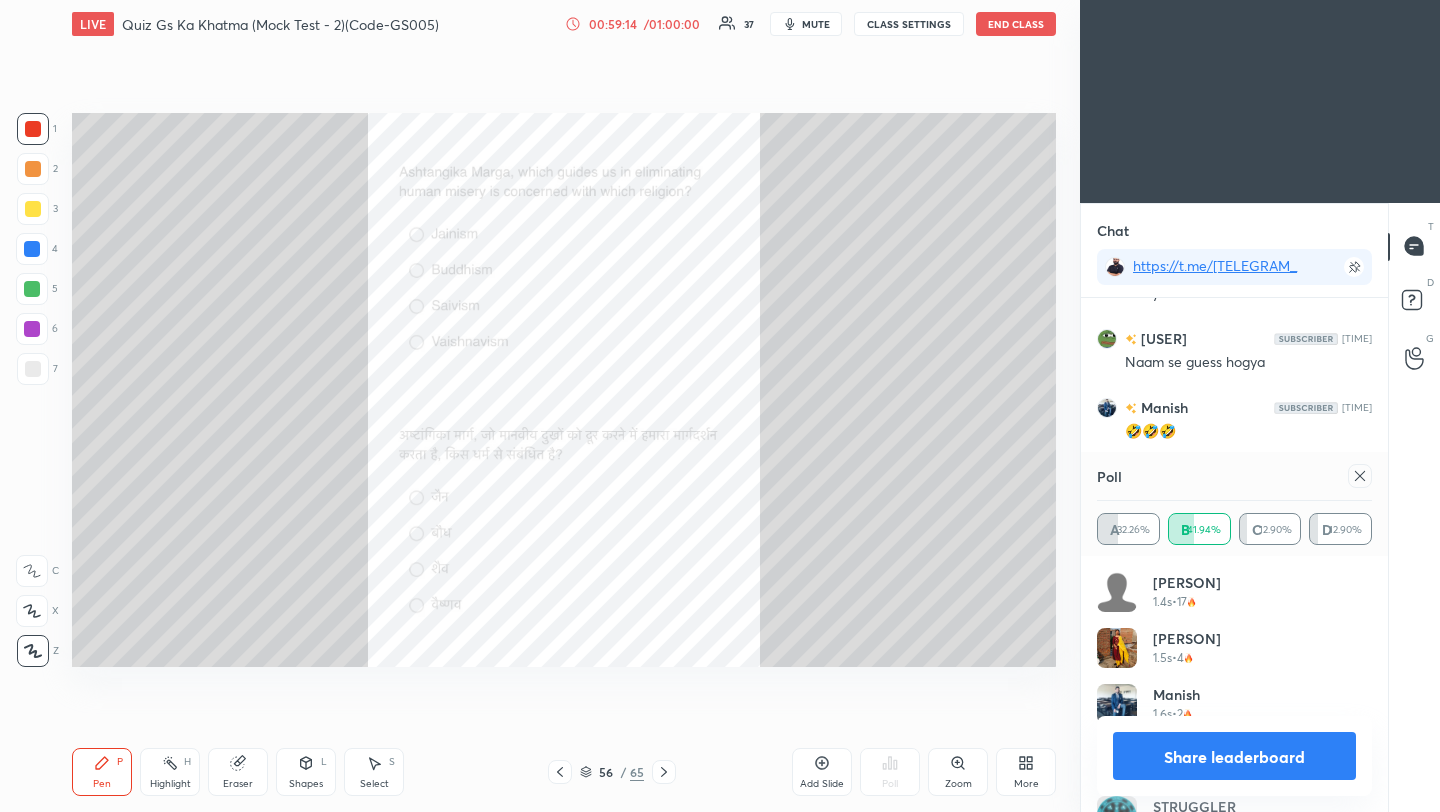 click 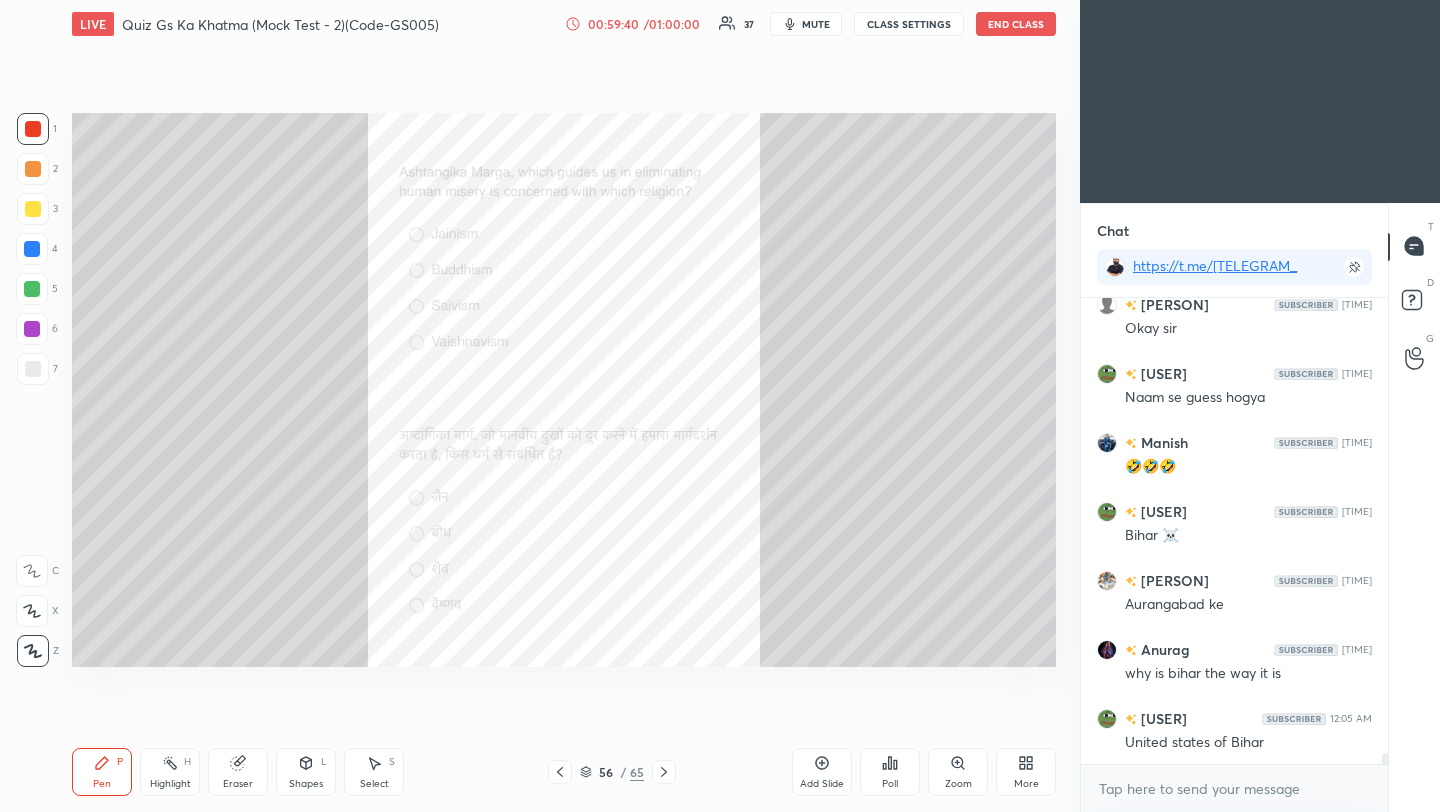 click 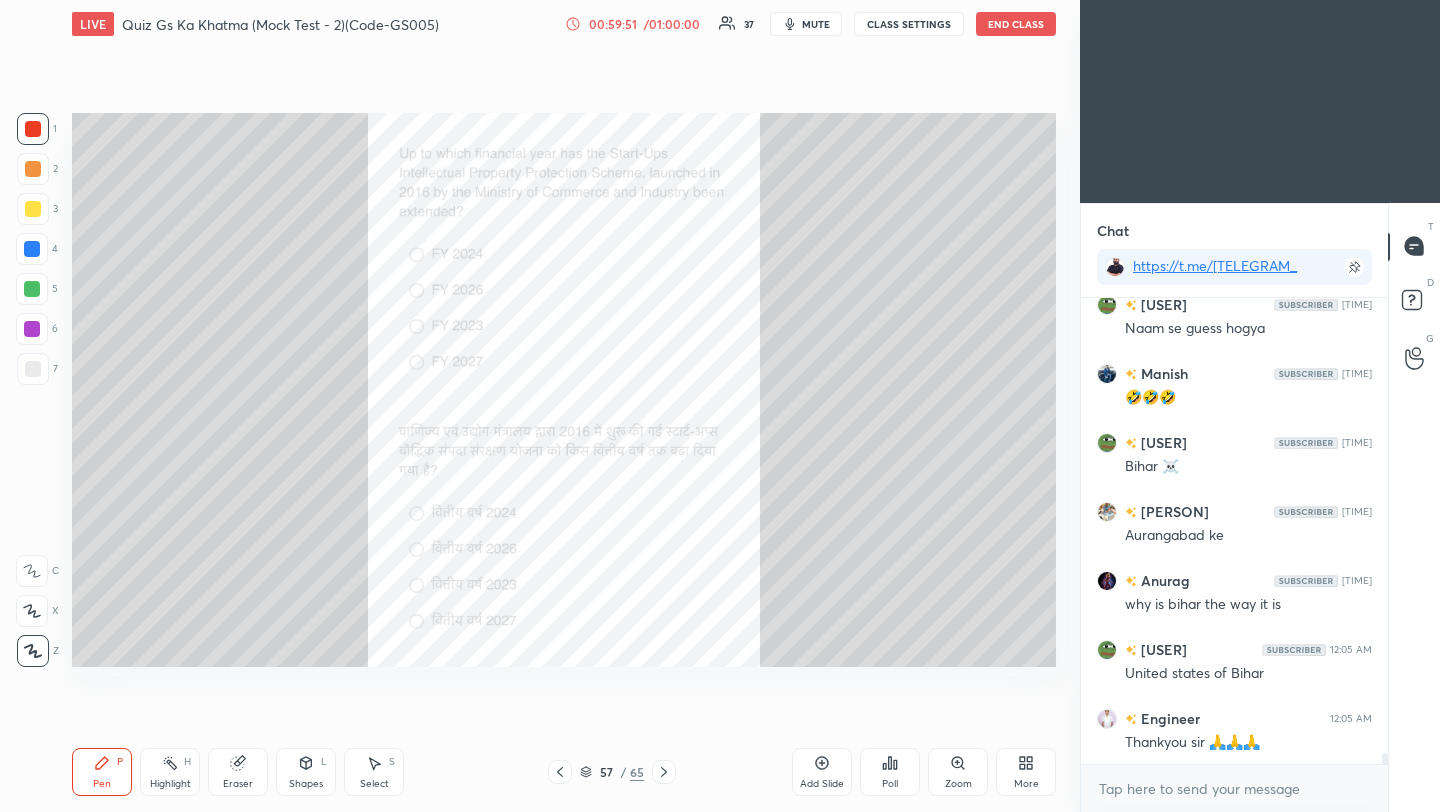 click on "Poll" at bounding box center [890, 772] 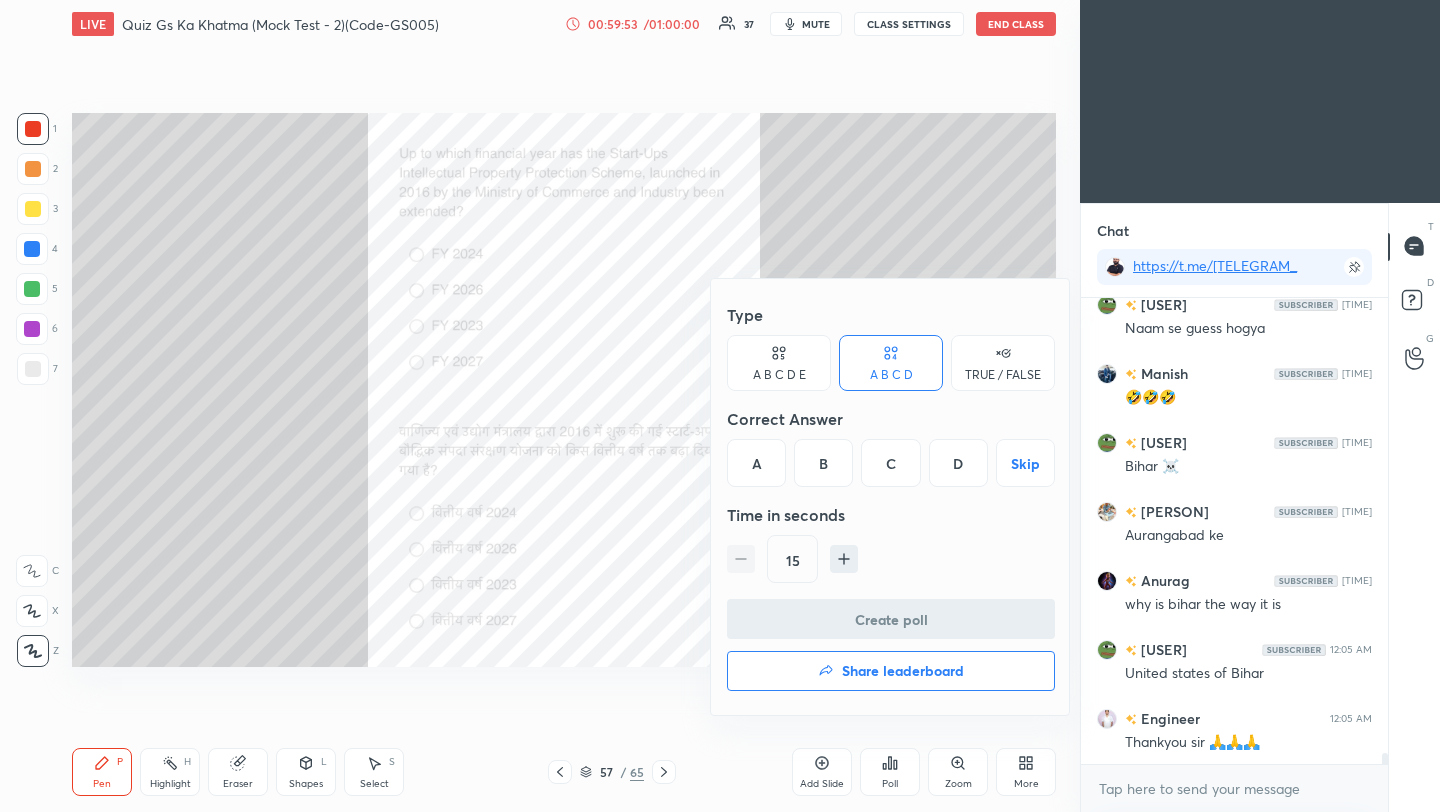 click on "C" at bounding box center (890, 463) 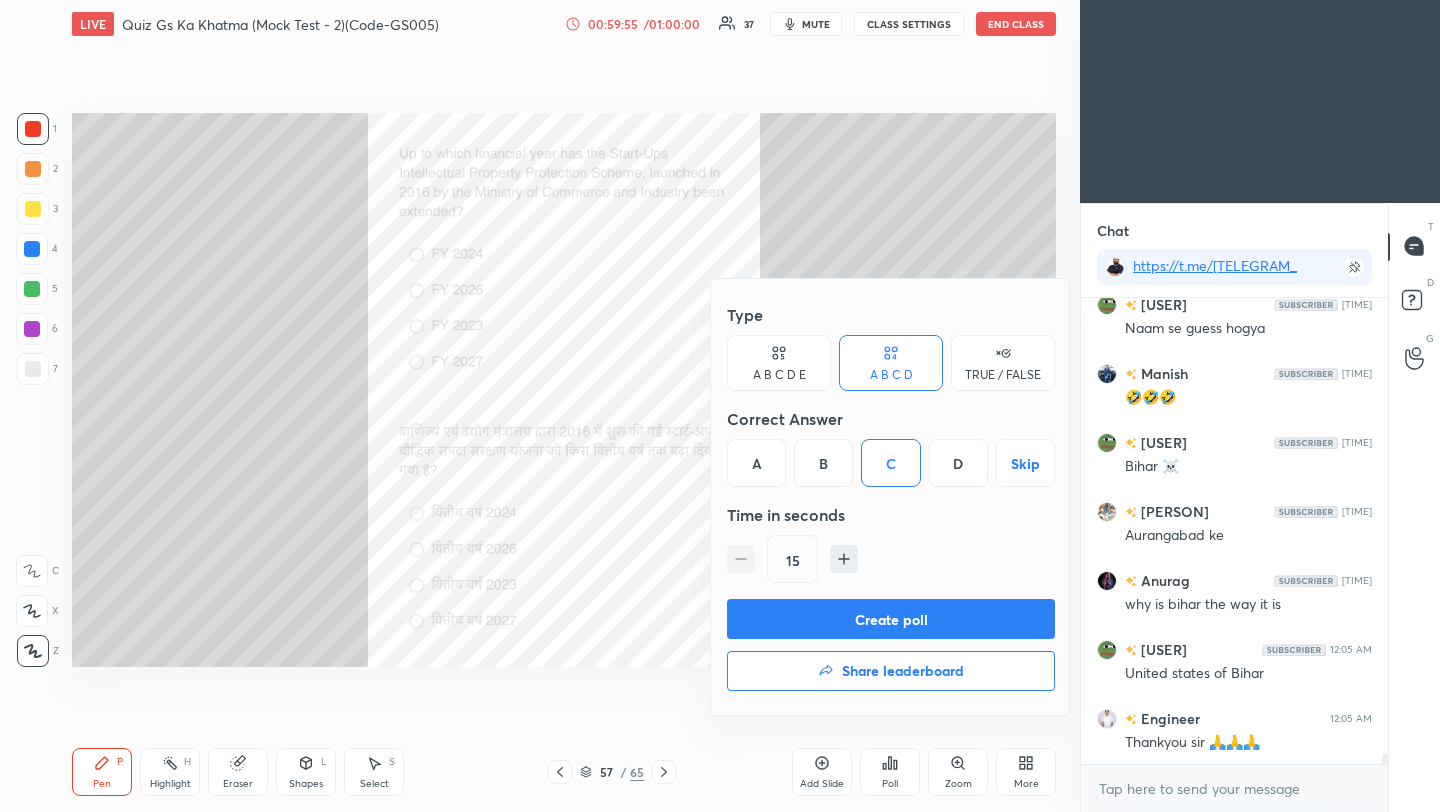 drag, startPoint x: 885, startPoint y: 623, endPoint x: 907, endPoint y: 618, distance: 22.561028 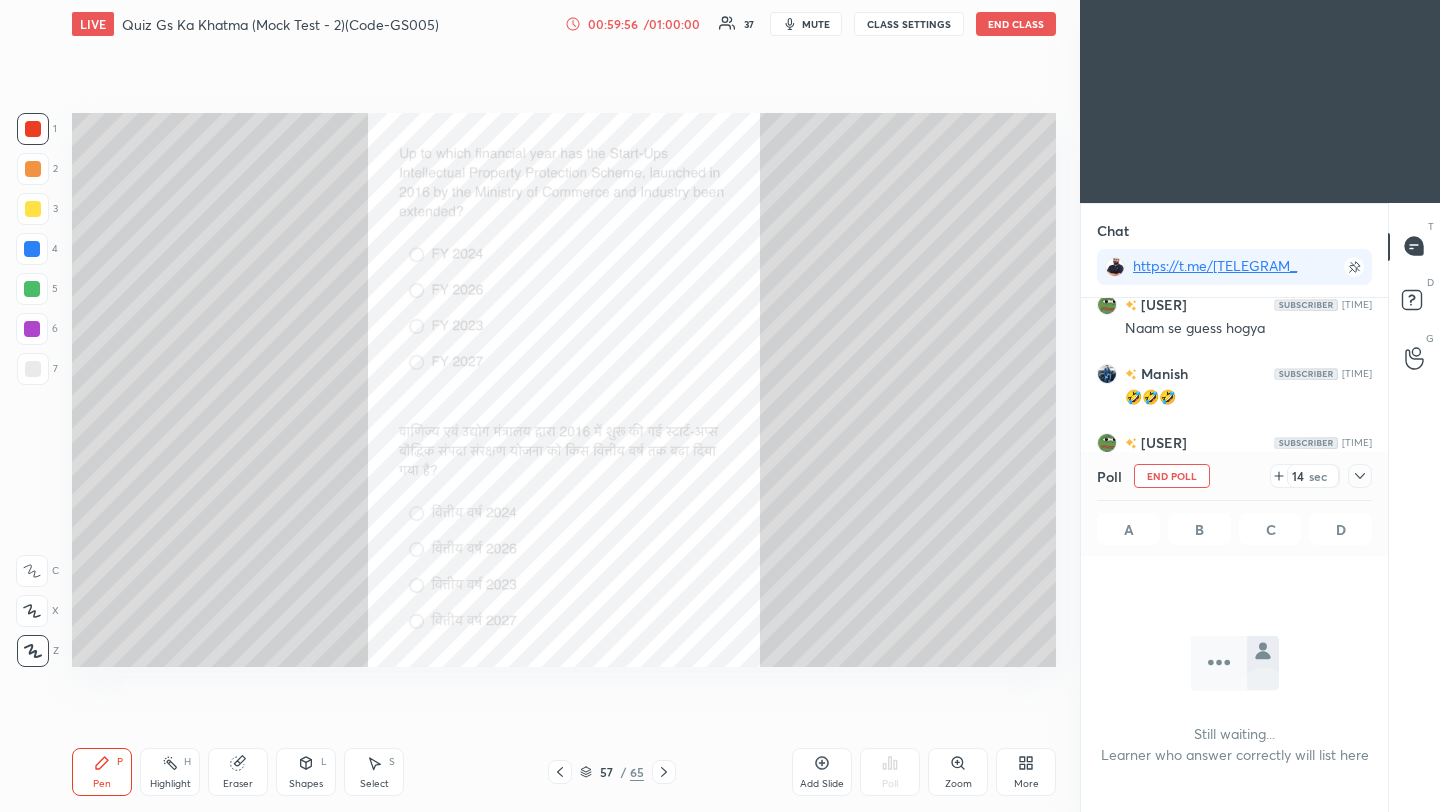 click 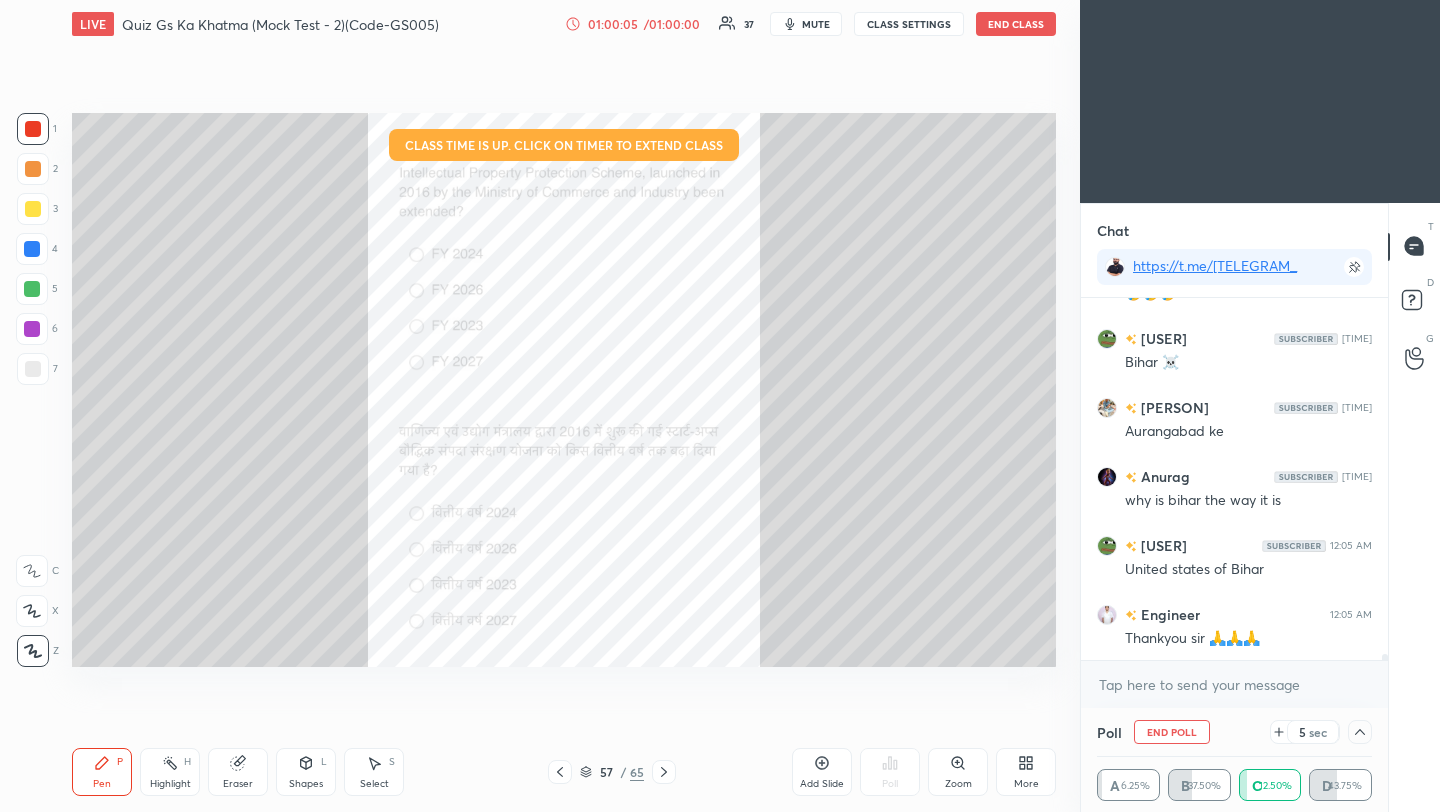 click on "/  01:00:00" at bounding box center (672, 24) 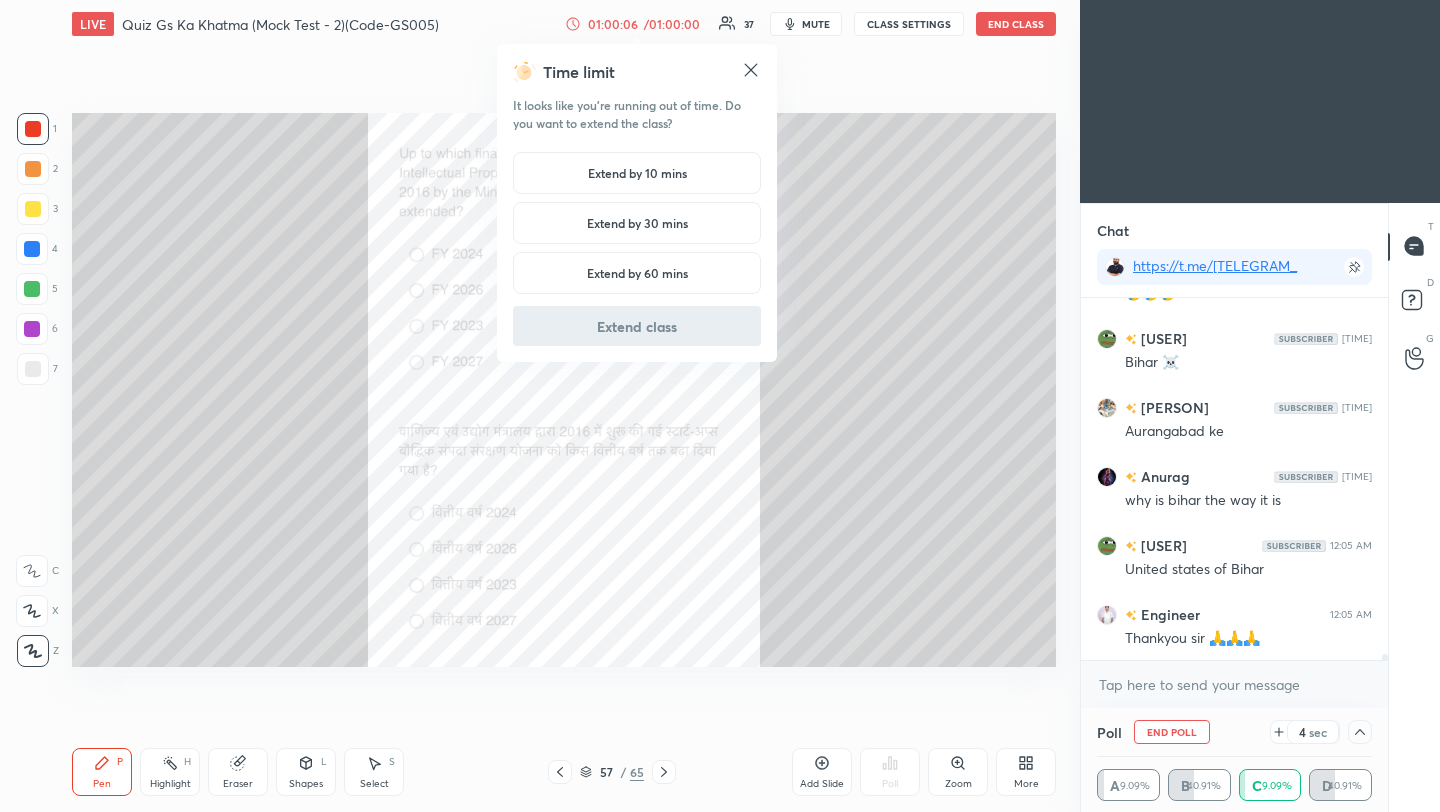 click on "Extend by 10 mins" at bounding box center (637, 173) 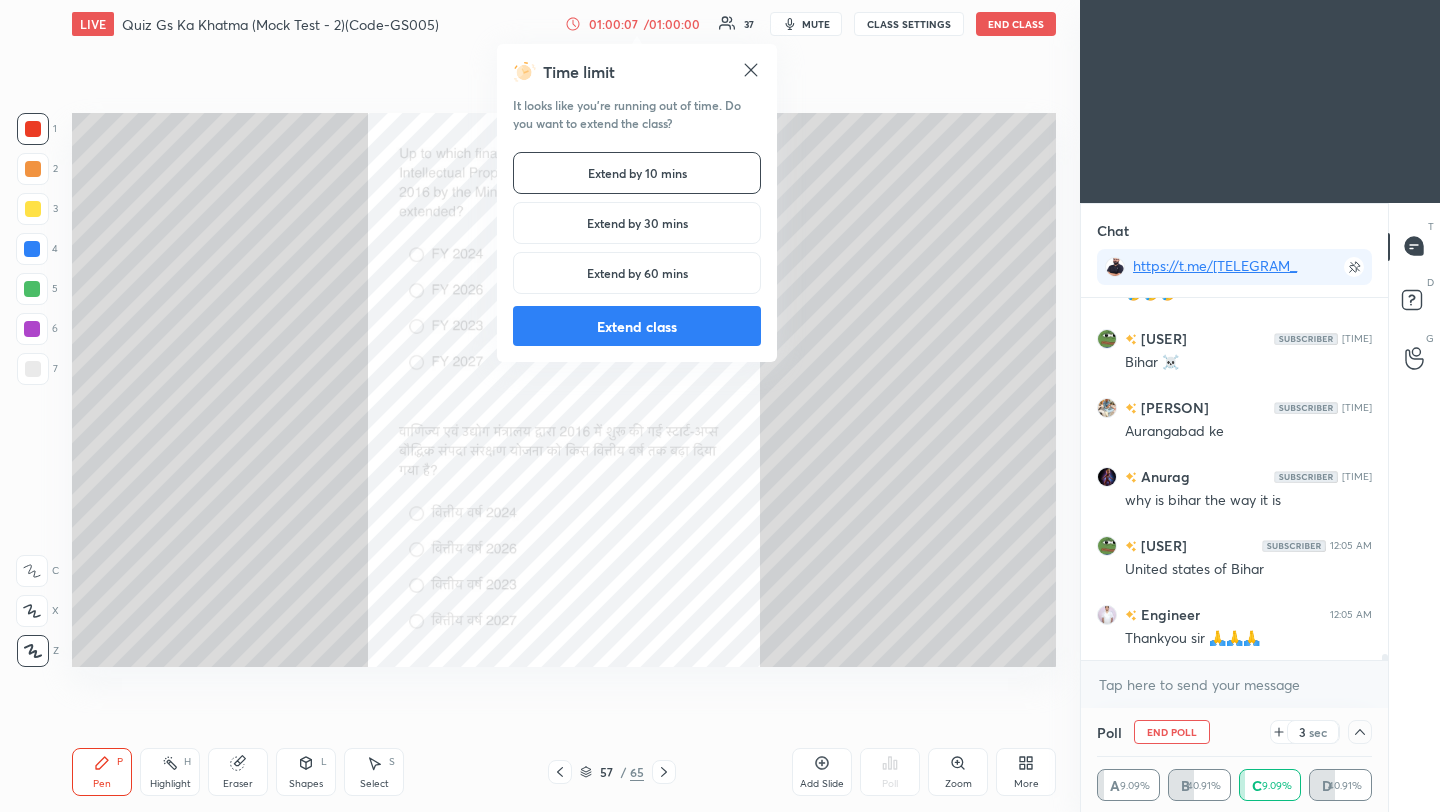 click on "Extend class" at bounding box center (637, 326) 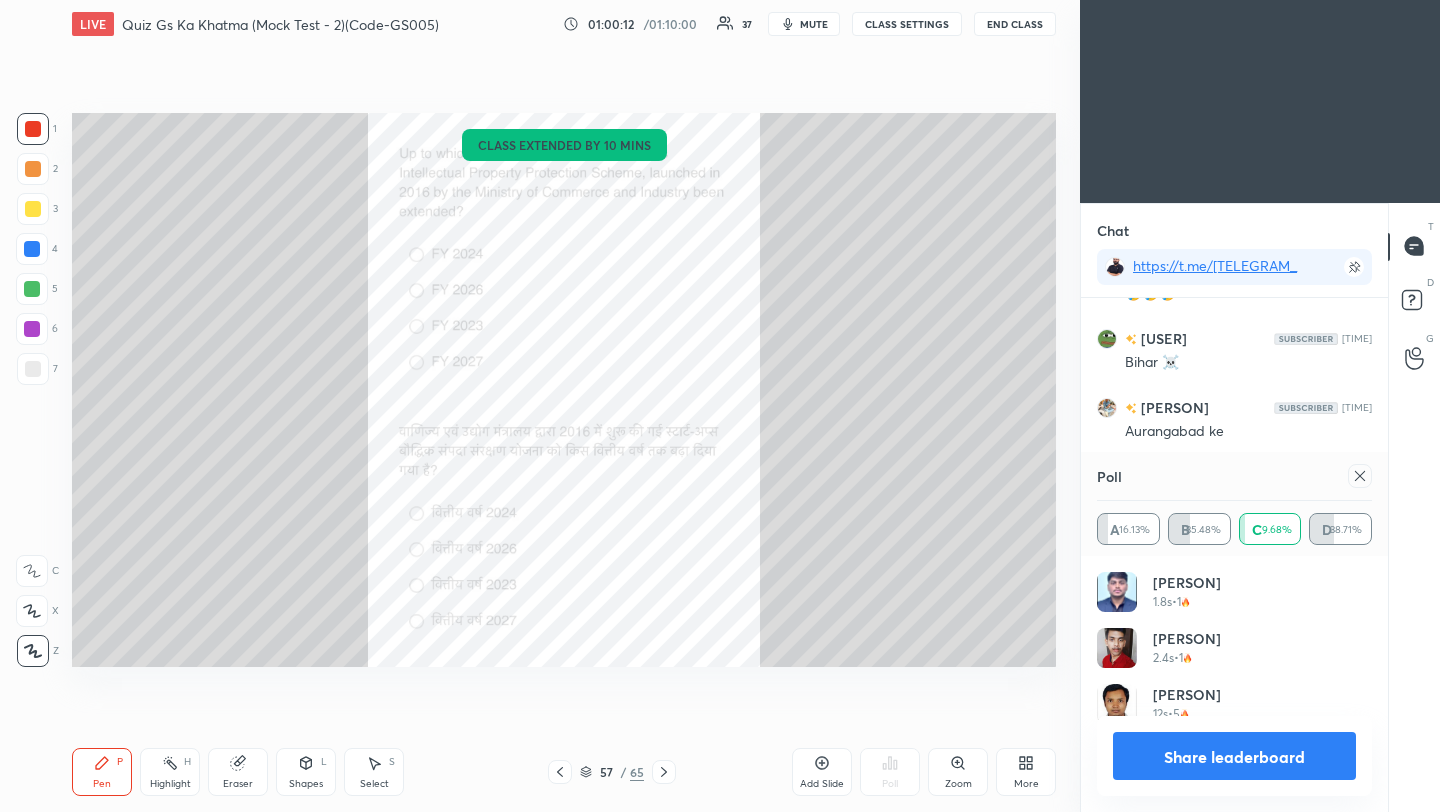 click at bounding box center [1360, 476] 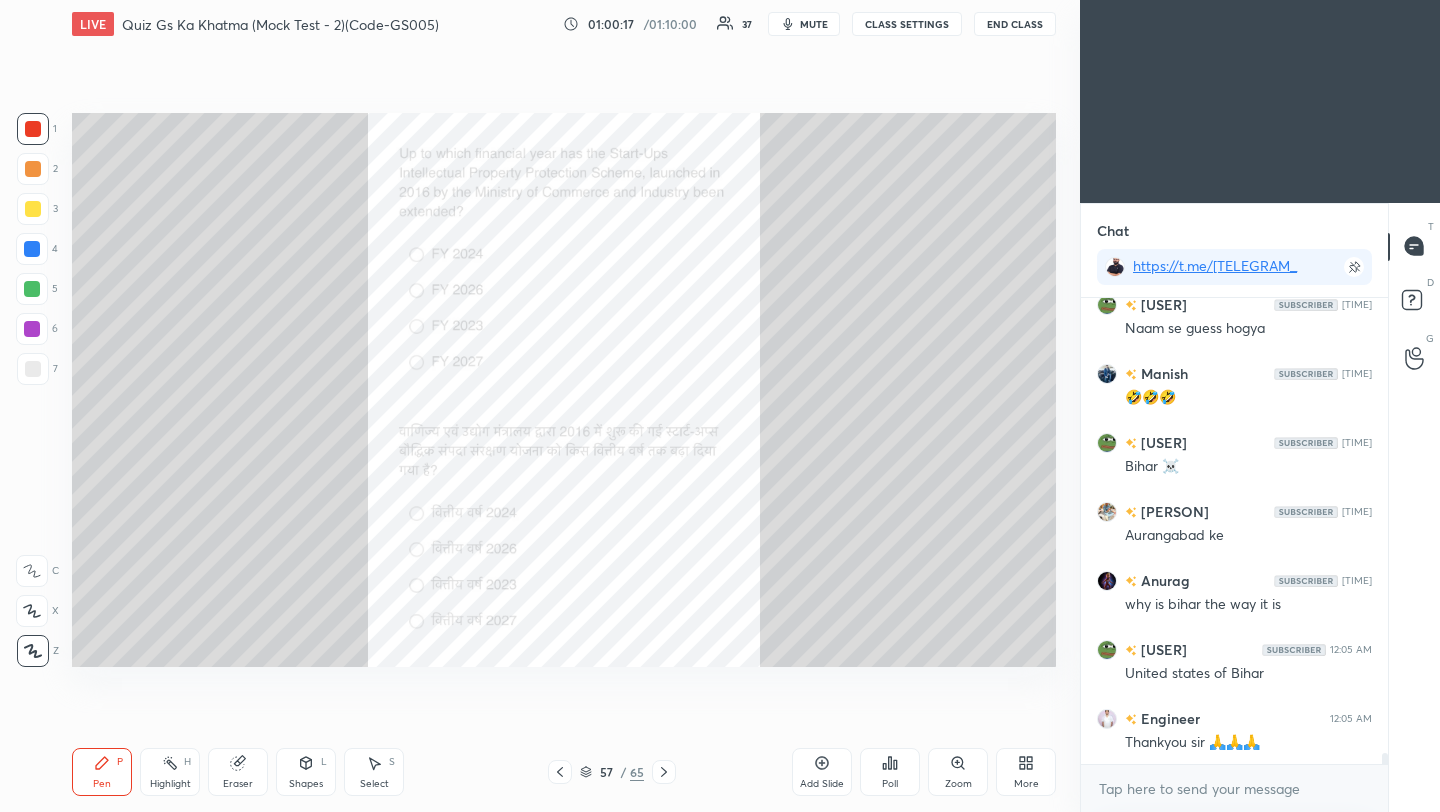 click 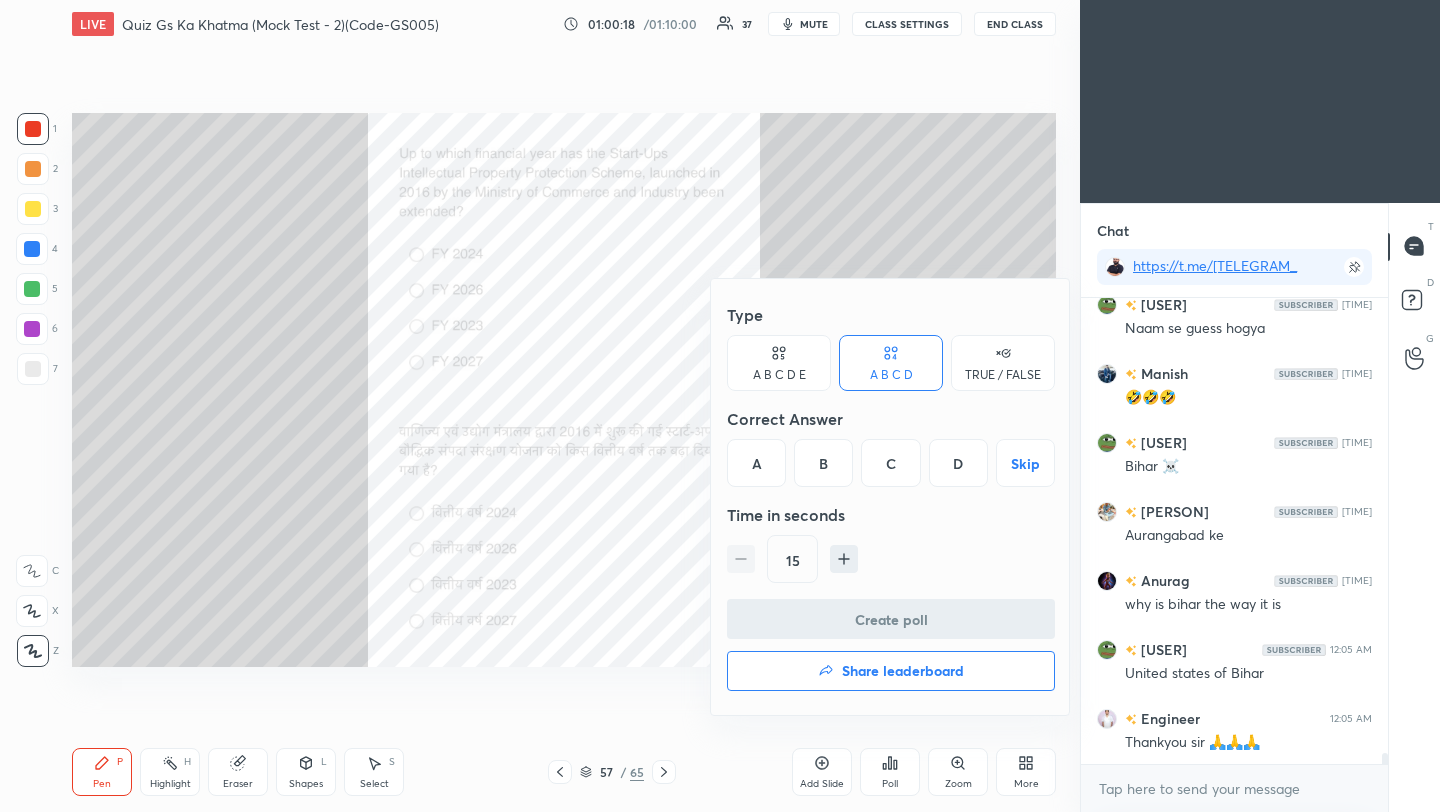 click on "Share leaderboard" at bounding box center [903, 671] 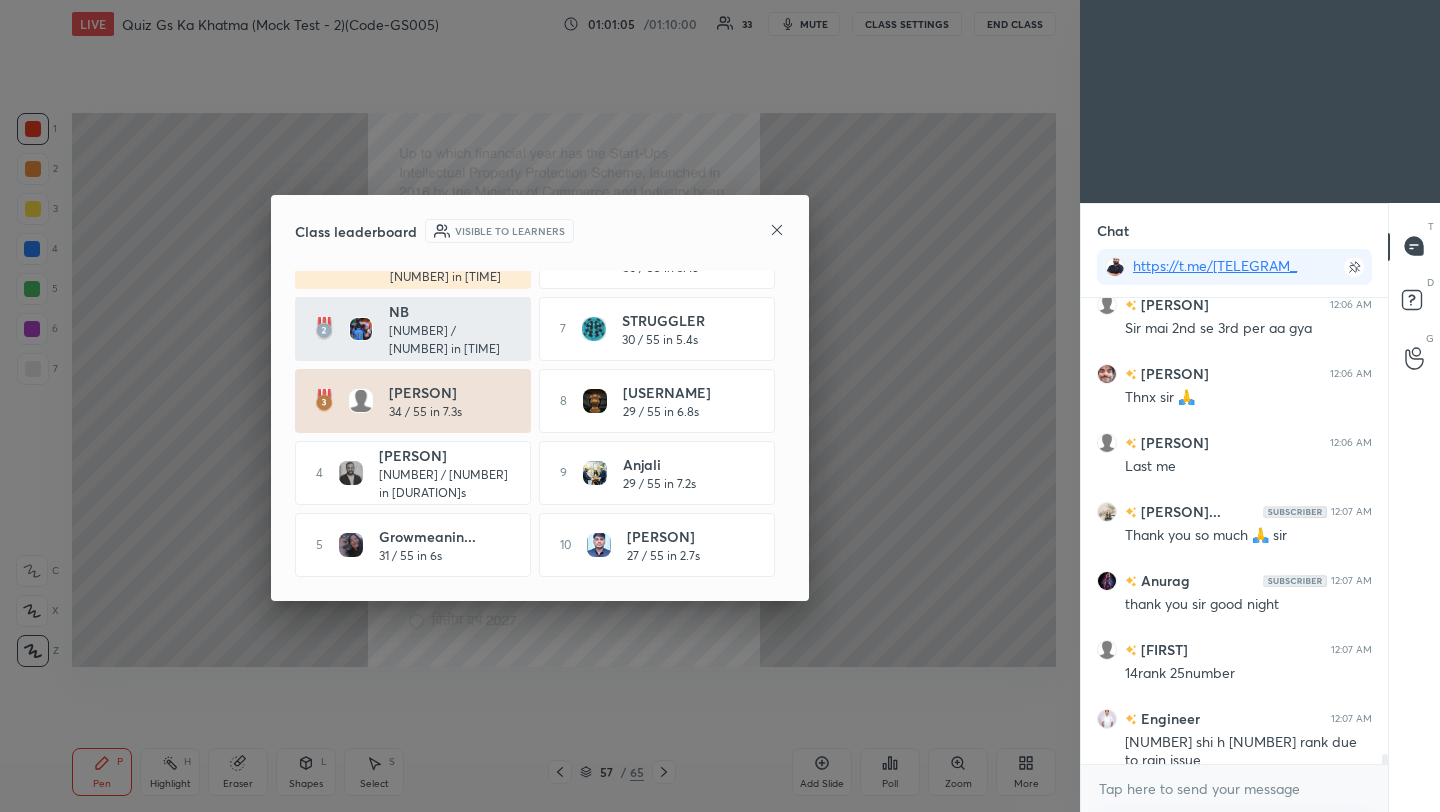 click 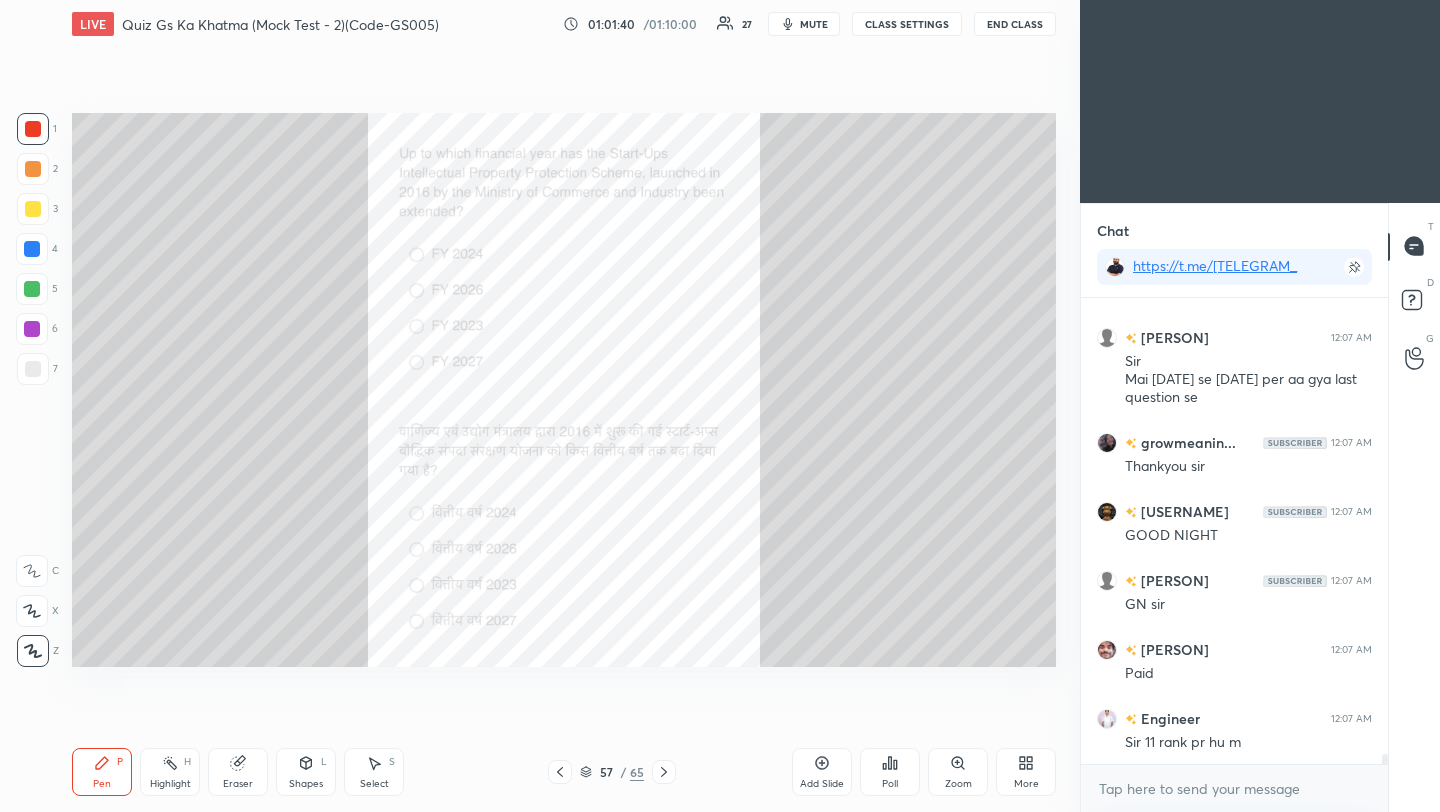 scroll, scrollTop: 22002, scrollLeft: 0, axis: vertical 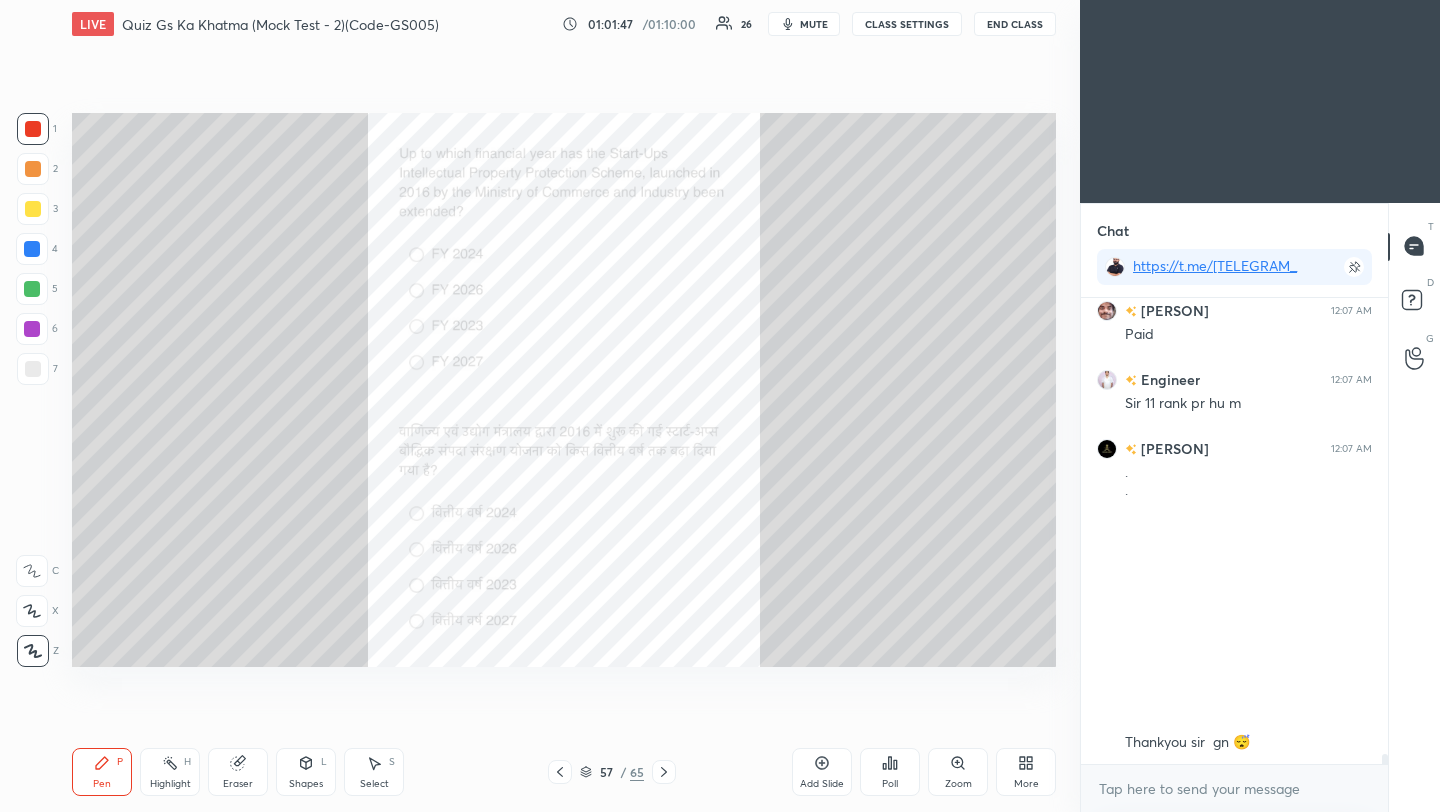 click on "End Class" at bounding box center [1015, 24] 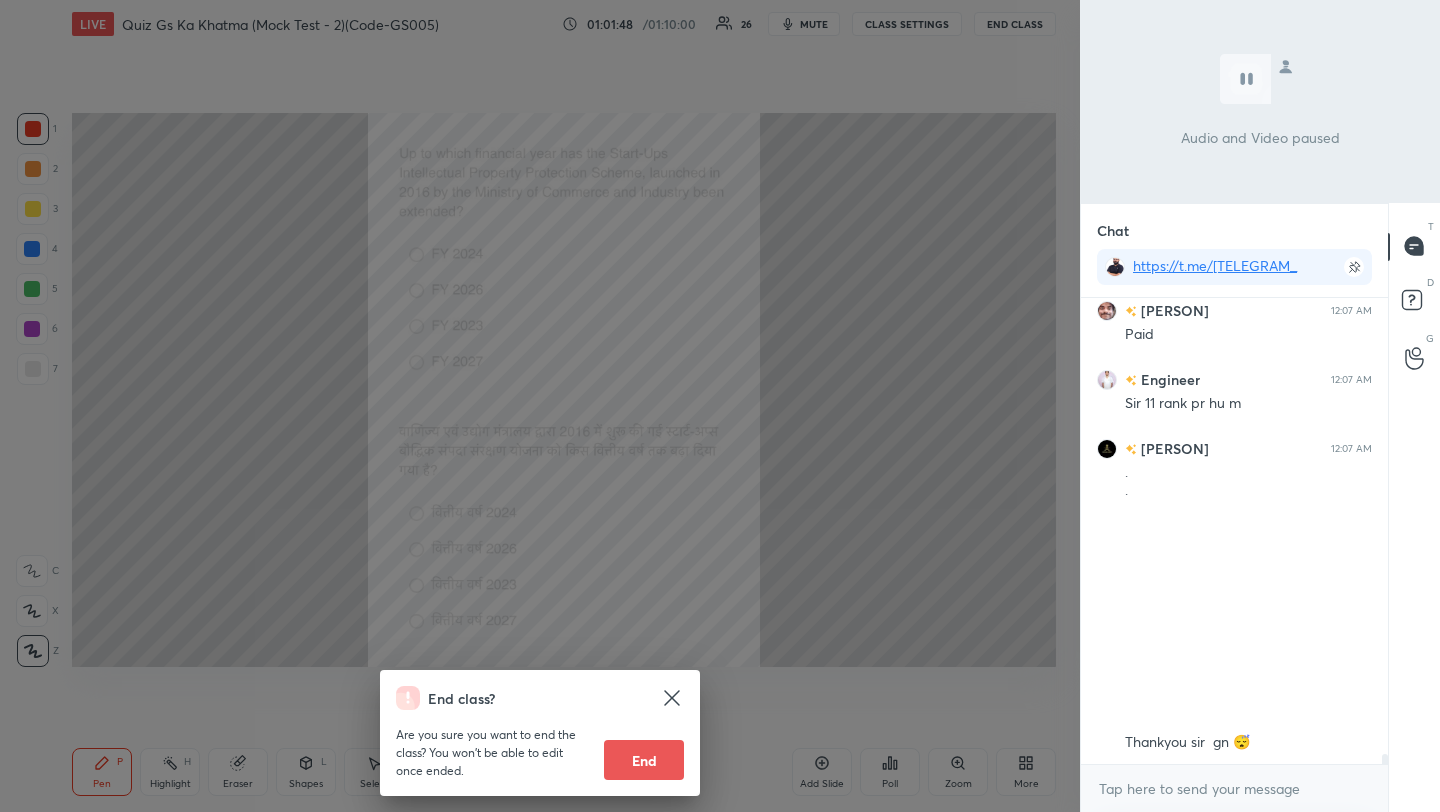 scroll, scrollTop: 22071, scrollLeft: 0, axis: vertical 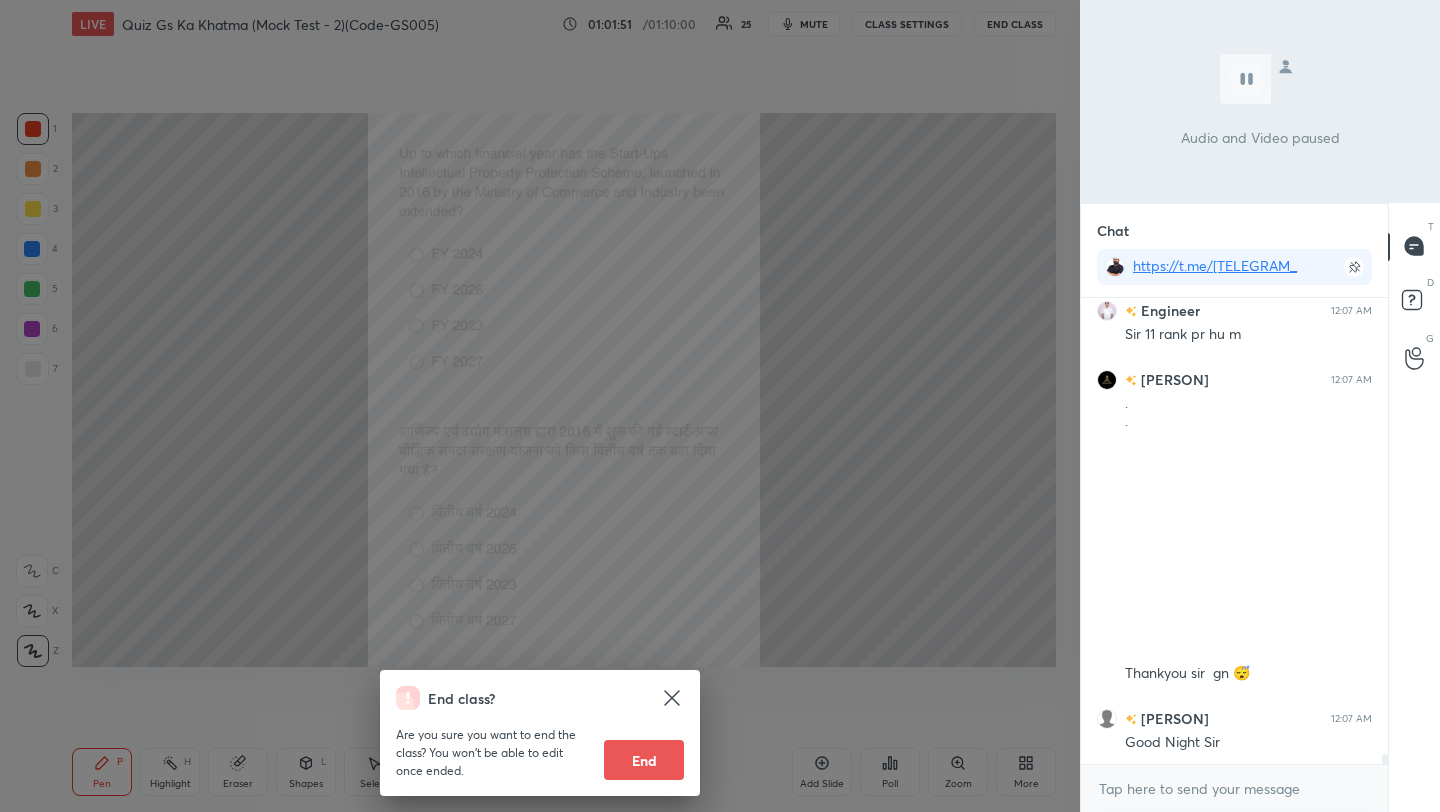 click on "End" at bounding box center [644, 760] 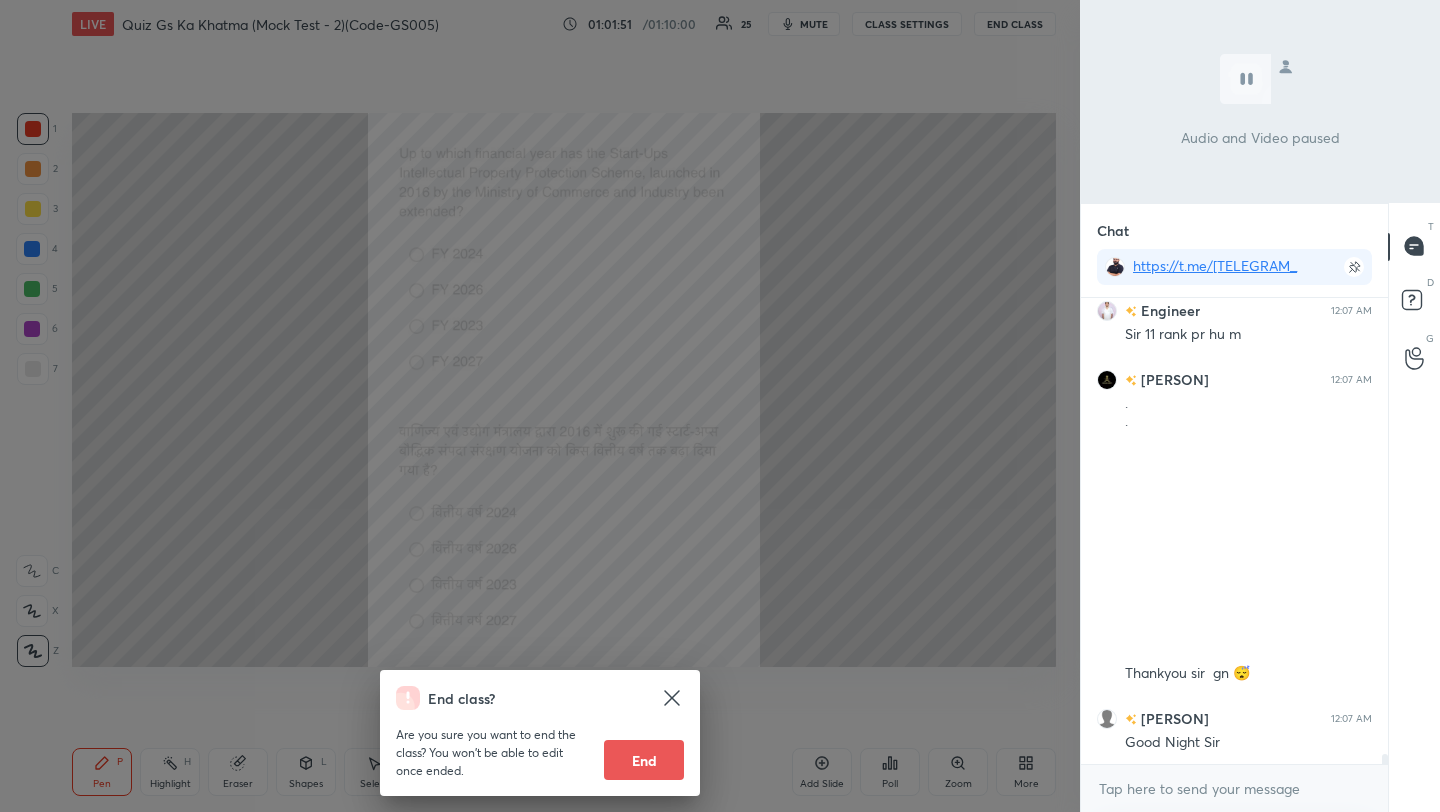 type on "x" 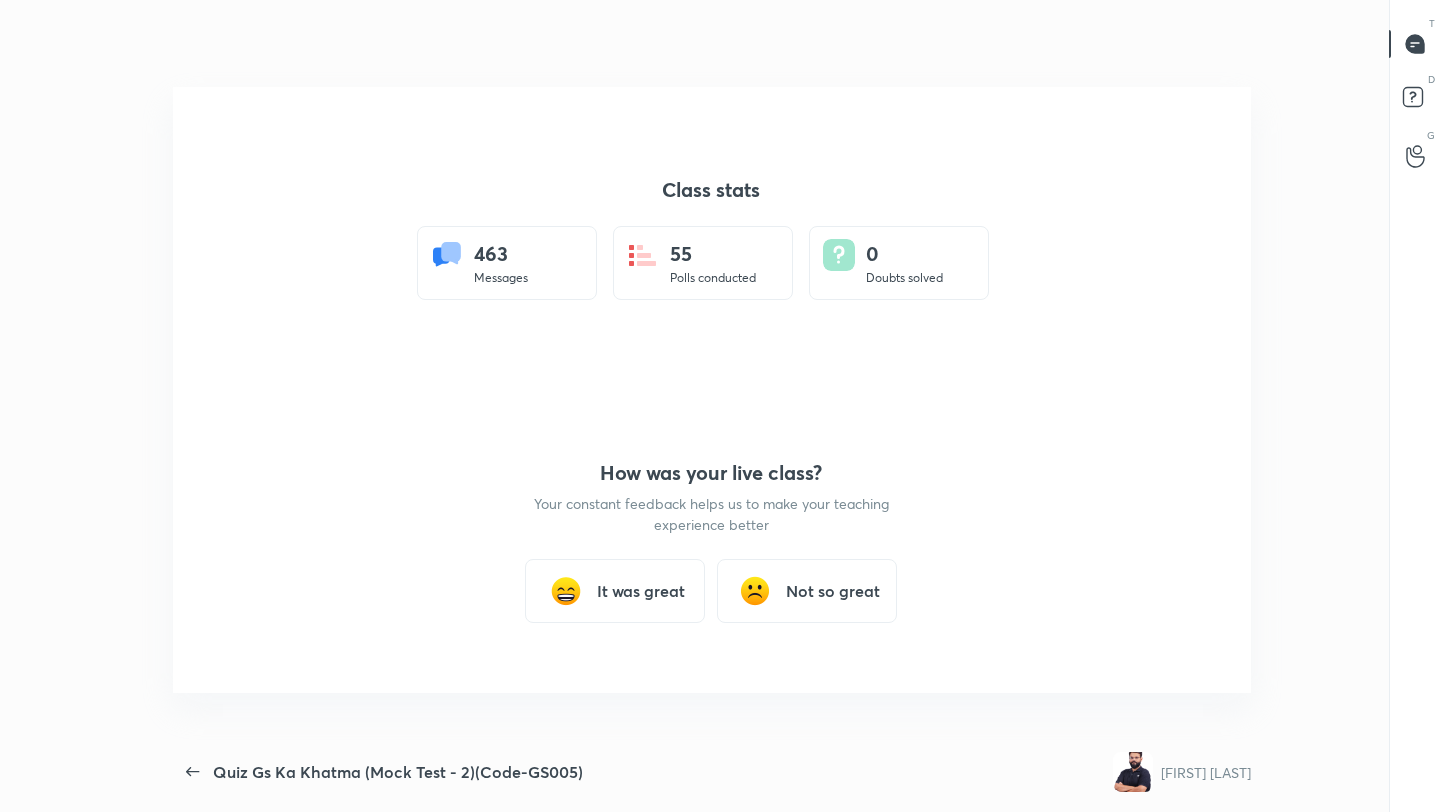scroll, scrollTop: 99316, scrollLeft: 98677, axis: both 